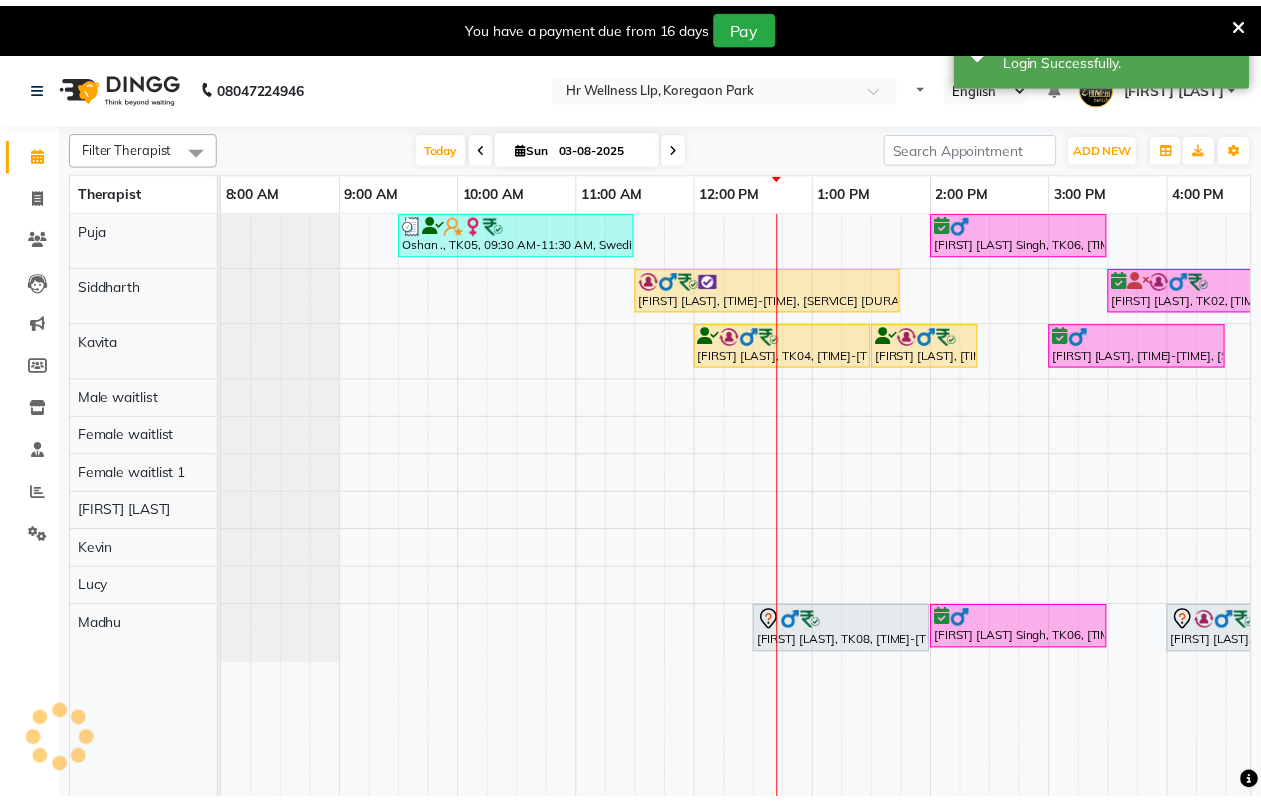 scroll, scrollTop: 0, scrollLeft: 0, axis: both 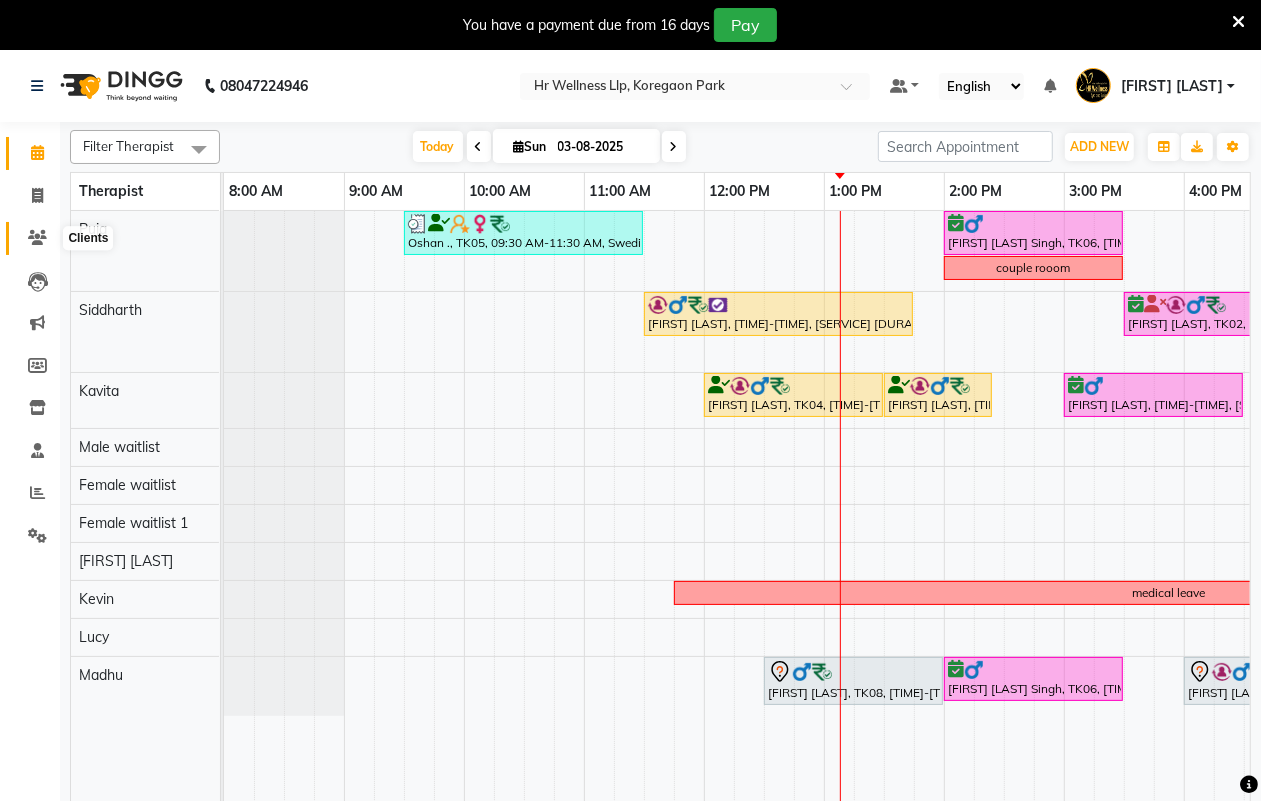 click 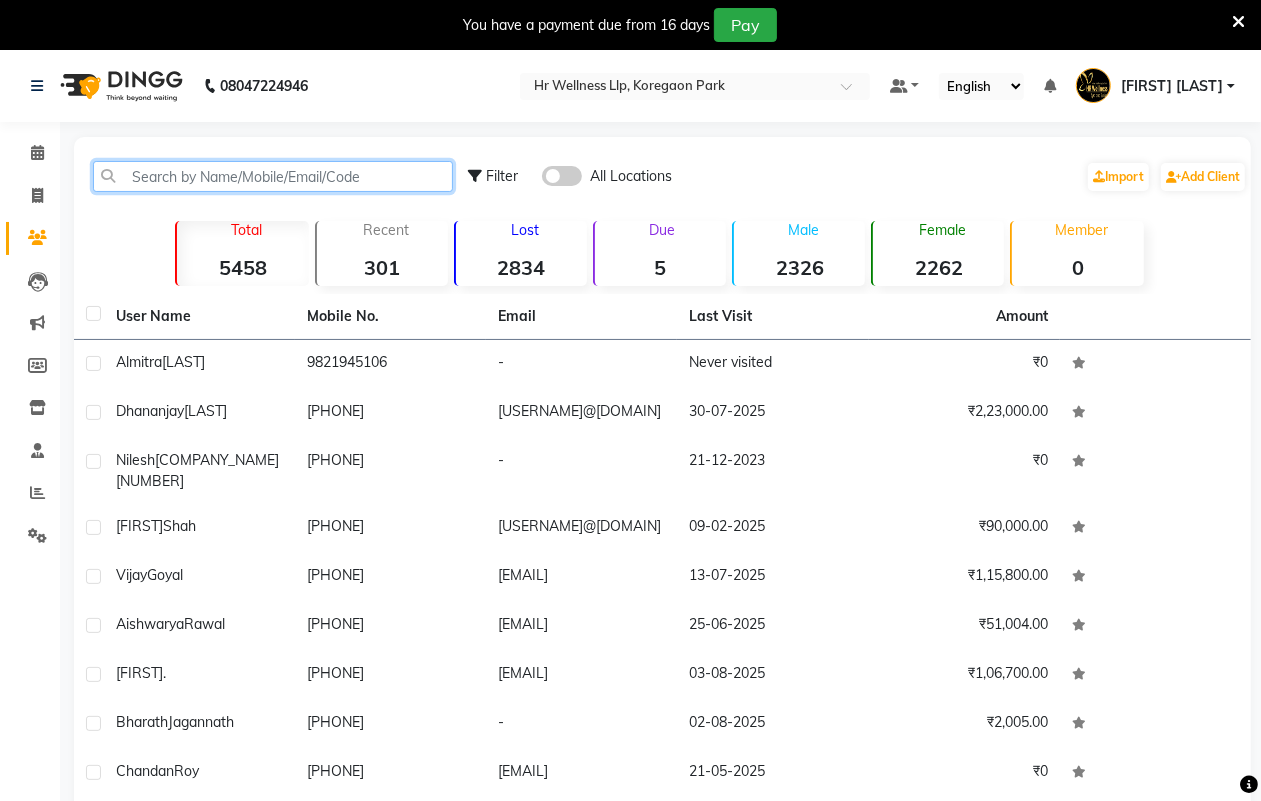 click 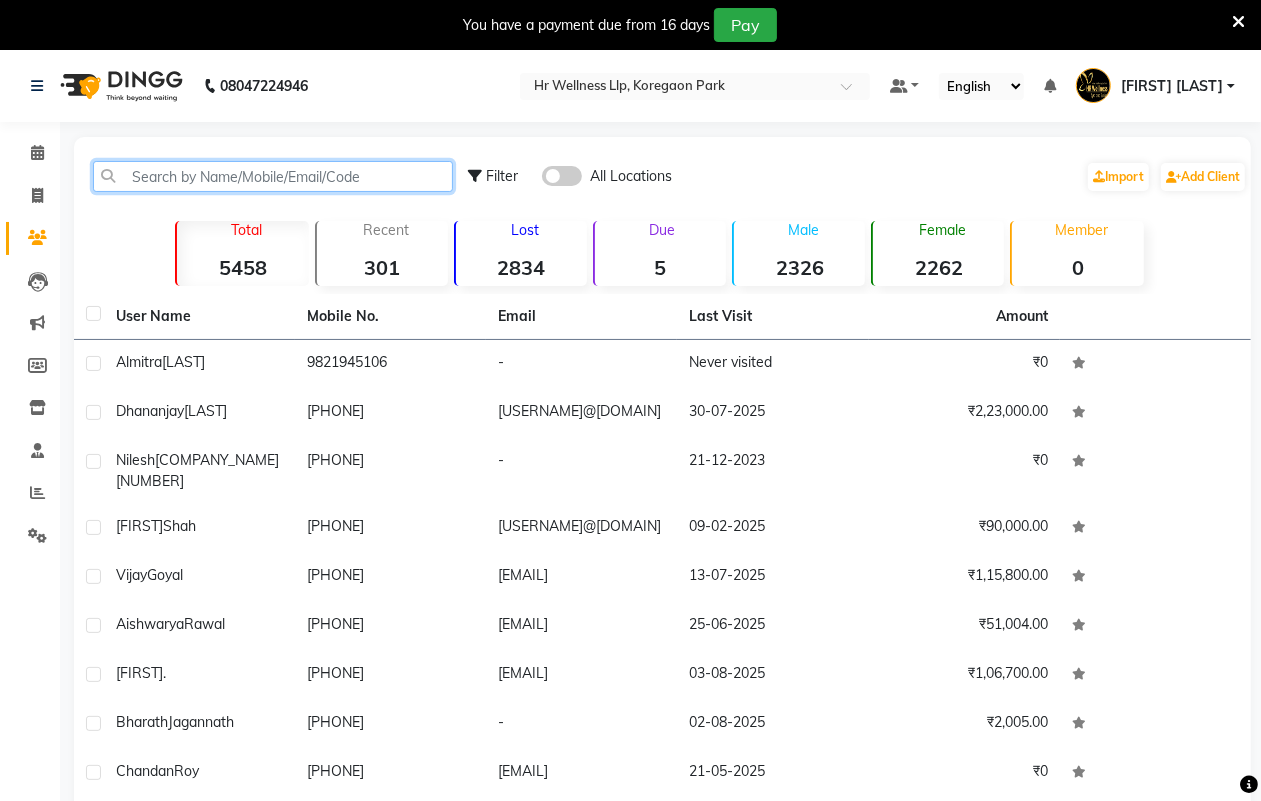 click 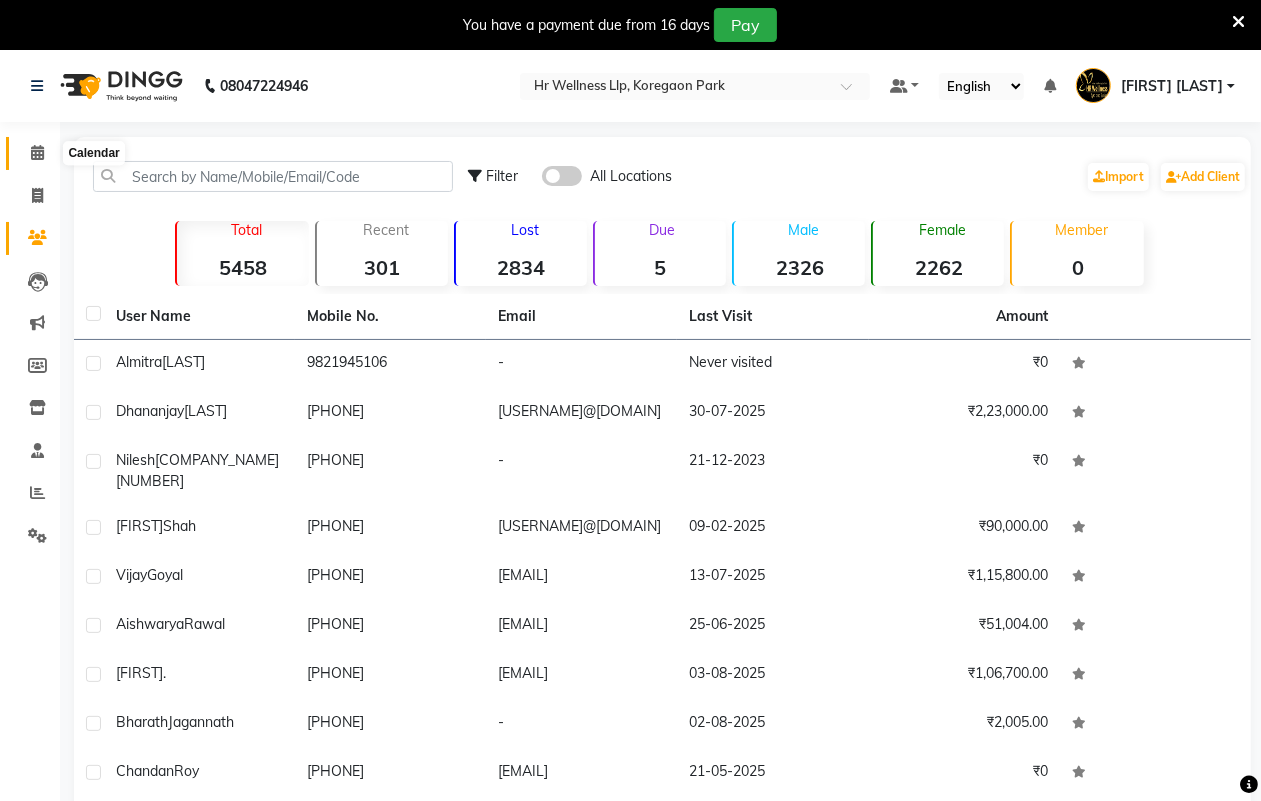 click 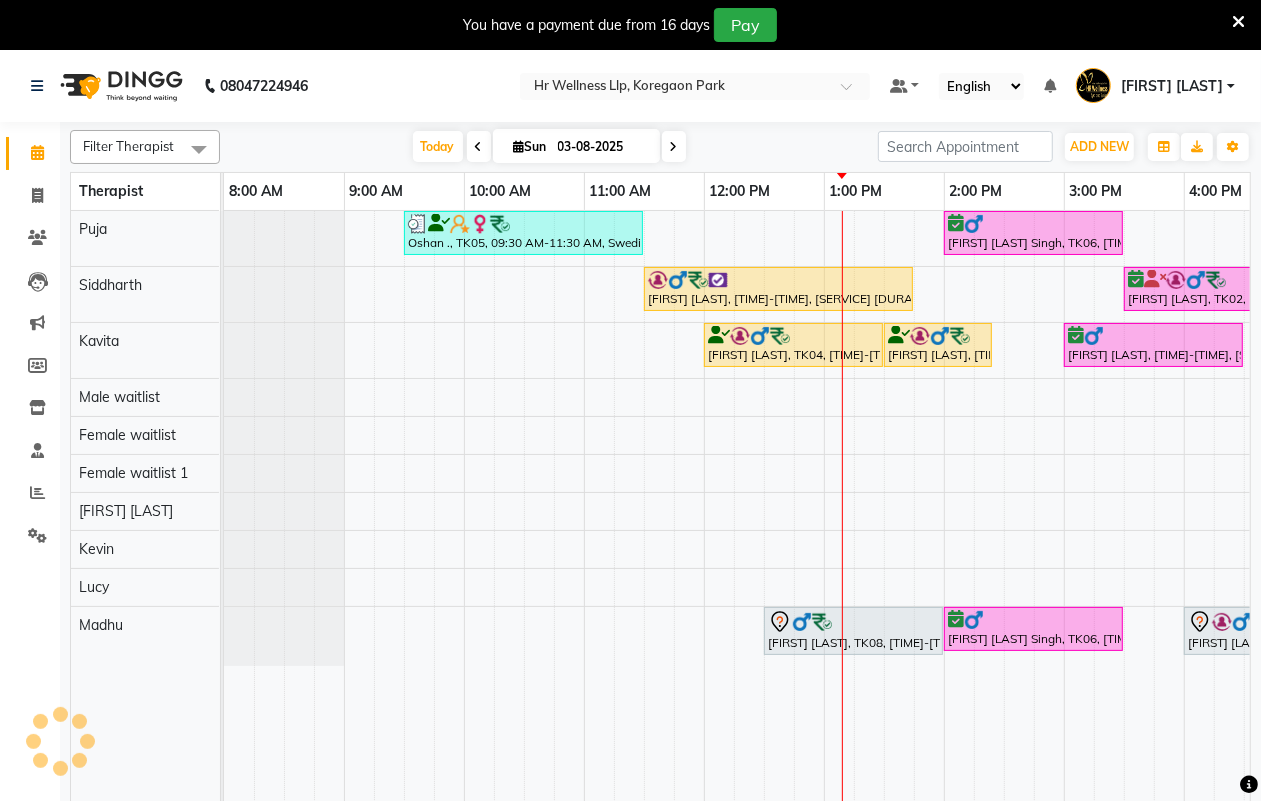 scroll, scrollTop: 0, scrollLeft: 533, axis: horizontal 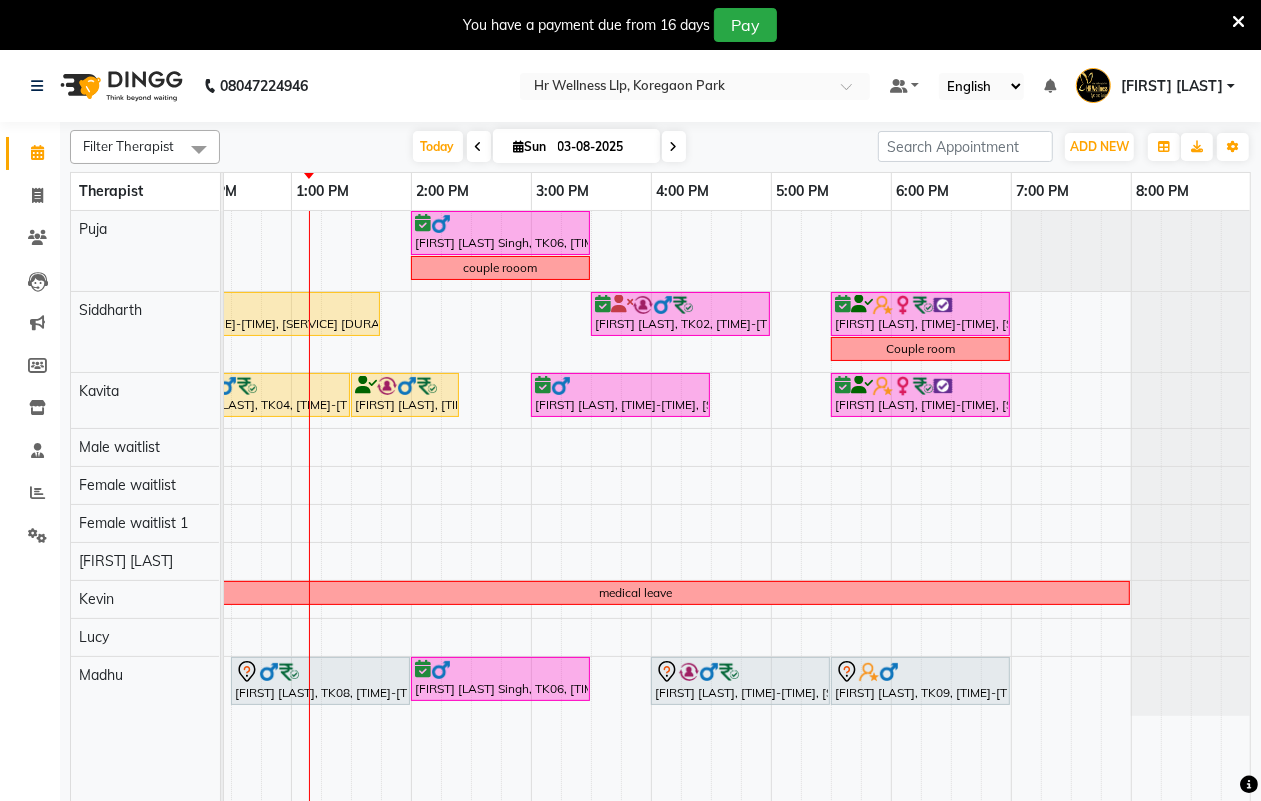 click at bounding box center (674, 146) 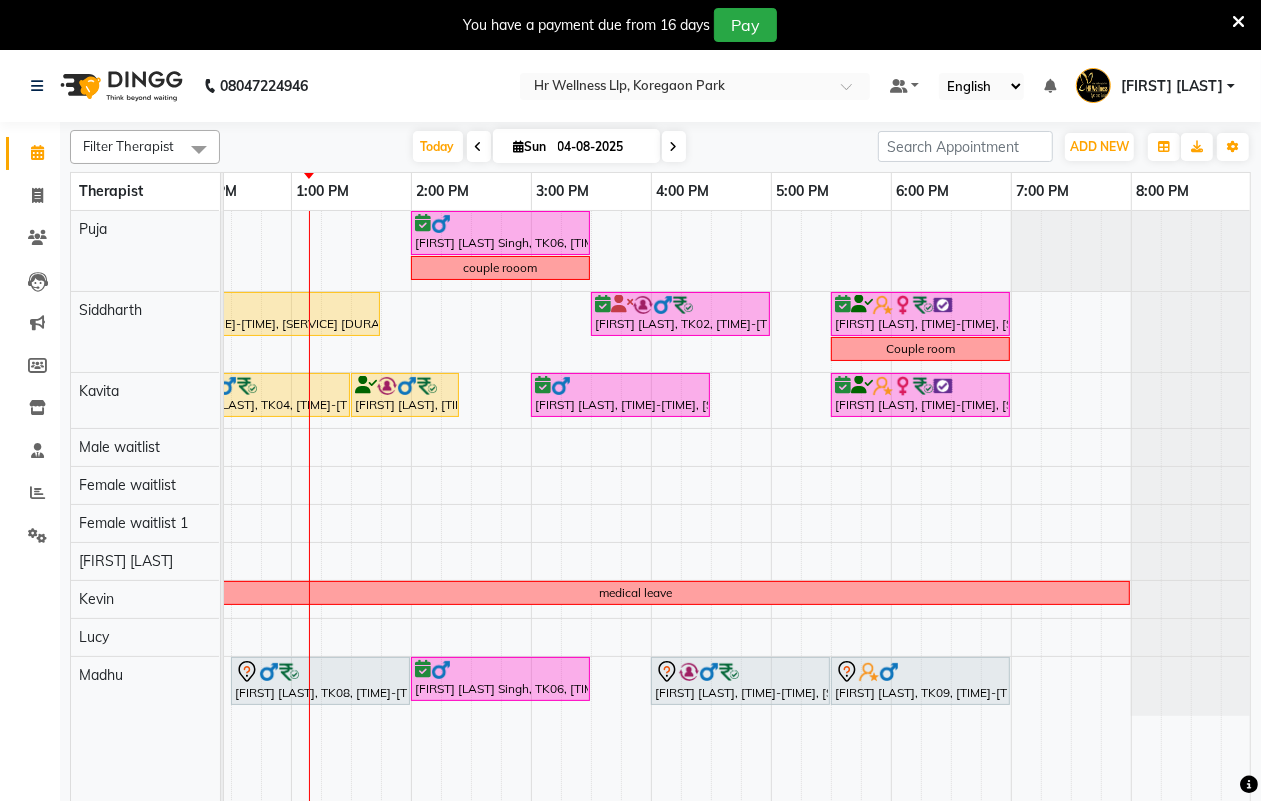 scroll, scrollTop: 0, scrollLeft: 0, axis: both 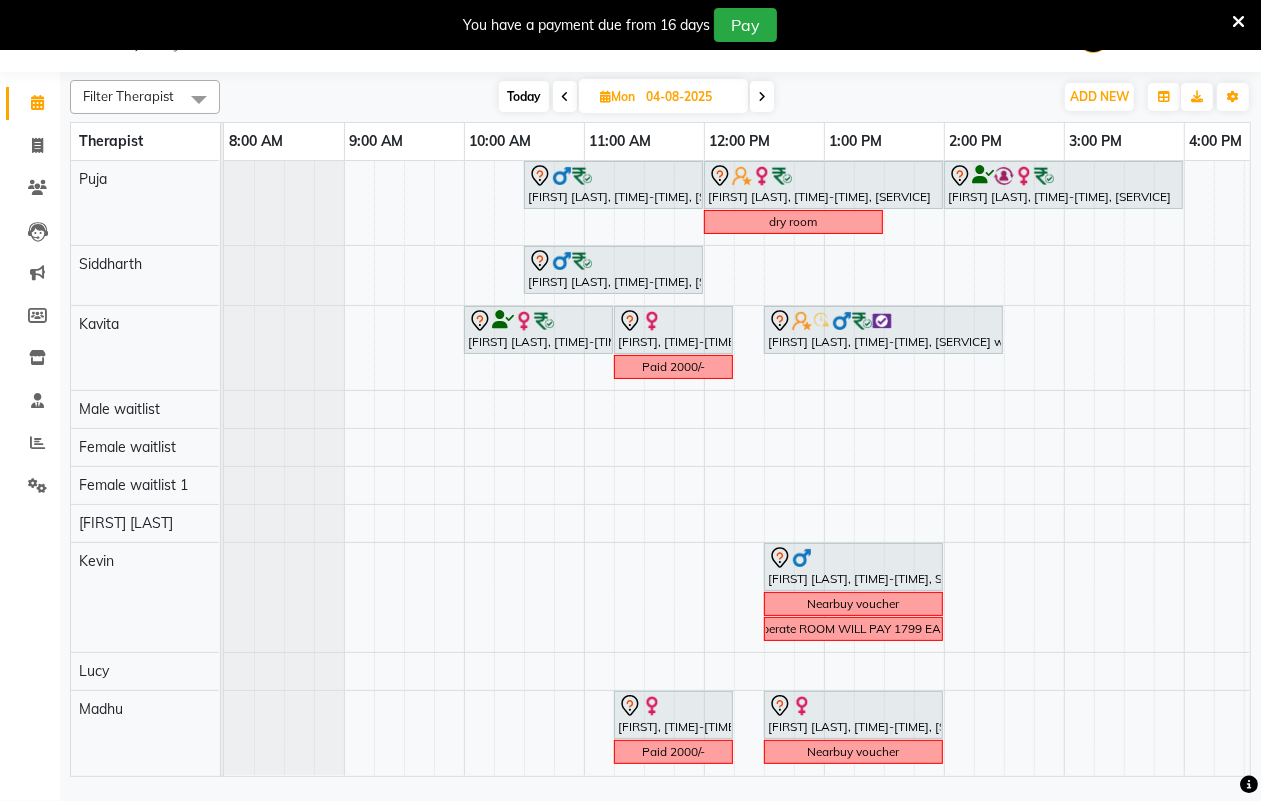 click at bounding box center (565, 97) 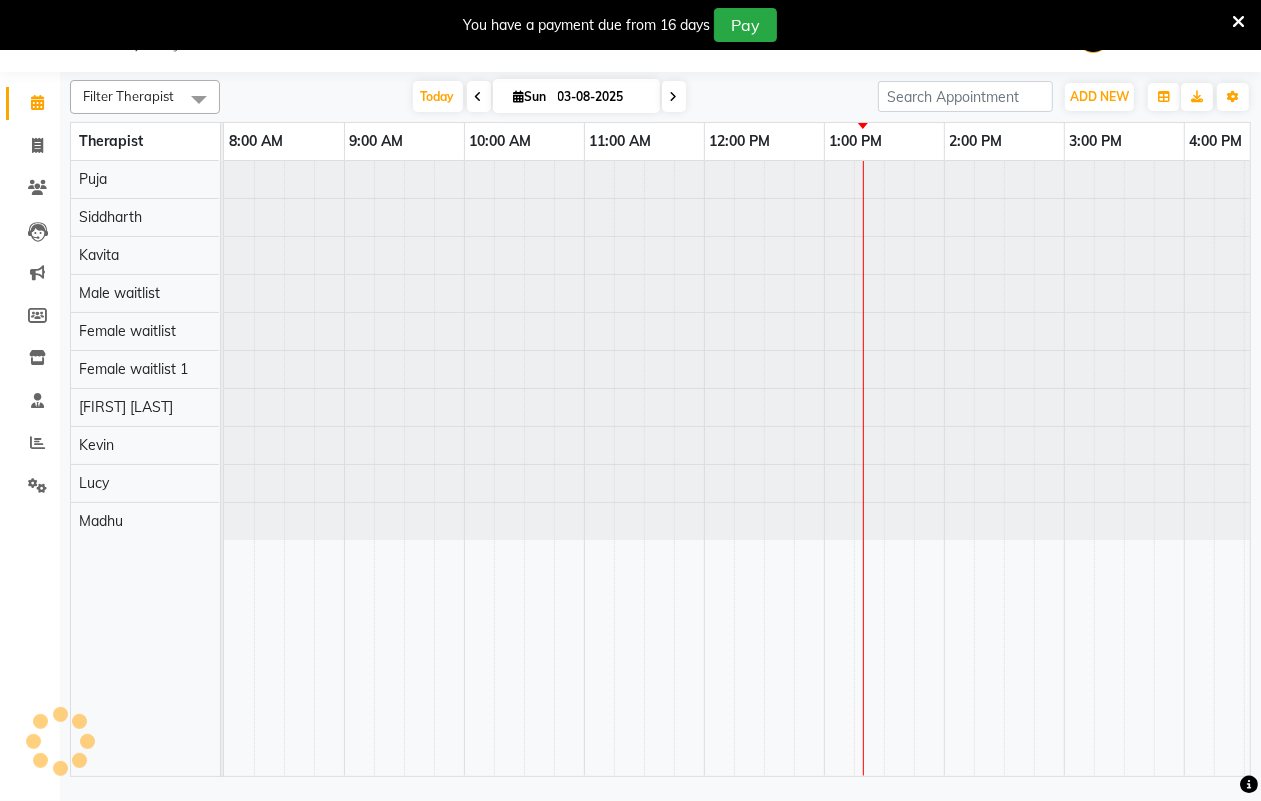 scroll, scrollTop: 0, scrollLeft: 533, axis: horizontal 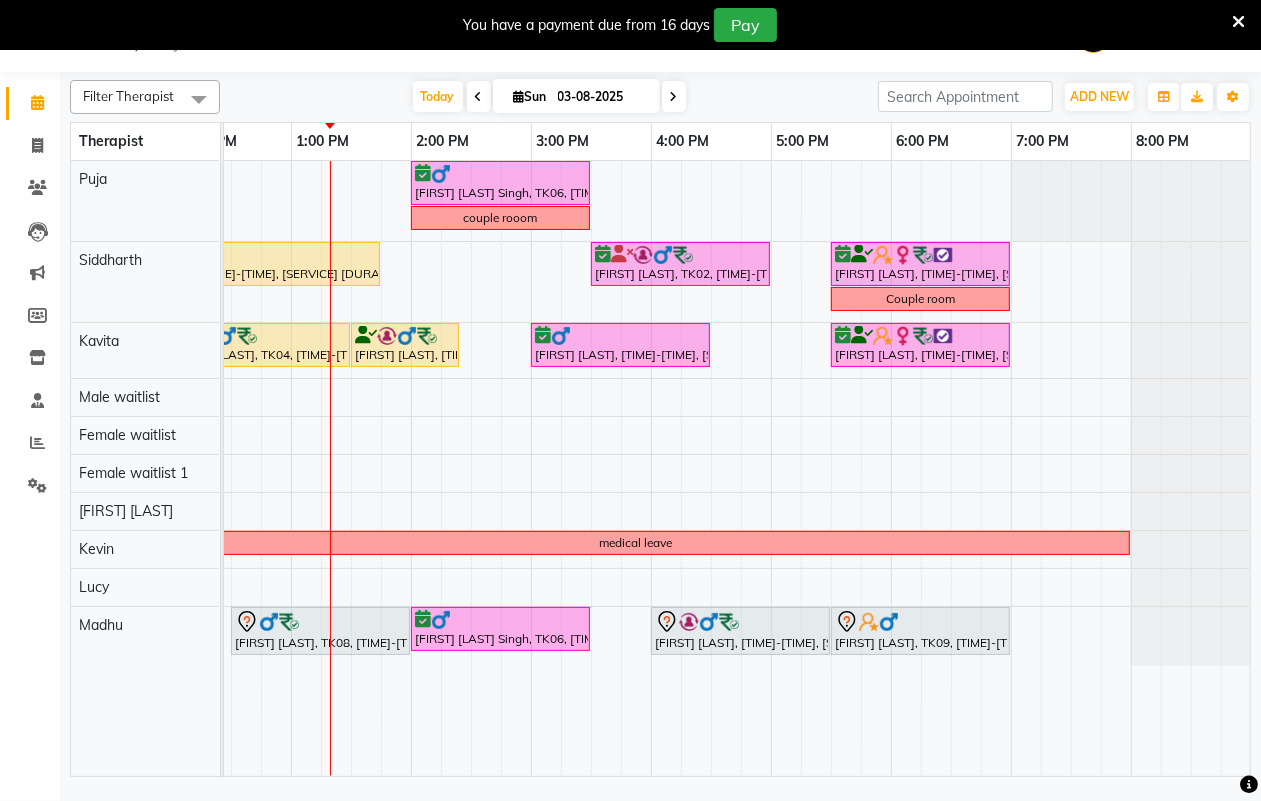 click at bounding box center (674, 96) 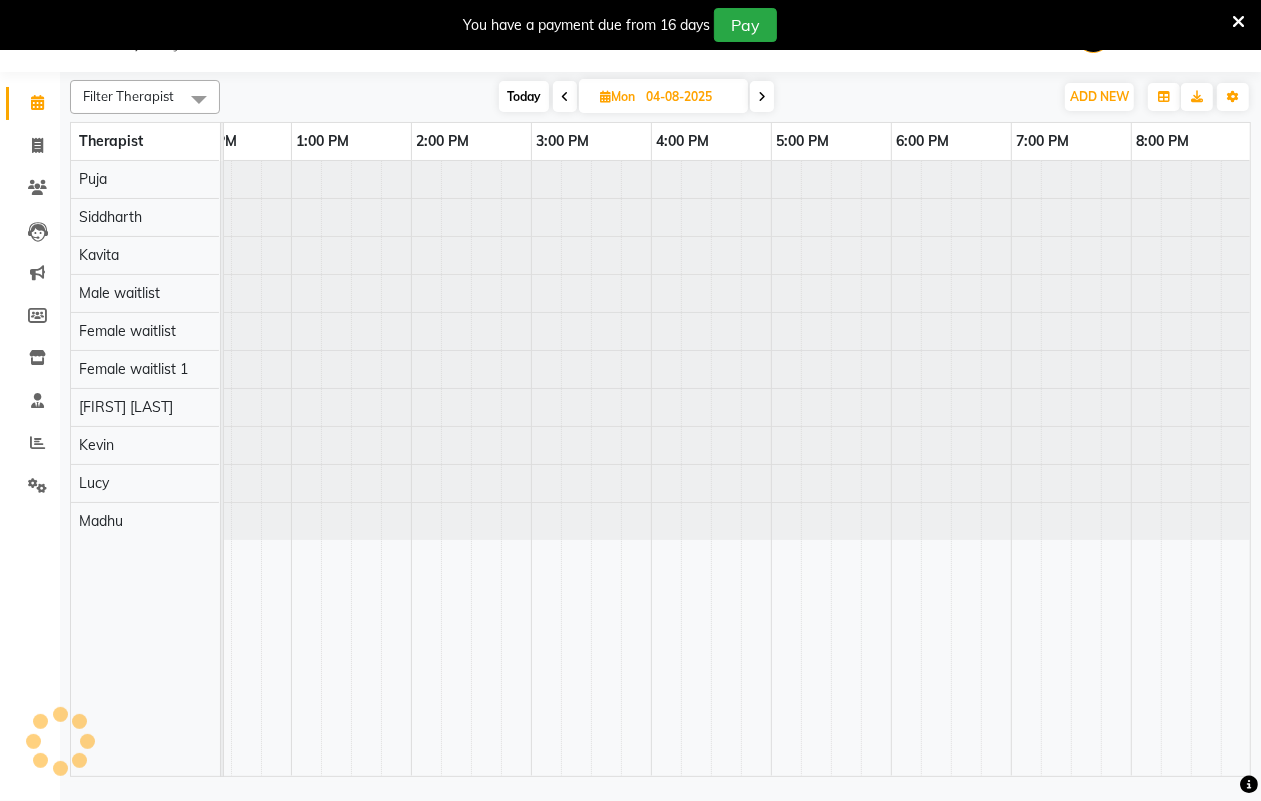 scroll, scrollTop: 0, scrollLeft: 533, axis: horizontal 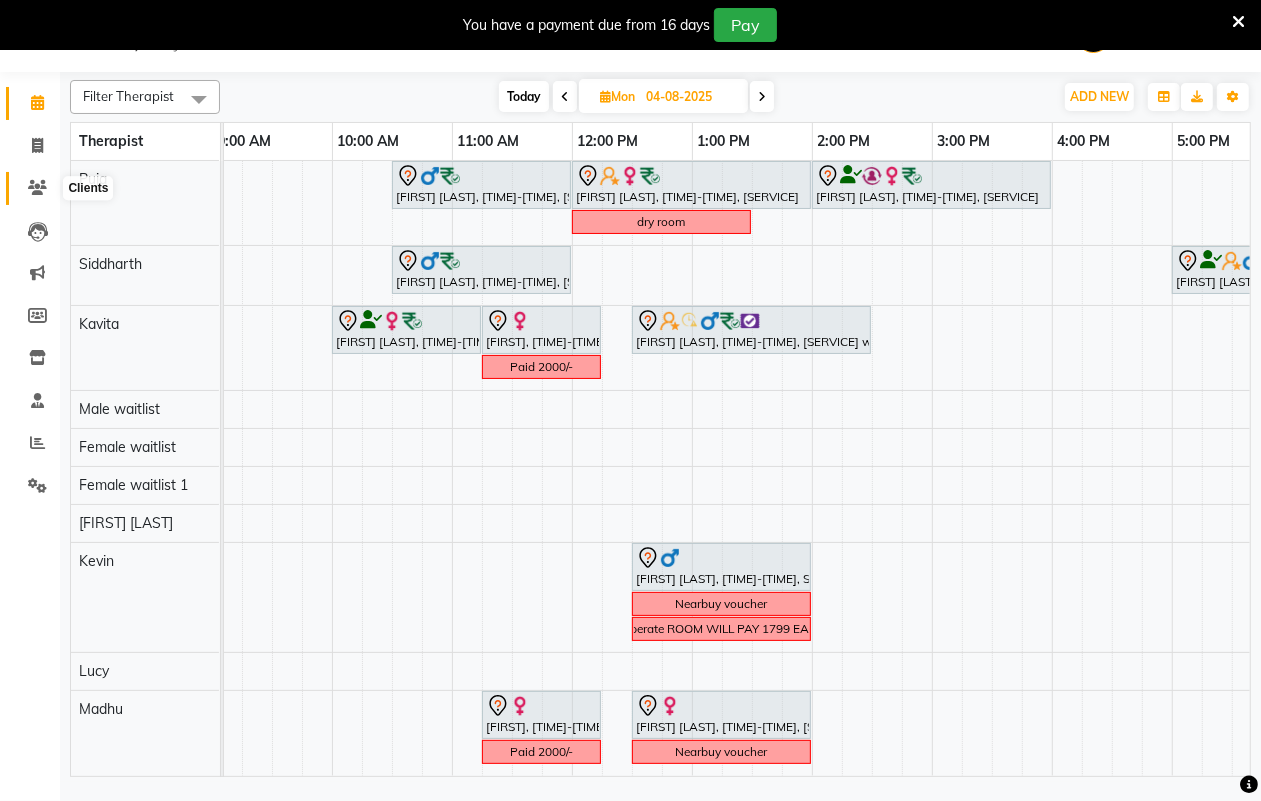 click 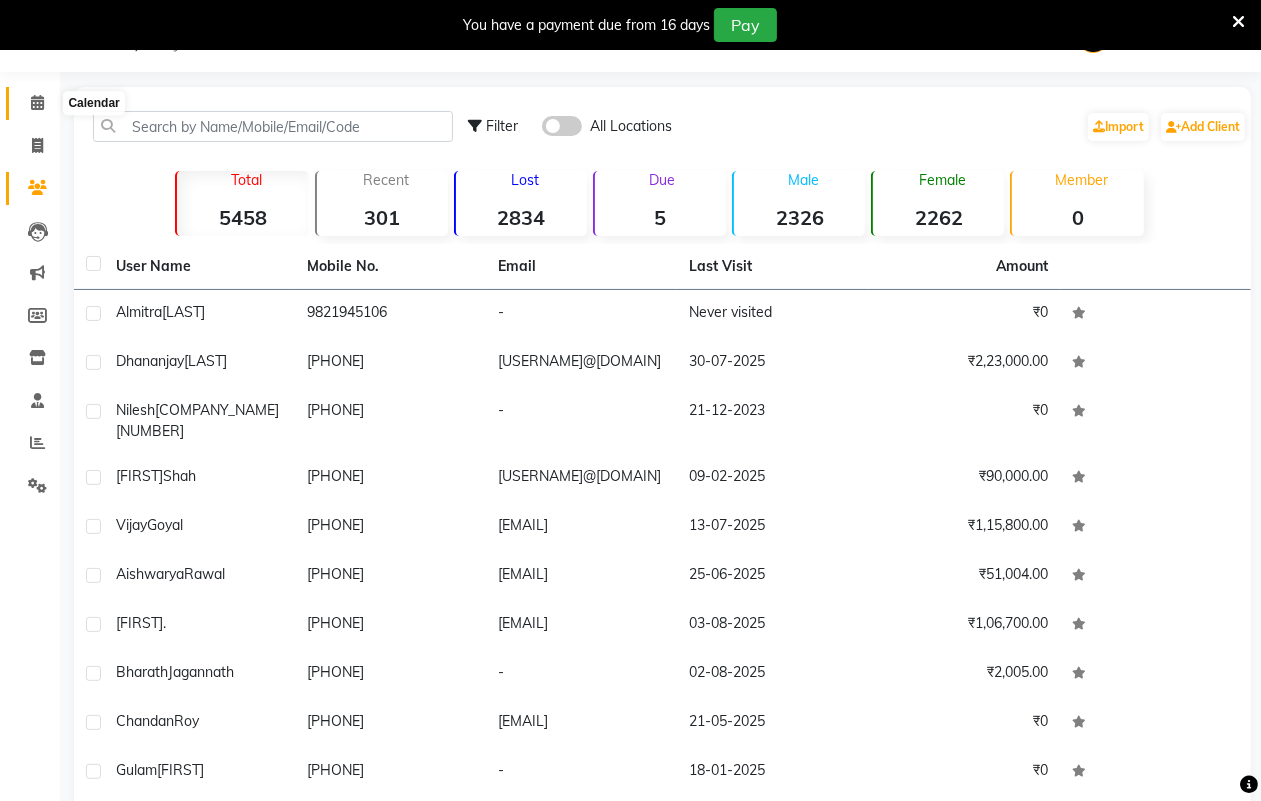 click 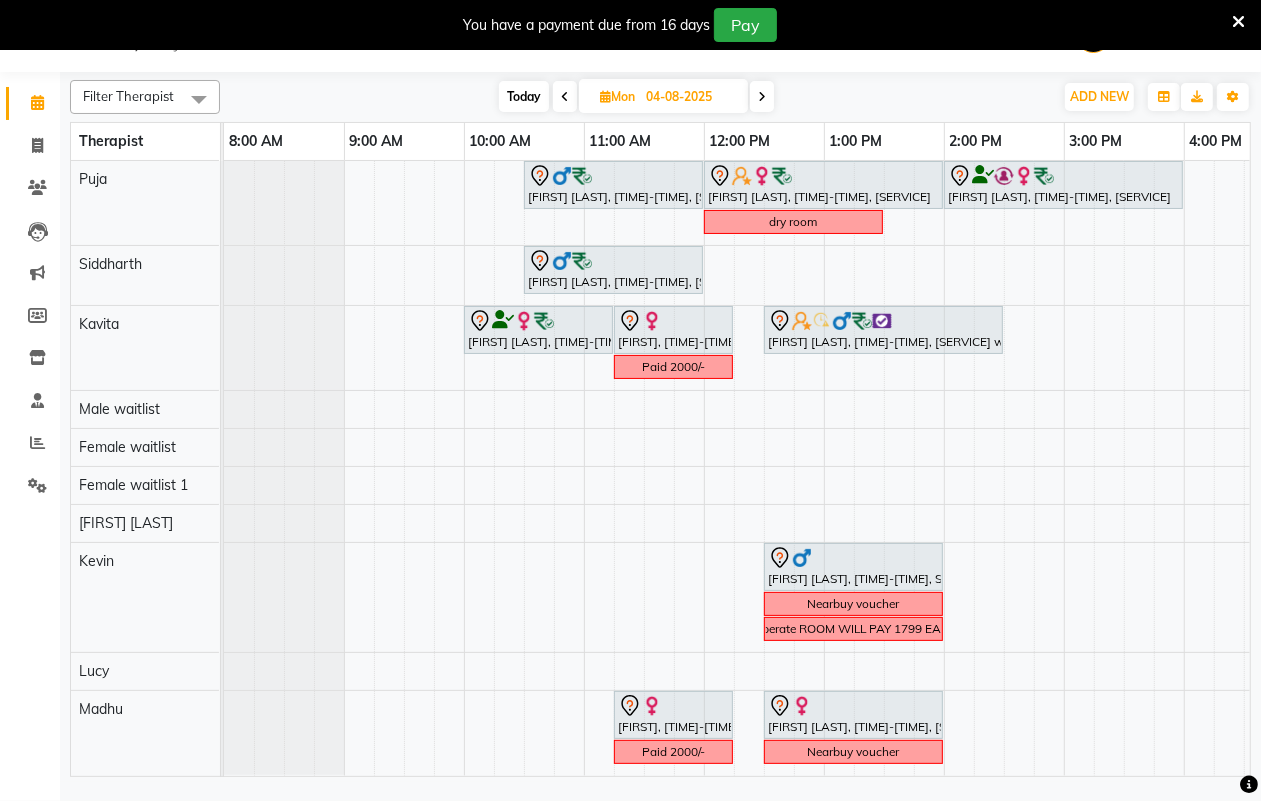 click at bounding box center [565, 97] 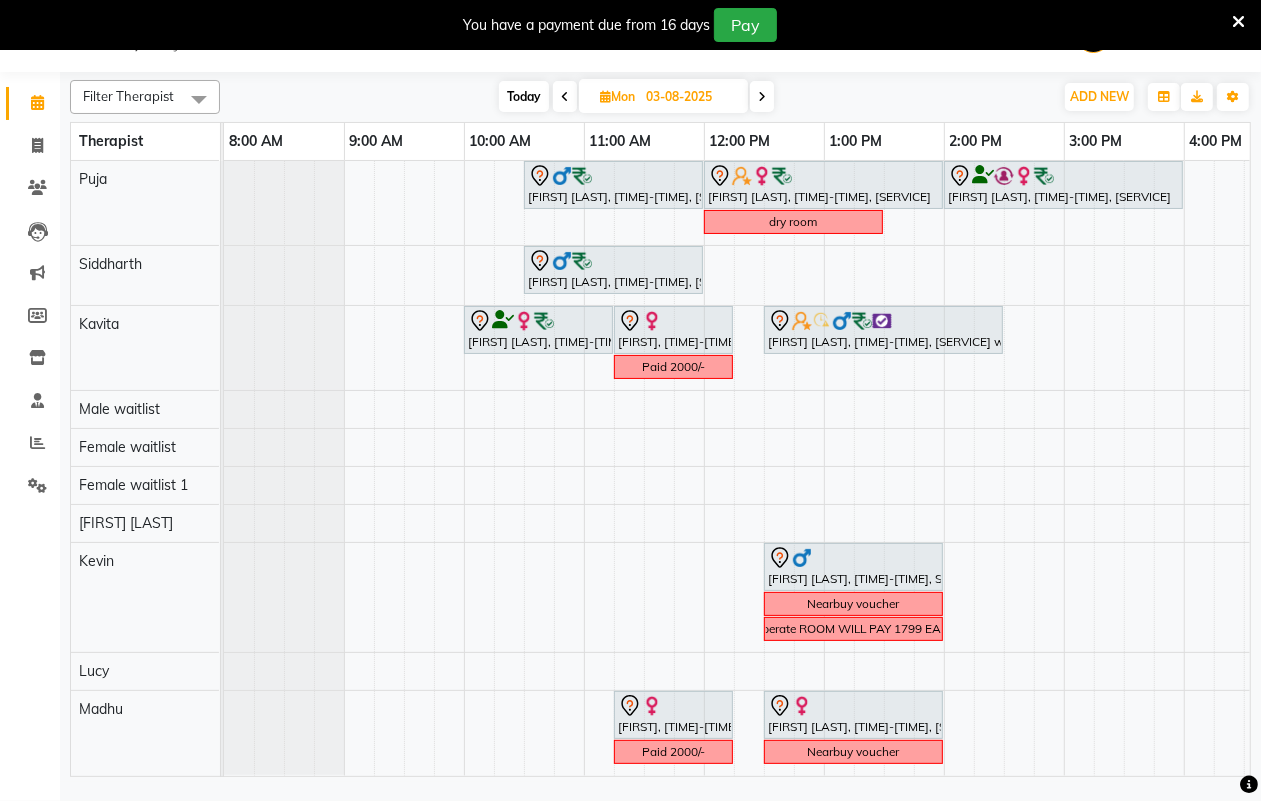 scroll, scrollTop: 0, scrollLeft: 533, axis: horizontal 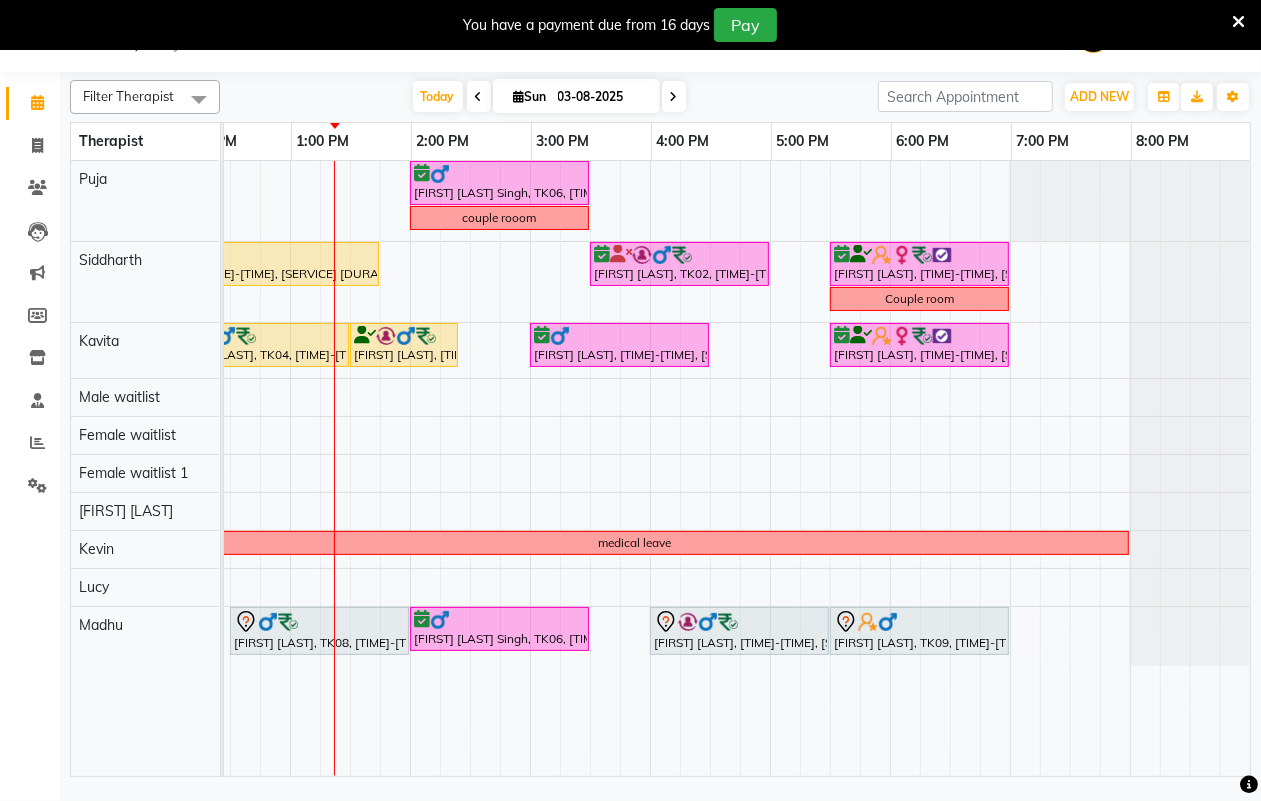 click at bounding box center (479, 97) 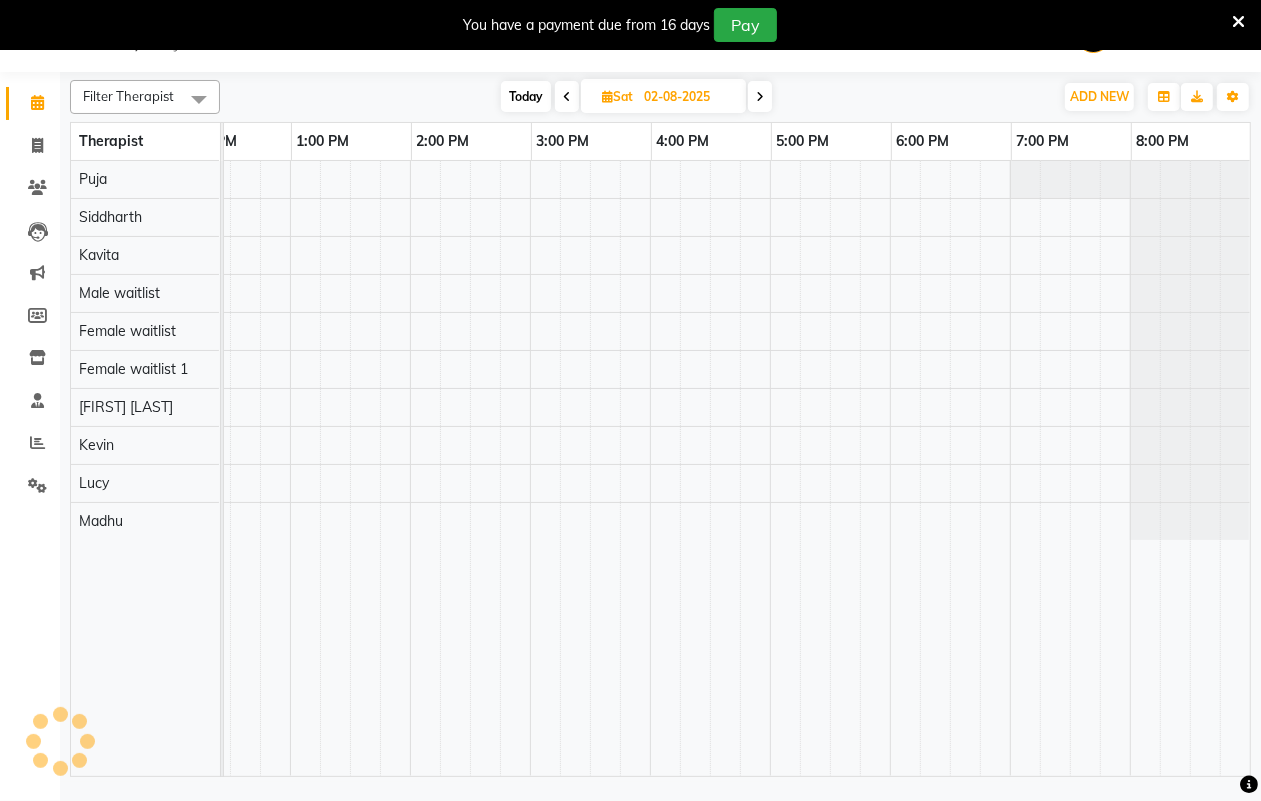 scroll, scrollTop: 0, scrollLeft: 533, axis: horizontal 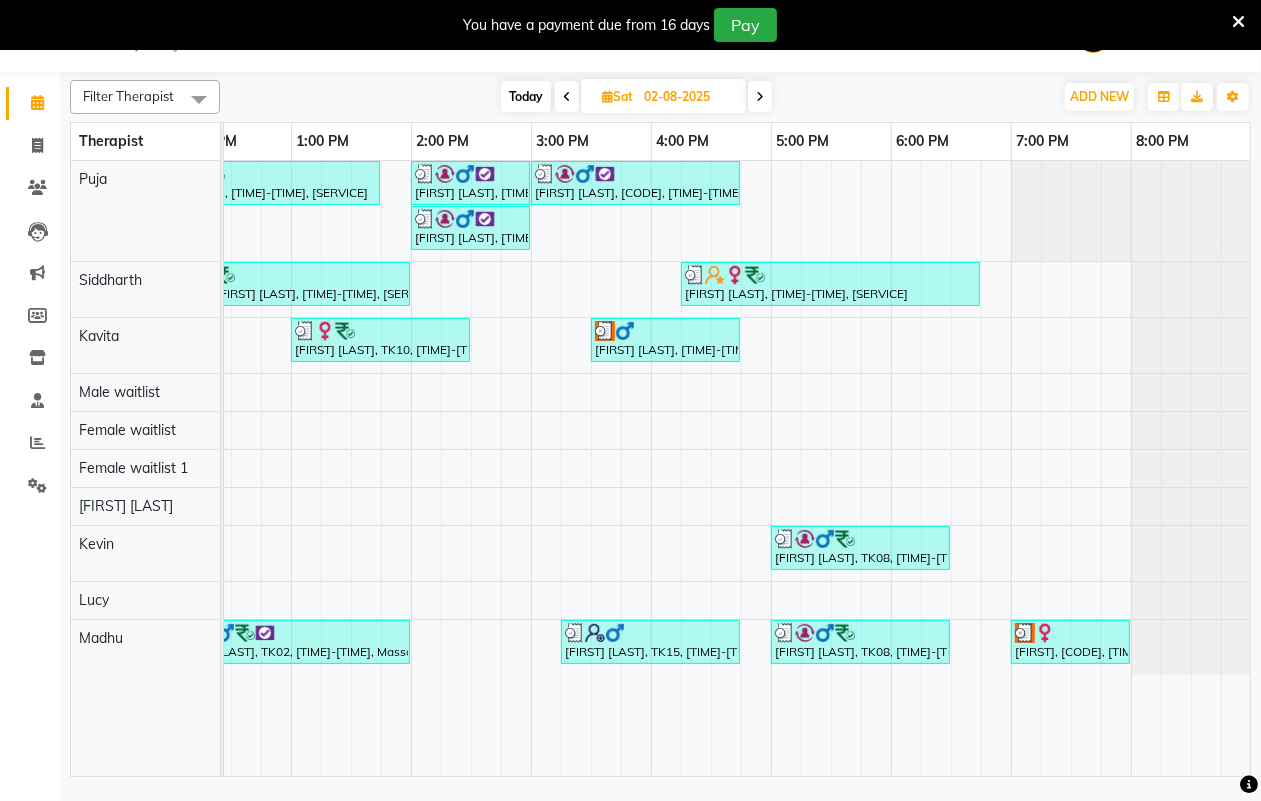 click at bounding box center [760, 97] 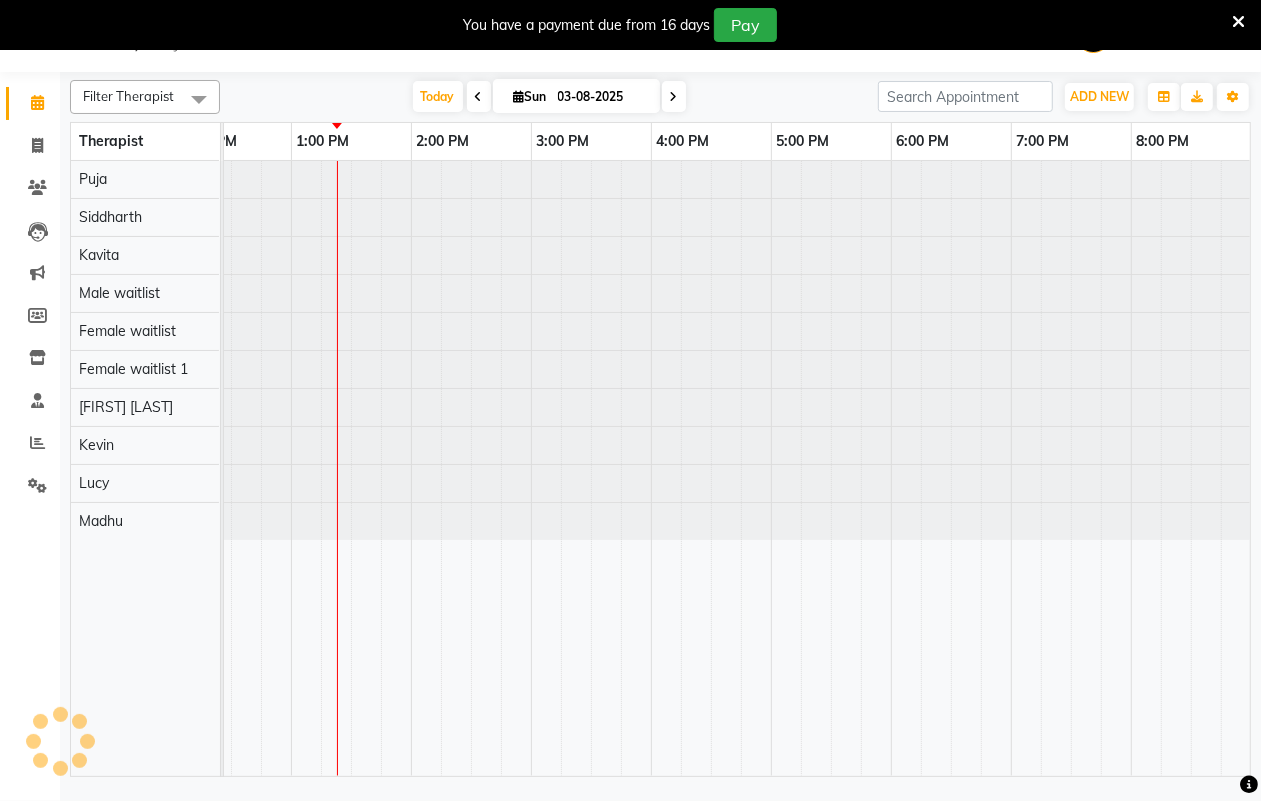 scroll, scrollTop: 0, scrollLeft: 0, axis: both 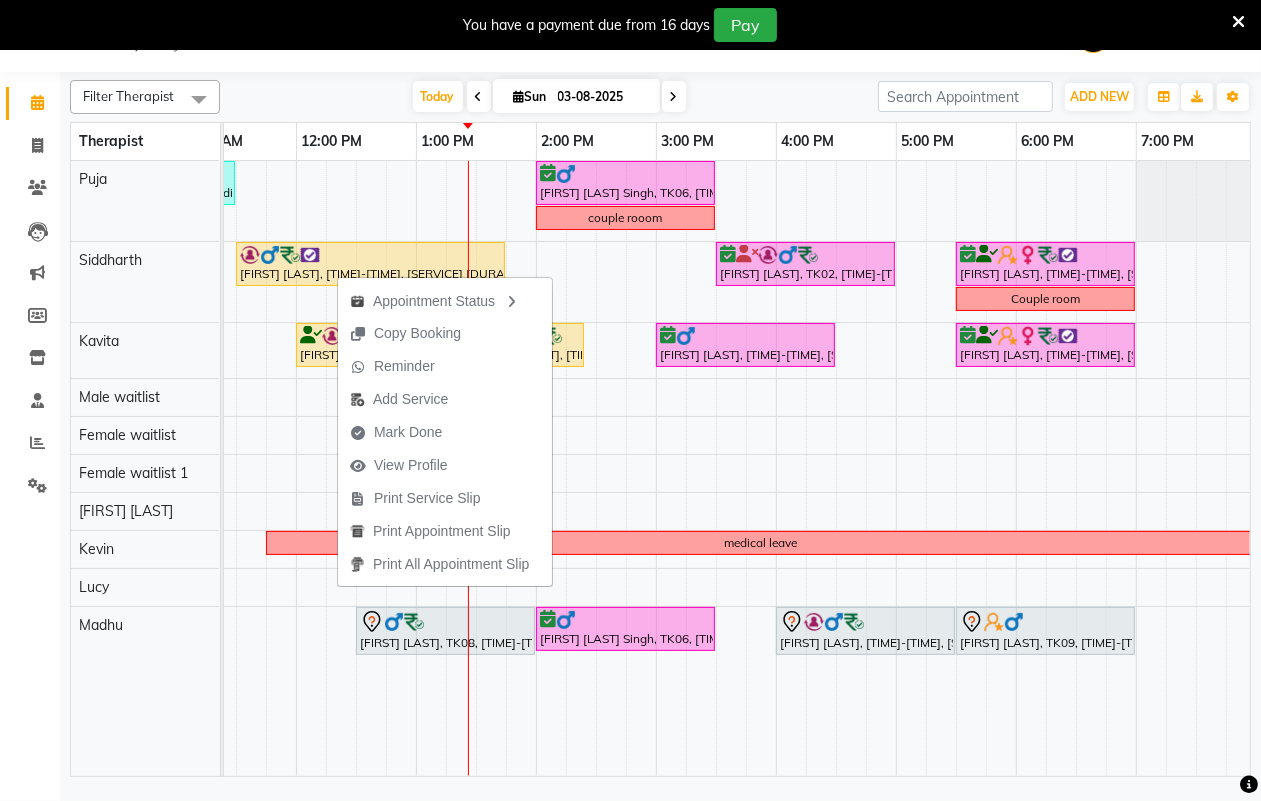 click on "Mark Done" at bounding box center [408, 432] 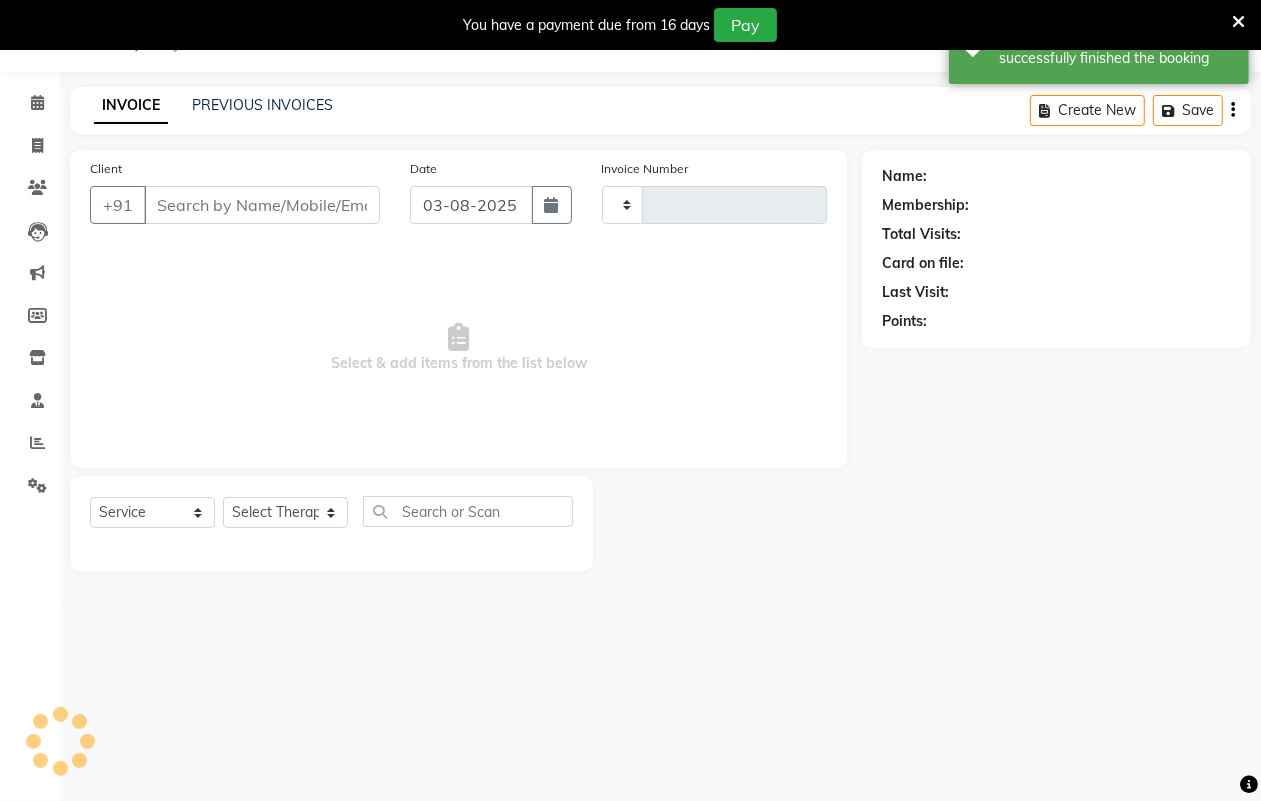 type on "1117" 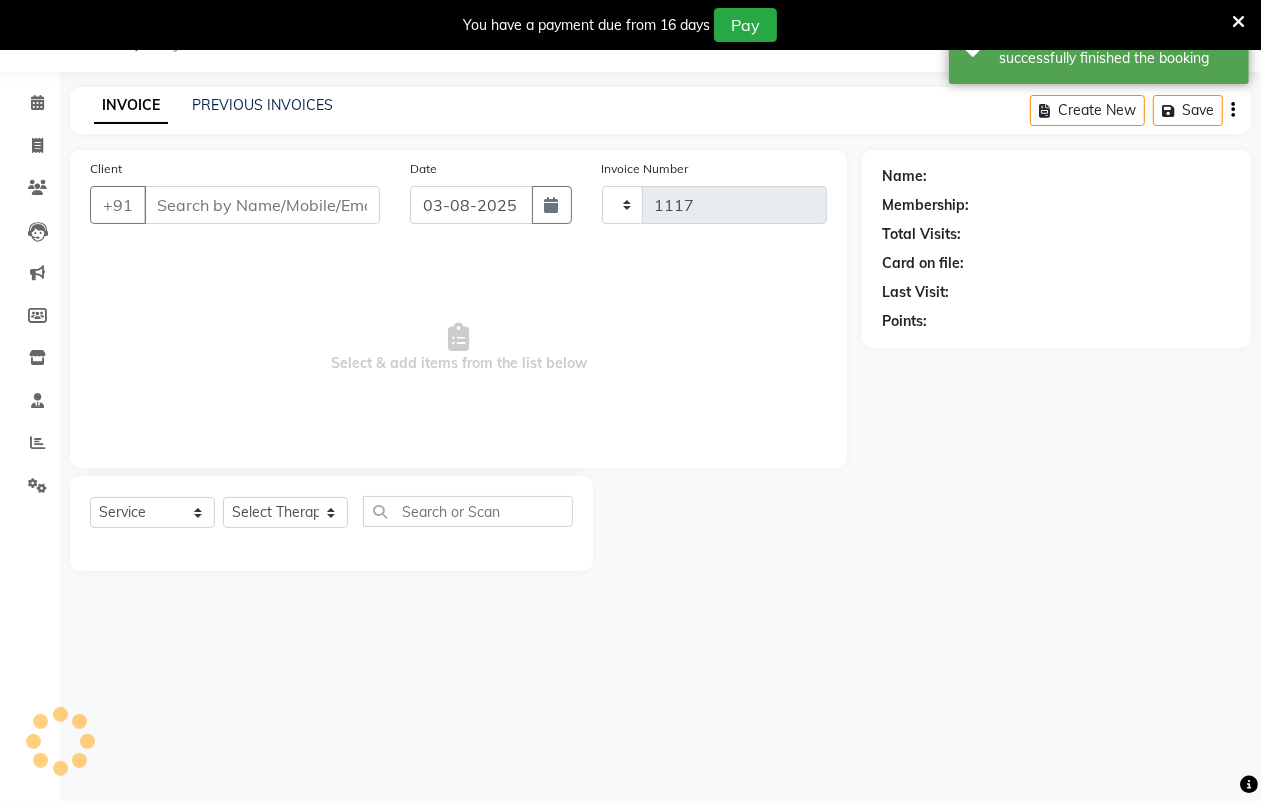 select on "4295" 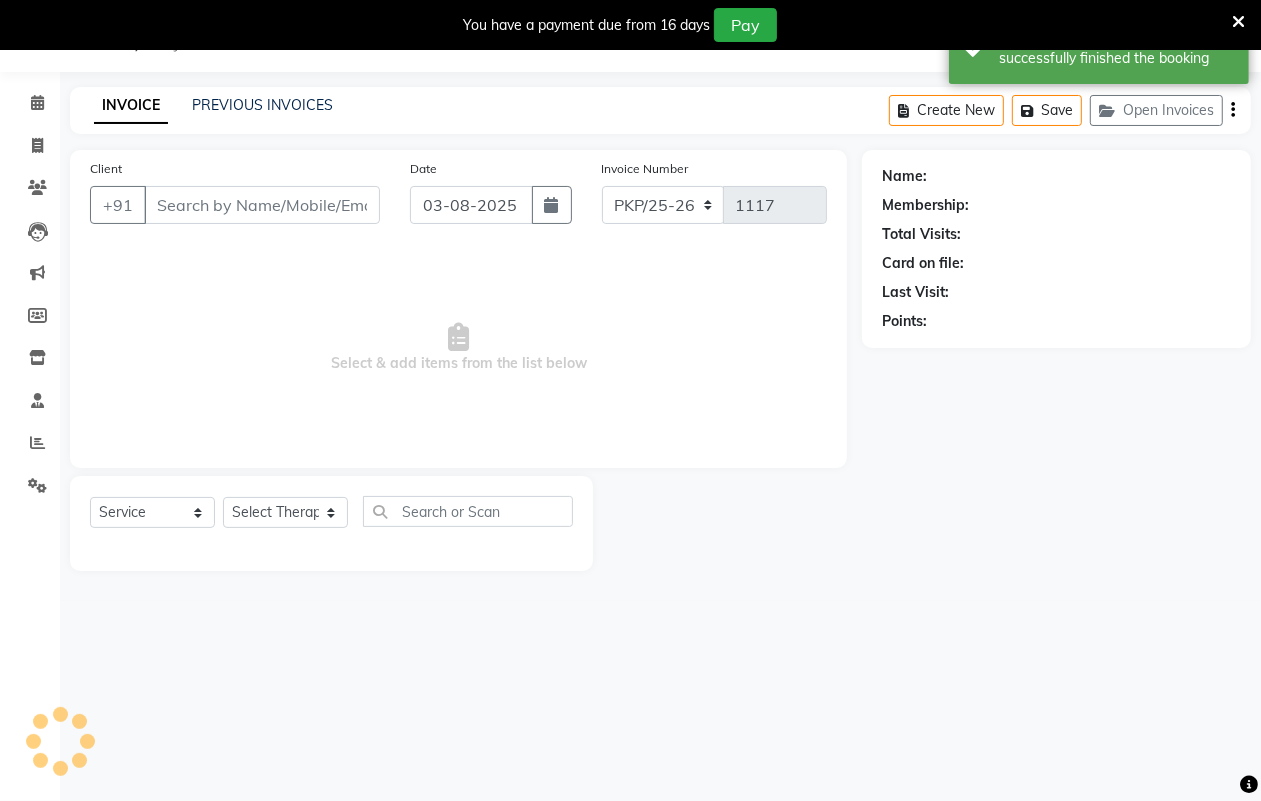 type on "[PHONE]" 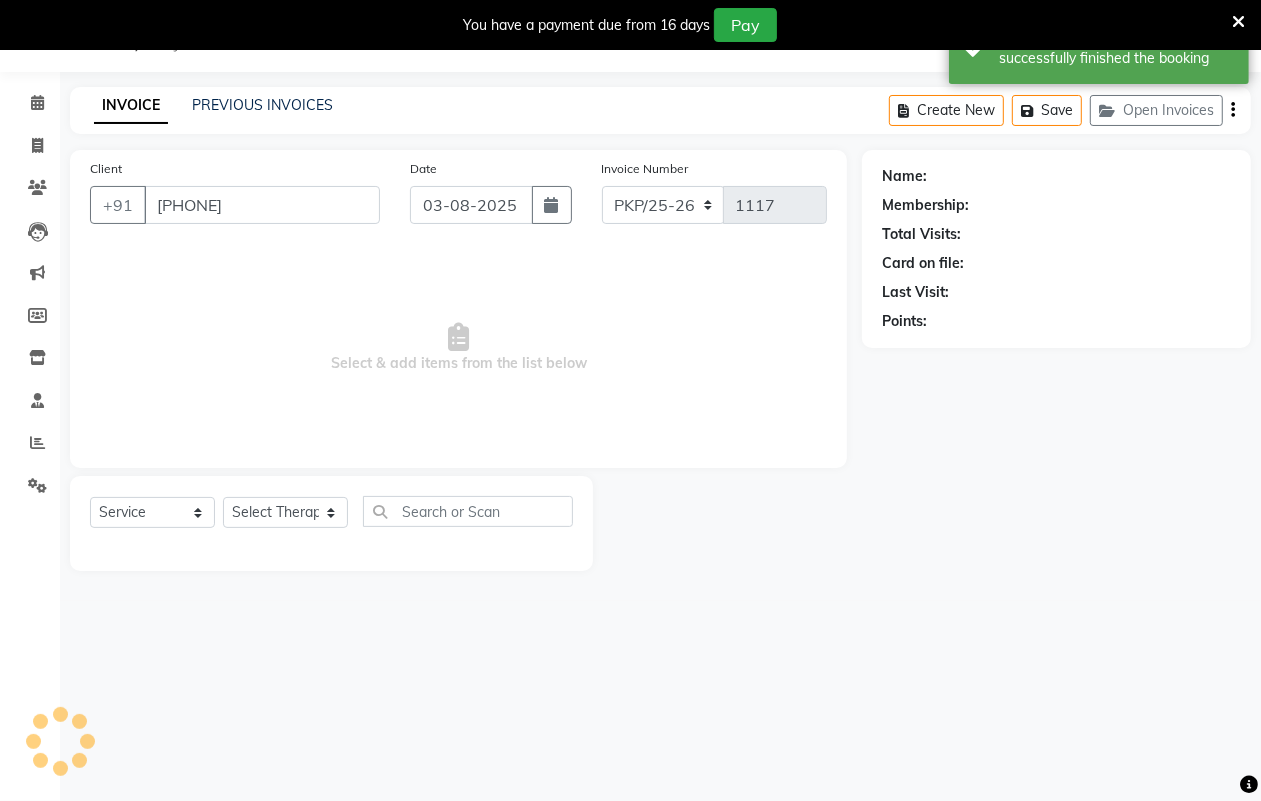 select on "16489" 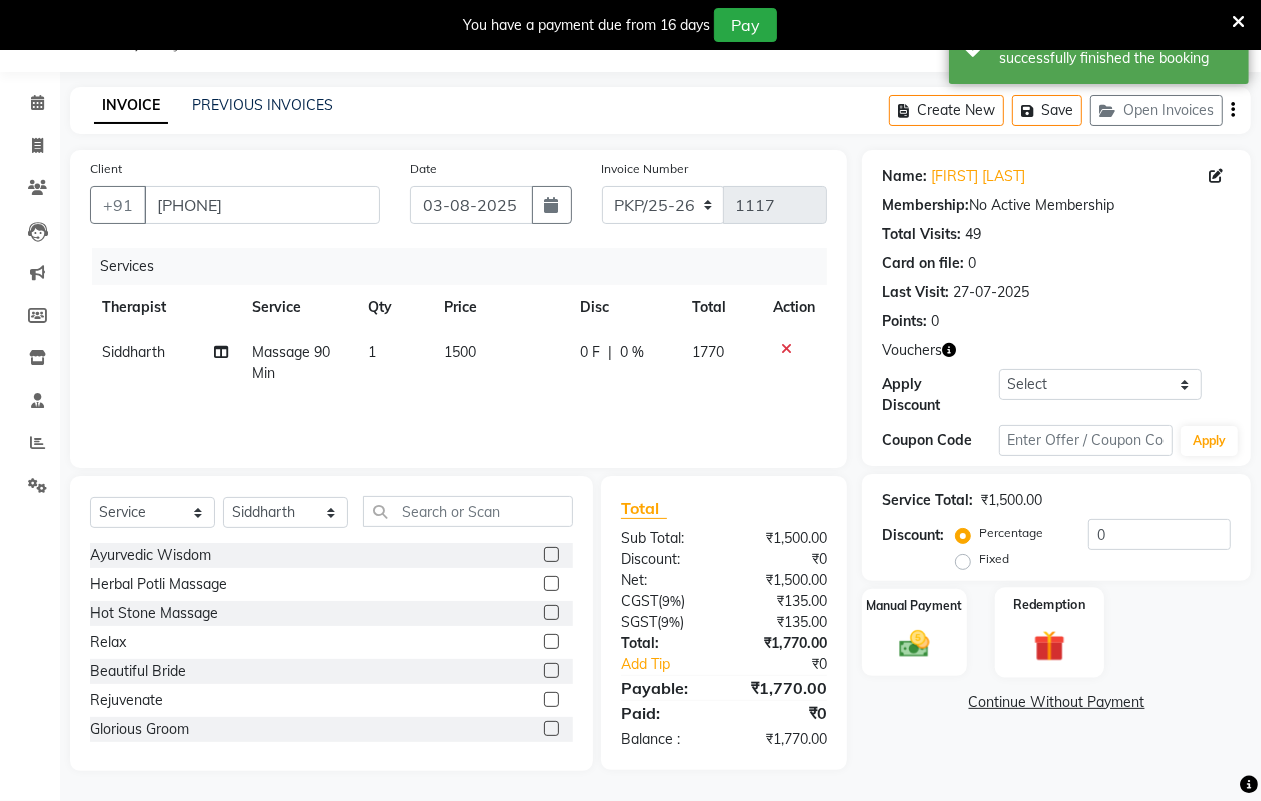 click 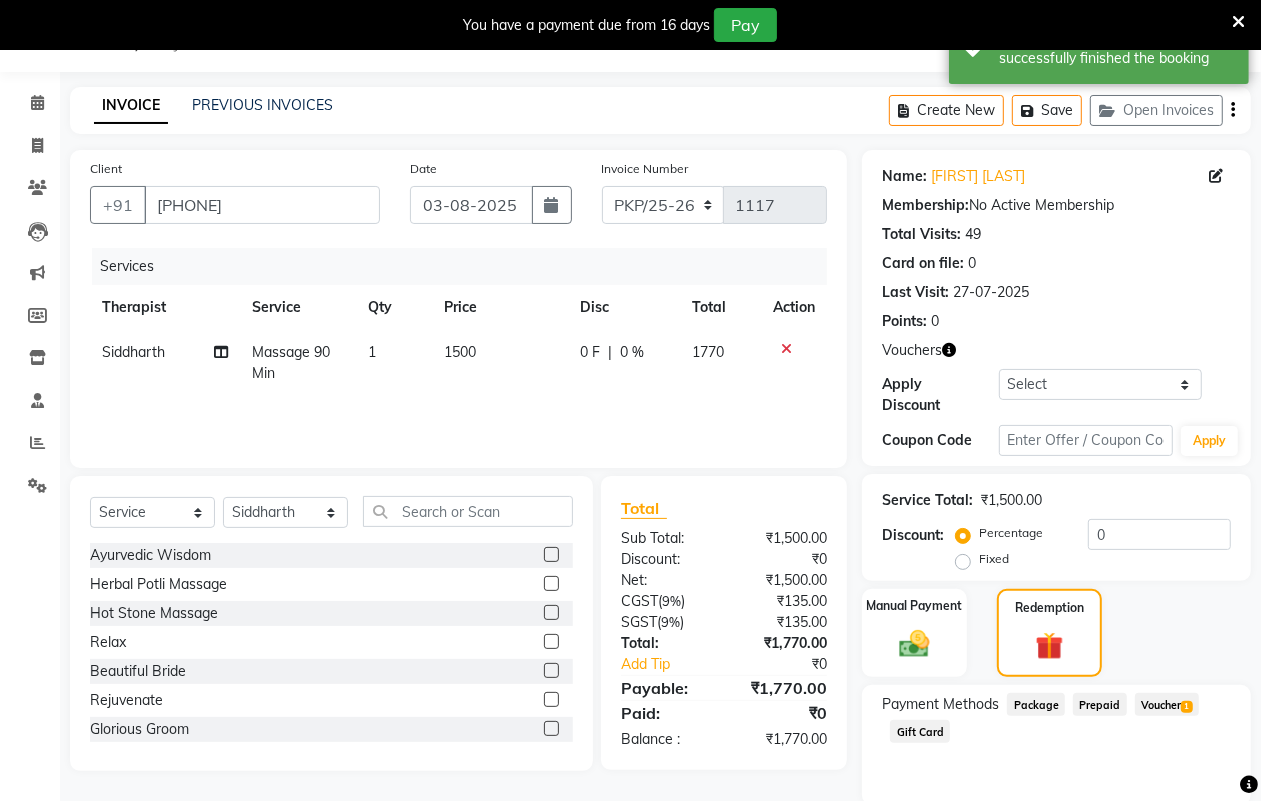click on "Voucher  1" 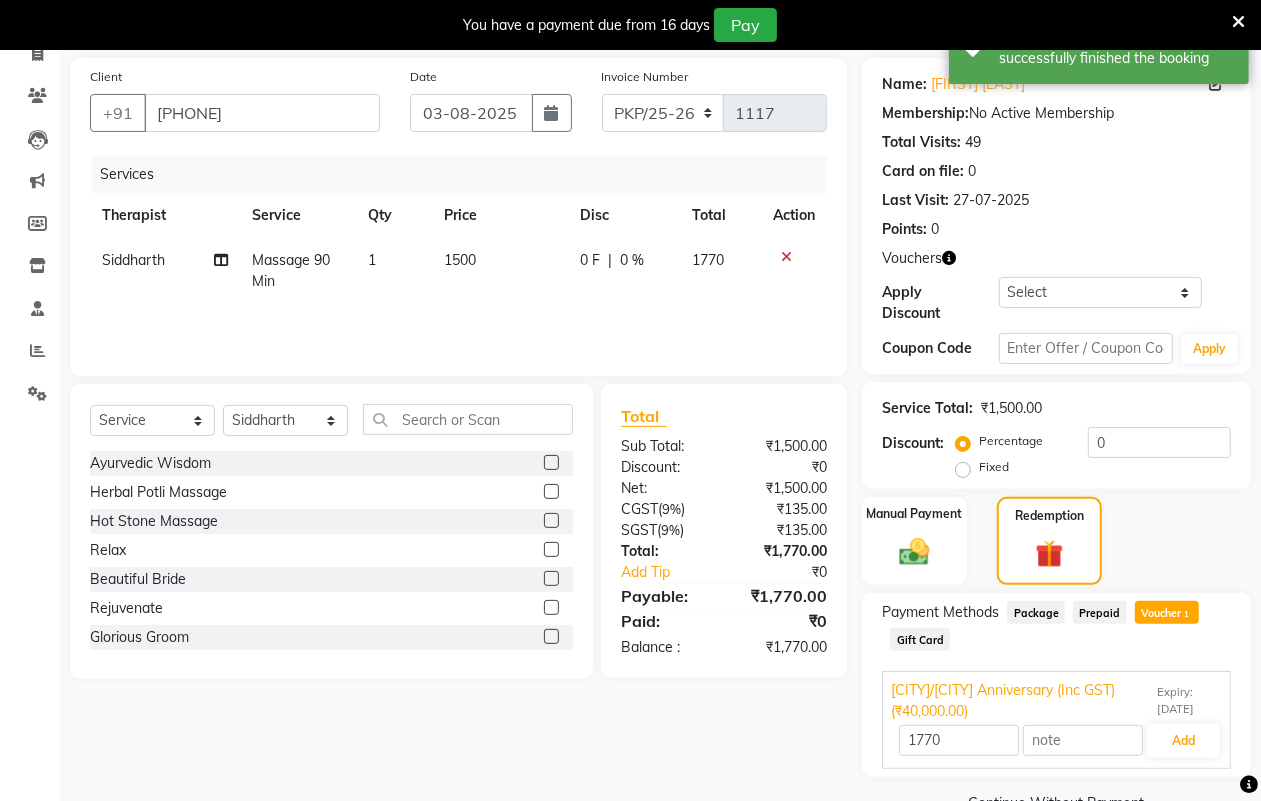 scroll, scrollTop: 188, scrollLeft: 0, axis: vertical 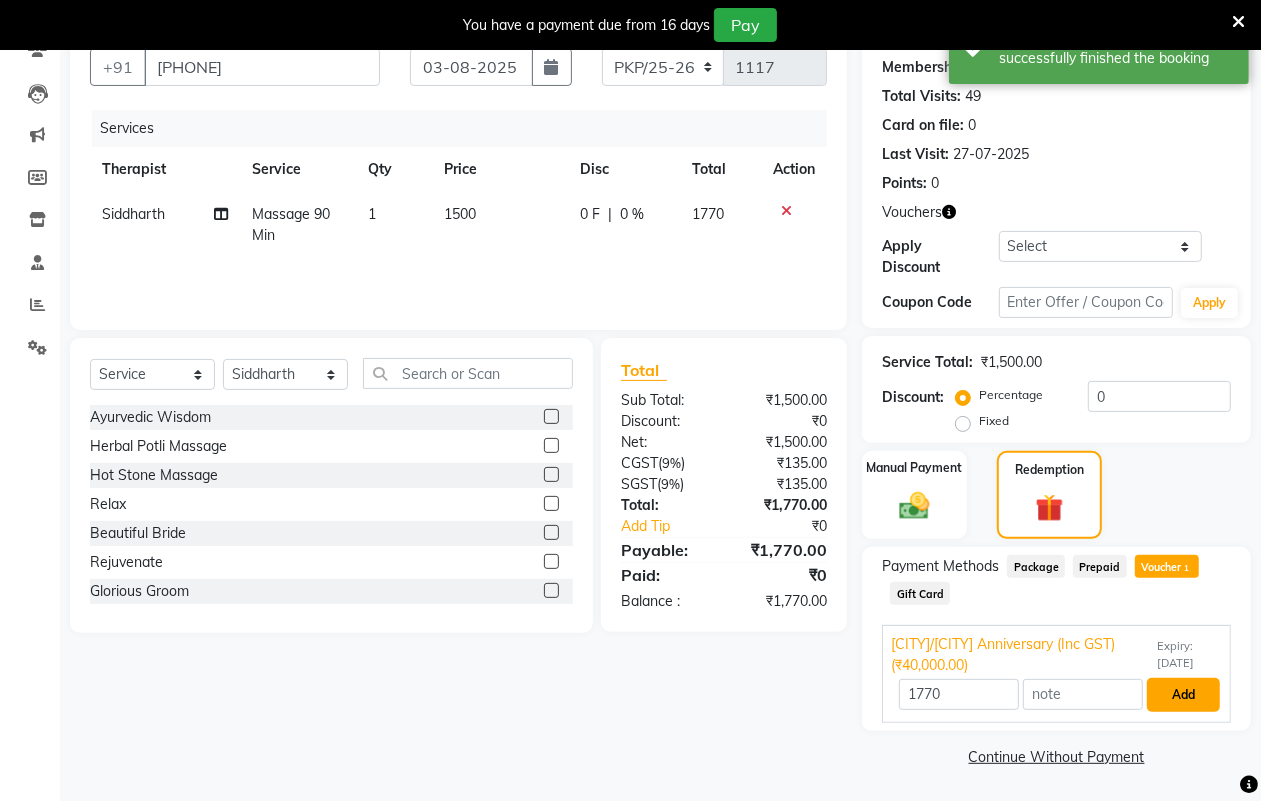 click on "Add" at bounding box center [1183, 695] 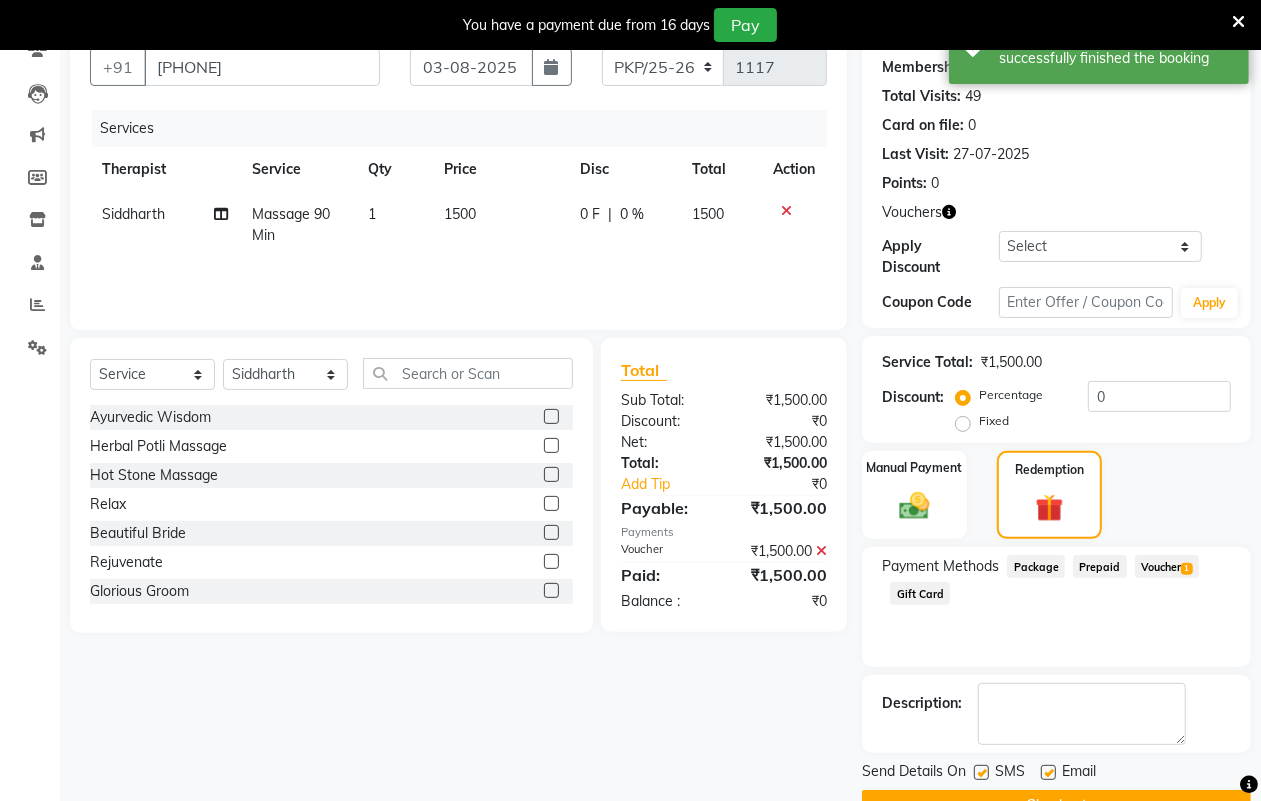 scroll, scrollTop: 238, scrollLeft: 0, axis: vertical 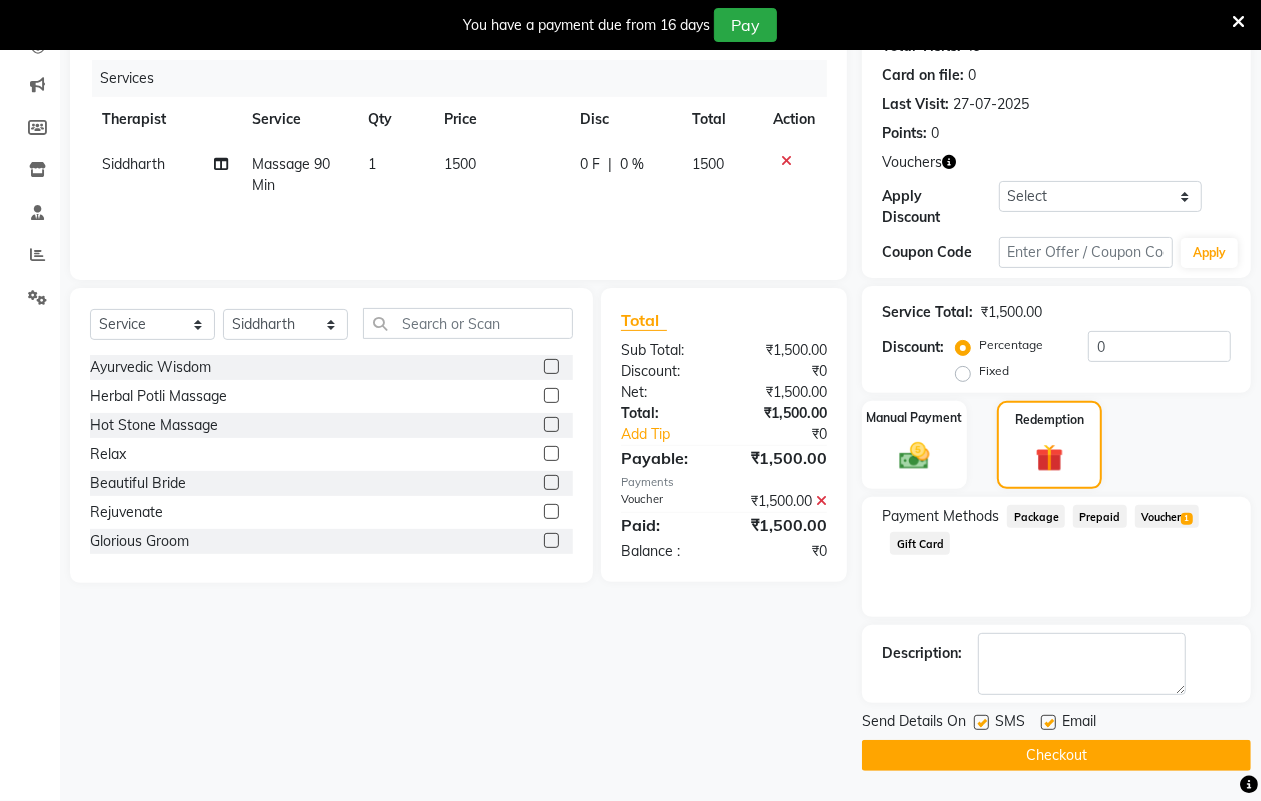 click on "Checkout" 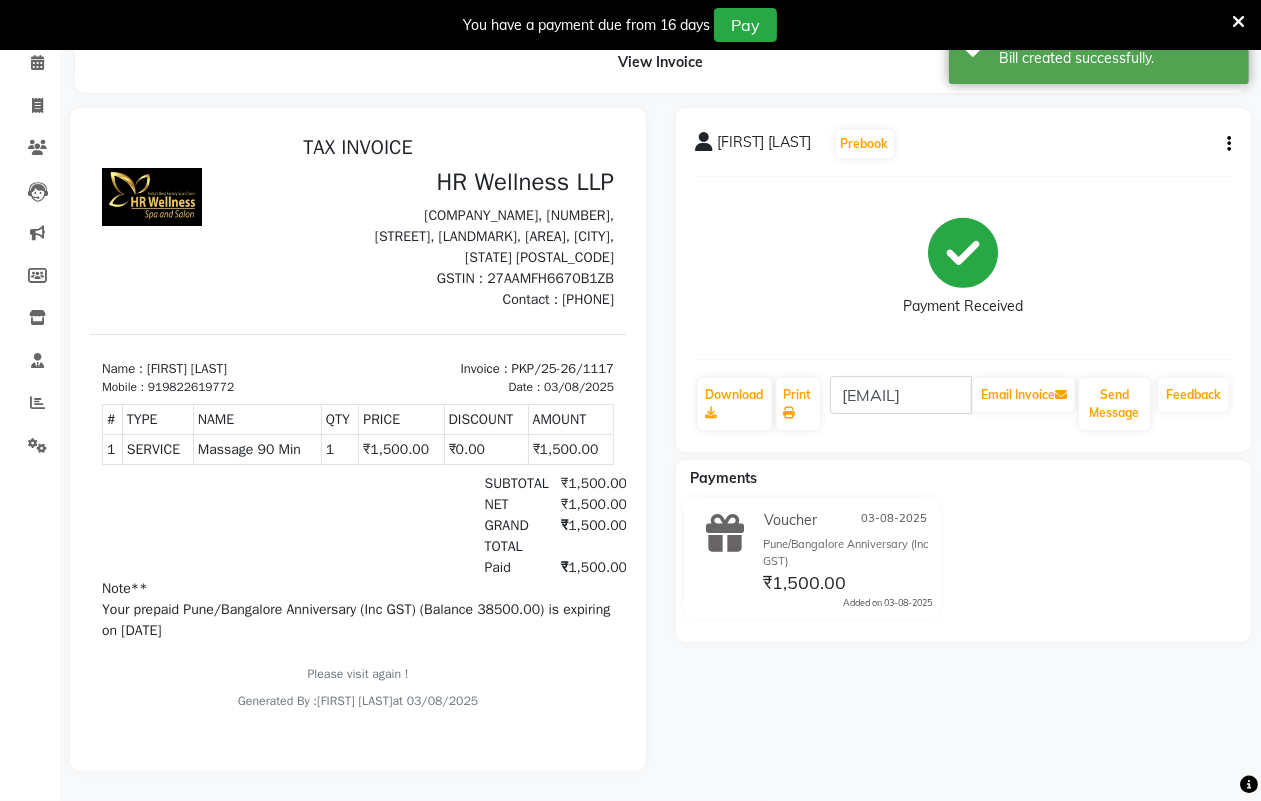 scroll, scrollTop: 0, scrollLeft: 0, axis: both 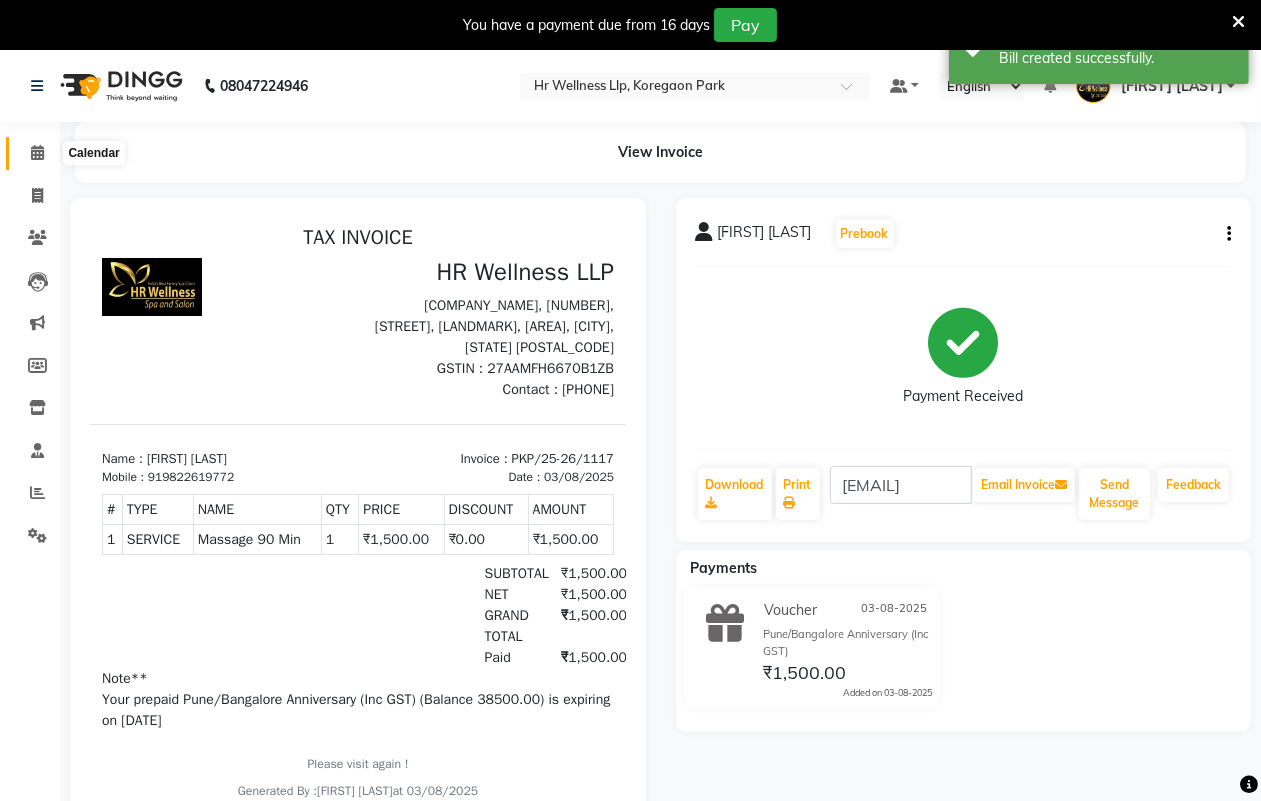 click 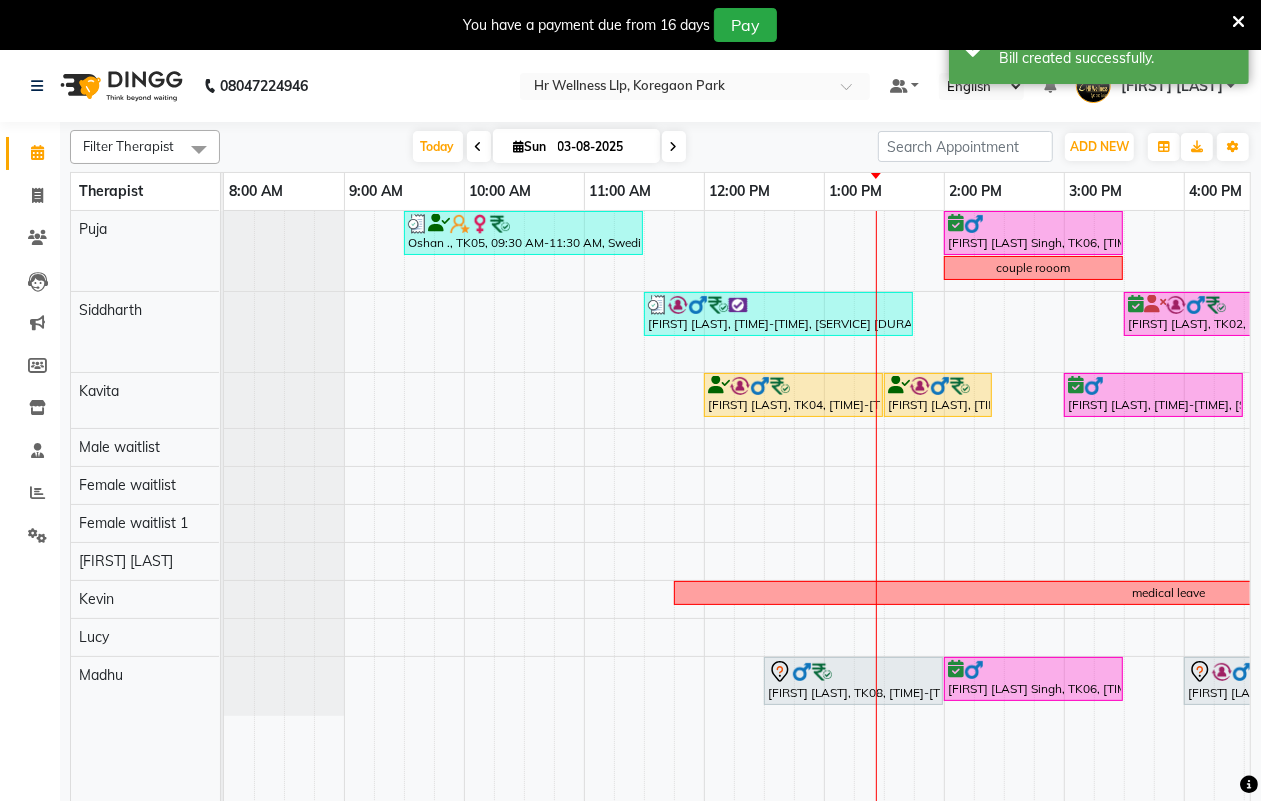 click at bounding box center [1238, 22] 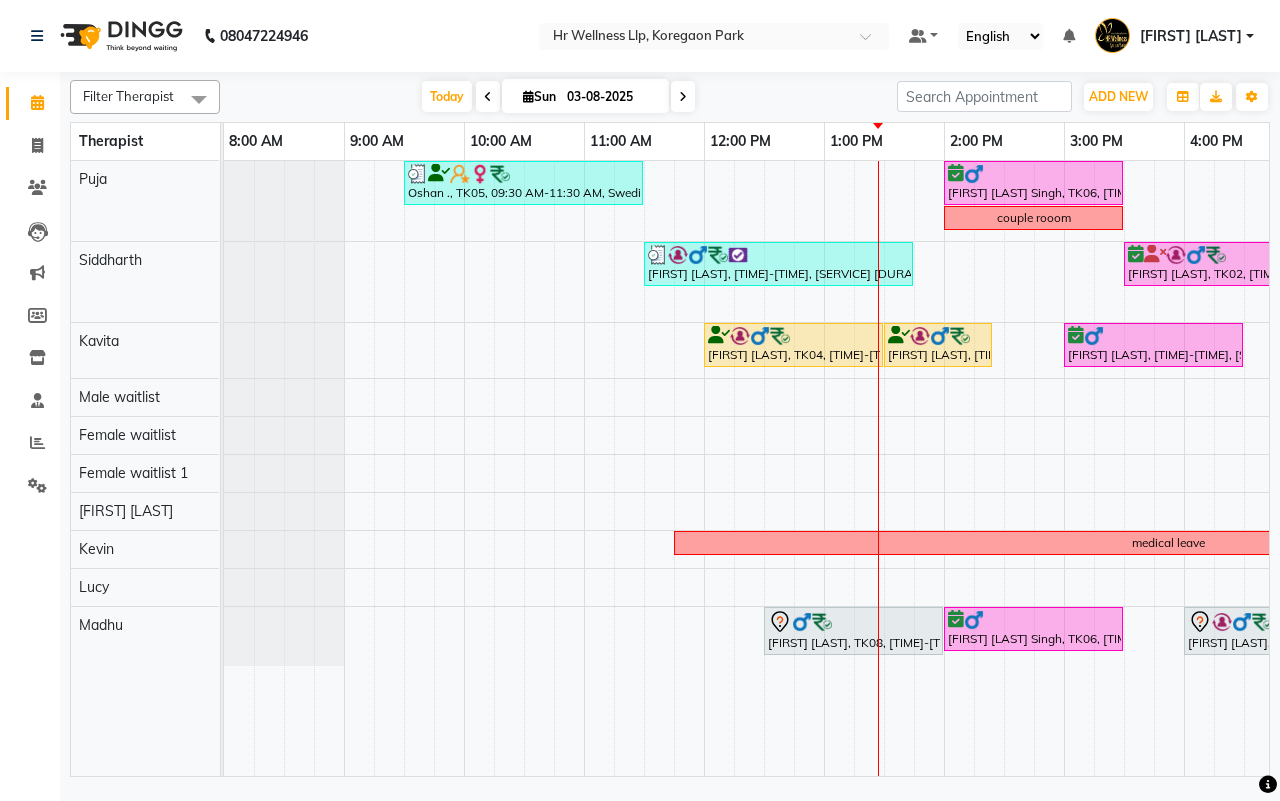 scroll, scrollTop: 0, scrollLeft: 533, axis: horizontal 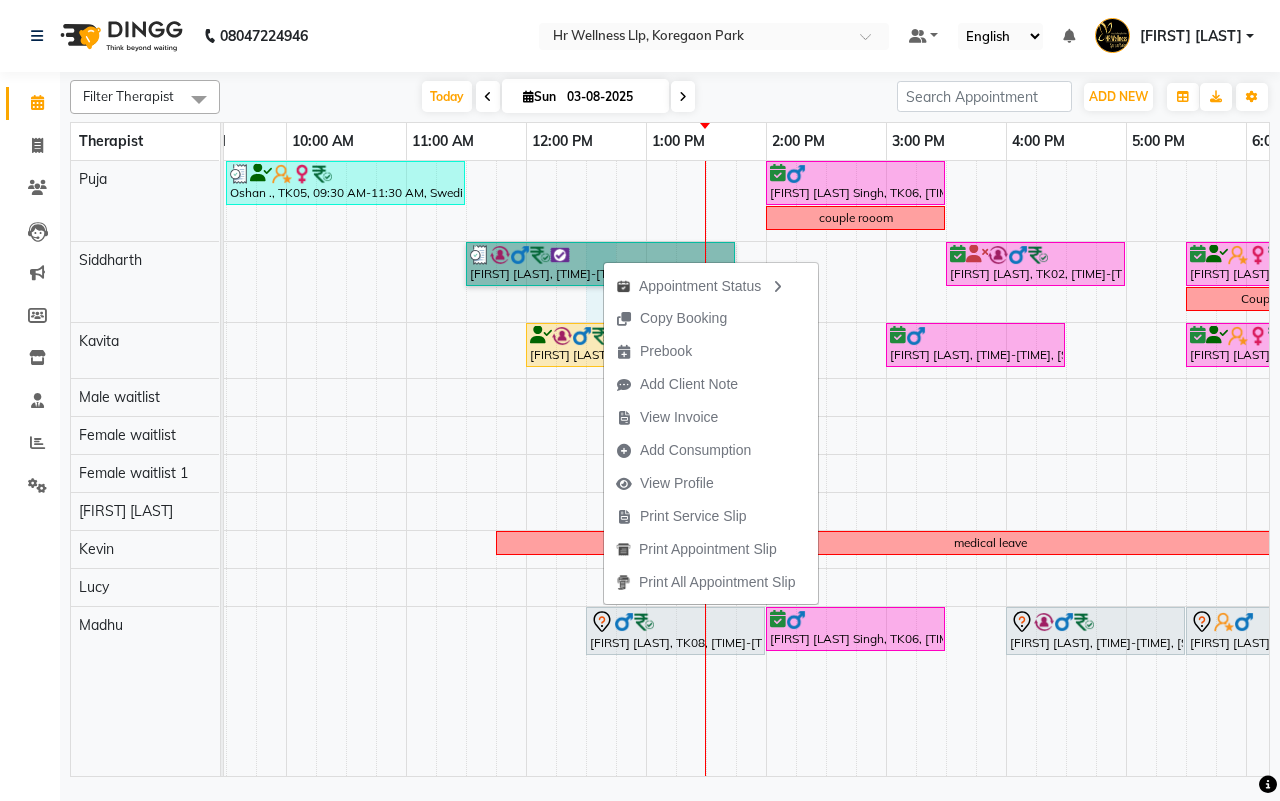 click on "[FIRST] [LAST], TK05, [TIME]-[TIME], Swedish Massage 90 Min     [FIRST] [LAST] Singh, TK06, [TIME]-[TIME], Swedish Massage 60 Min  couple rooom      [FIRST] [LAST], TK01, [TIME]-[TIME], Massage 90 Min     [FIRST] [LAST], TK02, [TIME]-[TIME], Massage 60 Min     [FIRST] [LAST], TK03, [TIME]-[TIME], Massage 60 Min  Couple room      [FIRST] [LAST], TK04, [TIME]-[TIME], Massage 90 Min     [FIRST] [LAST], TK04, [TIME]-[TIME], 10 mins complimentary Service     [FIRST] [LAST] Singh, TK06, [TIME]-[TIME], Swedish Massage with Wintergreen, Bayleaf & Clove 60 Min     [FIRST] [LAST], TK03, [TIME]-[TIME], Massage 60 Min  medical leave              [FIRST] [LAST], TK08, [TIME]-[TIME], Swedish Massage with Wintergreen, Bayleaf & Clove 60 Min     [FIRST] [LAST] Singh, TK06, [TIME]-[TIME], Swedish Massage 60 Min             [FIRST] [LAST], TK07, [TIME]-[TIME], Swedish Massage with Wintergreen, Bayleaf & Clove 60 Min" at bounding box center [826, 468] 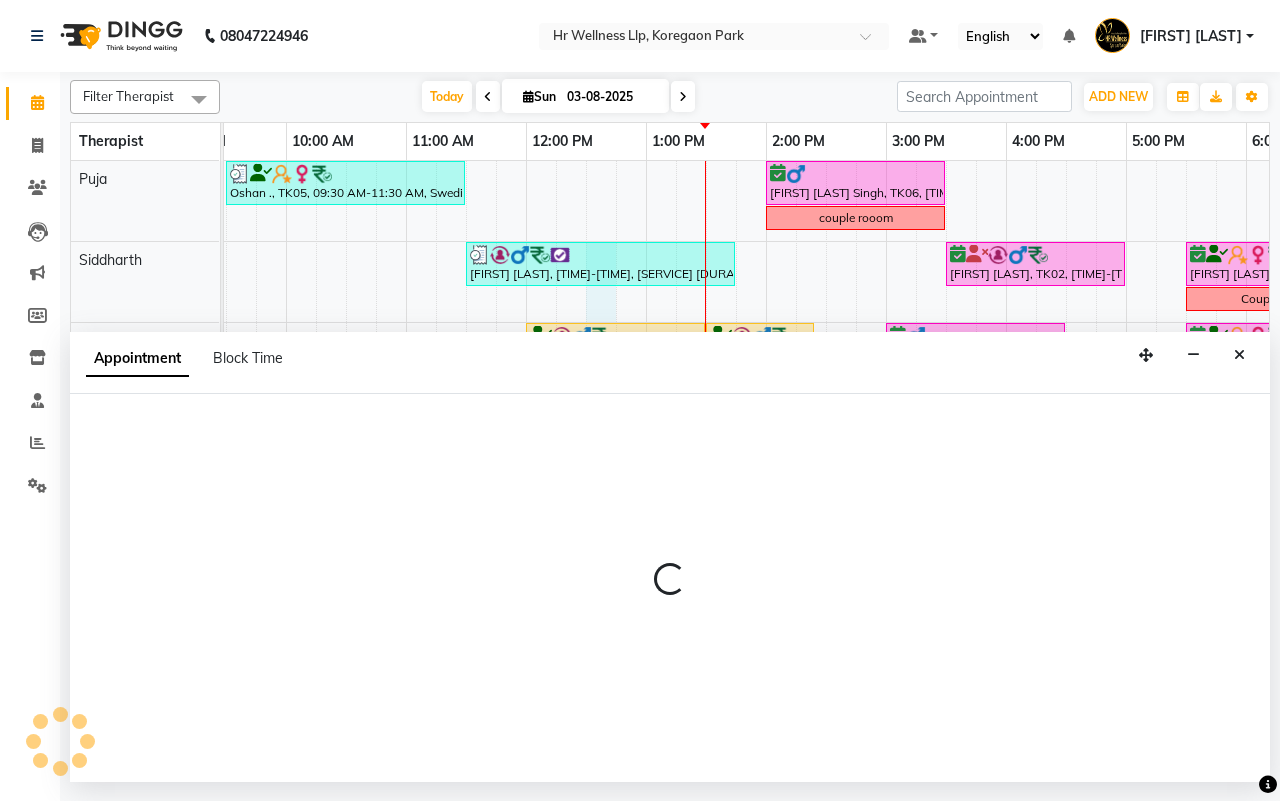 select on "16489" 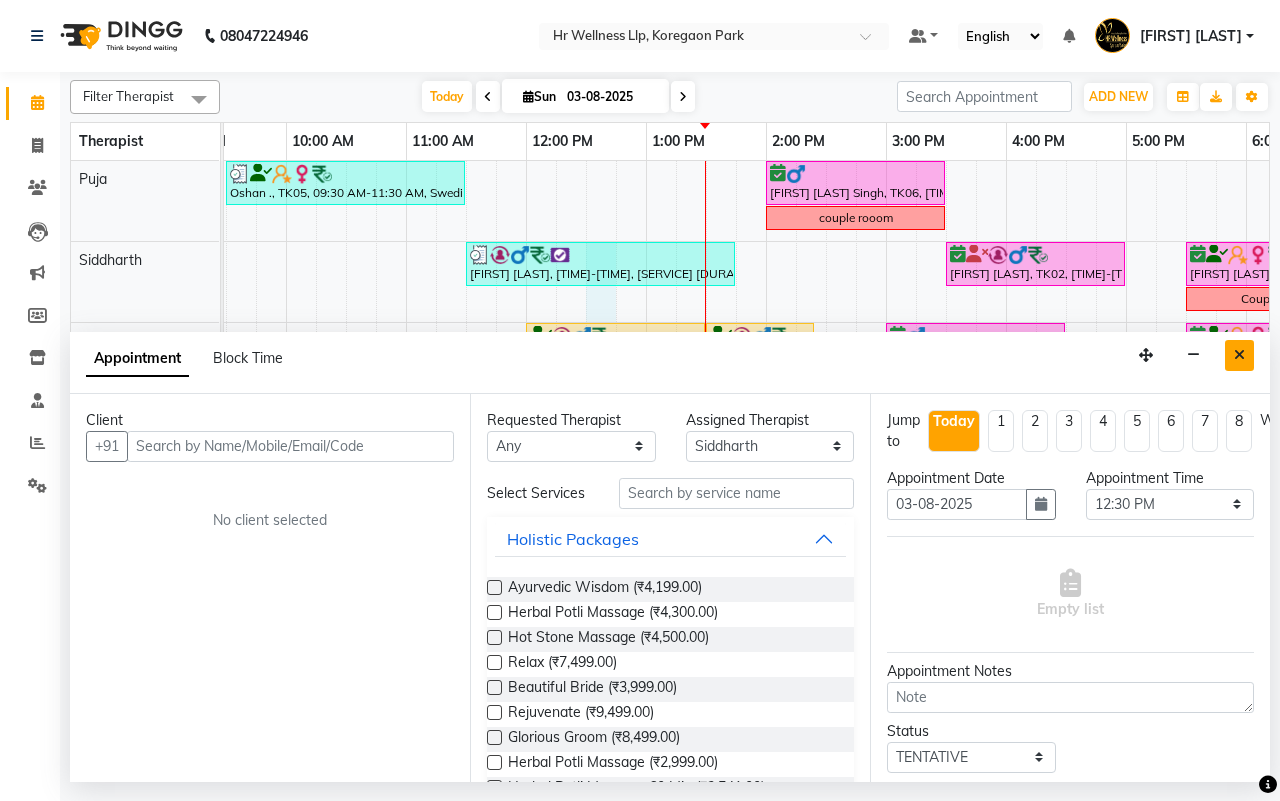 click at bounding box center (1239, 355) 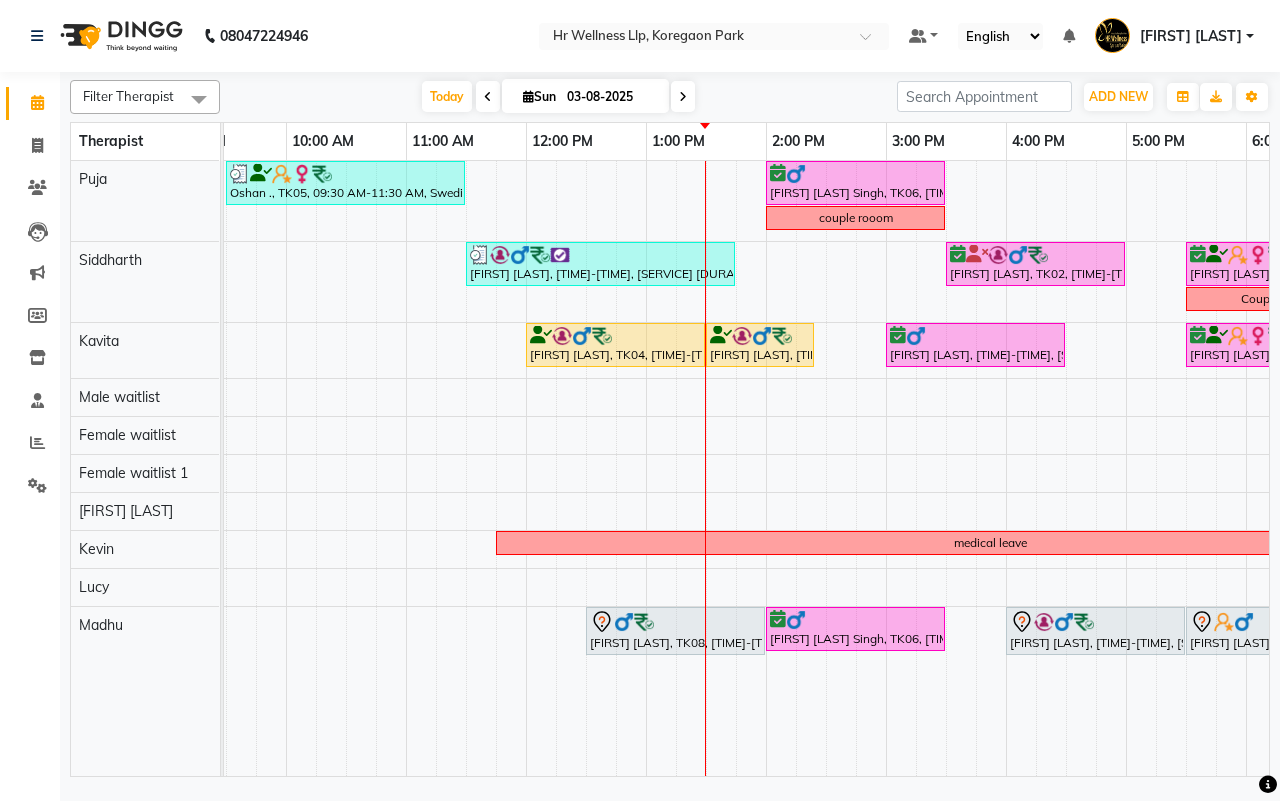 click on "03-08-2025" at bounding box center (611, 97) 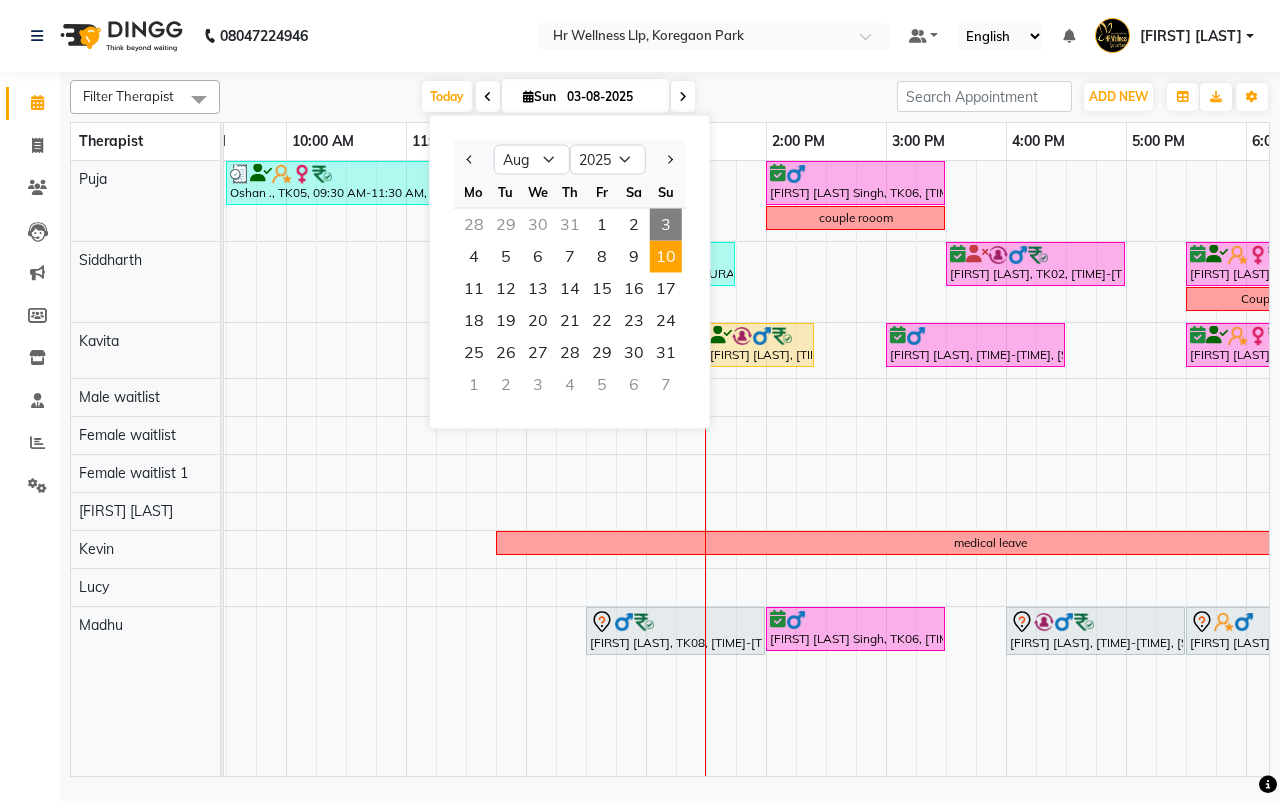 click on "10" at bounding box center [666, 257] 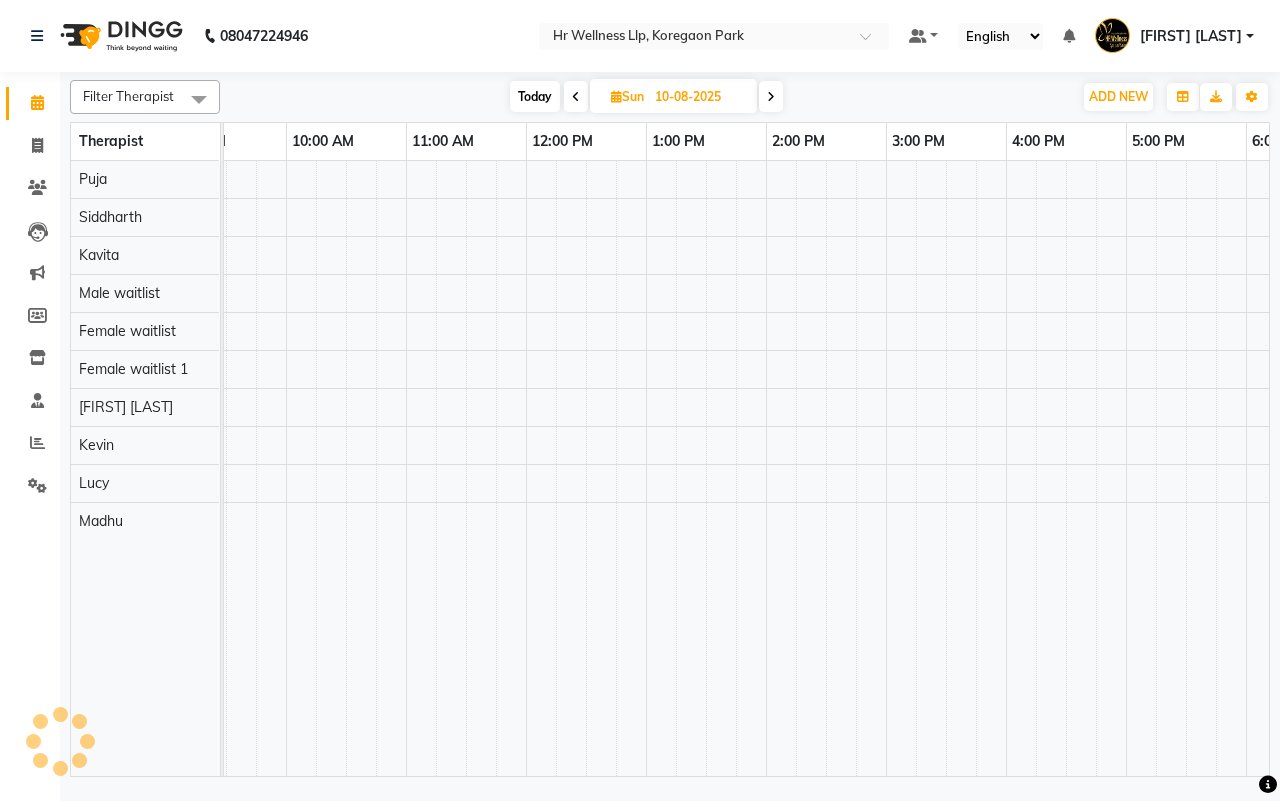 scroll, scrollTop: 0, scrollLeft: 0, axis: both 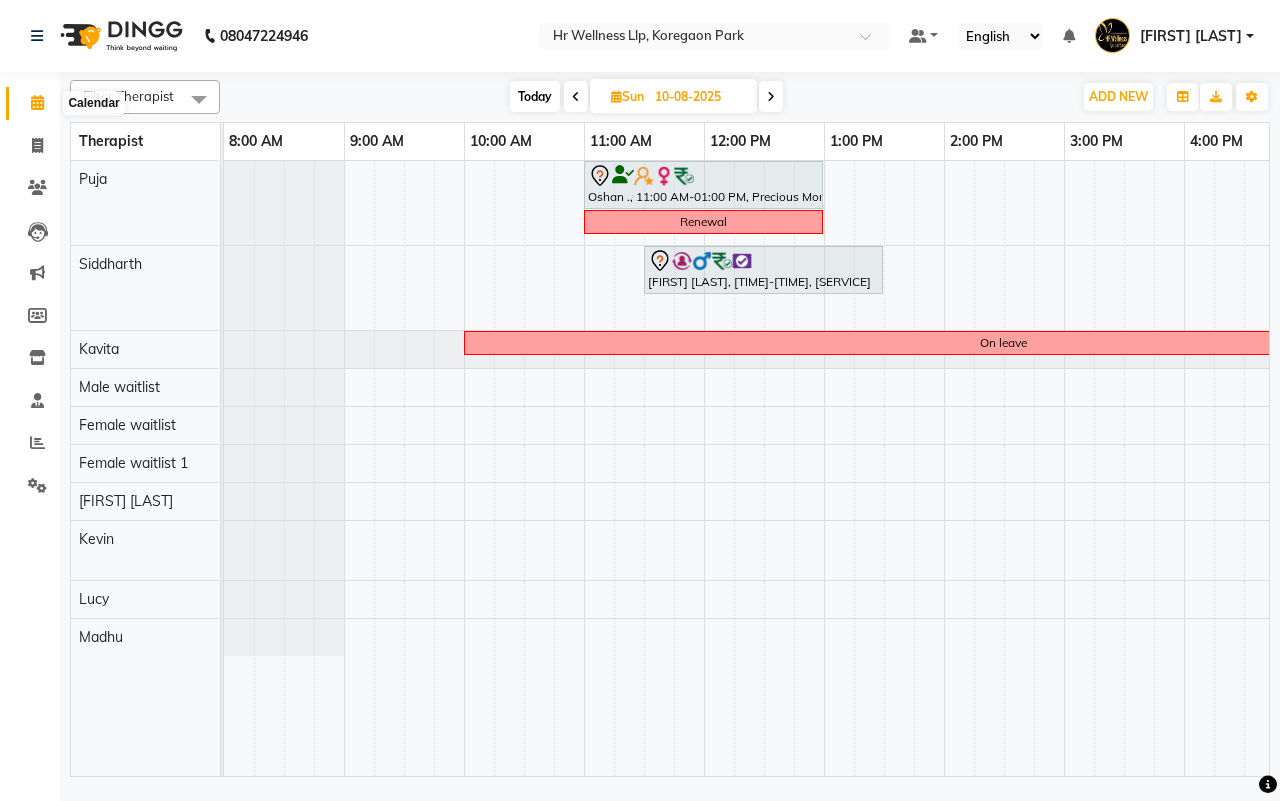 click 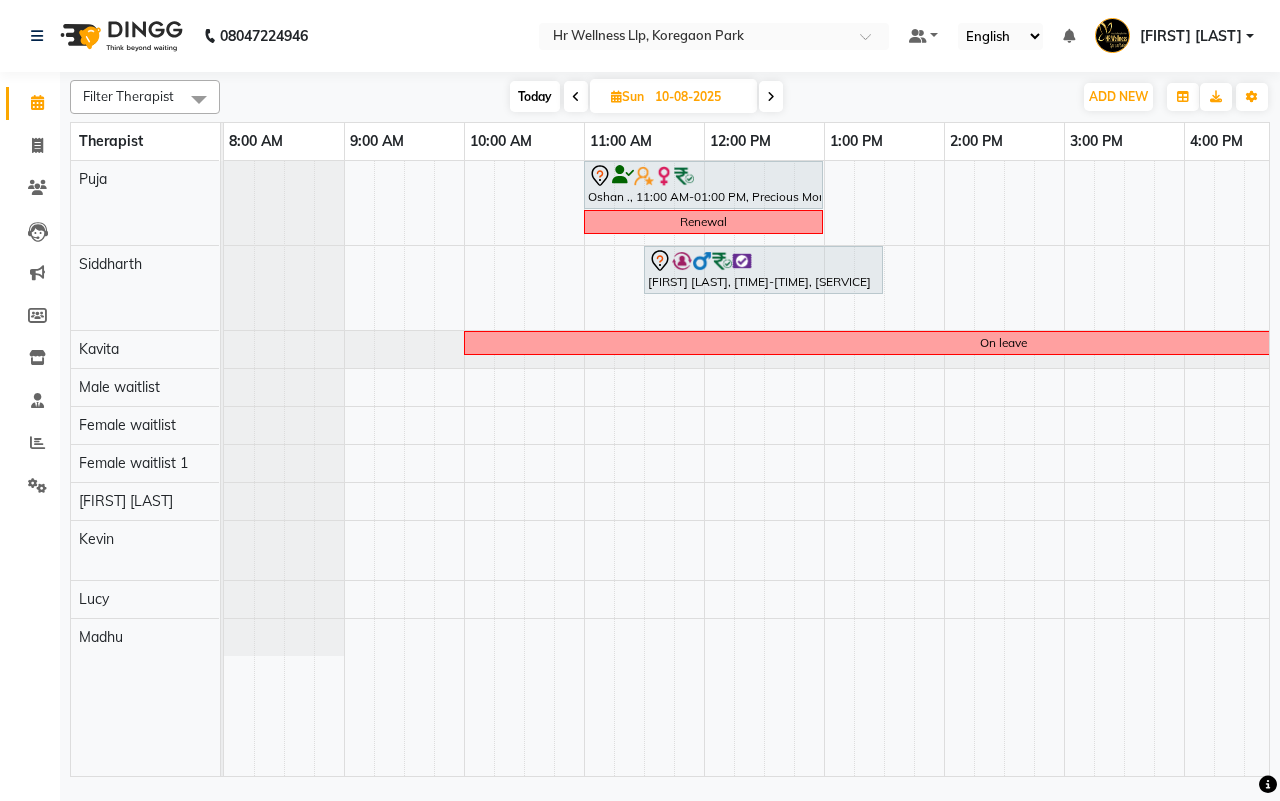 click at bounding box center [576, 97] 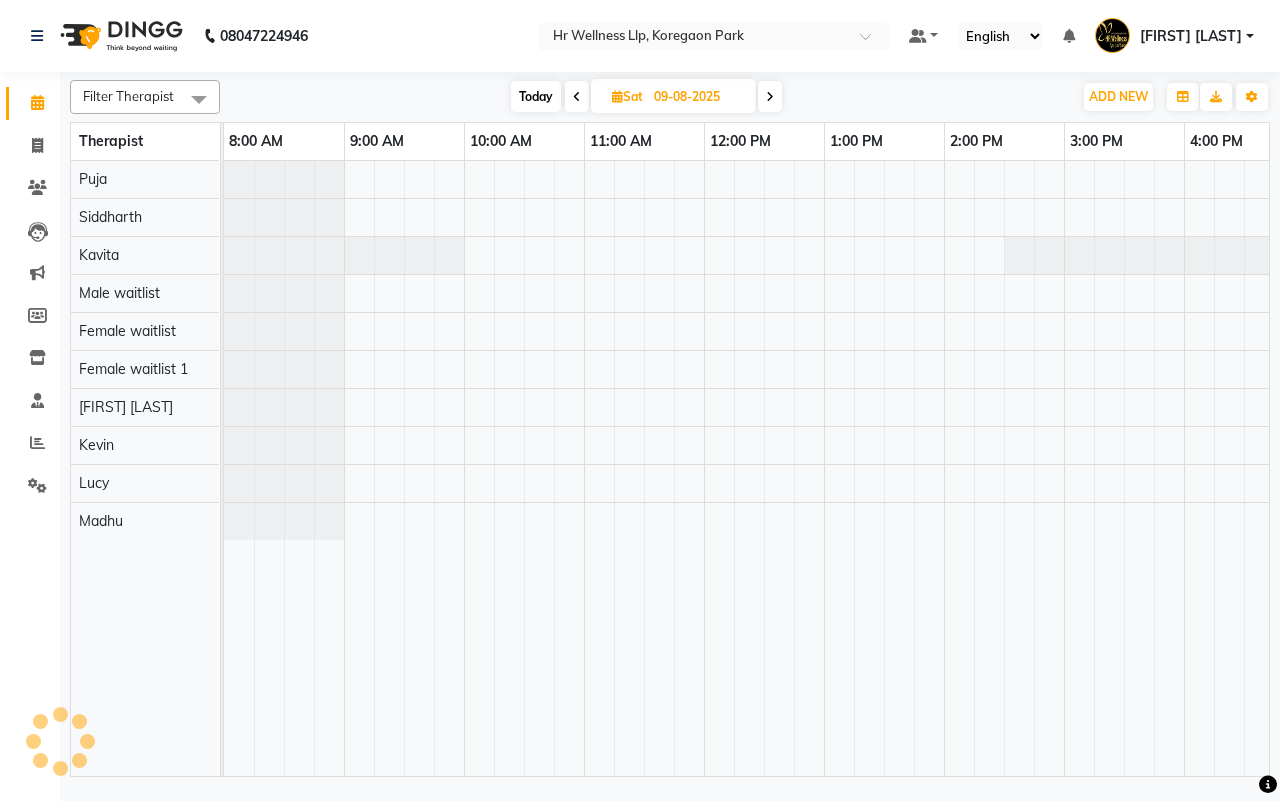 scroll, scrollTop: 0, scrollLeft: 515, axis: horizontal 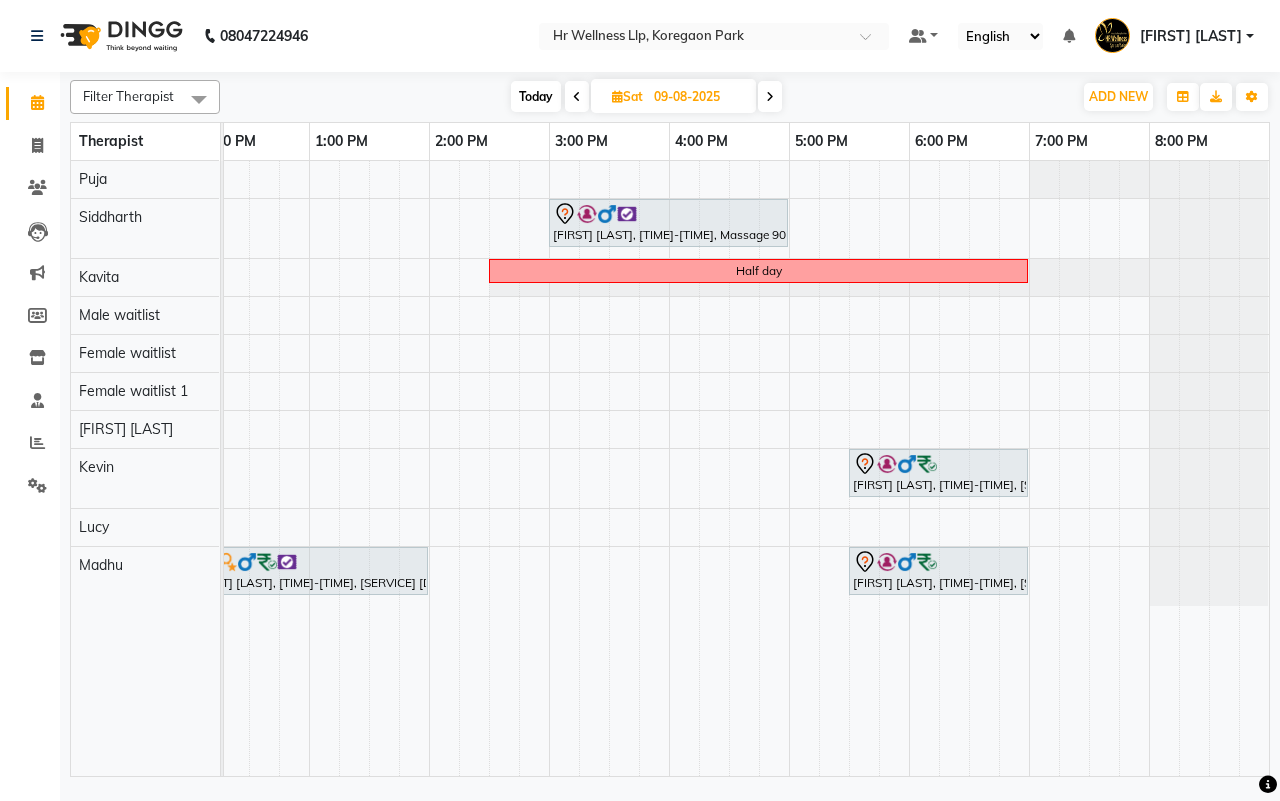 click at bounding box center (770, 96) 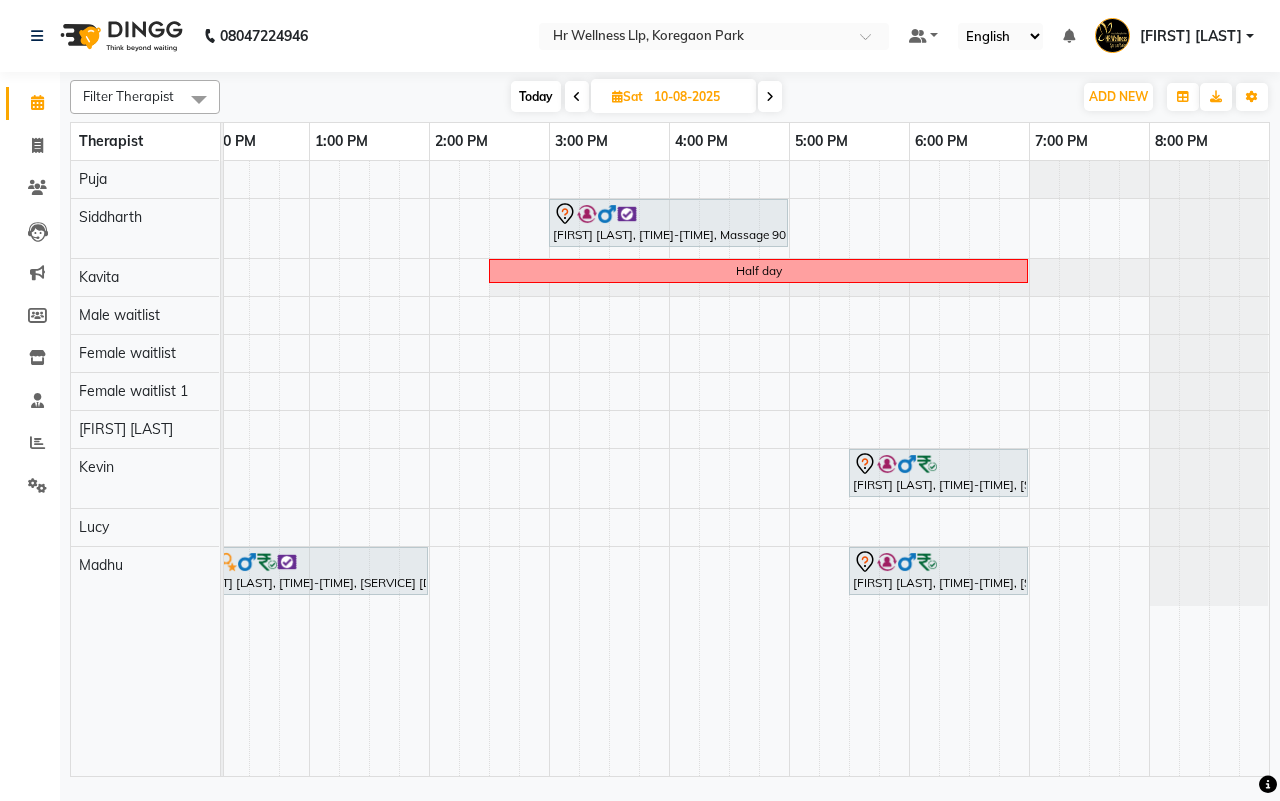 scroll, scrollTop: 0, scrollLeft: 515, axis: horizontal 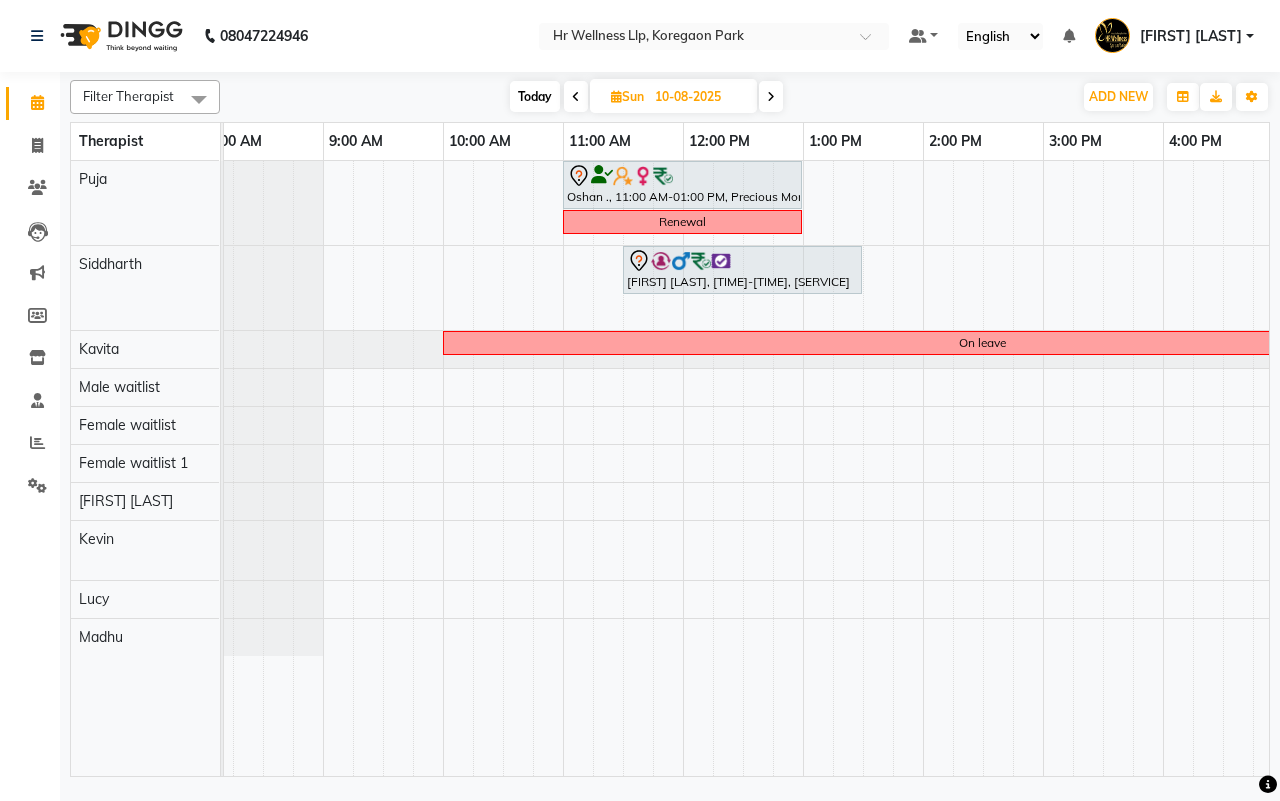 click on "Today" at bounding box center [535, 96] 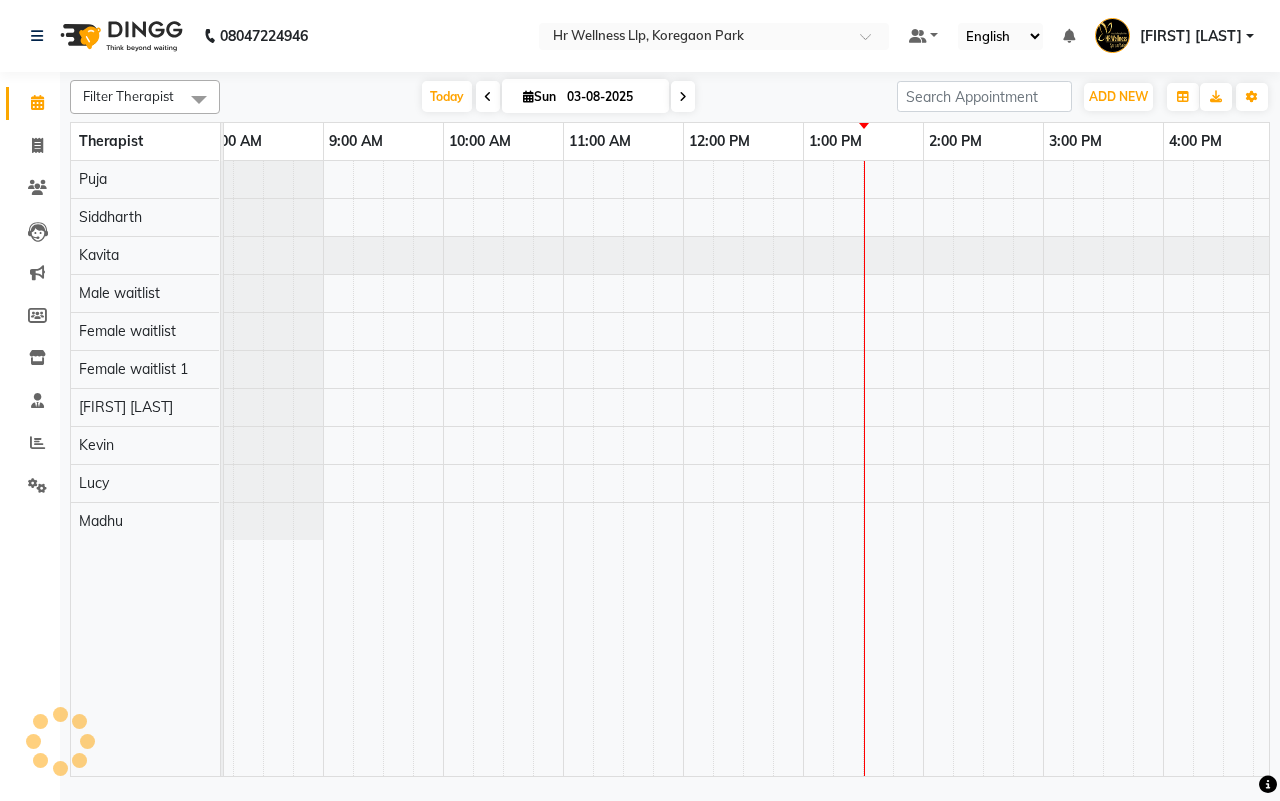 scroll, scrollTop: 0, scrollLeft: 515, axis: horizontal 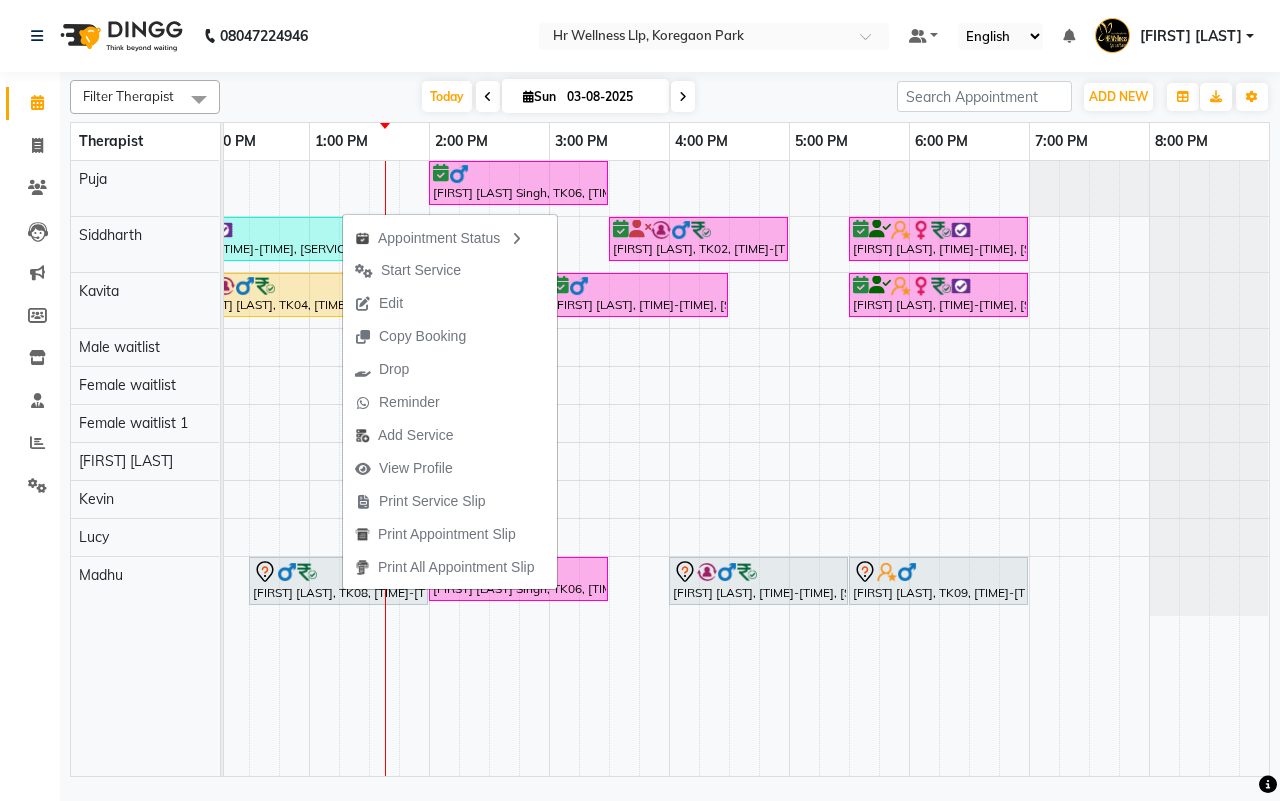 click on "Start Service" at bounding box center (408, 270) 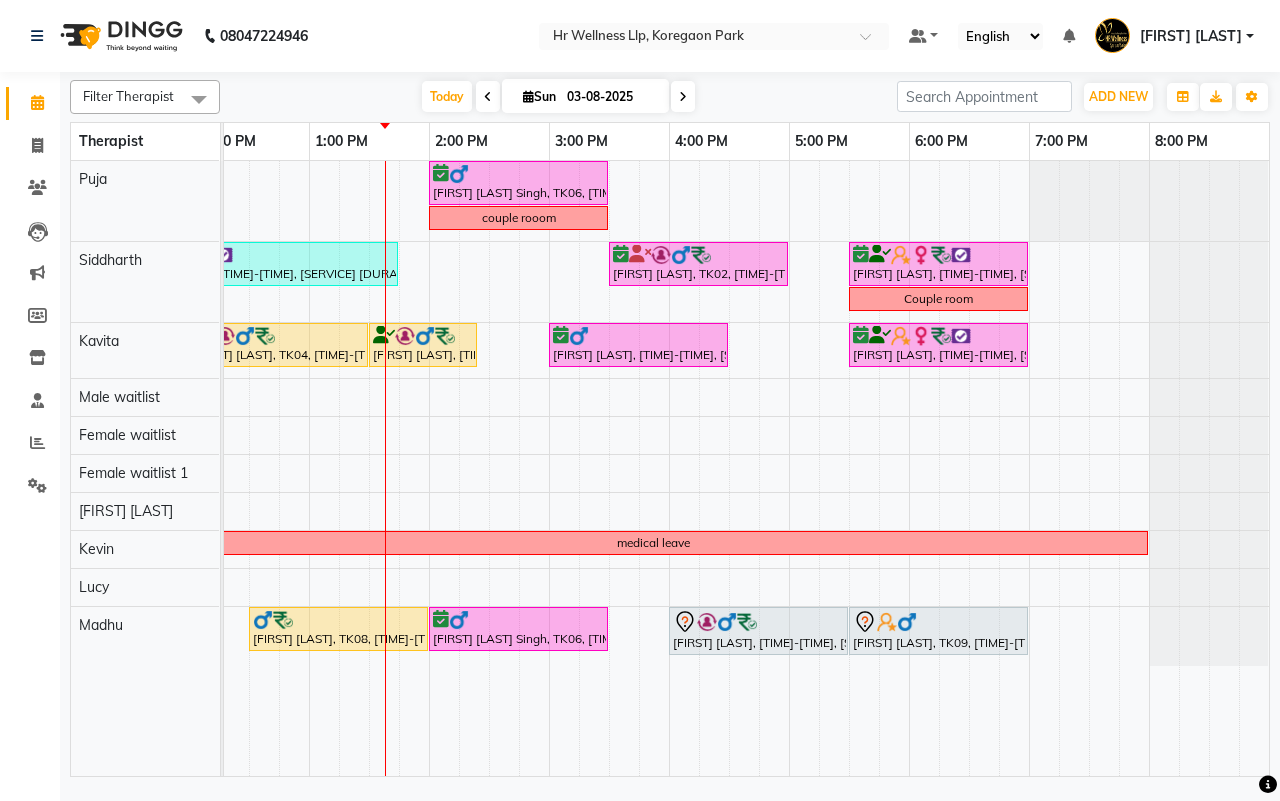scroll, scrollTop: 0, scrollLeft: 362, axis: horizontal 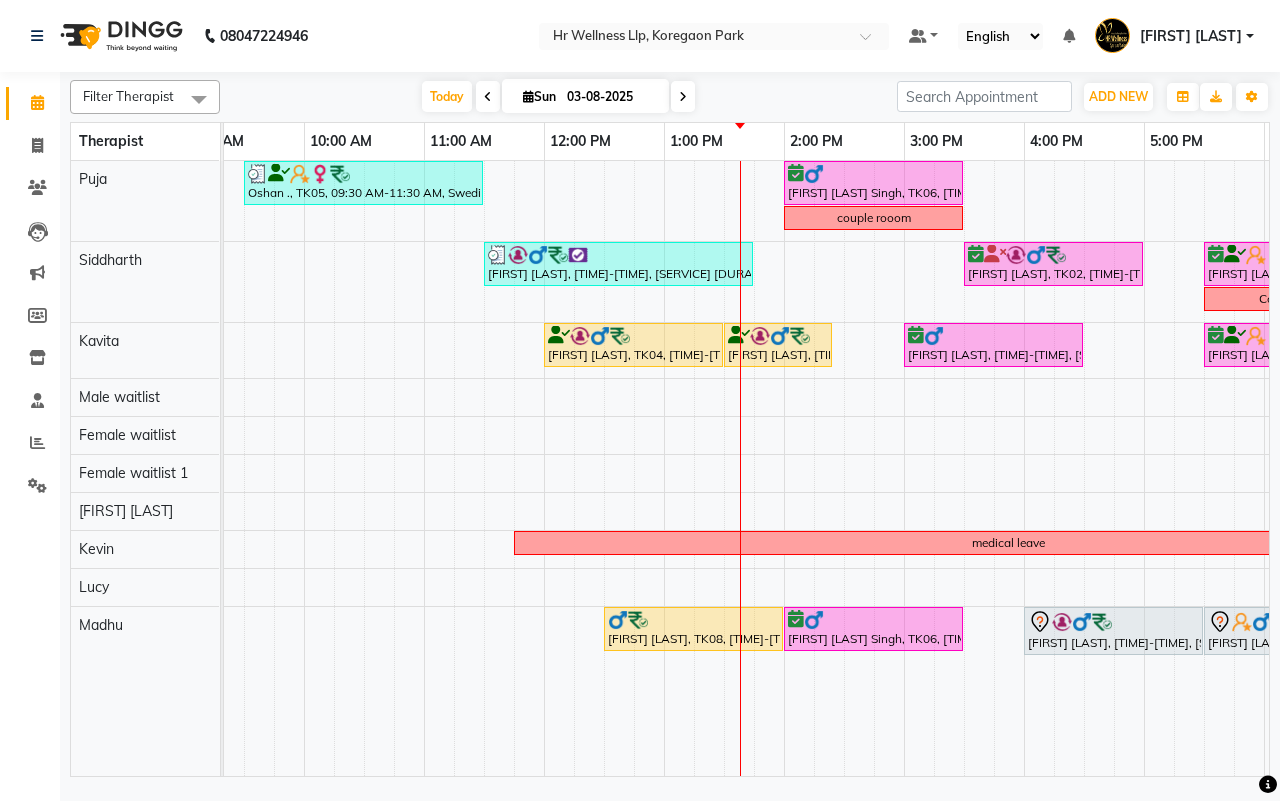 click at bounding box center [683, 97] 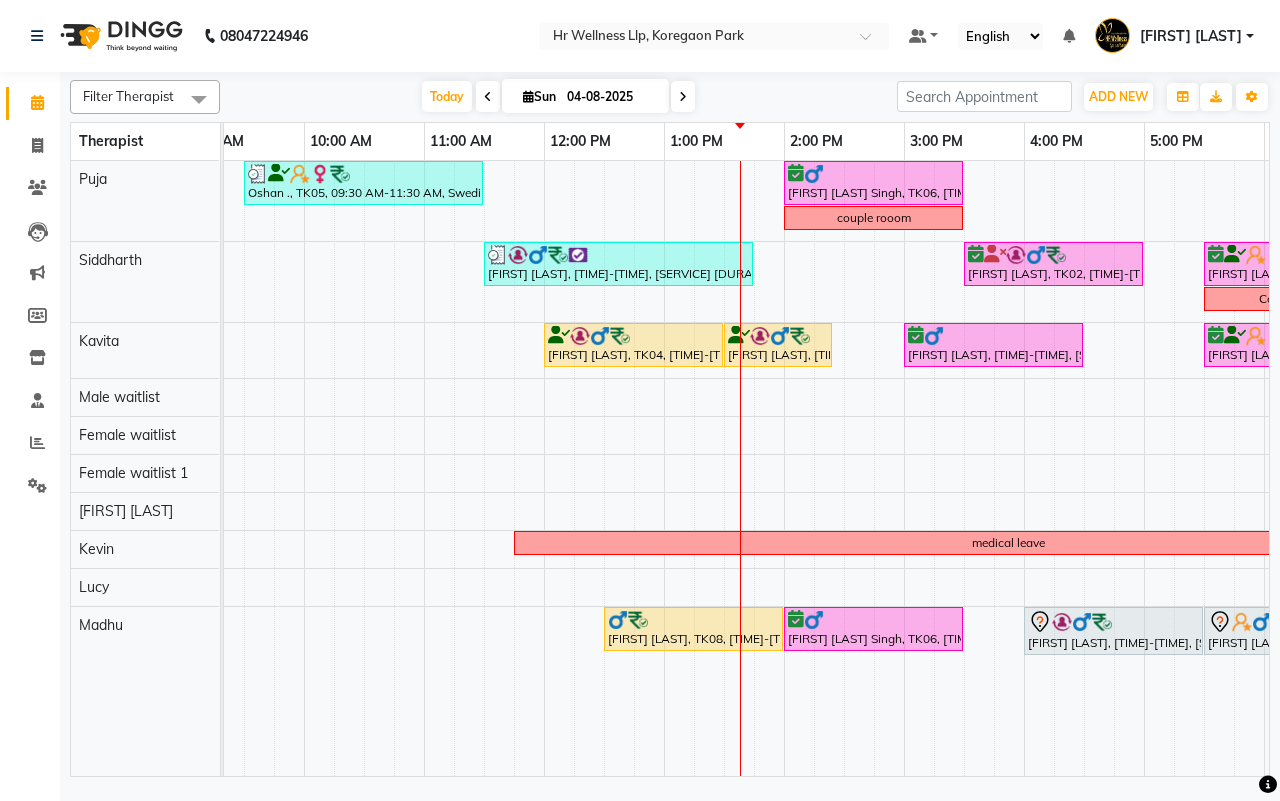 scroll, scrollTop: 0, scrollLeft: 515, axis: horizontal 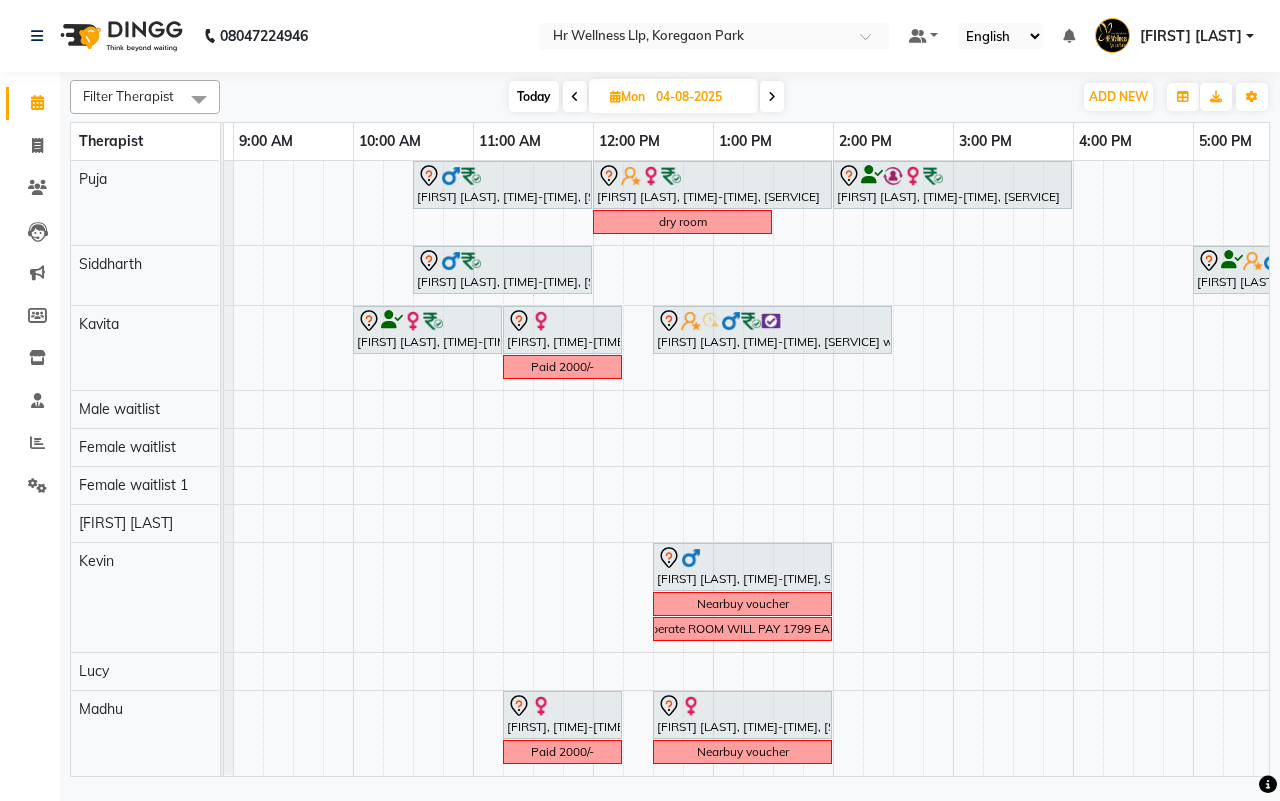click on "04-08-2025" at bounding box center (700, 97) 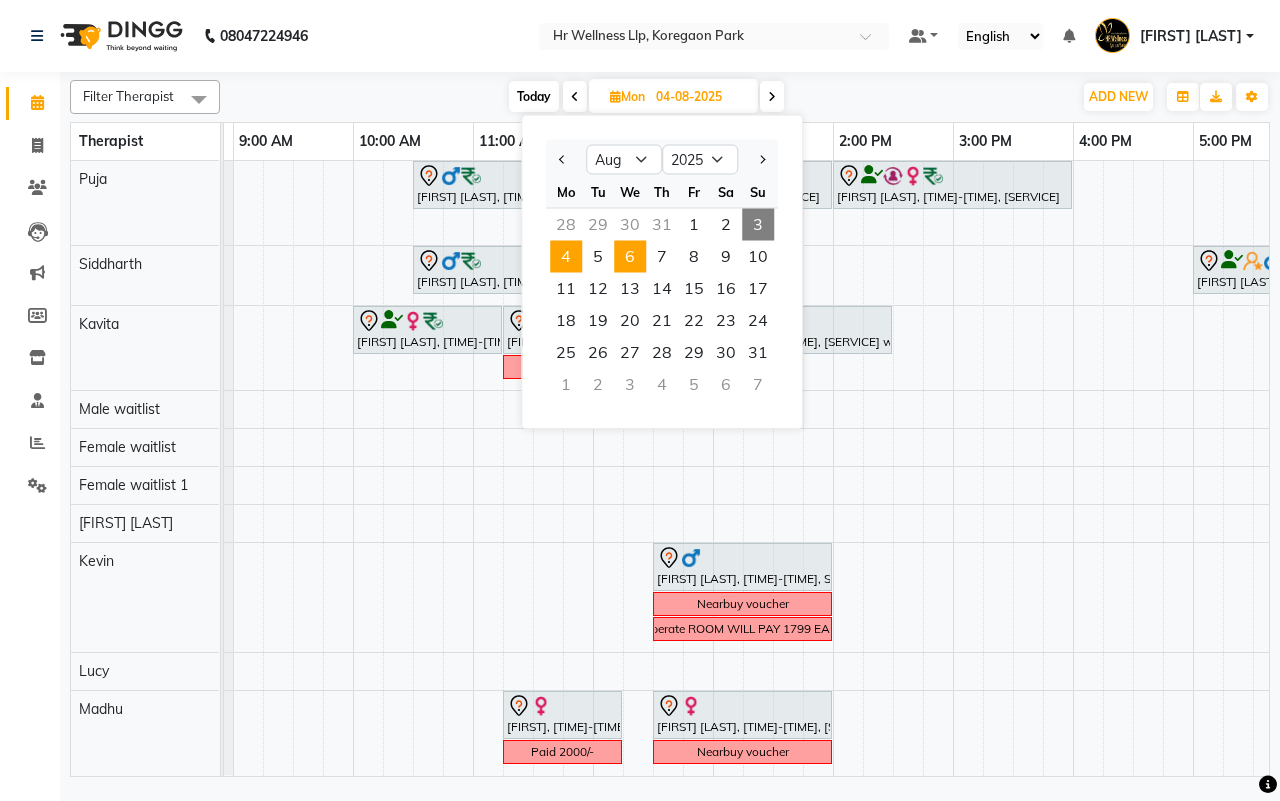click on "6" at bounding box center [630, 257] 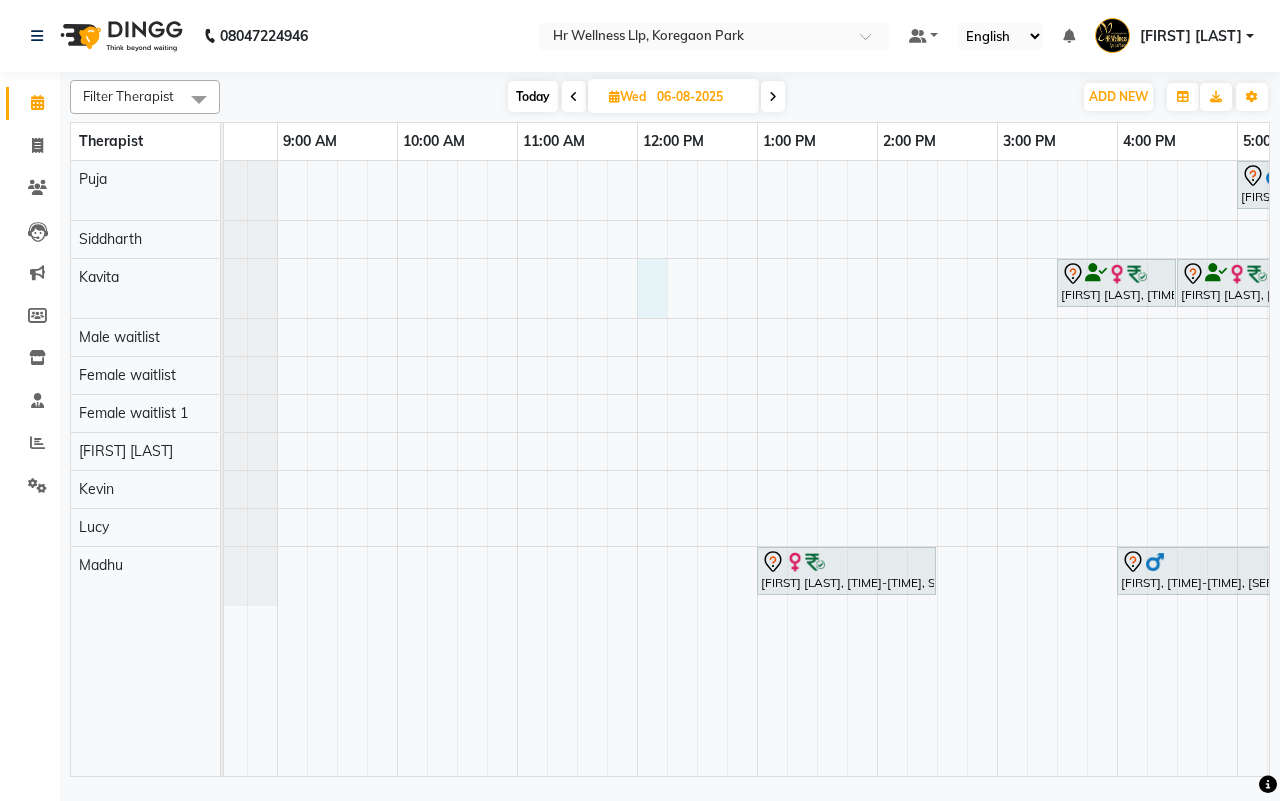 click on "[FIRST], [TIME]-[TIME], [SERVICE]             [FIRST] [LAST], [TIME]-[TIME], [SERVICE] [DURATION]             [FIRST] [LAST], [TIME]-[TIME], [DURATION]             [FIRST] [LAST], [TIME]-[TIME], [SERVICE] with [INGREDIENT], [INGREDIENT] & [INGREDIENT] [DURATION]             [FIRST], [TIME]-[TIME], [SERVICE] with [INGREDIENT], [INGREDIENT] & [INGREDIENT] [DURATION]" at bounding box center [937, 468] 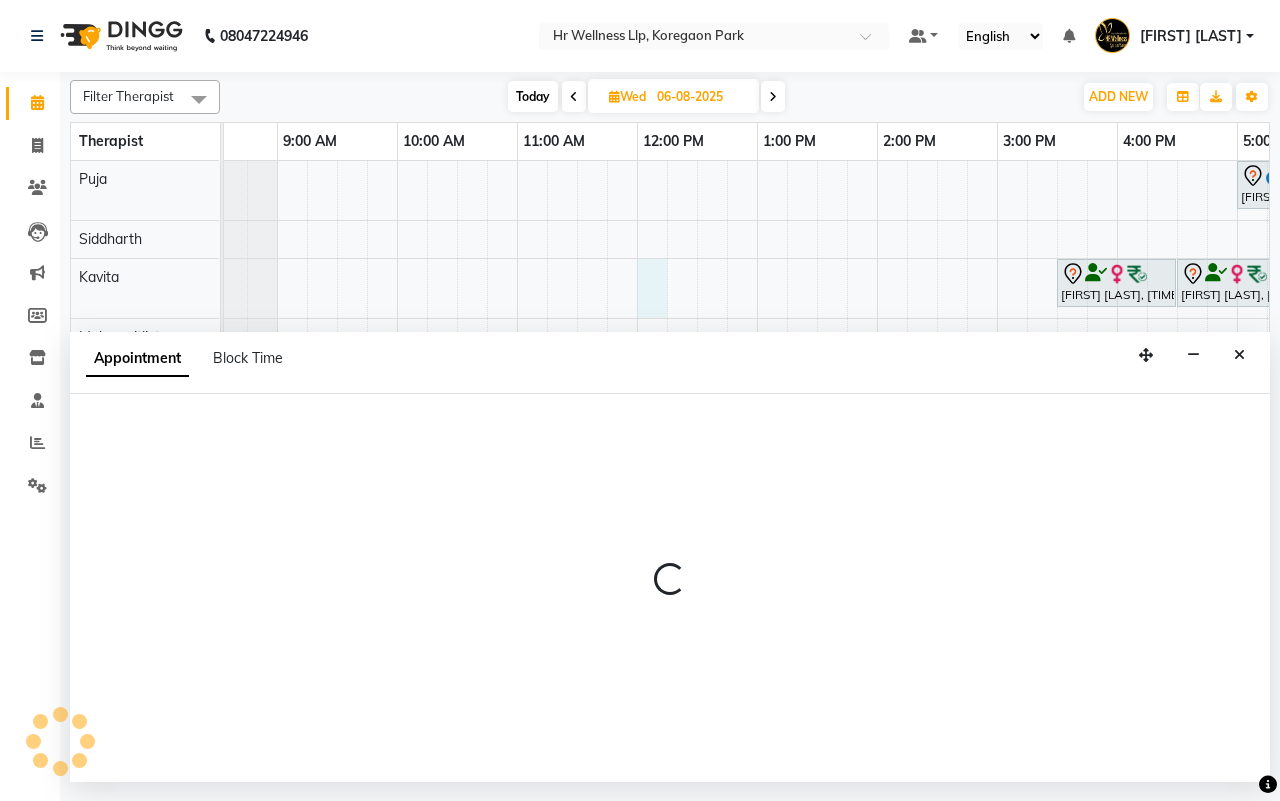 select on "19506" 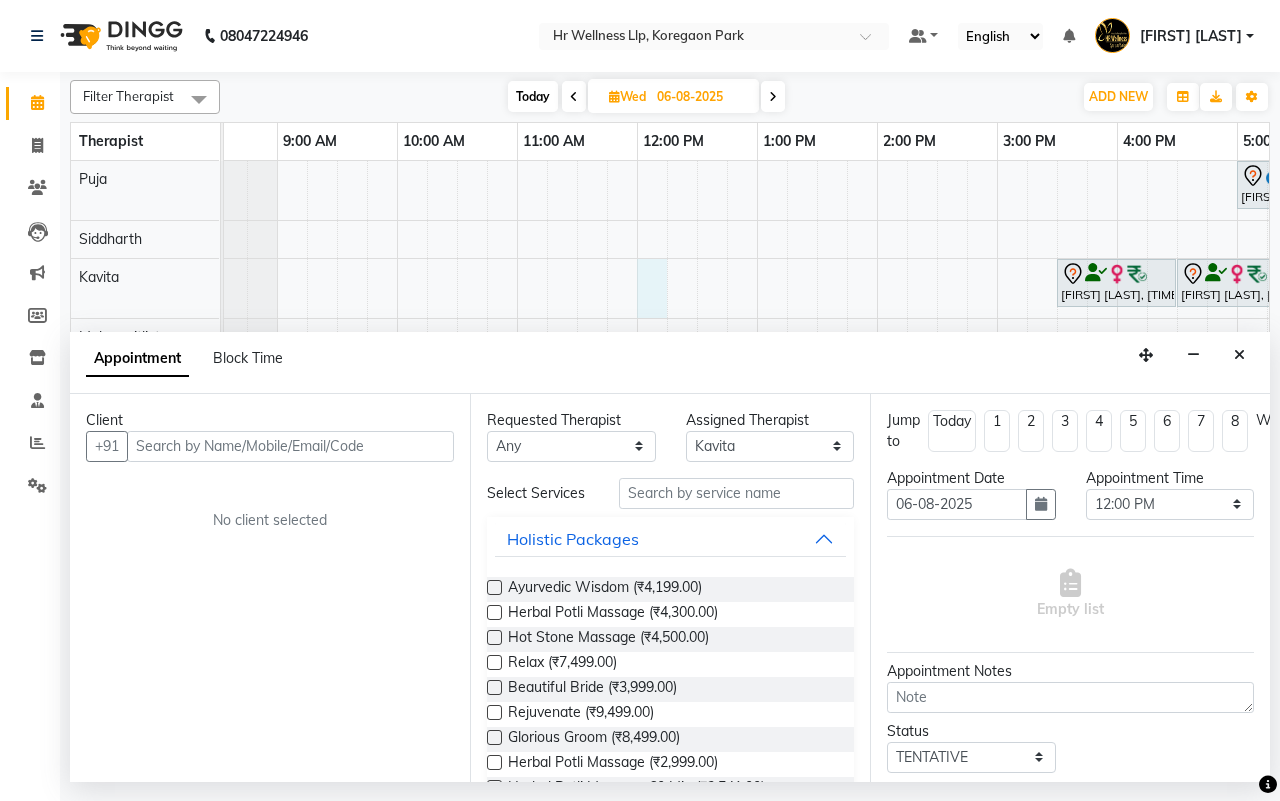 click at bounding box center [290, 446] 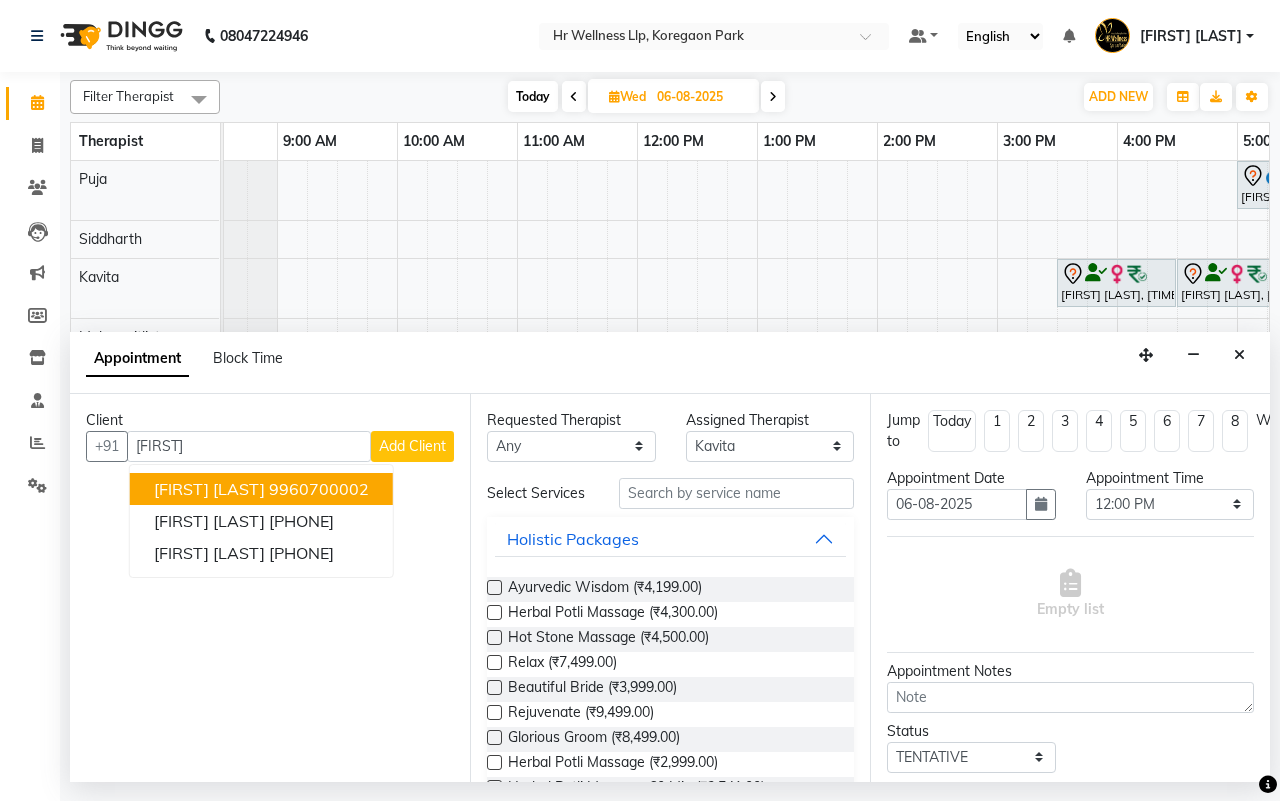 click on "9960700002" at bounding box center [319, 489] 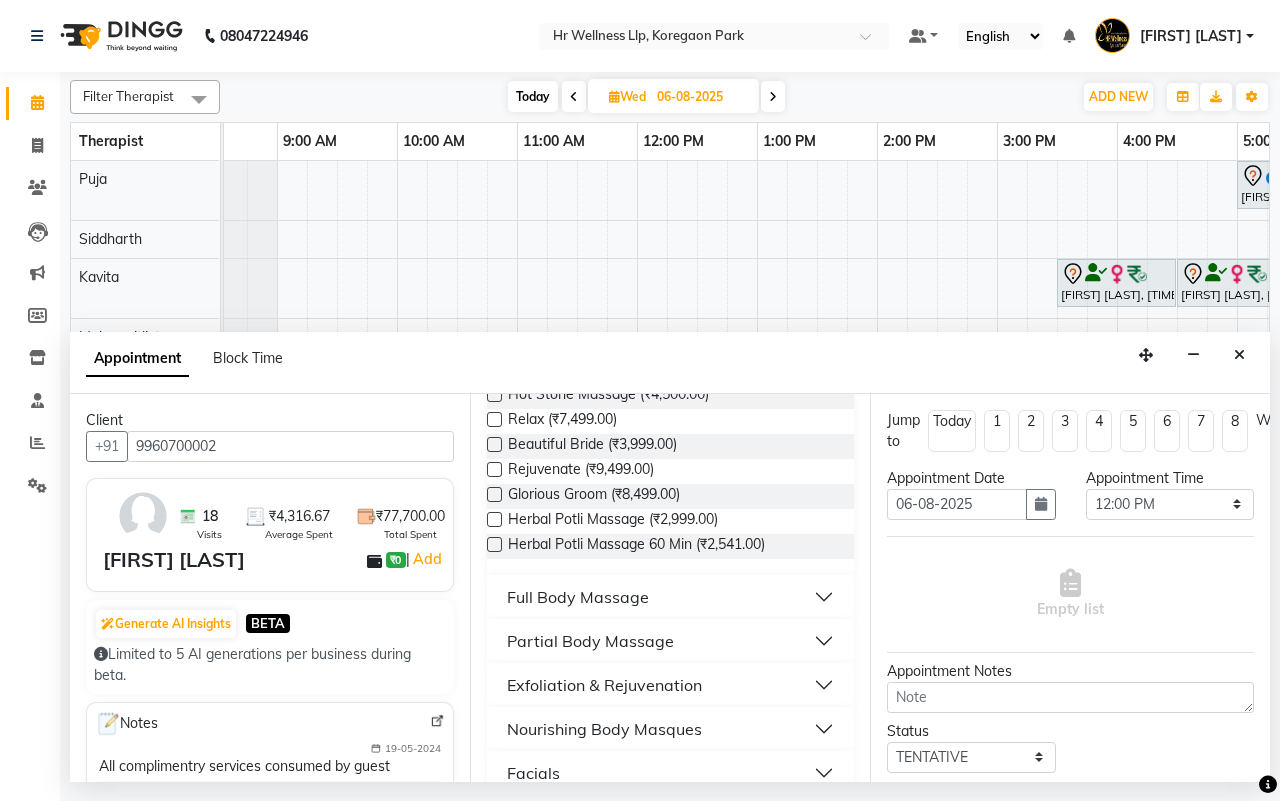 scroll, scrollTop: 250, scrollLeft: 0, axis: vertical 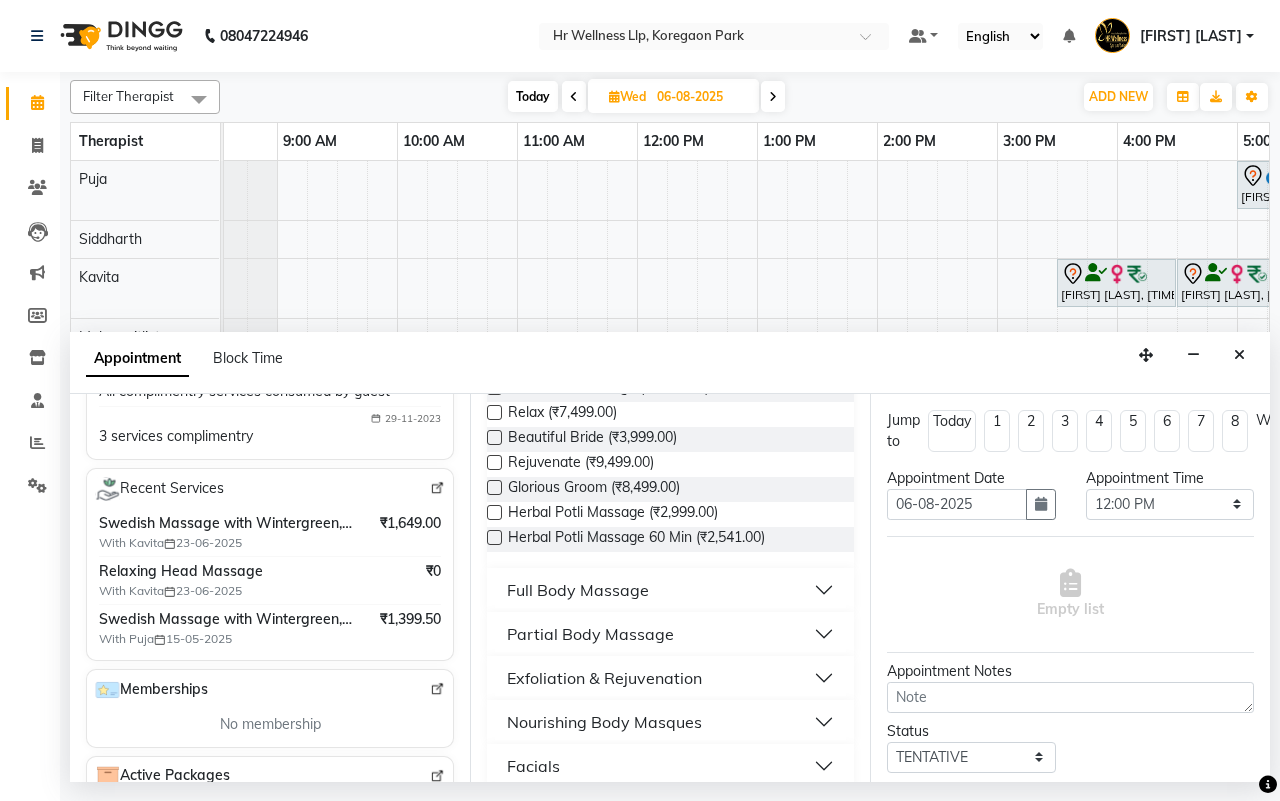 type on "9960700002" 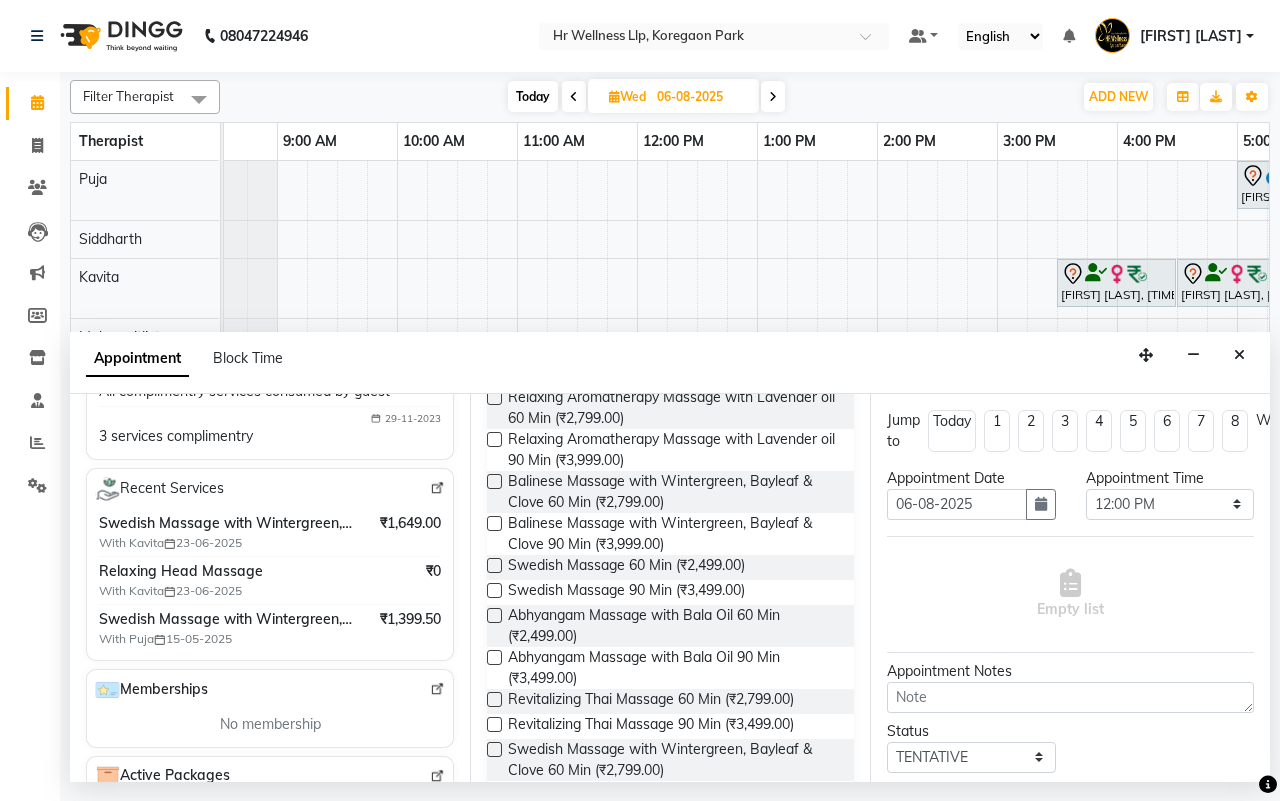 scroll, scrollTop: 750, scrollLeft: 0, axis: vertical 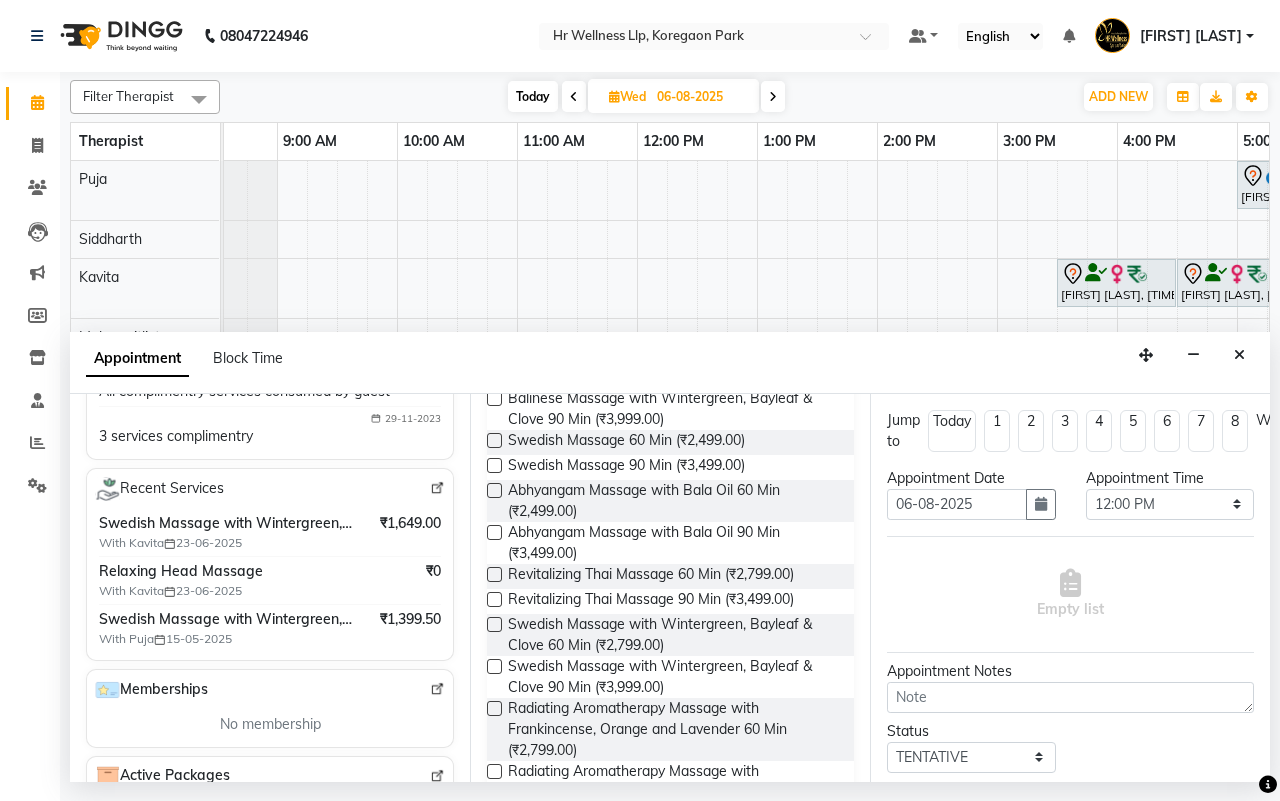 click on "Swedish Massage with Wintergreen, Bayleaf & Clove 60 Min (₹2,799.00)" at bounding box center [673, 635] 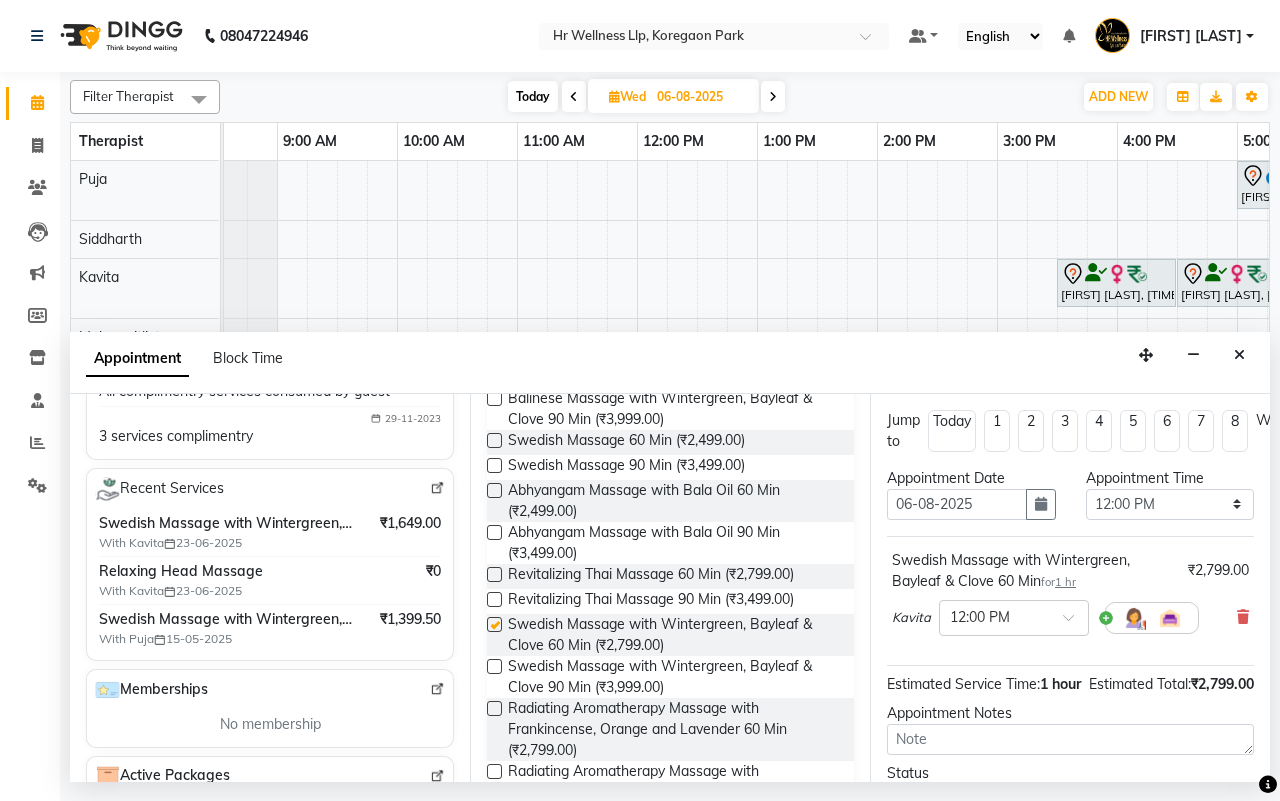 checkbox on "false" 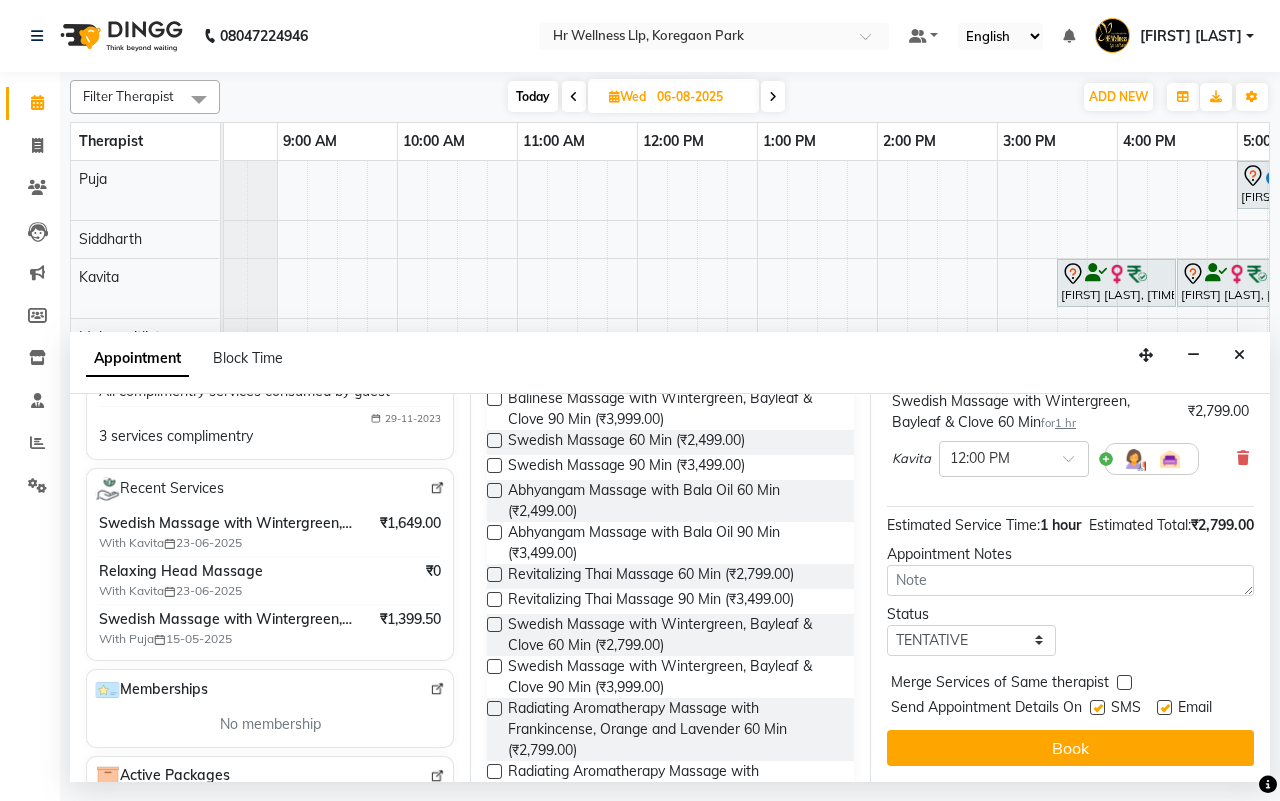 scroll, scrollTop: 200, scrollLeft: 0, axis: vertical 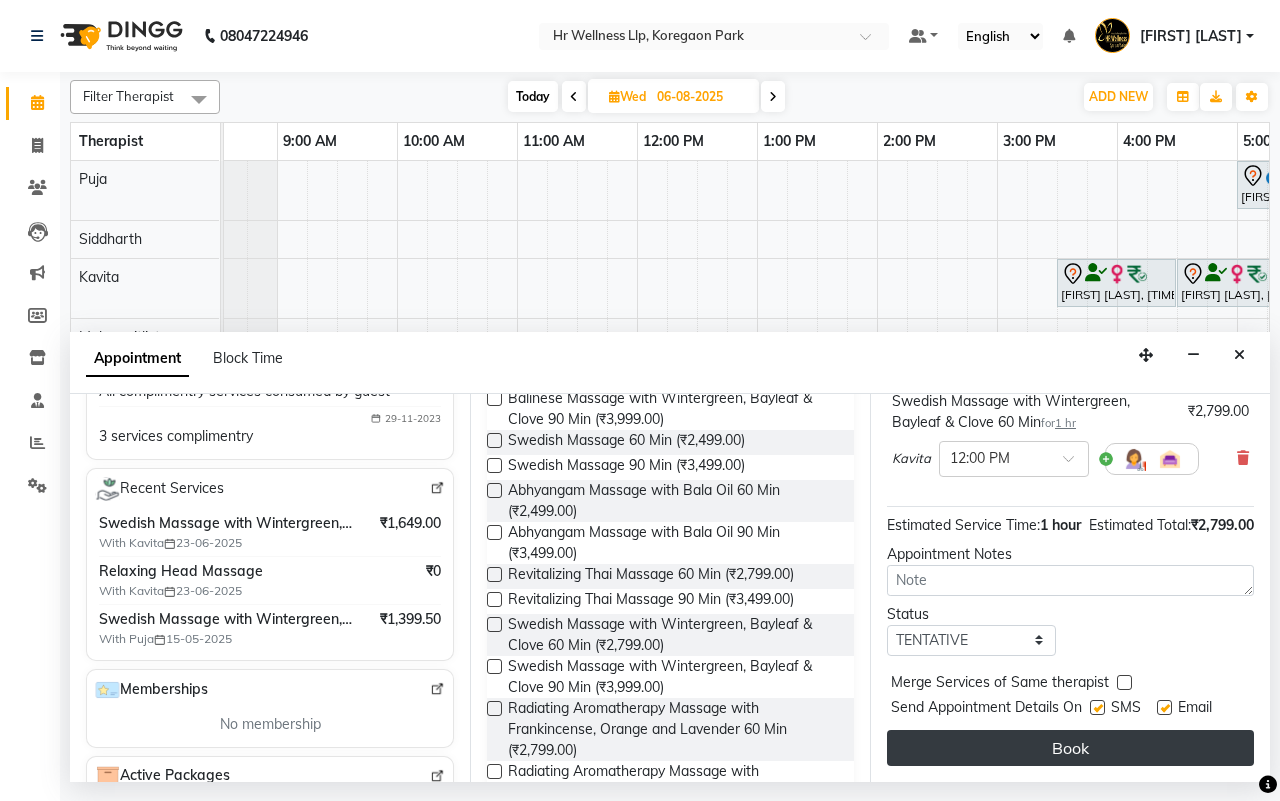 click on "Book" at bounding box center (1070, 748) 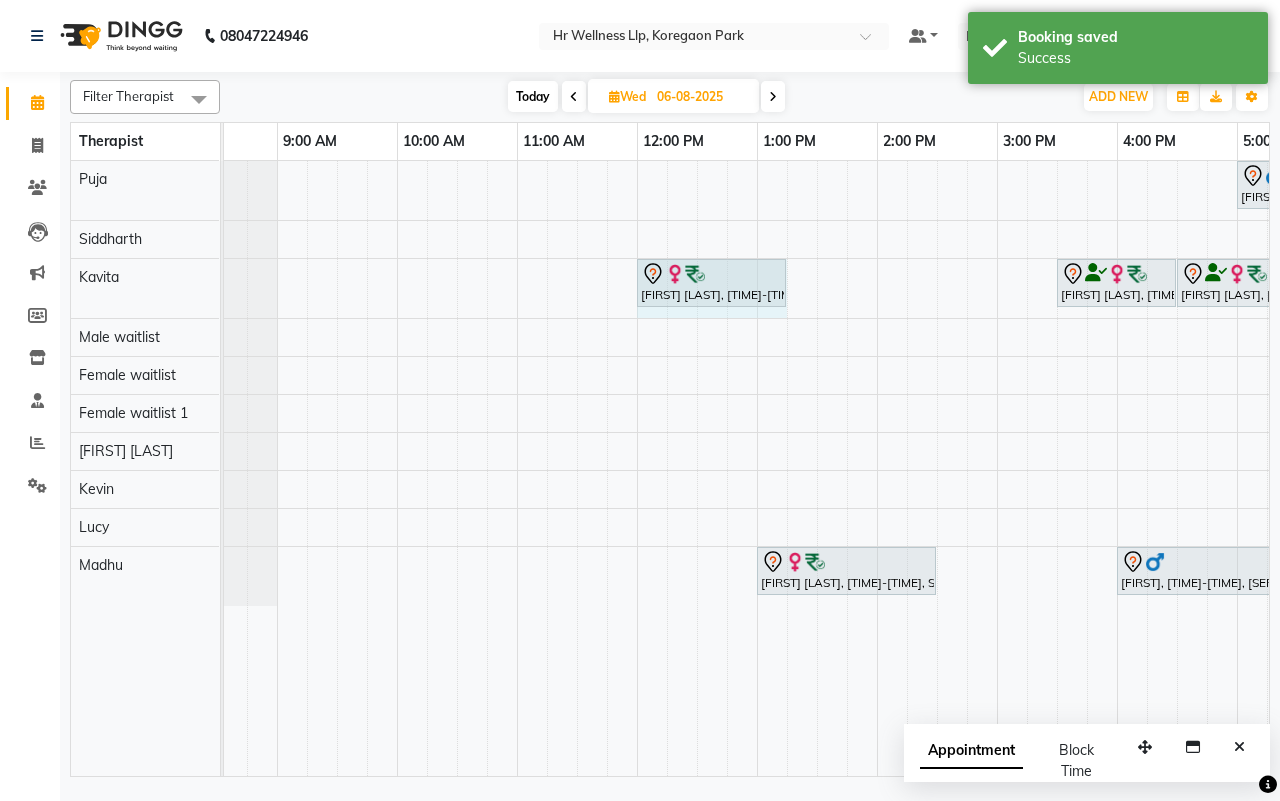 drag, startPoint x: 757, startPoint y: 270, endPoint x: 818, endPoint y: 261, distance: 61.66036 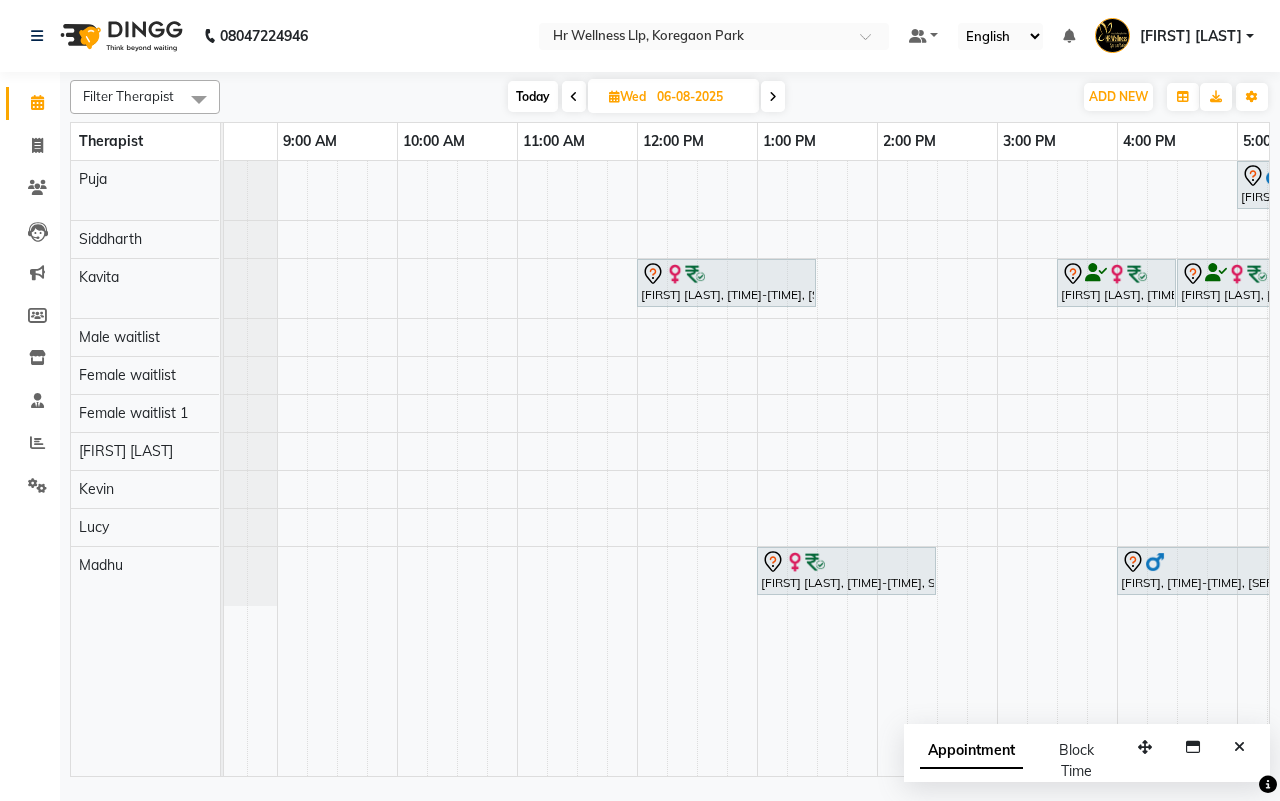 click at bounding box center (773, 96) 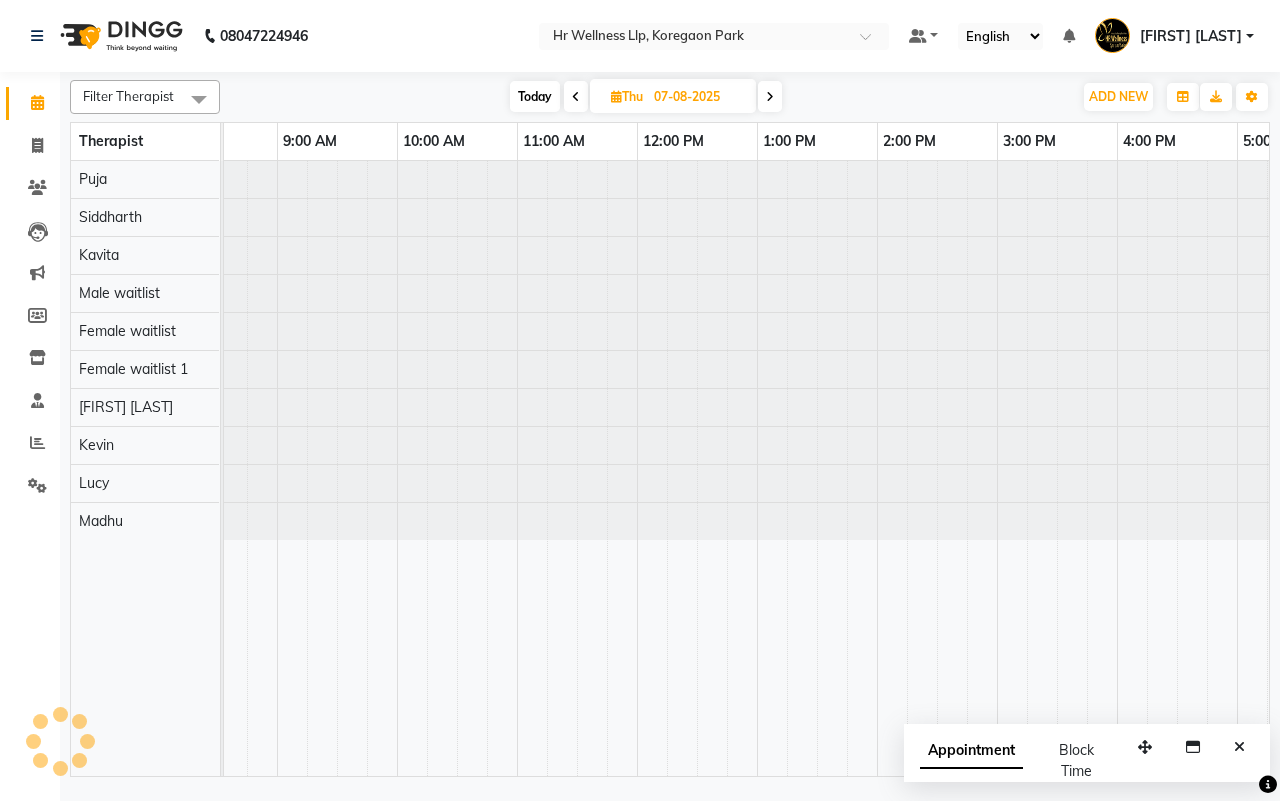scroll, scrollTop: 0, scrollLeft: 0, axis: both 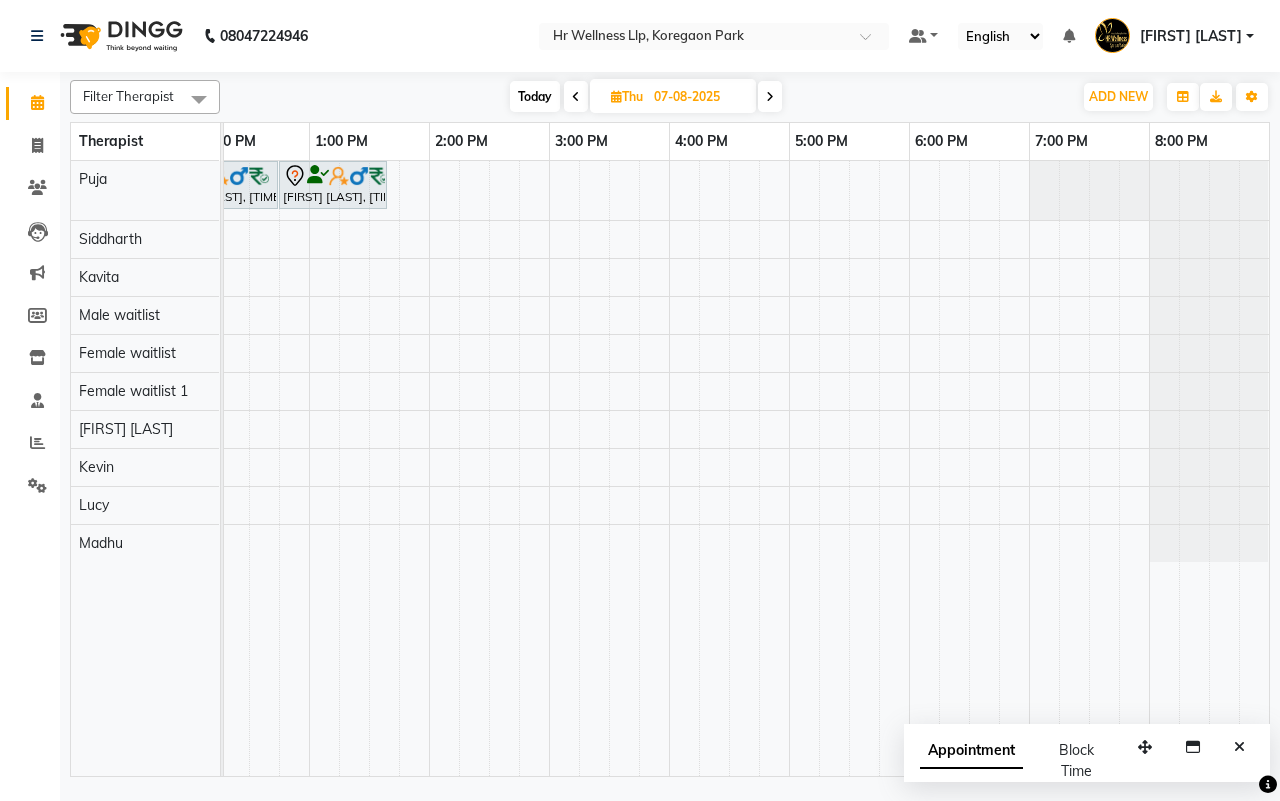 click on "Today" at bounding box center (535, 96) 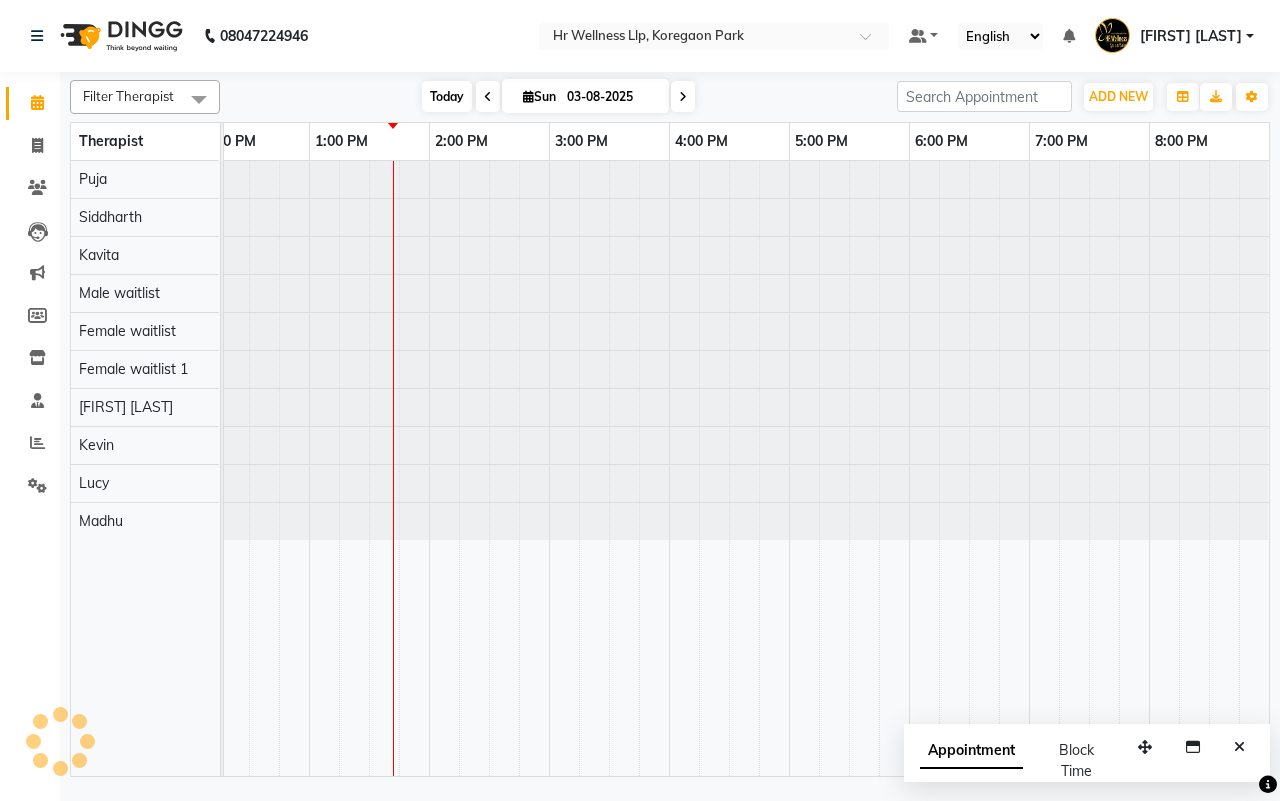 scroll, scrollTop: 0, scrollLeft: 515, axis: horizontal 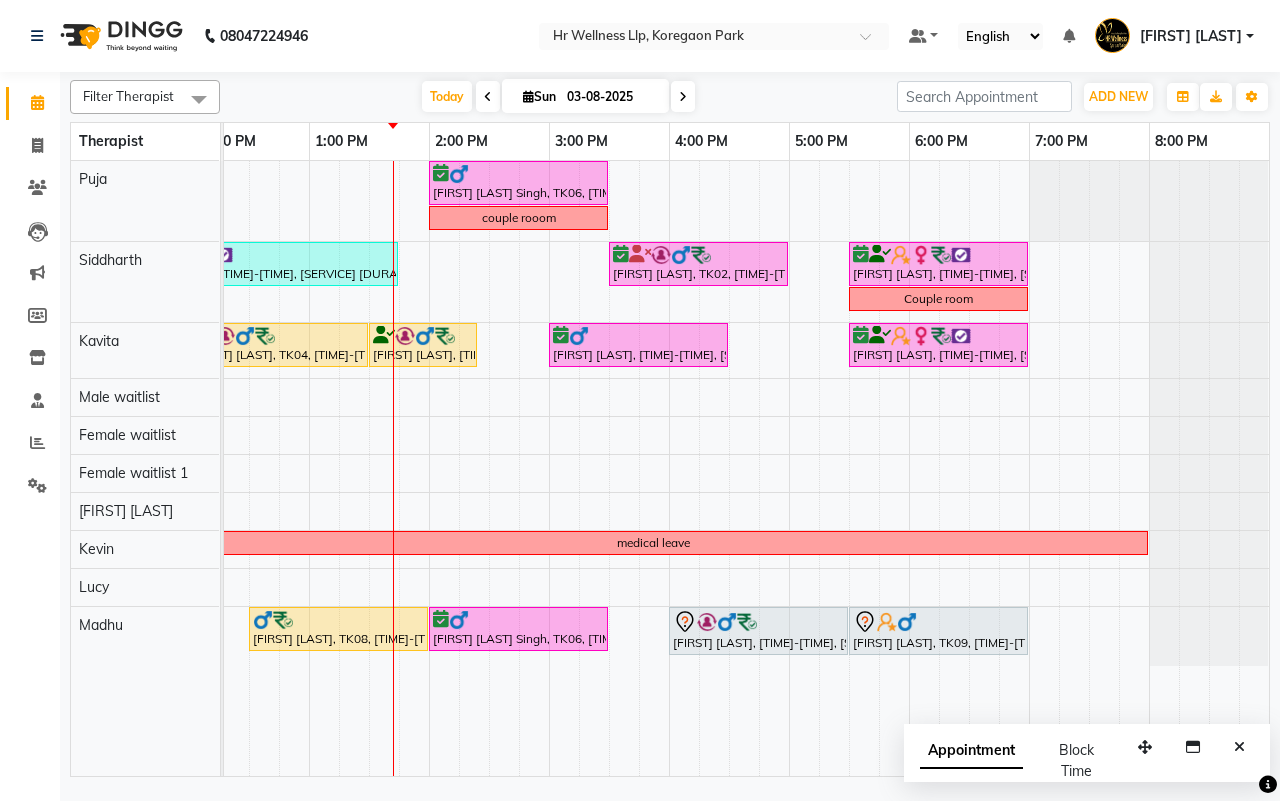 click at bounding box center (683, 97) 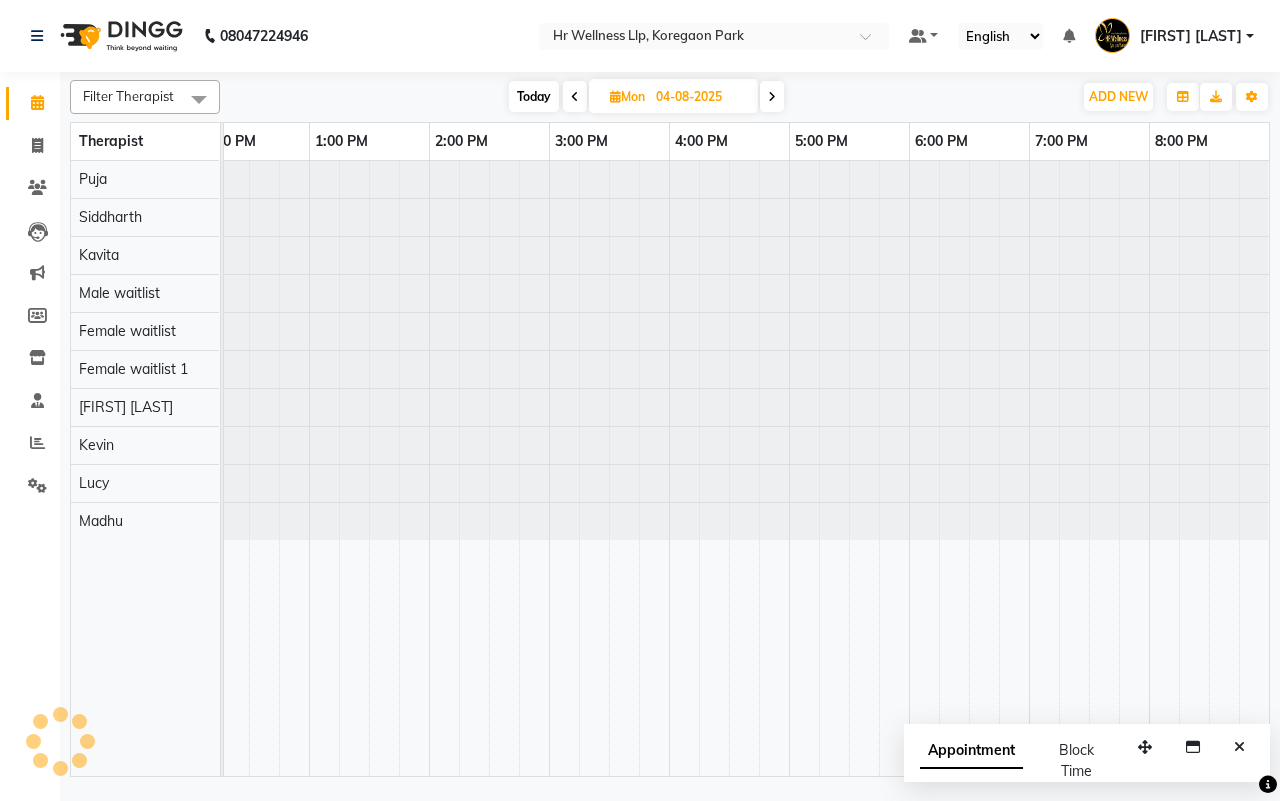 scroll, scrollTop: 0, scrollLeft: 515, axis: horizontal 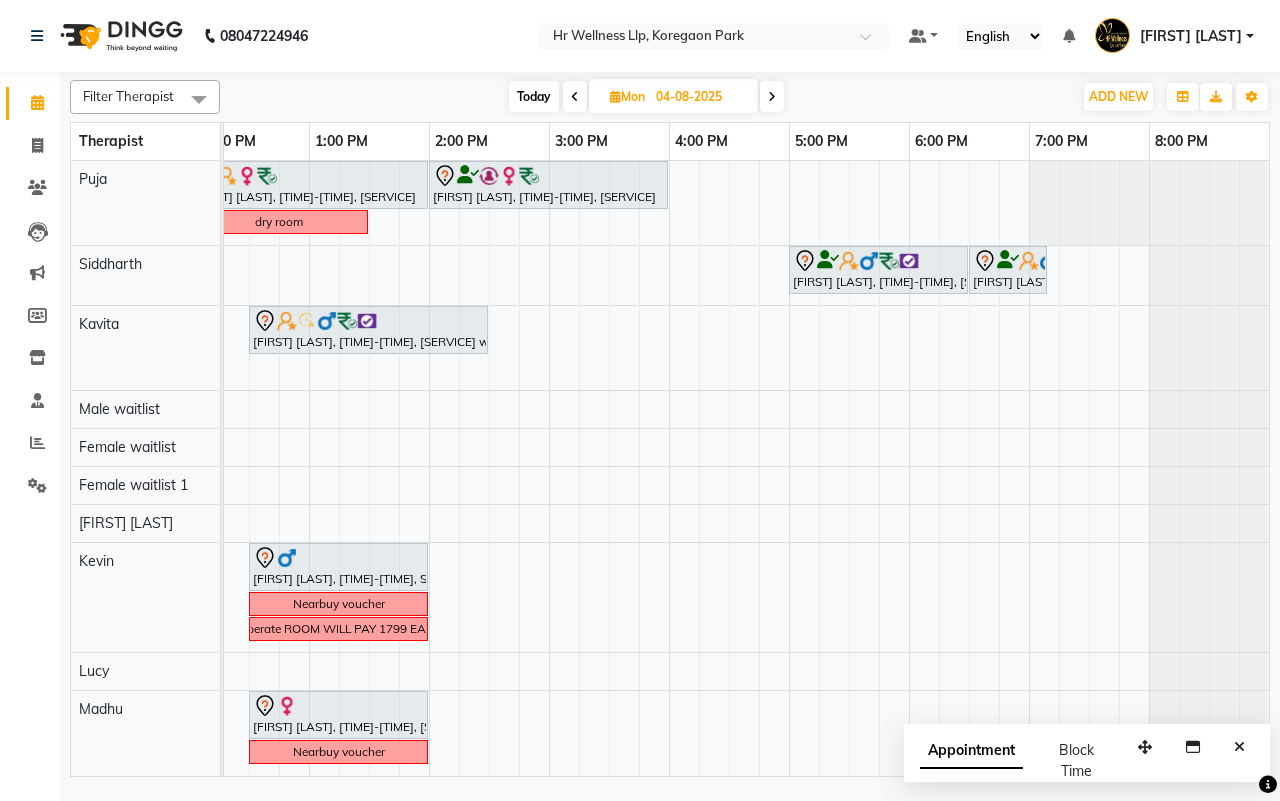 click at bounding box center (575, 97) 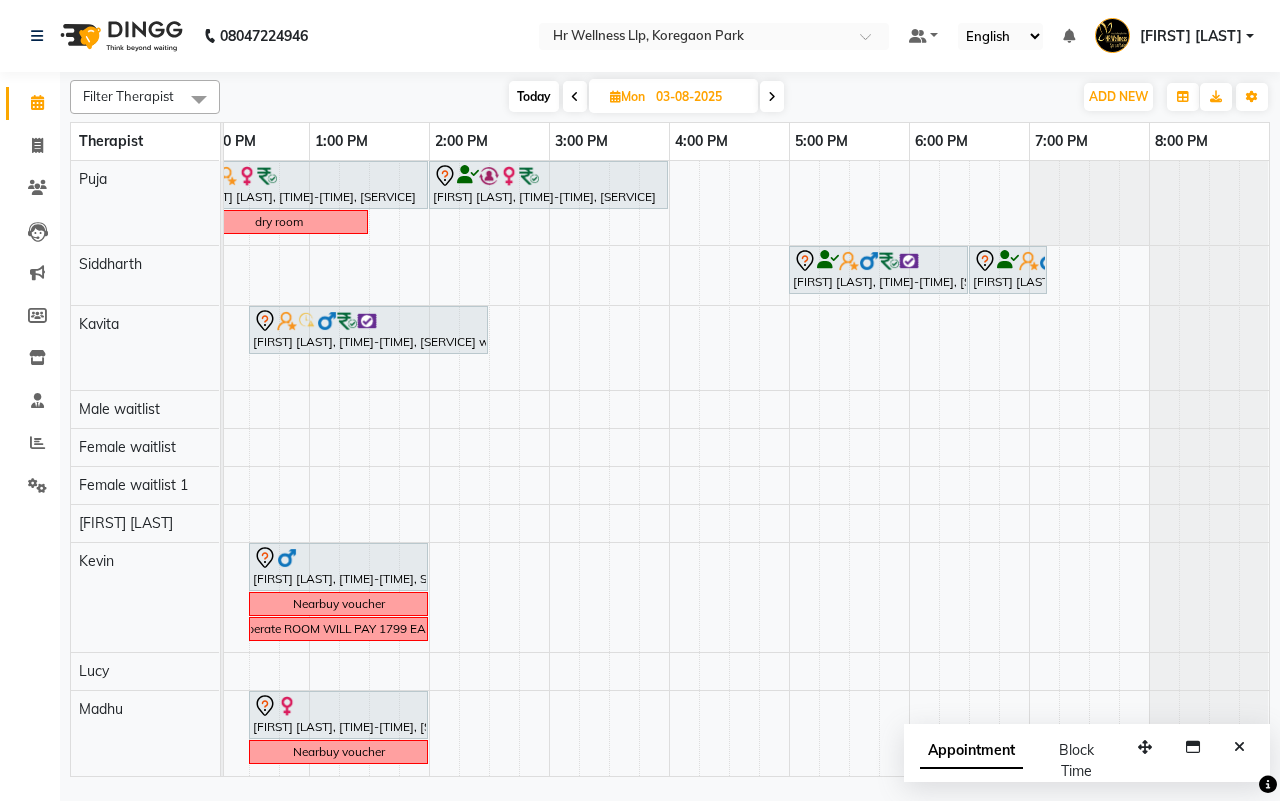 scroll, scrollTop: 0, scrollLeft: 515, axis: horizontal 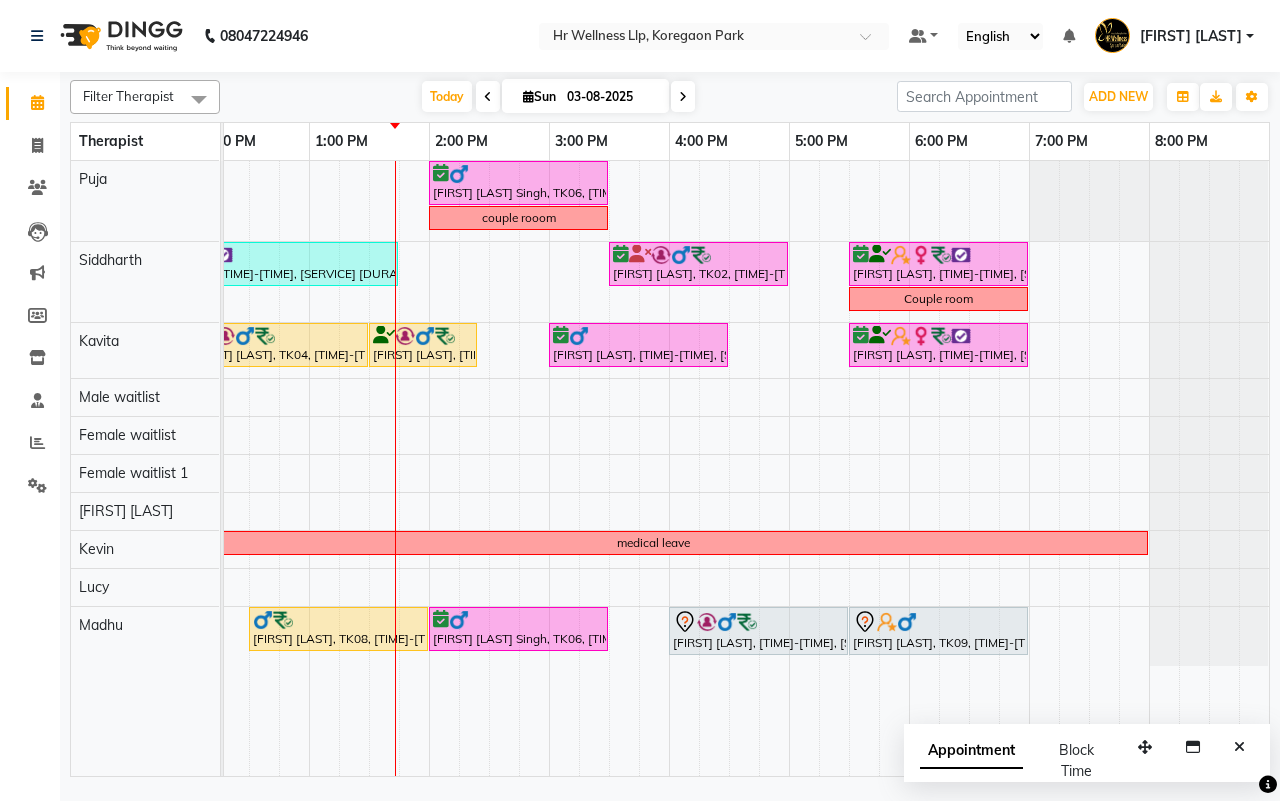 click on "03-08-2025" at bounding box center [611, 97] 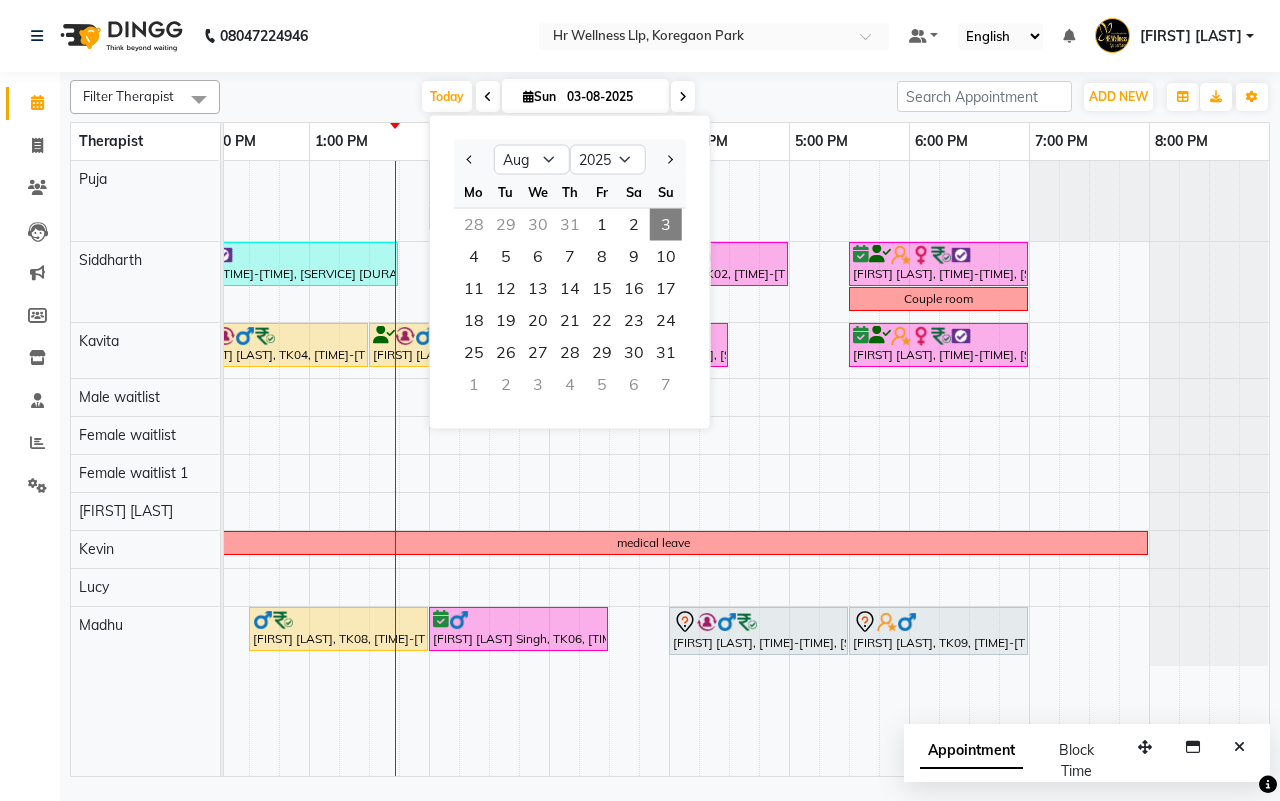 click at bounding box center [683, 97] 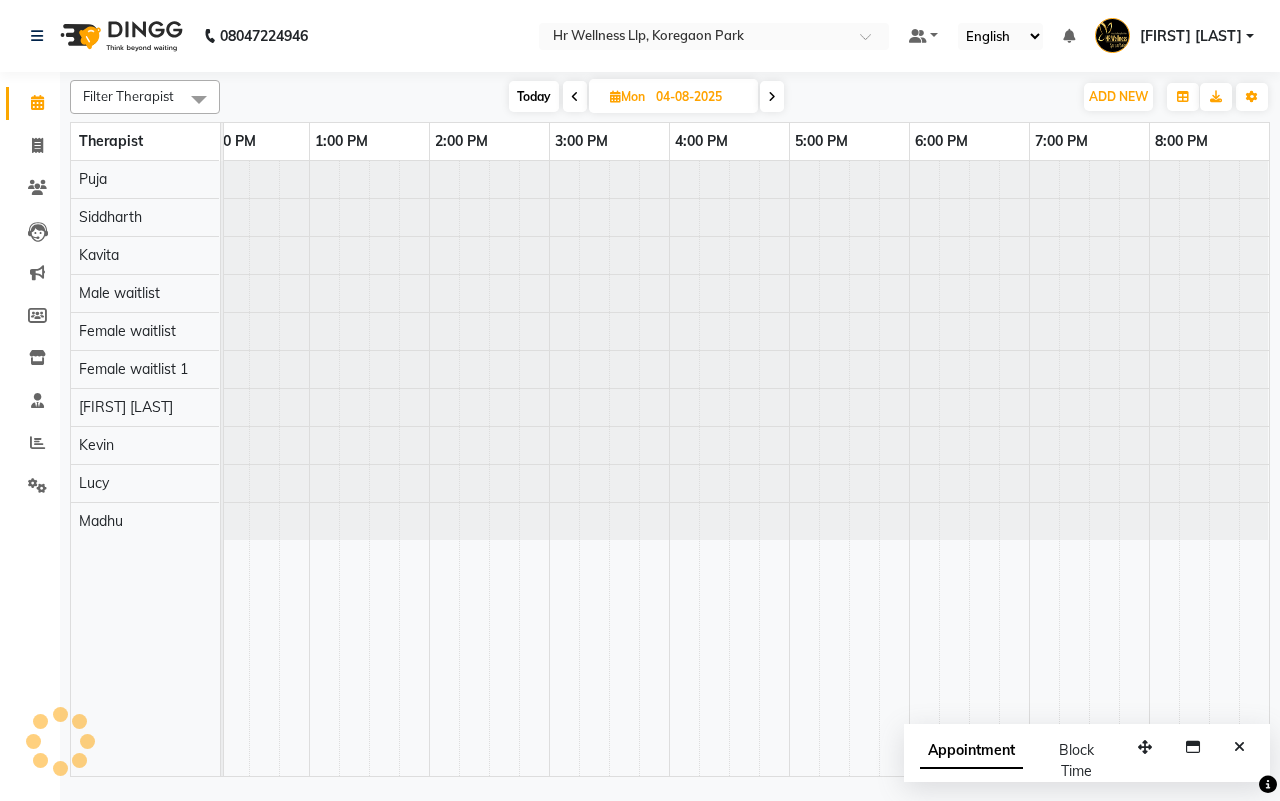 scroll, scrollTop: 0, scrollLeft: 0, axis: both 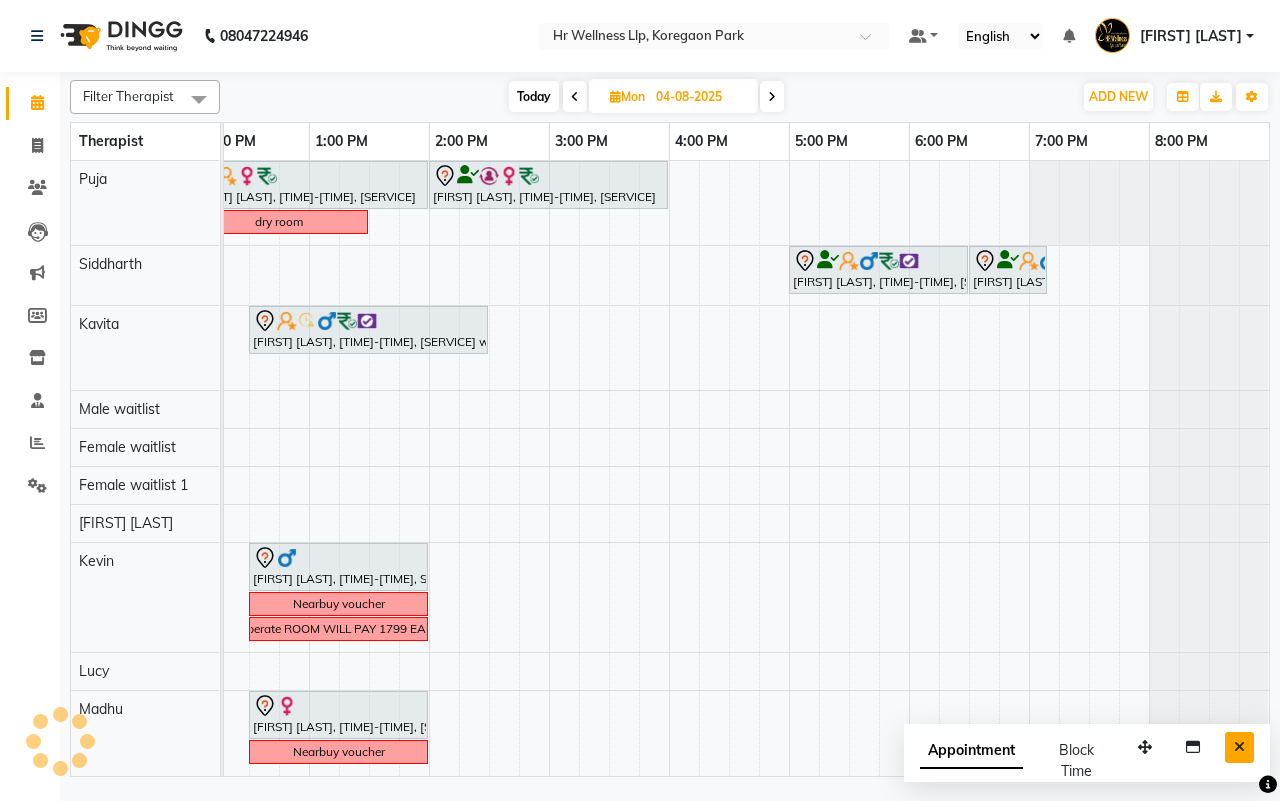 click at bounding box center (1239, 747) 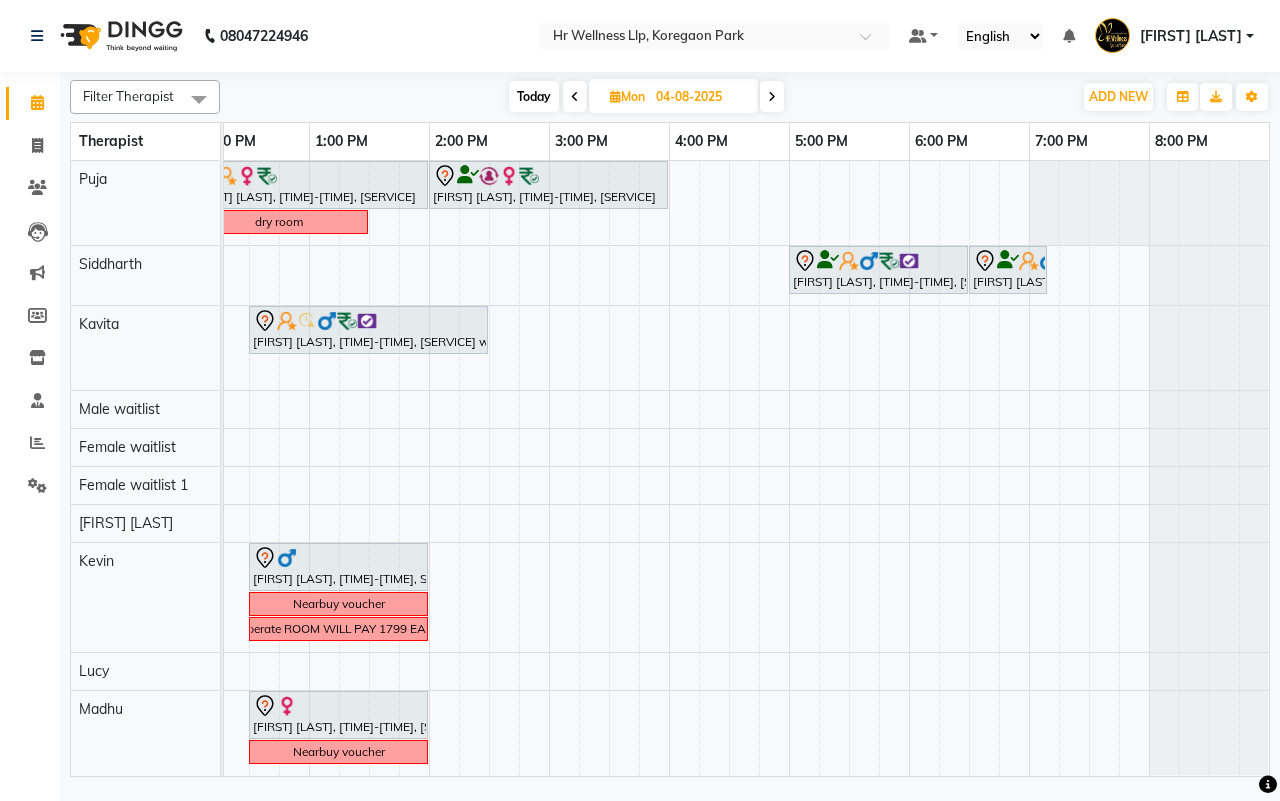 scroll, scrollTop: 0, scrollLeft: 137, axis: horizontal 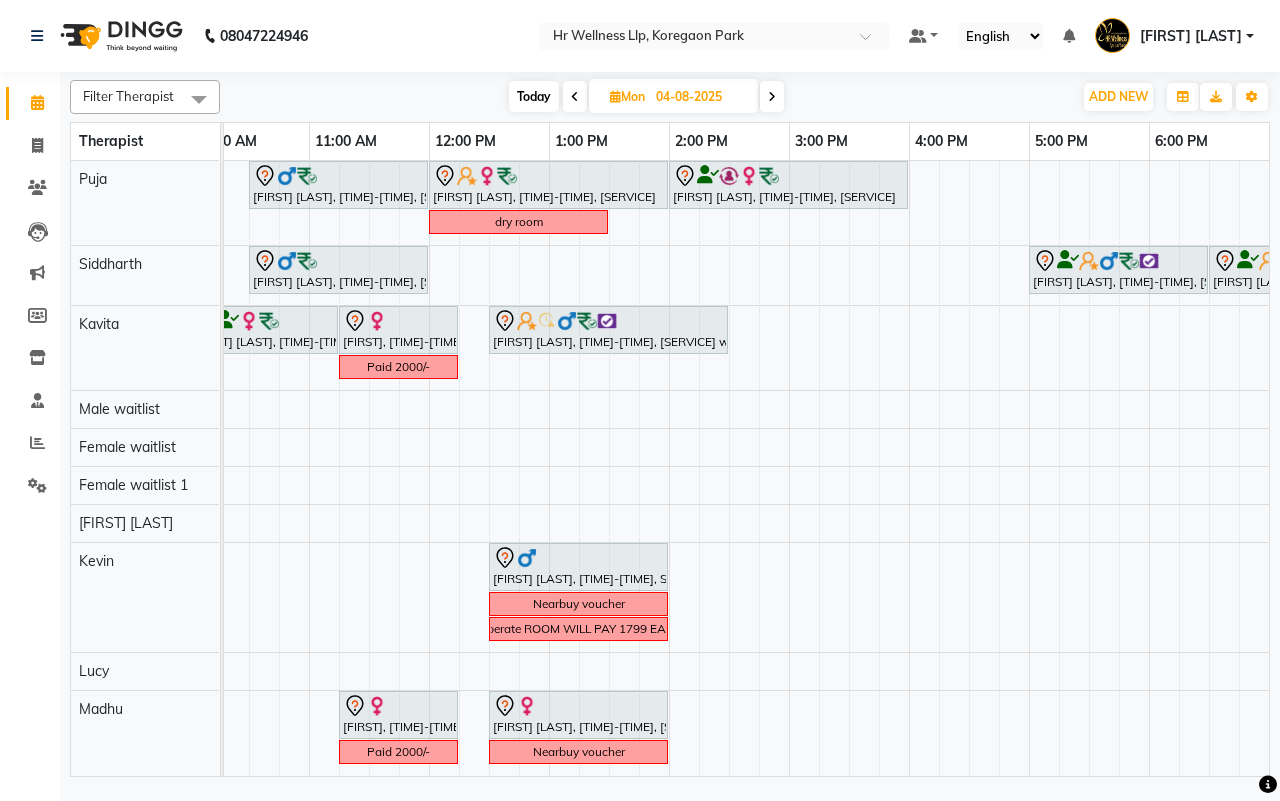 click at bounding box center [772, 97] 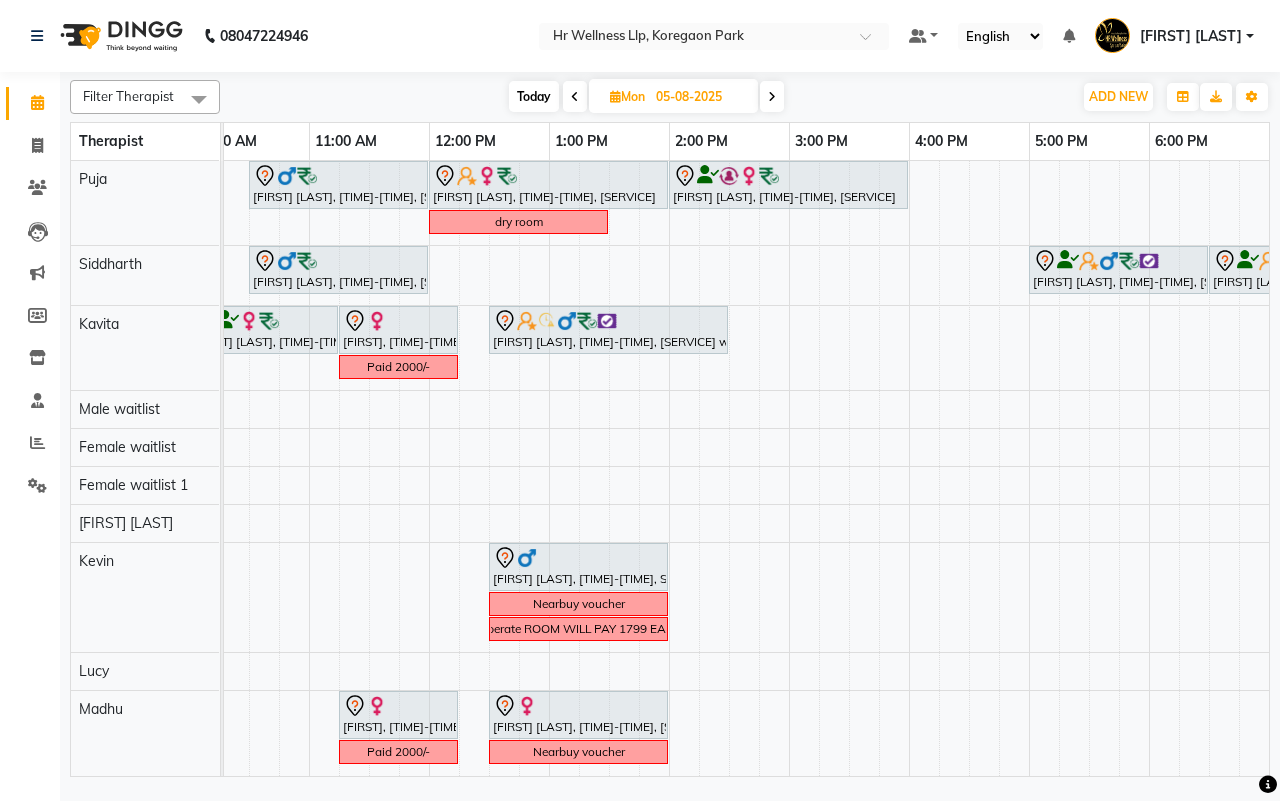 scroll, scrollTop: 0, scrollLeft: 0, axis: both 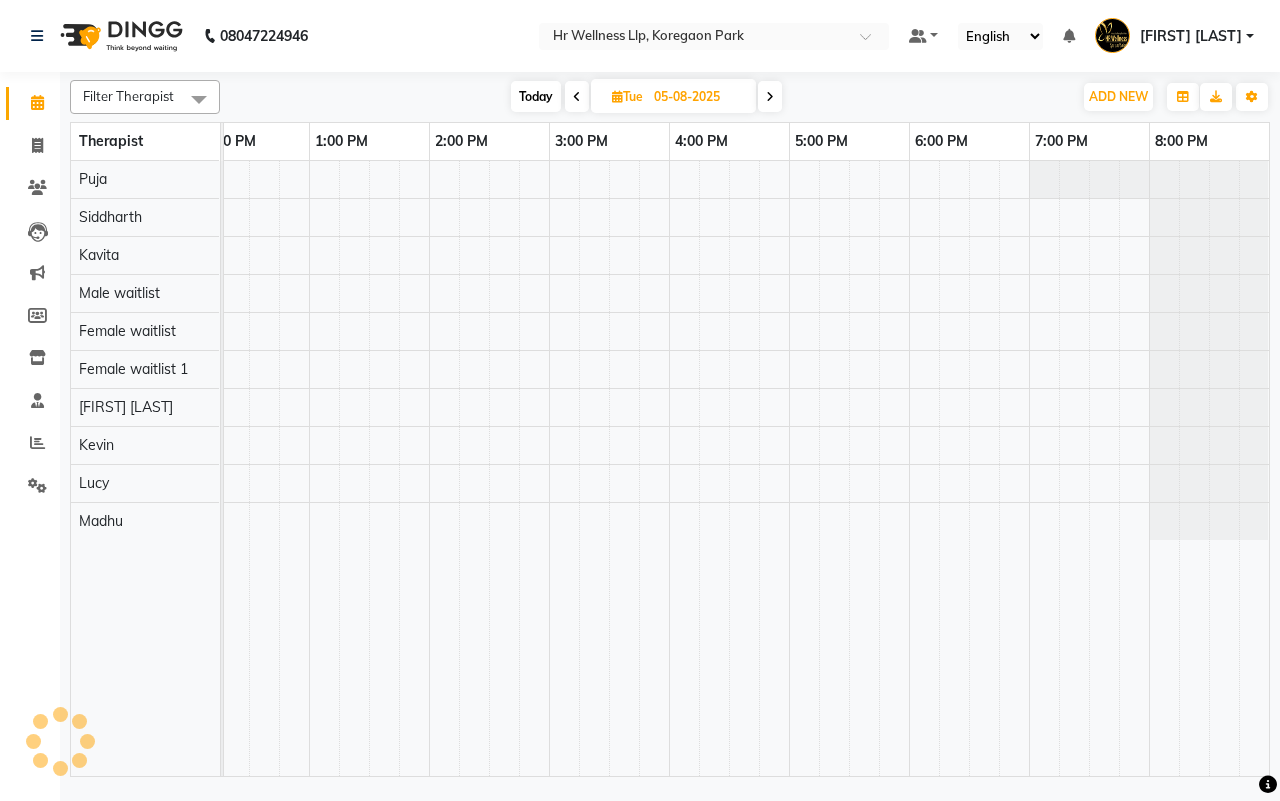 click at bounding box center [770, 97] 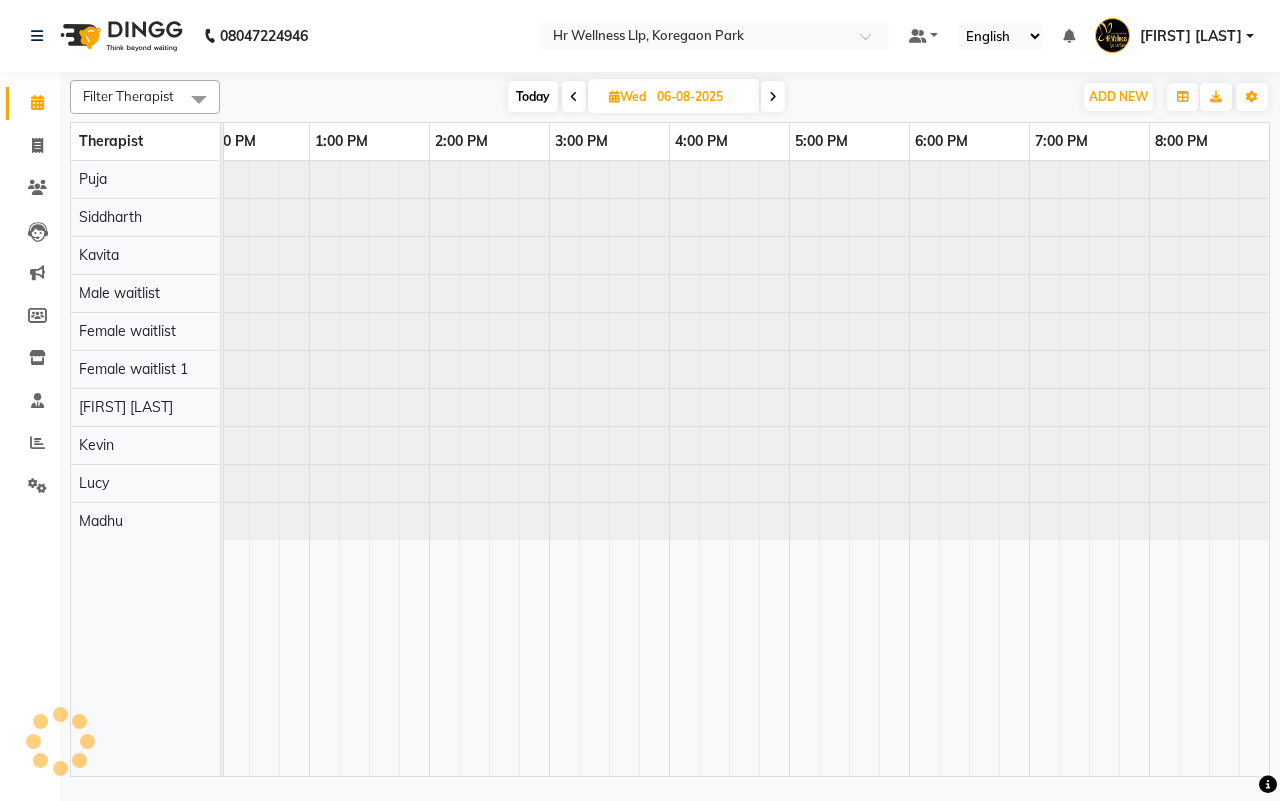 scroll, scrollTop: 0, scrollLeft: 515, axis: horizontal 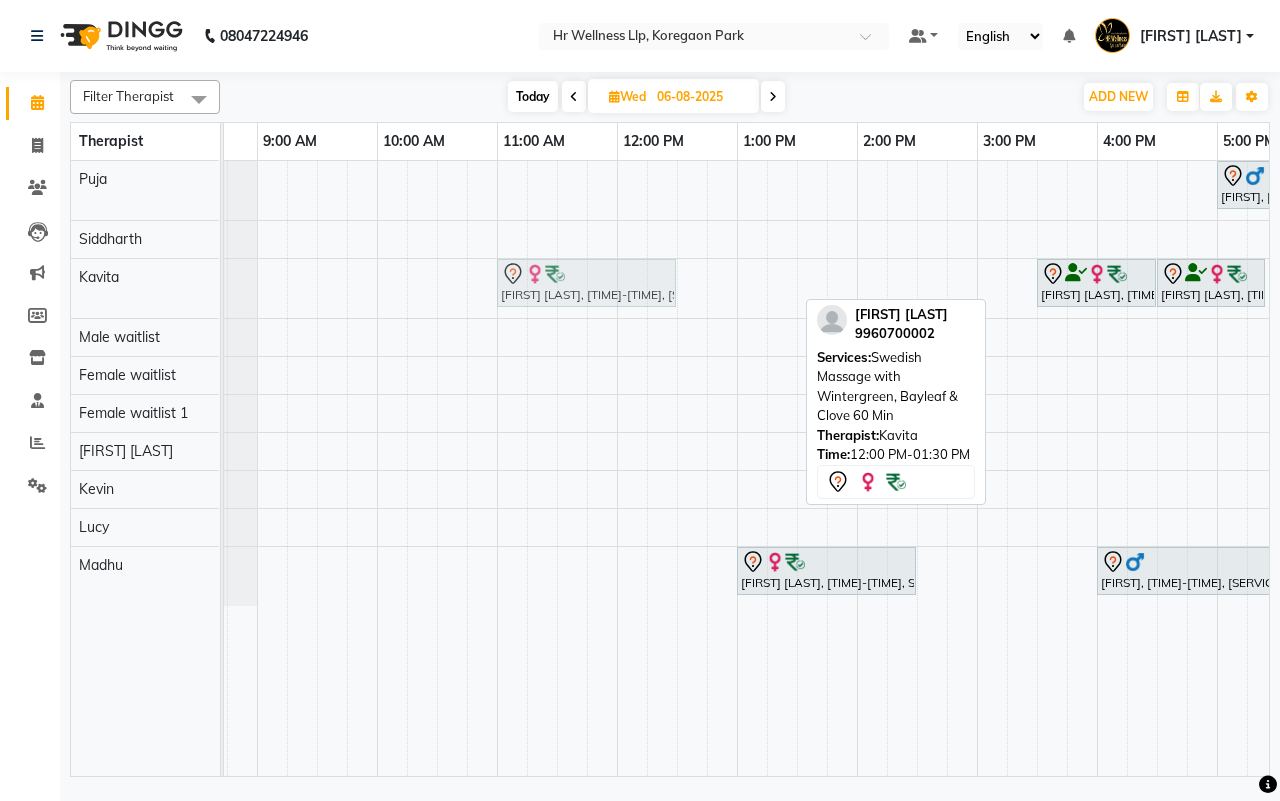 drag, startPoint x: 706, startPoint y: 285, endPoint x: 593, endPoint y: 293, distance: 113.28283 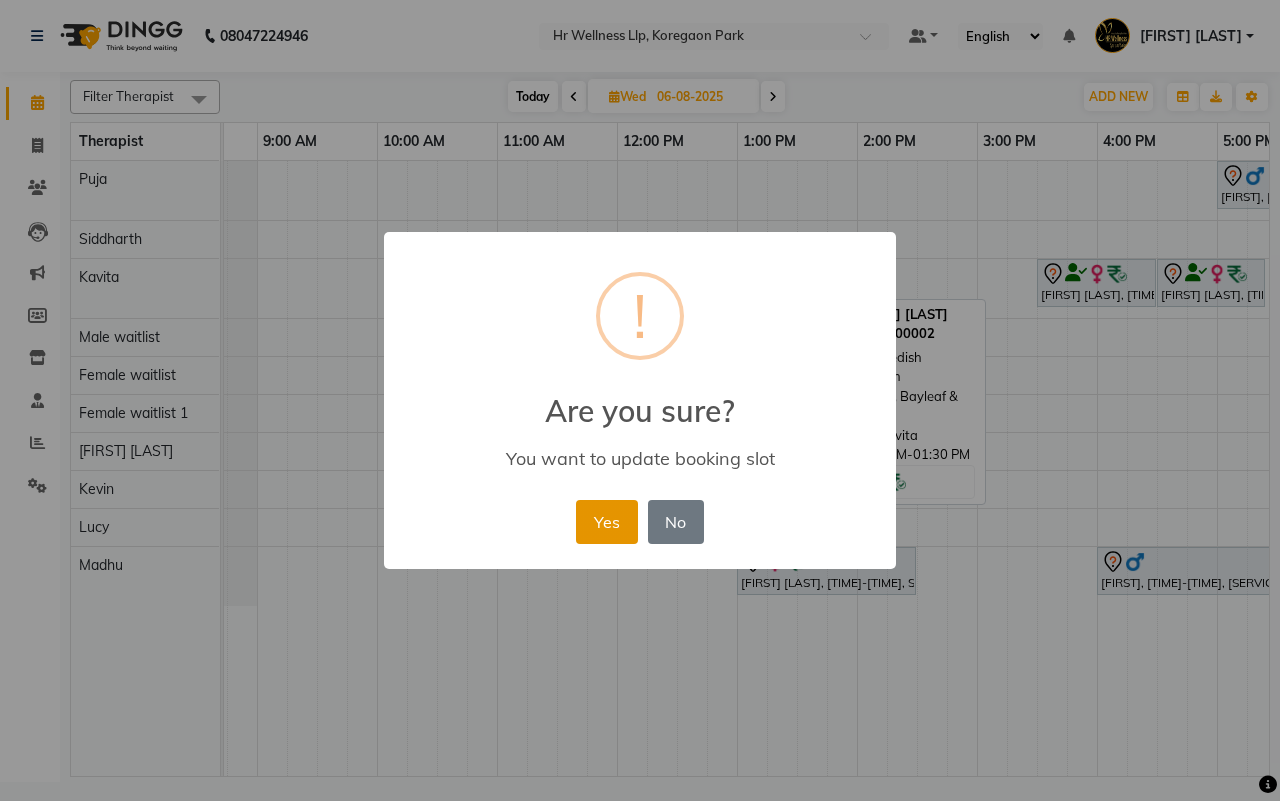 click on "Yes" at bounding box center [606, 522] 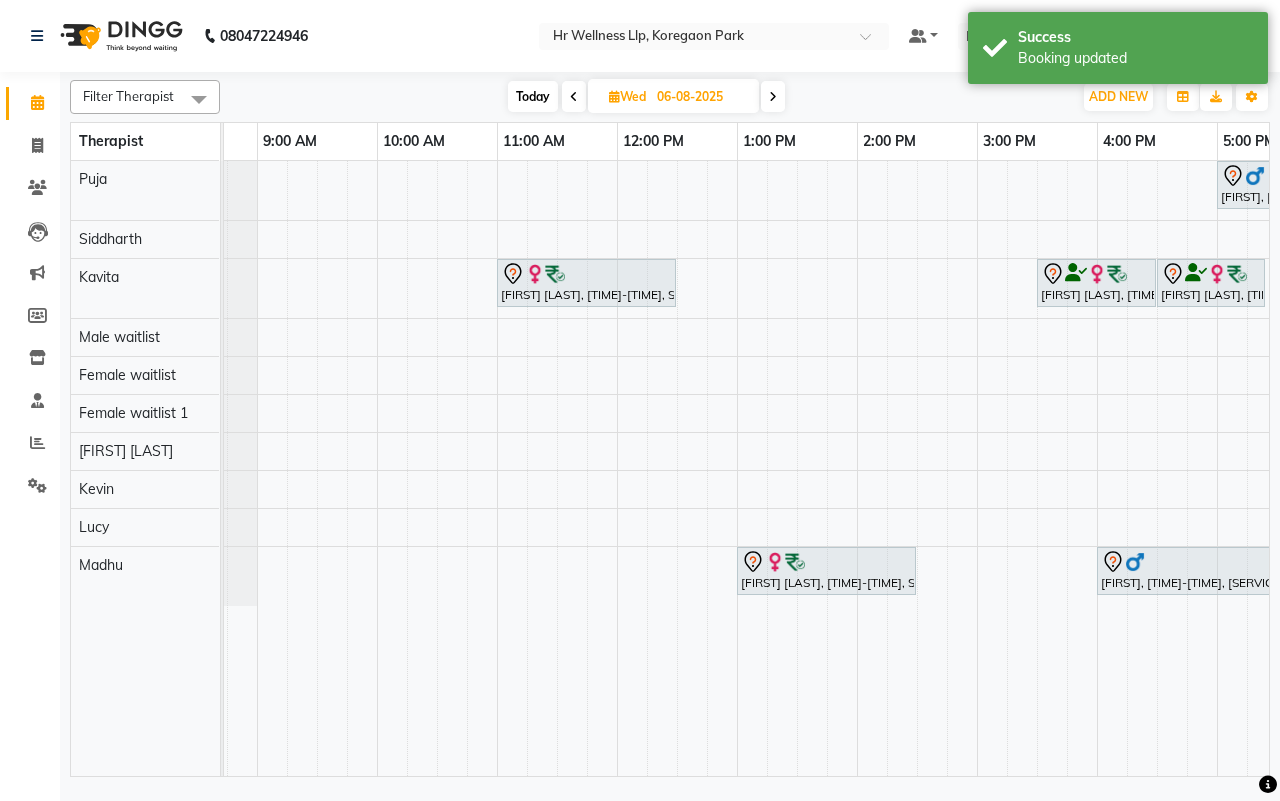 click on "Today" at bounding box center (533, 96) 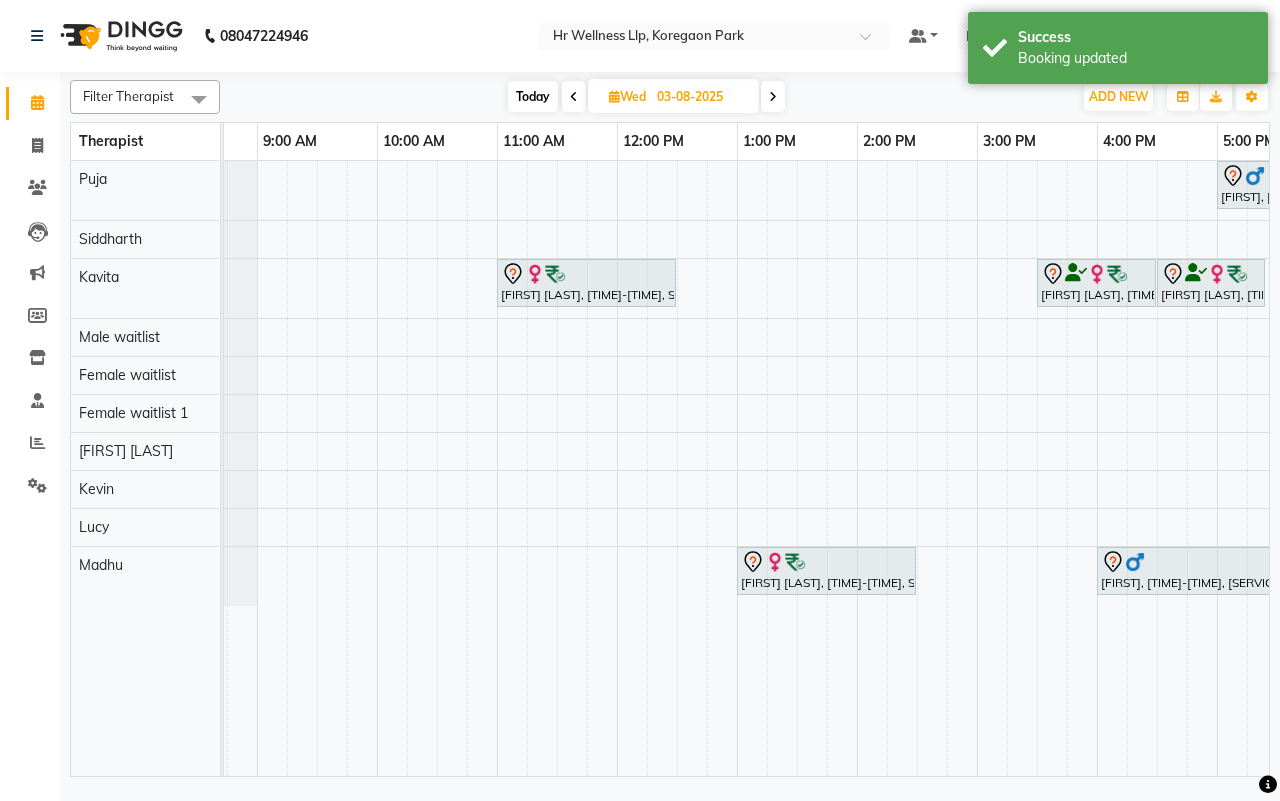 scroll, scrollTop: 0, scrollLeft: 515, axis: horizontal 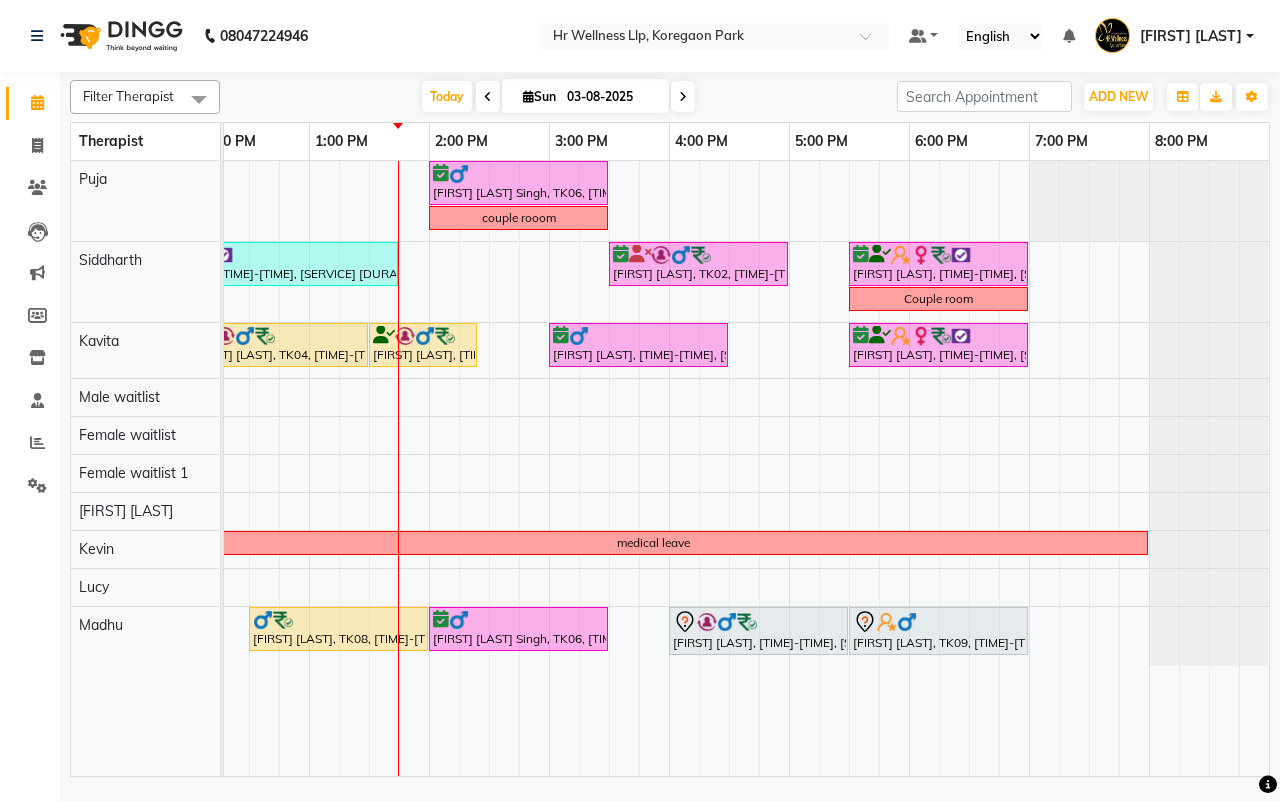 click at bounding box center [683, 96] 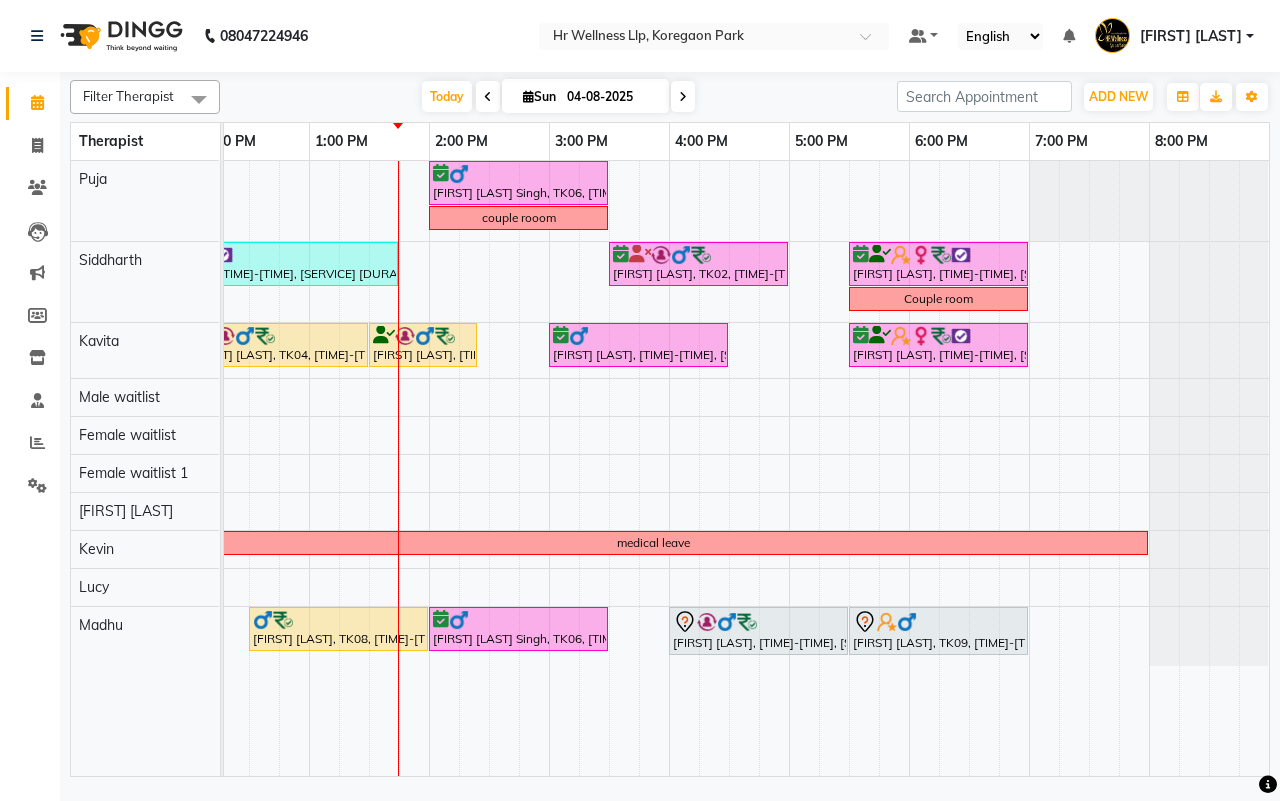 scroll, scrollTop: 0, scrollLeft: 0, axis: both 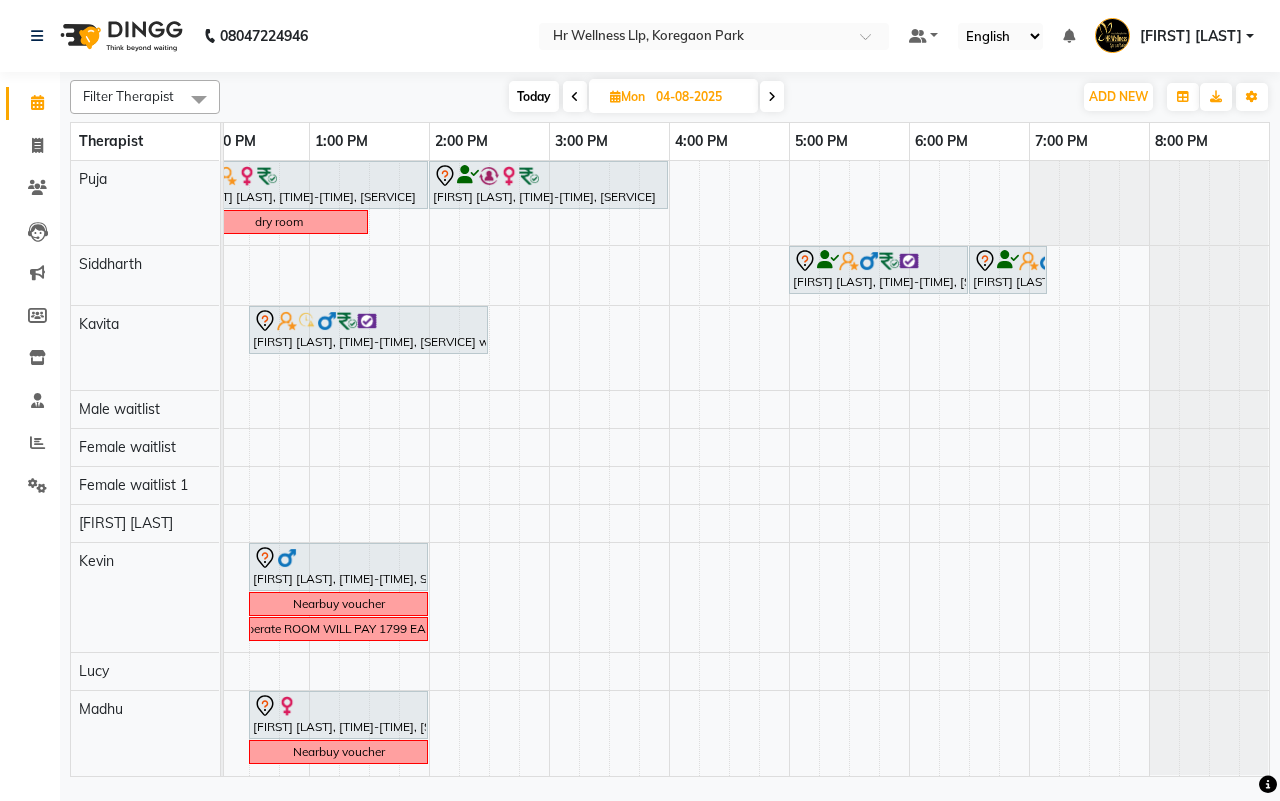 click at bounding box center [575, 96] 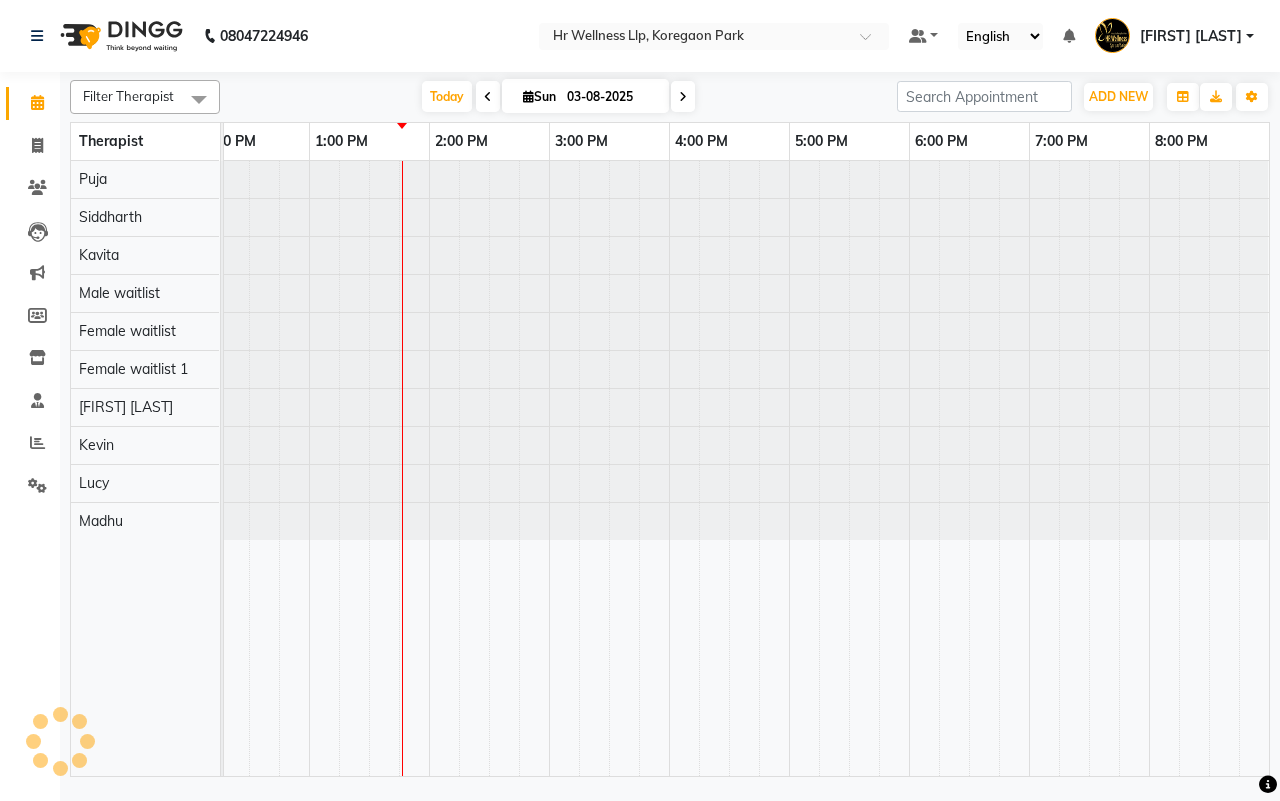 scroll, scrollTop: 0, scrollLeft: 515, axis: horizontal 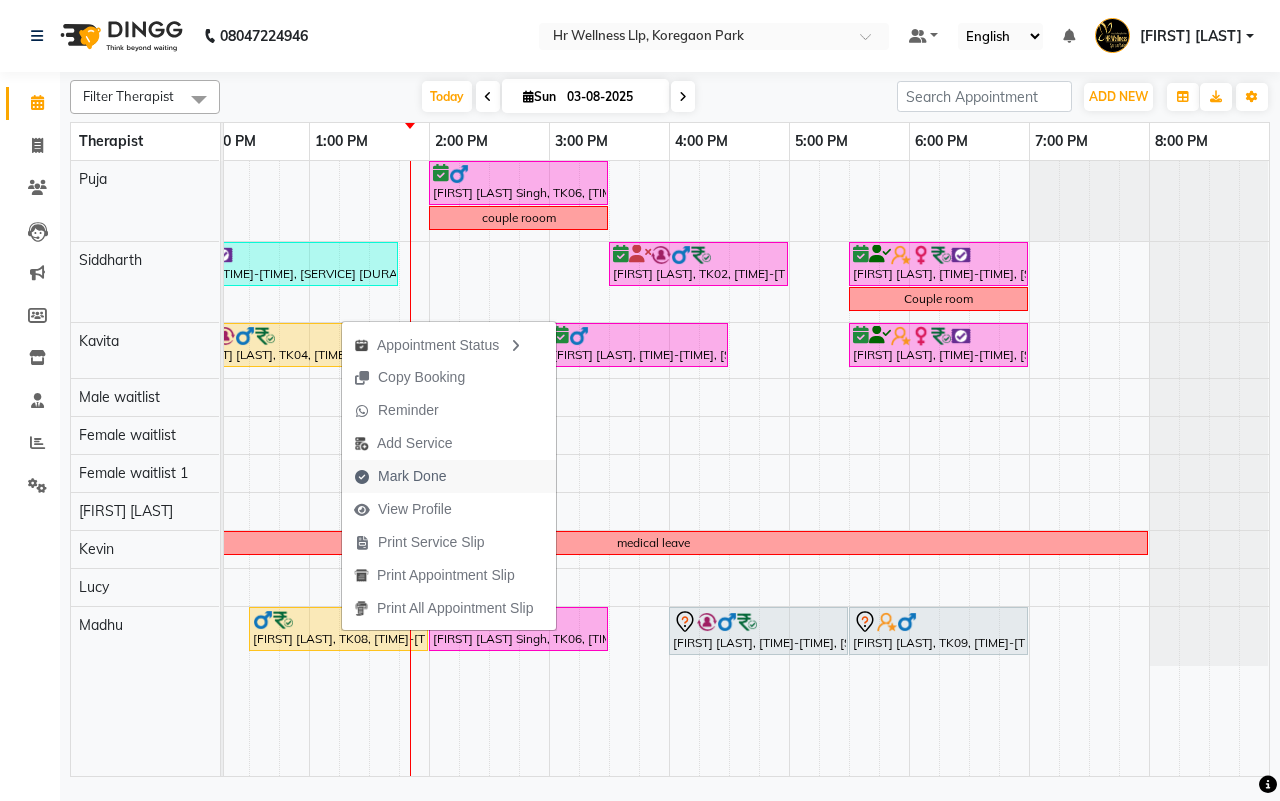 click on "Mark Done" at bounding box center (412, 476) 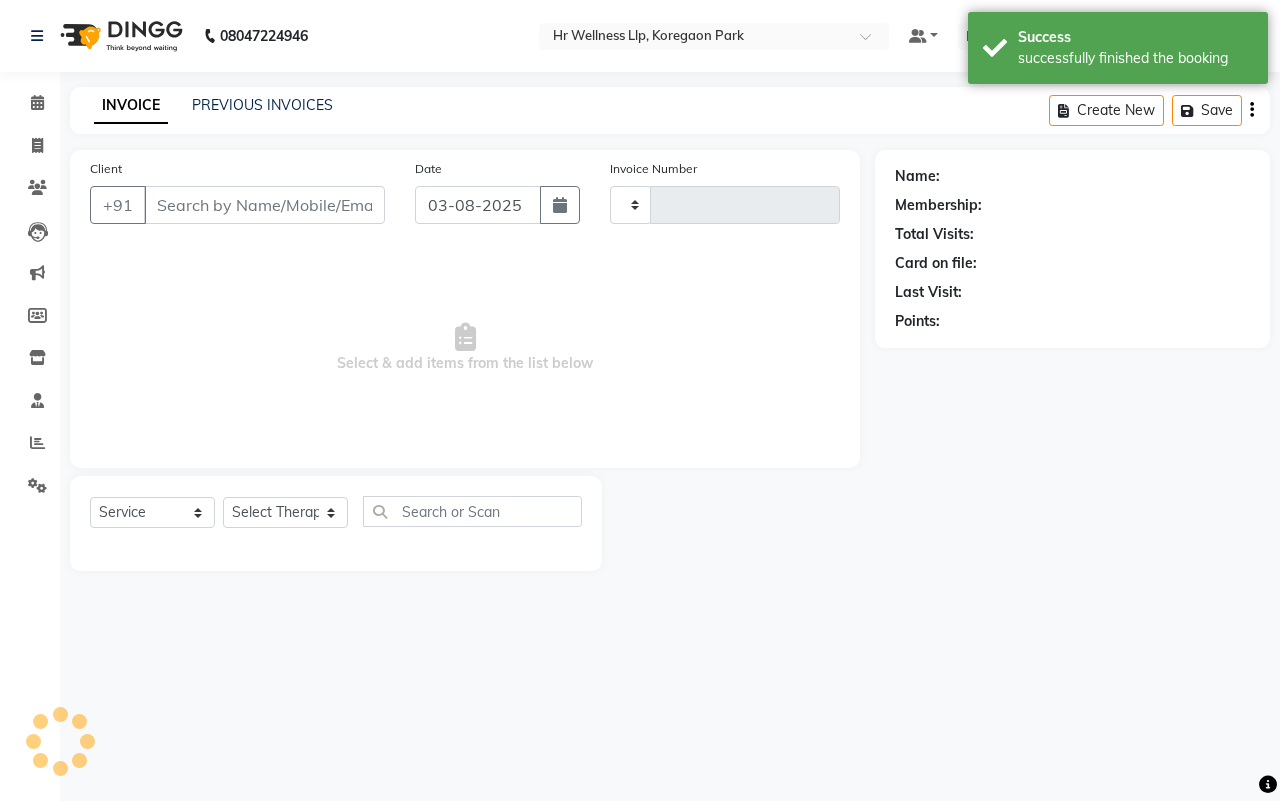 type on "1118" 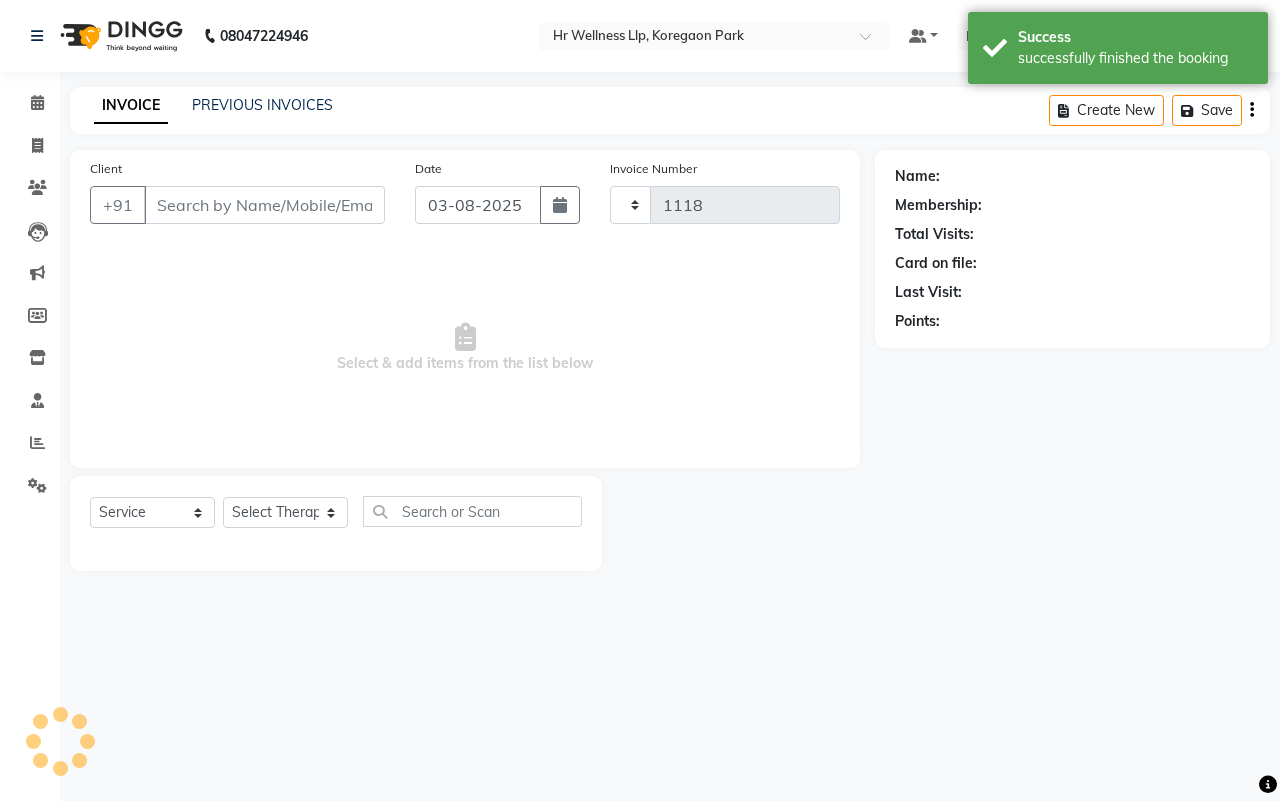 select on "4295" 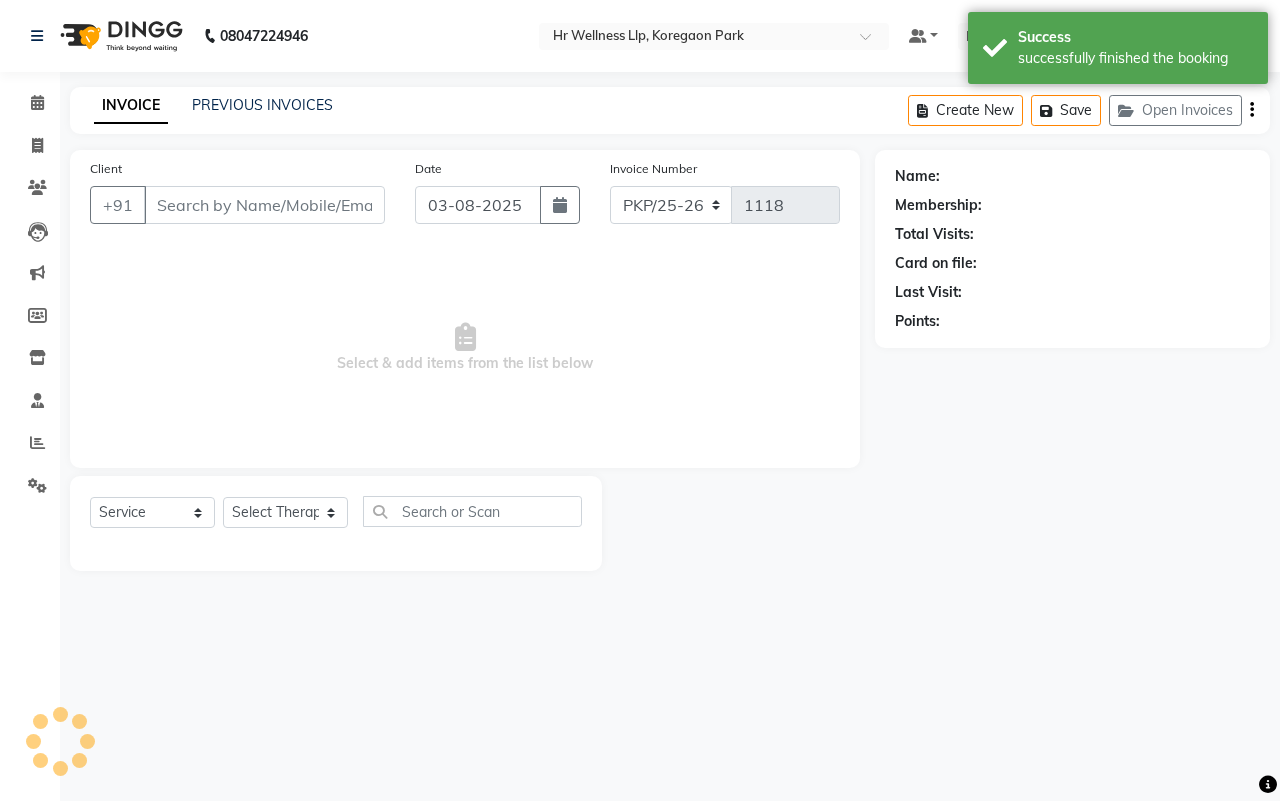 type on "[PHONE]" 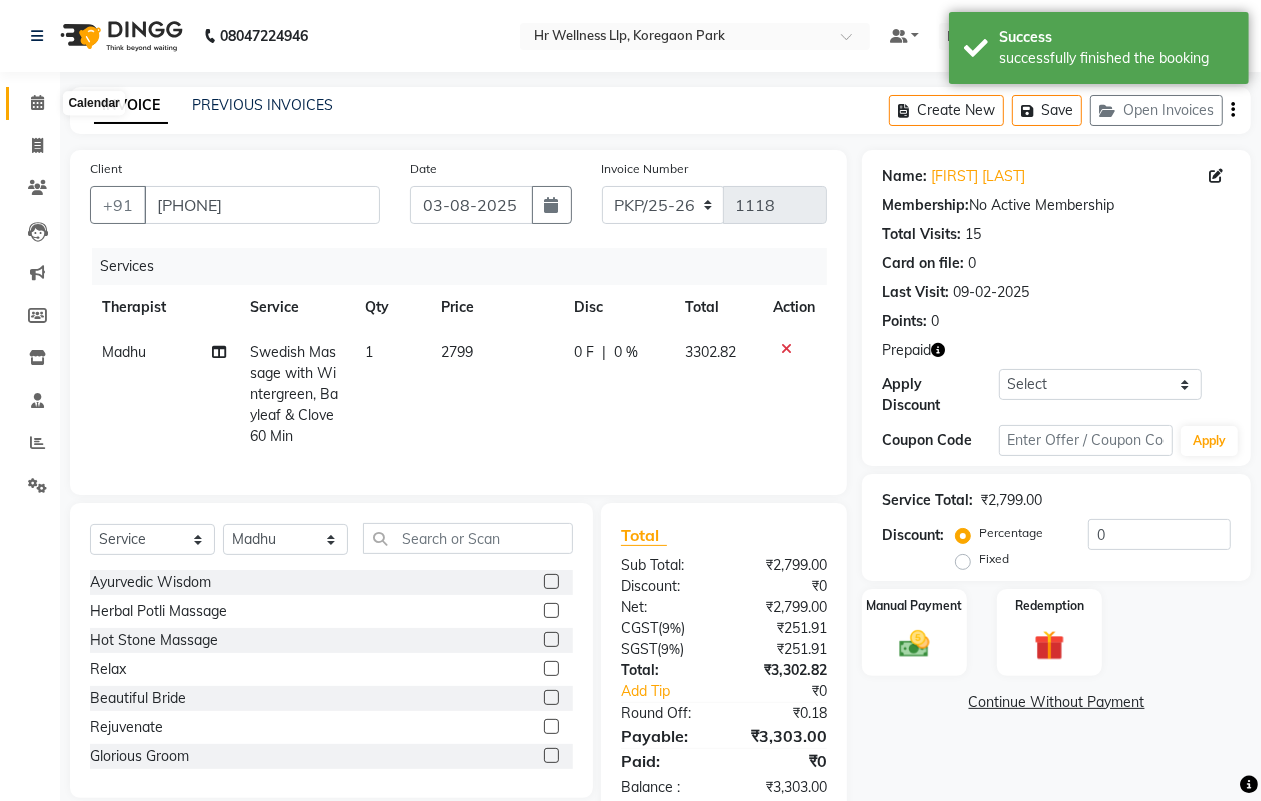 click 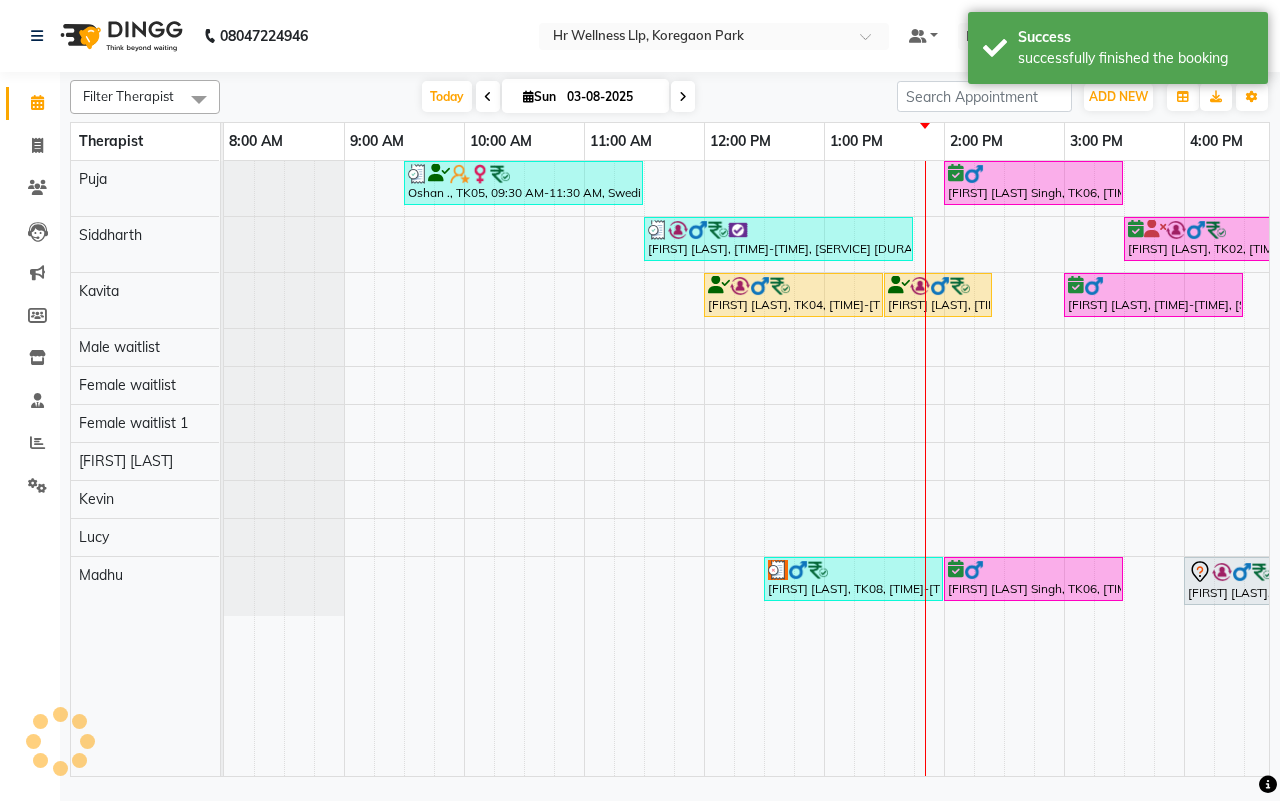 scroll, scrollTop: 0, scrollLeft: 0, axis: both 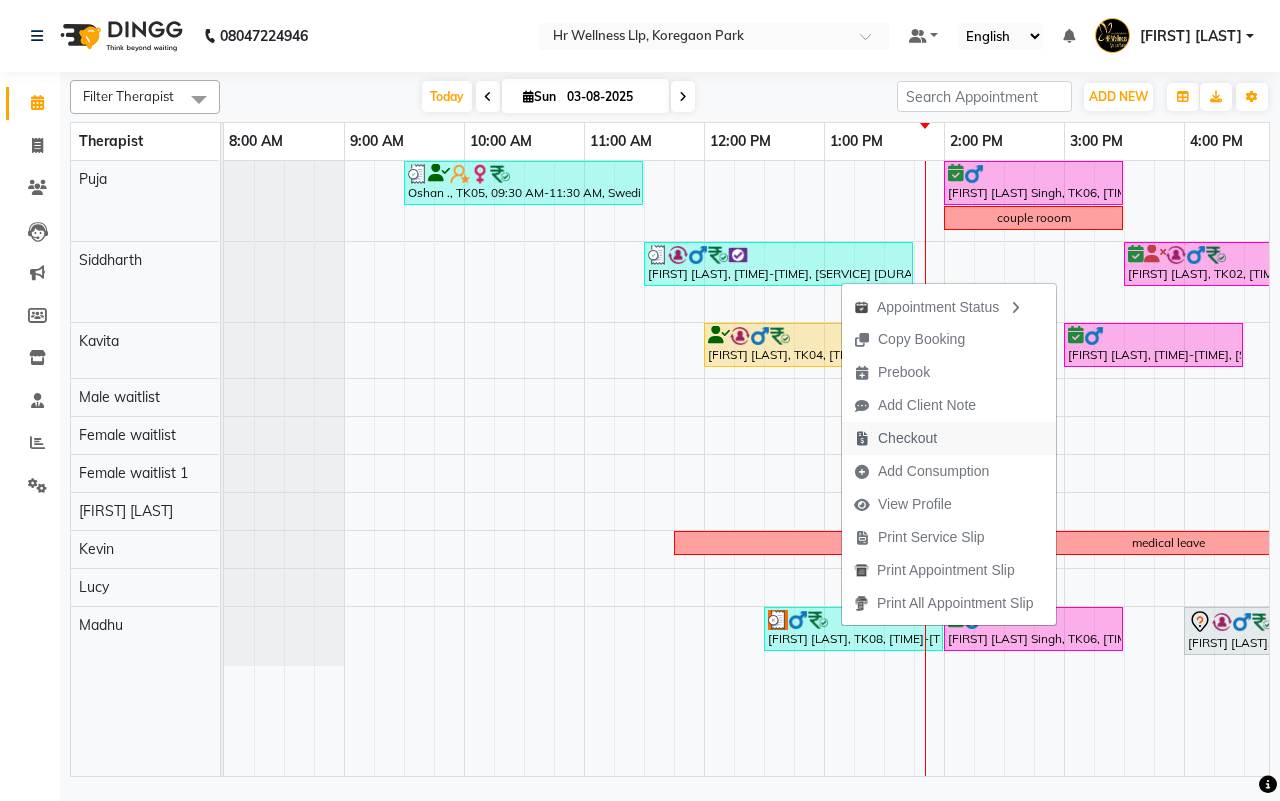 click on "Checkout" at bounding box center (907, 438) 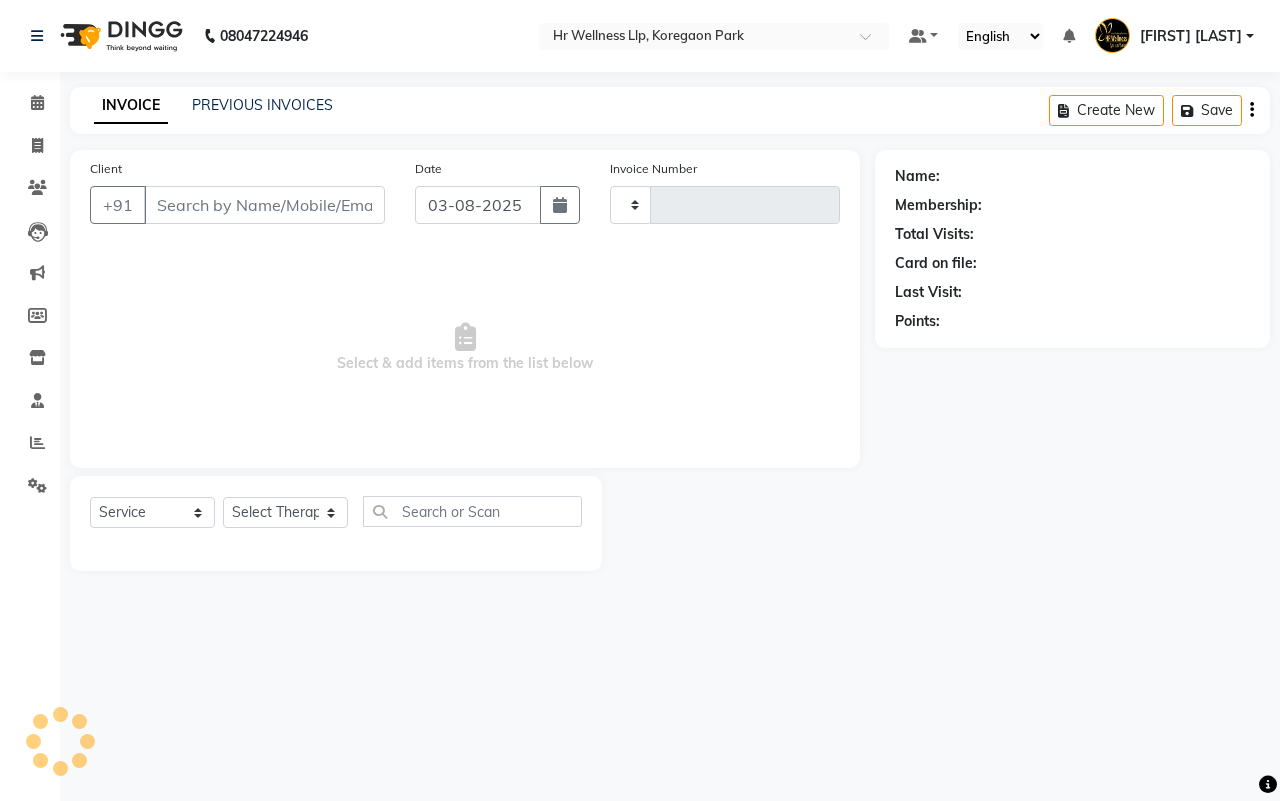 type on "1118" 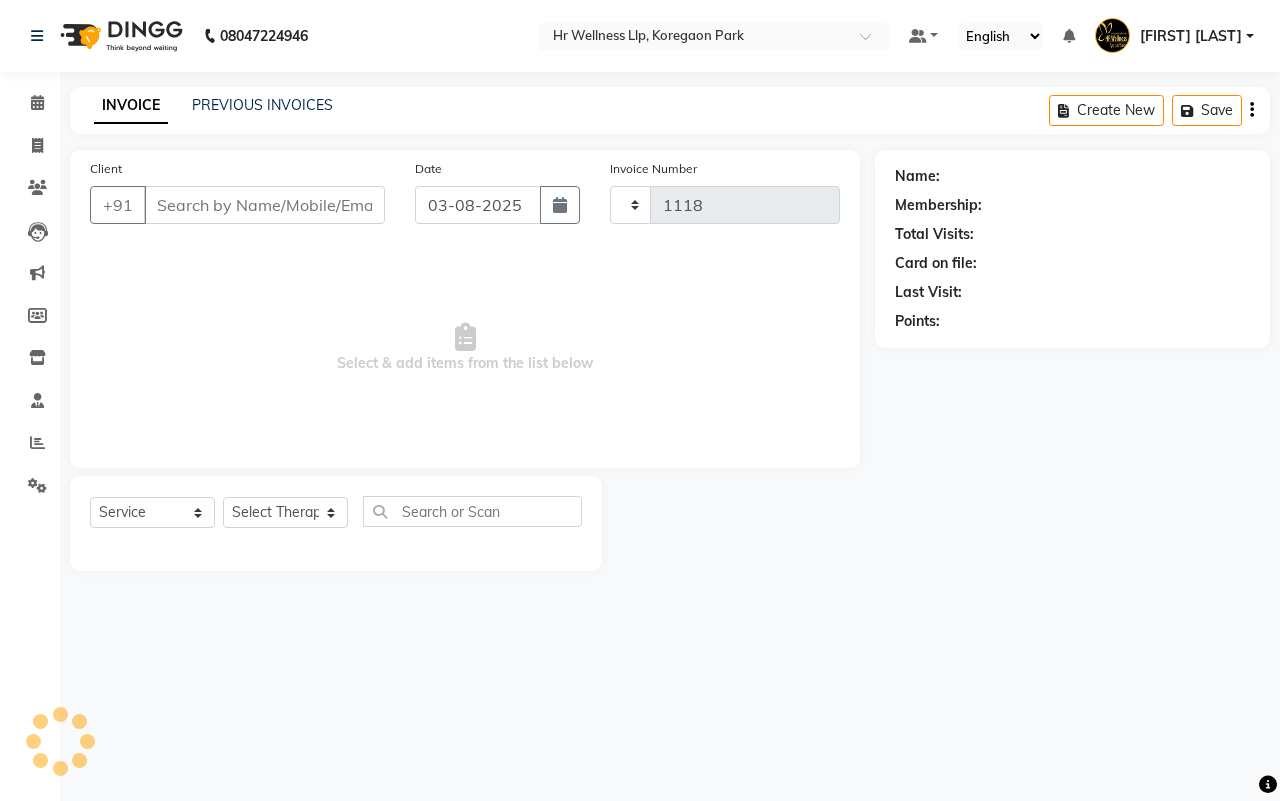 select on "4295" 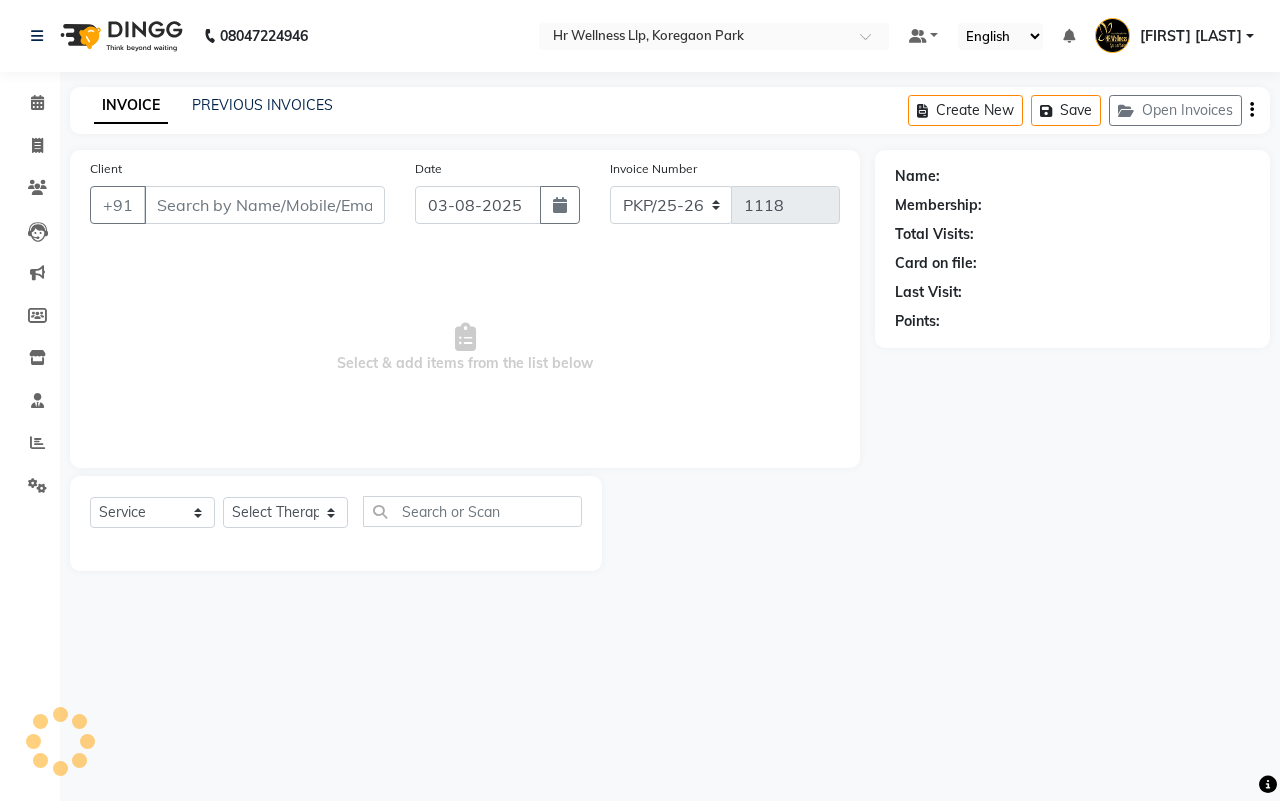 type on "[PHONE]" 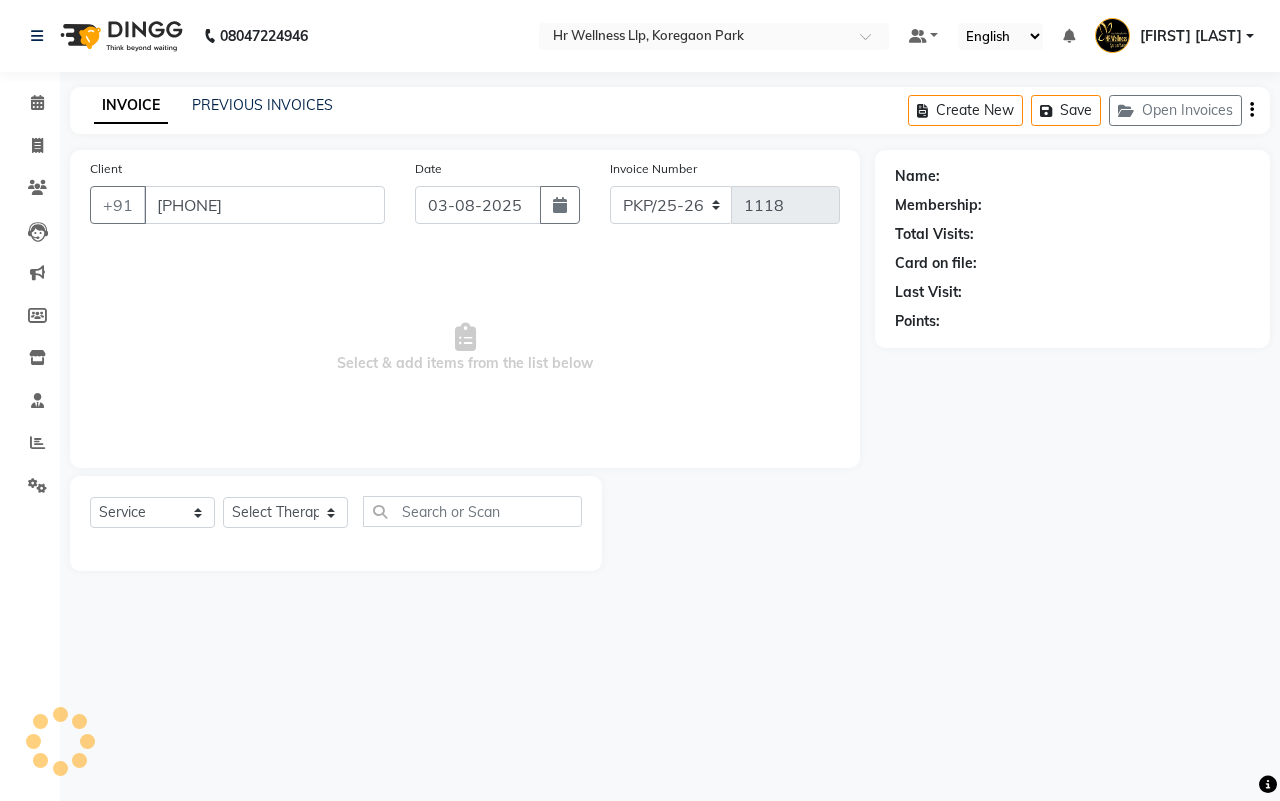 select on "86787" 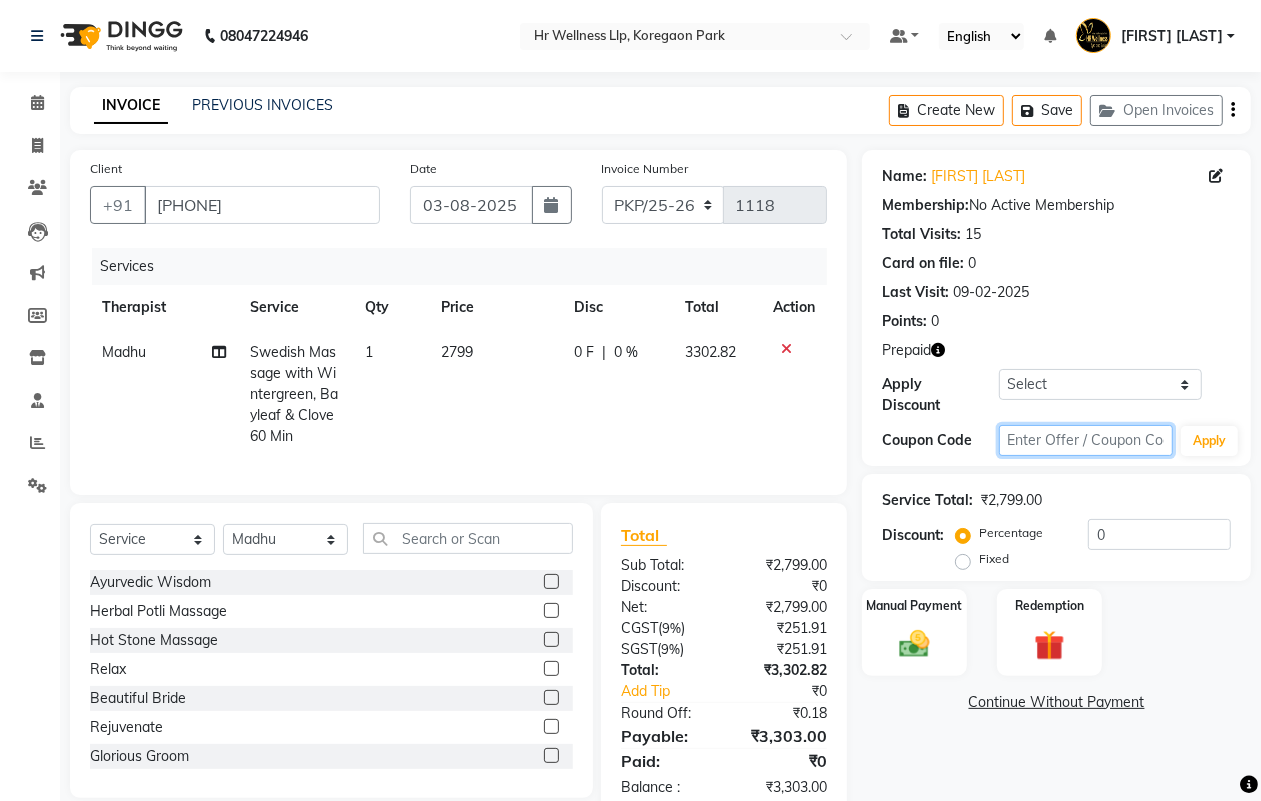 click 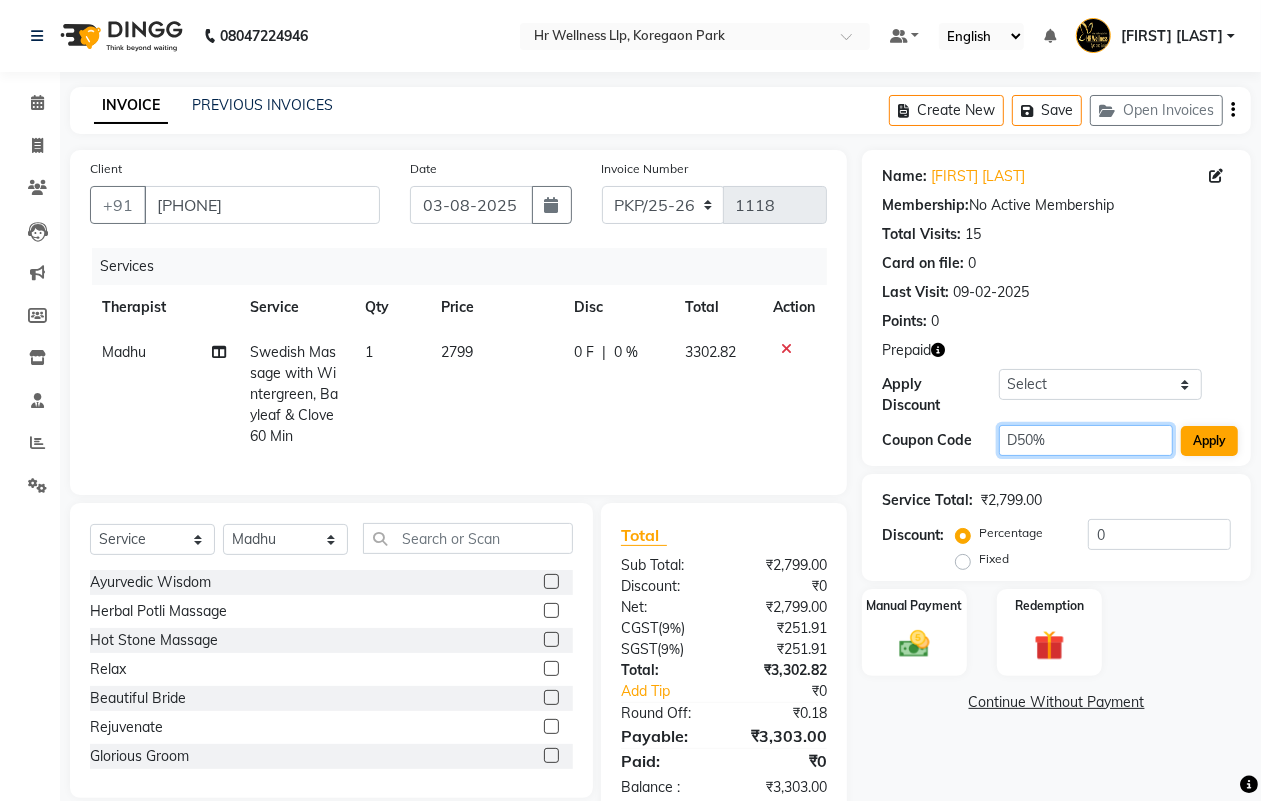 type on "D50%" 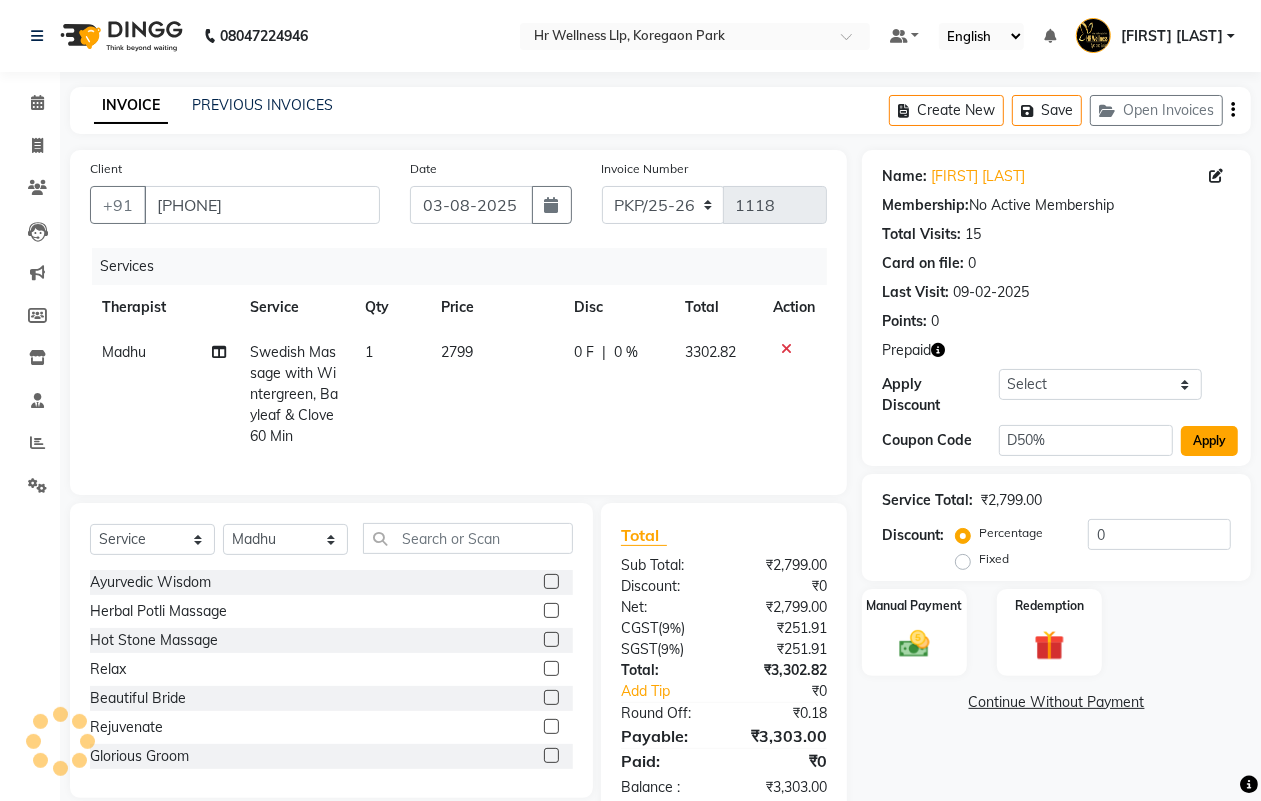 click on "Apply" 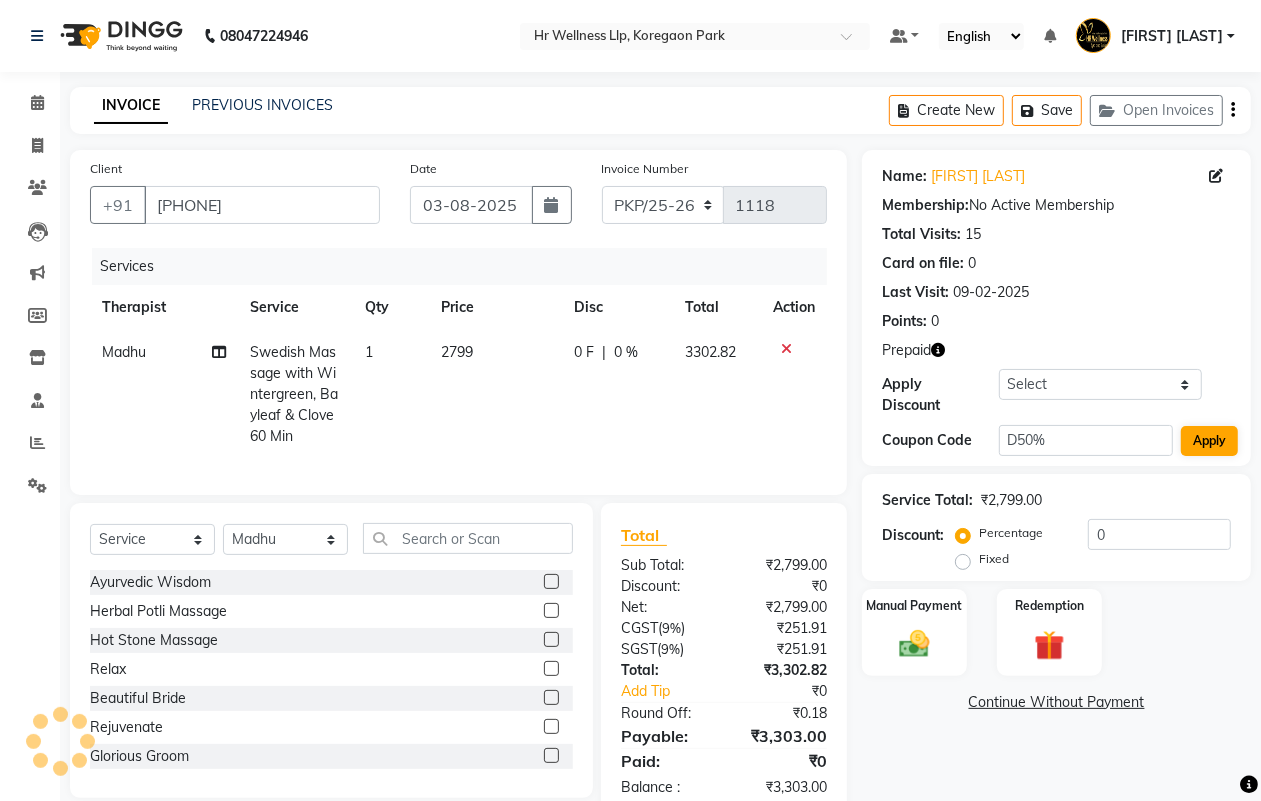 type on "50" 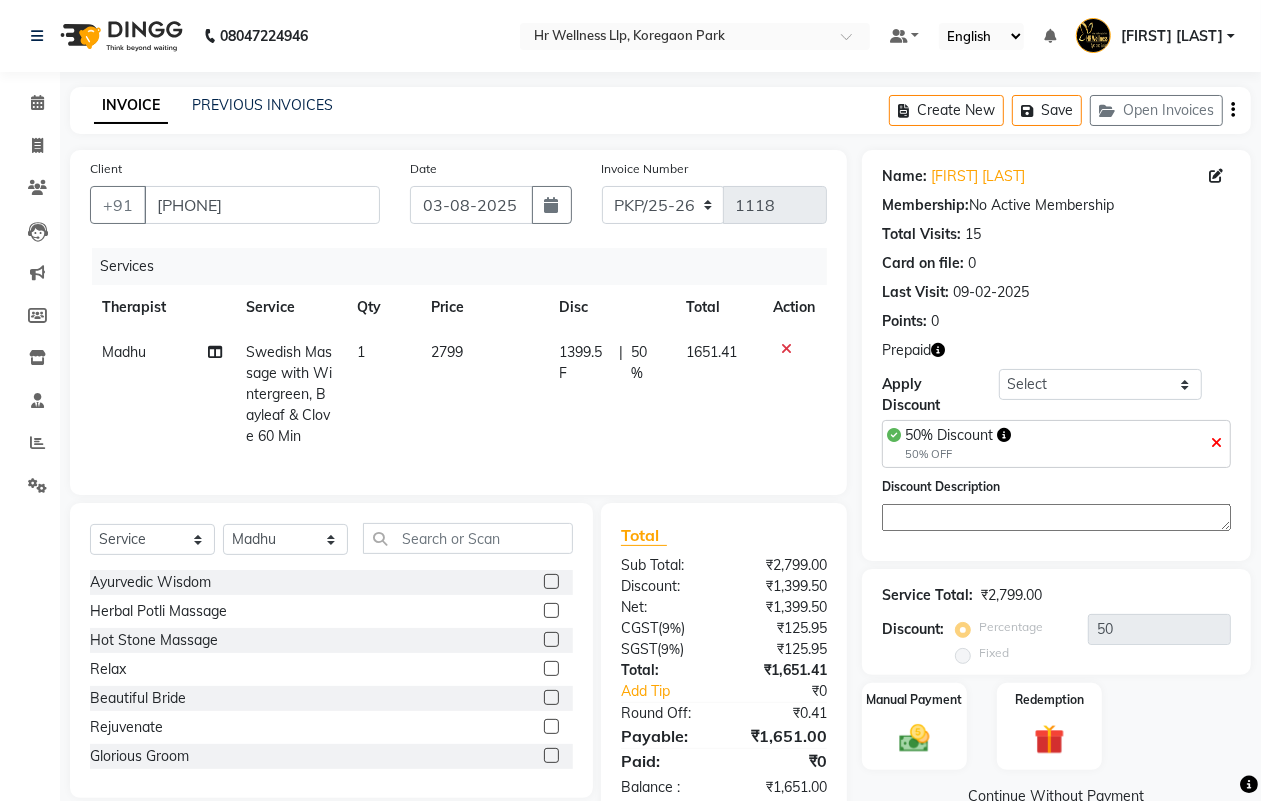 scroll, scrollTop: 65, scrollLeft: 0, axis: vertical 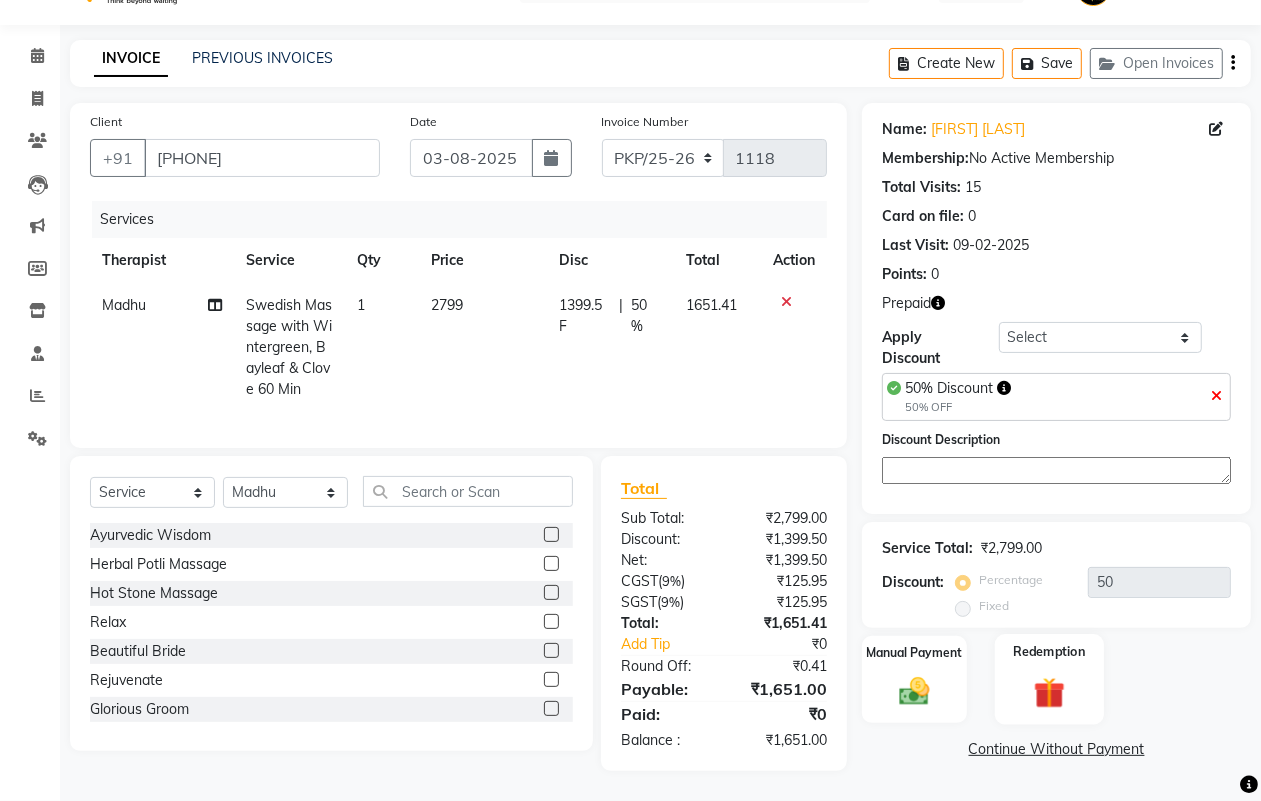 click 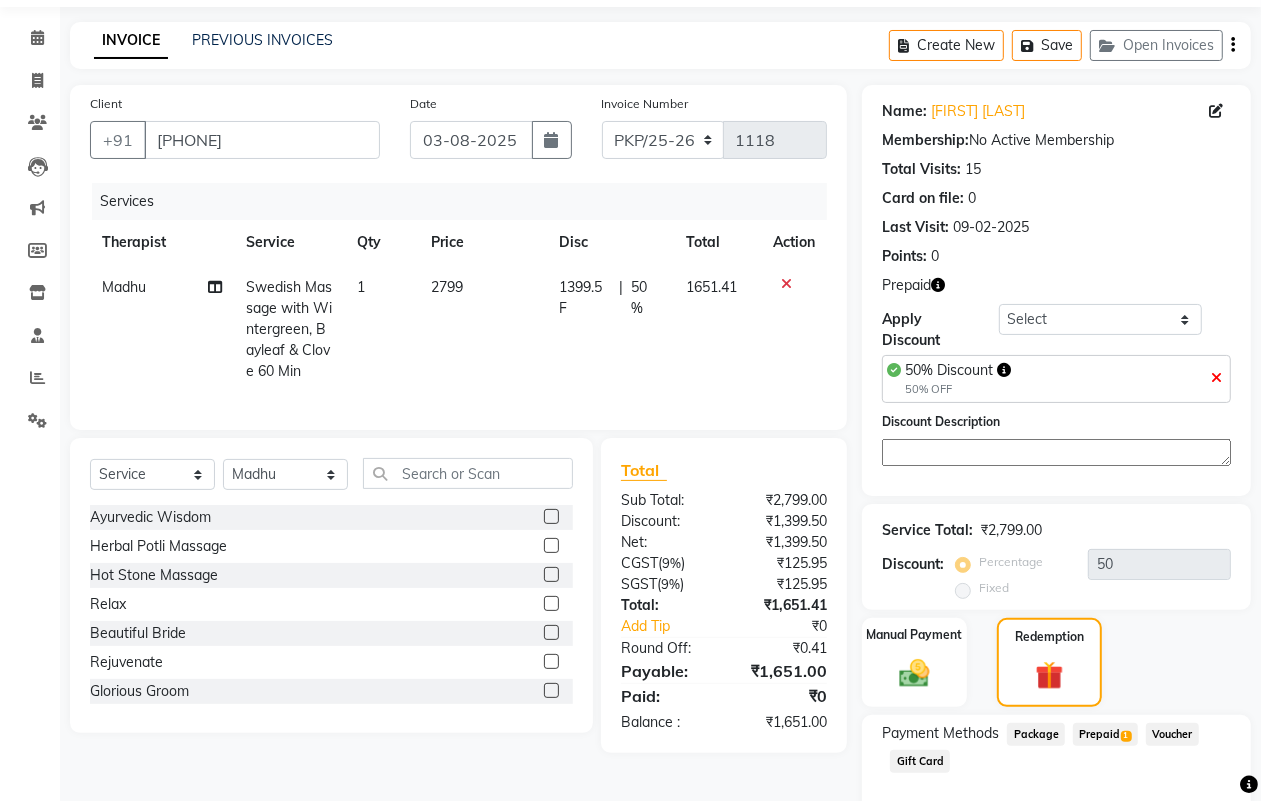 click on "Prepaid  1" 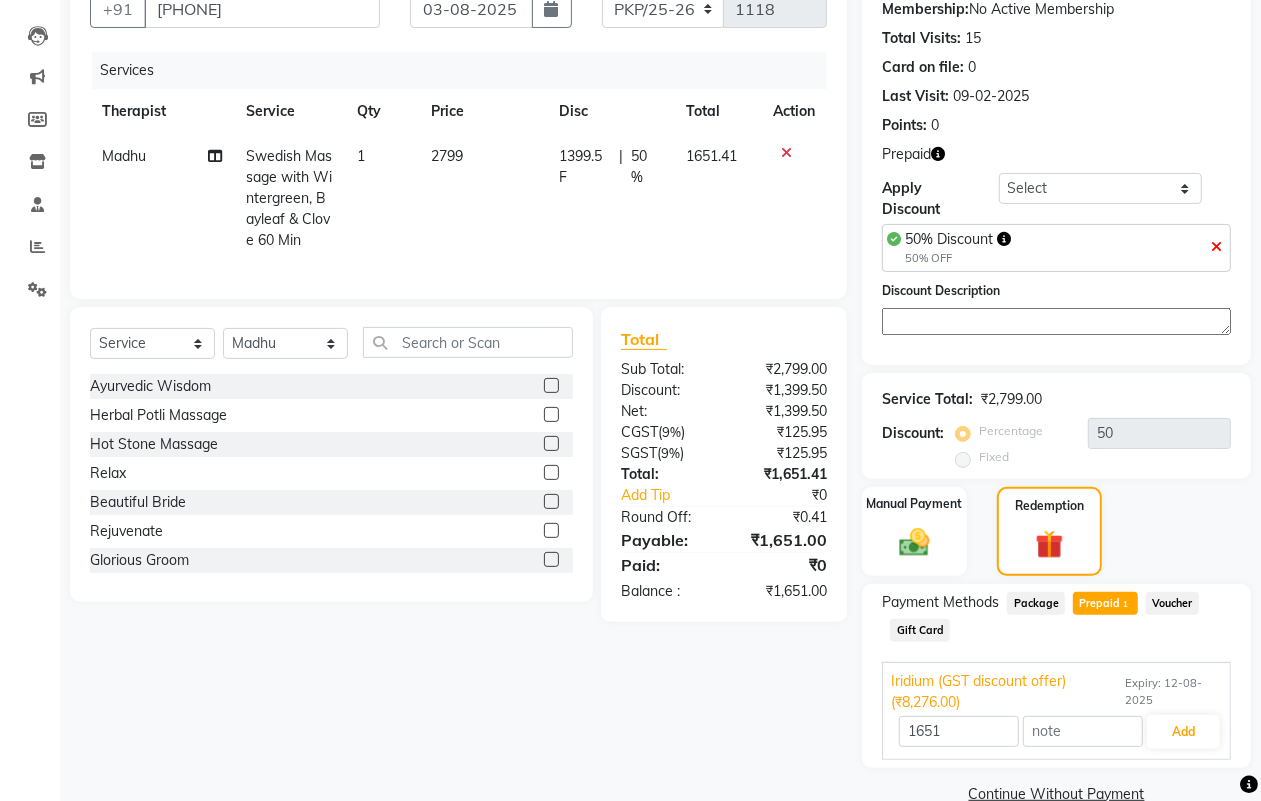 scroll, scrollTop: 233, scrollLeft: 0, axis: vertical 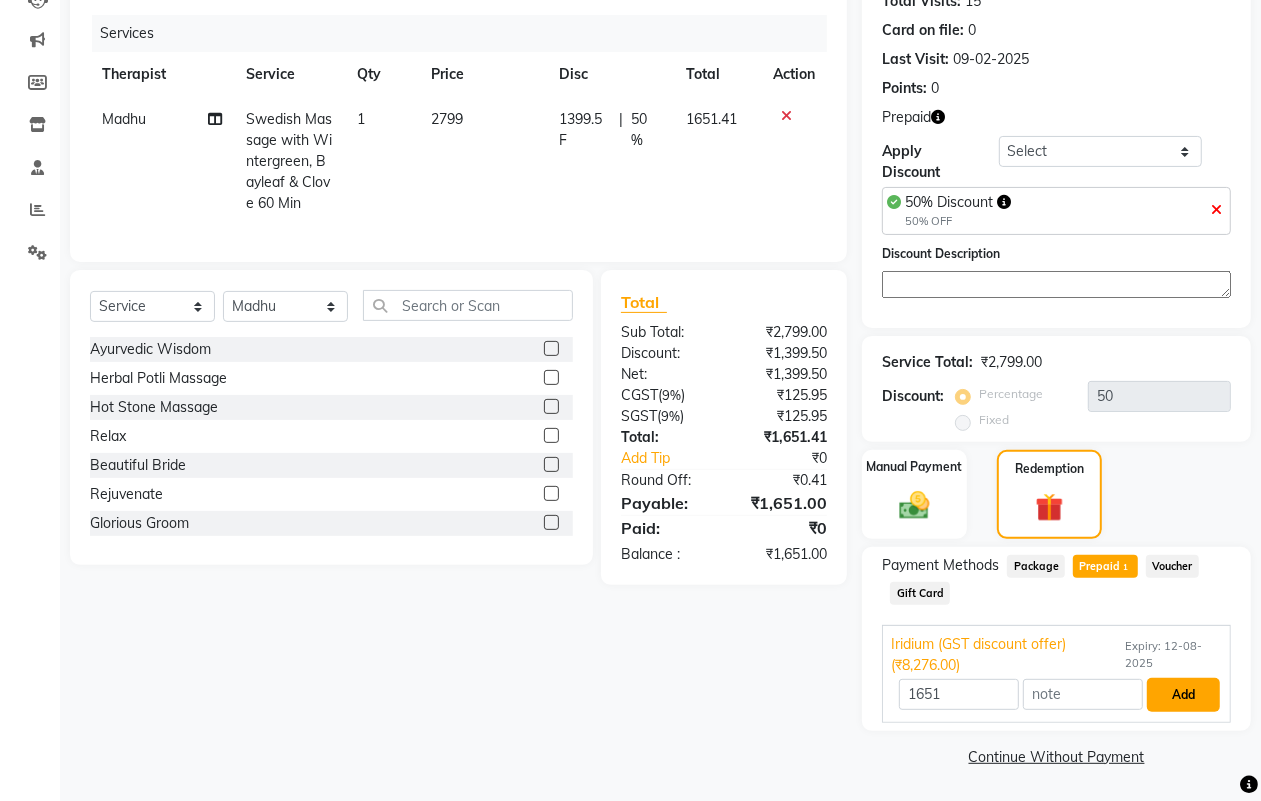 click on "Add" at bounding box center (1183, 695) 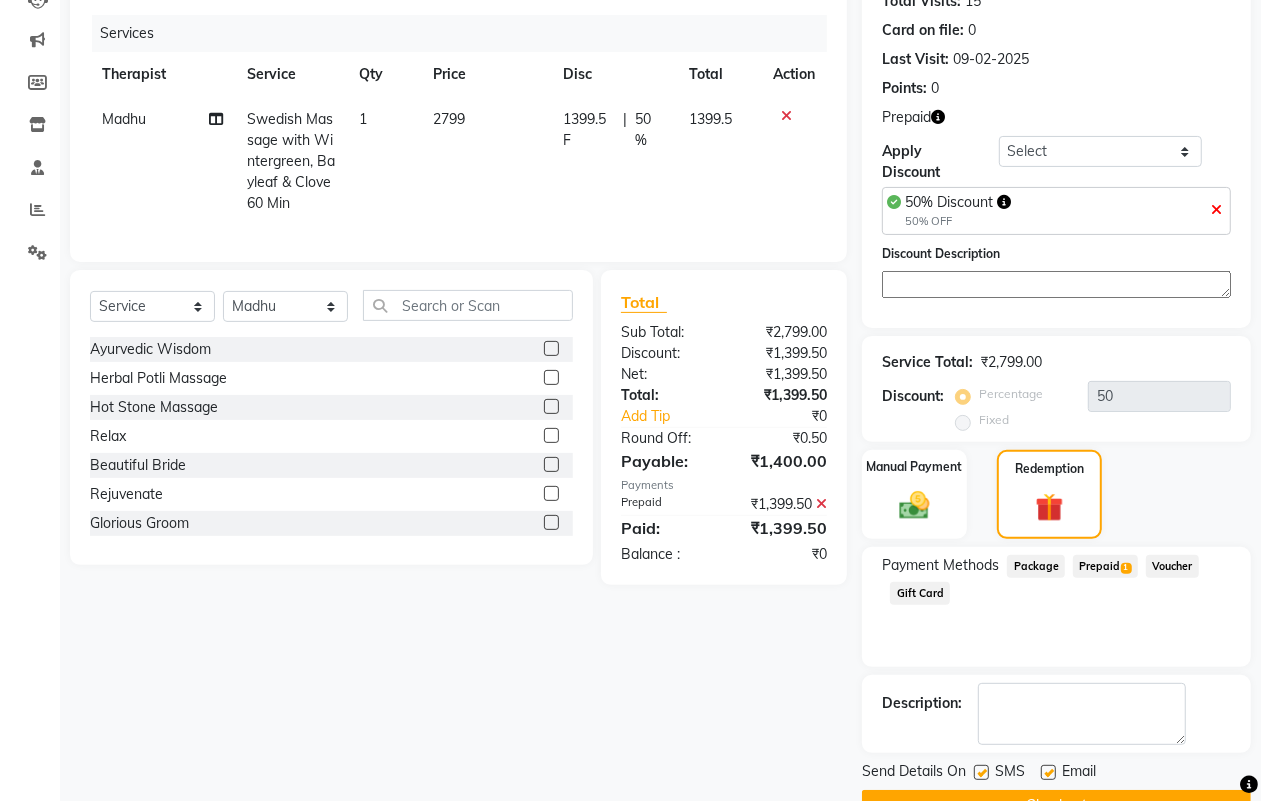 scroll, scrollTop: 283, scrollLeft: 0, axis: vertical 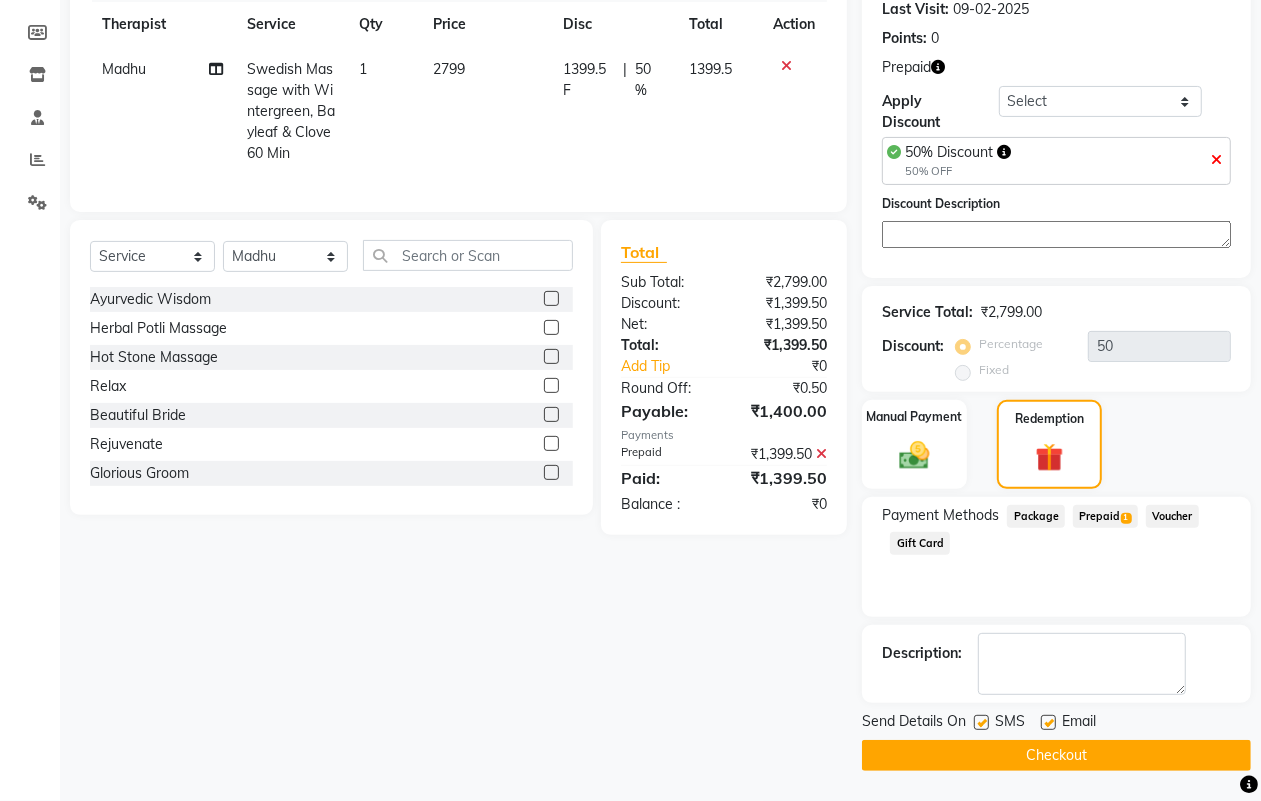 click on "Checkout" 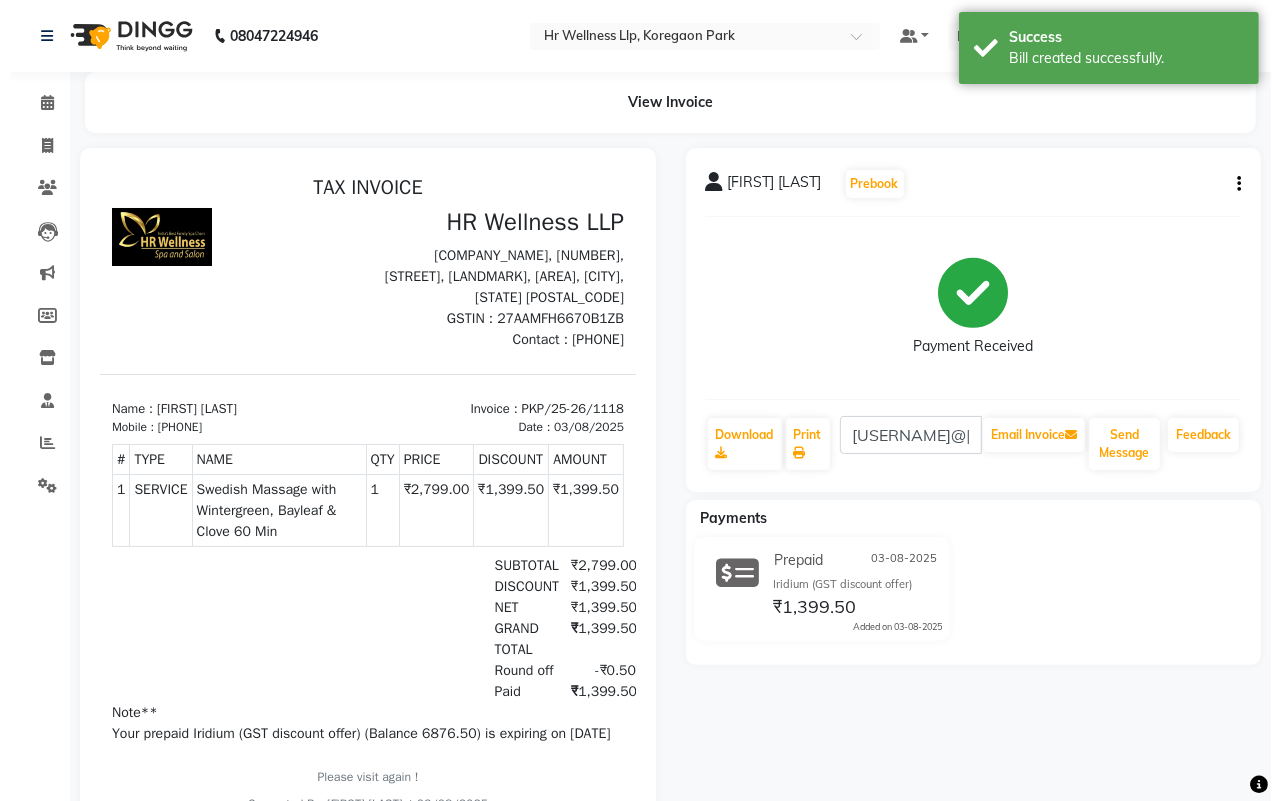 scroll, scrollTop: 0, scrollLeft: 0, axis: both 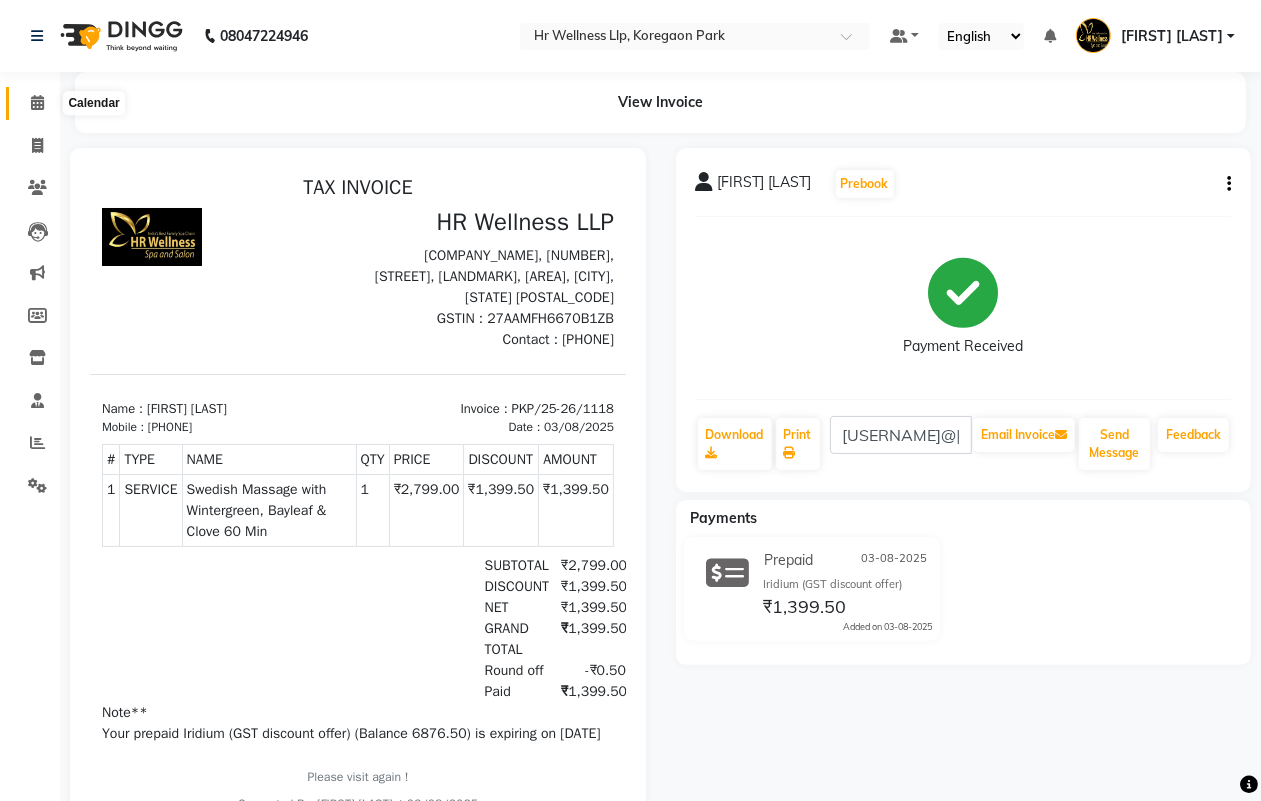 click 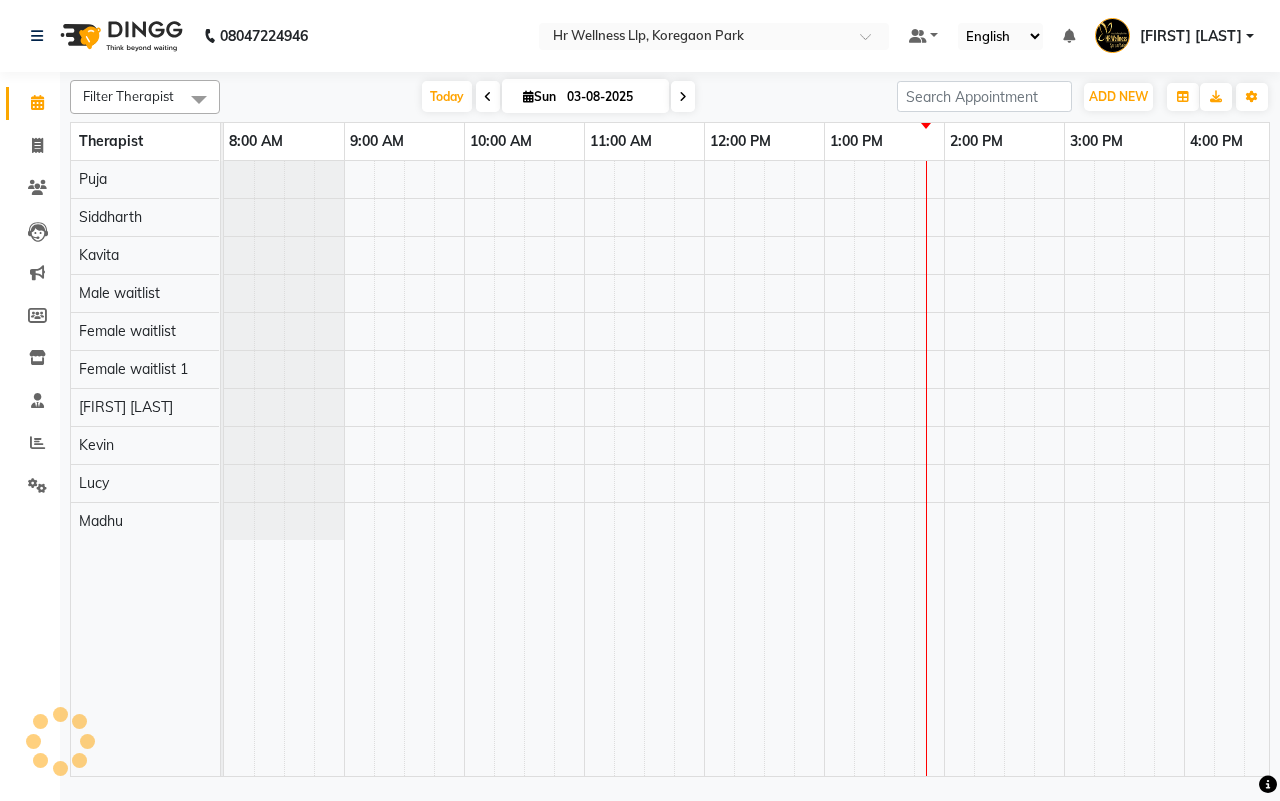 scroll, scrollTop: 0, scrollLeft: 515, axis: horizontal 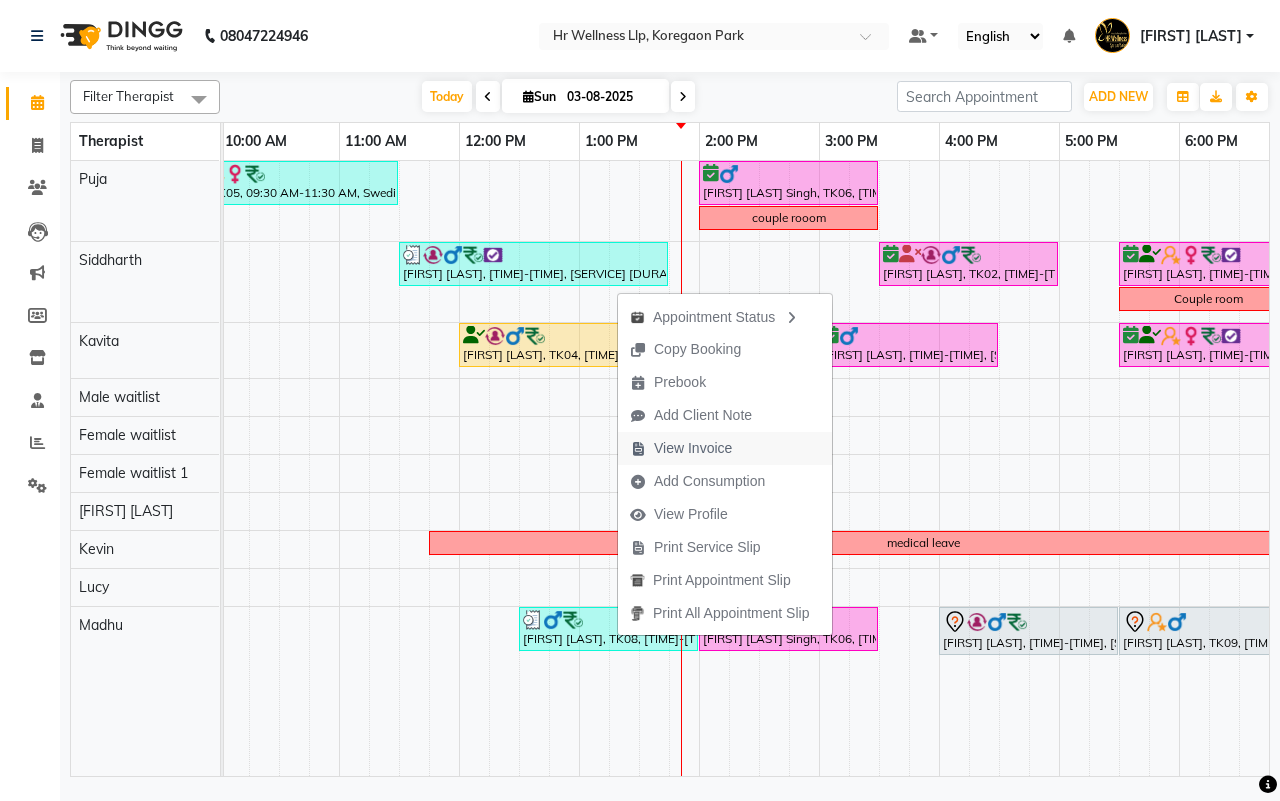 click on "View Invoice" at bounding box center [693, 448] 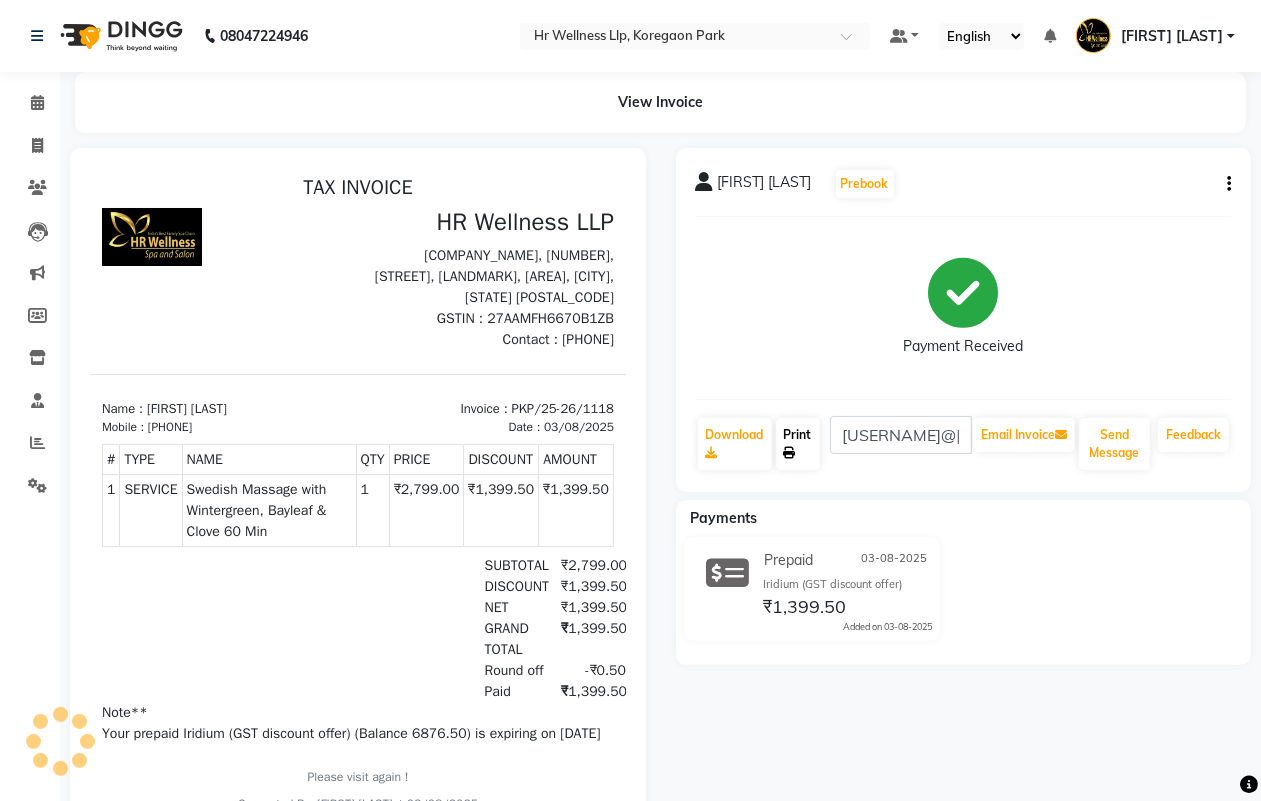 scroll, scrollTop: 0, scrollLeft: 0, axis: both 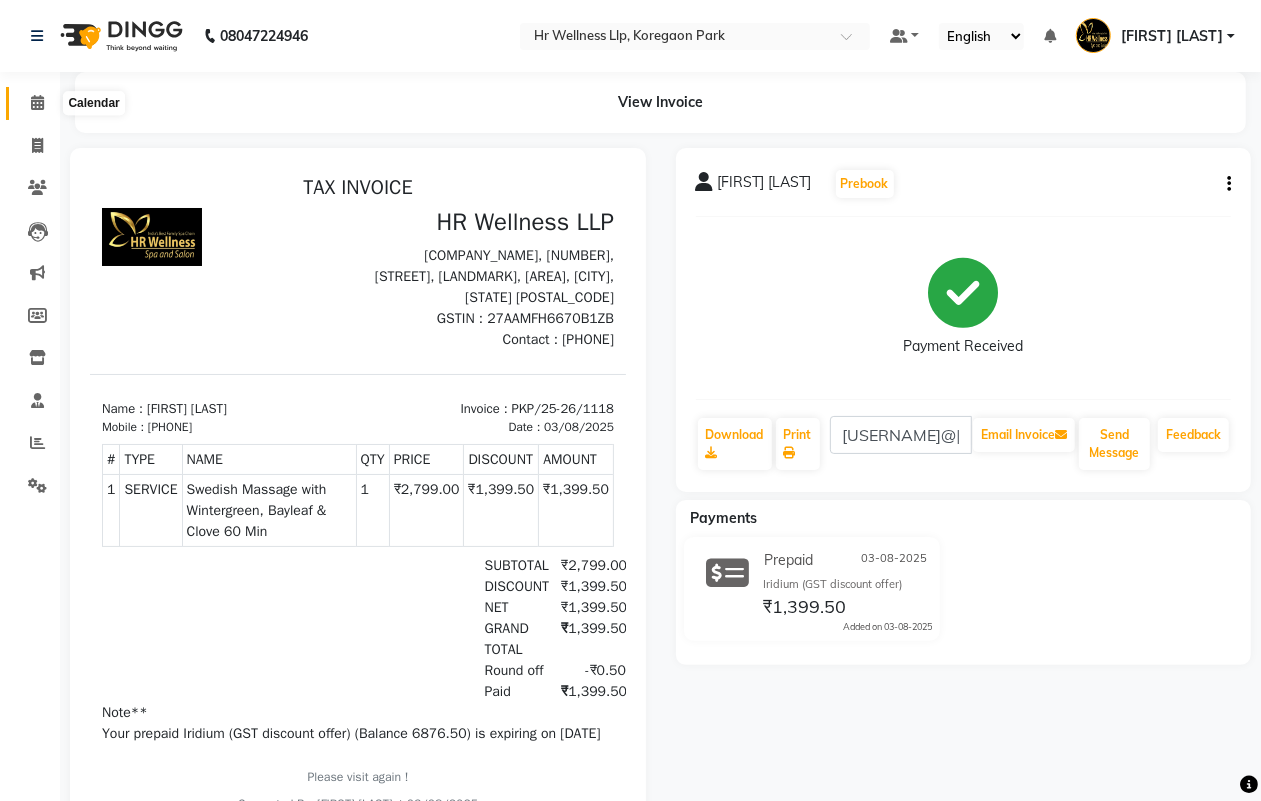 click 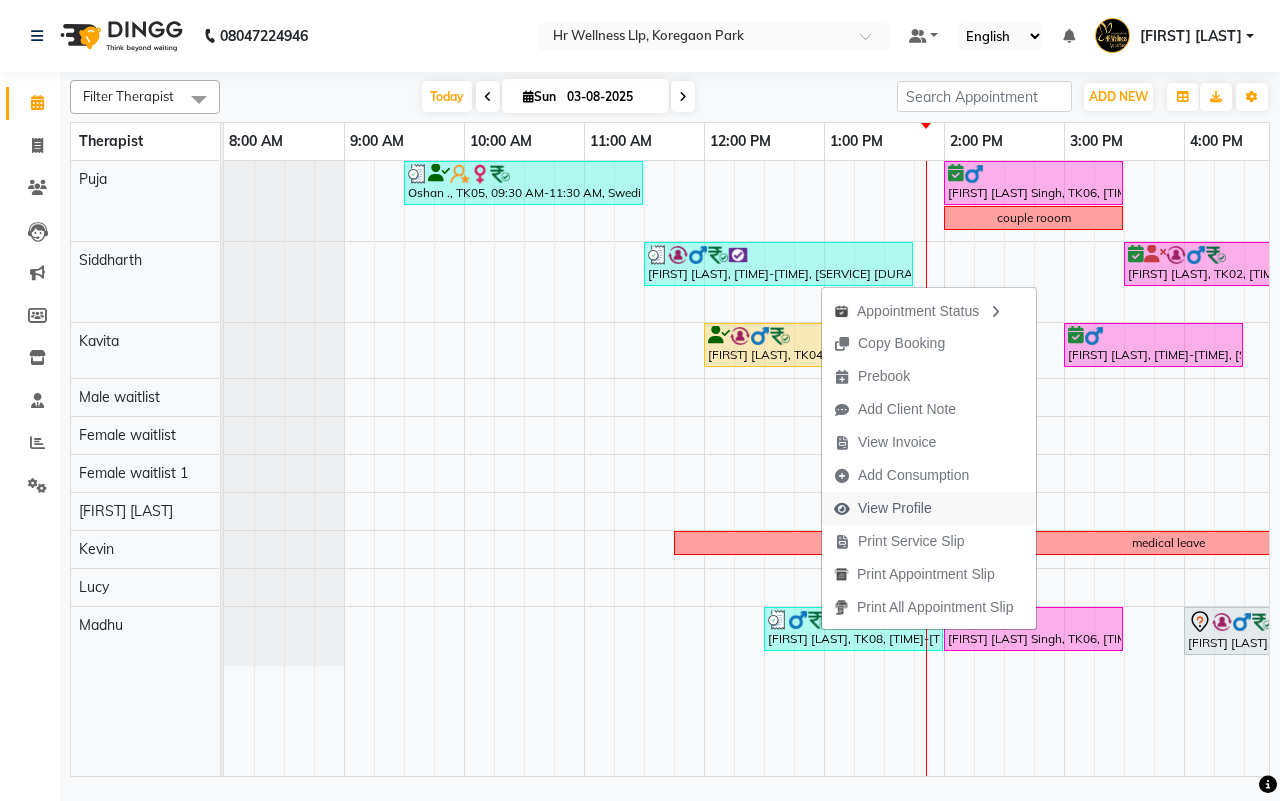 click on "View Profile" at bounding box center [895, 508] 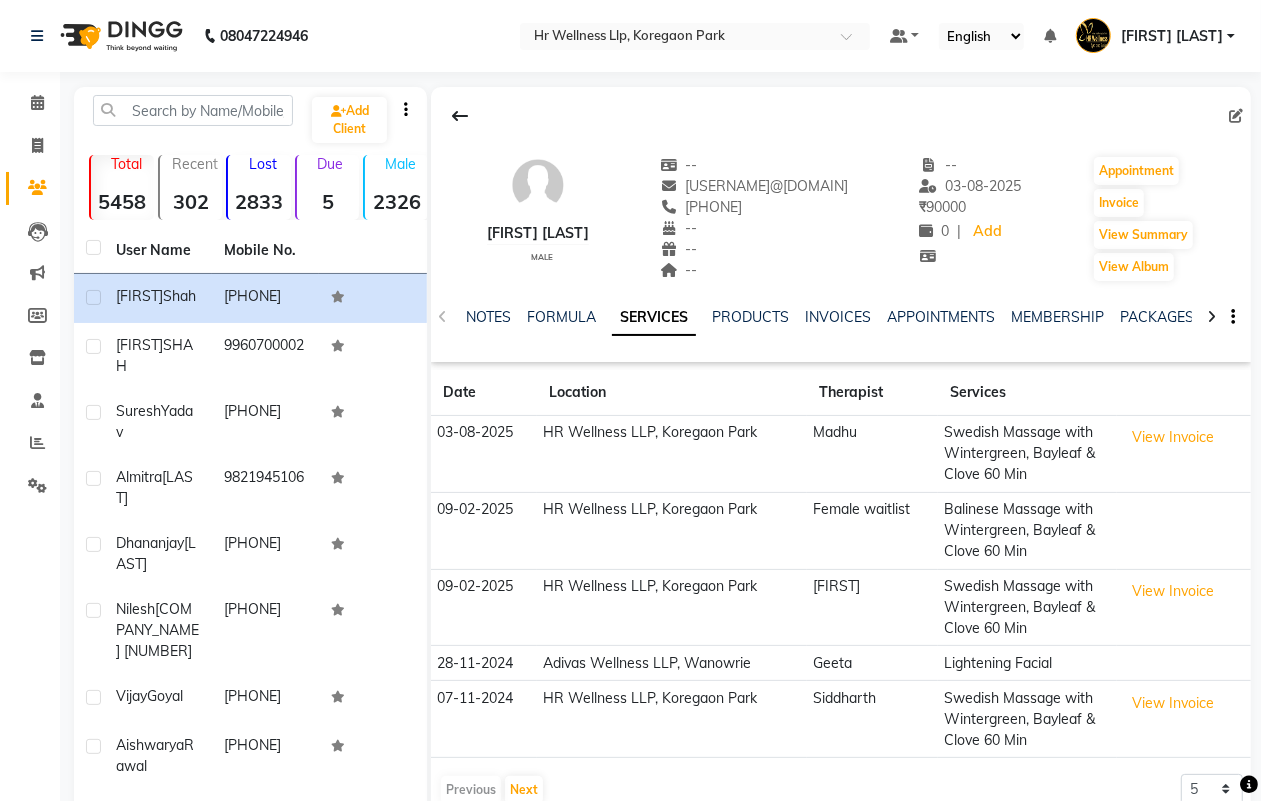 click 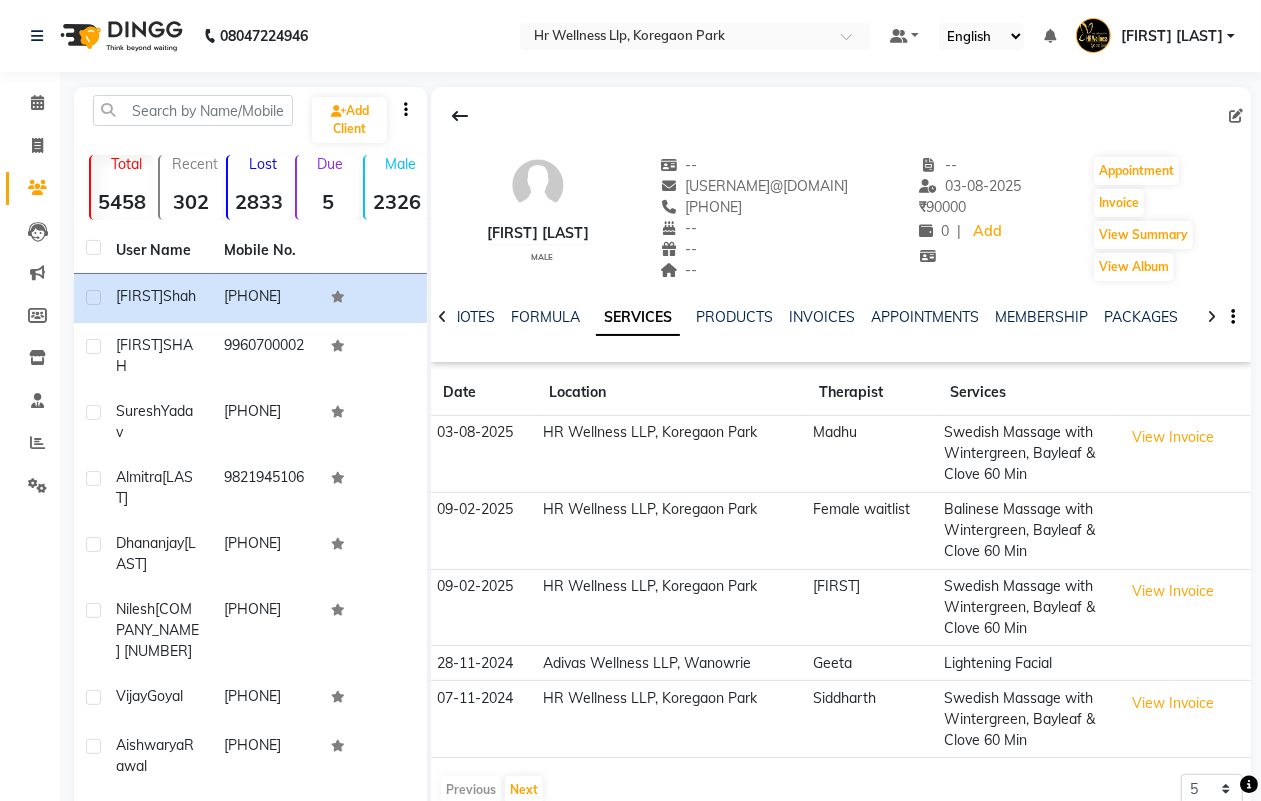 click 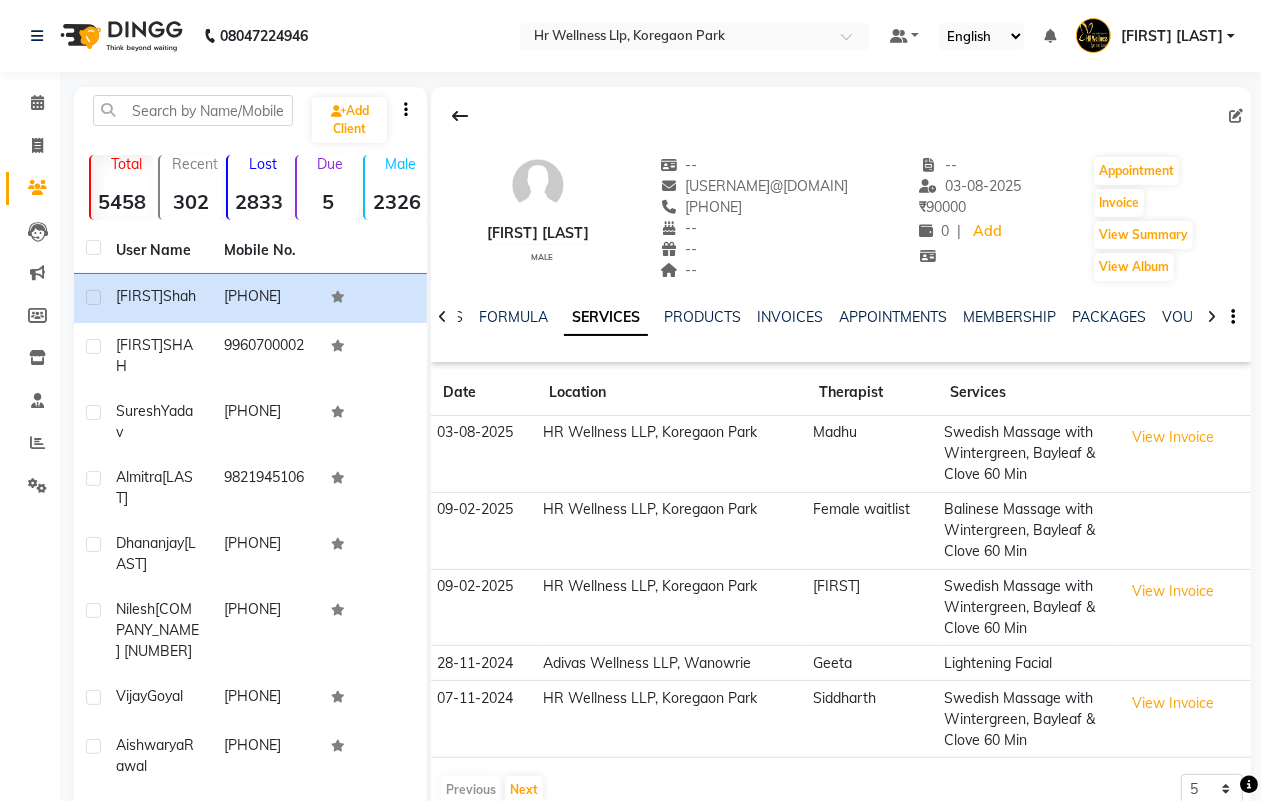 click 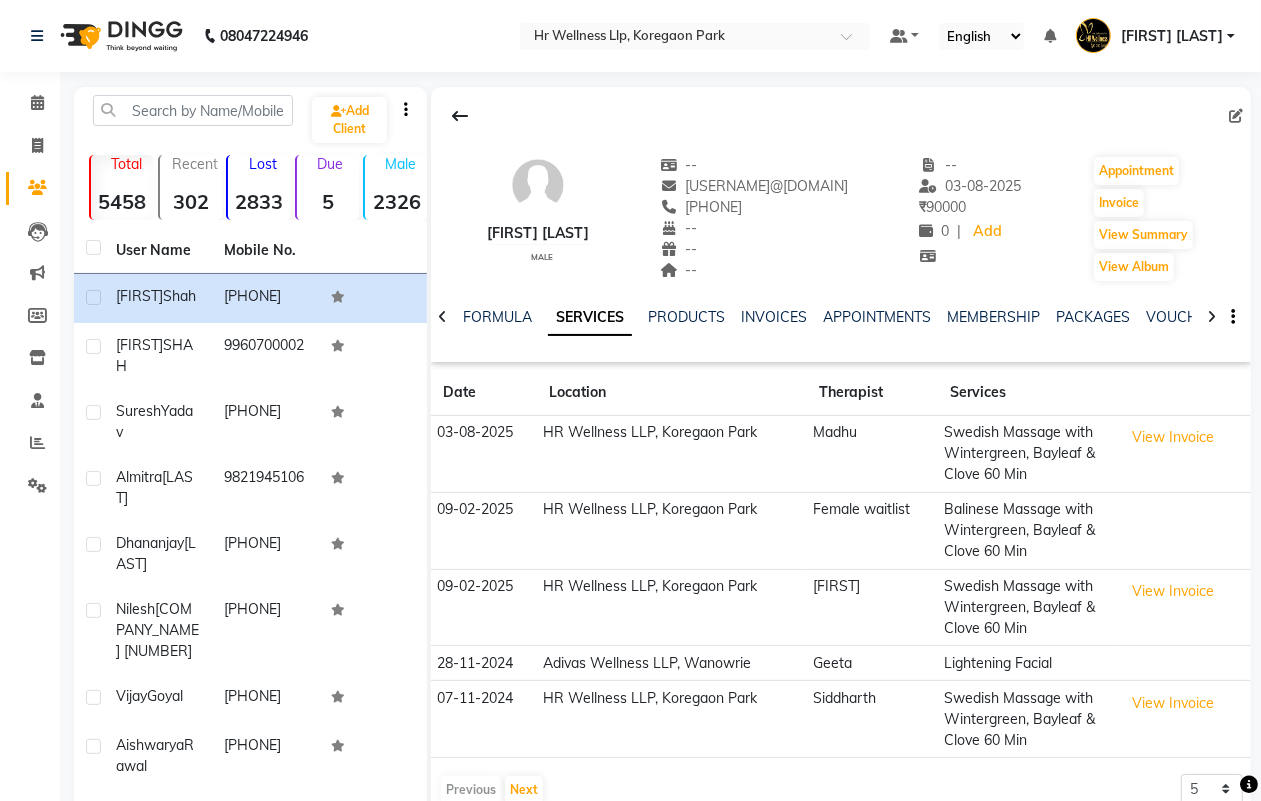 click 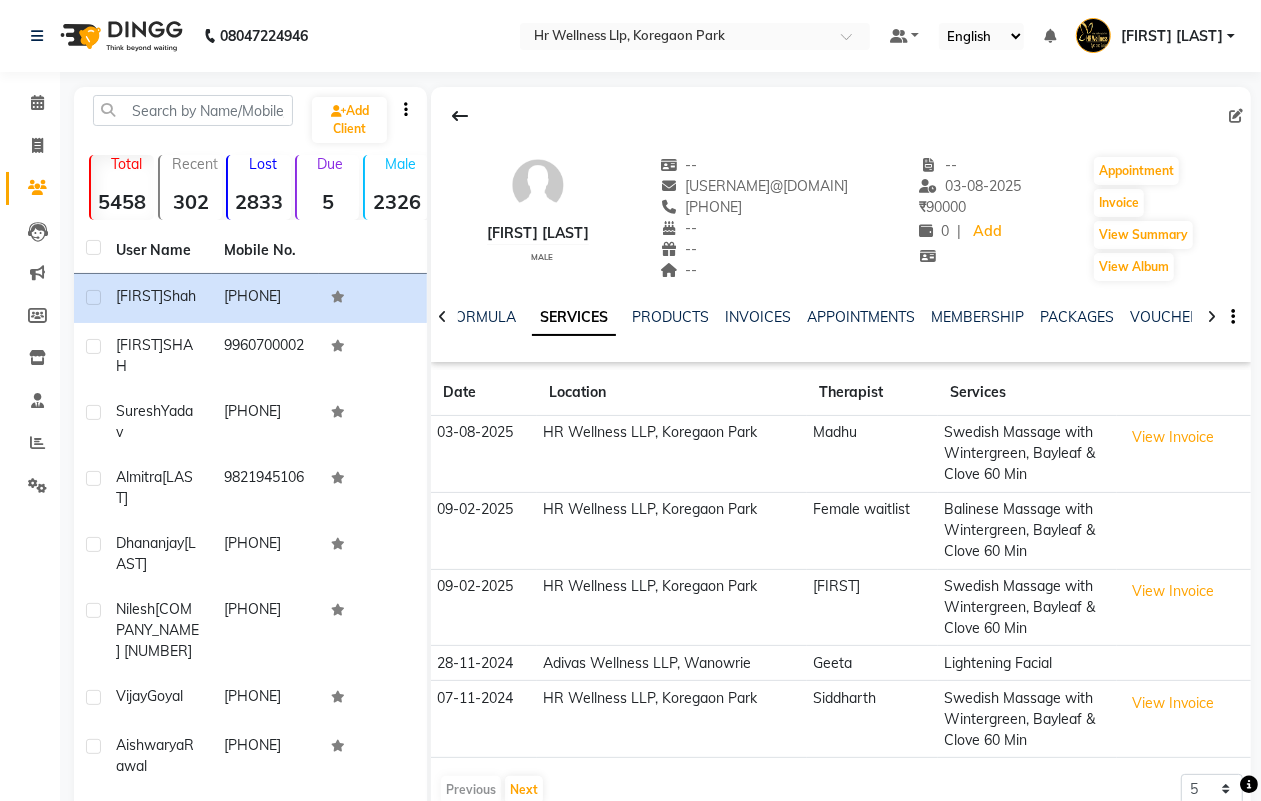 click 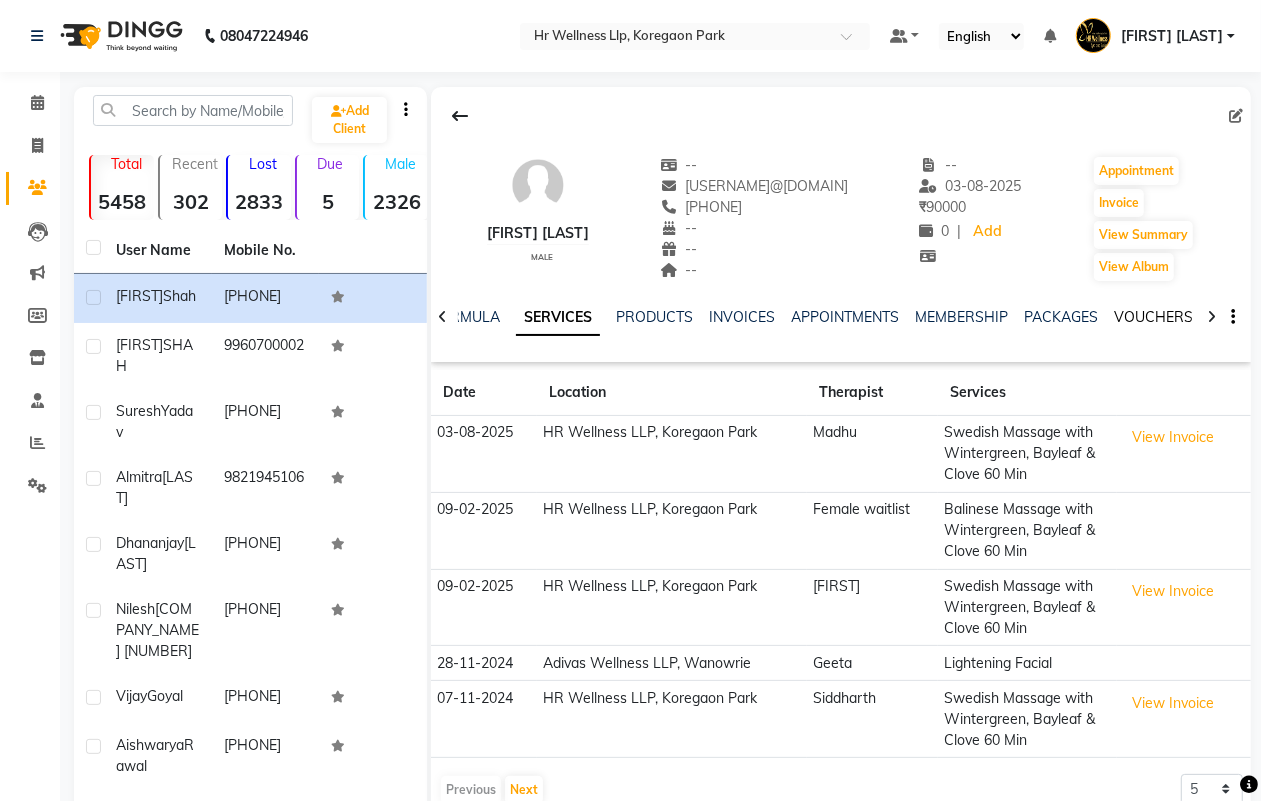 click on "VOUCHERS" 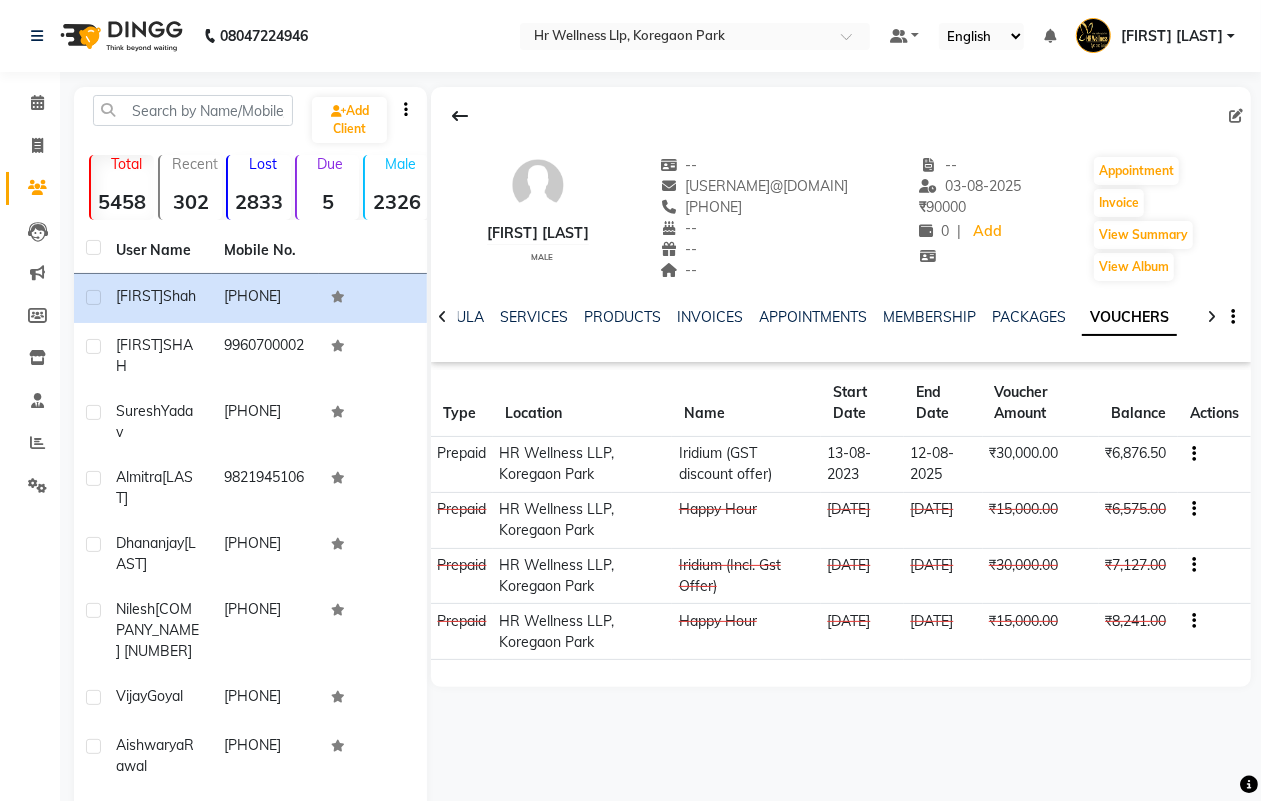 click 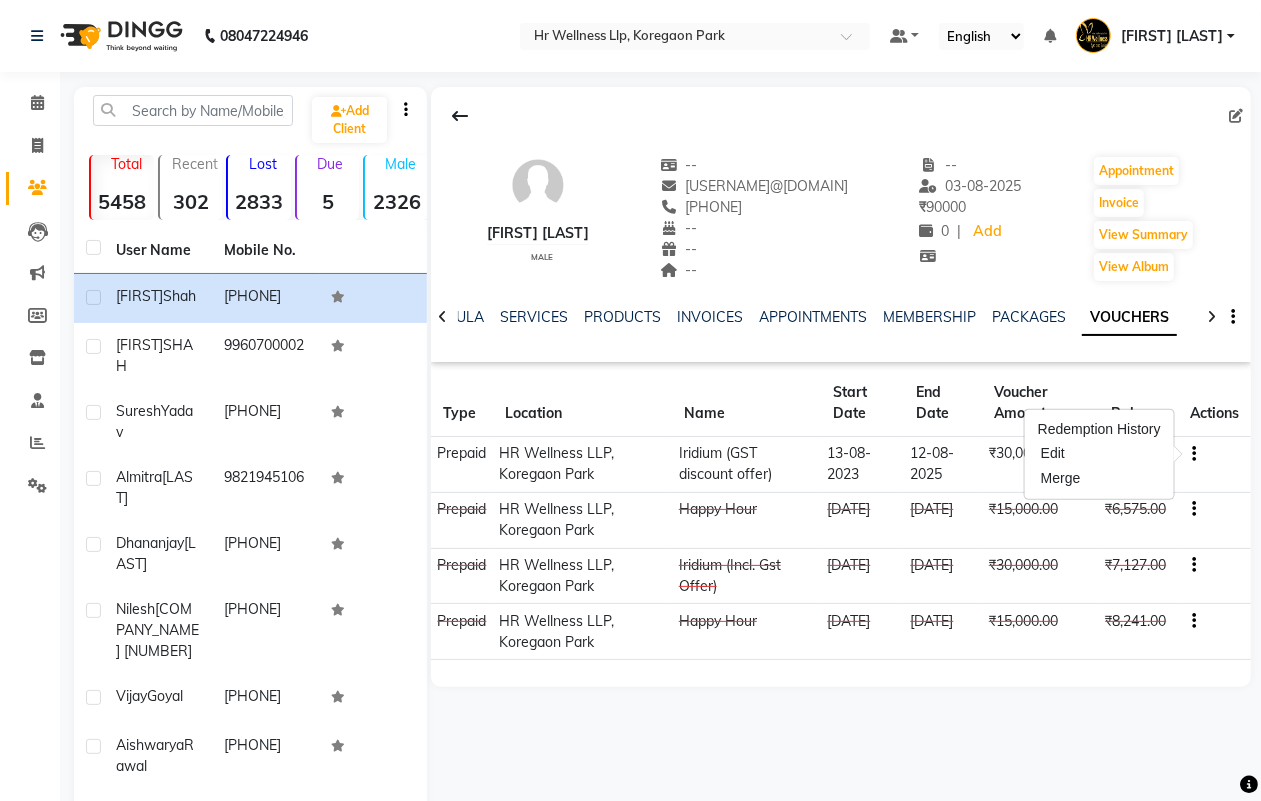 click on "Name  : [FIRST] [LAST]   male  --   [USERNAME]@[DOMAIN]   [PHONE]  --  --  --  -- [DATE] ₹    [NUMBER] 0 |  Add   Appointment   Invoice  View Summary  View Album  NOTES FORMULA SERVICES PRODUCTS INVOICES APPOINTMENTS MEMBERSHIP PACKAGES VOUCHERS GIFTCARDS POINTS FORMS FAMILY CARDS WALLET Type Location Name Start Date End Date Voucher Amount Balance Actions Prepaid HR Wellness LLP, Koregaon Park  Iridium (GST discount offer) [DATE] [DATE] ₹[NUMBER] ₹[NUMBER] Prepaid HR Wellness LLP, Koregaon Park  Happy Hour [DATE] [DATE] ₹[NUMBER] ₹[NUMBER] Prepaid HR Wellness LLP, Koregaon Park  Iridium (Incl. Gst Offer) [DATE] [DATE] ₹[NUMBER] ₹[NUMBER] Prepaid HR Wellness LLP, Koregaon Park  Happy Hour [DATE] [DATE] ₹[NUMBER] ₹[NUMBER]" 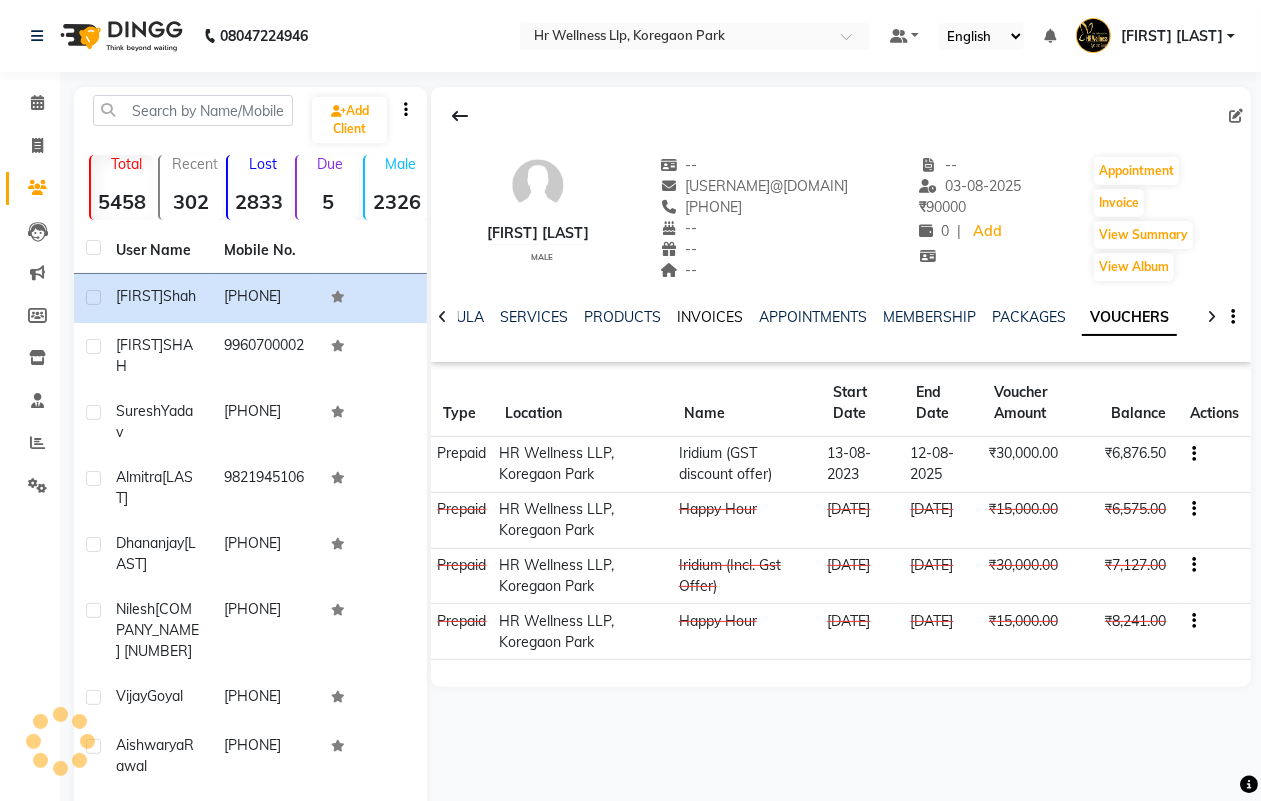 click on "INVOICES" 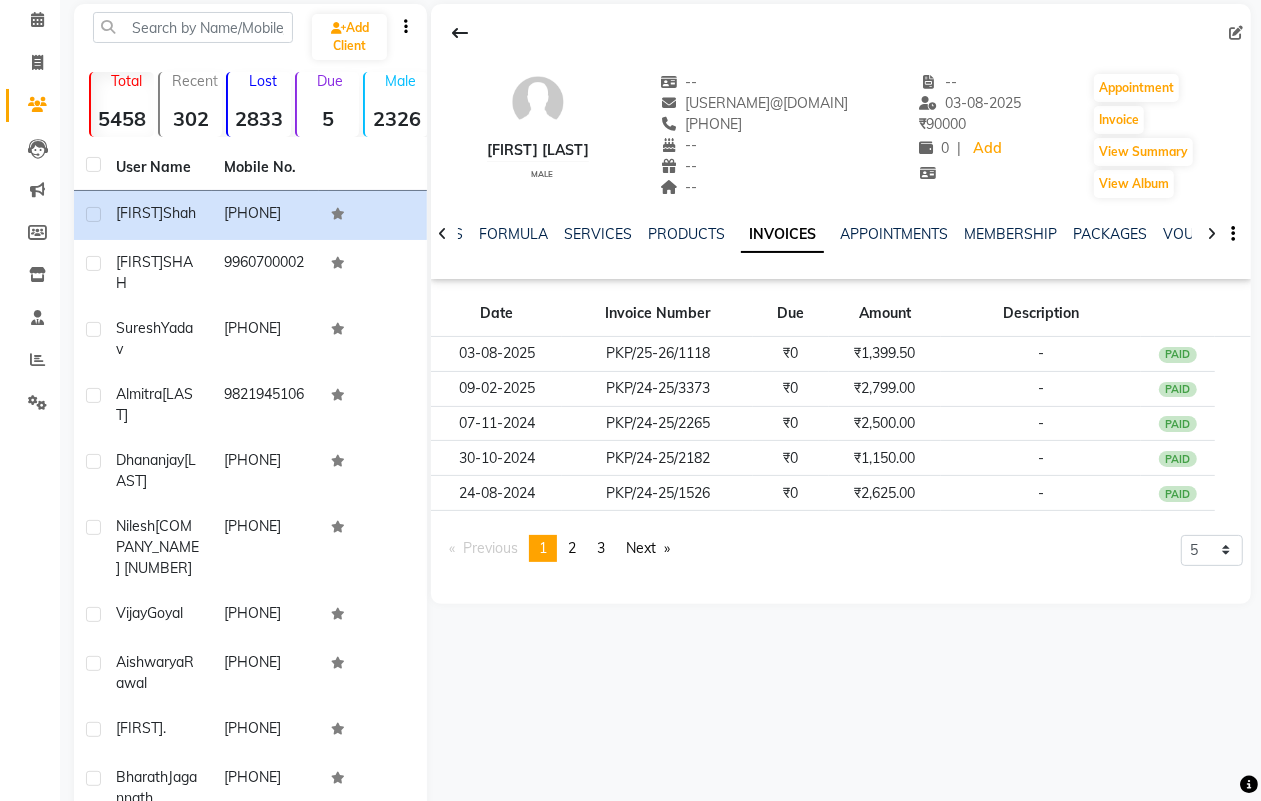 scroll, scrollTop: 86, scrollLeft: 0, axis: vertical 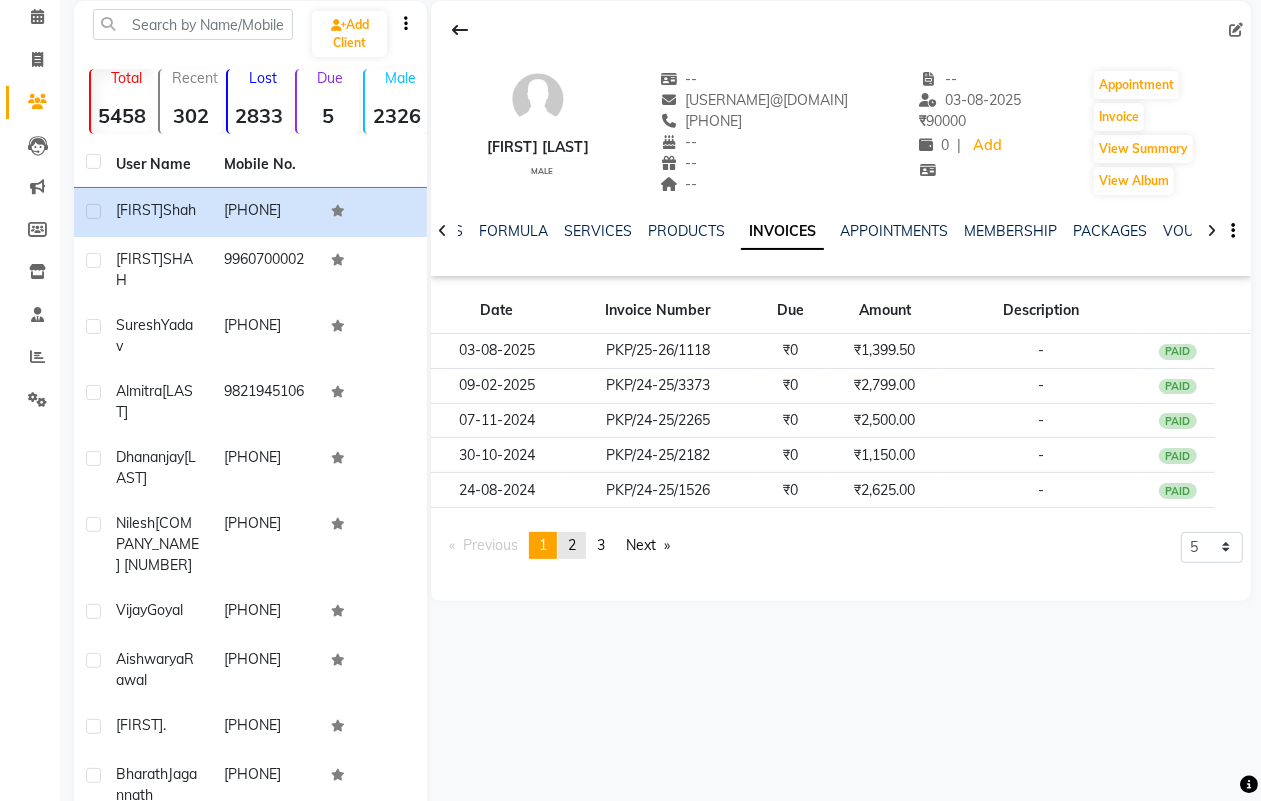 click on "2" 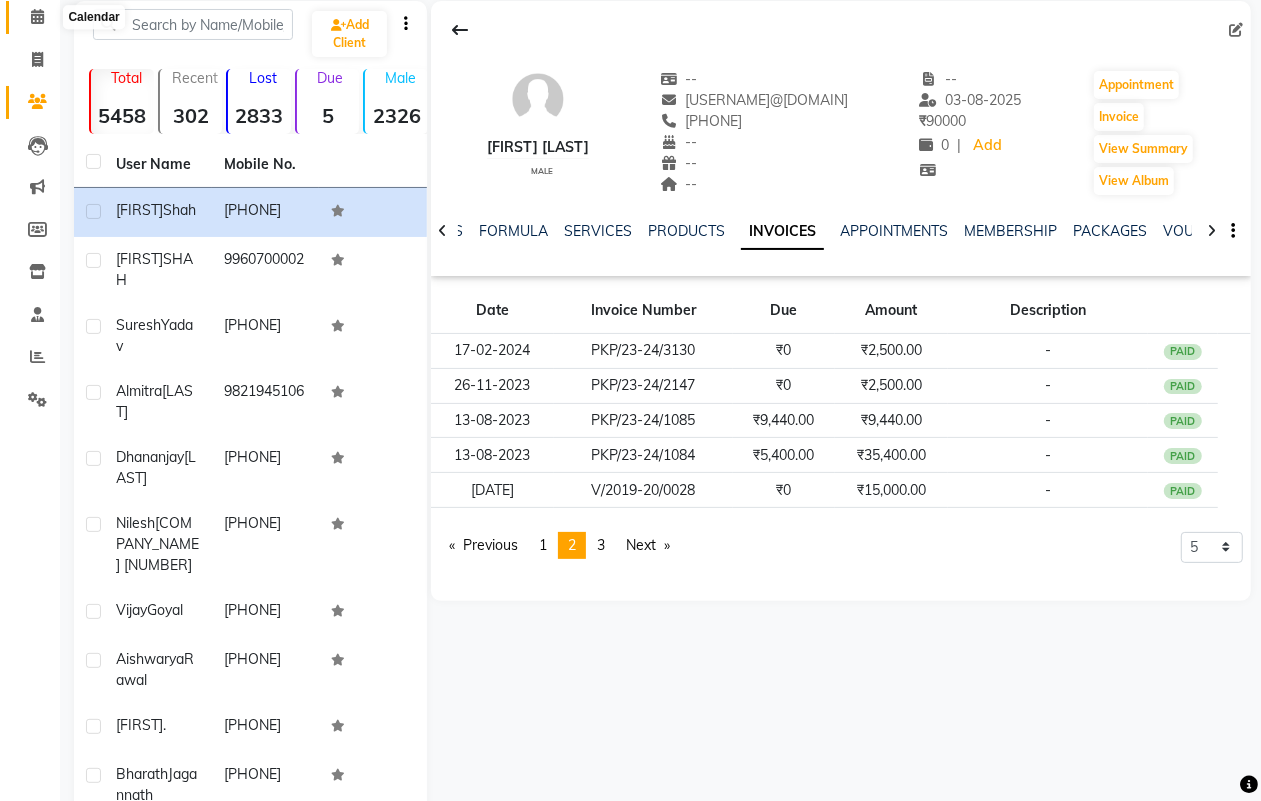 click 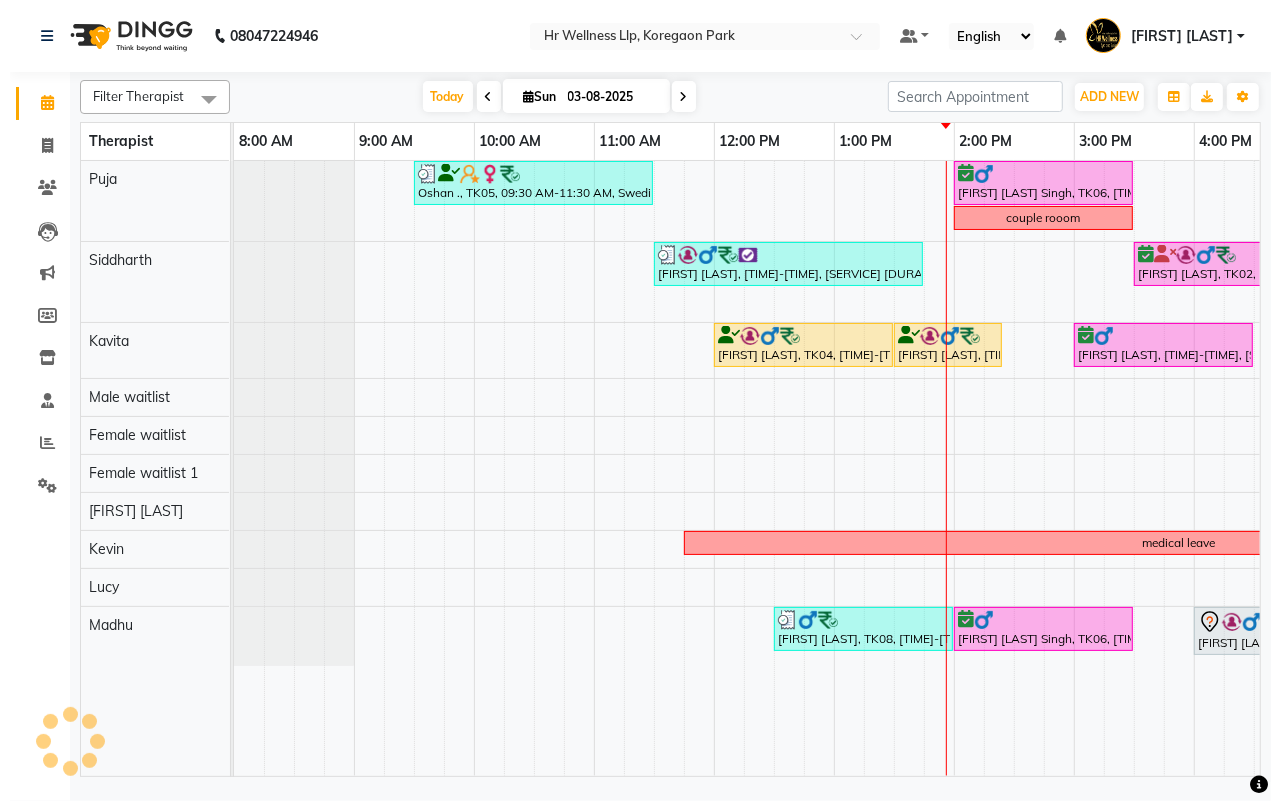 scroll, scrollTop: 0, scrollLeft: 0, axis: both 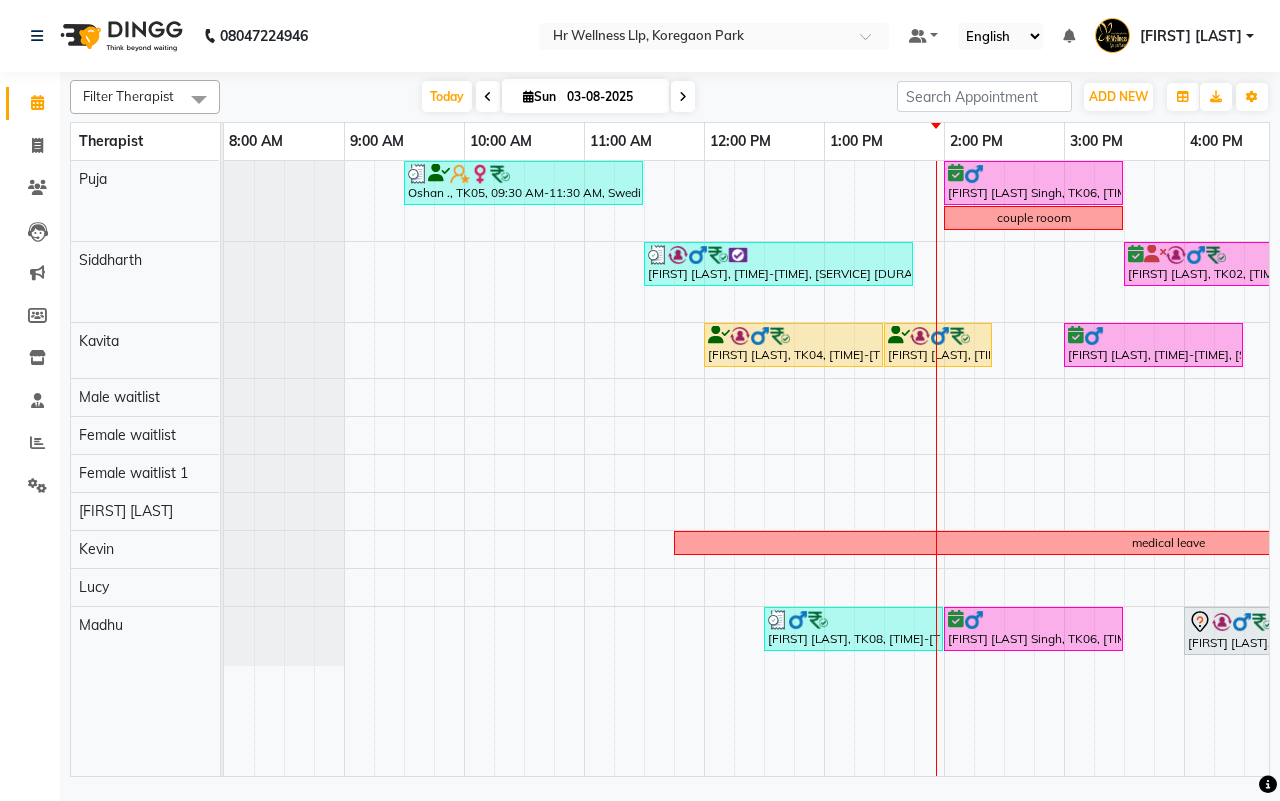 click at bounding box center (683, 97) 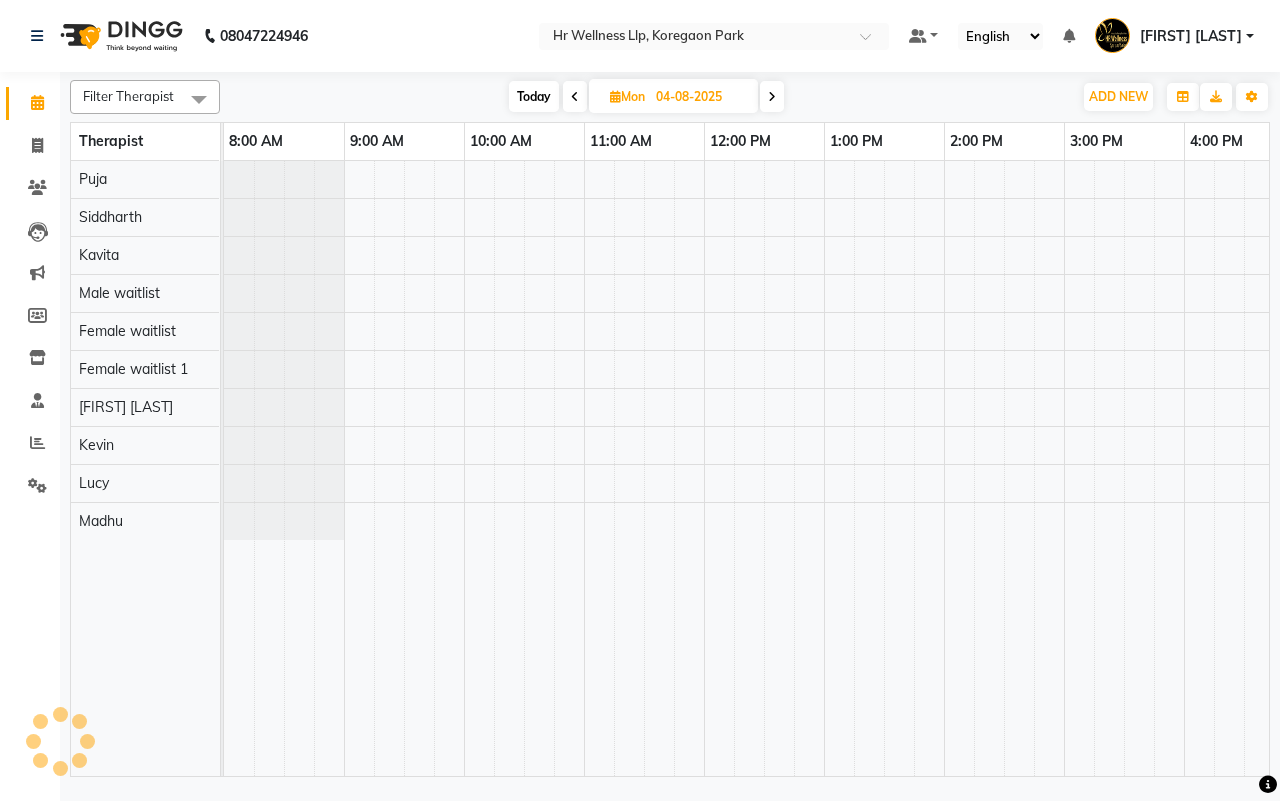 scroll, scrollTop: 0, scrollLeft: 515, axis: horizontal 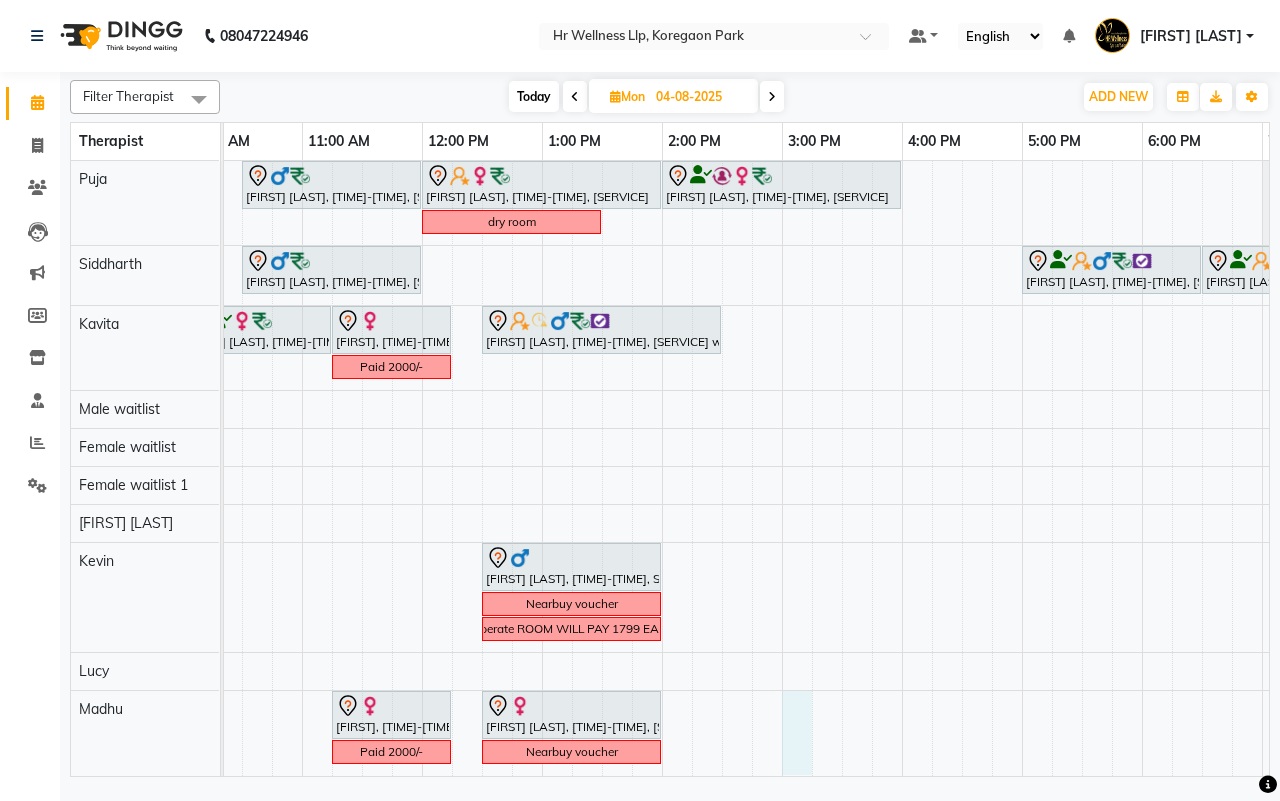 click on "[FIRST] [LAST], [TIME]-[TIME], Swedish Massage 60 Min             [FIRST] [LAST], [TIME]-[TIME], Swedish Massage with Wintergreen, Bayleaf & Clove 90 Min             [FIRST] [LAST], [TIME]-[TIME], Swedish Massage with Wintergreen, Bayleaf & Clove 90 Min  dry room              [FIRST] [LAST], [TIME]-[TIME], Swedish Massage with Wintergreen, Bayleaf & Clove 60 Min             [FIRST] [LAST], [TIME]-[TIME], Massage 90 Min             [FIRST] [LAST], [TIME]-[TIME], 10 mins complimentary Service             [FIRST] [LAST], [TIME]-[TIME], Deep Tissue Massage with Wintergreen oil 60 Min             [FIRST], [TIME]-[TIME], Swedish Massage 60 Min             [FIRST] [LAST], [TIME]-[TIME], Swedish Massage with Wintergreen, Bayleaf & Clove 90 Min  Paid [NUMBER]/-              [FIRST] [LAST], [TIME]-[TIME], Swedish Massage 60 Min  Nearbuy voucher   Seperate ROOM WILL PAY [NUMBER] EACH              [FIRST], [TIME]-[TIME], Swedish Massage 60 Min              Paid [NUMBER]/-" at bounding box center [722, 468] 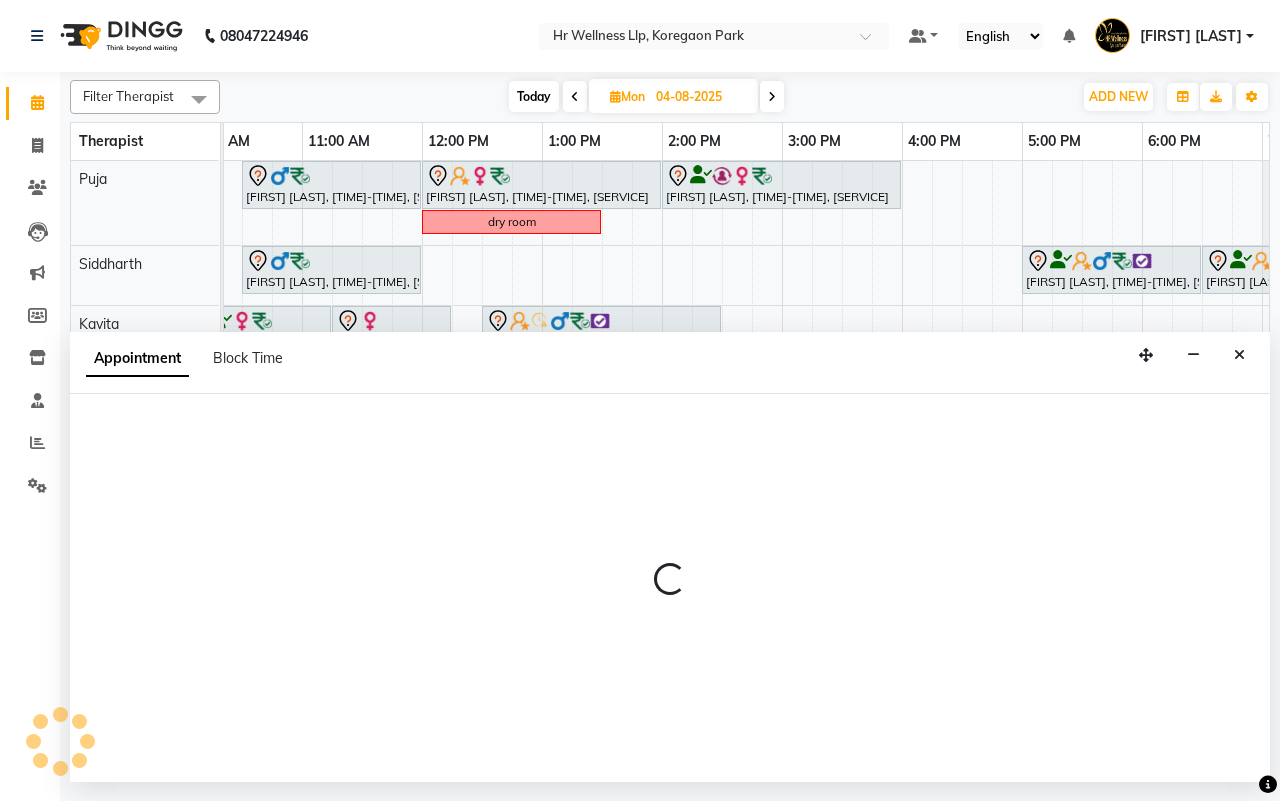 select on "86787" 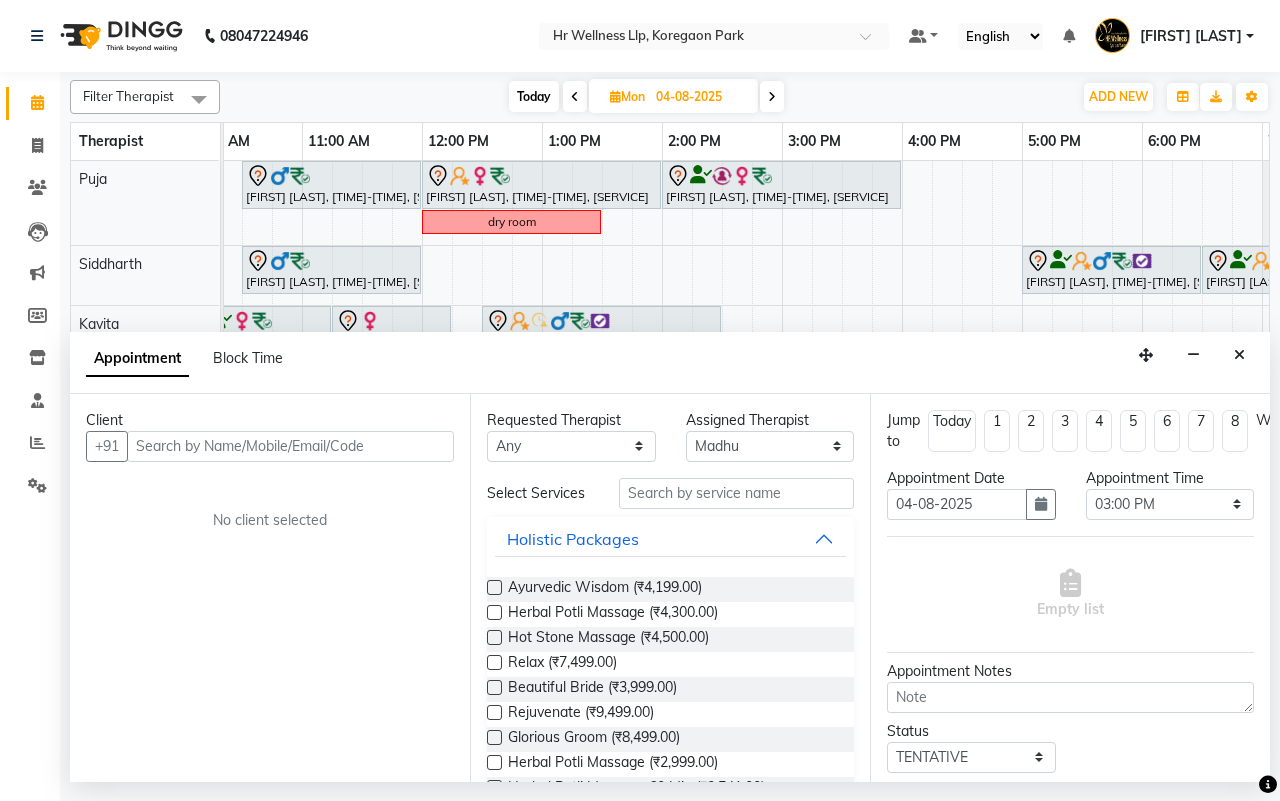 click at bounding box center [290, 446] 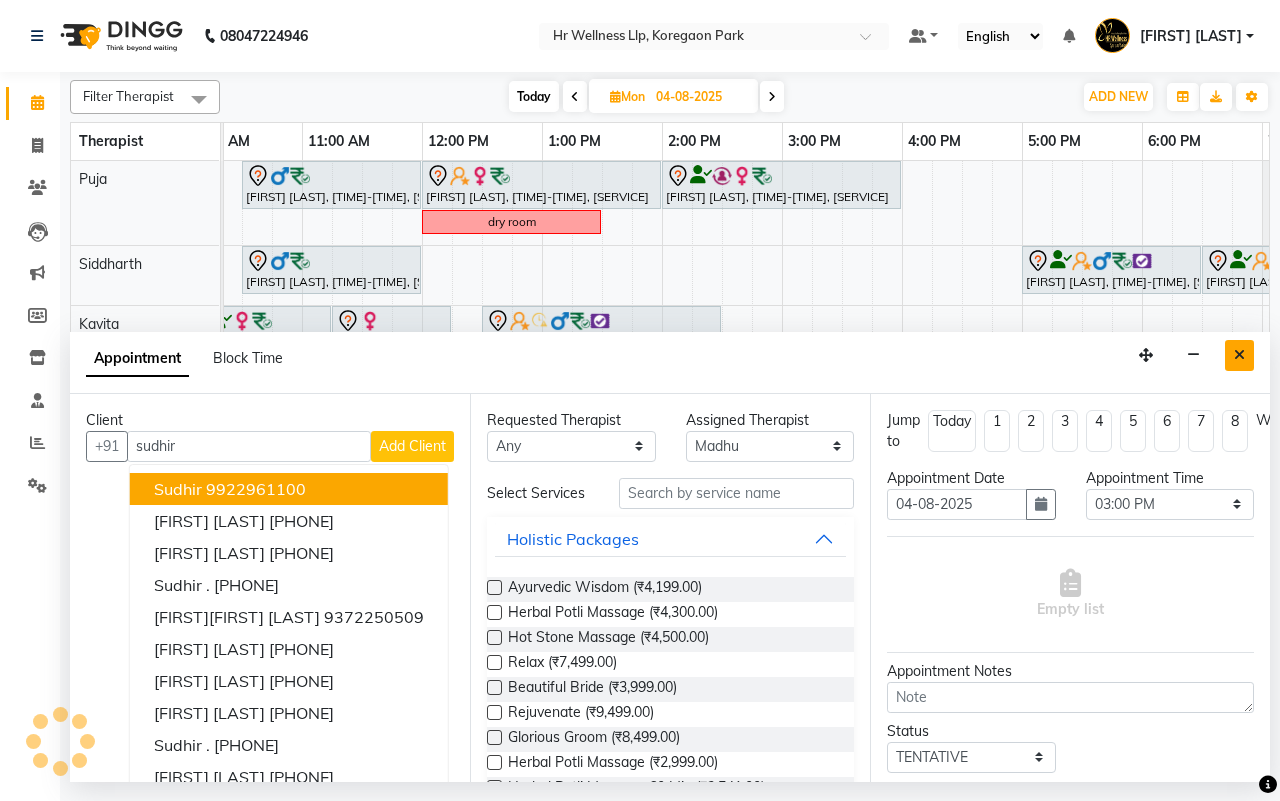 type on "sudhir" 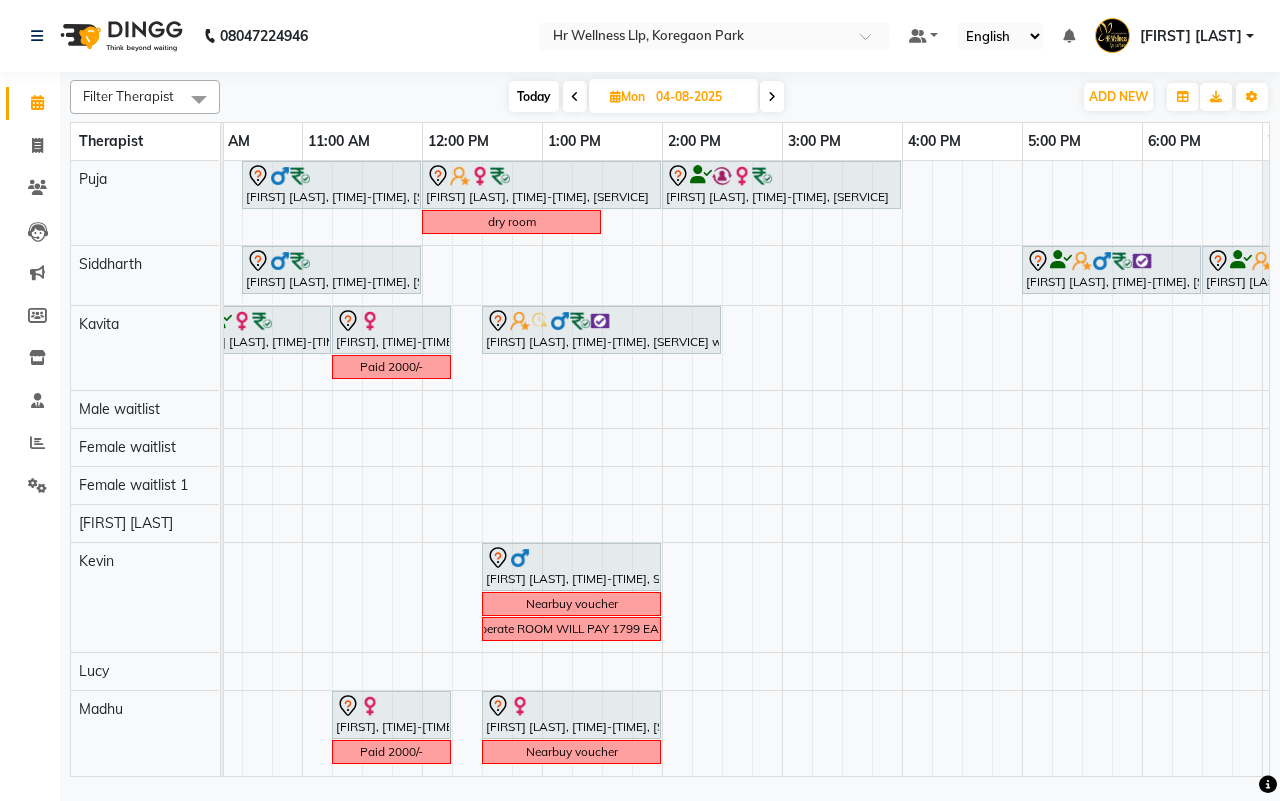 click on "[FIRST] [LAST], [TIME]-[TIME], Swedish Massage 60 Min             [FIRST] [LAST], [TIME]-[TIME], Swedish Massage with Wintergreen, Bayleaf & Clove 90 Min             [FIRST] [LAST], [TIME]-[TIME], Swedish Massage with Wintergreen, Bayleaf & Clove 90 Min  dry room              [FIRST] [LAST], [TIME]-[TIME], Swedish Massage with Wintergreen, Bayleaf & Clove 60 Min             [FIRST] [LAST], [TIME]-[TIME], Massage 90 Min             [FIRST] [LAST], [TIME]-[TIME], 10 mins complimentary Service             [FIRST] [LAST], [TIME]-[TIME], Deep Tissue Massage with Wintergreen oil 60 Min             [FIRST], [TIME]-[TIME], Swedish Massage 60 Min             [FIRST] [LAST], [TIME]-[TIME], Swedish Massage with Wintergreen, Bayleaf & Clove 90 Min  Paid [NUMBER]/-              [FIRST] [LAST], [TIME]-[TIME], Swedish Massage 60 Min  Nearbuy voucher   Seperate ROOM WILL PAY [NUMBER] EACH              [FIRST], [TIME]-[TIME], Swedish Massage 60 Min              Paid [NUMBER]/-" at bounding box center (722, 468) 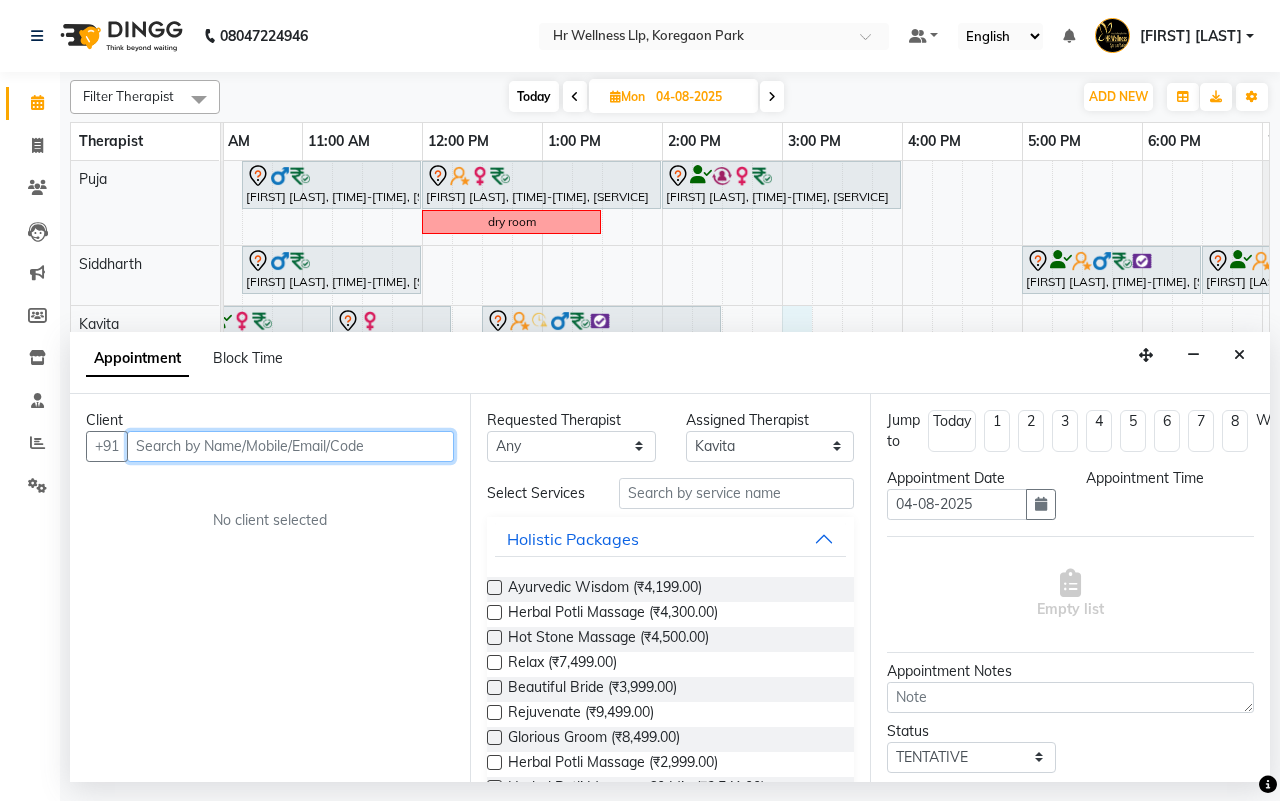 select on "900" 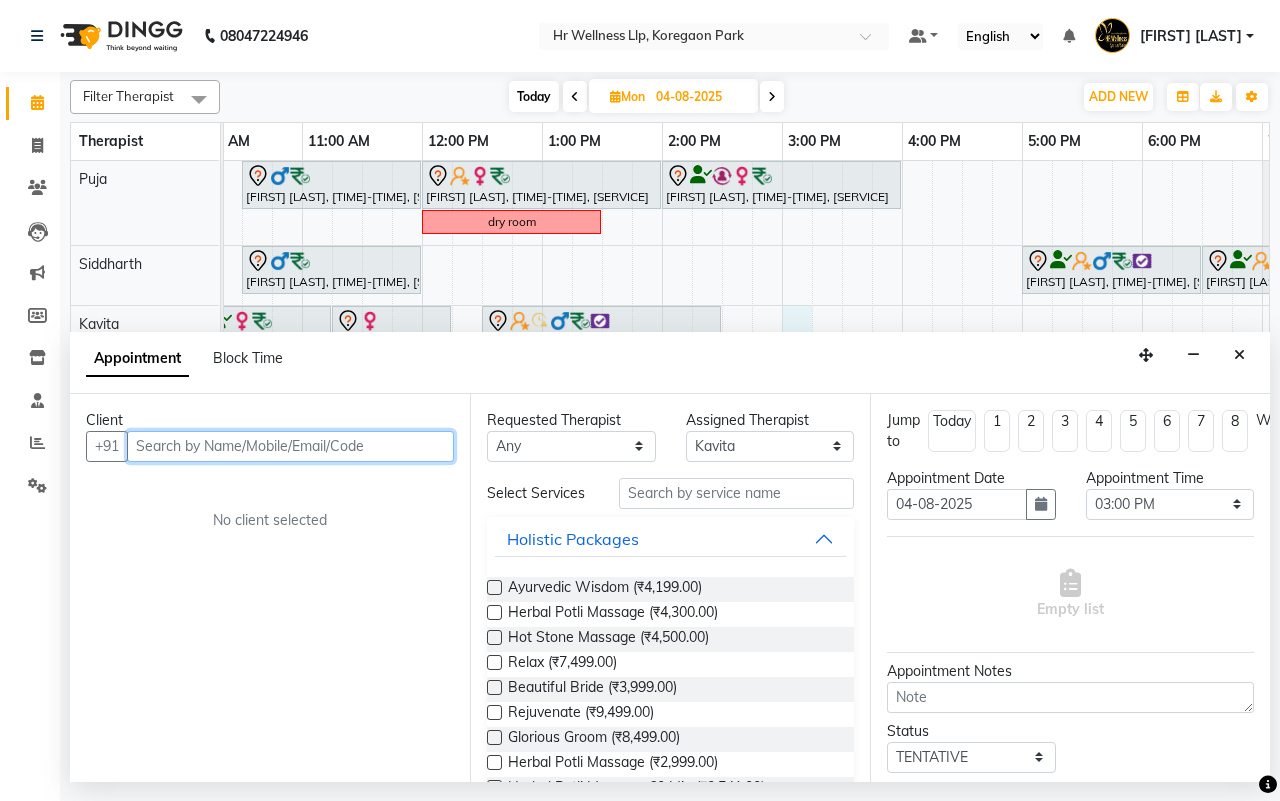 click at bounding box center (290, 446) 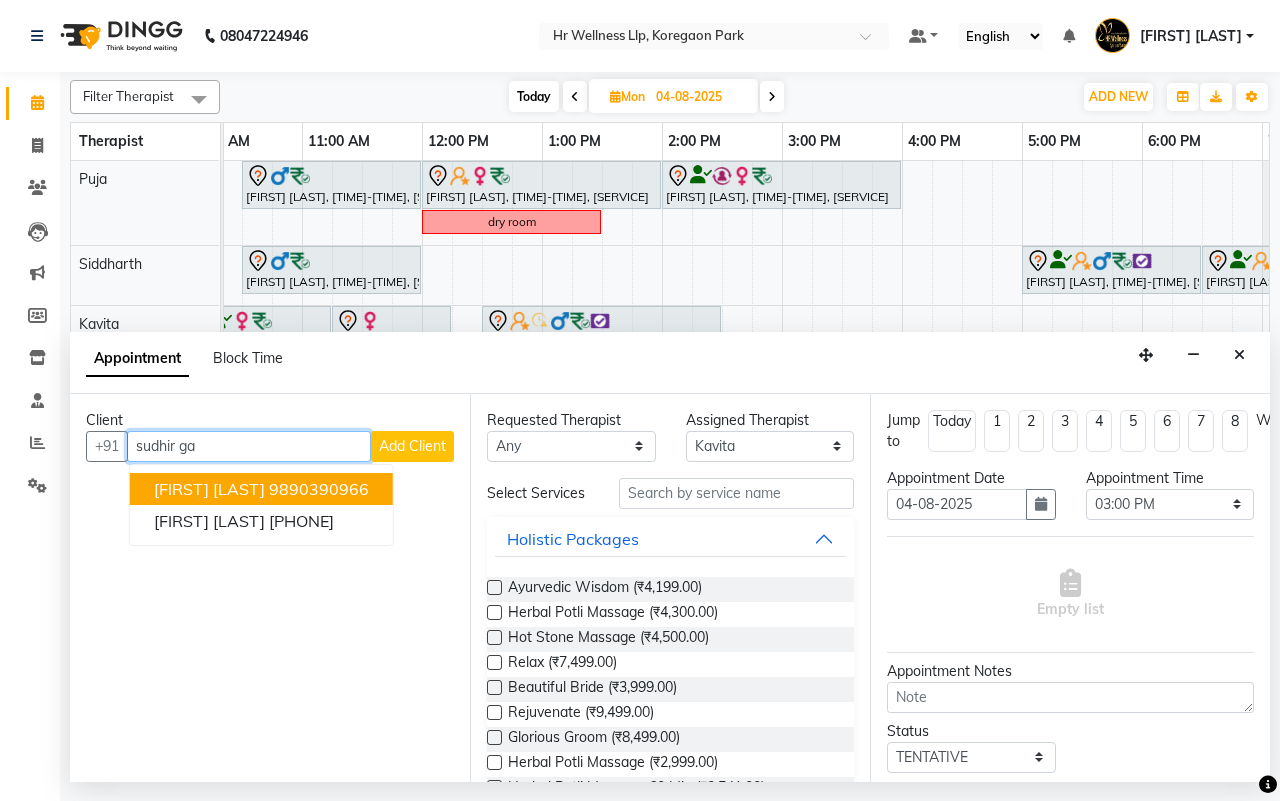 click on "[FIRST] [LAST]" at bounding box center [209, 489] 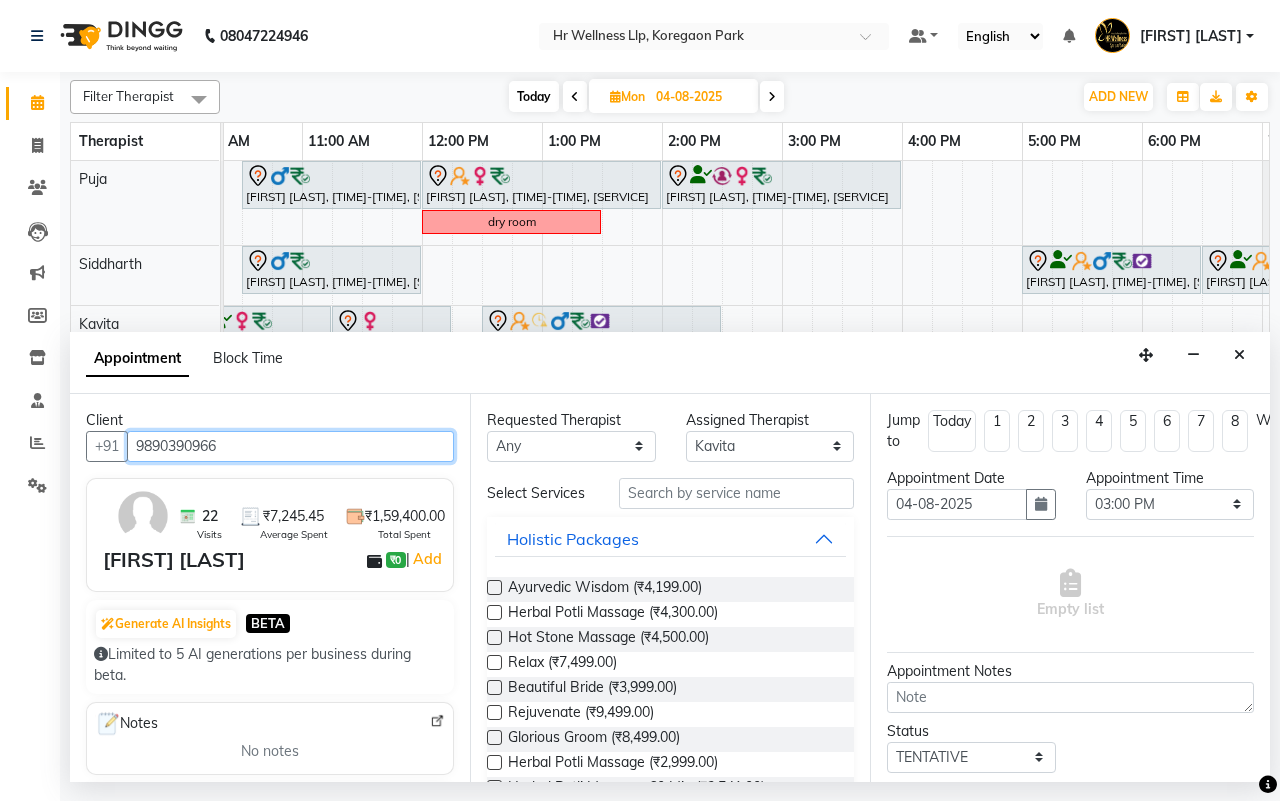 type on "9890390966" 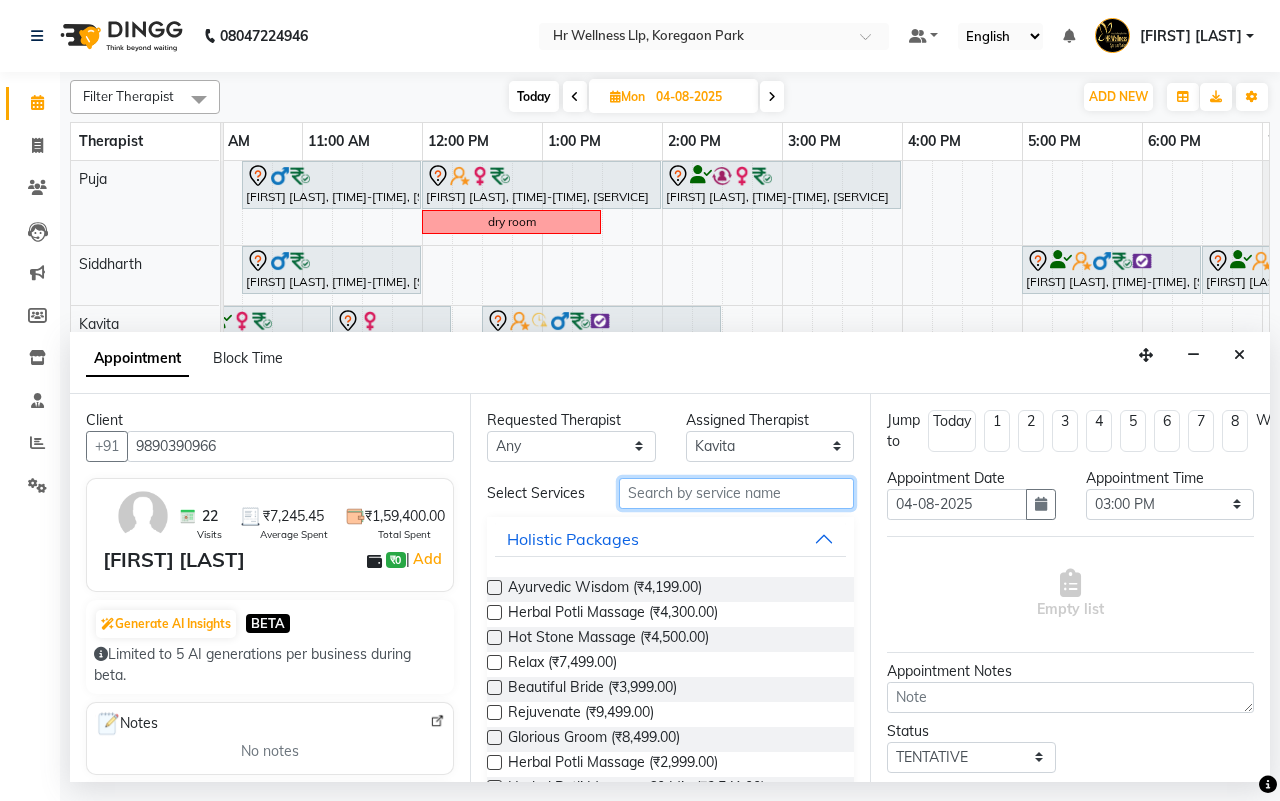 click at bounding box center [736, 493] 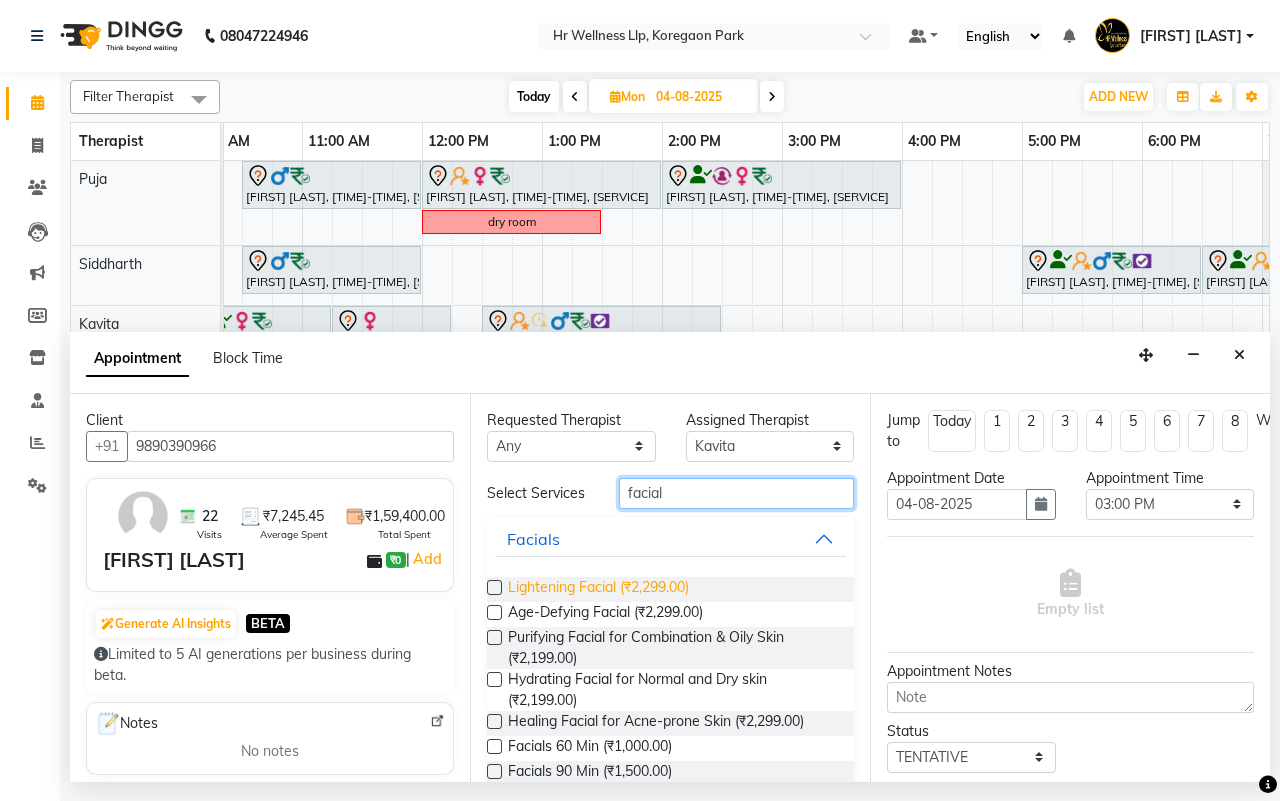 type on "facial" 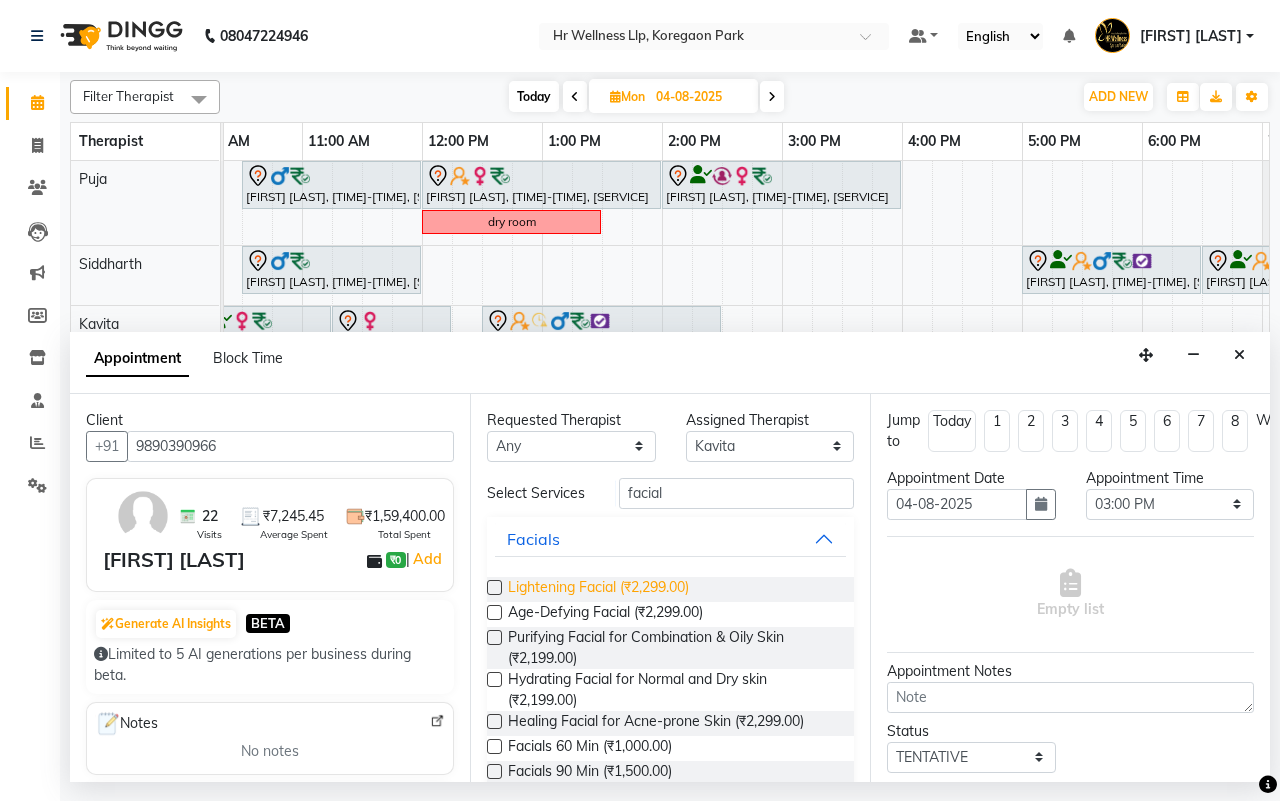 click on "Lightening Facial (₹2,299.00)" at bounding box center (598, 589) 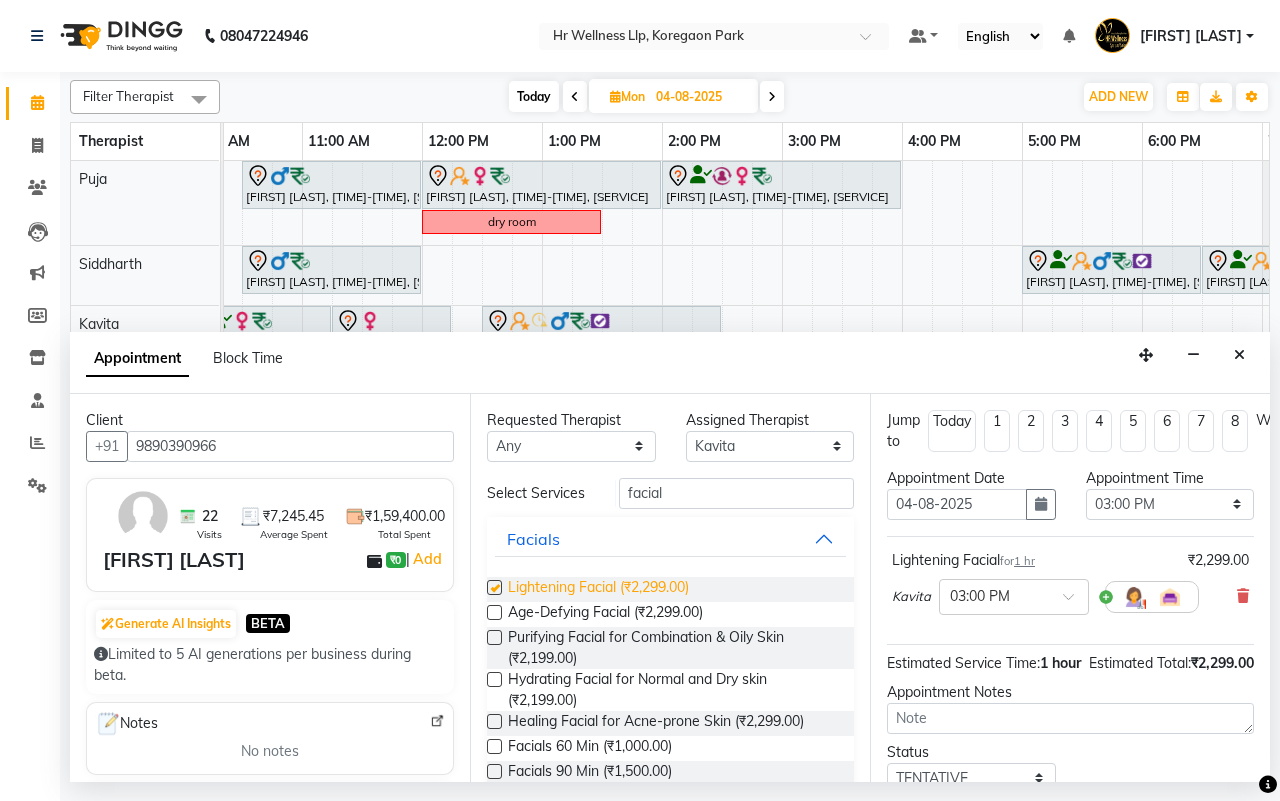 checkbox on "false" 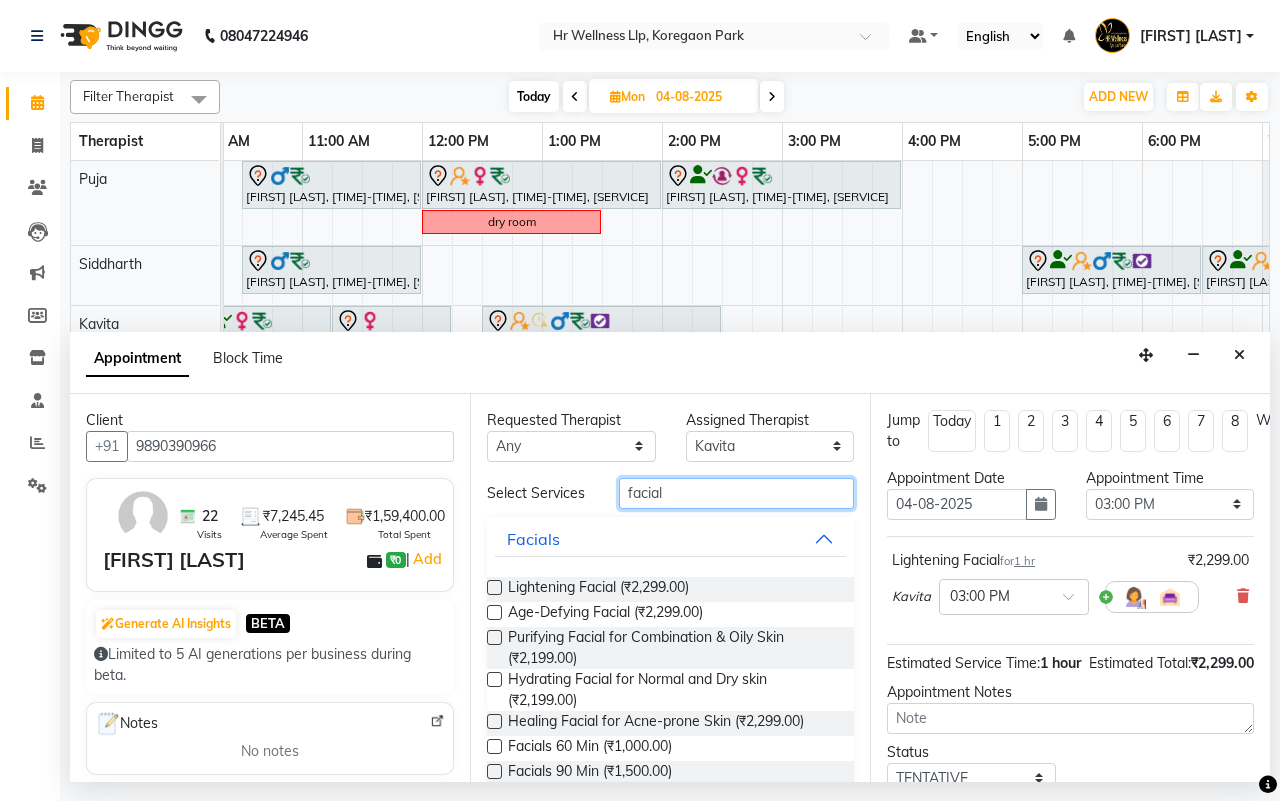 click on "facial" at bounding box center (736, 493) 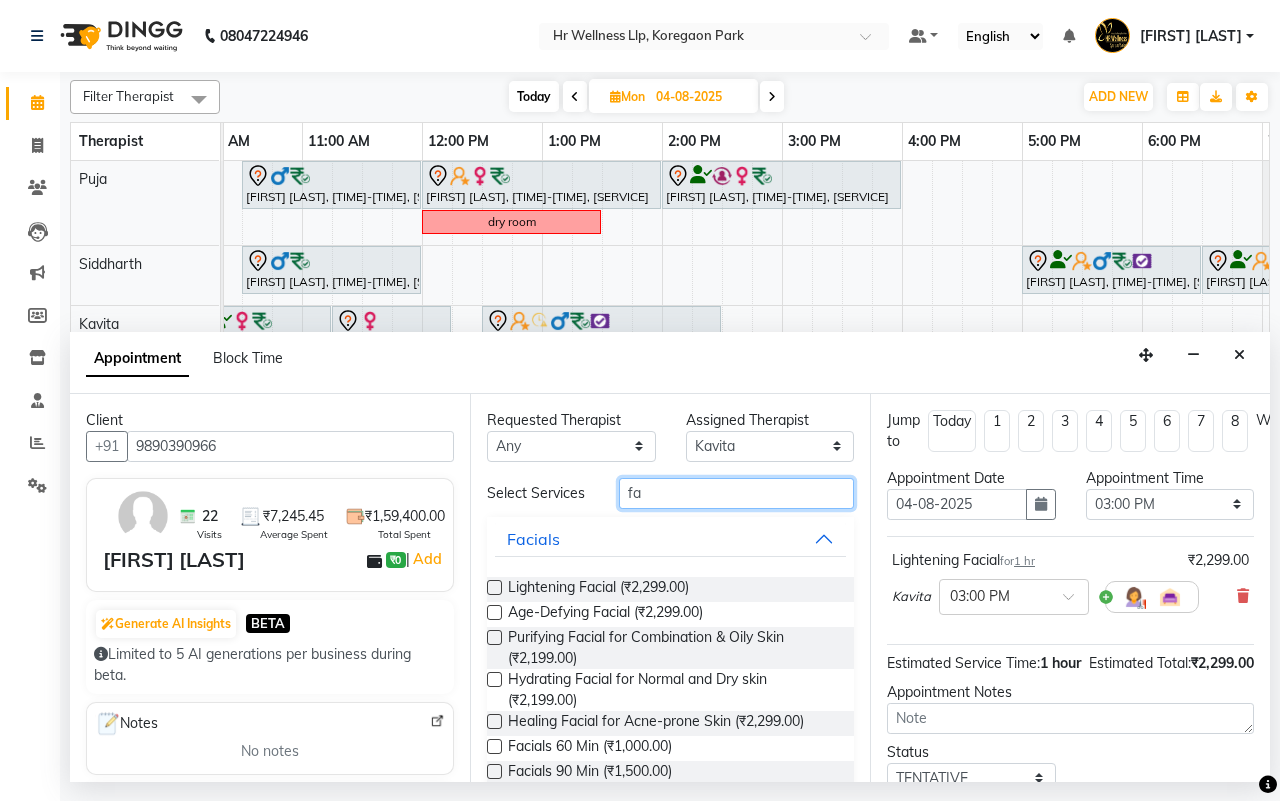 type on "f" 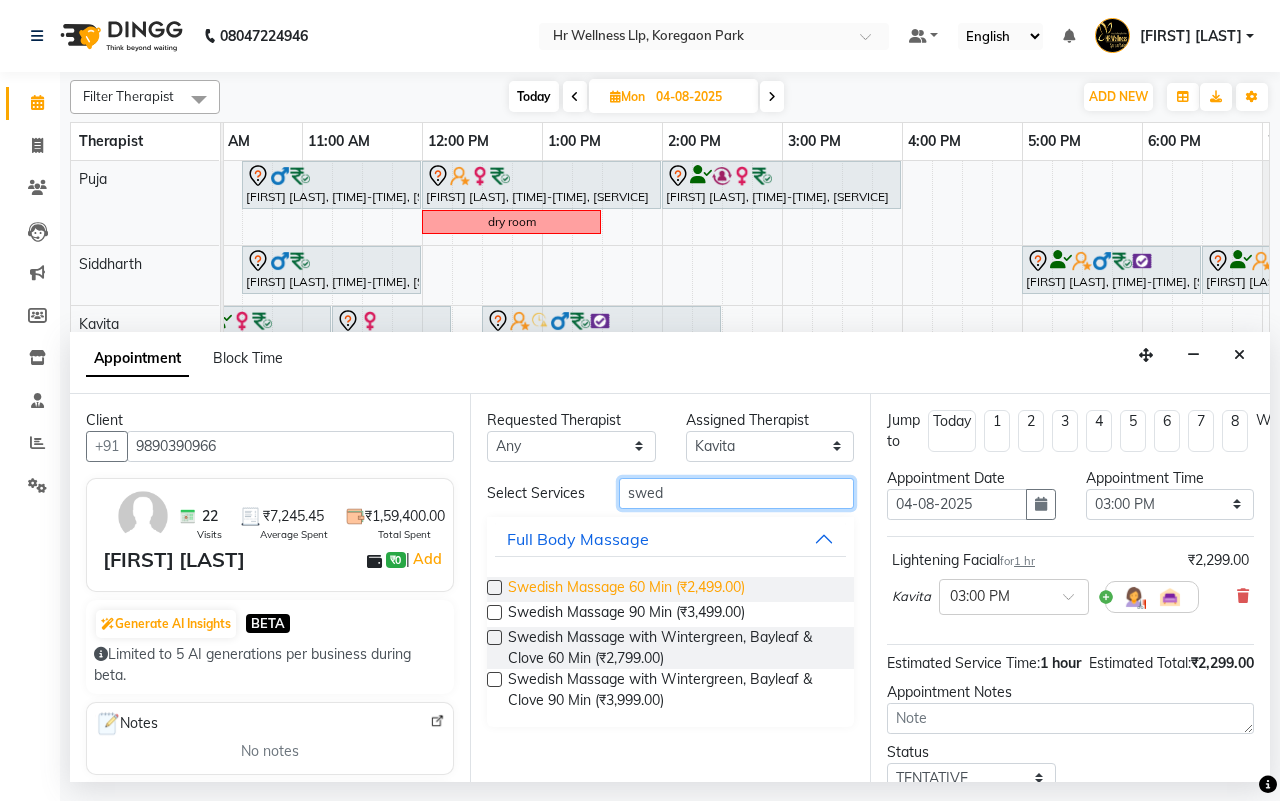 type on "swed" 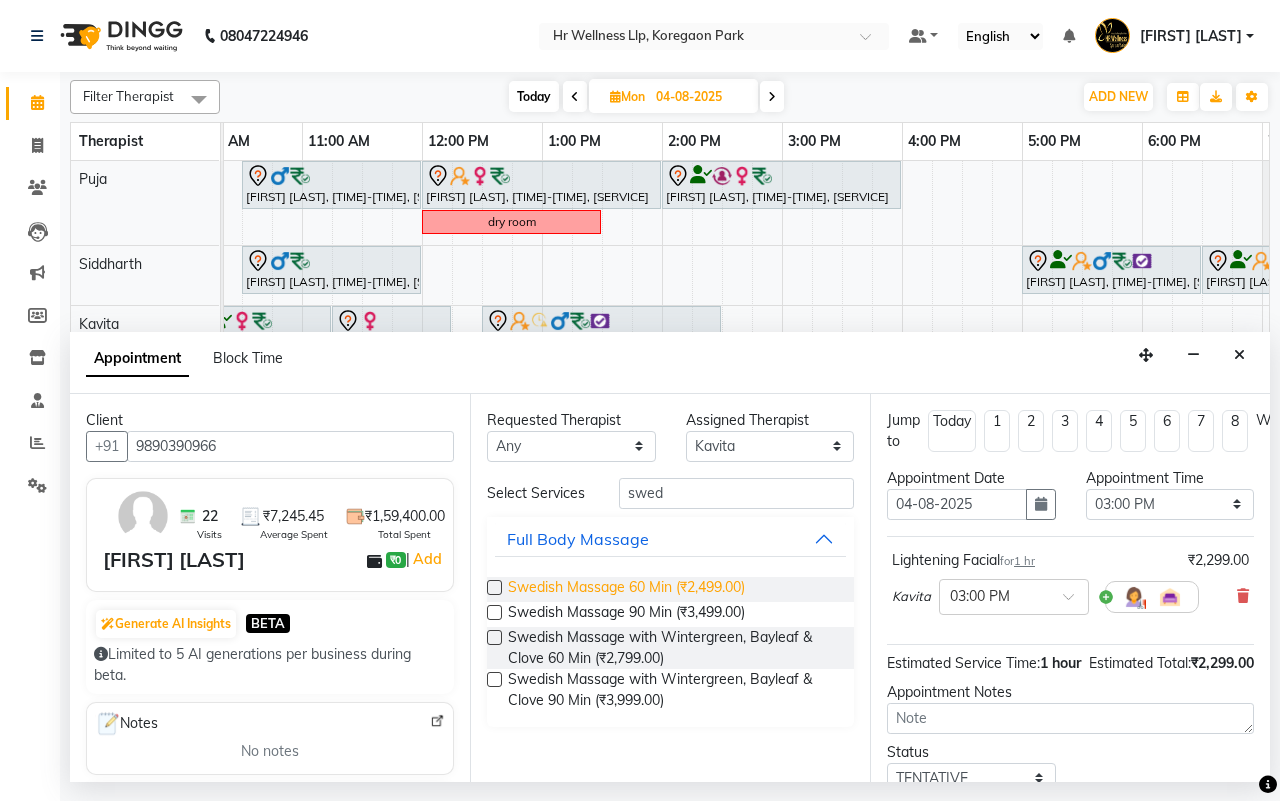 click on "Swedish Massage 60 Min (₹2,499.00)" at bounding box center [626, 589] 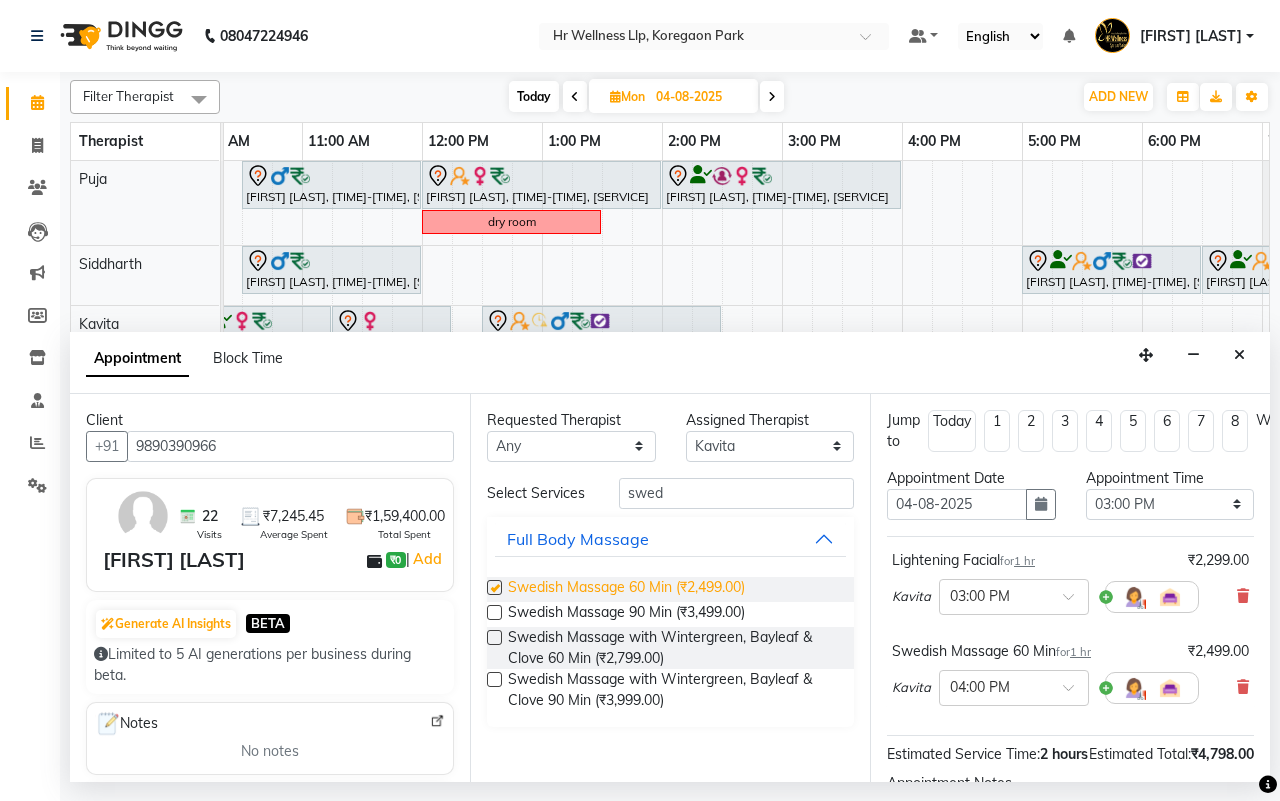 checkbox on "false" 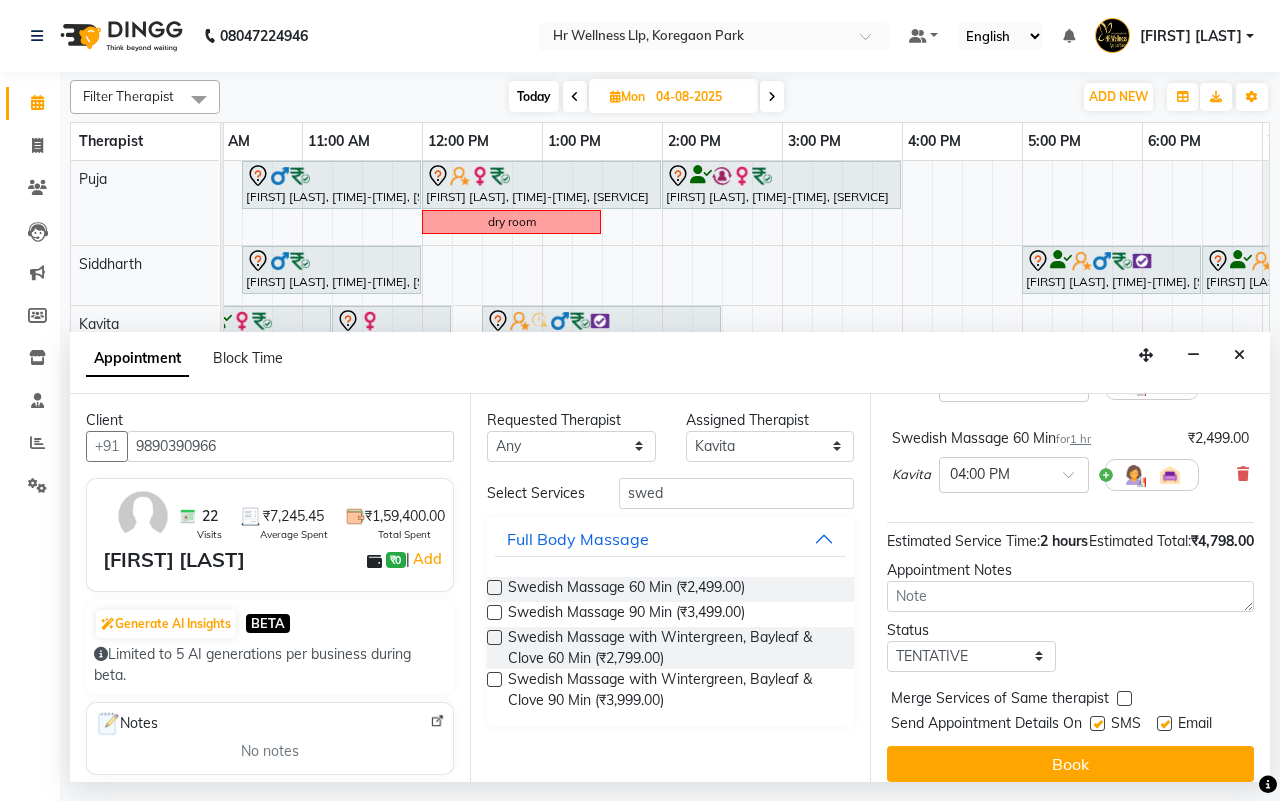 scroll, scrollTop: 270, scrollLeft: 0, axis: vertical 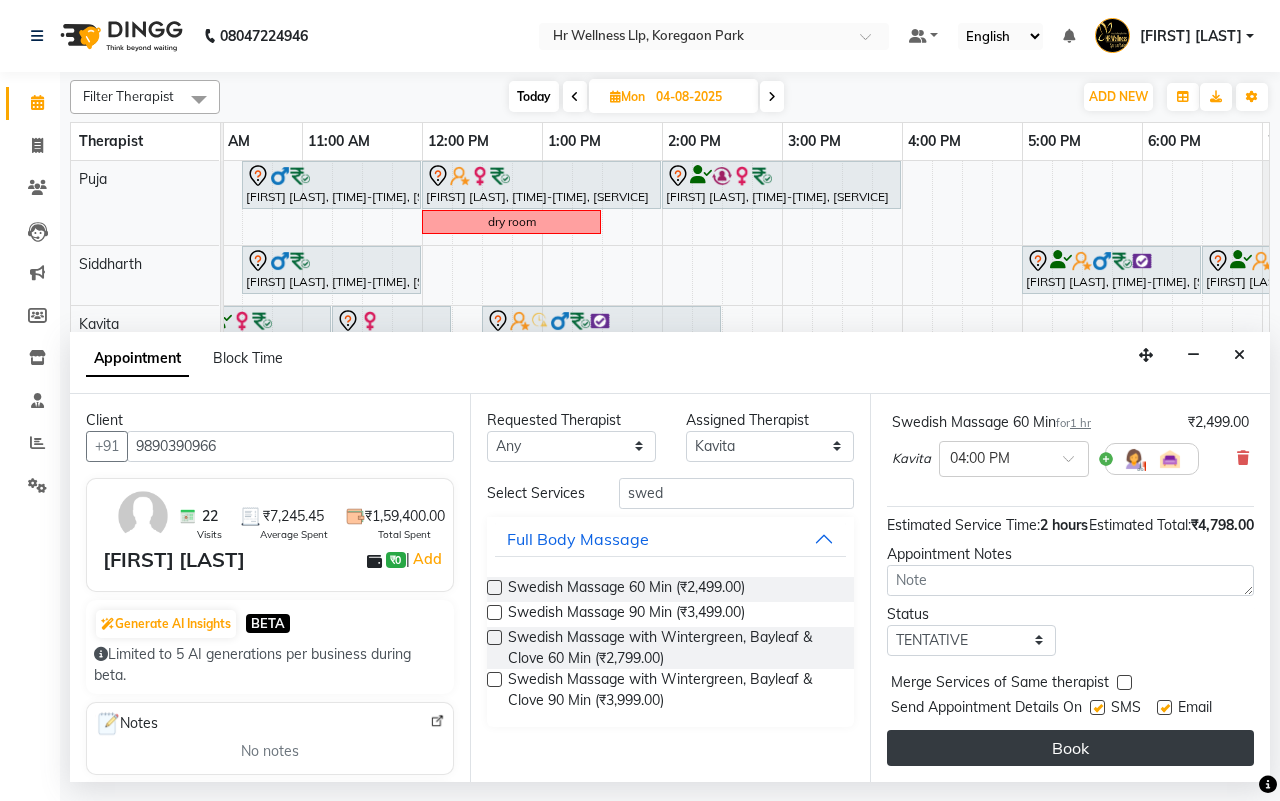 click on "Book" at bounding box center [1070, 748] 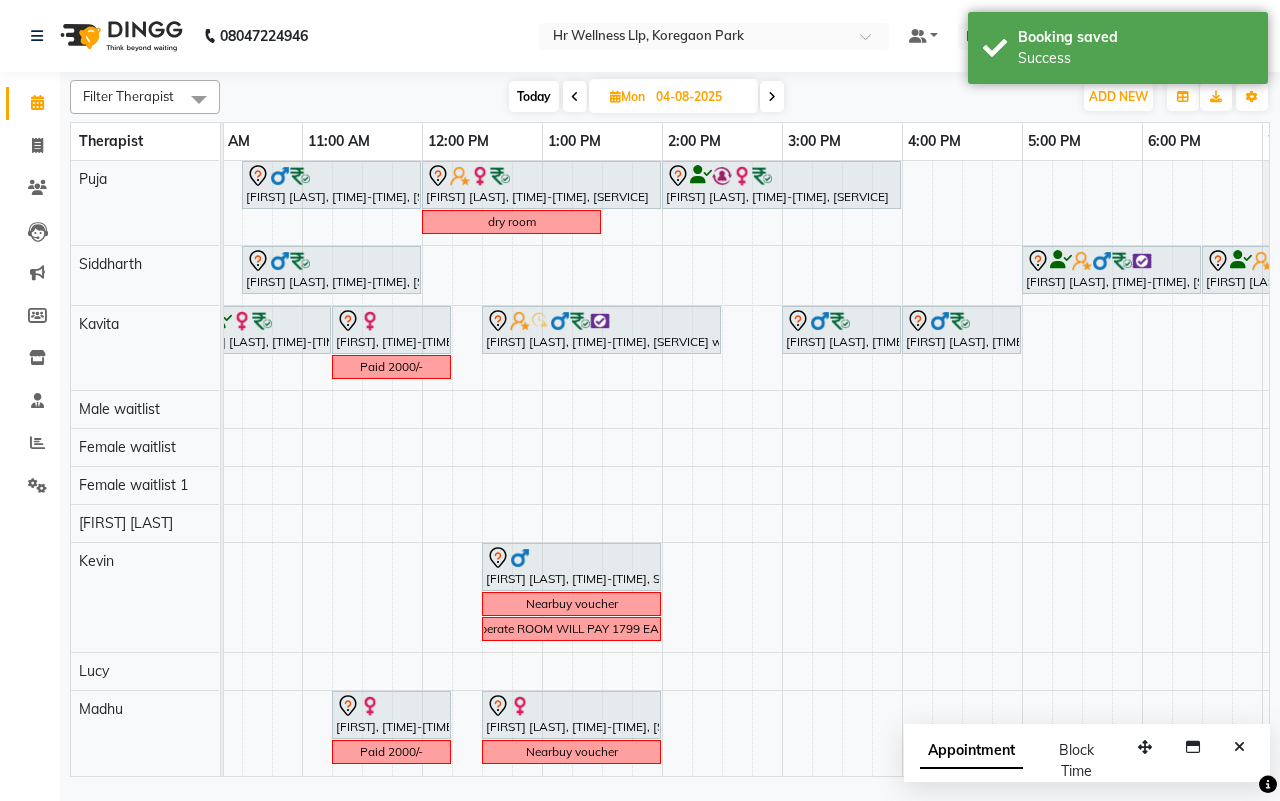click at bounding box center (575, 97) 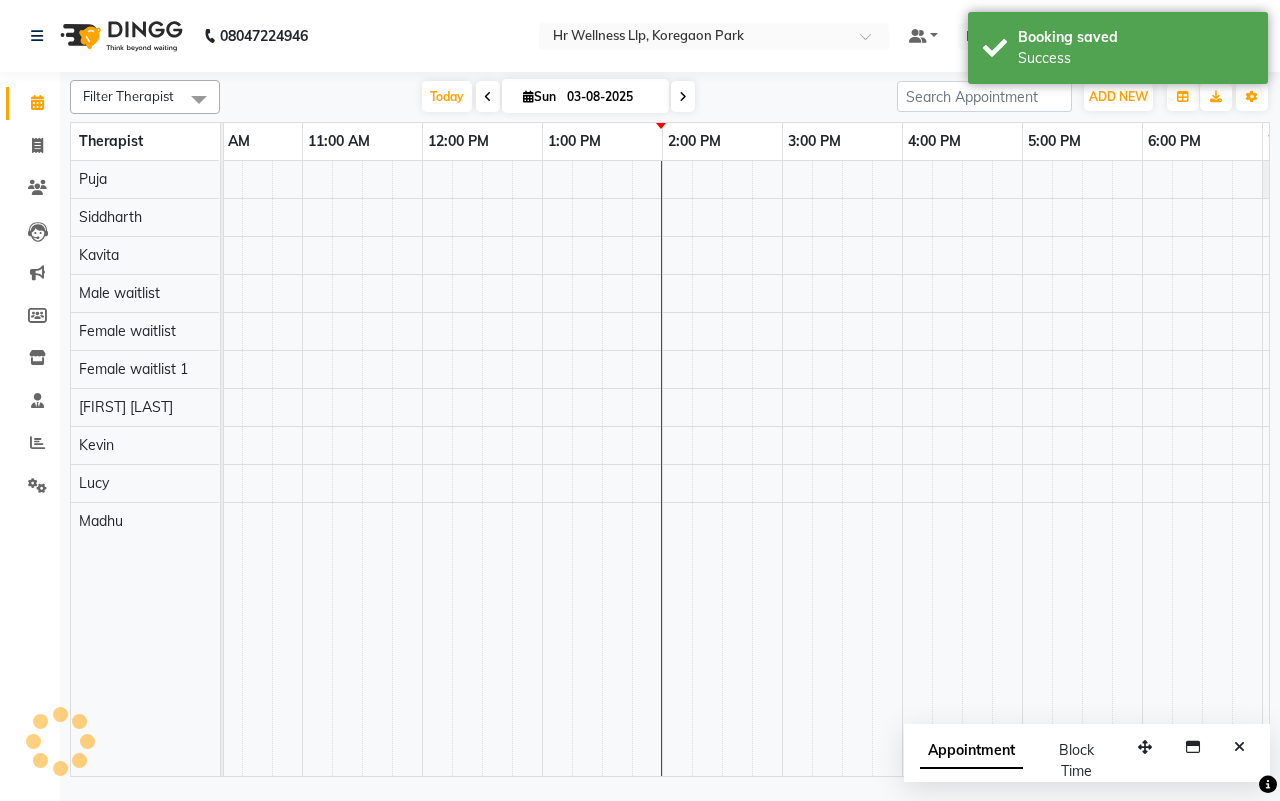 scroll, scrollTop: 0, scrollLeft: 515, axis: horizontal 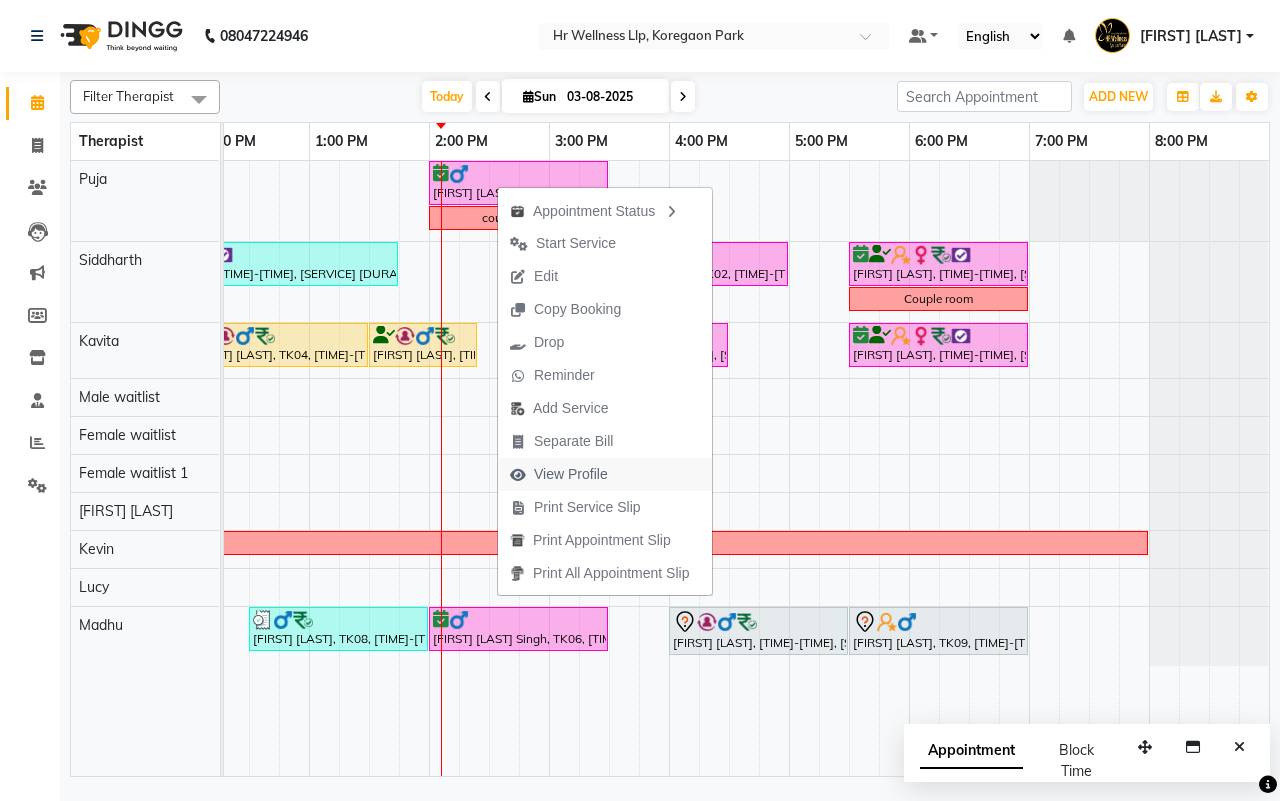 click on "View Profile" at bounding box center [571, 474] 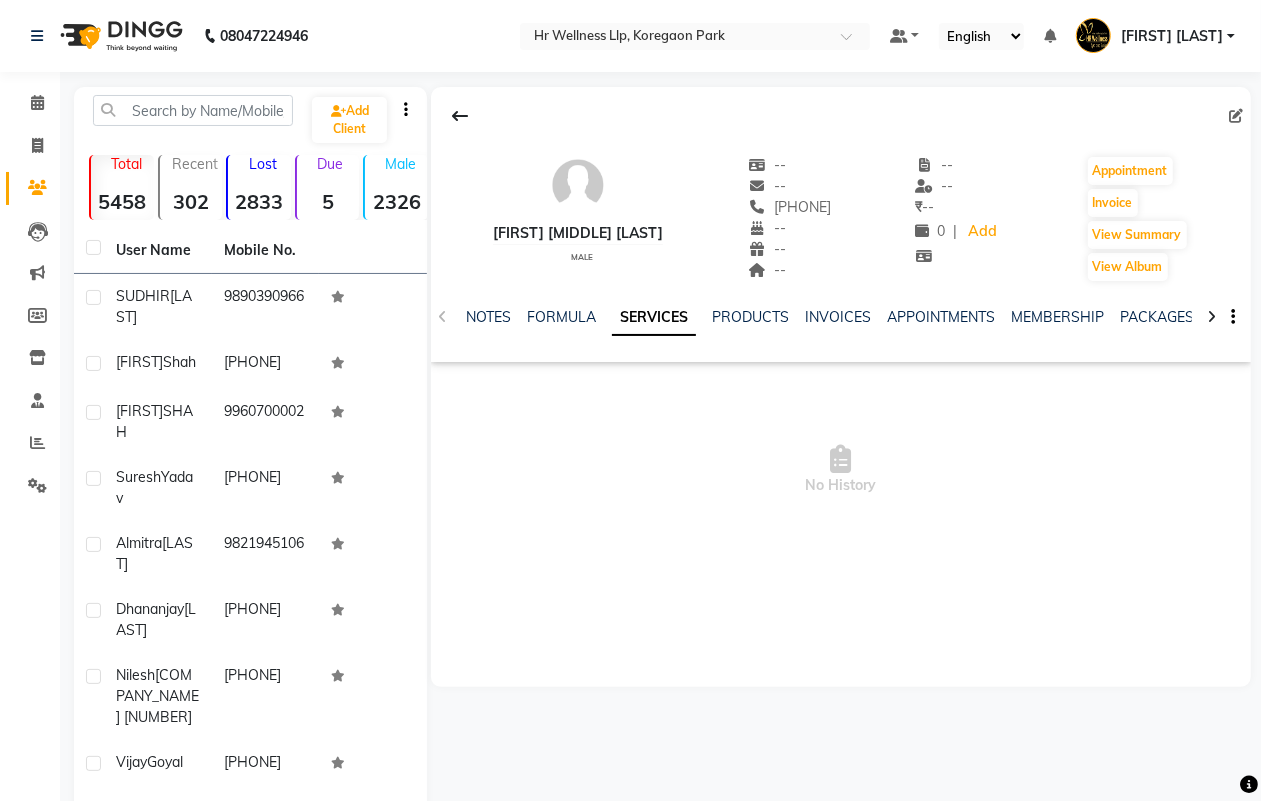 click 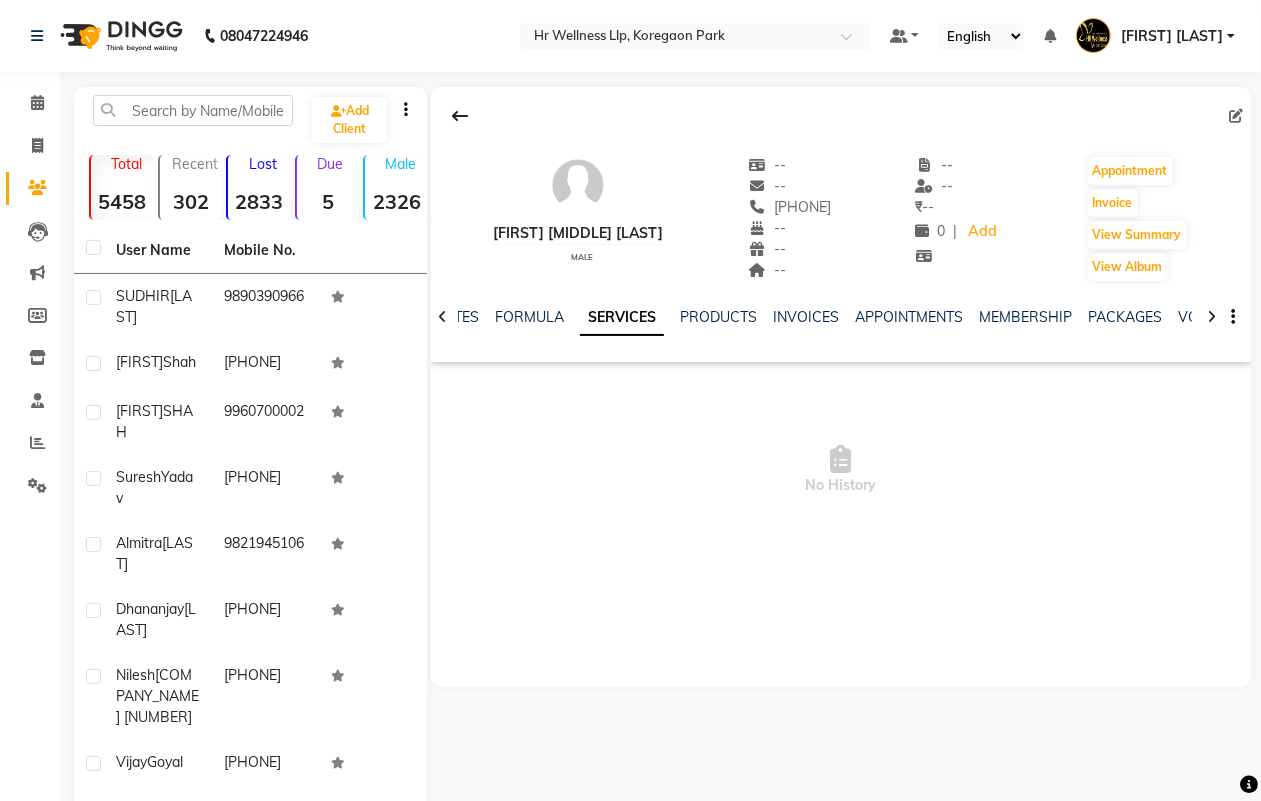 click 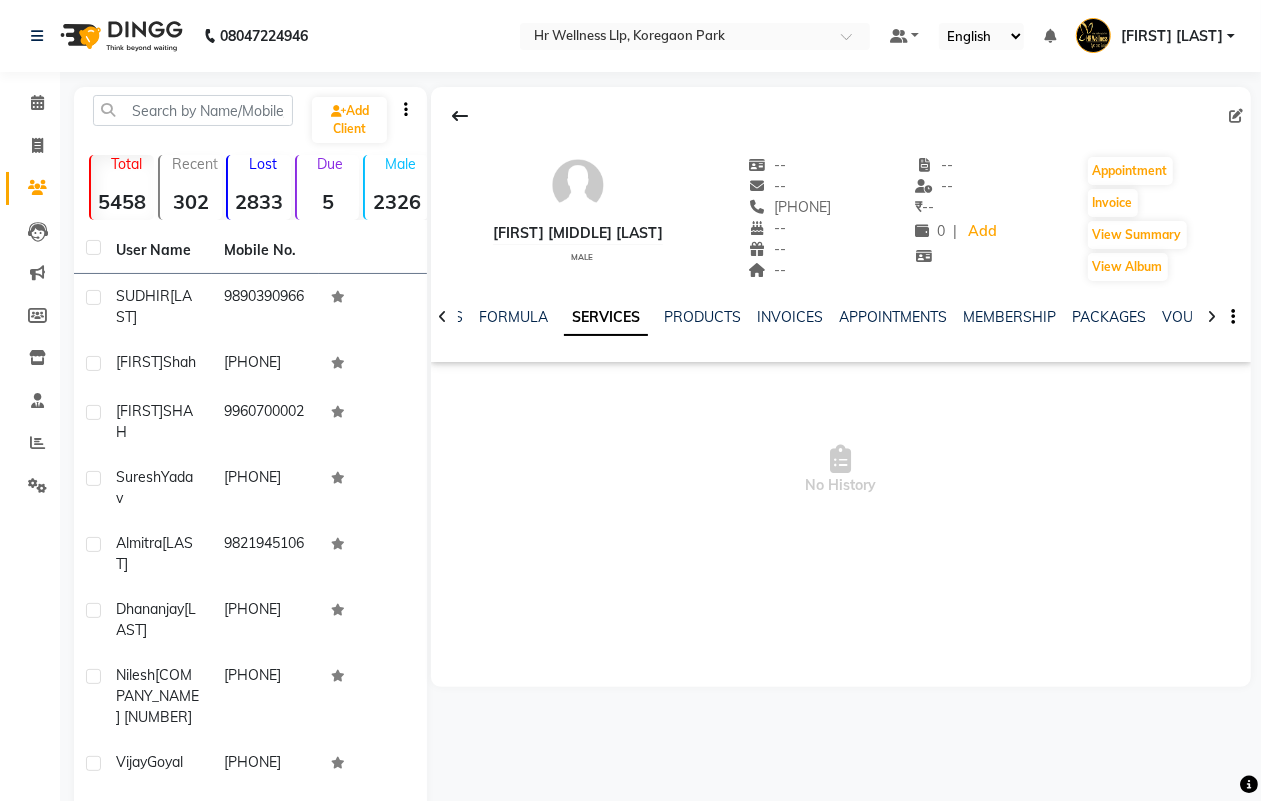 click 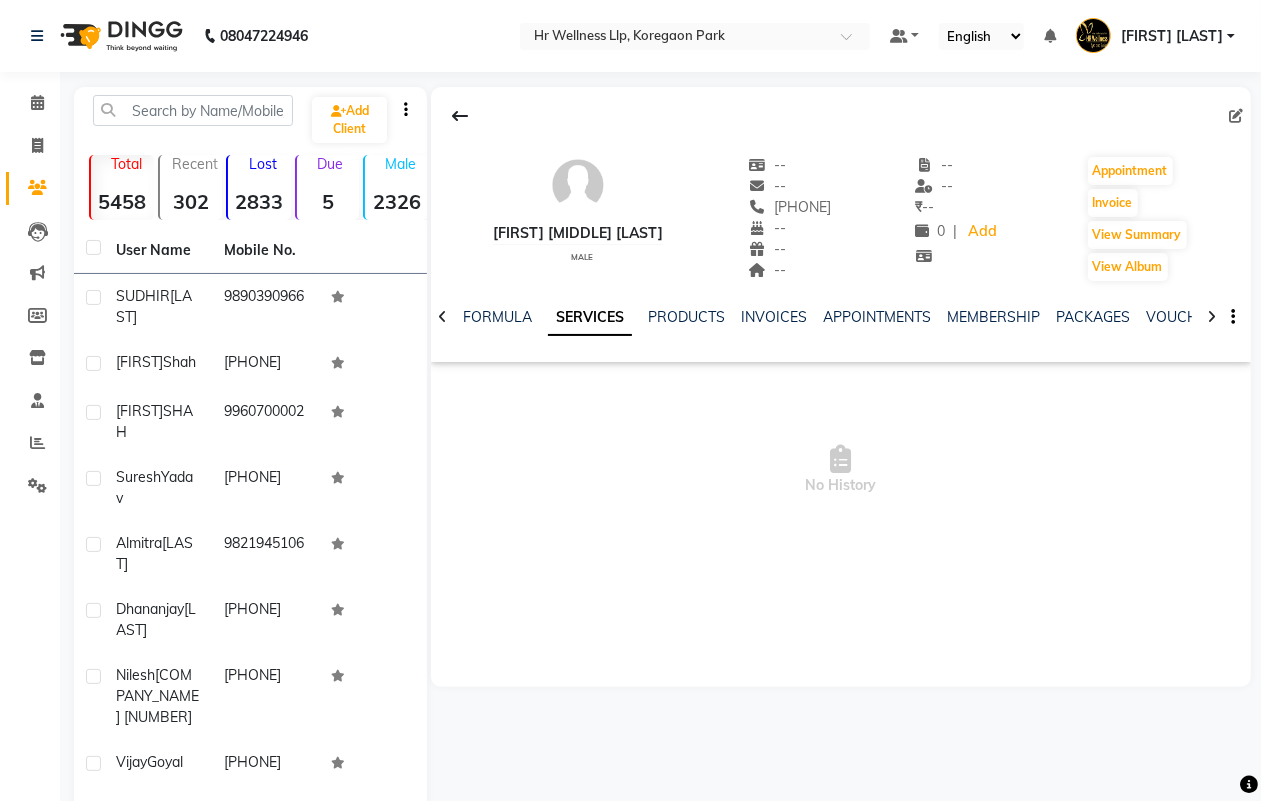 click 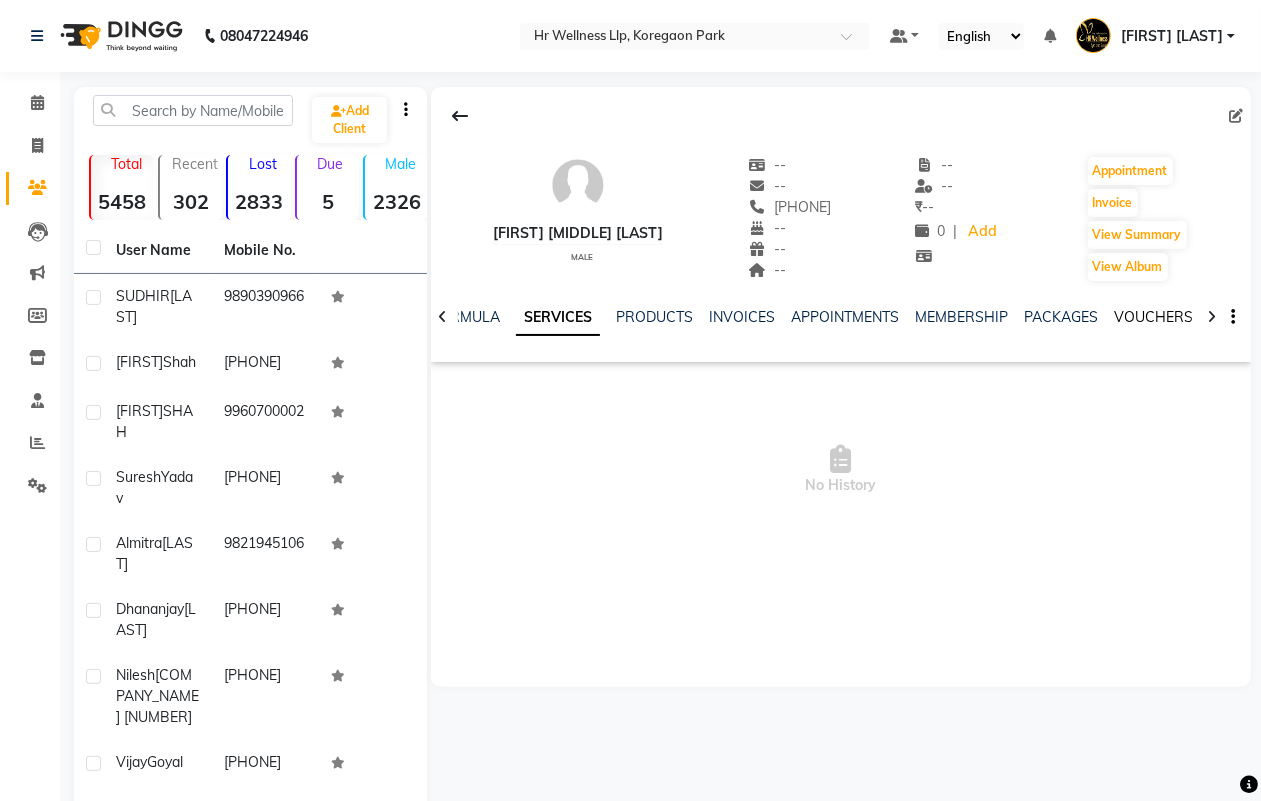 click on "VOUCHERS" 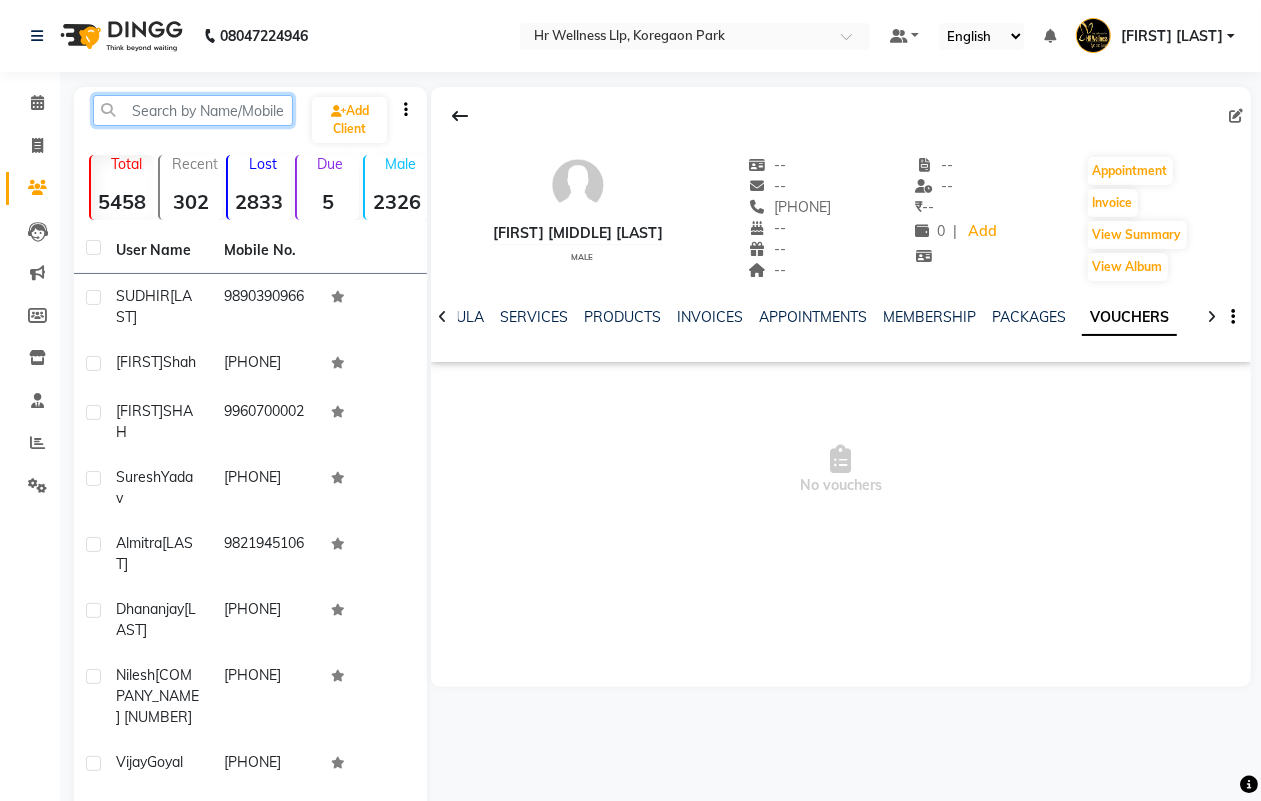 click 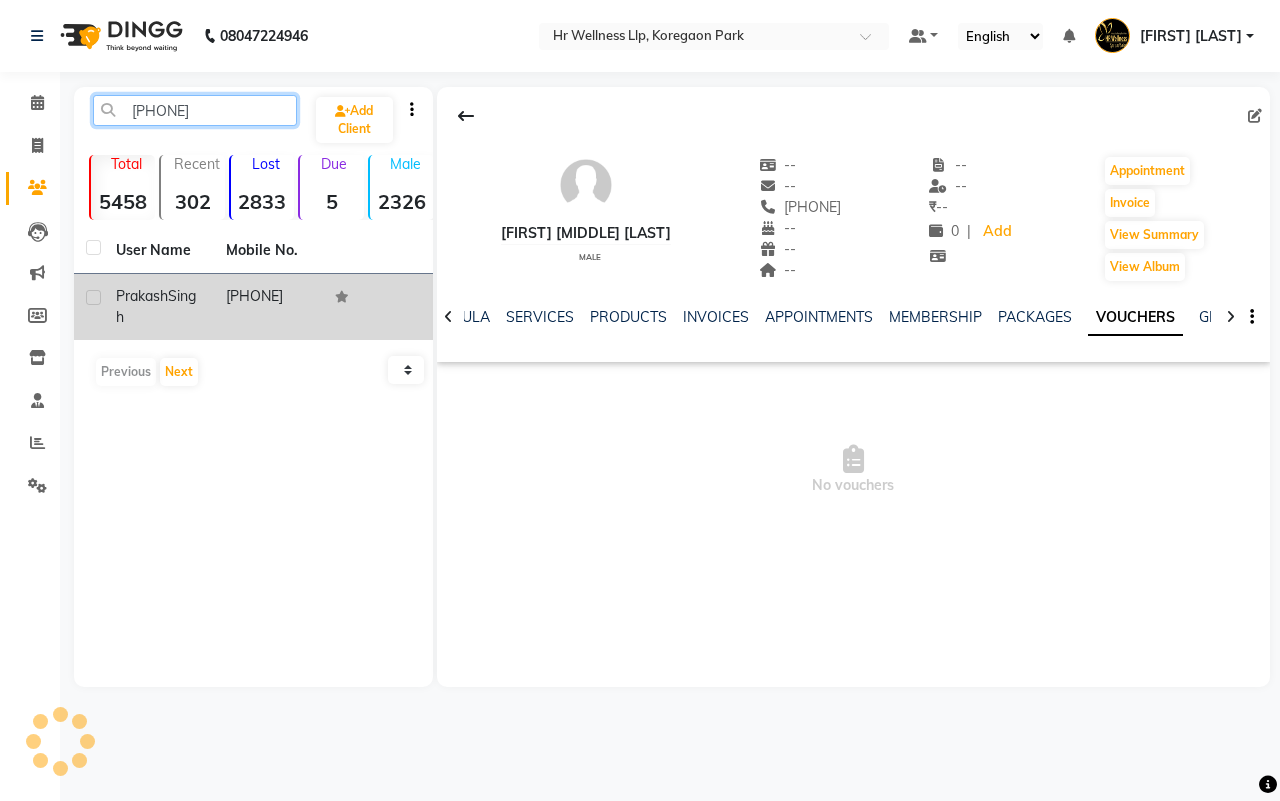type on "[PHONE]" 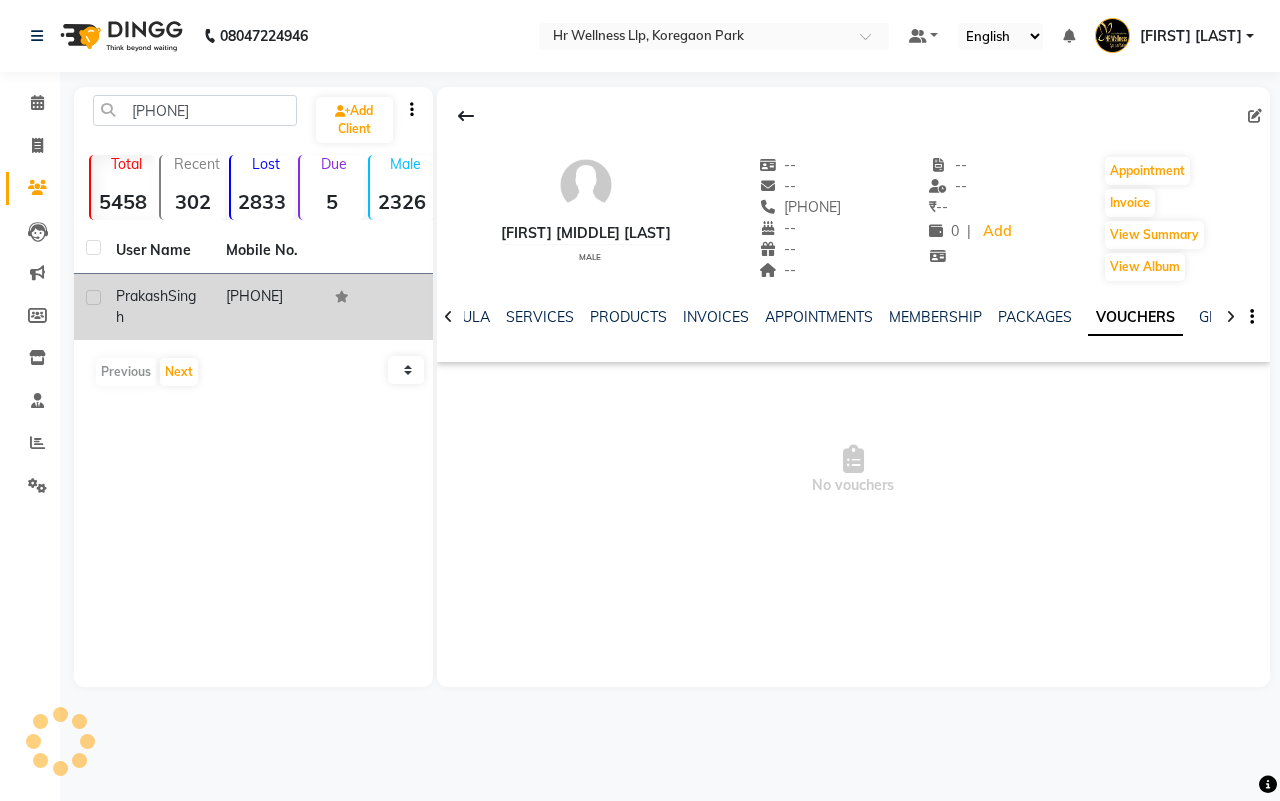 click on "Prakash" 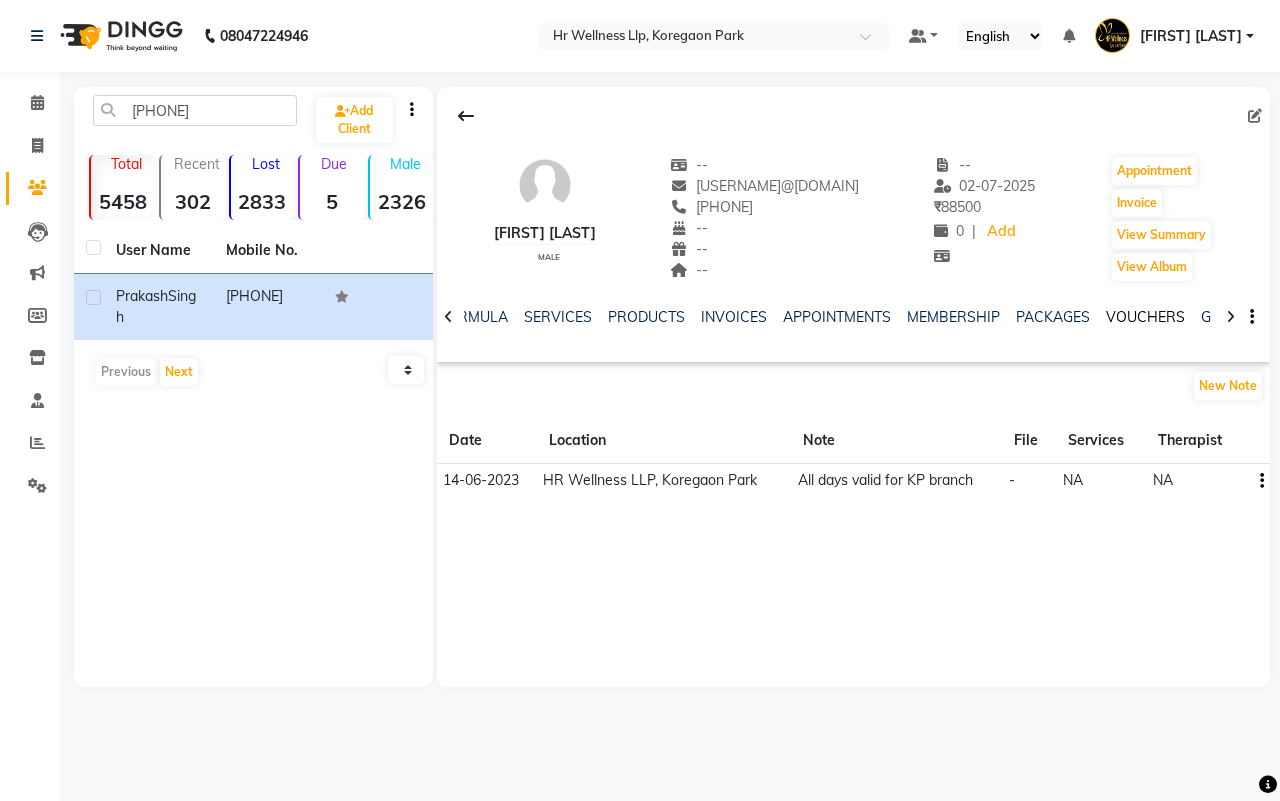 click on "VOUCHERS" 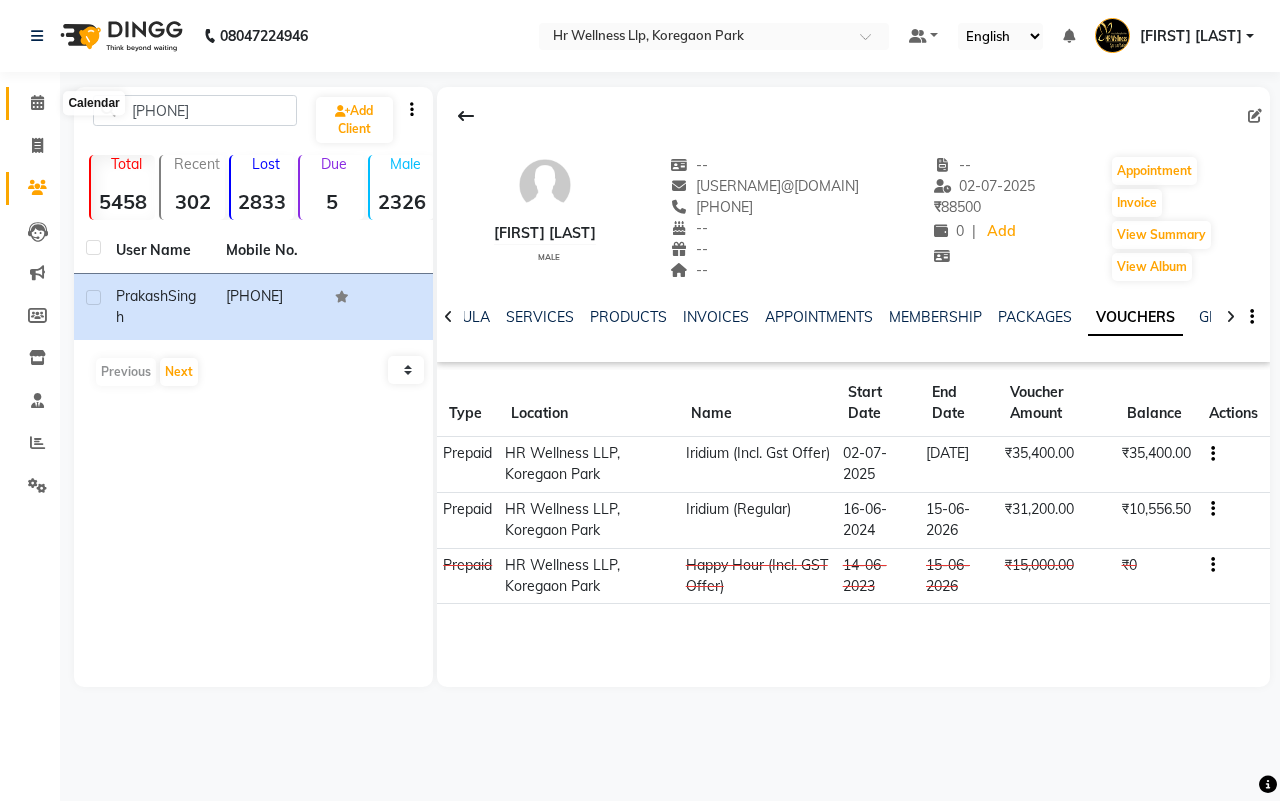 click 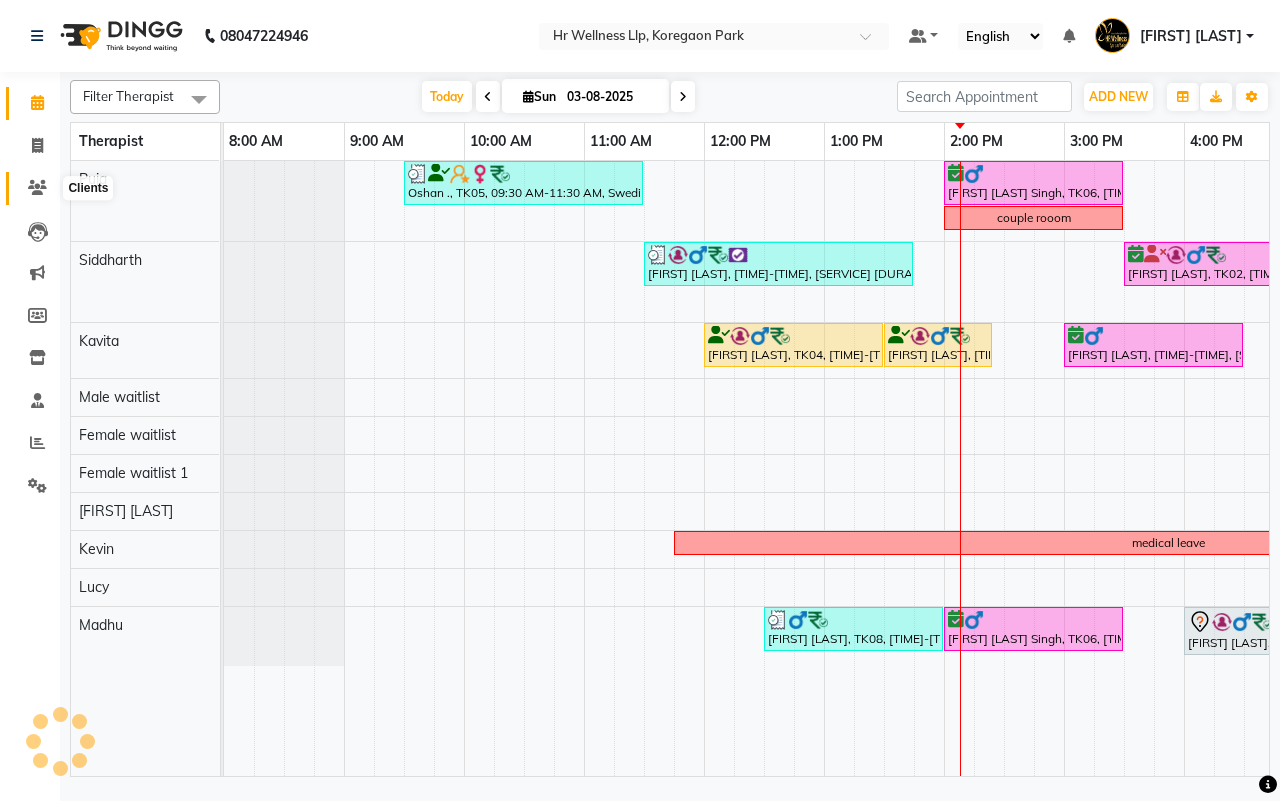 click 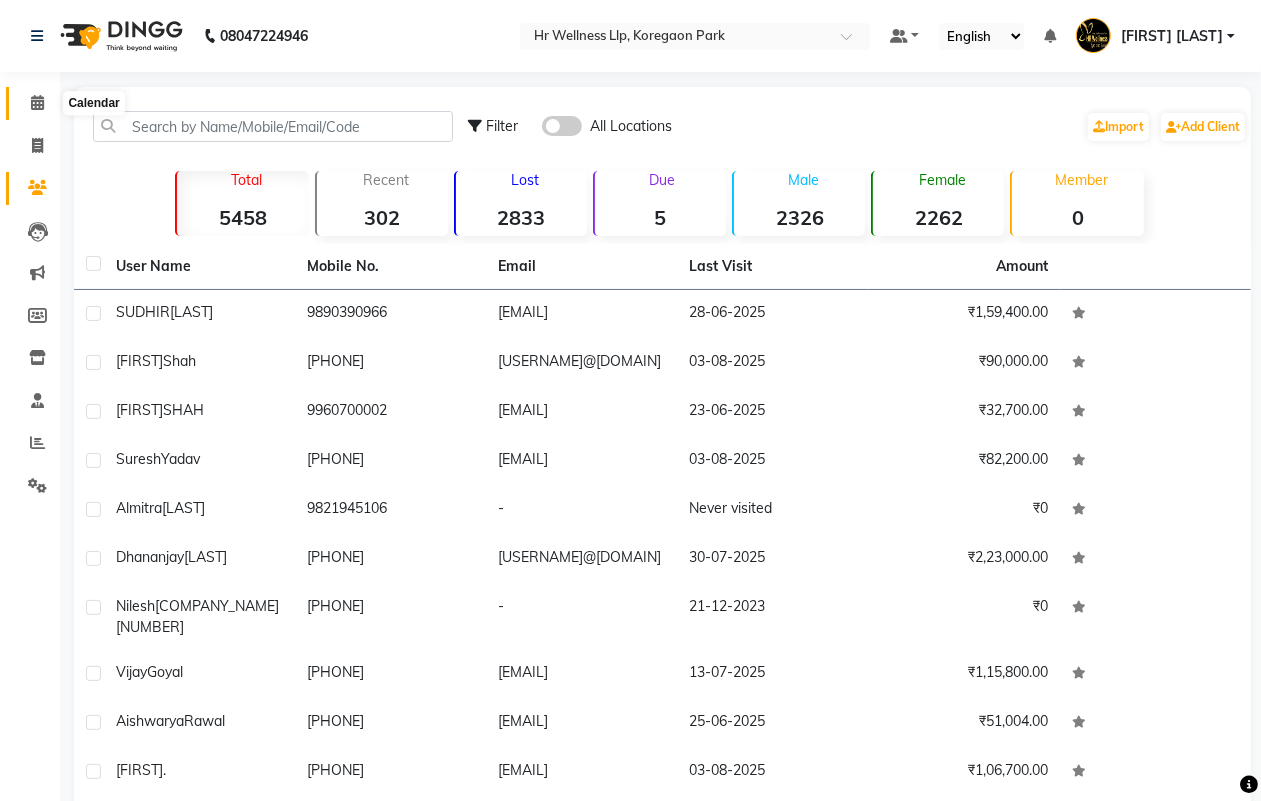 click 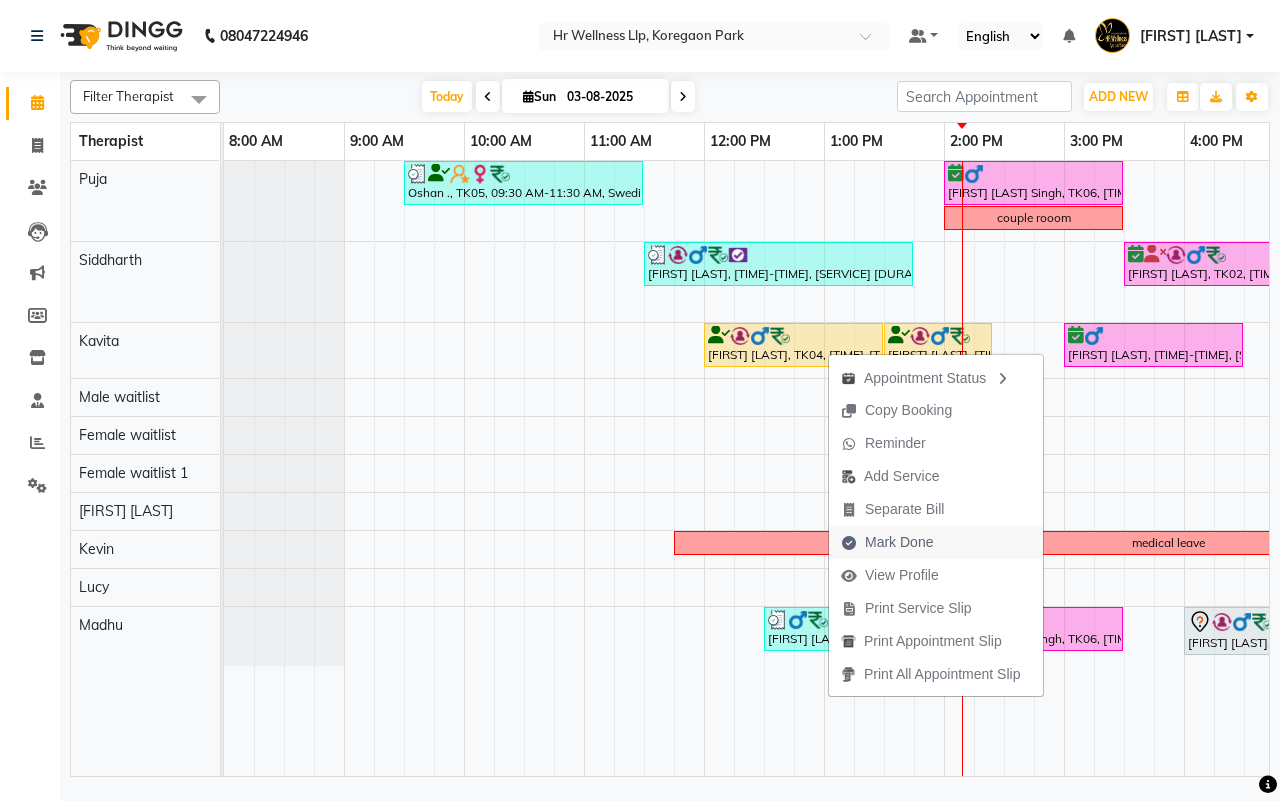 click on "Mark Done" at bounding box center (899, 542) 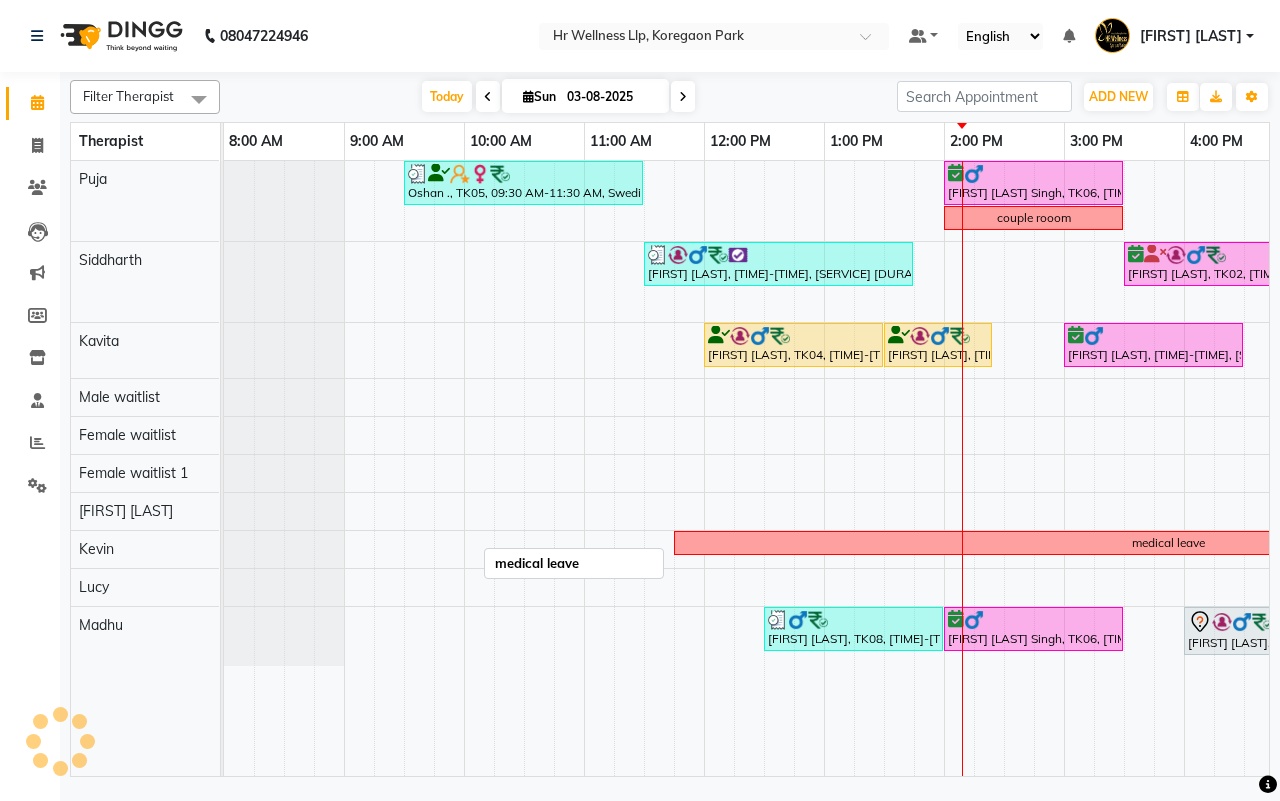 select on "service" 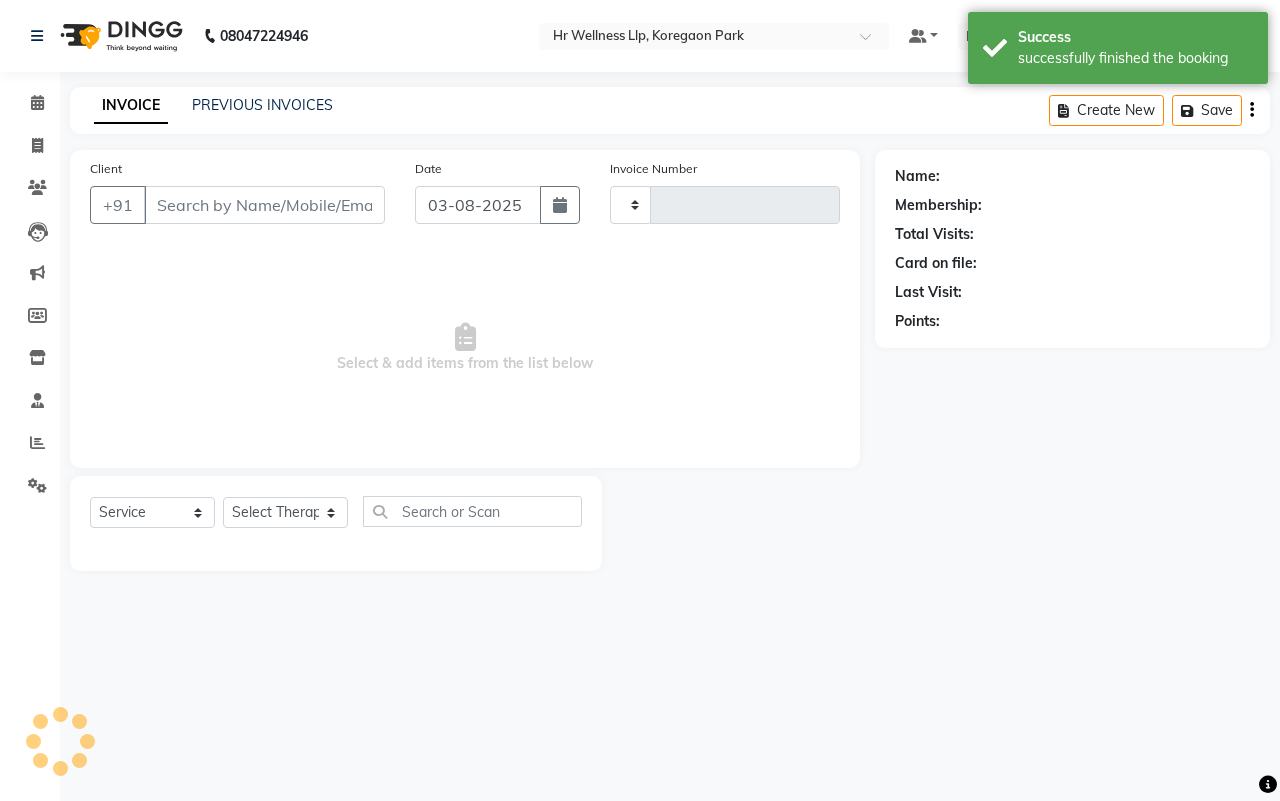 type on "1119" 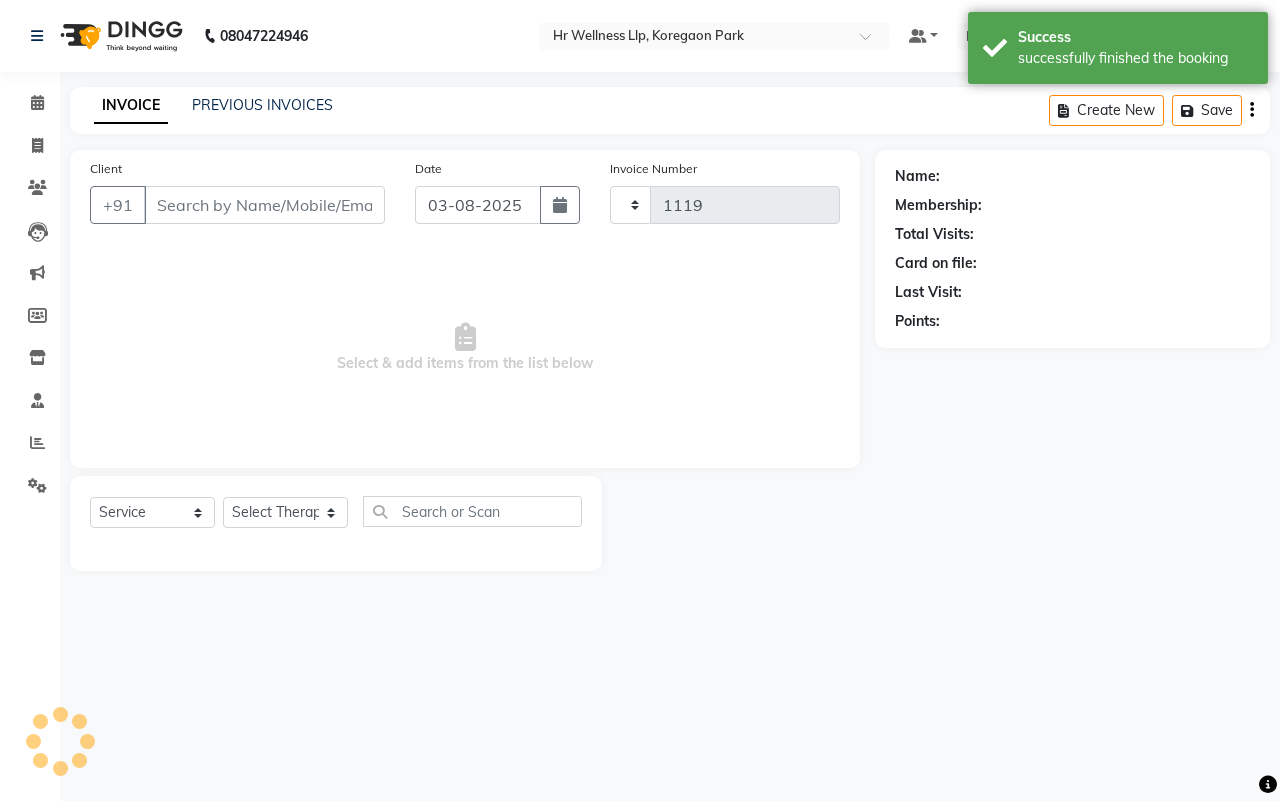 select on "4295" 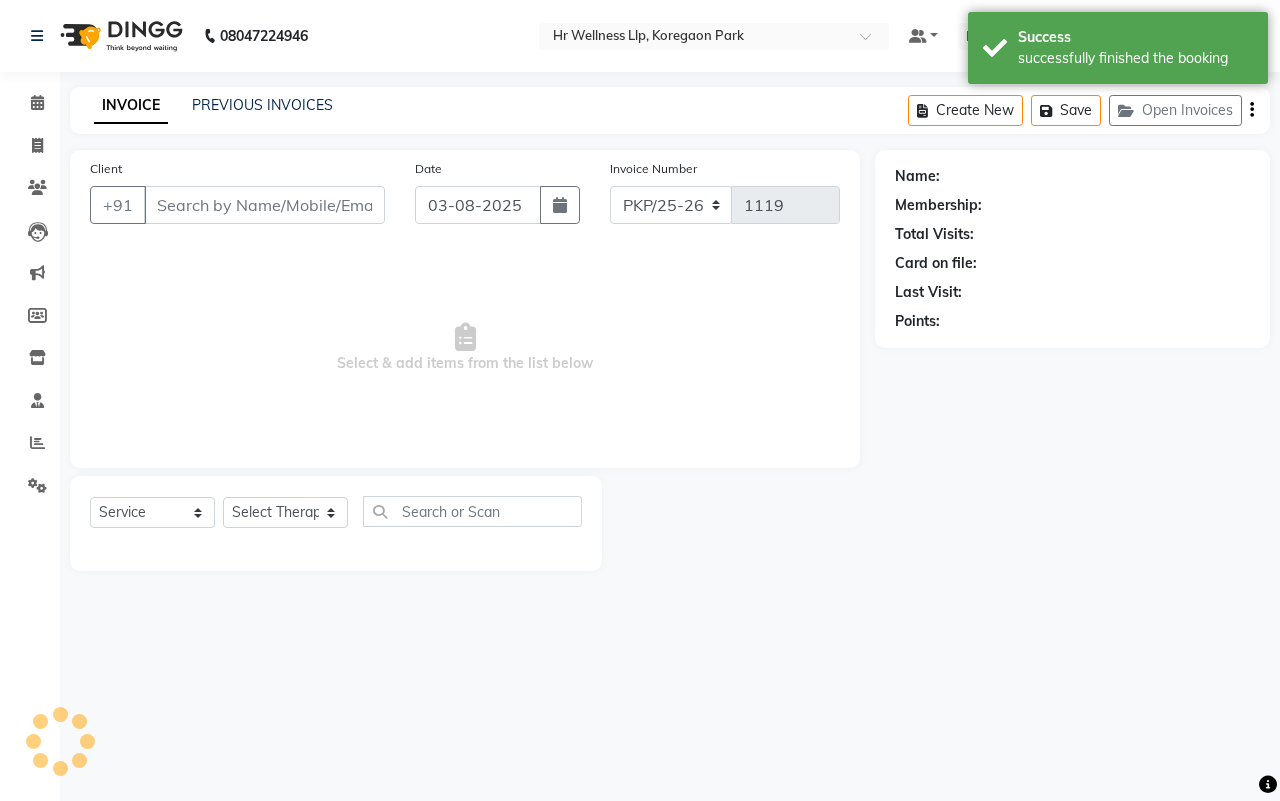 type on "[PHONE]" 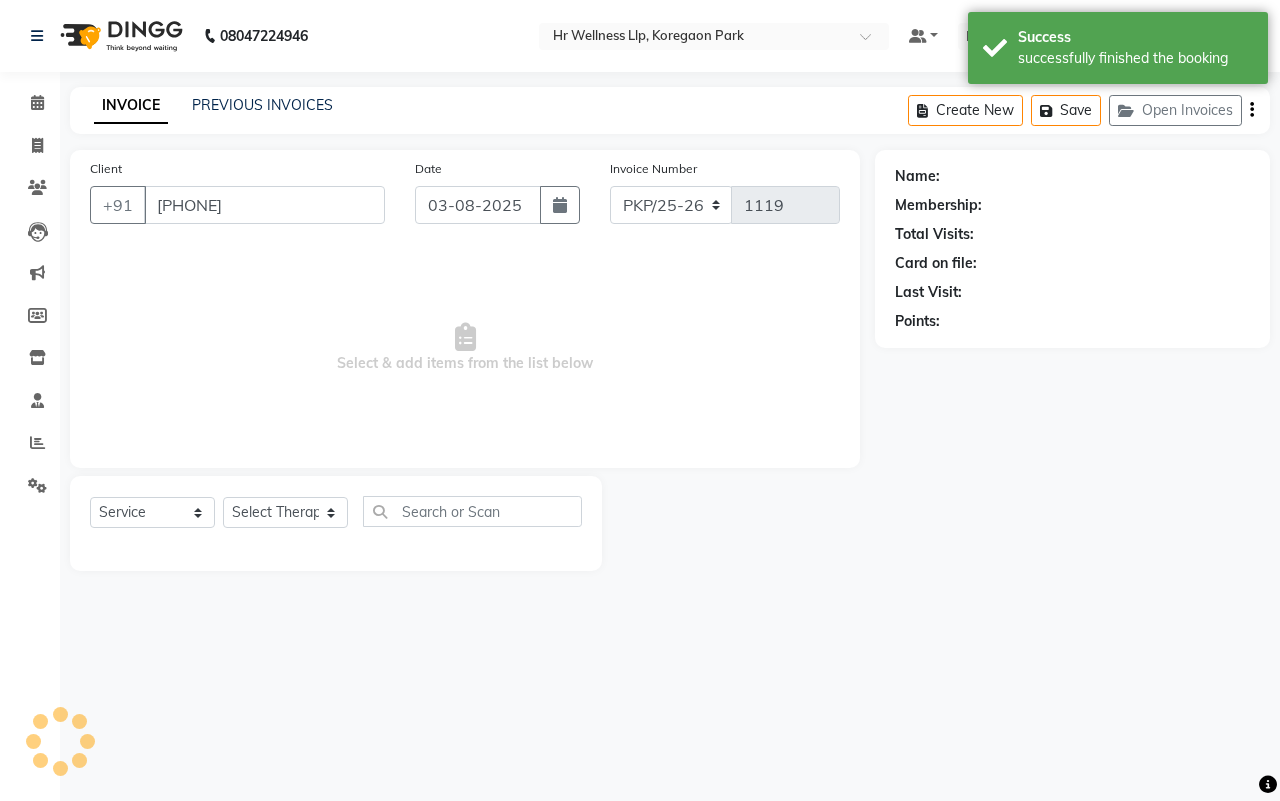 select on "19506" 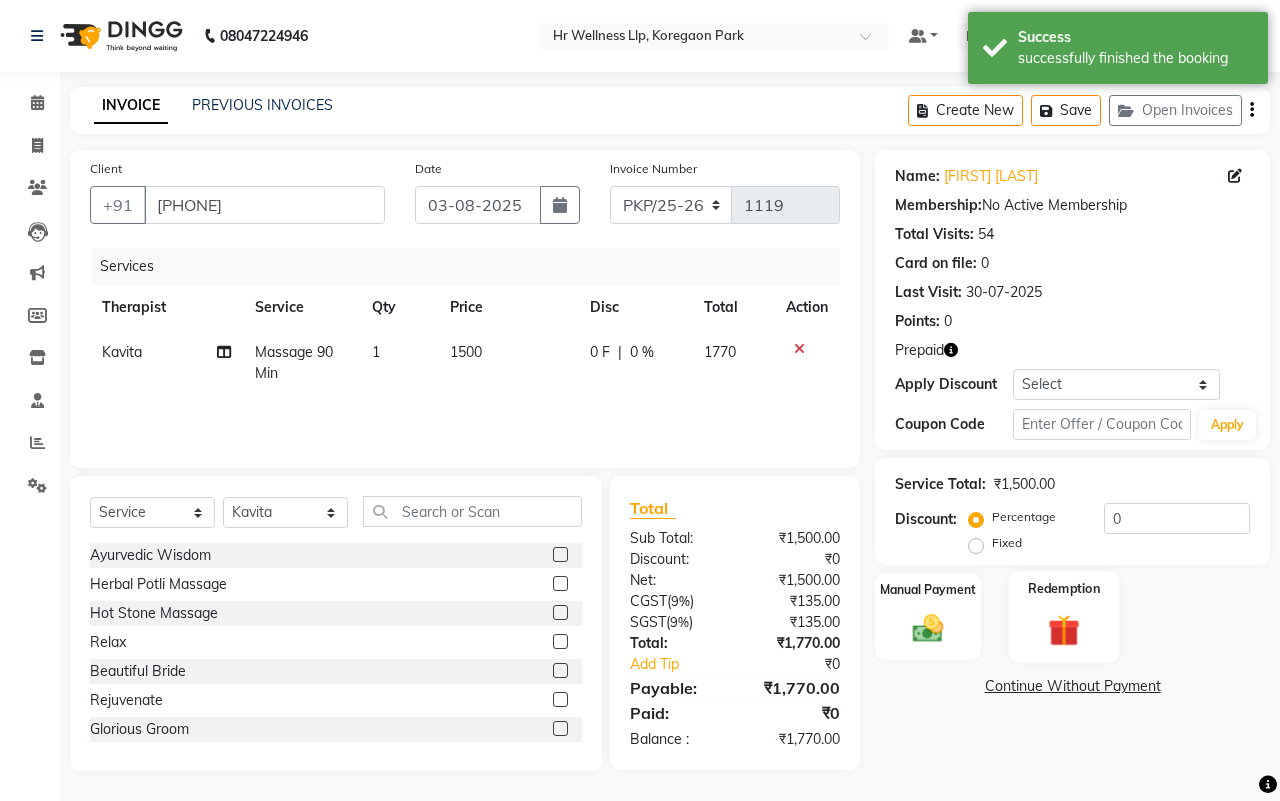click 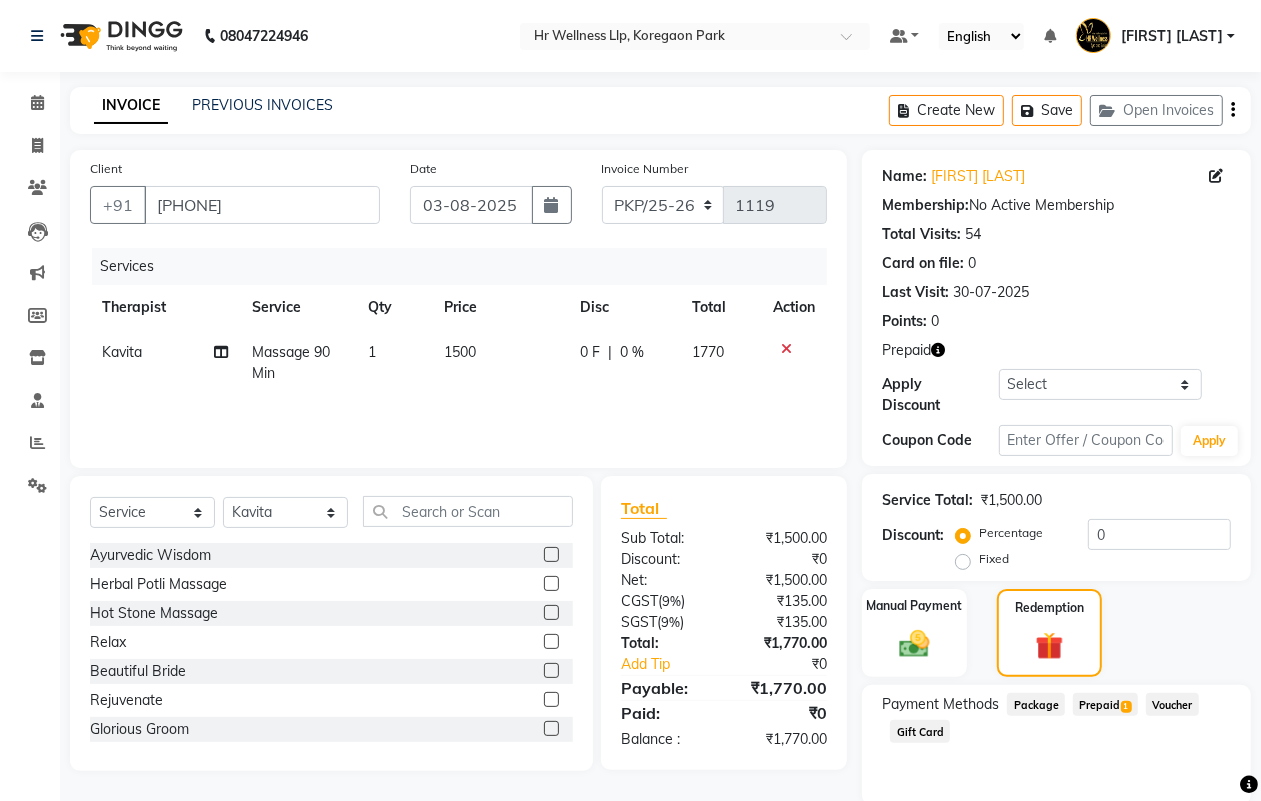 click on "Prepaid  1" 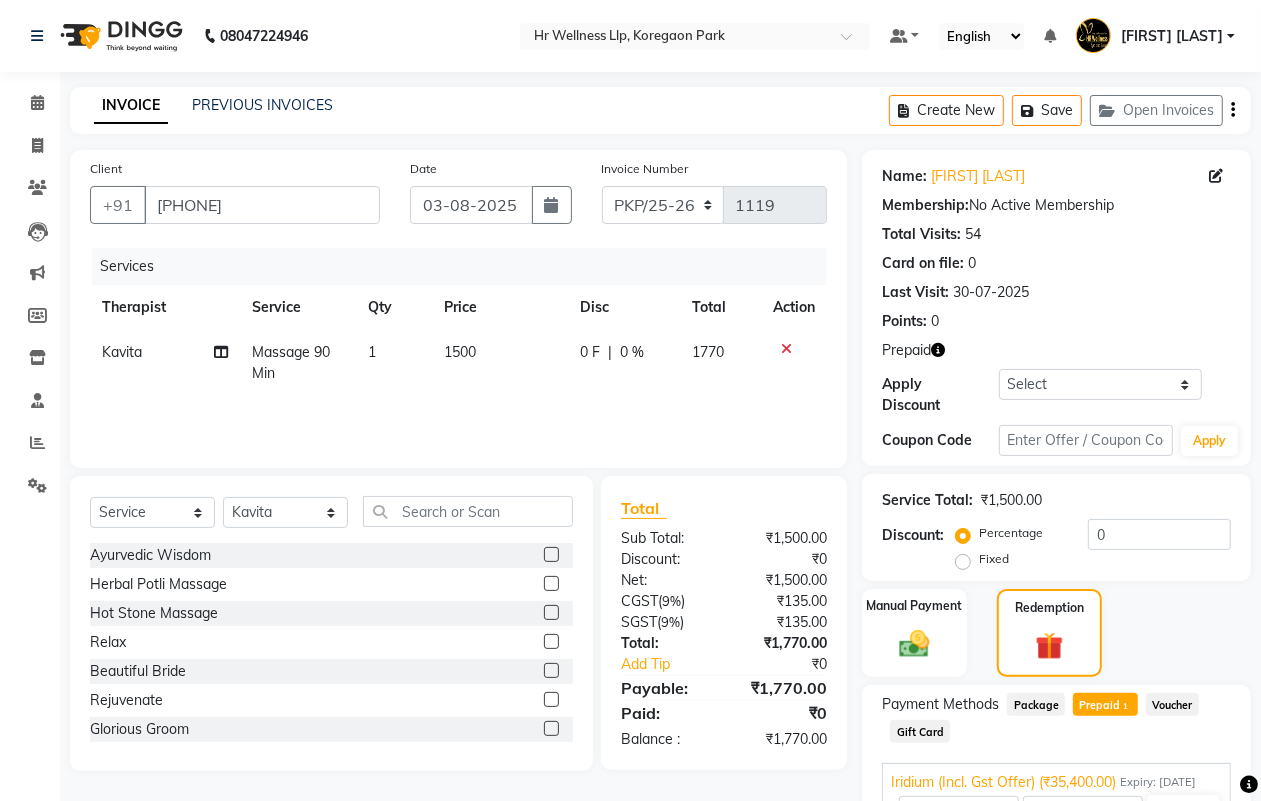 scroll, scrollTop: 138, scrollLeft: 0, axis: vertical 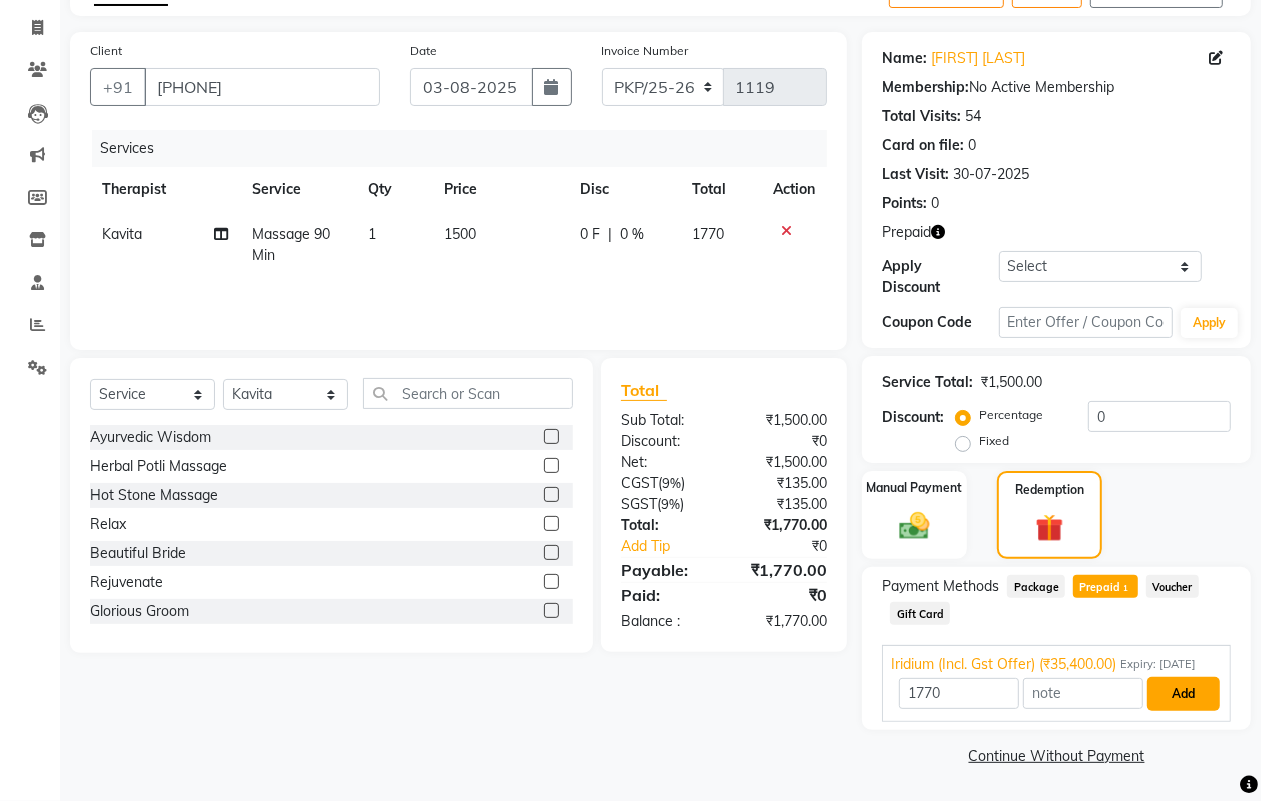 click on "Add" at bounding box center [1183, 694] 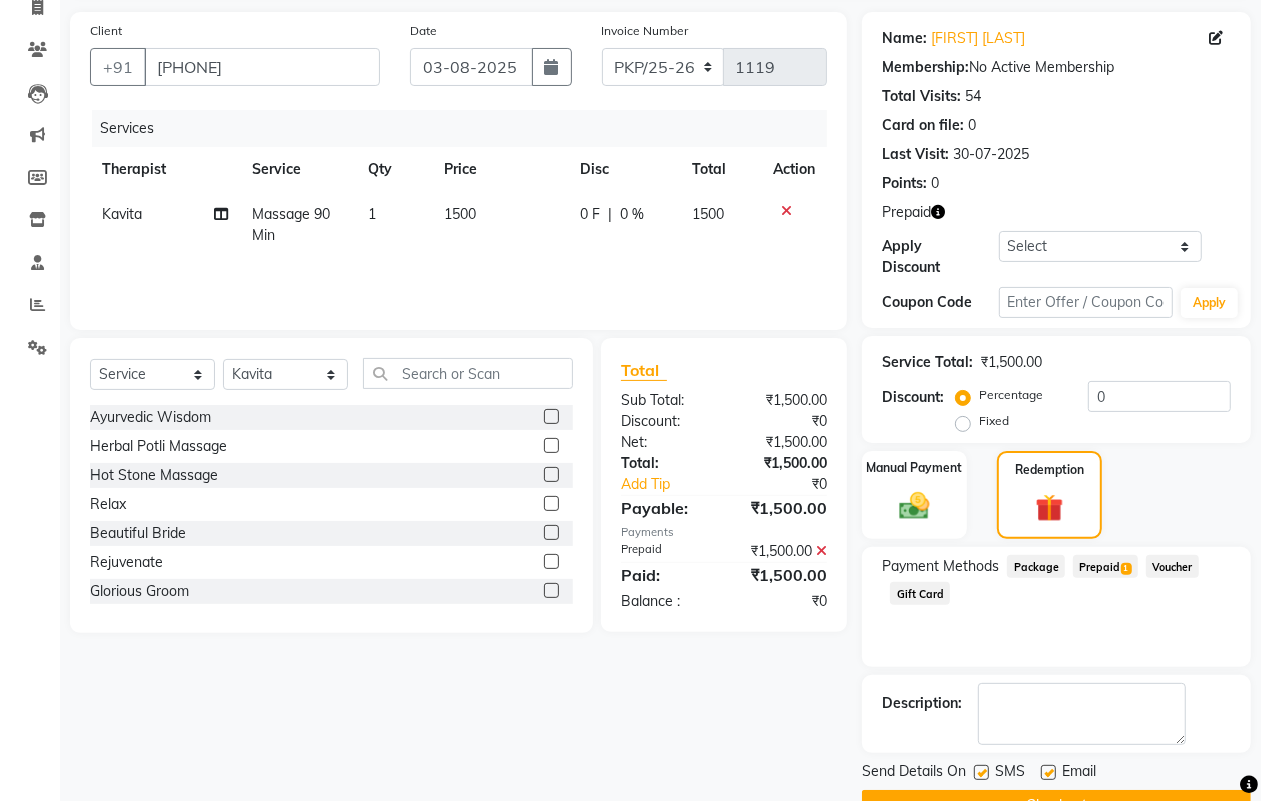 scroll, scrollTop: 188, scrollLeft: 0, axis: vertical 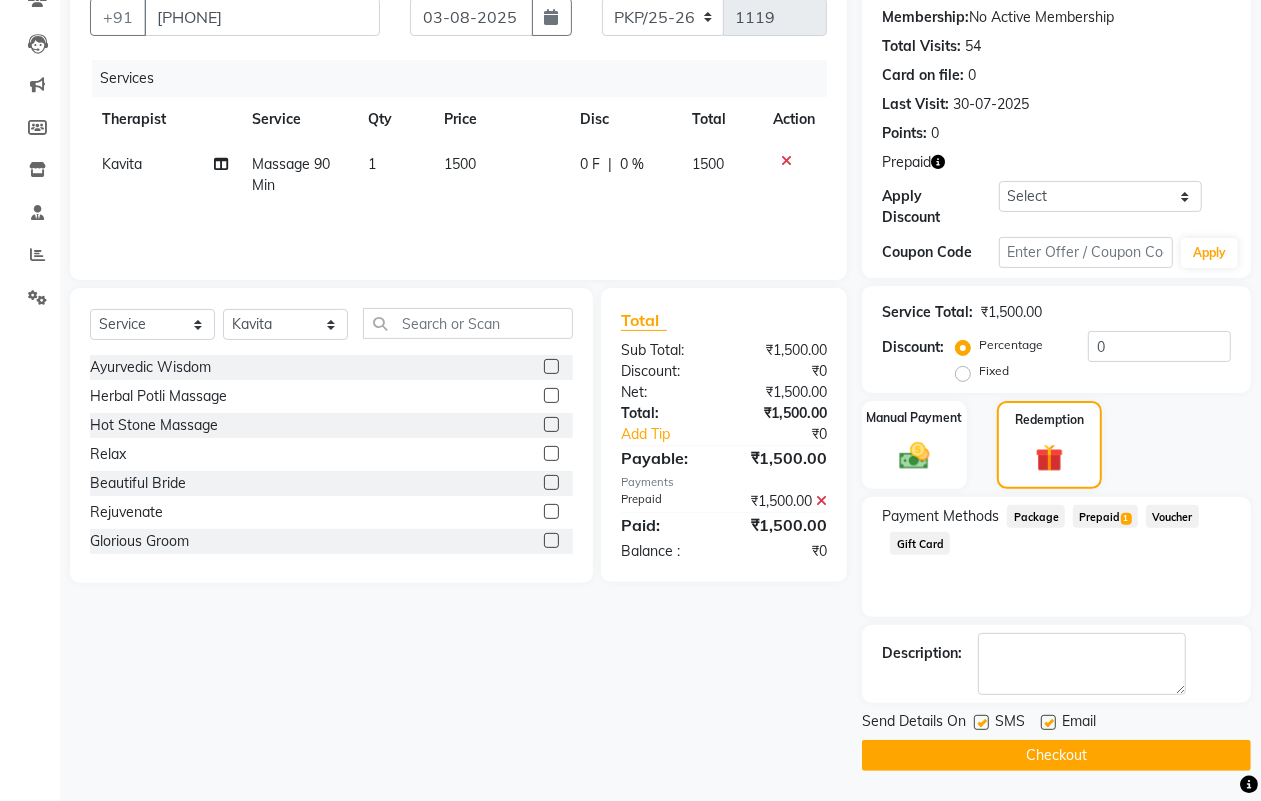 click on "Checkout" 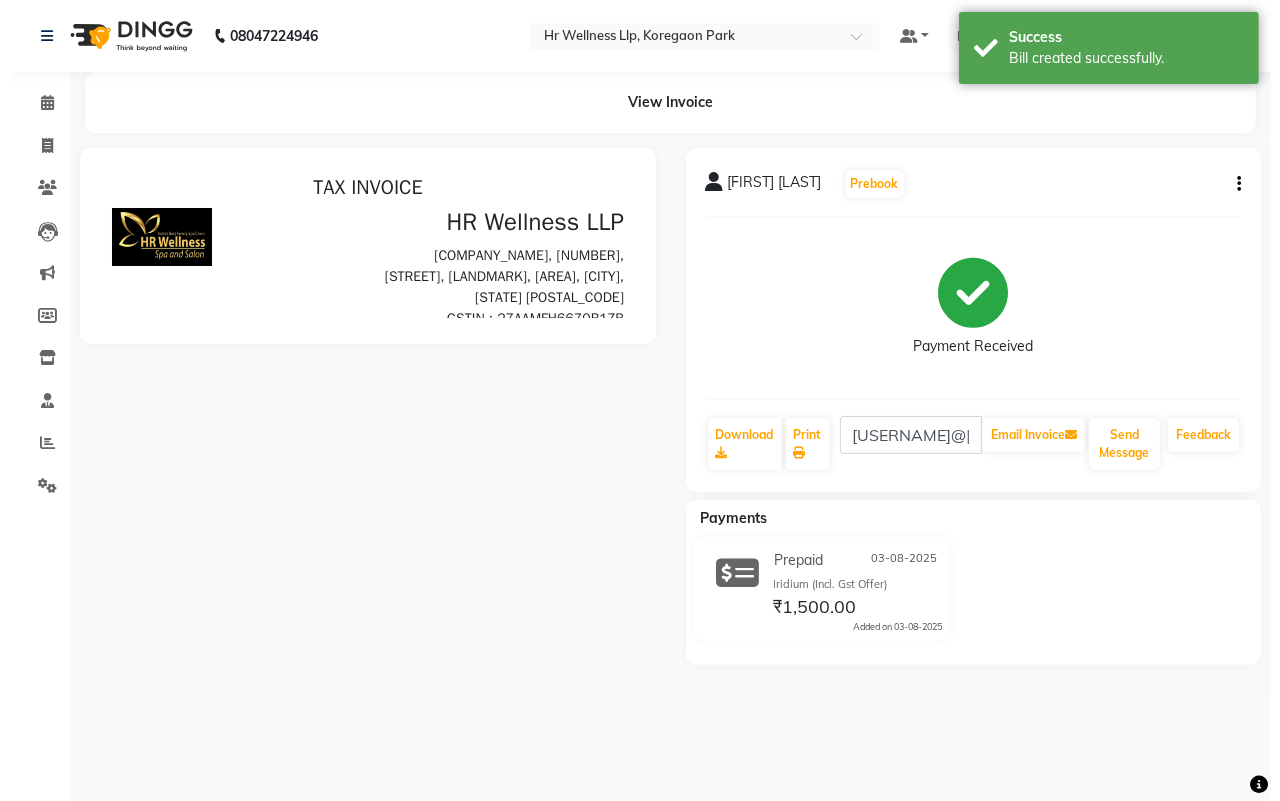 scroll, scrollTop: 0, scrollLeft: 0, axis: both 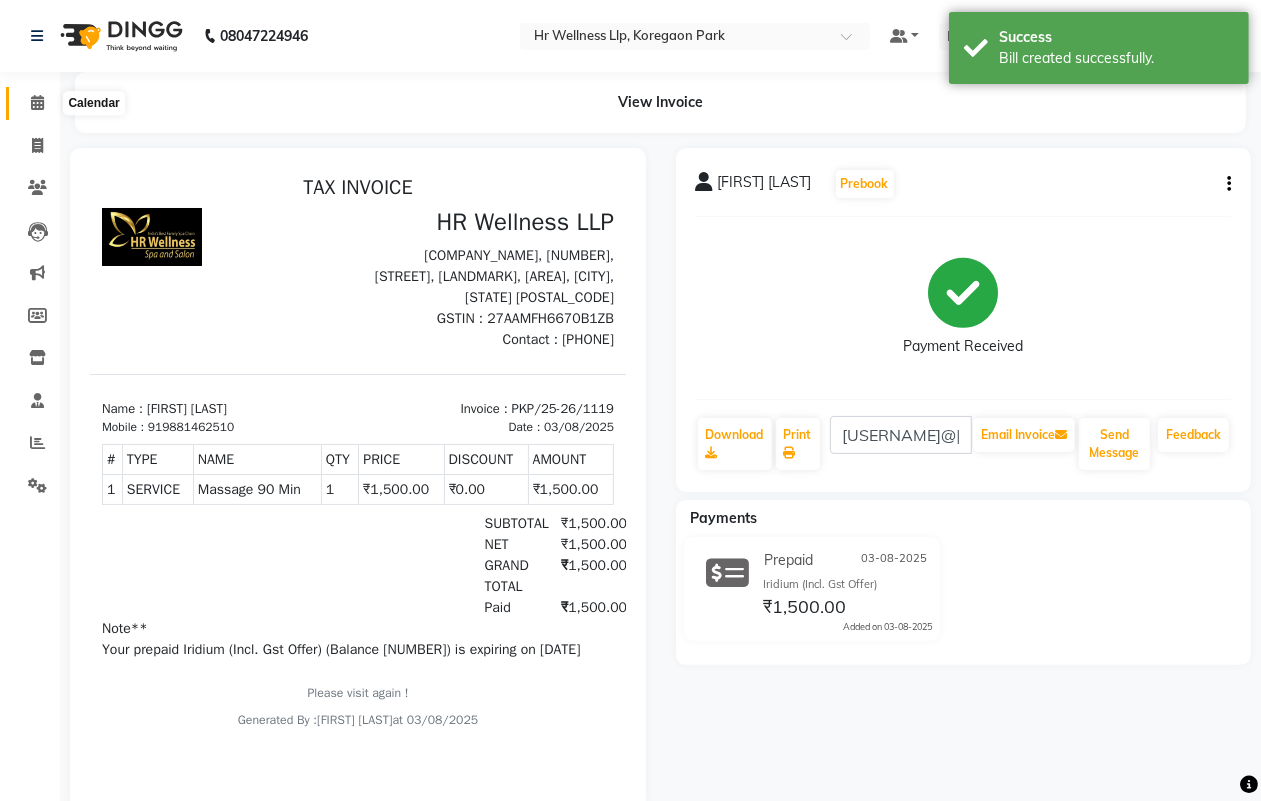 click 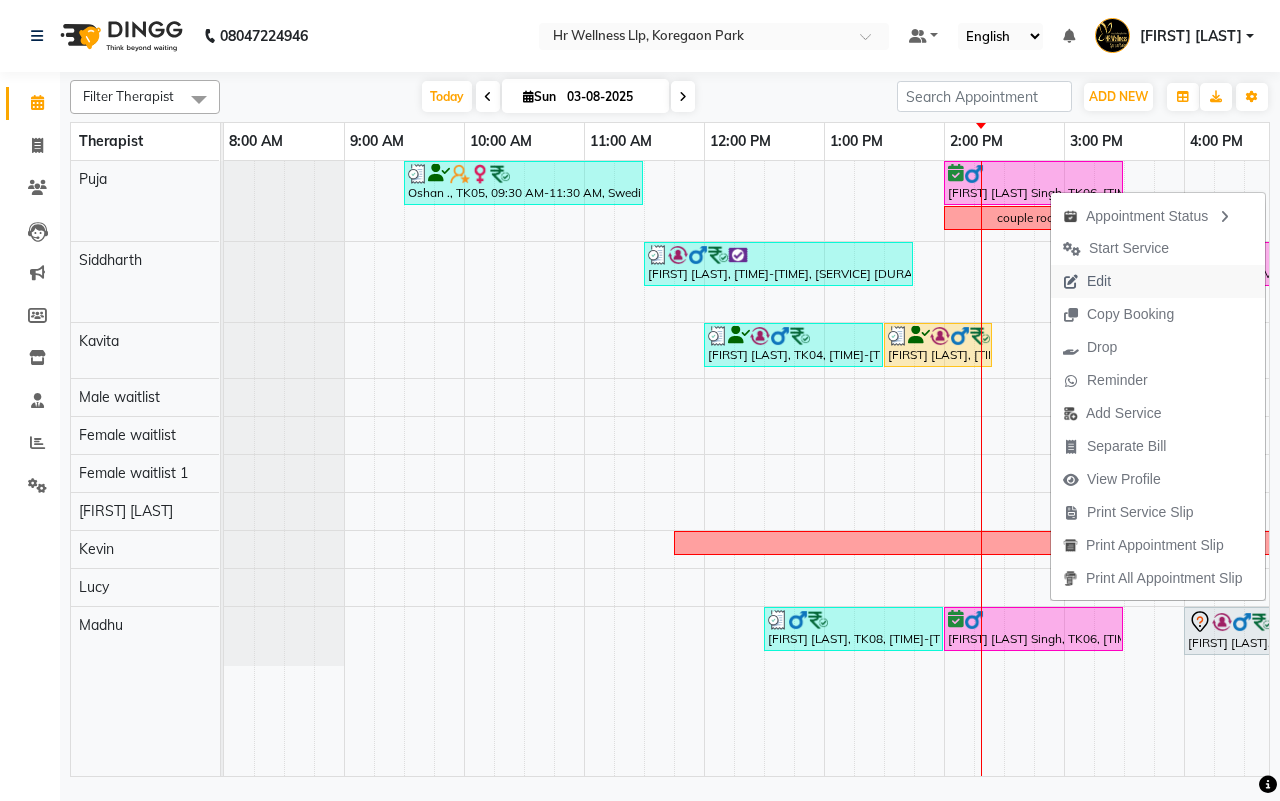 click on "Edit" at bounding box center (1087, 281) 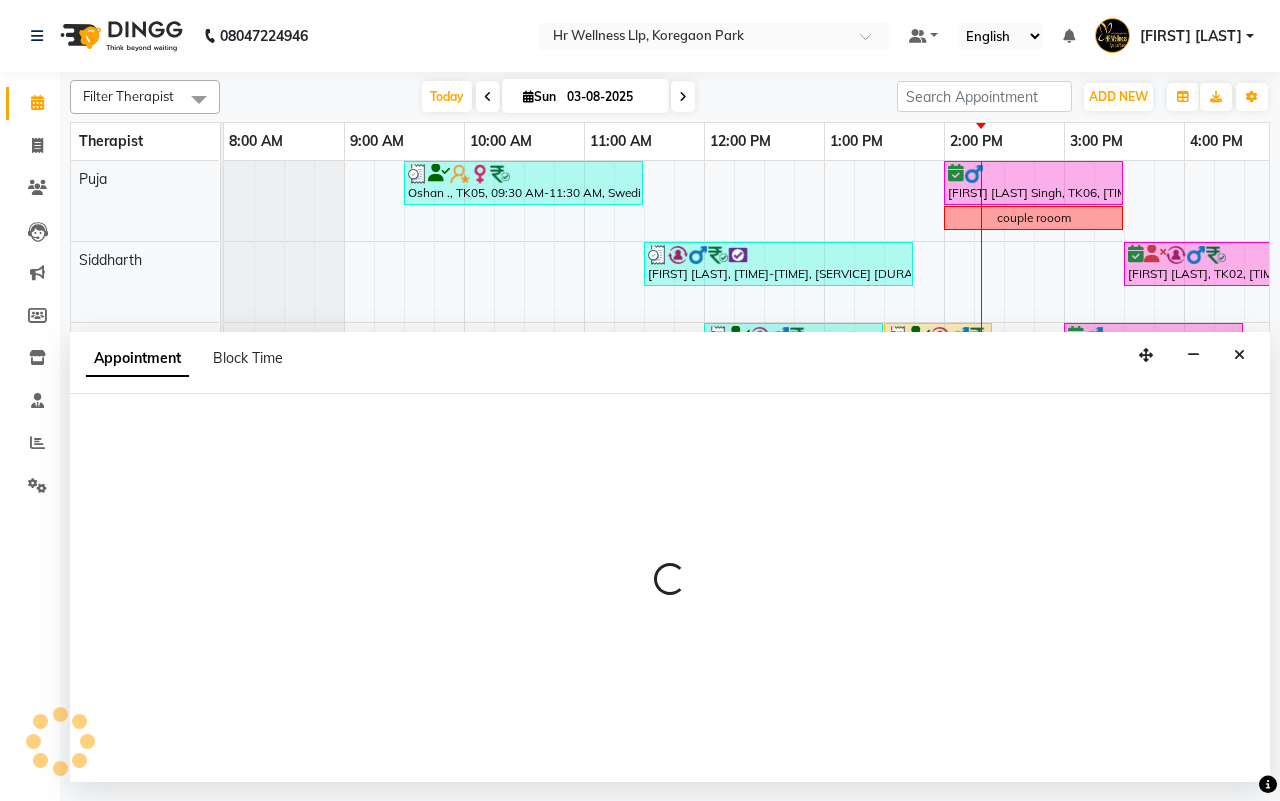 select on "tentative" 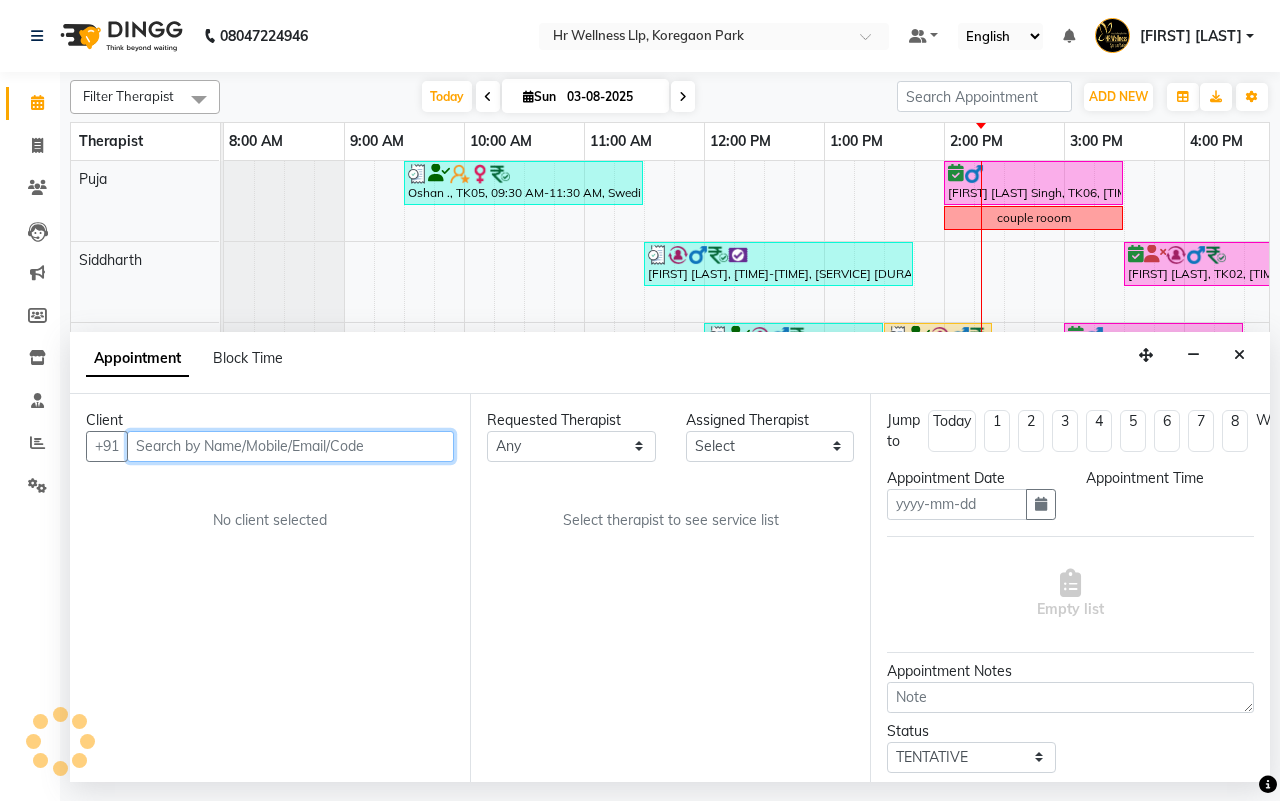 type on "03-08-2025" 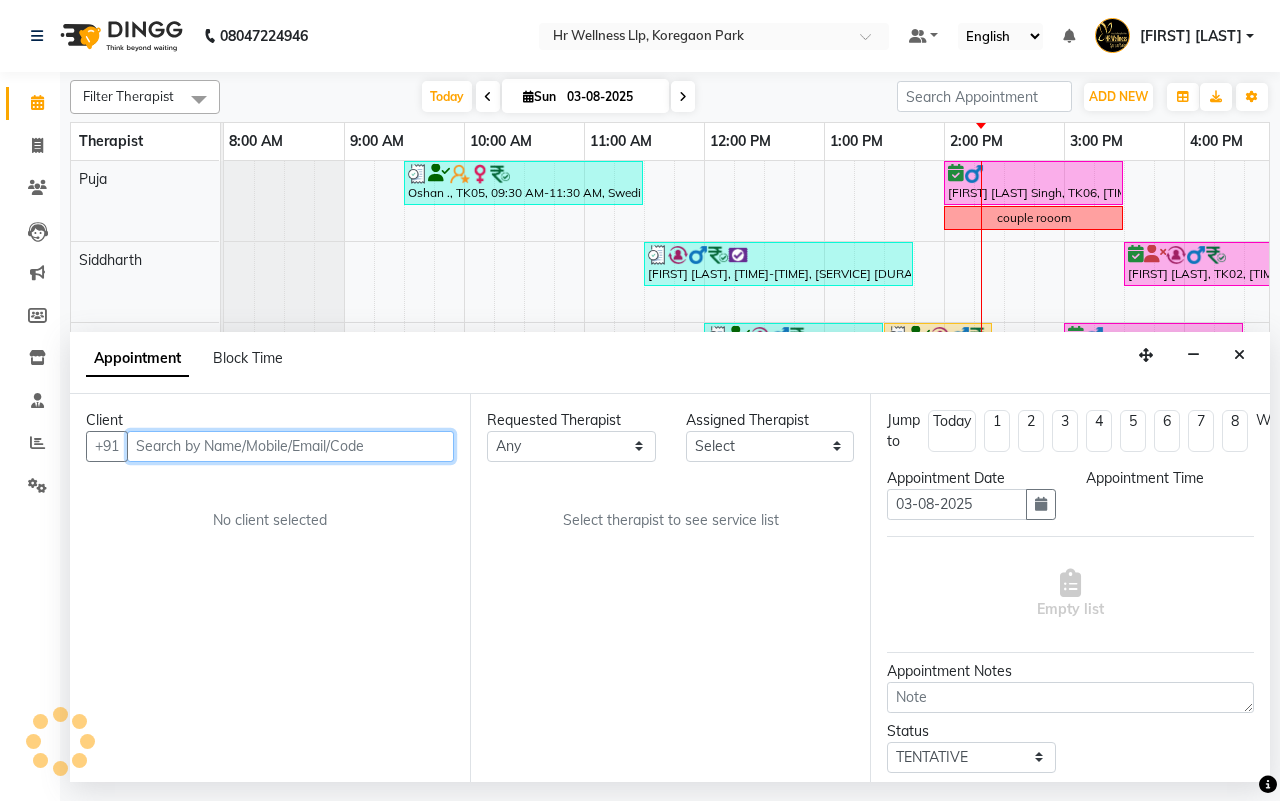 select on "19506" 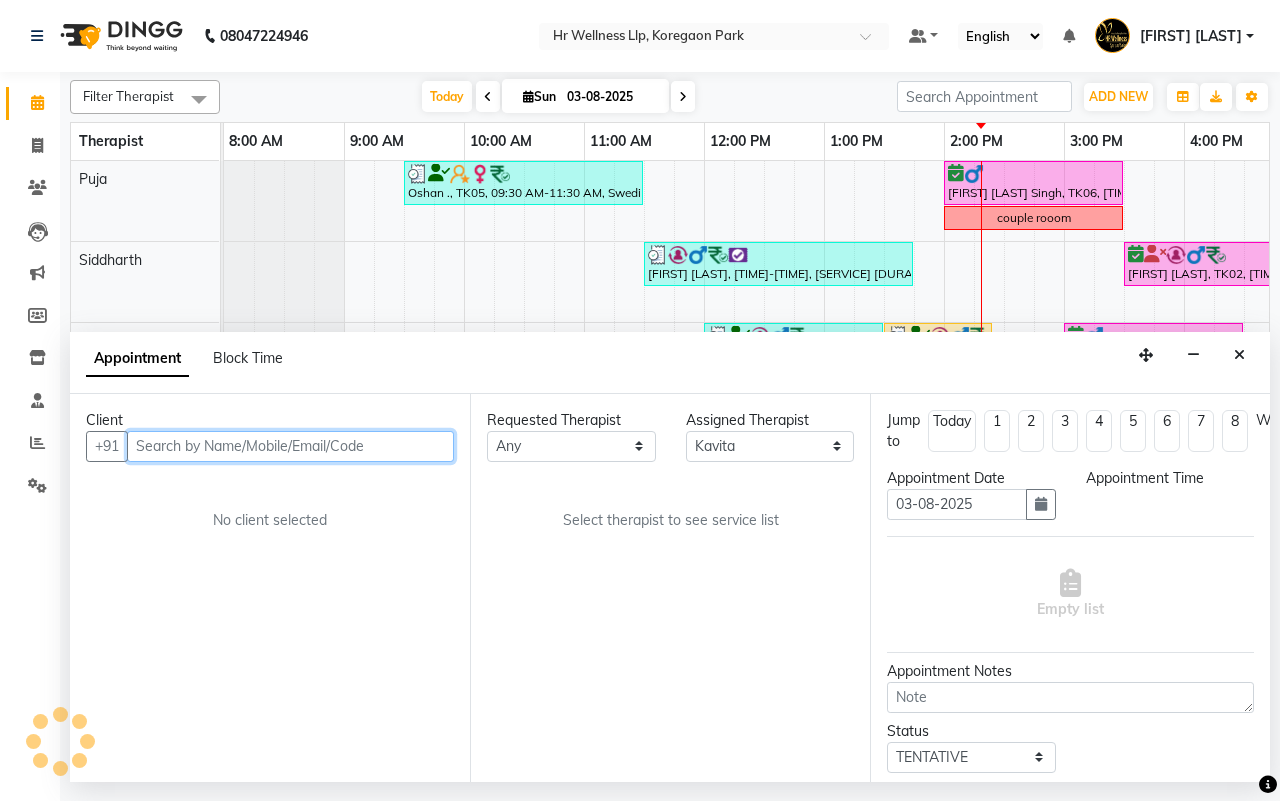select on "confirm booking" 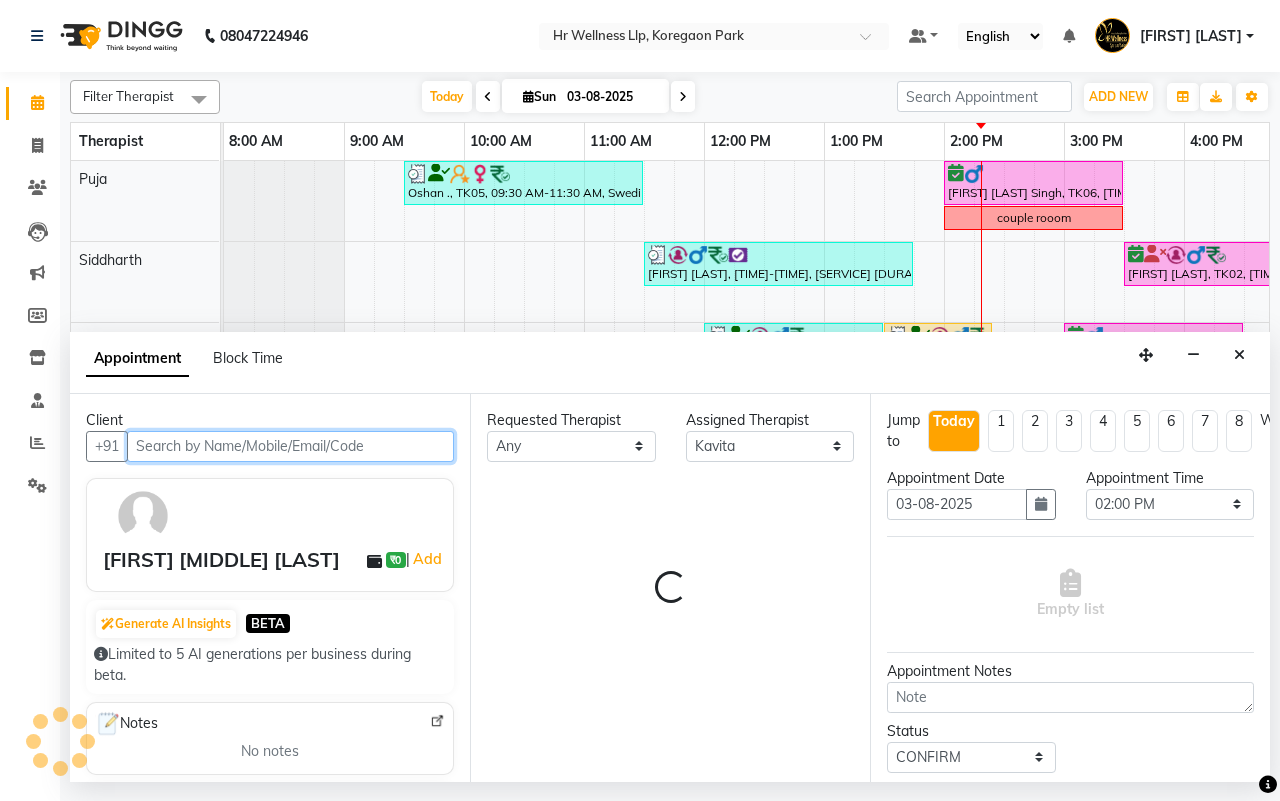 scroll, scrollTop: 0, scrollLeft: 515, axis: horizontal 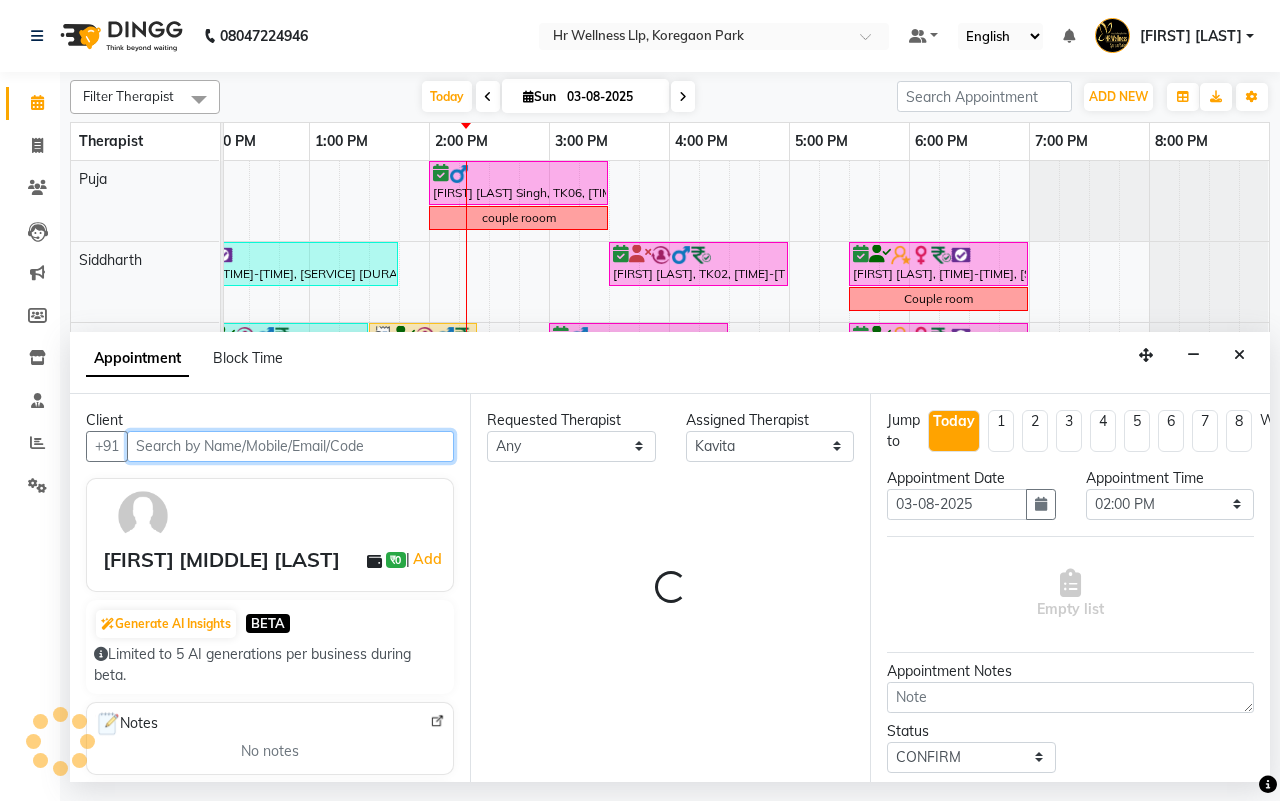 select on "1342" 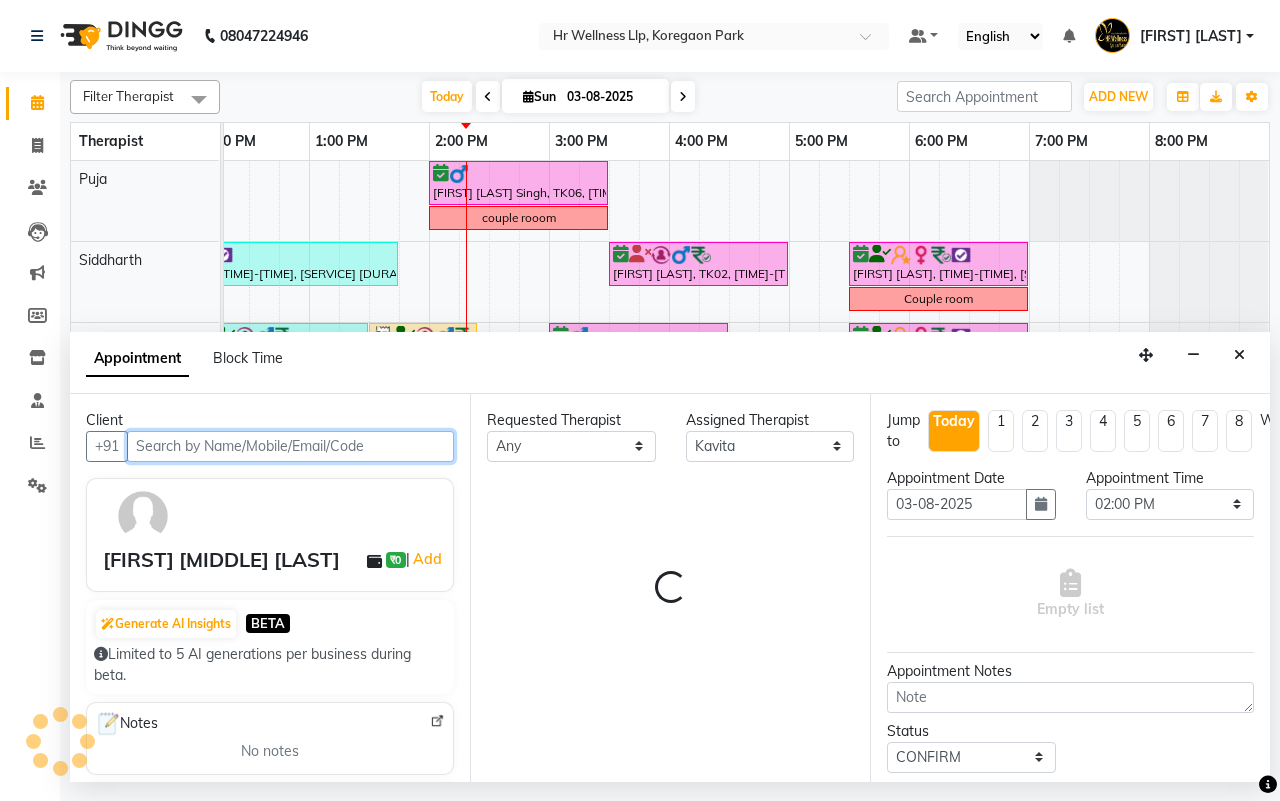 select on "1342" 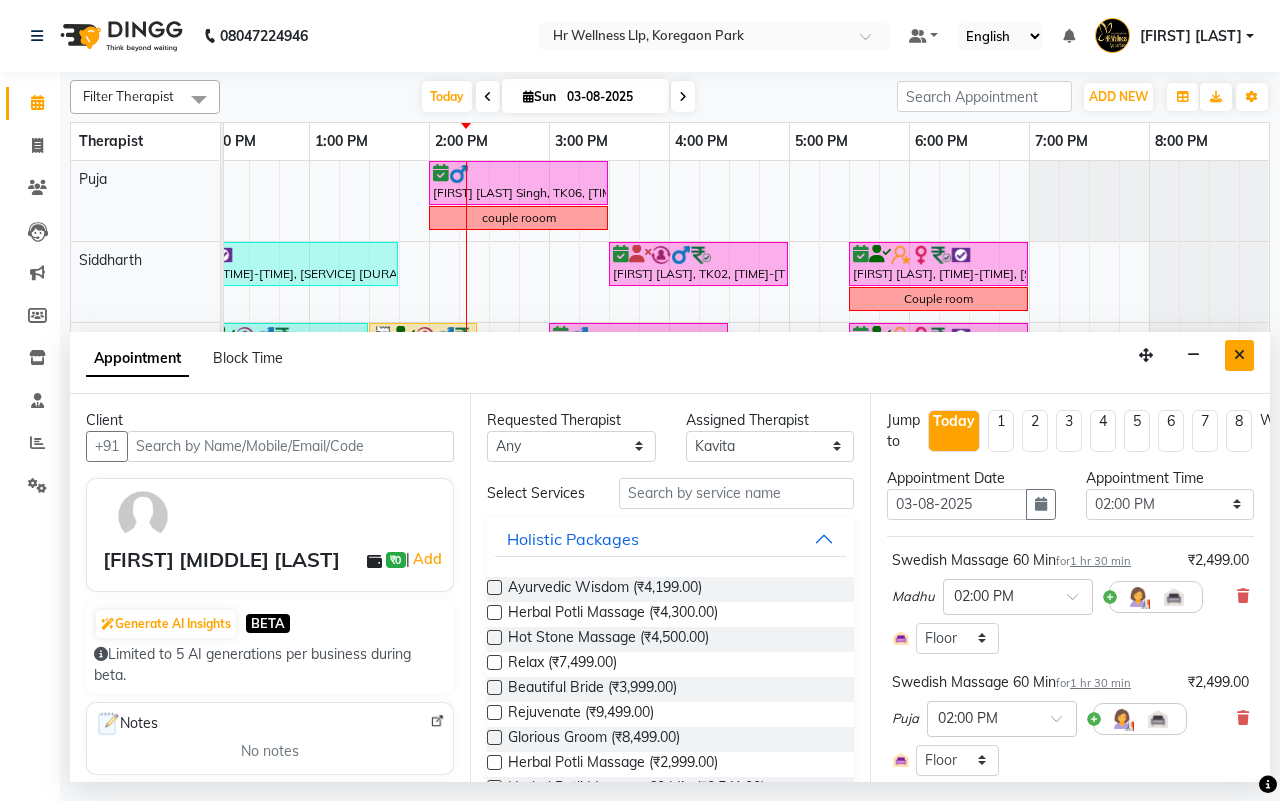 click at bounding box center (1239, 355) 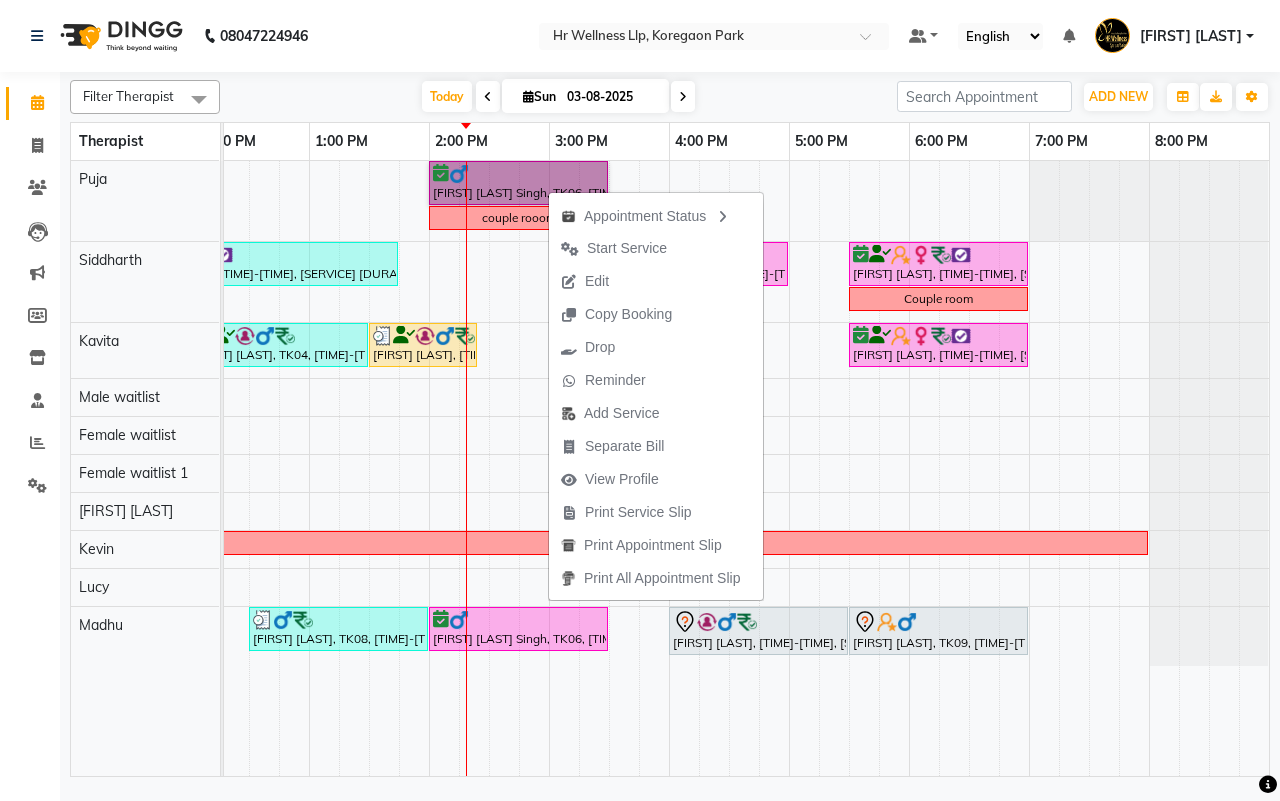 click at bounding box center [1208, 282] 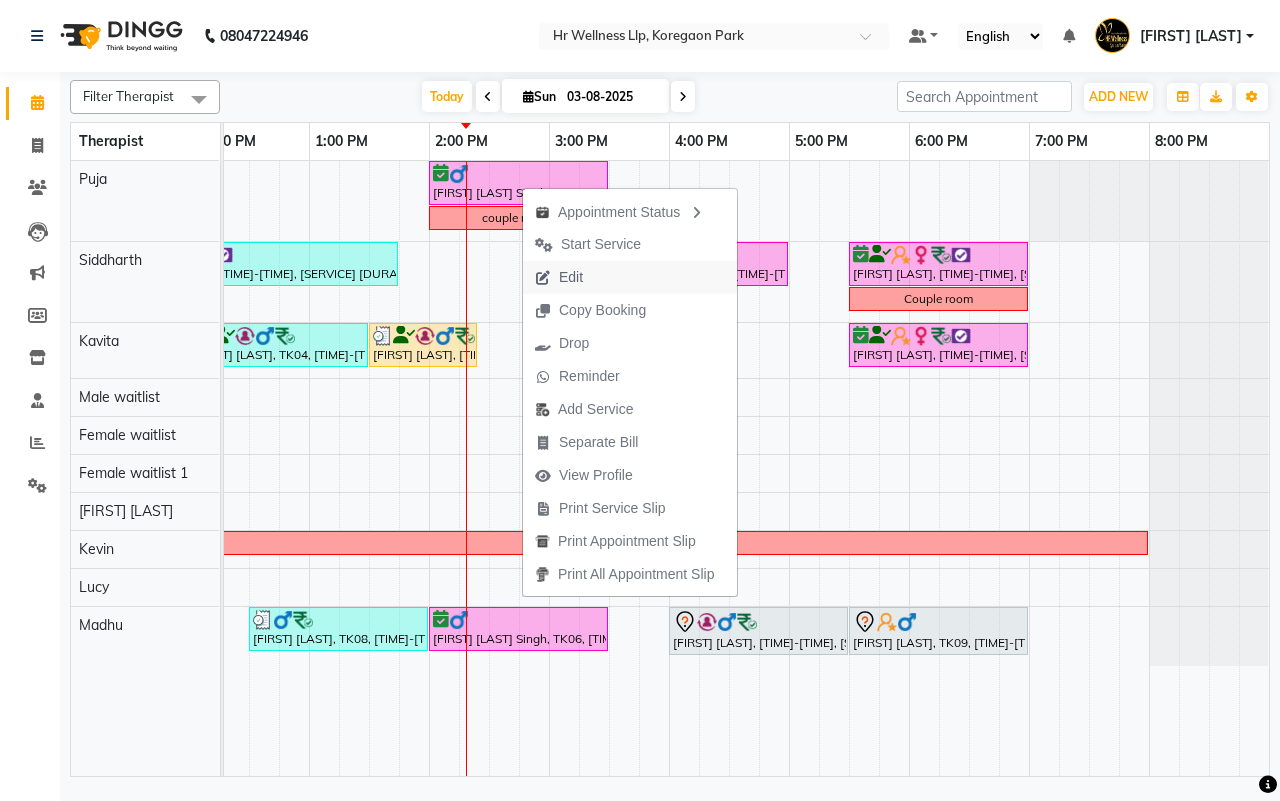 click on "Edit" at bounding box center [630, 277] 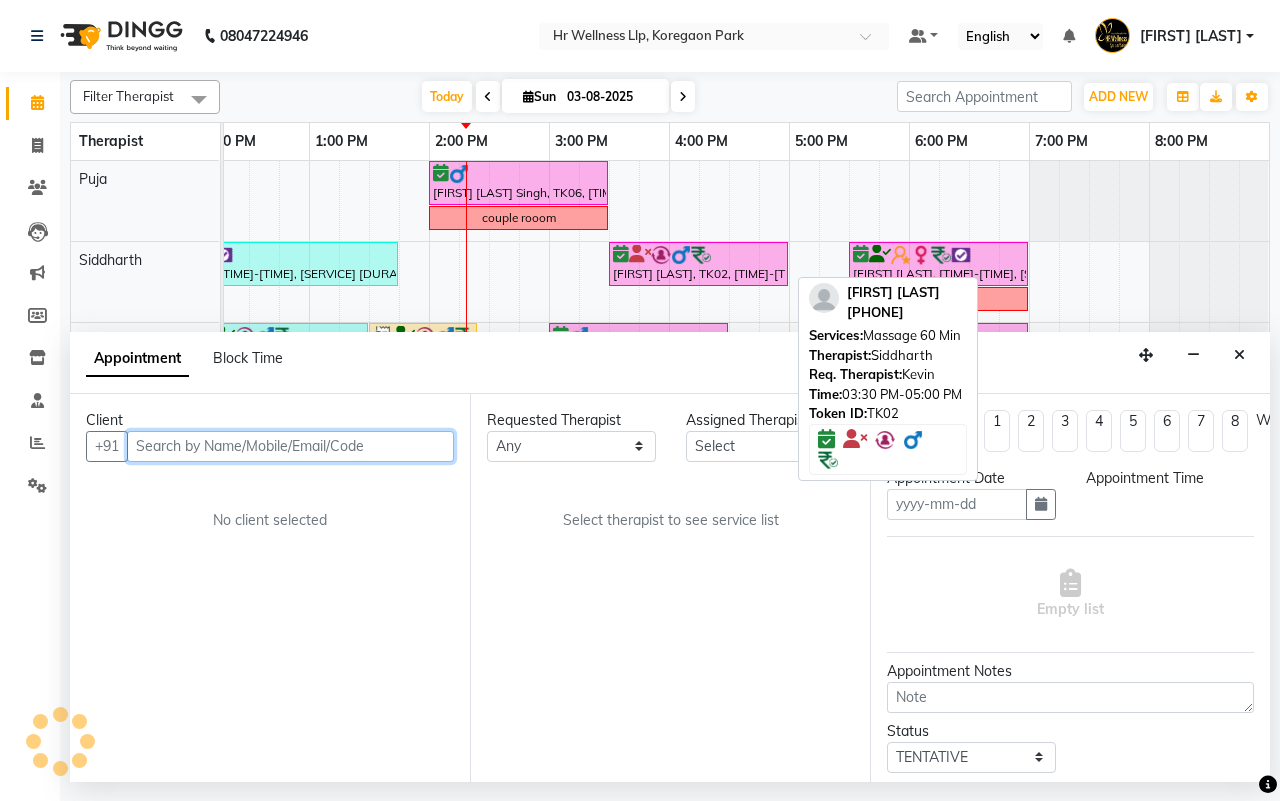 type on "03-08-2025" 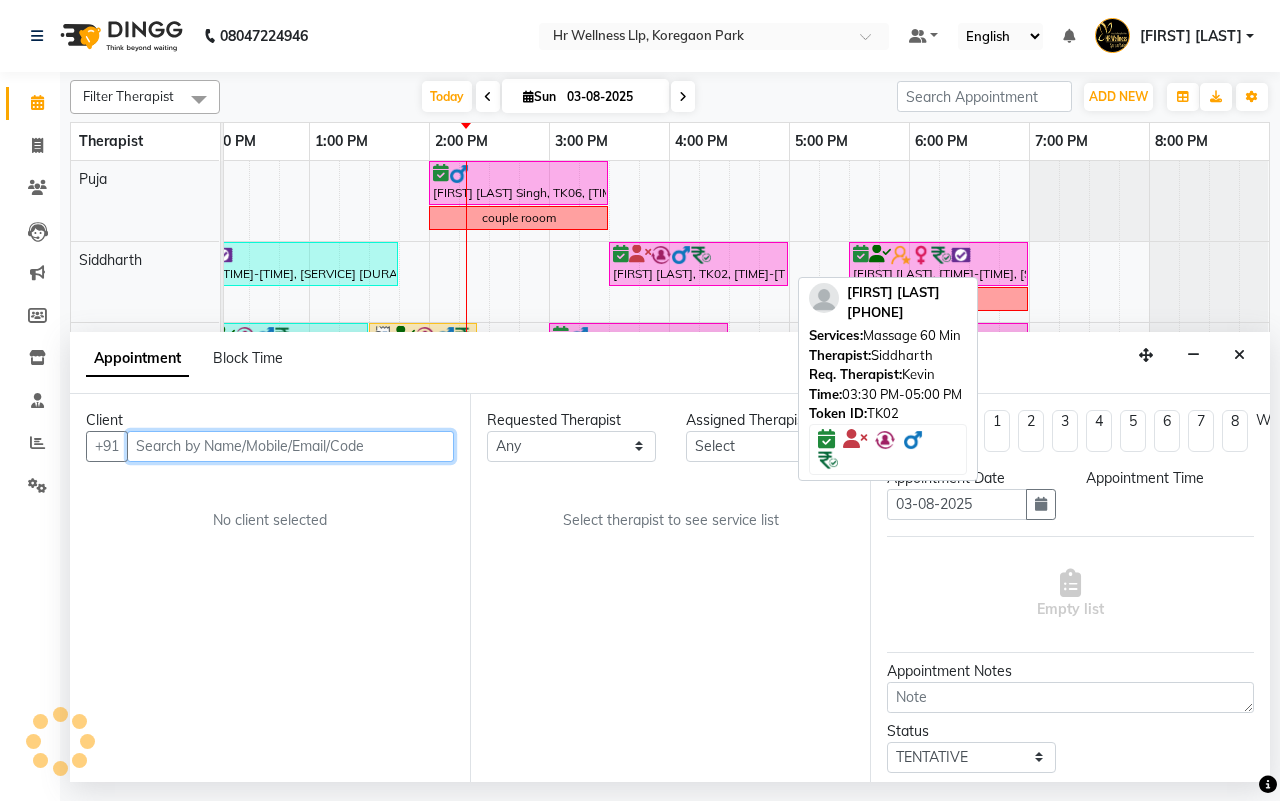 select on "19506" 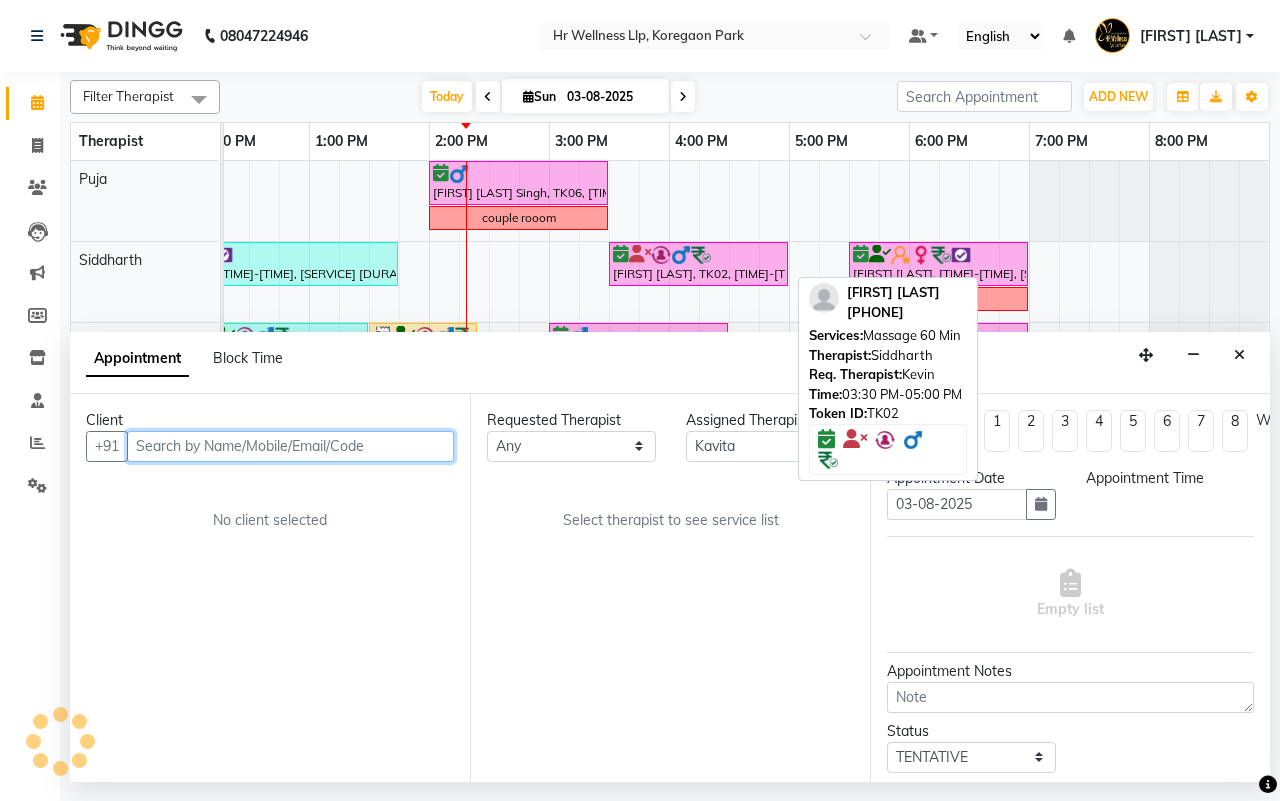 select on "confirm booking" 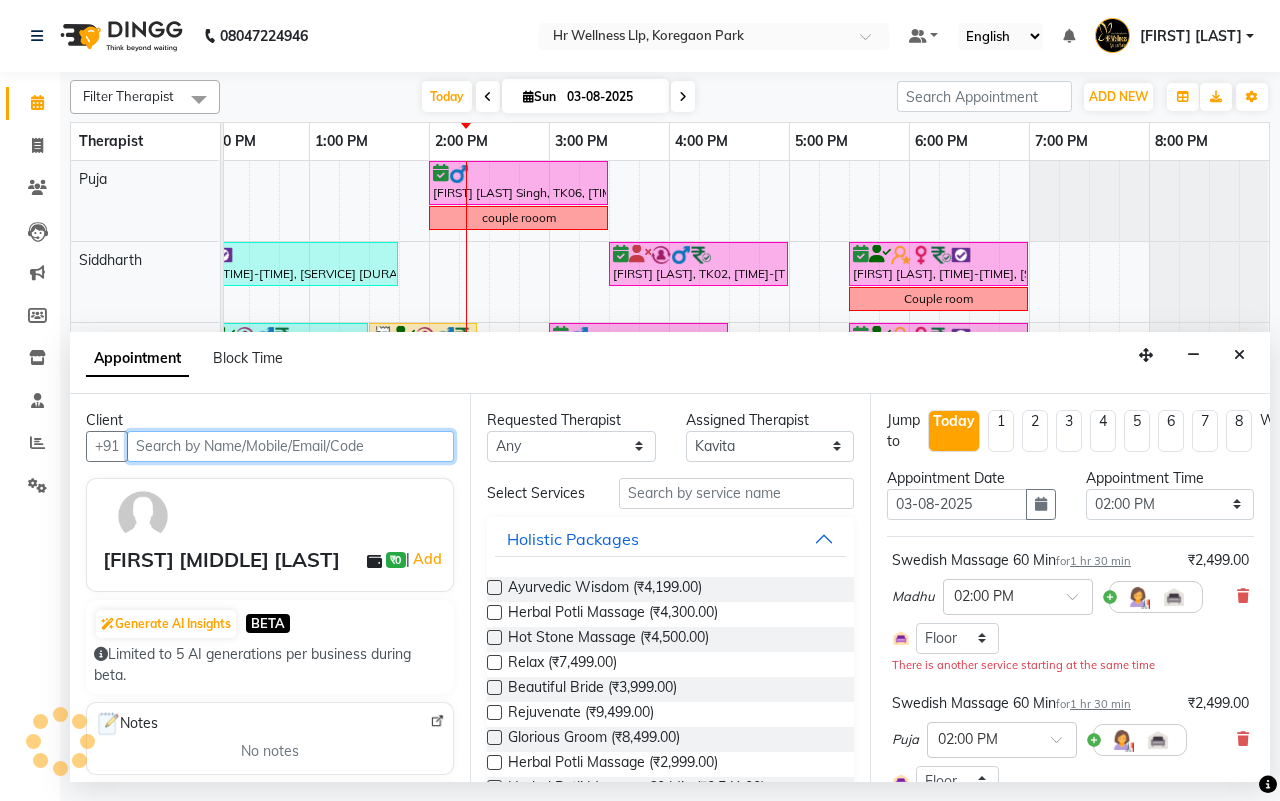 scroll, scrollTop: 0, scrollLeft: 0, axis: both 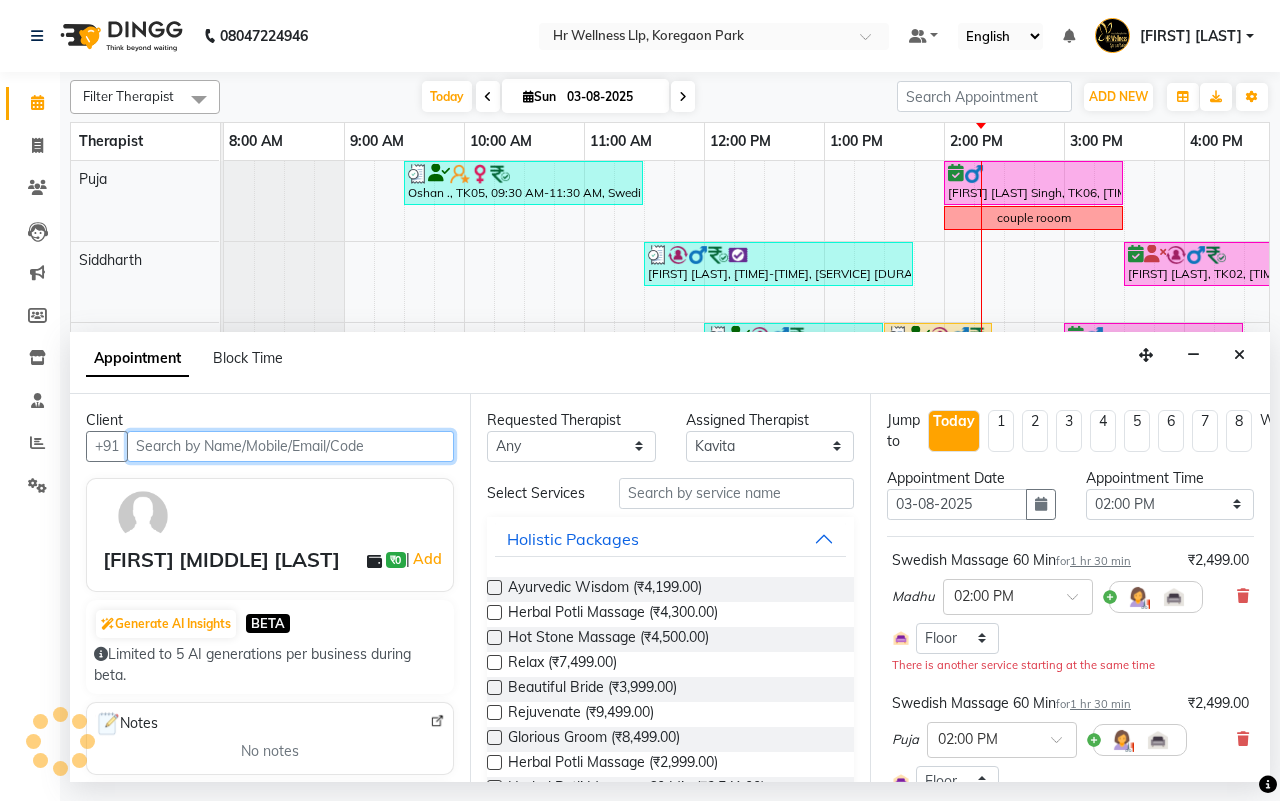 select on "1342" 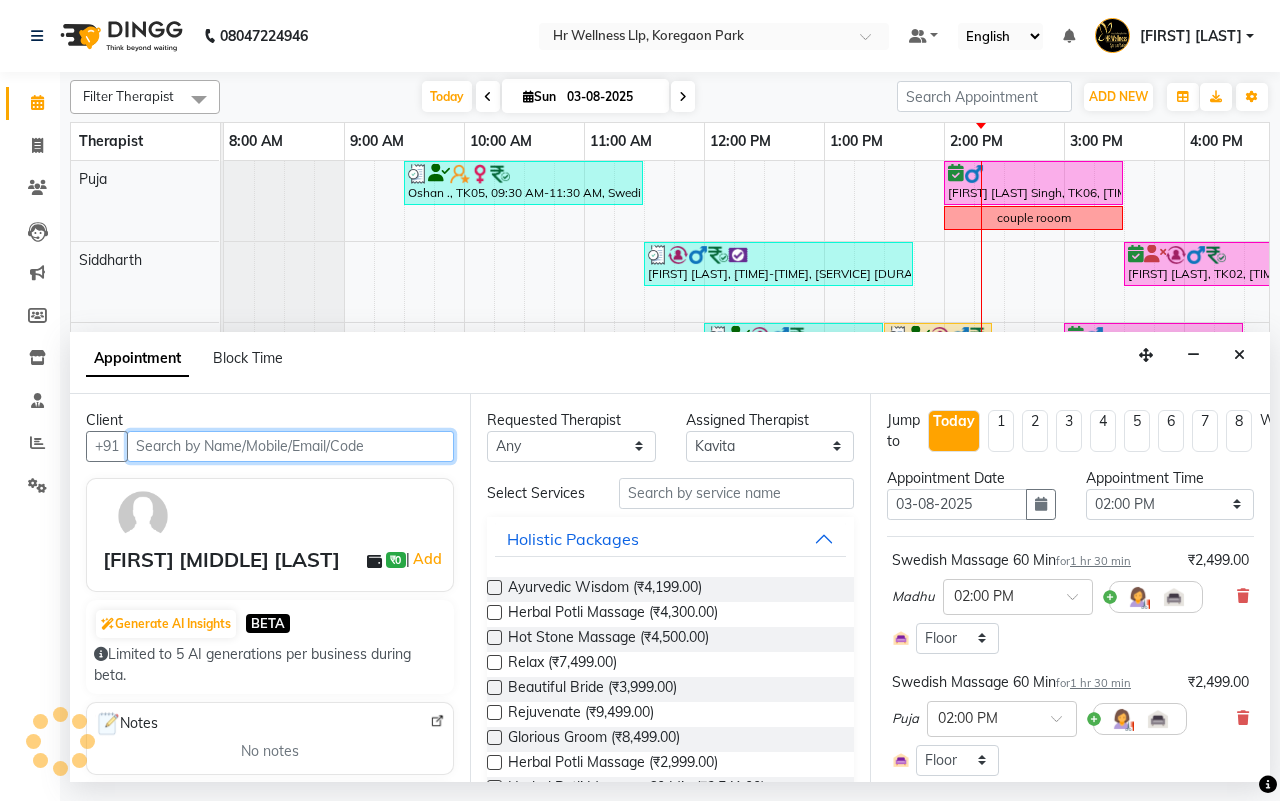 scroll, scrollTop: 0, scrollLeft: 515, axis: horizontal 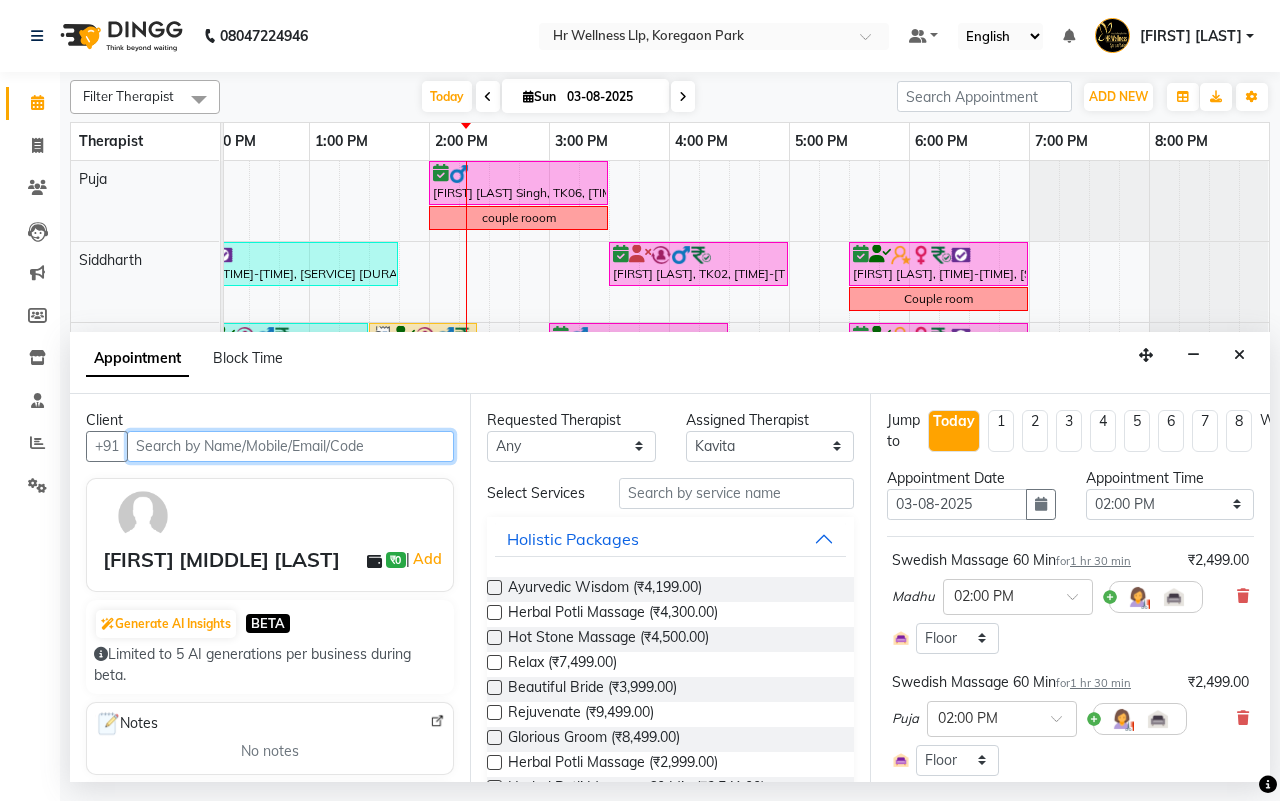 click at bounding box center (290, 446) 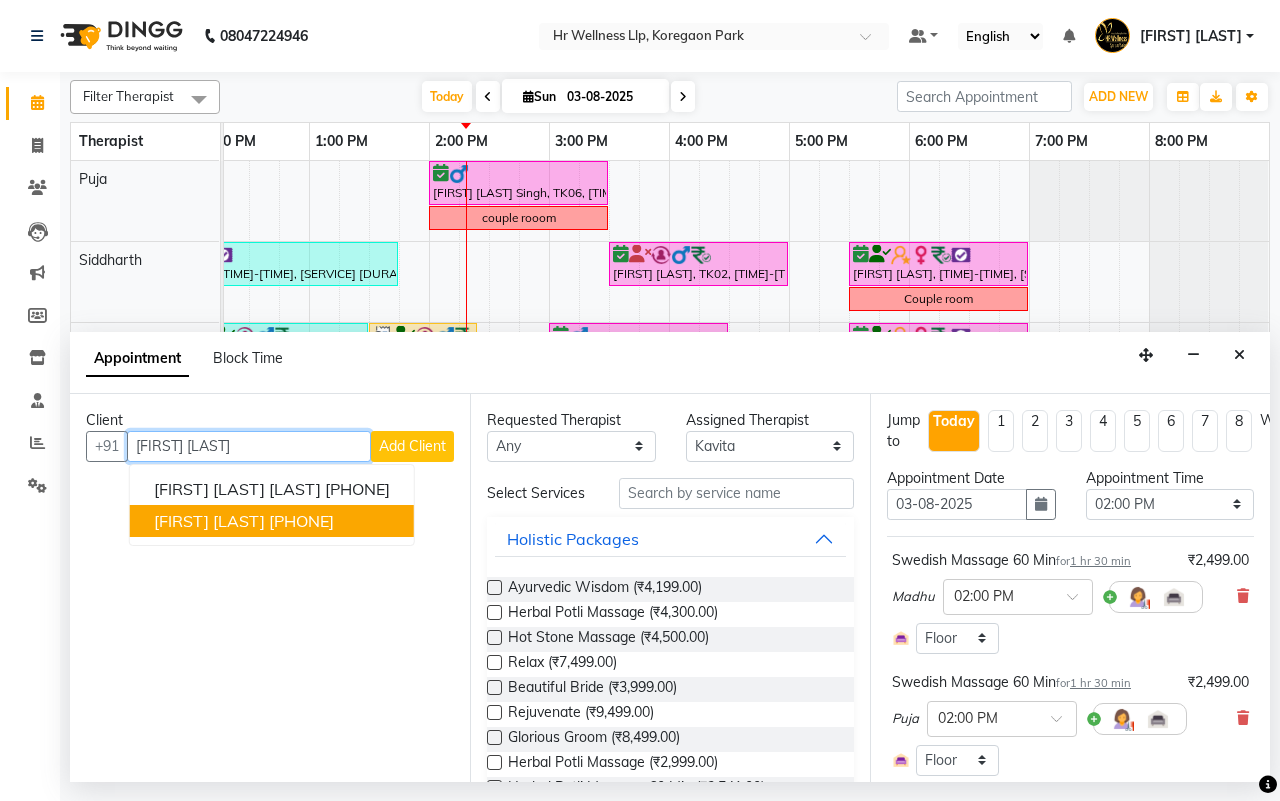 click on "[FIRST] [LAST]" at bounding box center (209, 521) 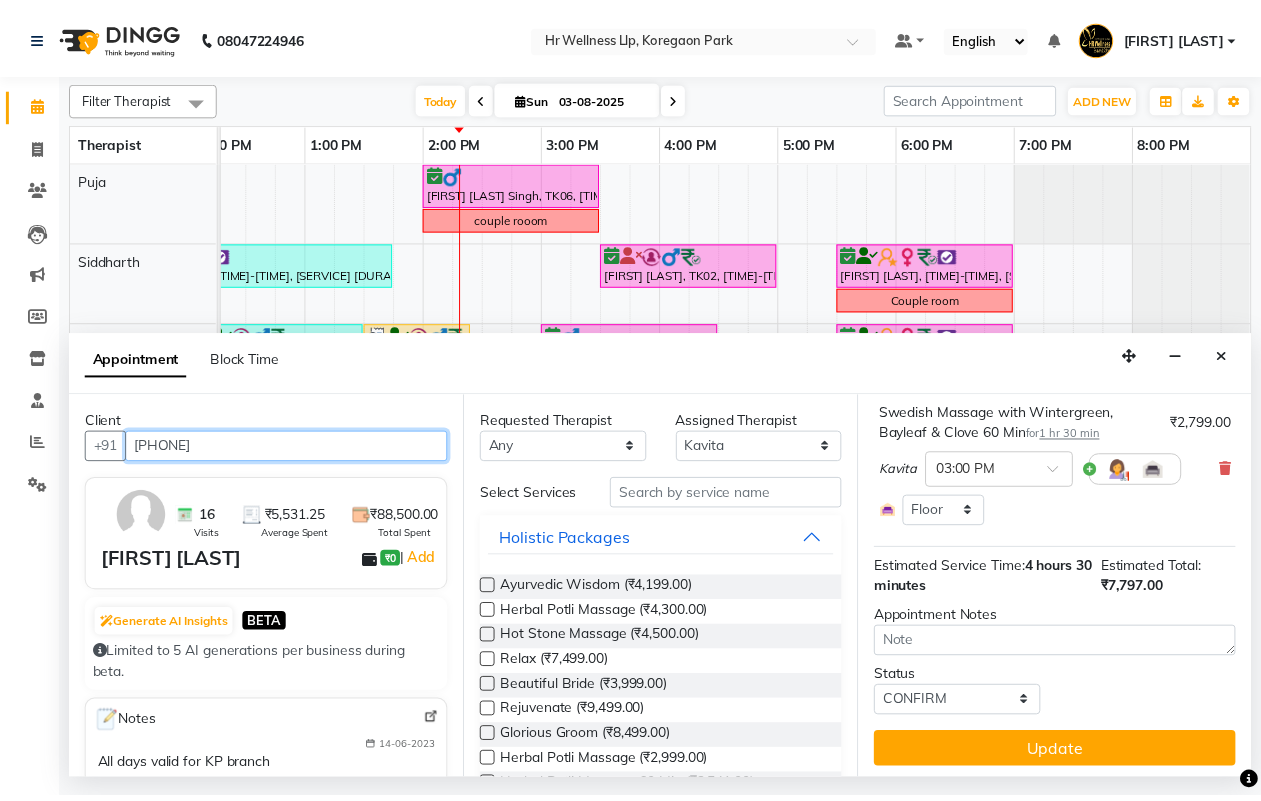 scroll, scrollTop: 416, scrollLeft: 0, axis: vertical 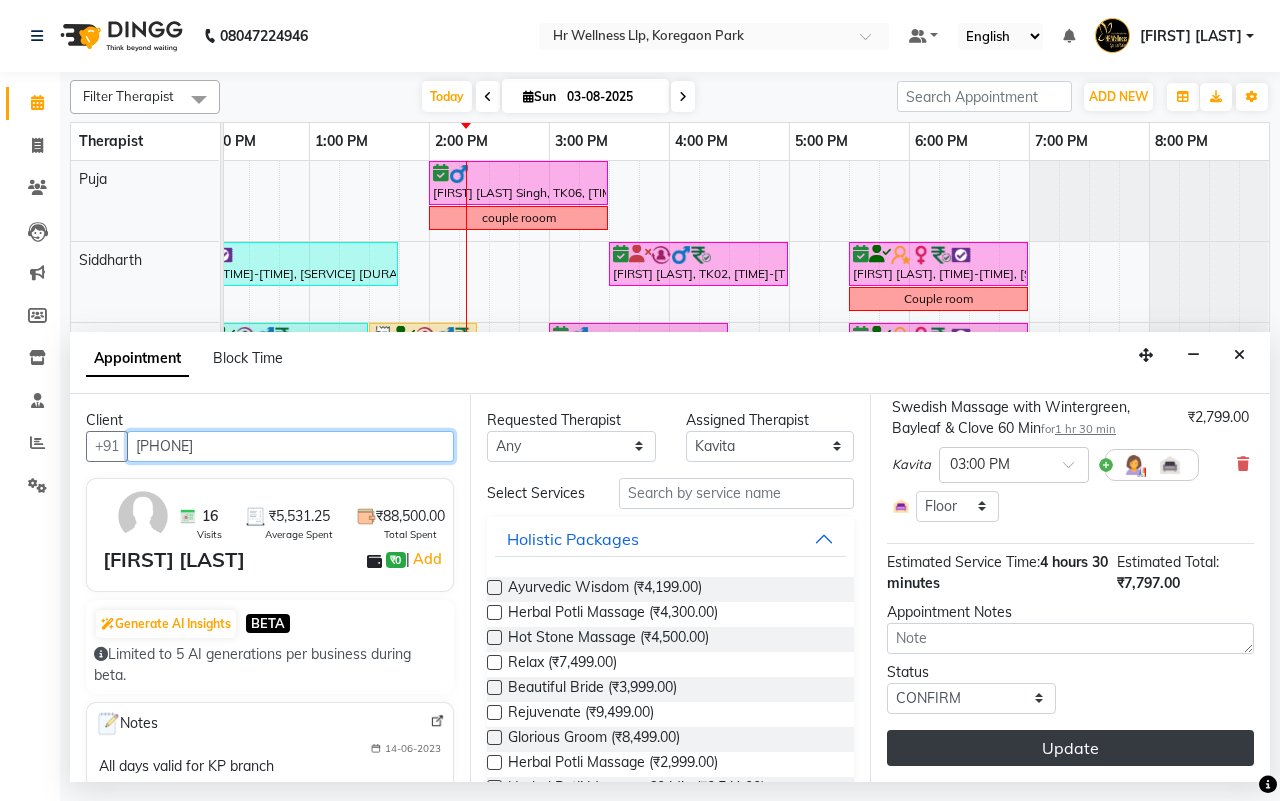 type on "[PHONE]" 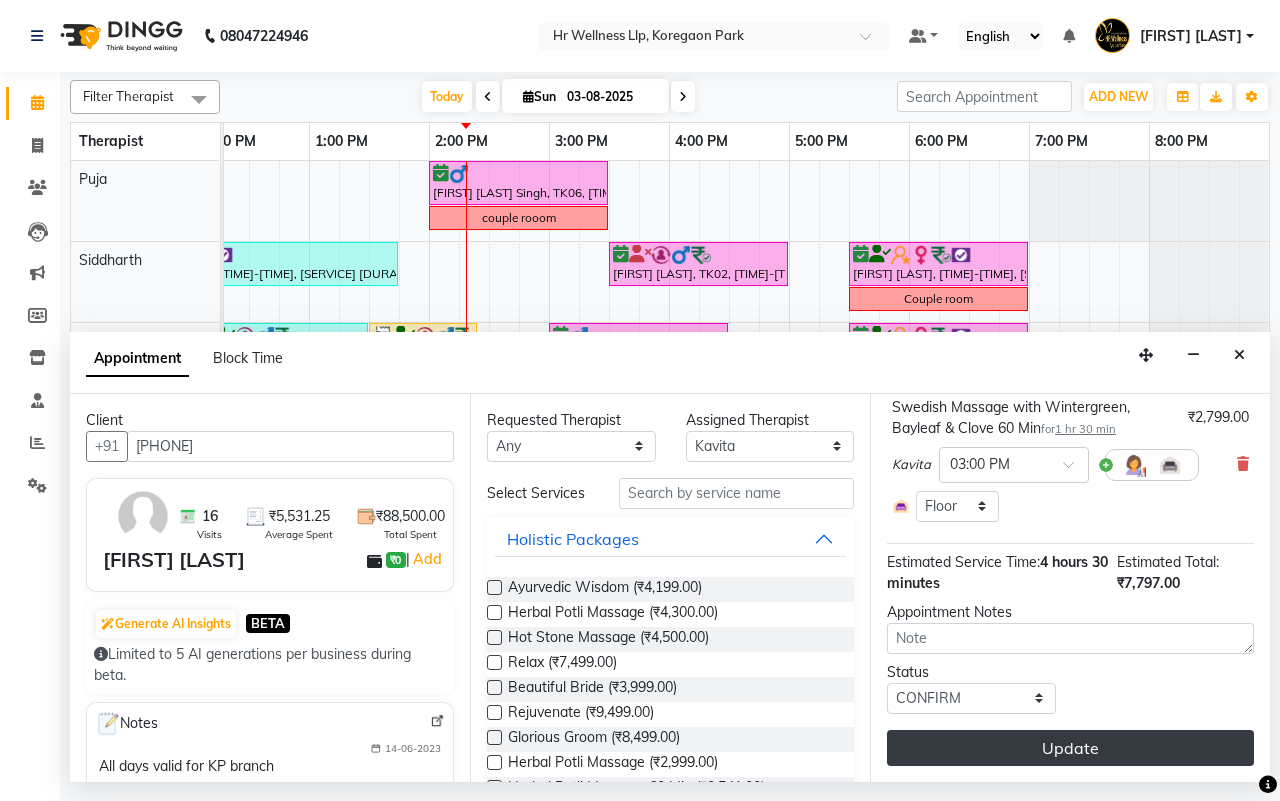 click on "Update" at bounding box center (1070, 748) 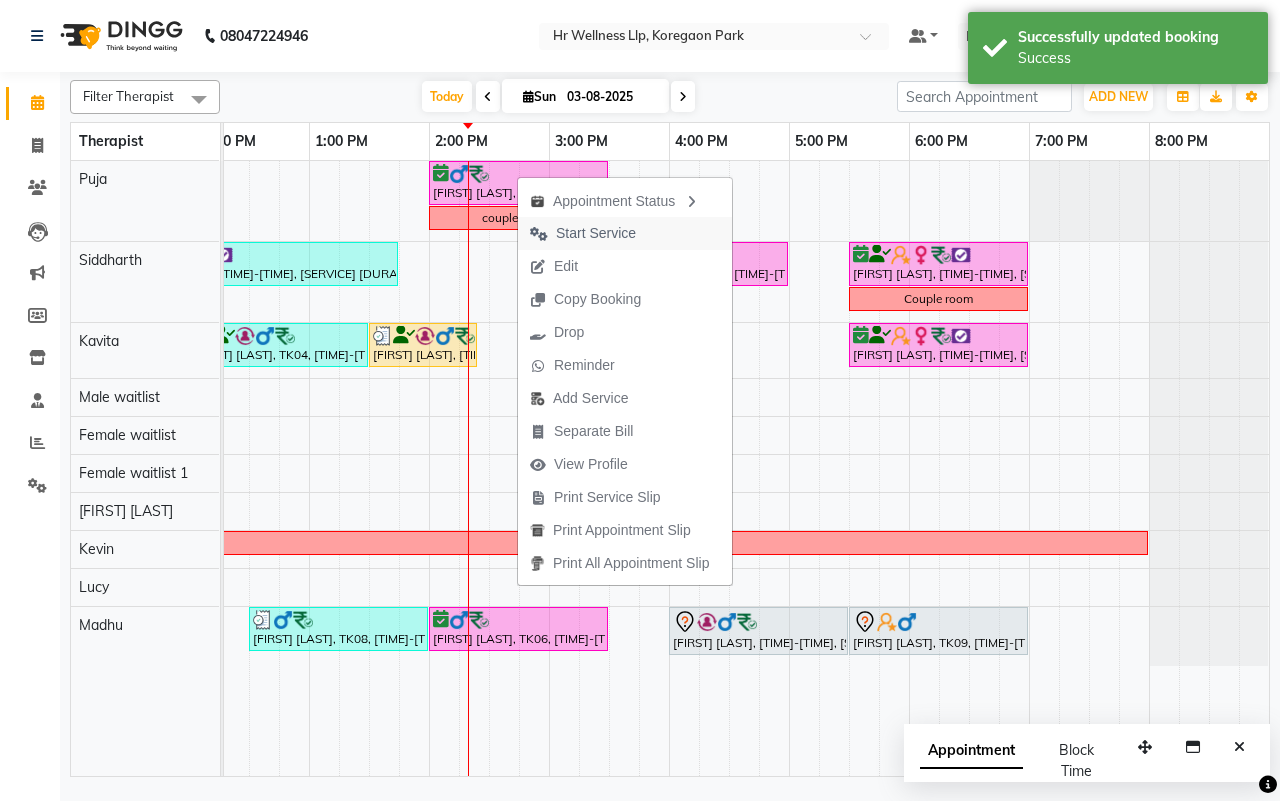 click on "Start Service" at bounding box center (596, 233) 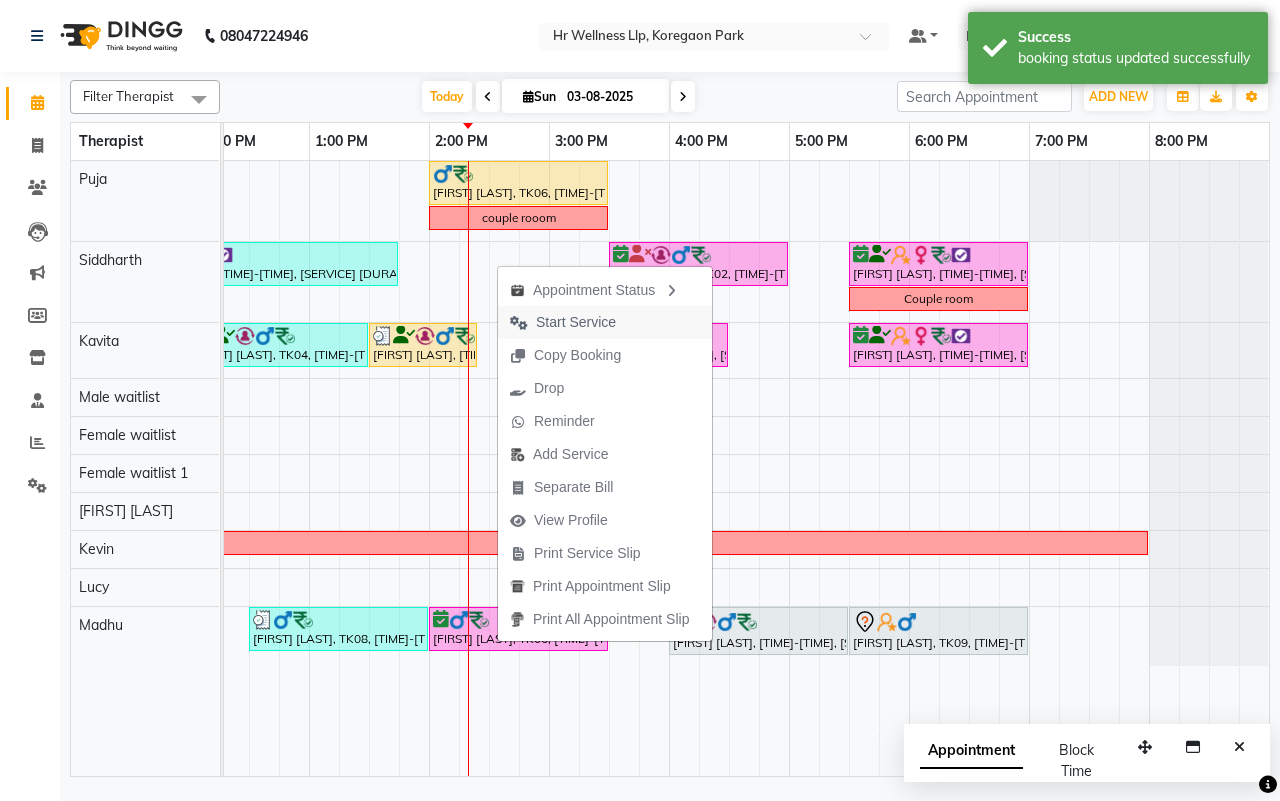 click on "Start Service" at bounding box center (576, 322) 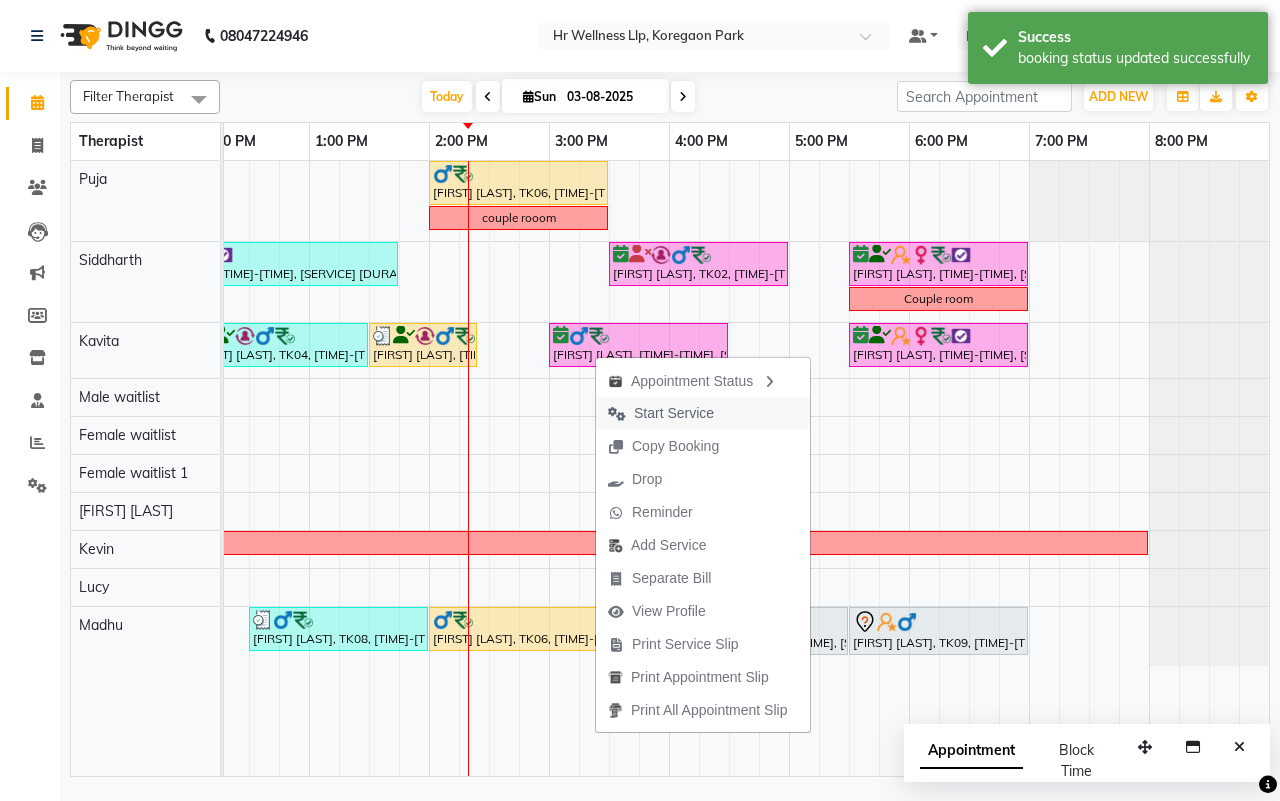 click on "Start Service" at bounding box center [674, 413] 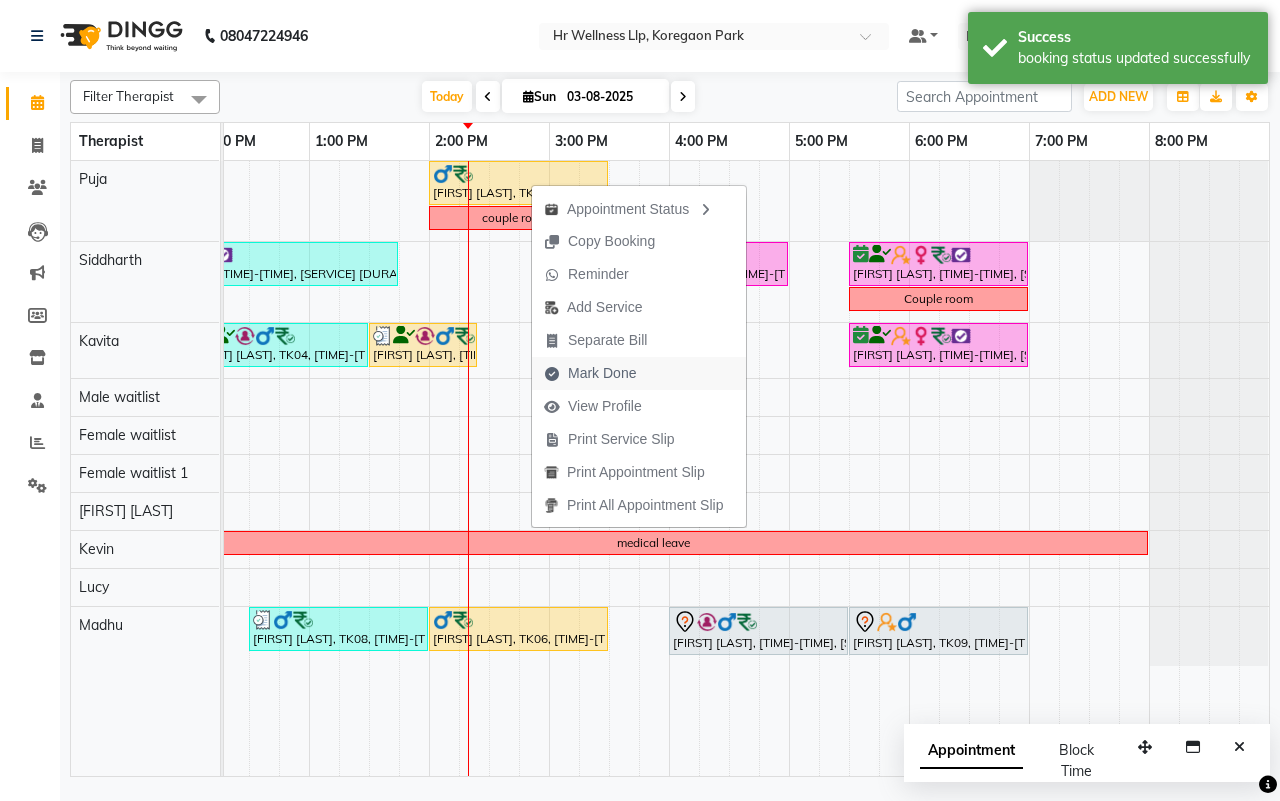 click on "Mark Done" at bounding box center [602, 373] 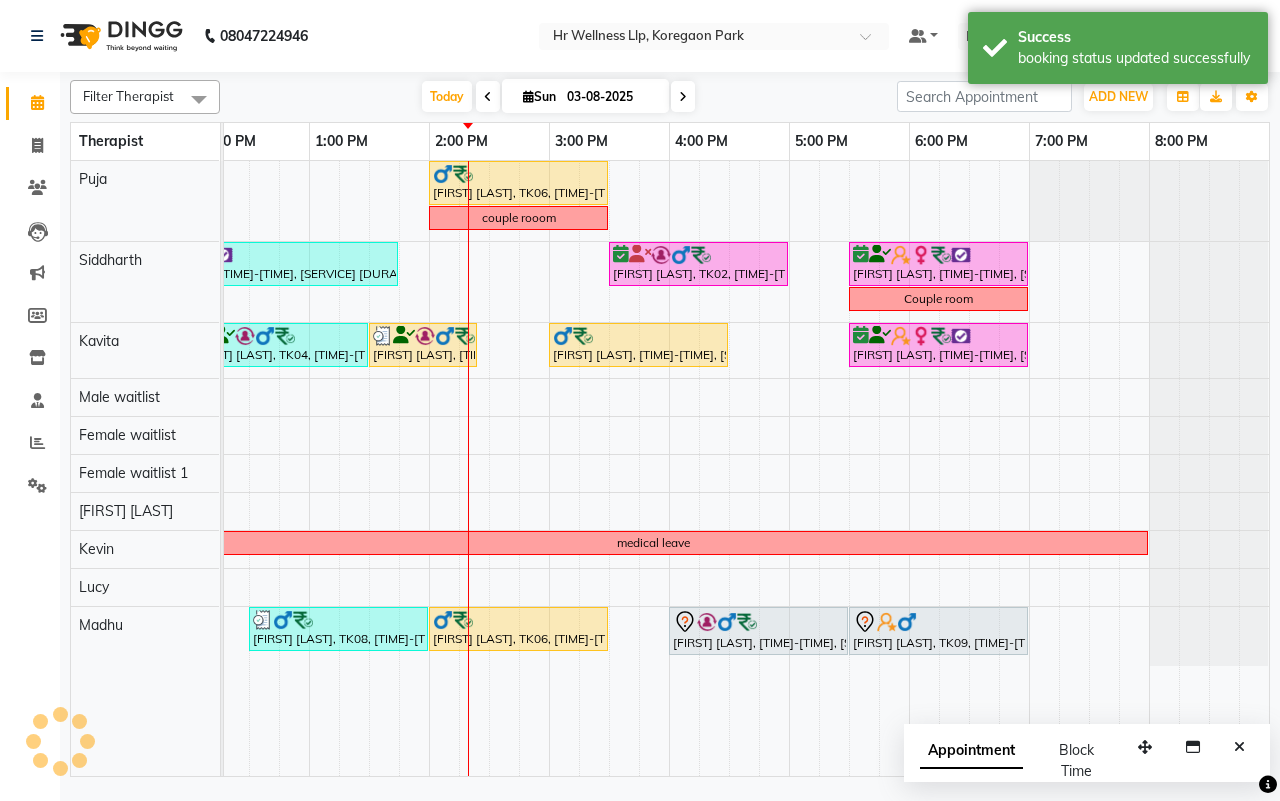 select on "service" 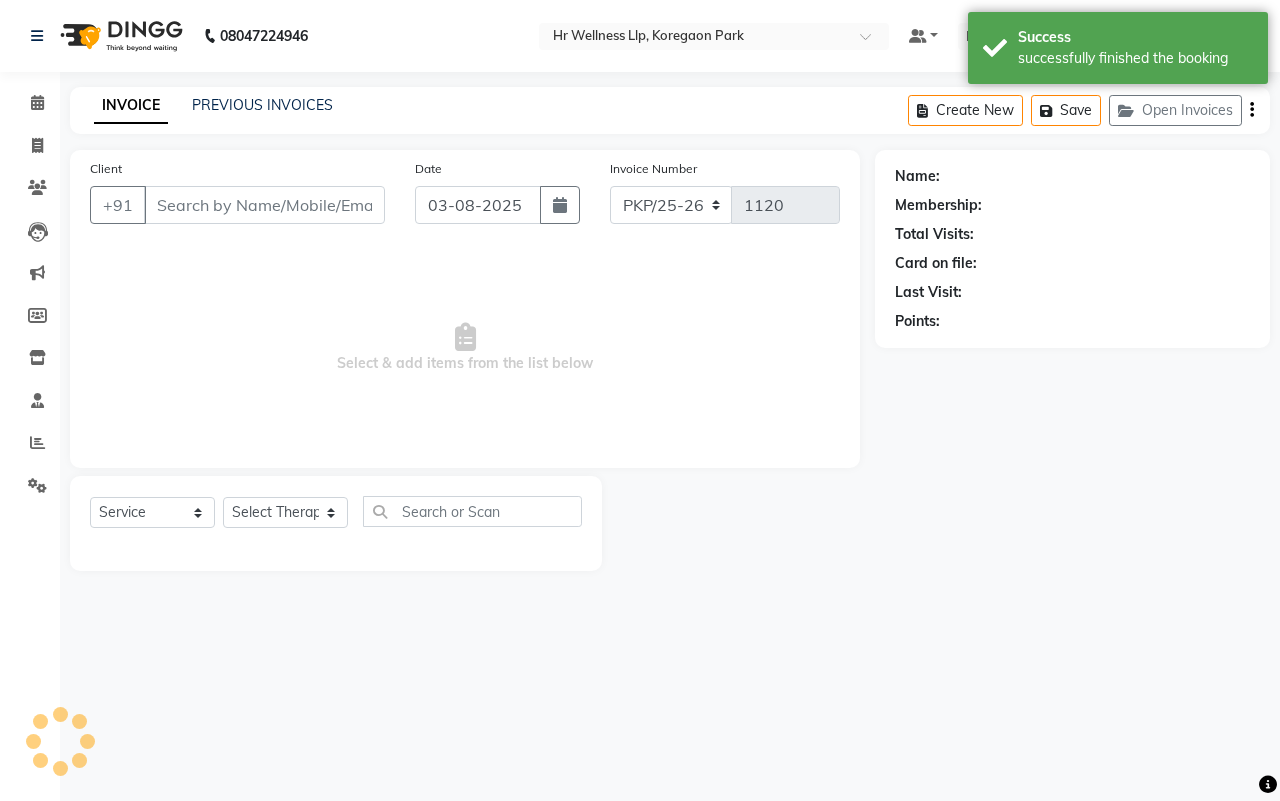 type on "[PHONE]" 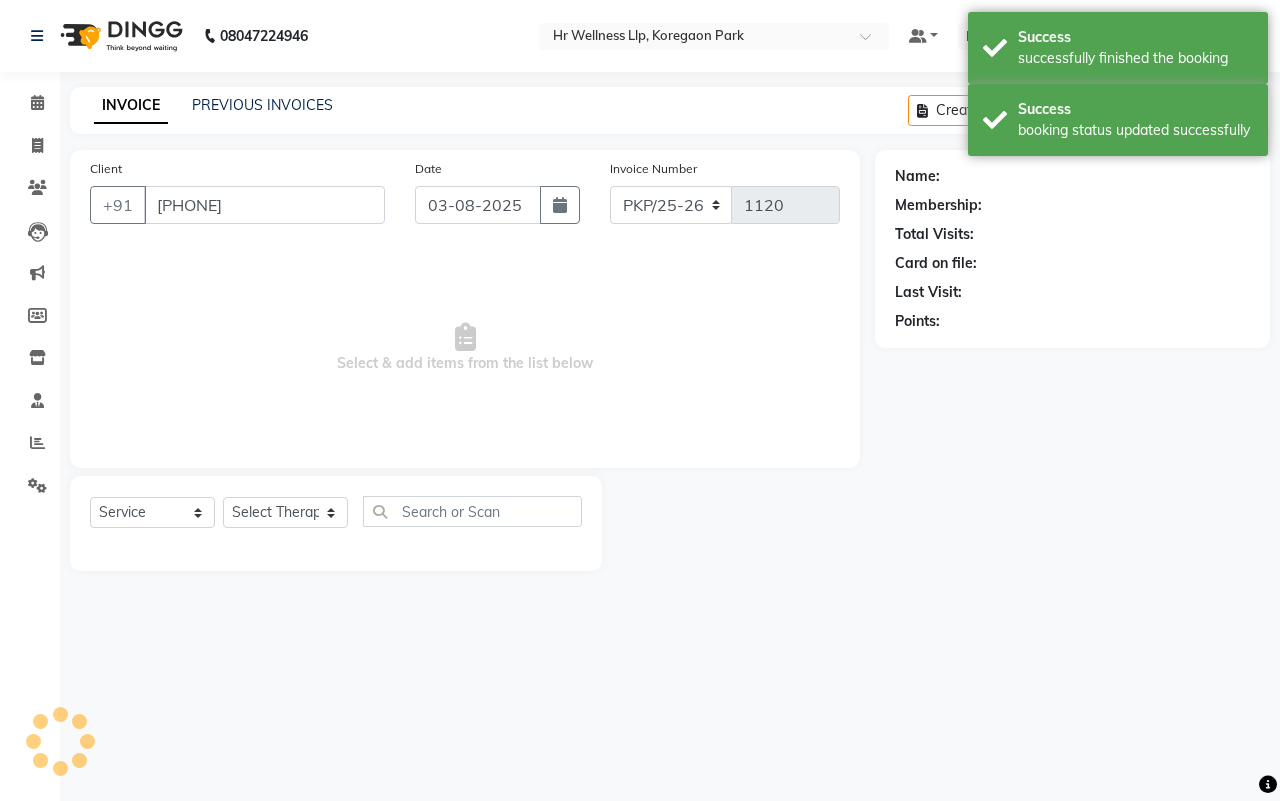 select on "16488" 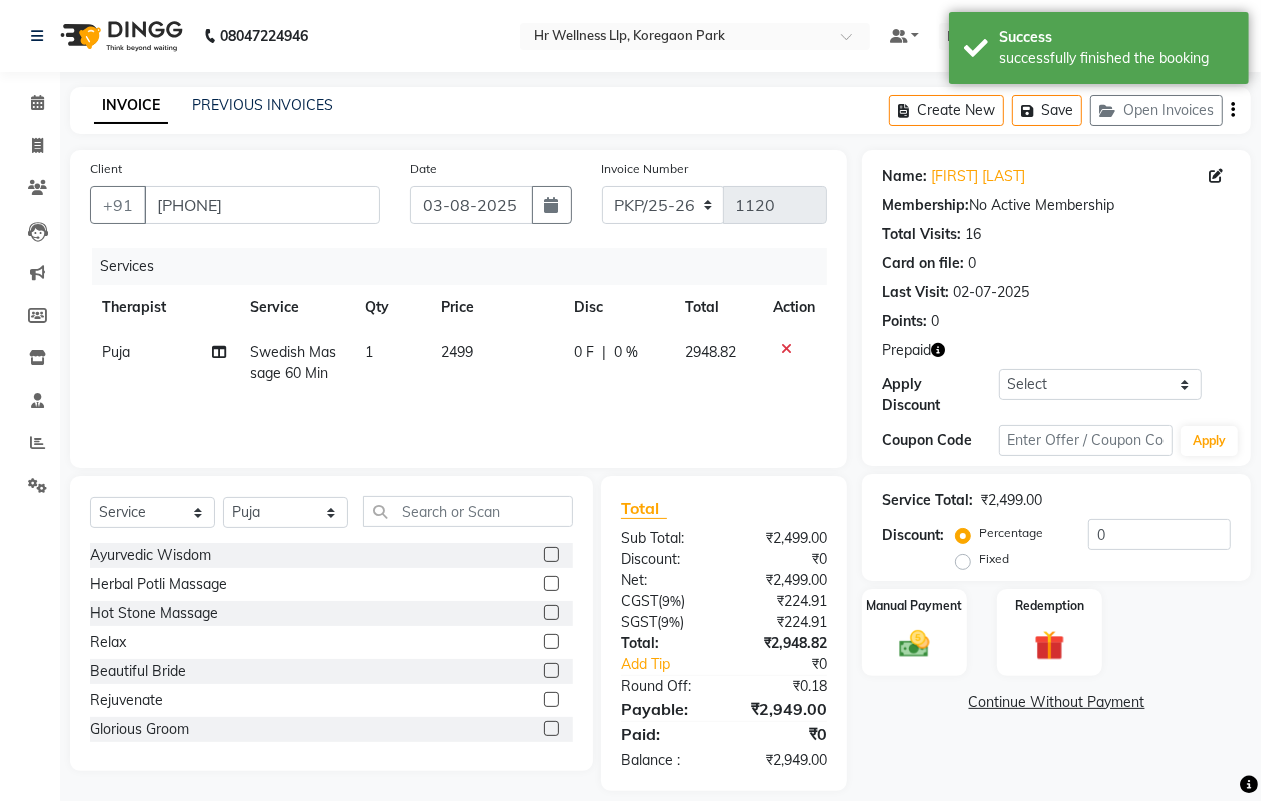 click on "Swedish Massage 60 Min" 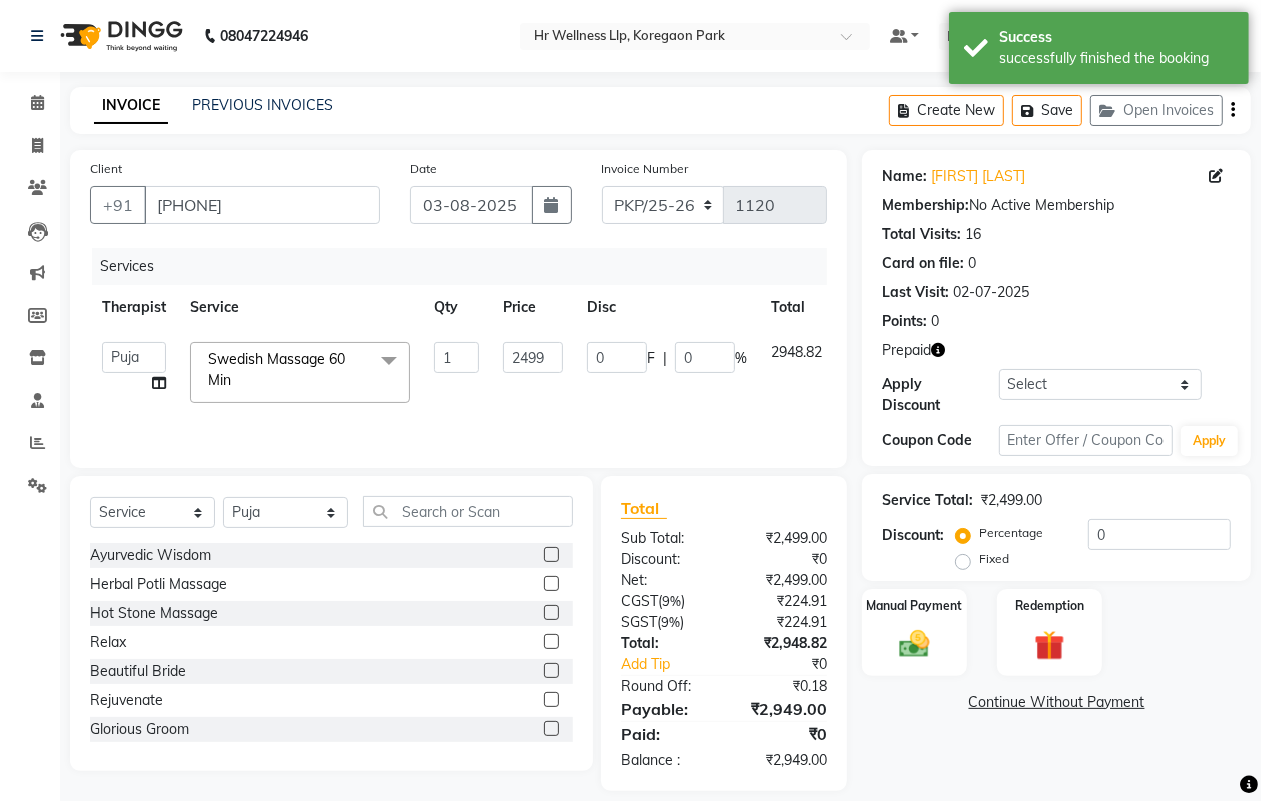 click on "Swedish Massage 60 Min" 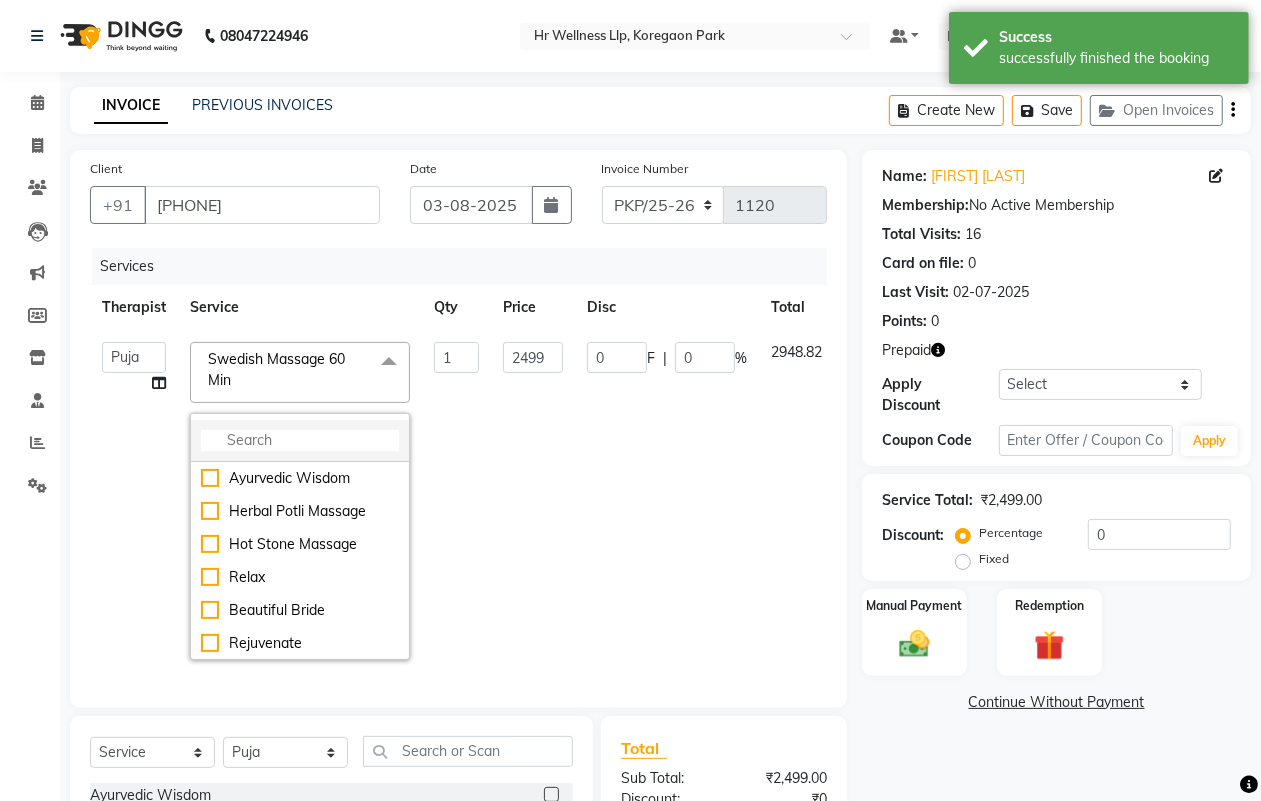 click 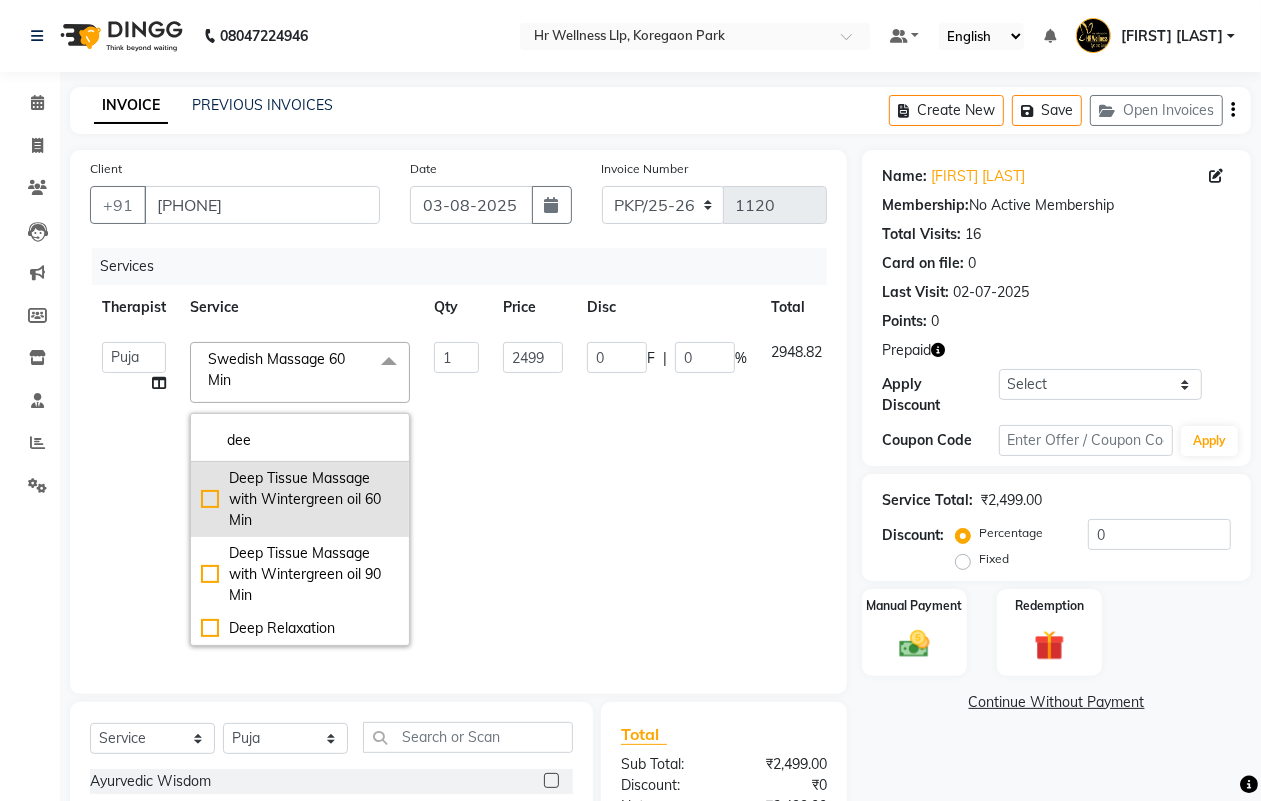 type on "dee" 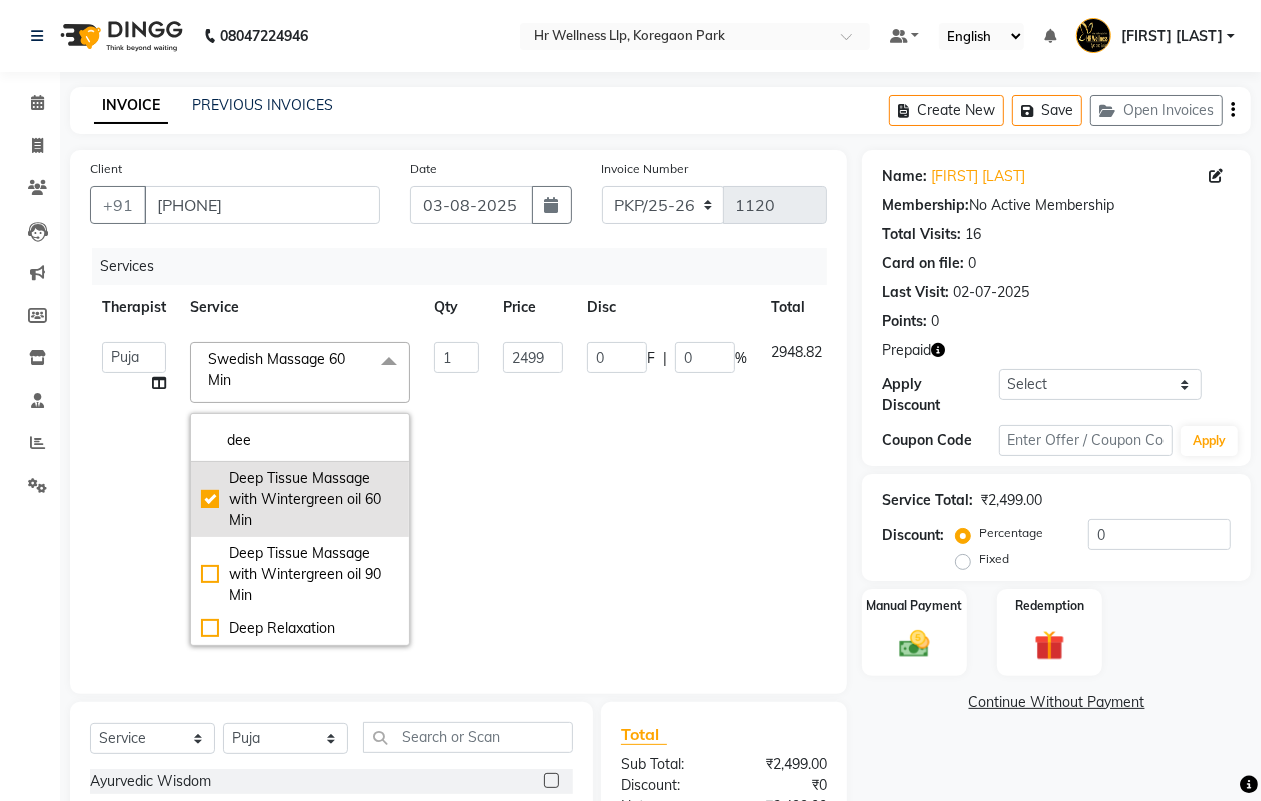 checkbox on "true" 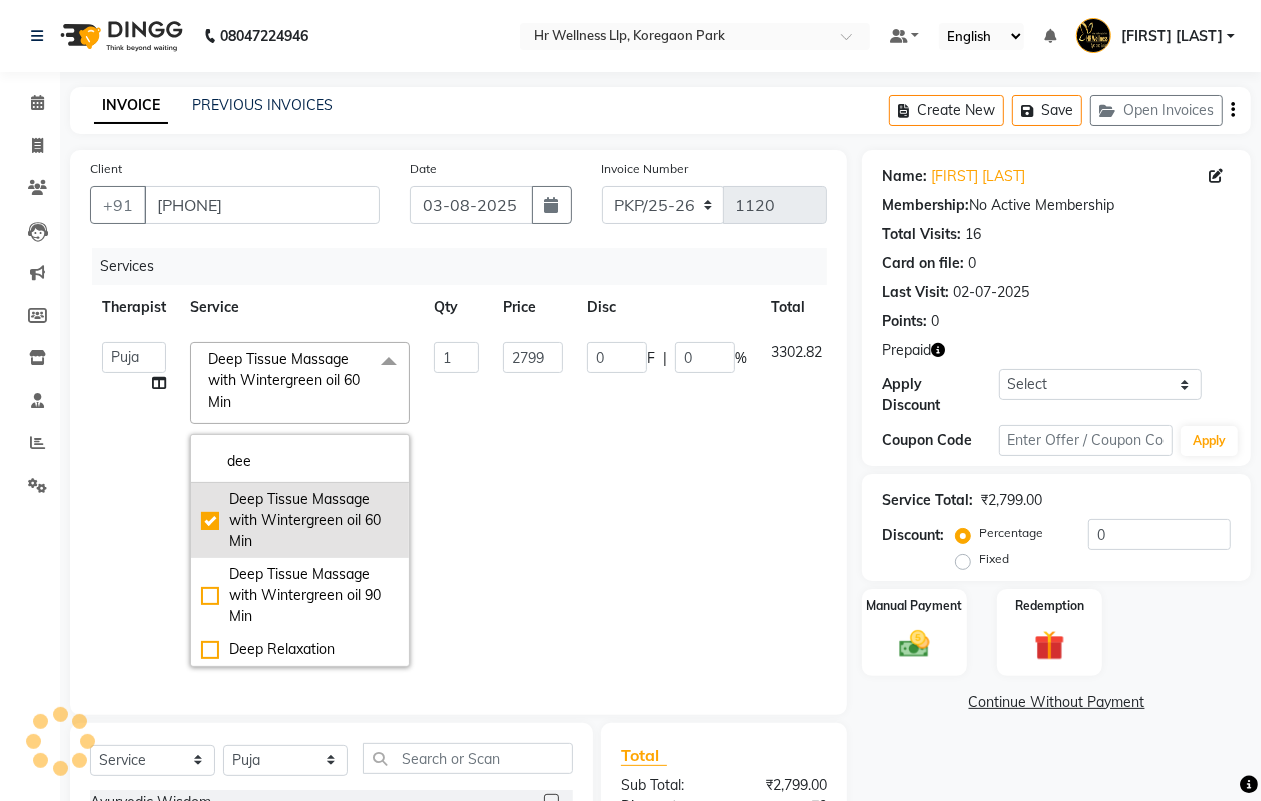 click on "Deep Tissue Massage with Wintergreen oil 60 Min" 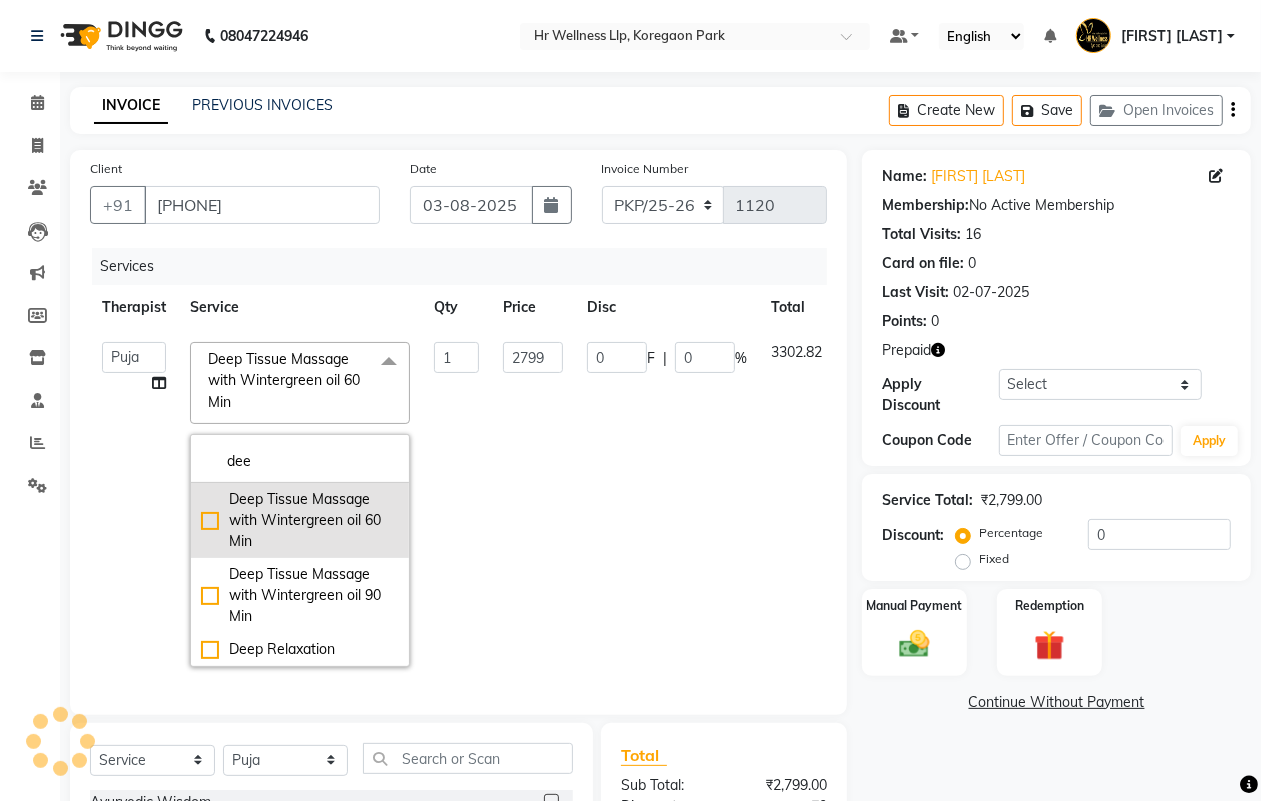 checkbox on "false" 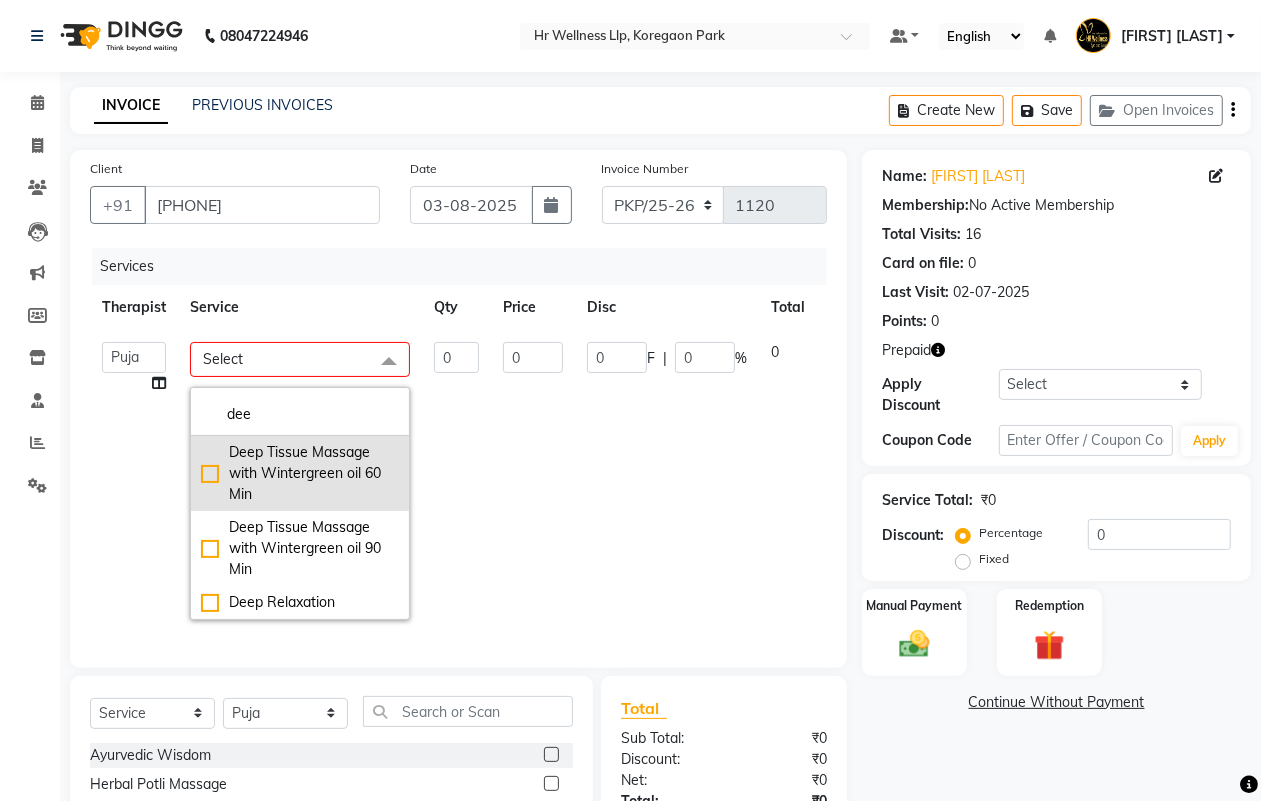 click on "Deep Tissue Massage with Wintergreen oil 60 Min" 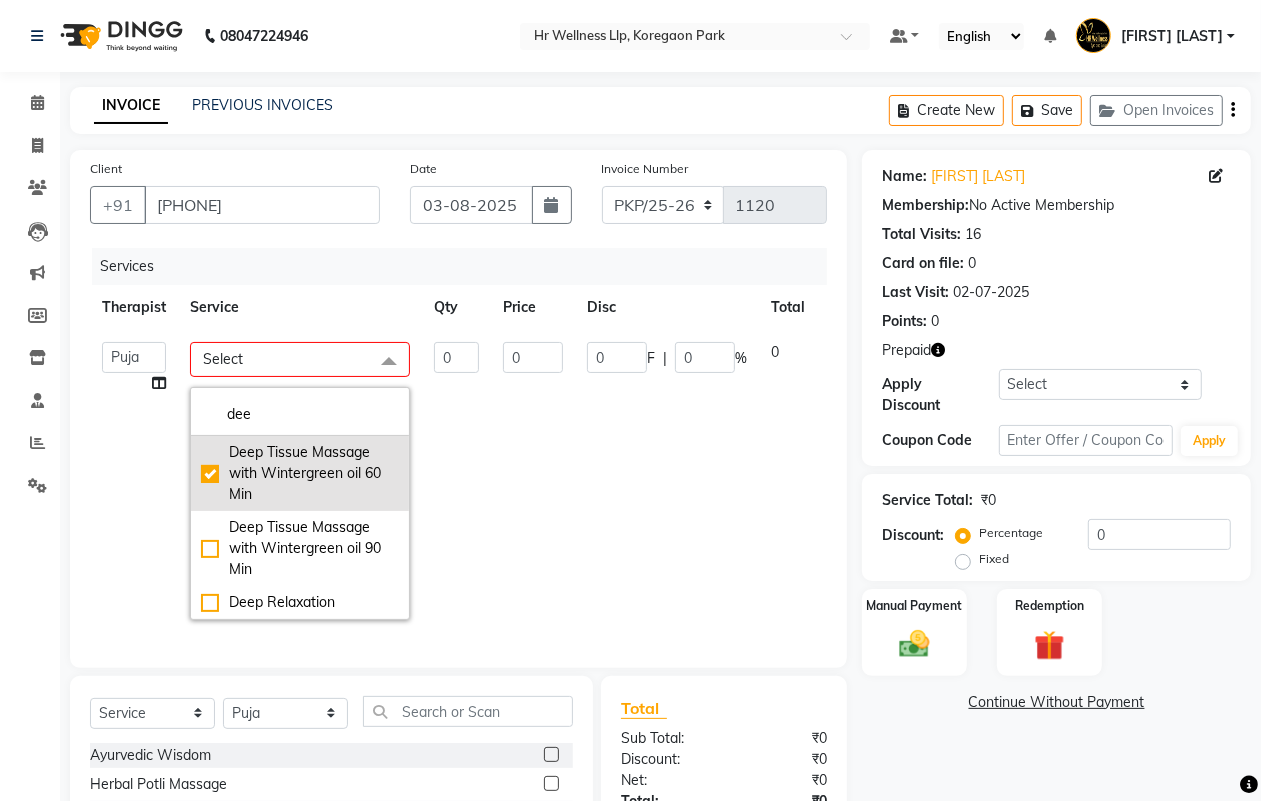 checkbox on "true" 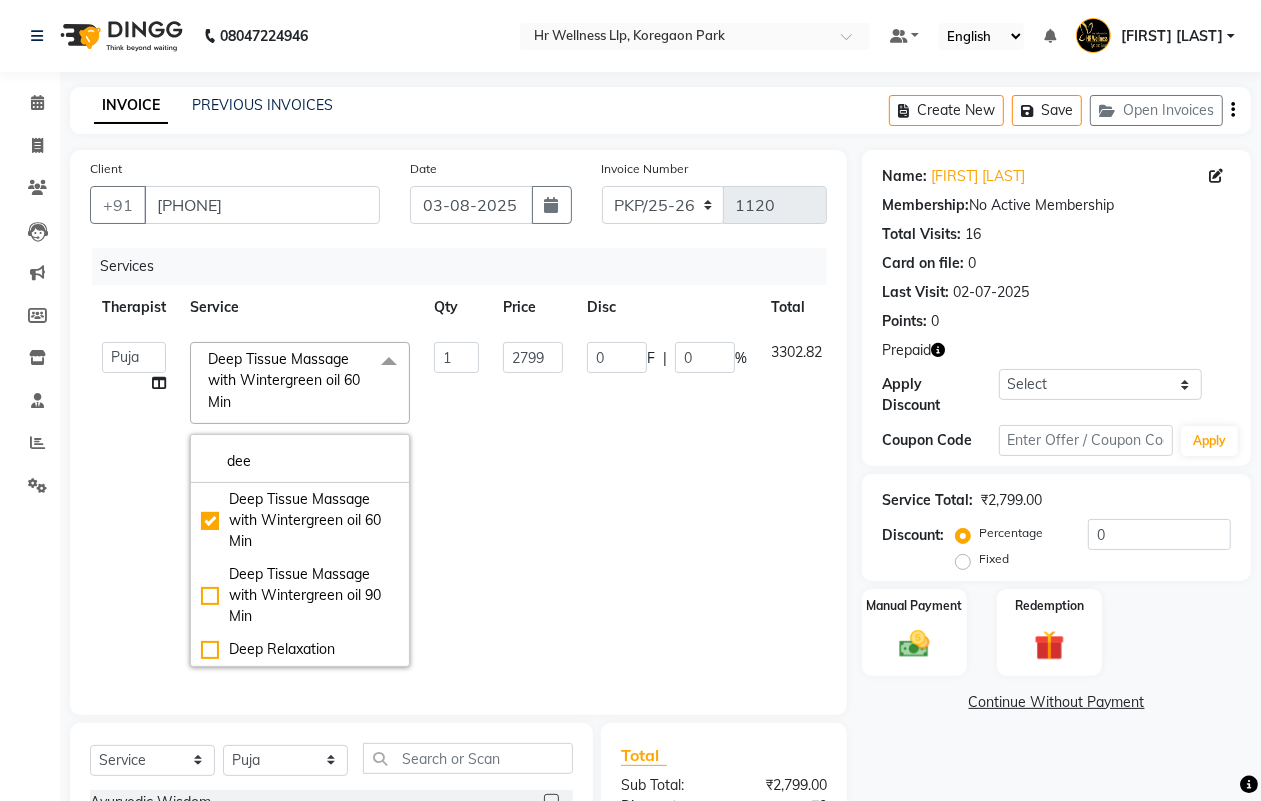 click on "0 F | 0 %" 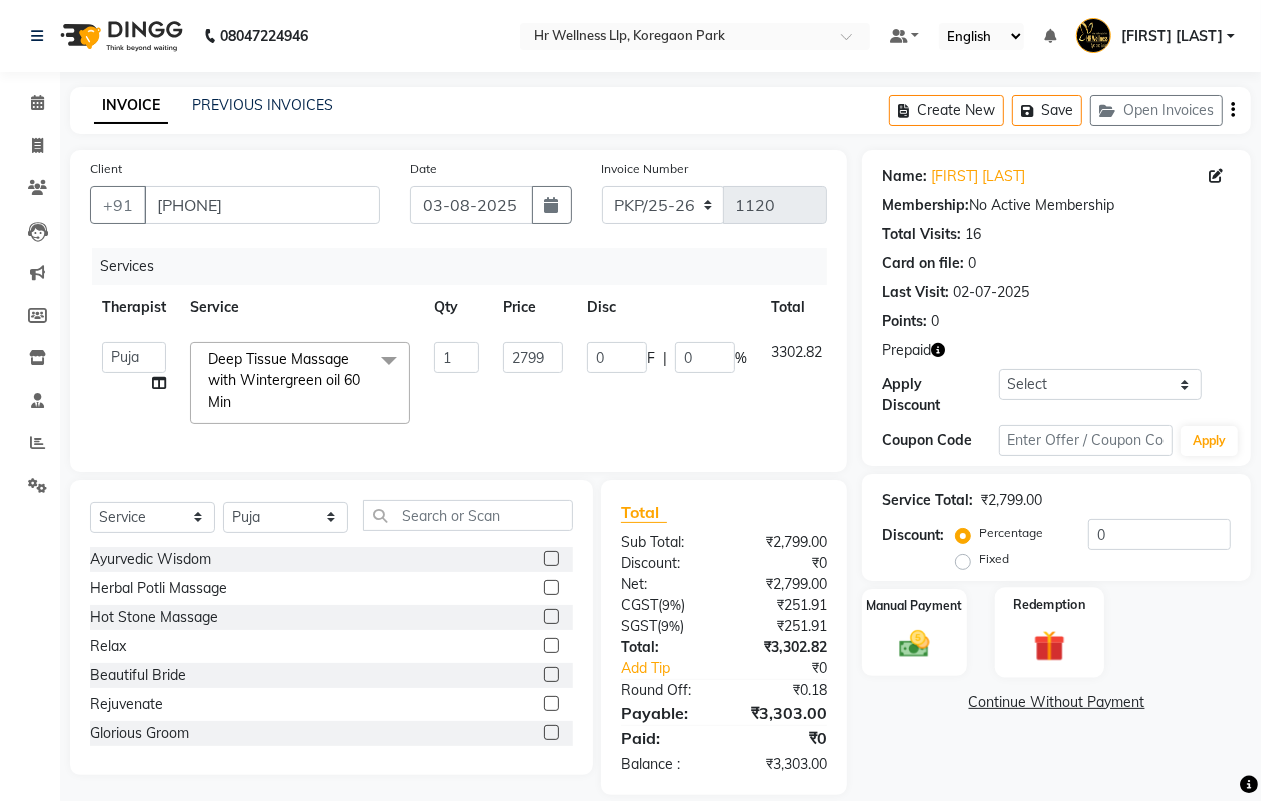 click 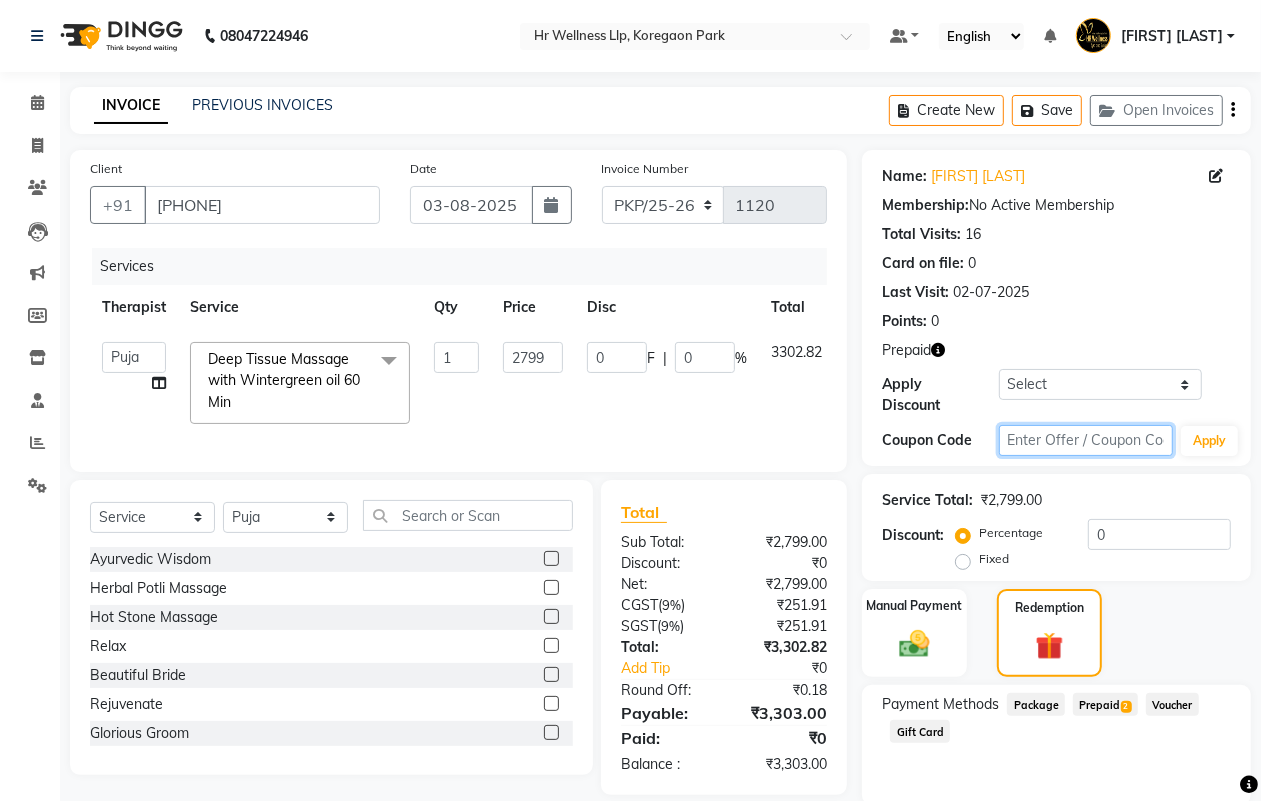 click 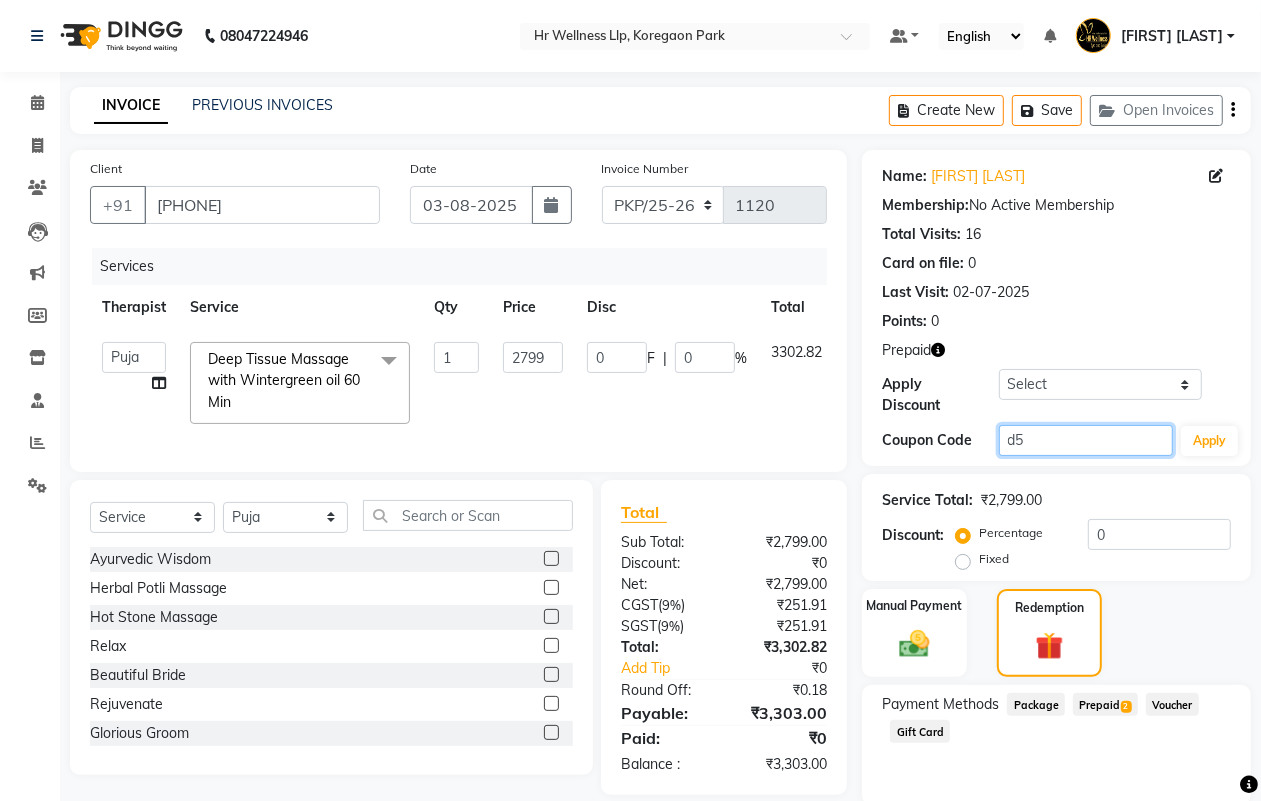 type on "d" 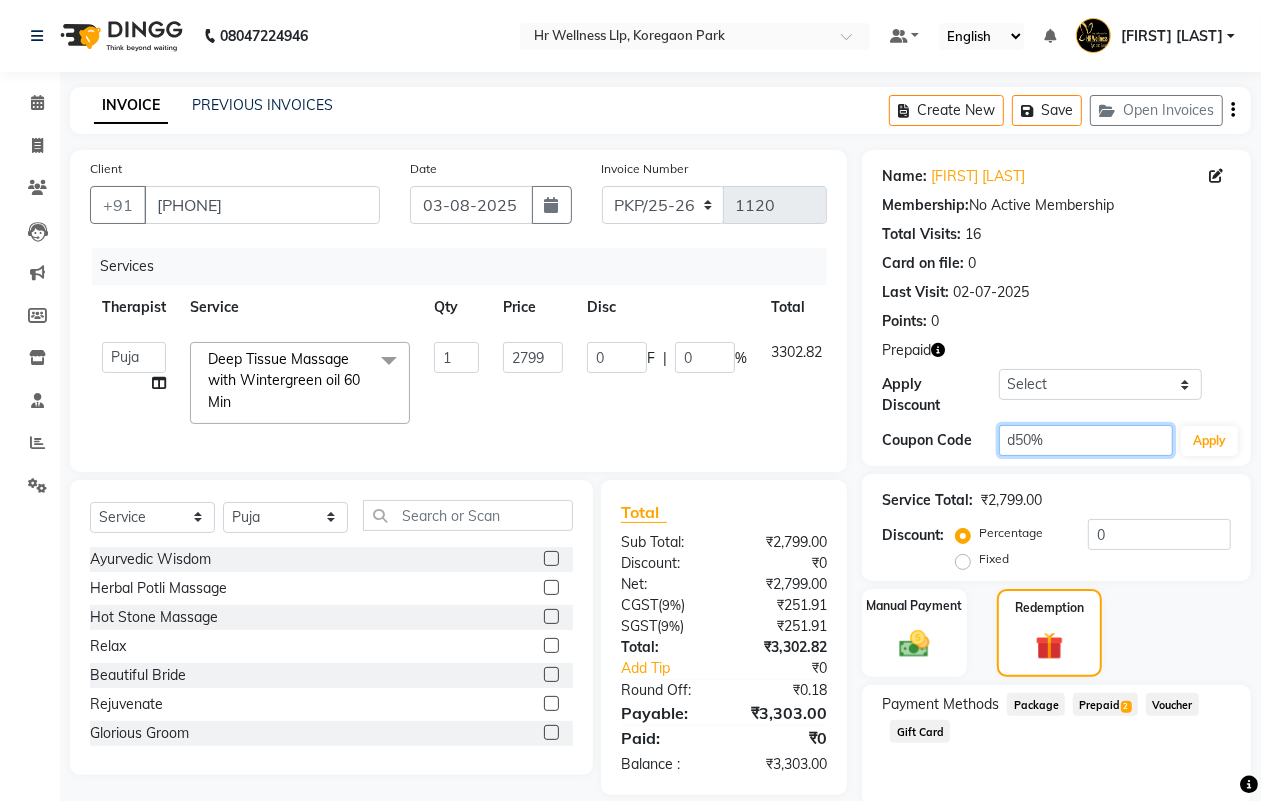 click on "d50%" 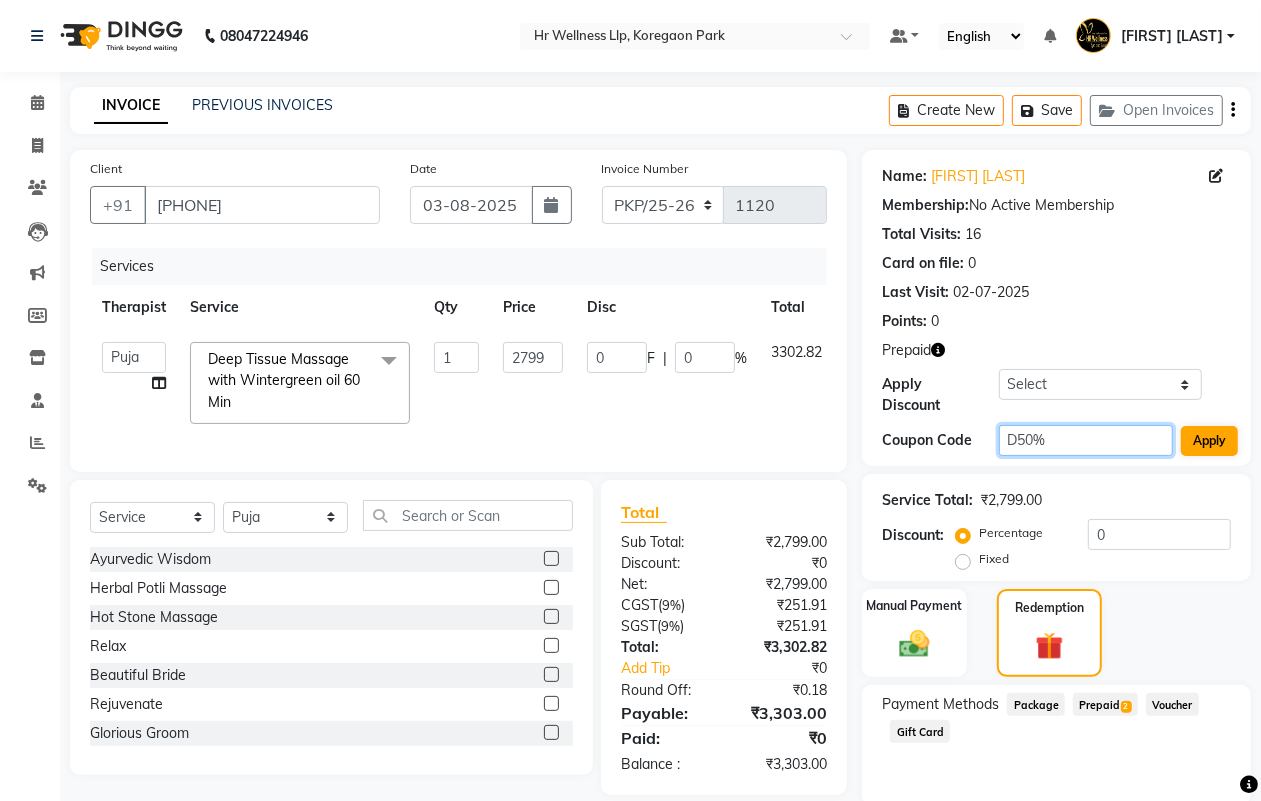 type on "D50%" 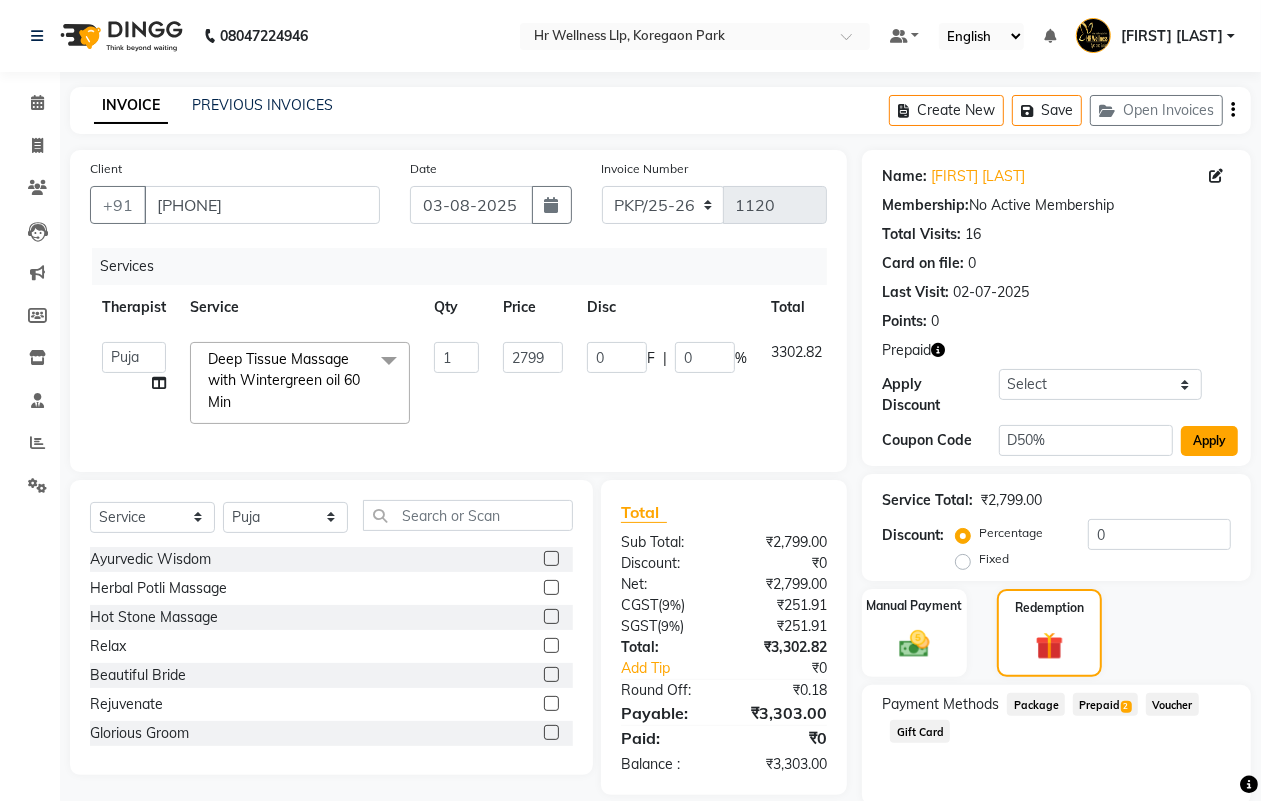 click on "Apply" 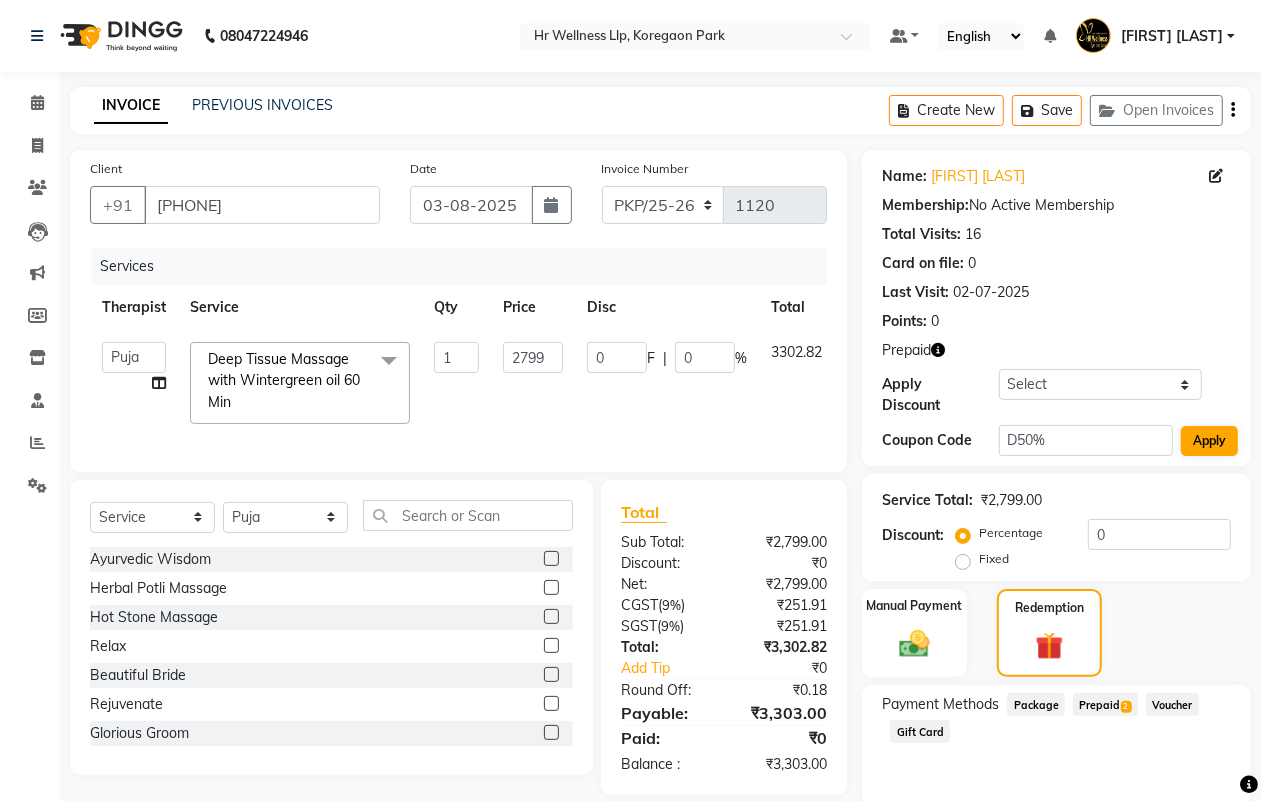 type on "50" 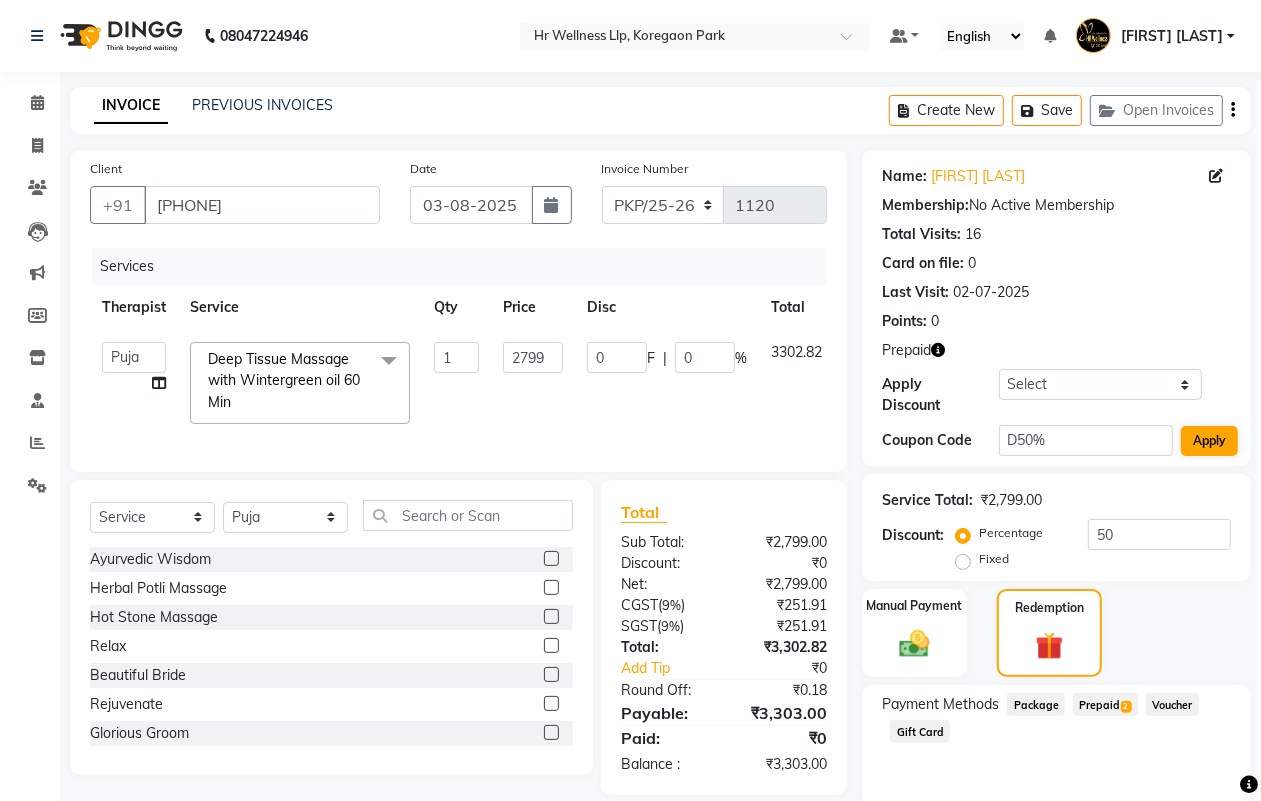 type on "1399.5" 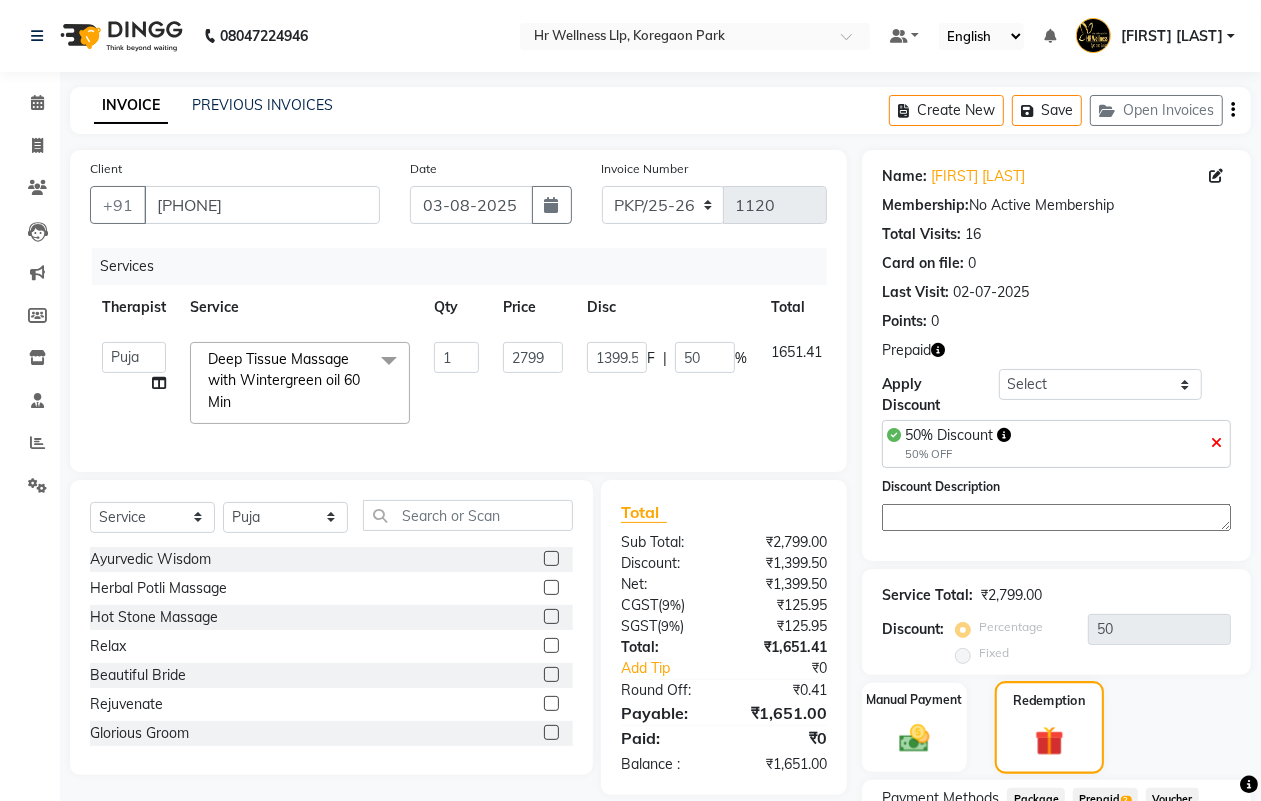 click 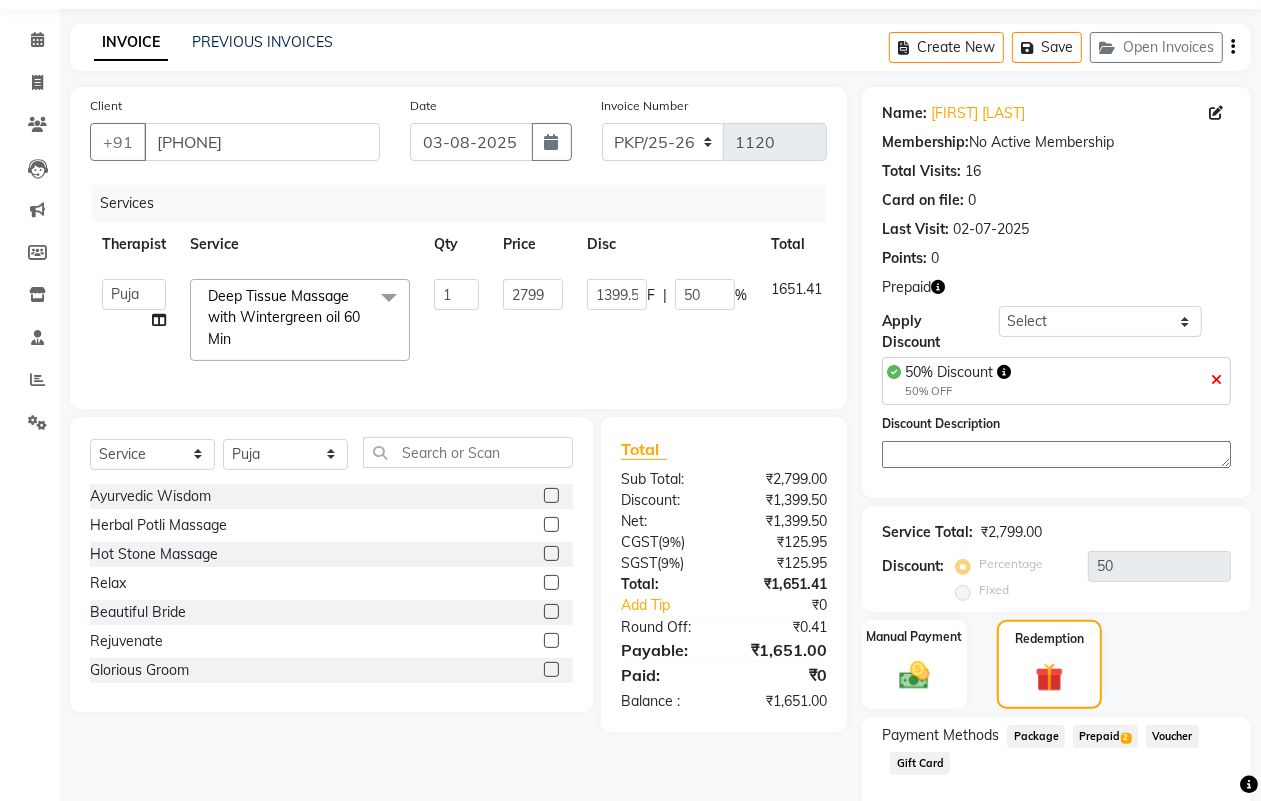 scroll, scrollTop: 170, scrollLeft: 0, axis: vertical 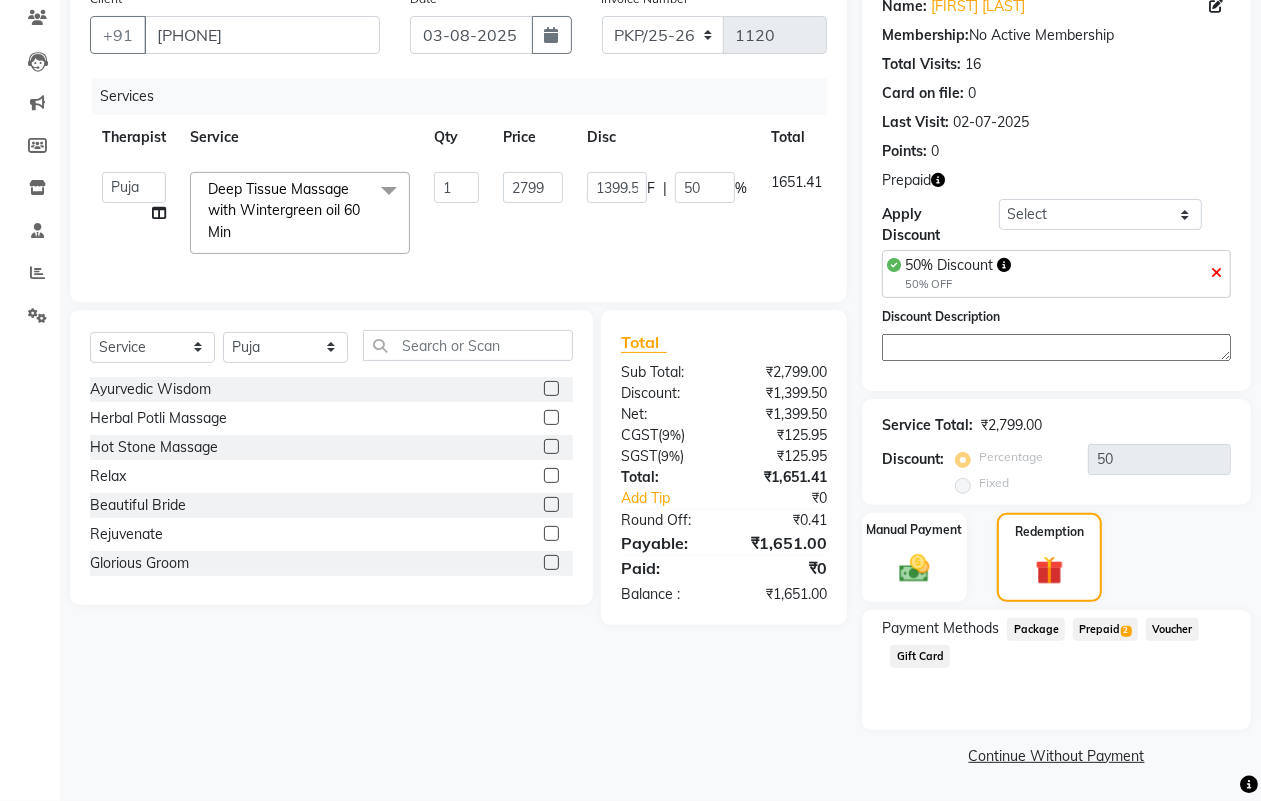 click on "Prepaid  2" 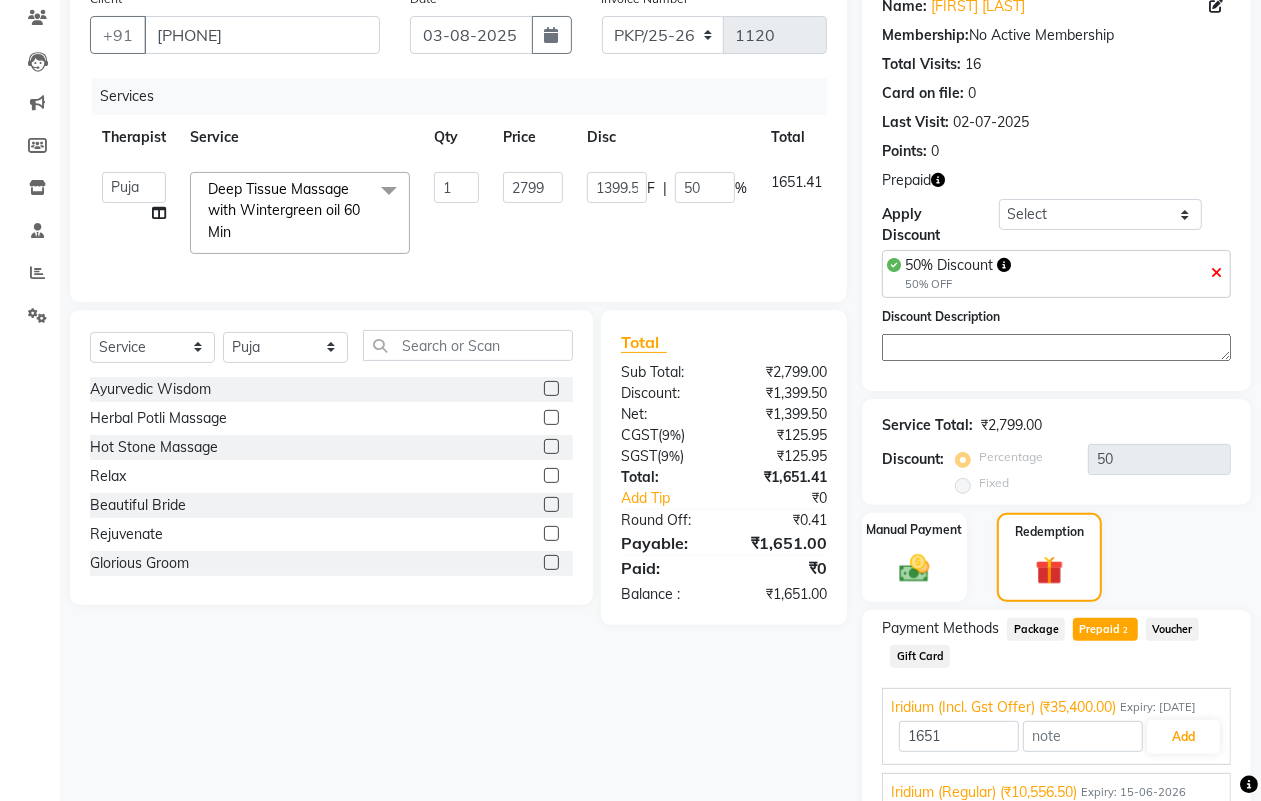 scroll, scrollTop: 0, scrollLeft: 0, axis: both 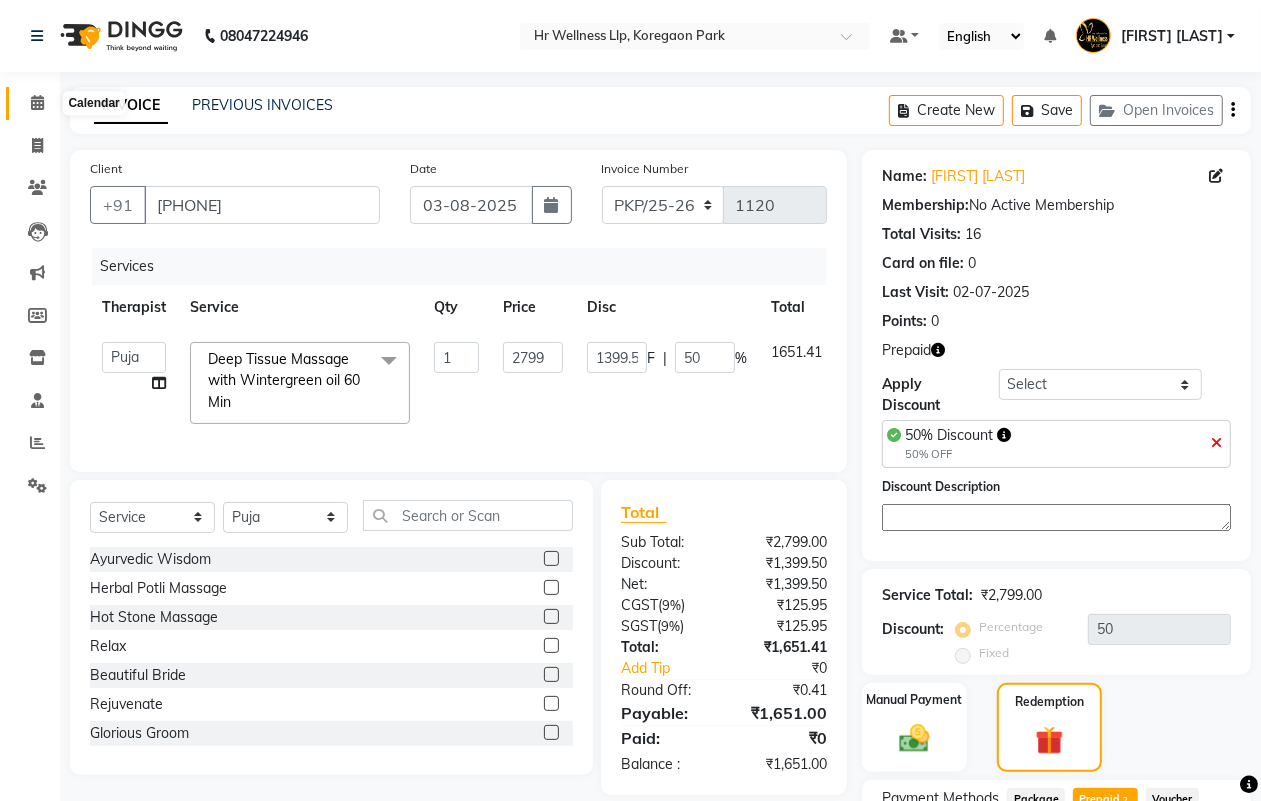 click 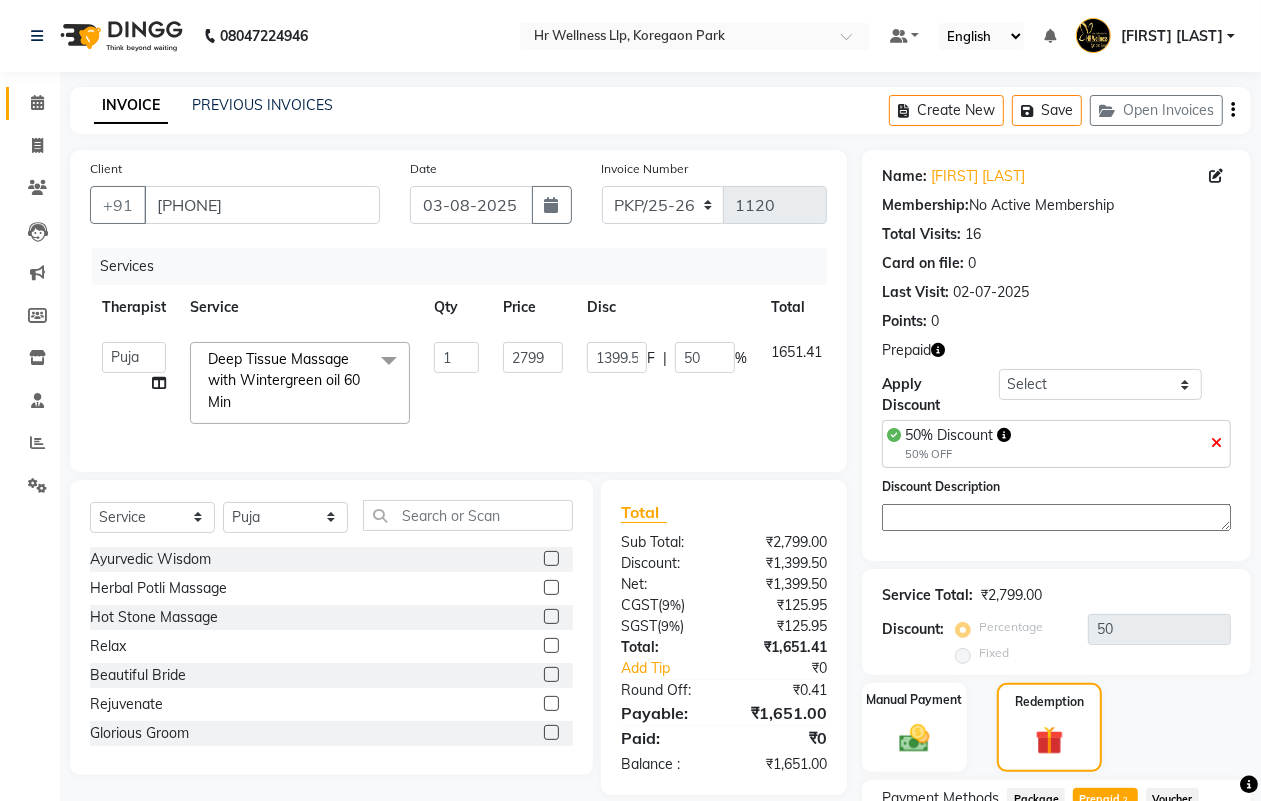 scroll, scrollTop: 281, scrollLeft: 0, axis: vertical 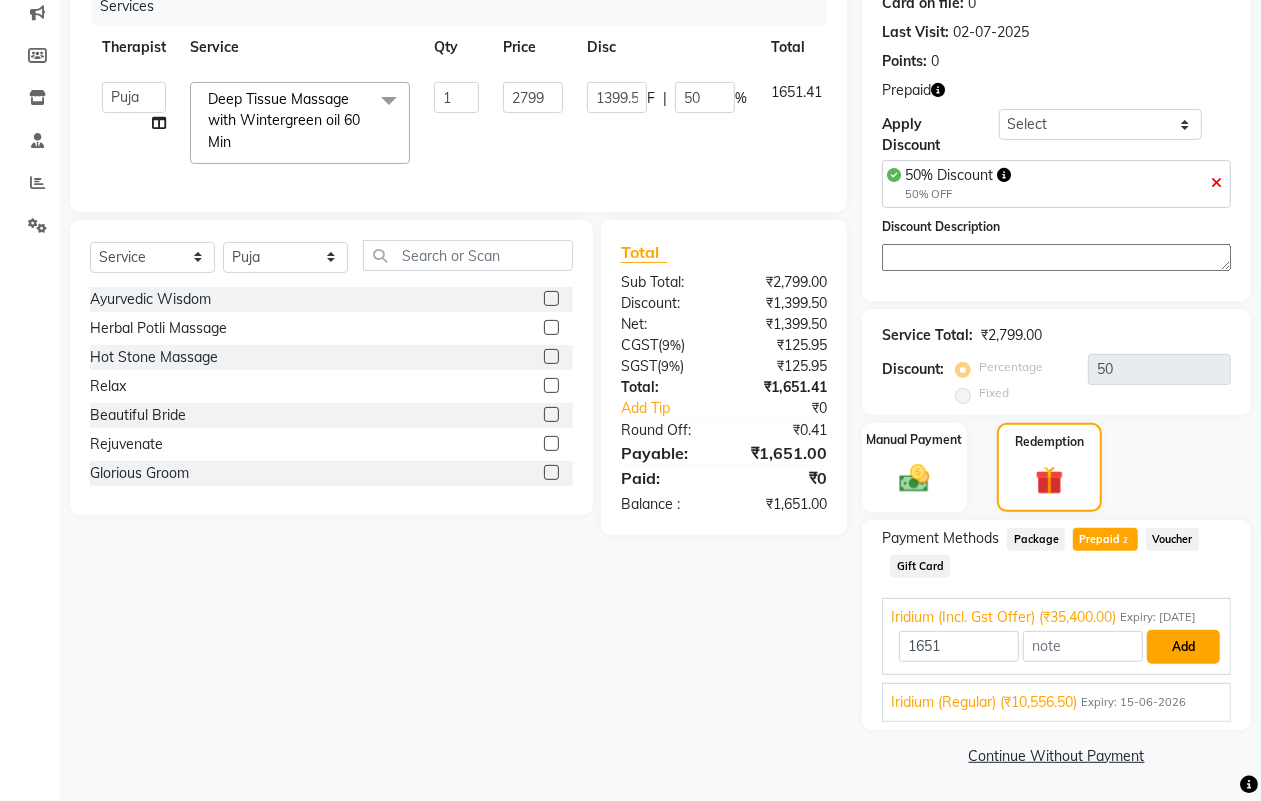 click on "Add" at bounding box center [1183, 647] 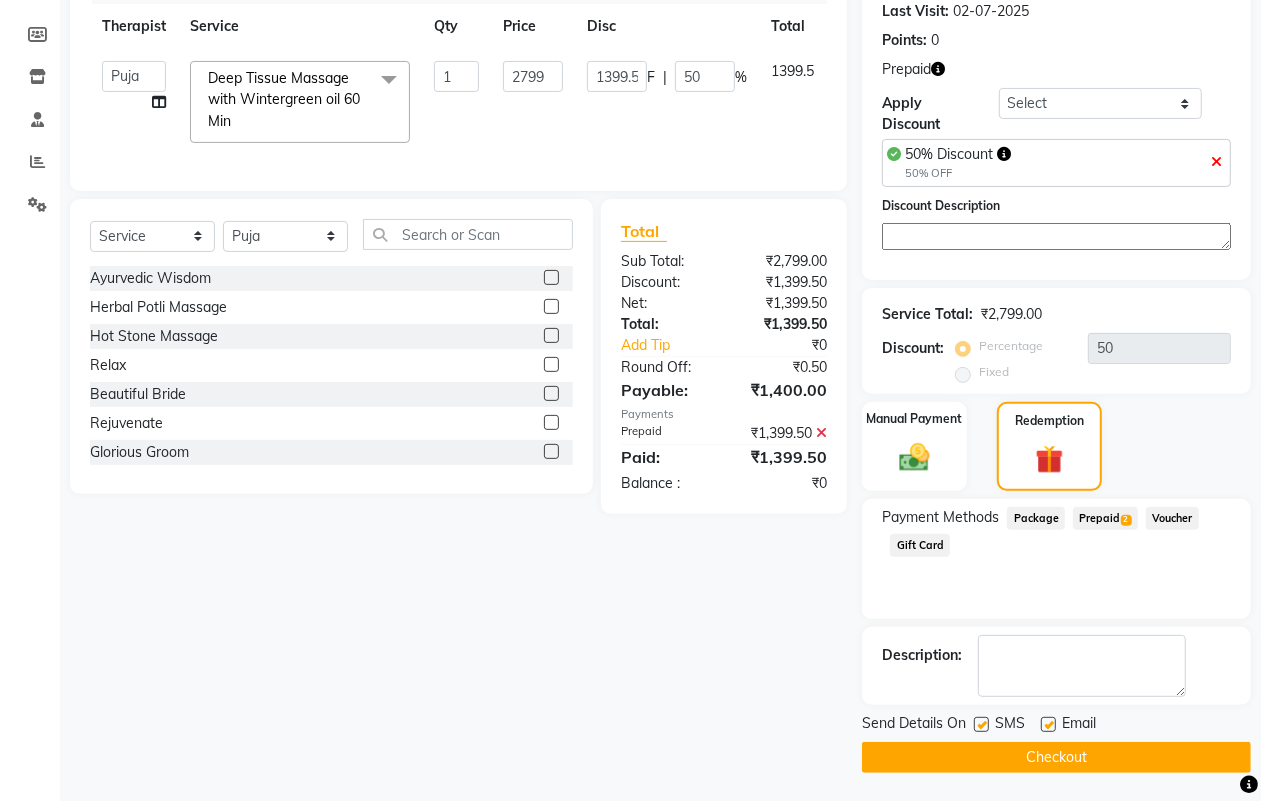 scroll, scrollTop: 283, scrollLeft: 0, axis: vertical 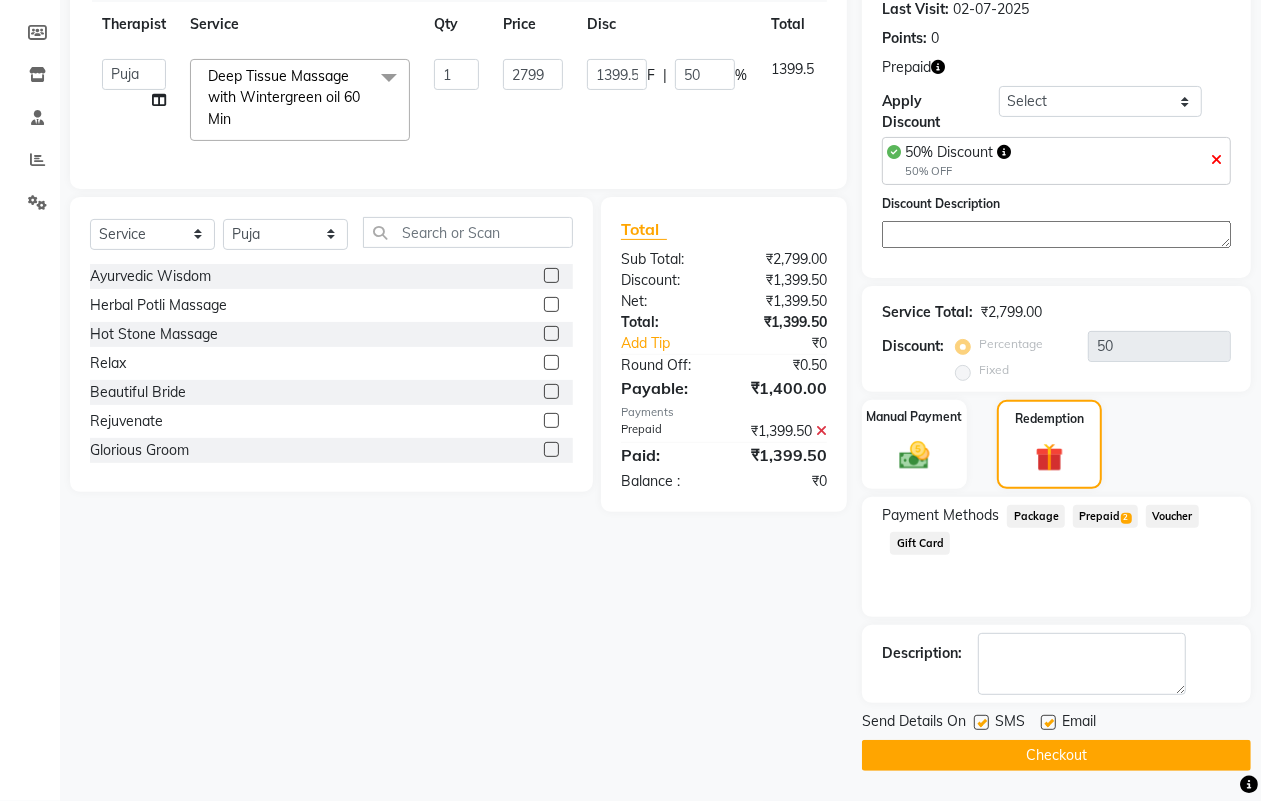 click on "Checkout" 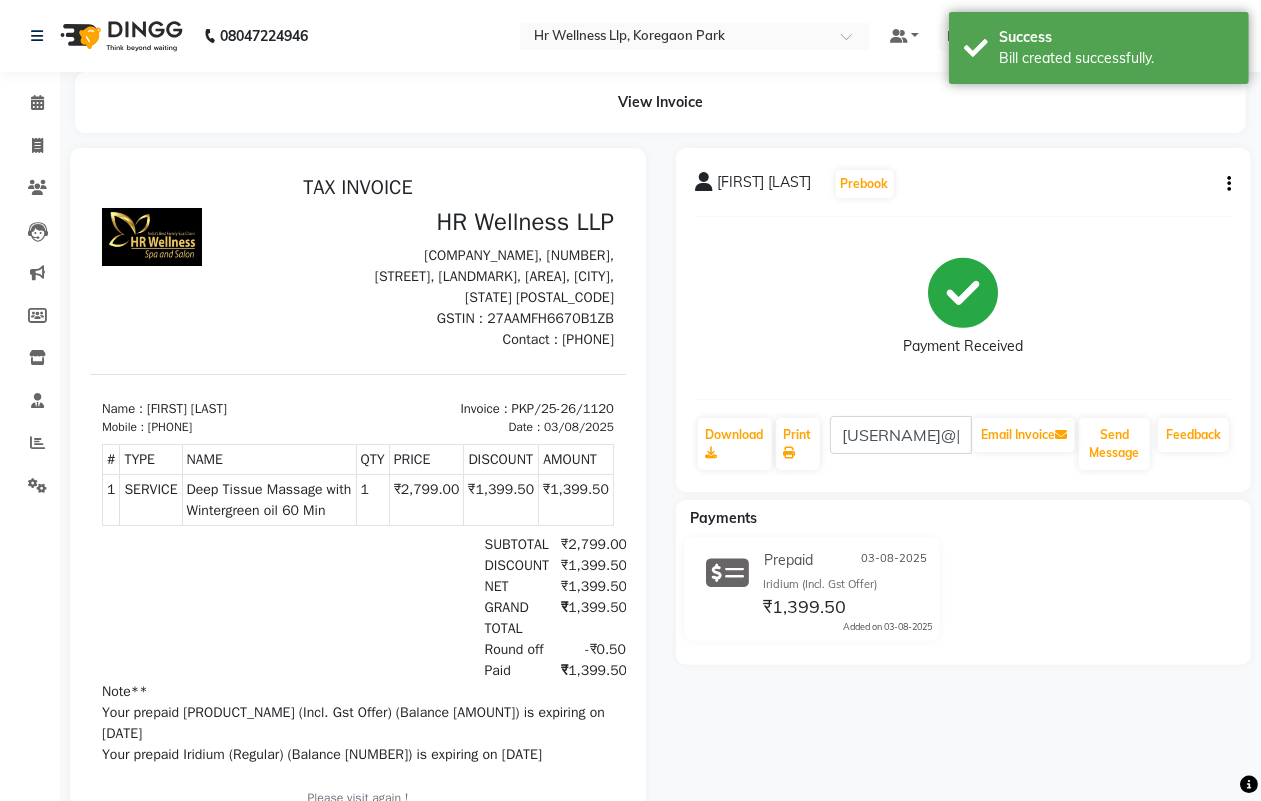 scroll, scrollTop: 0, scrollLeft: 0, axis: both 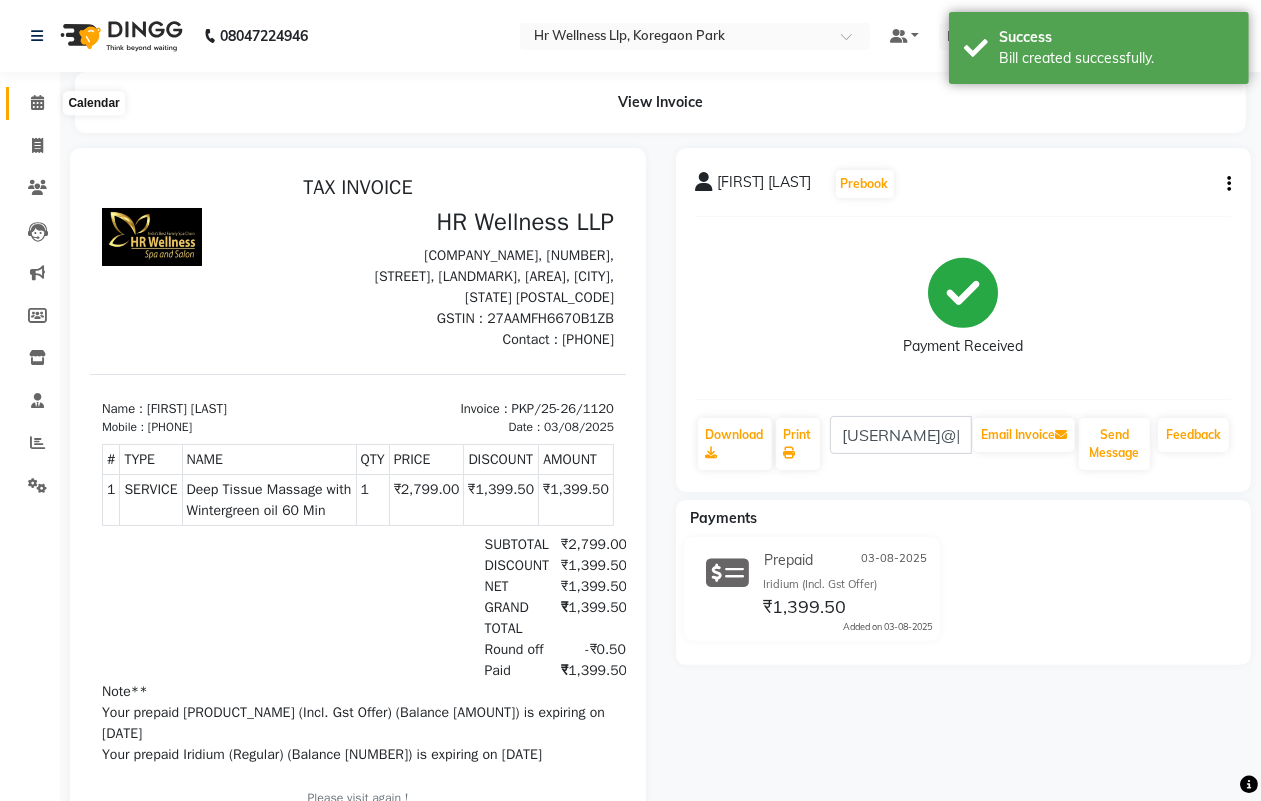 click 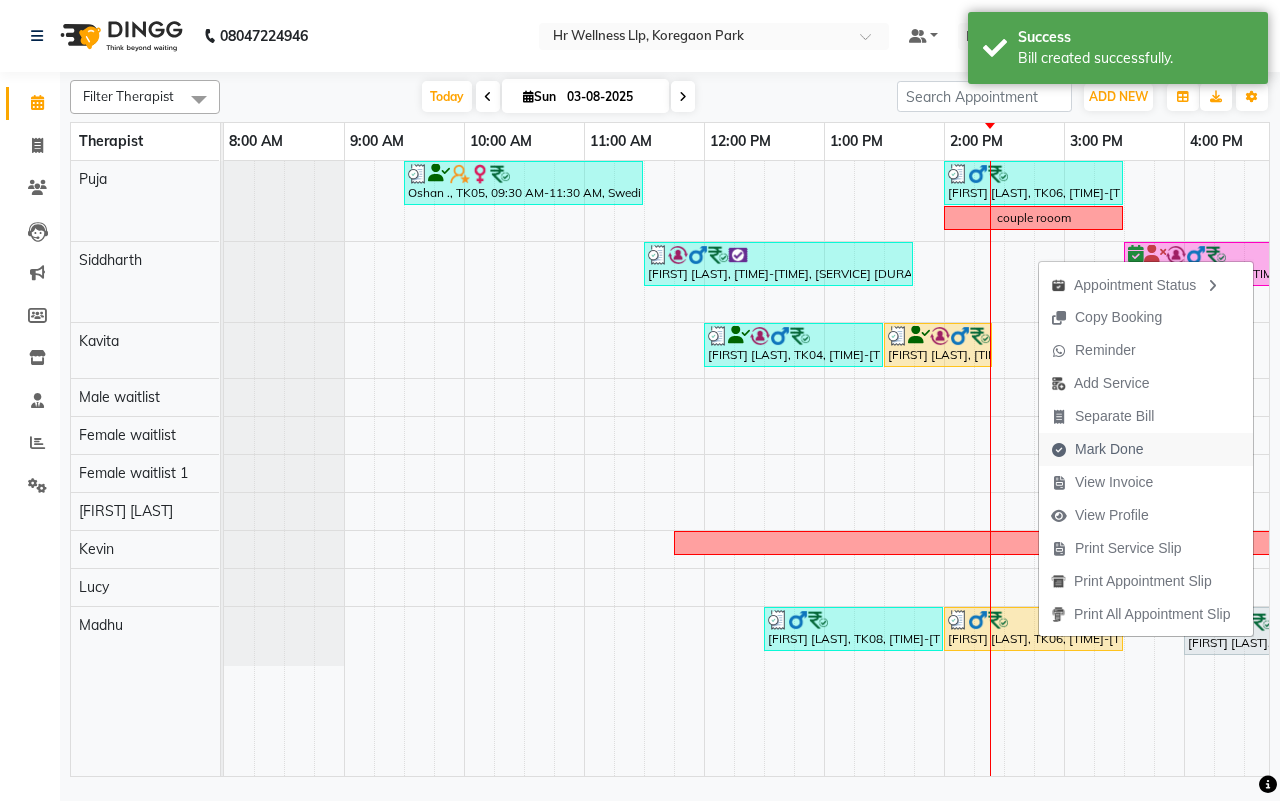 click on "Mark Done" at bounding box center (1109, 449) 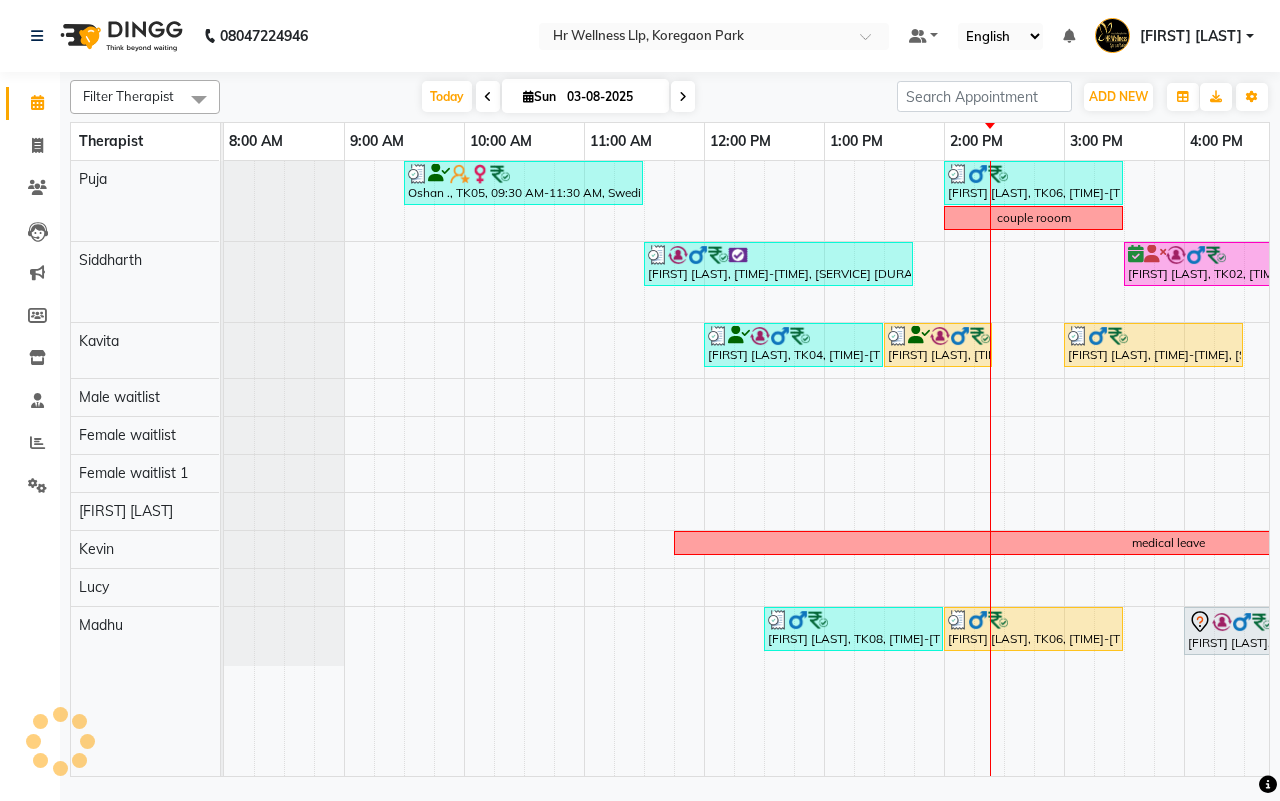 select on "service" 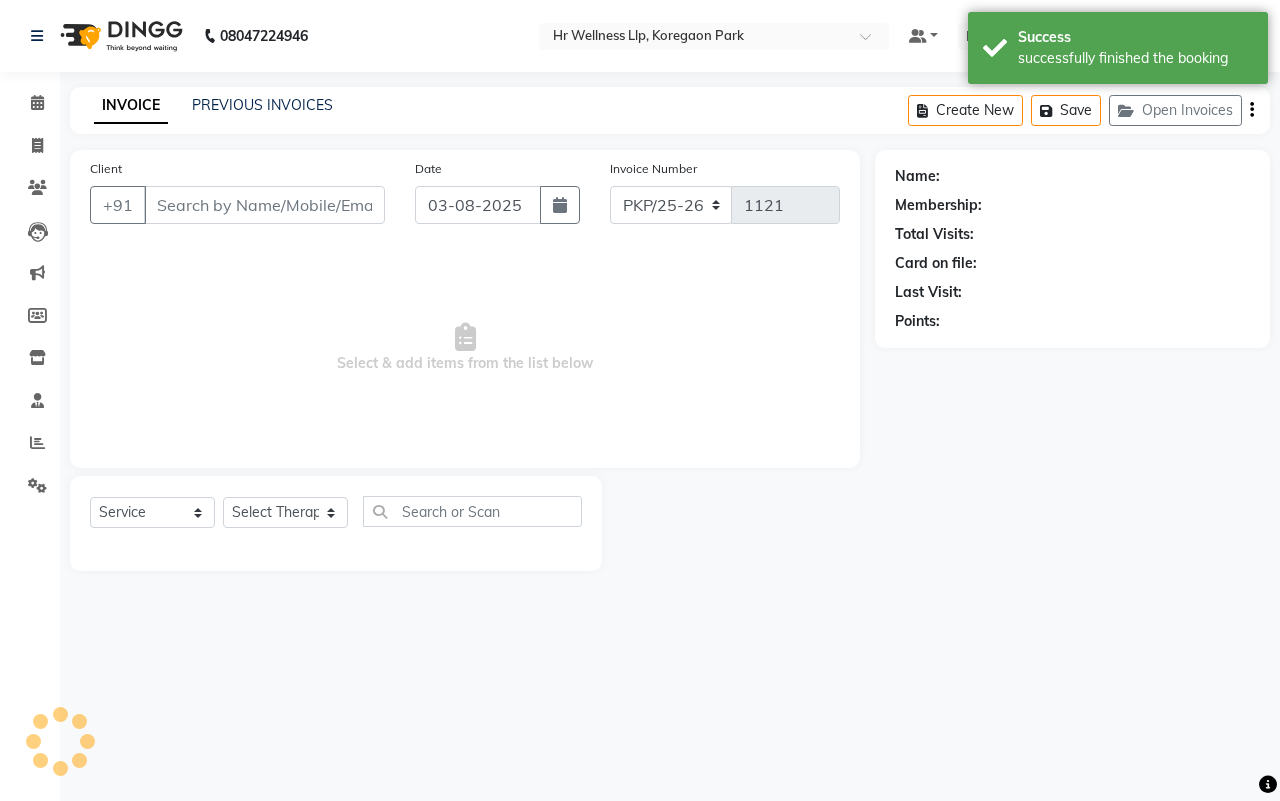 type on "[PHONE]" 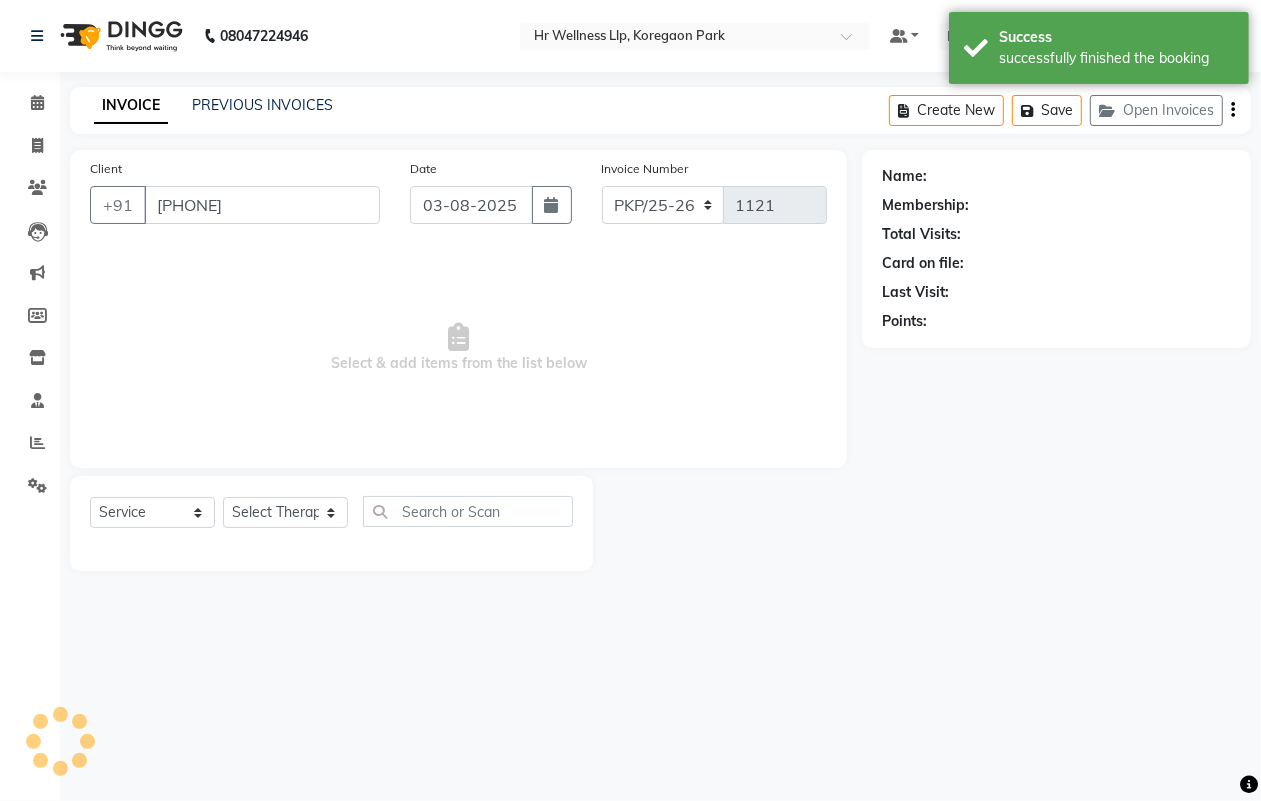 select on "86787" 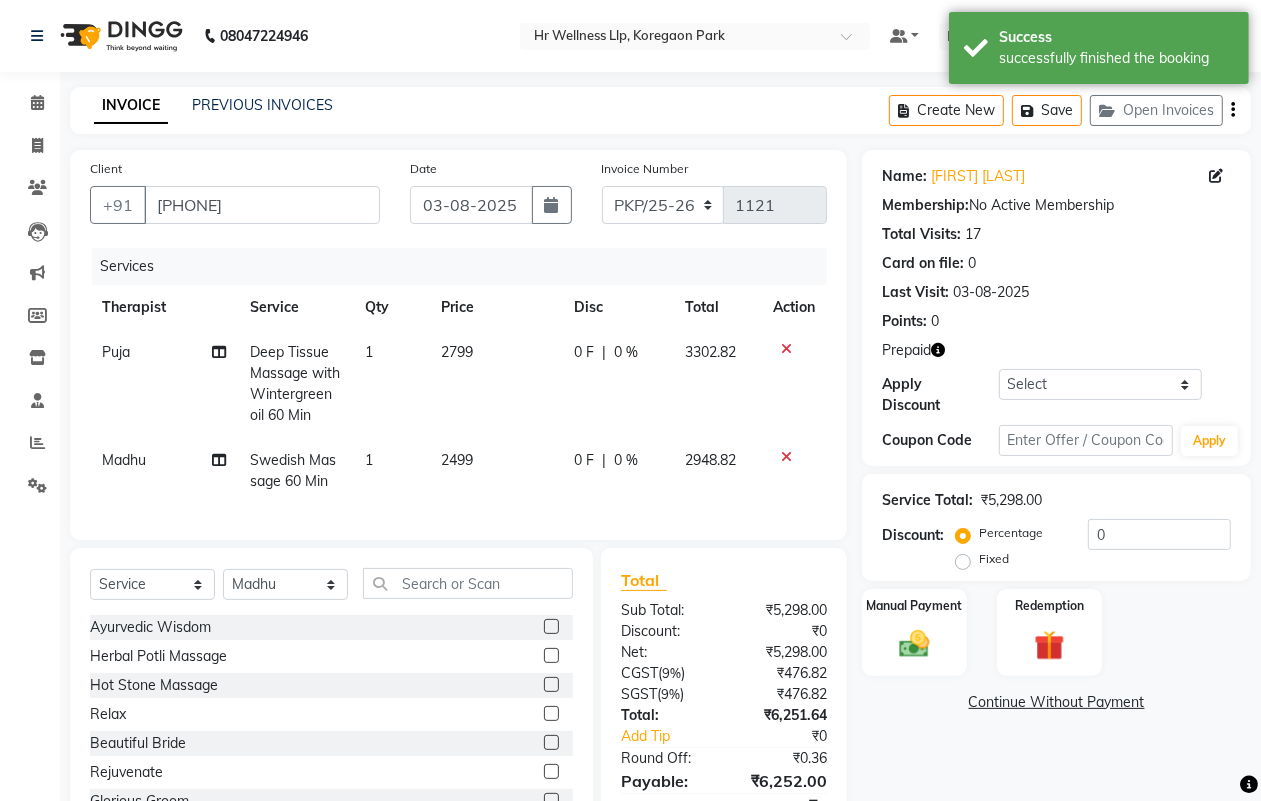 click on "Swedish Massage 60 Min" 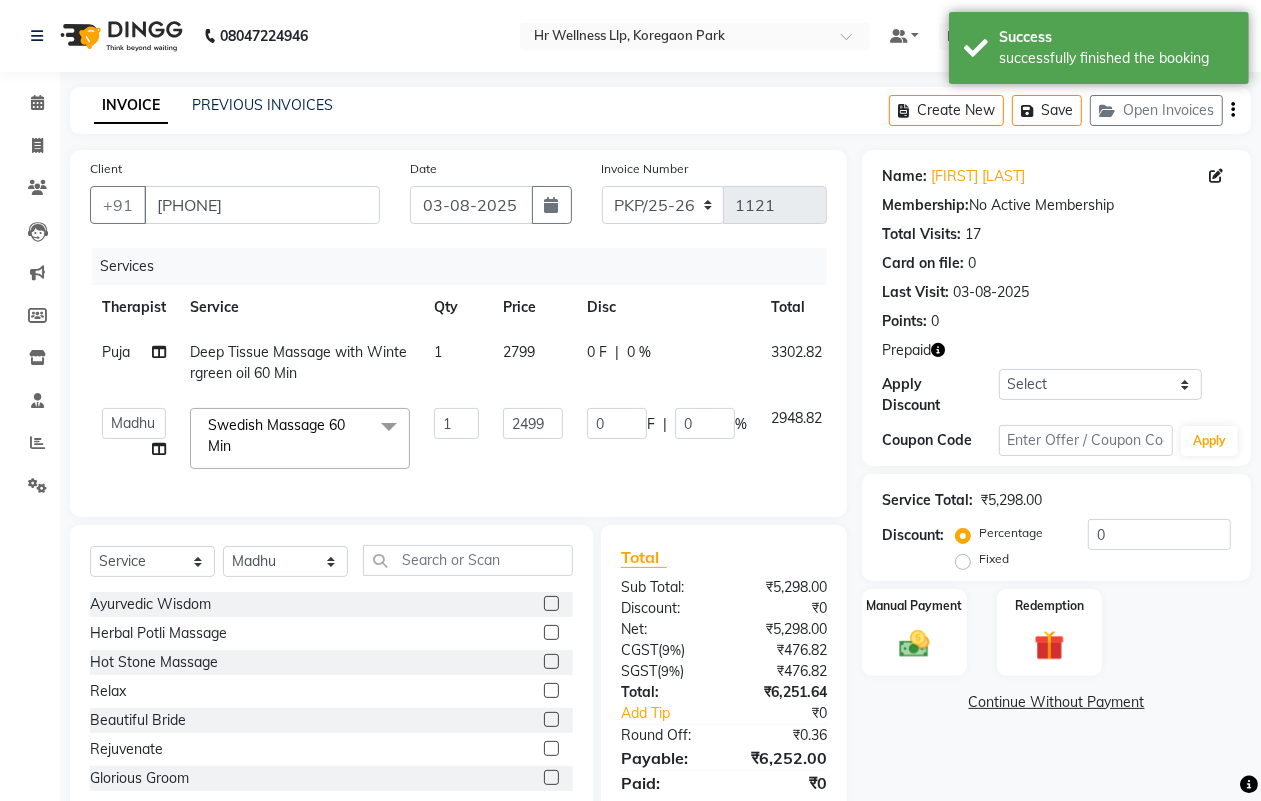 click on "Swedish Massage 60 Min  x" 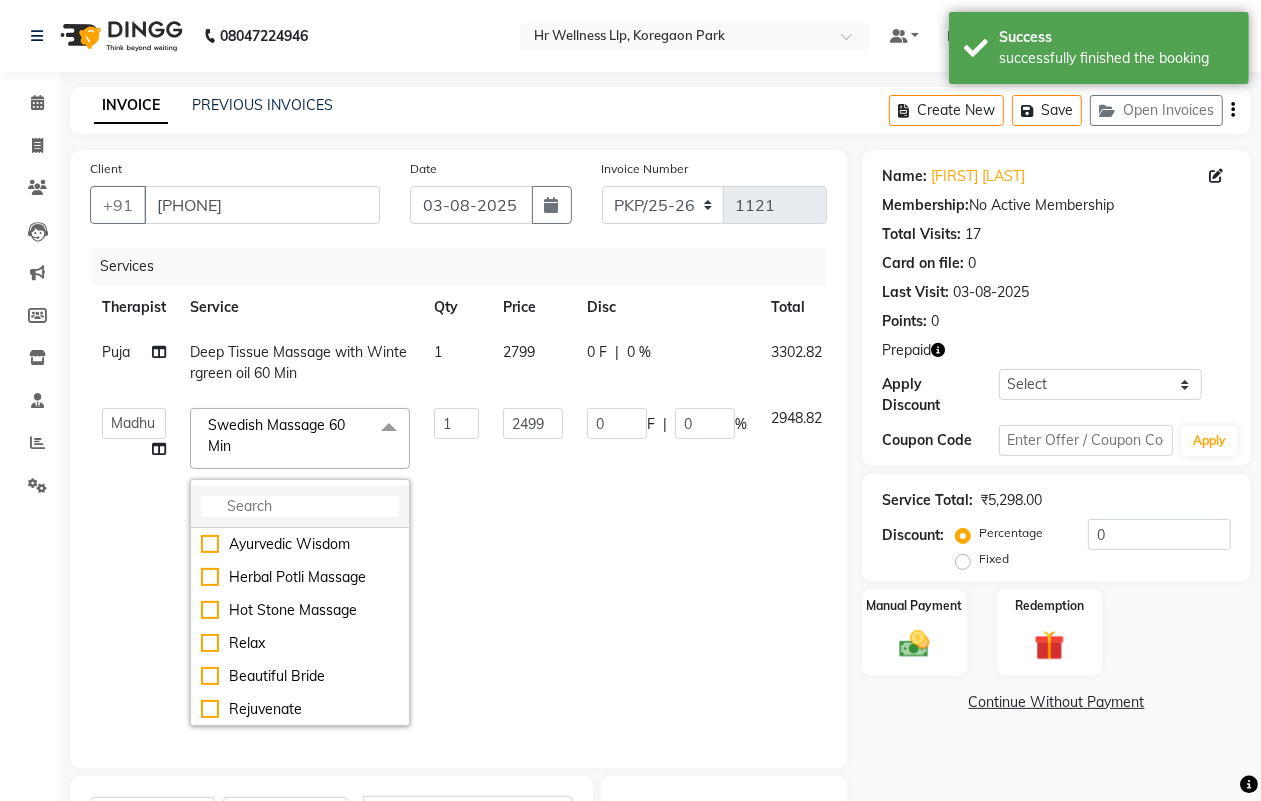 click 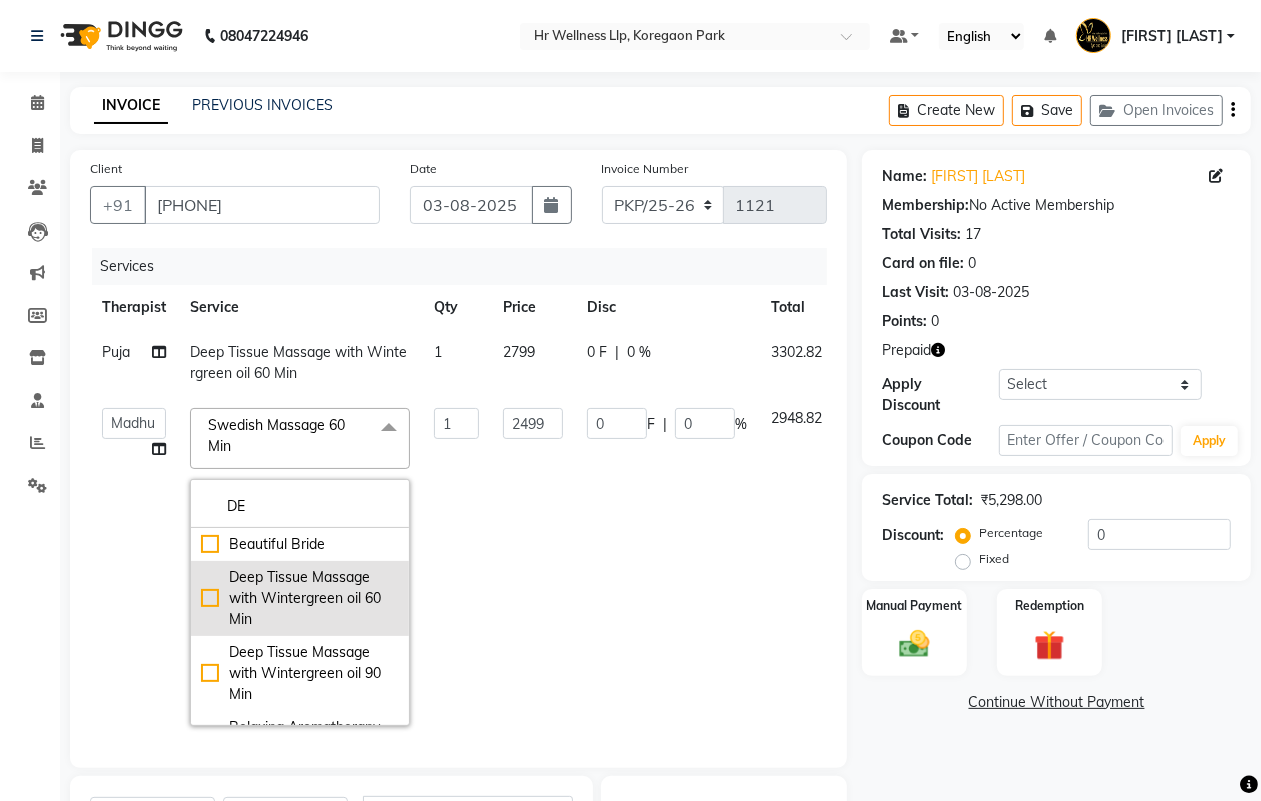 type on "DE" 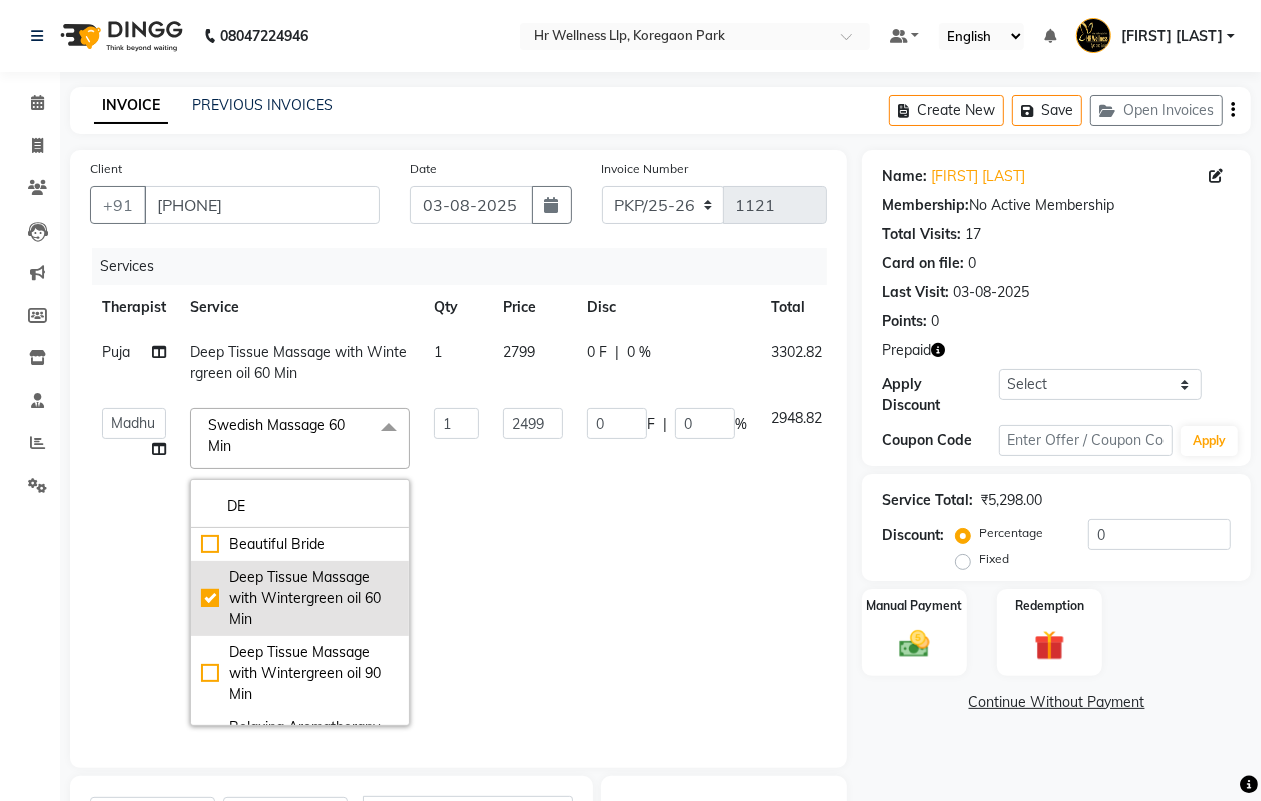 checkbox on "true" 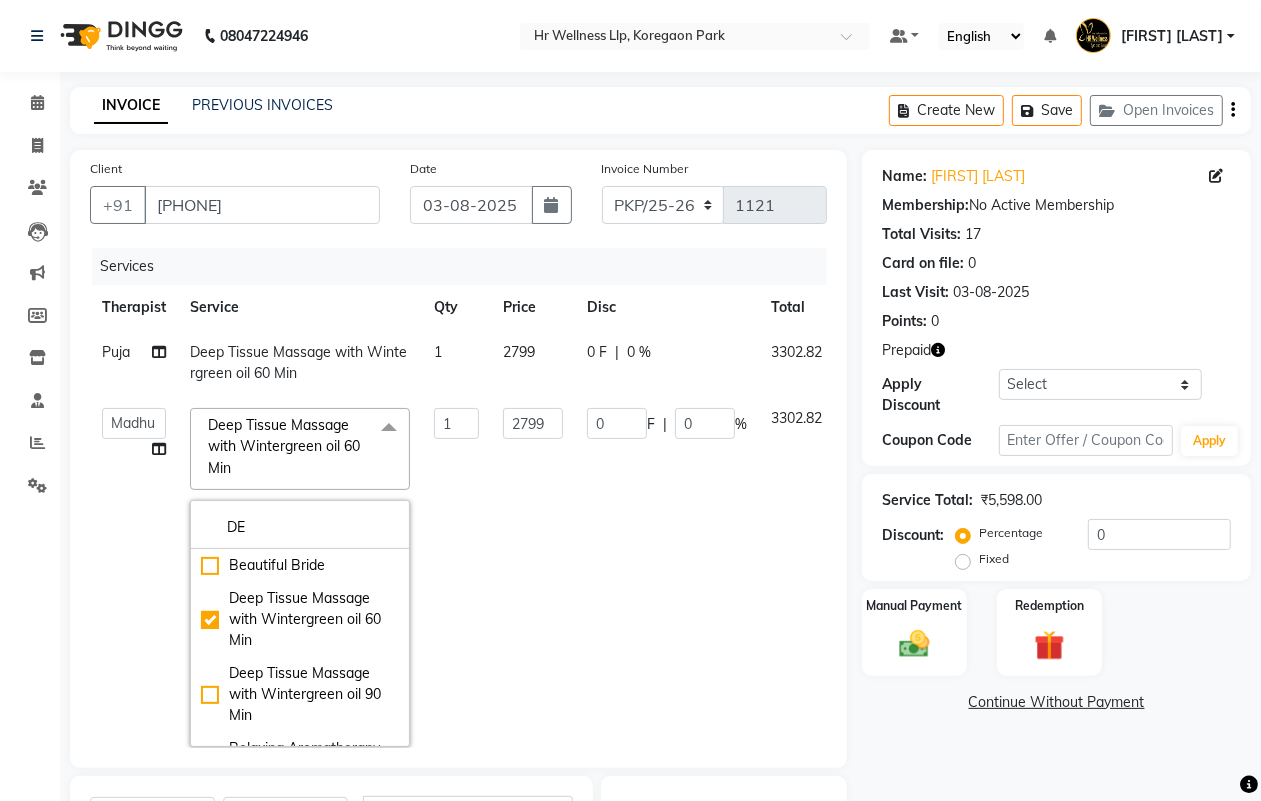 click on "0 F | 0 %" 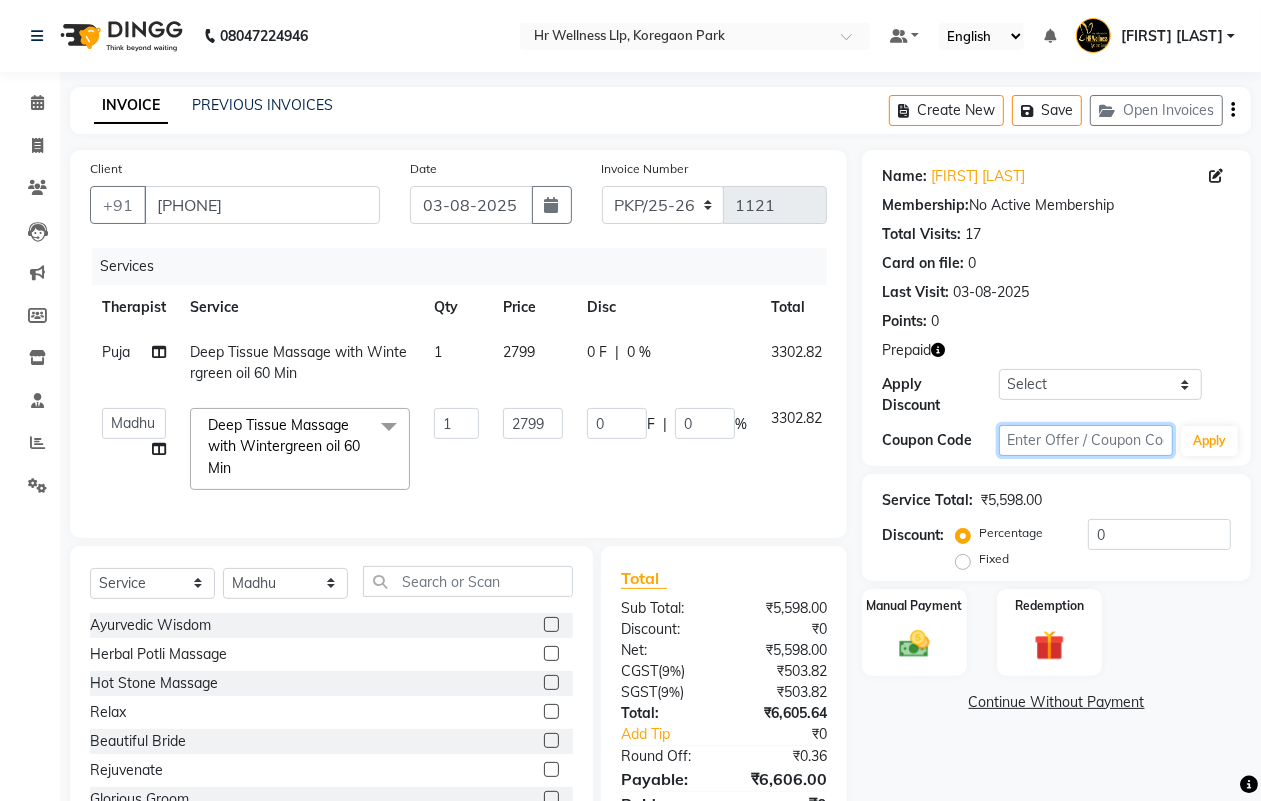 click 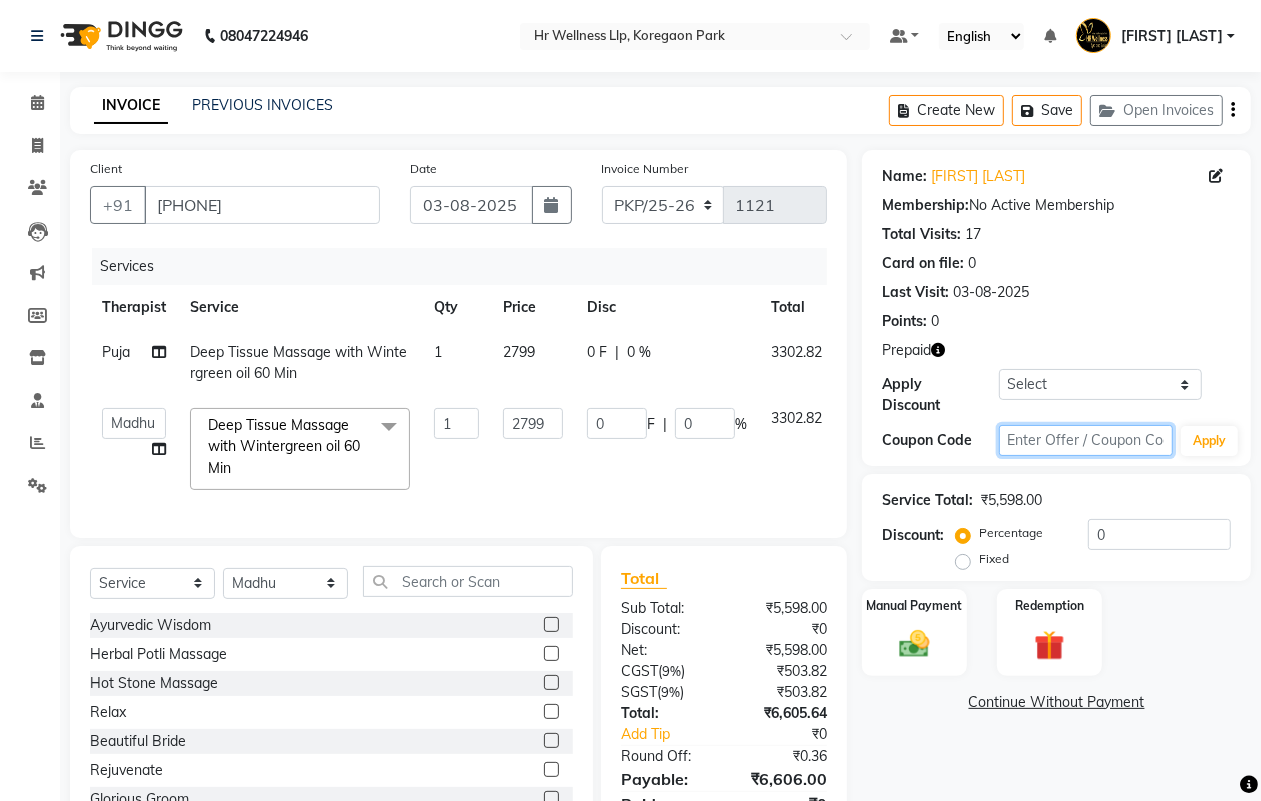 type on "d" 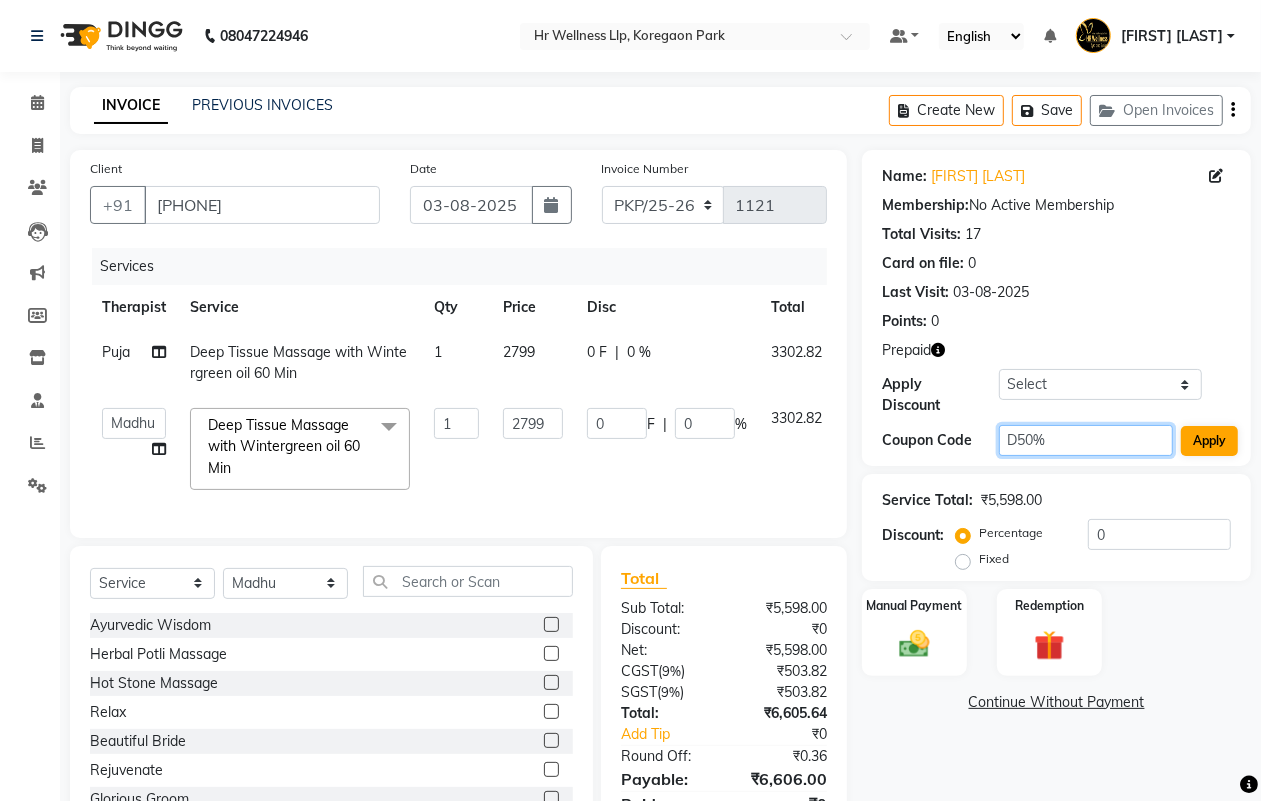 type on "D50%" 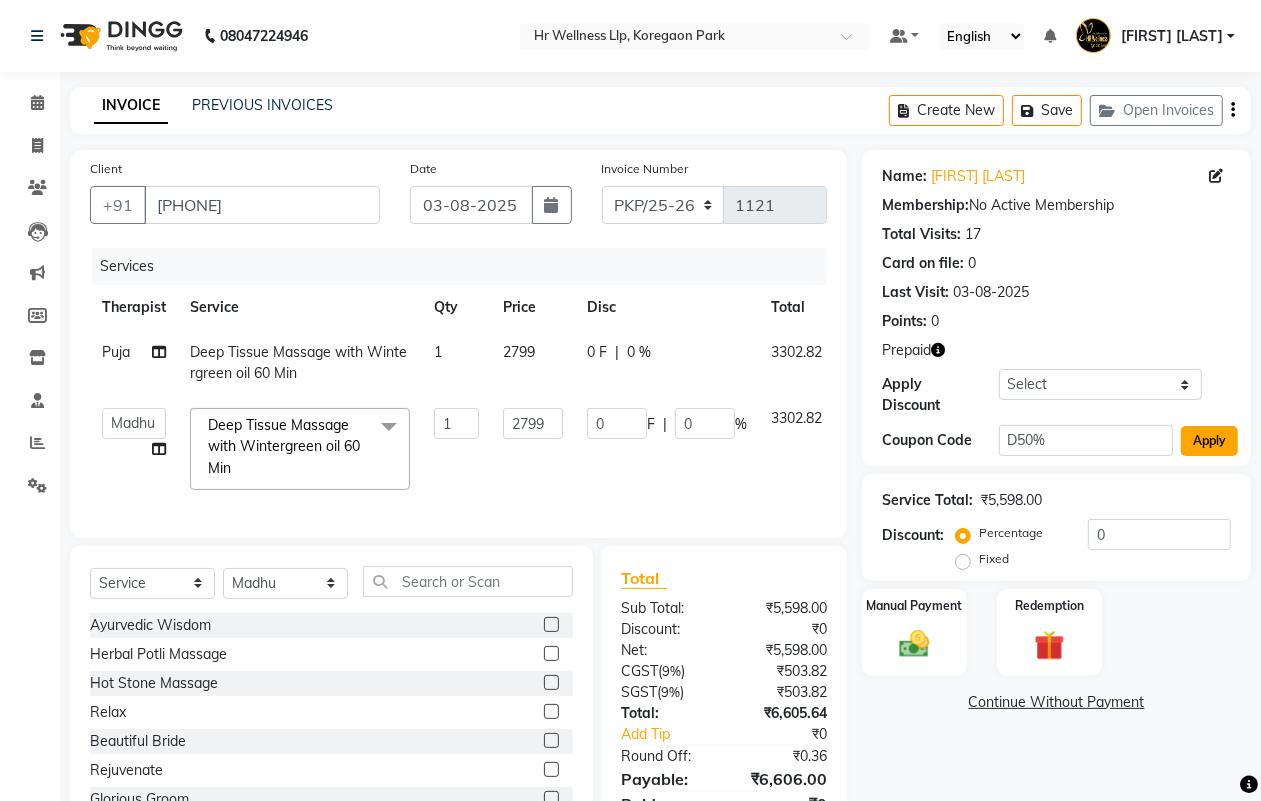 click on "Apply" 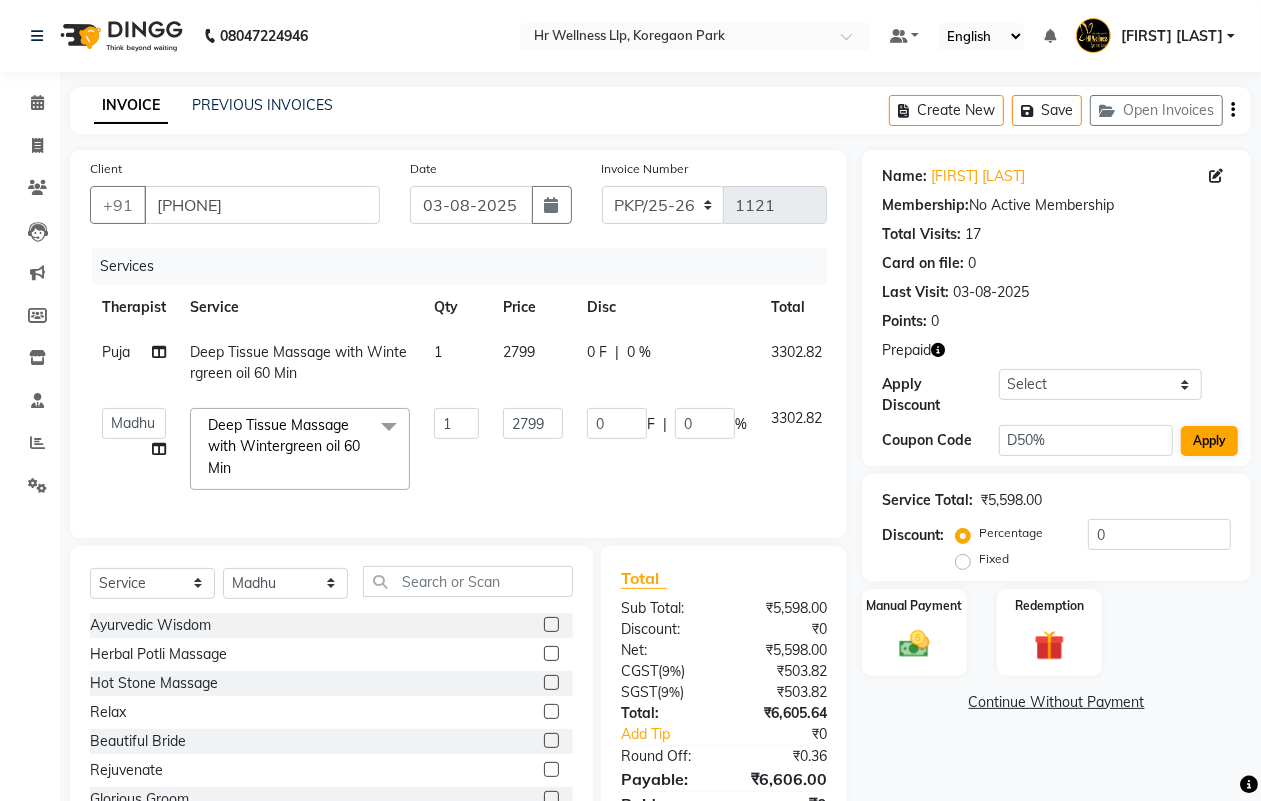 type on "50" 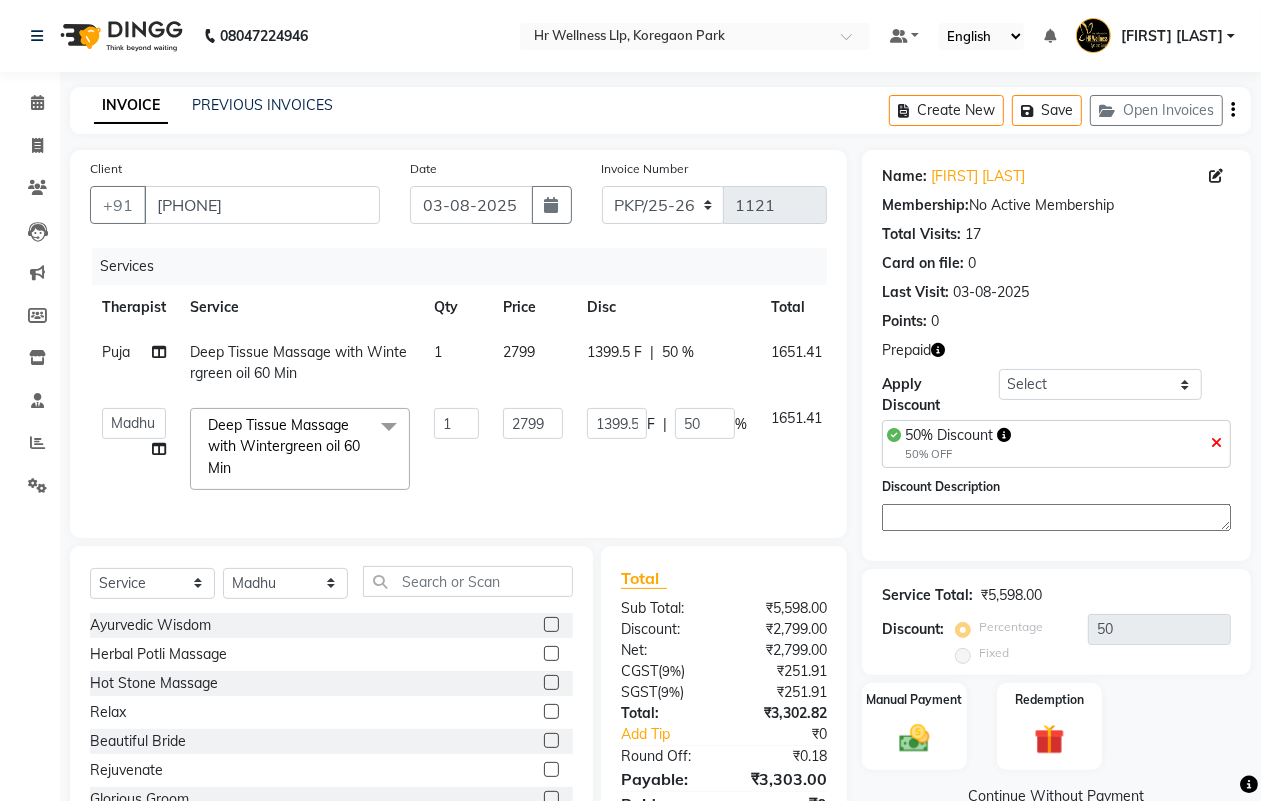 scroll, scrollTop: 108, scrollLeft: 0, axis: vertical 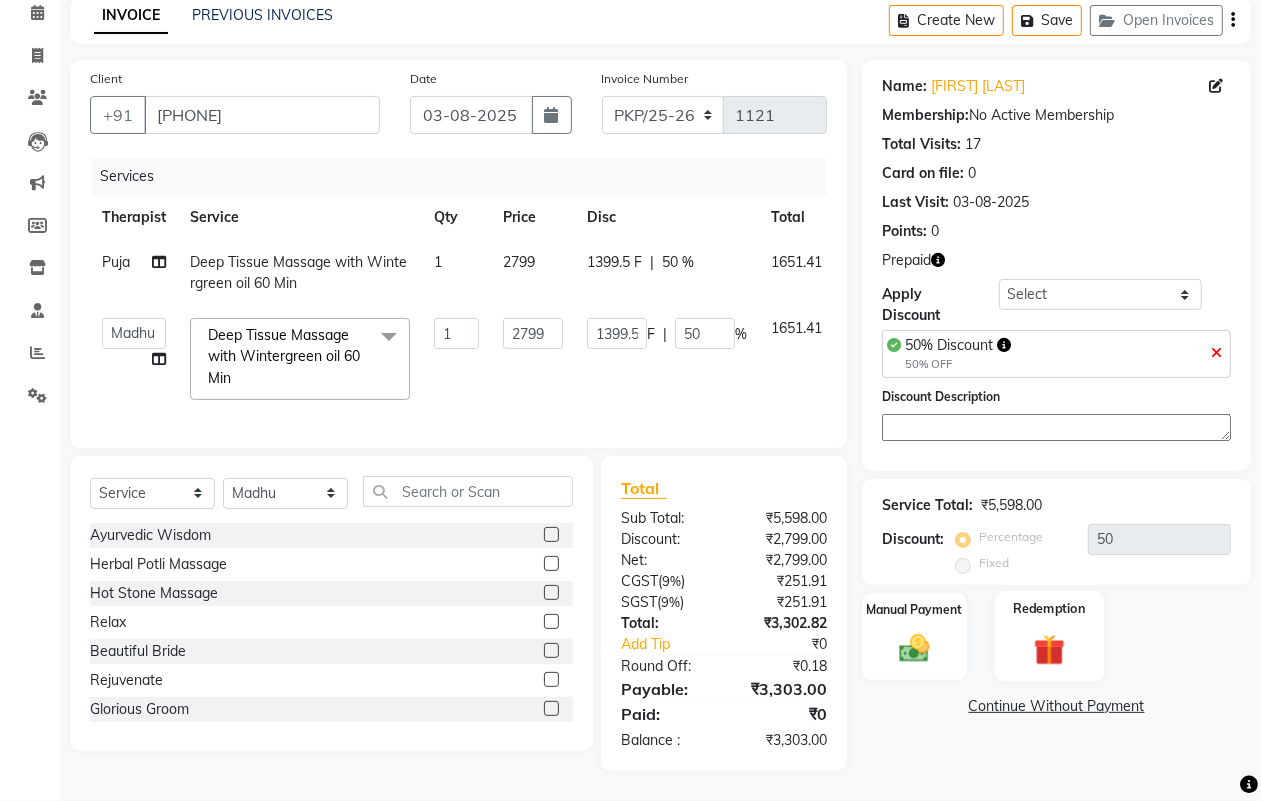 click 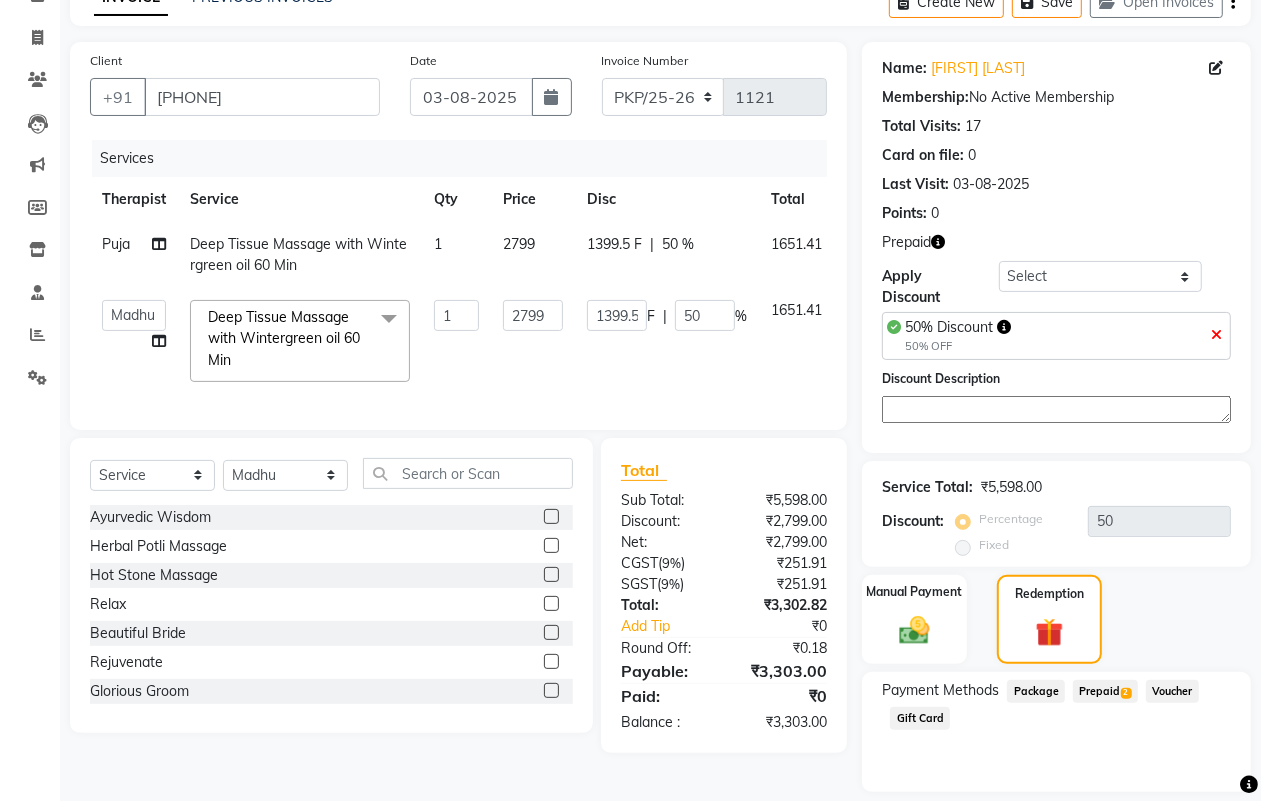 click on "Prepaid  2" 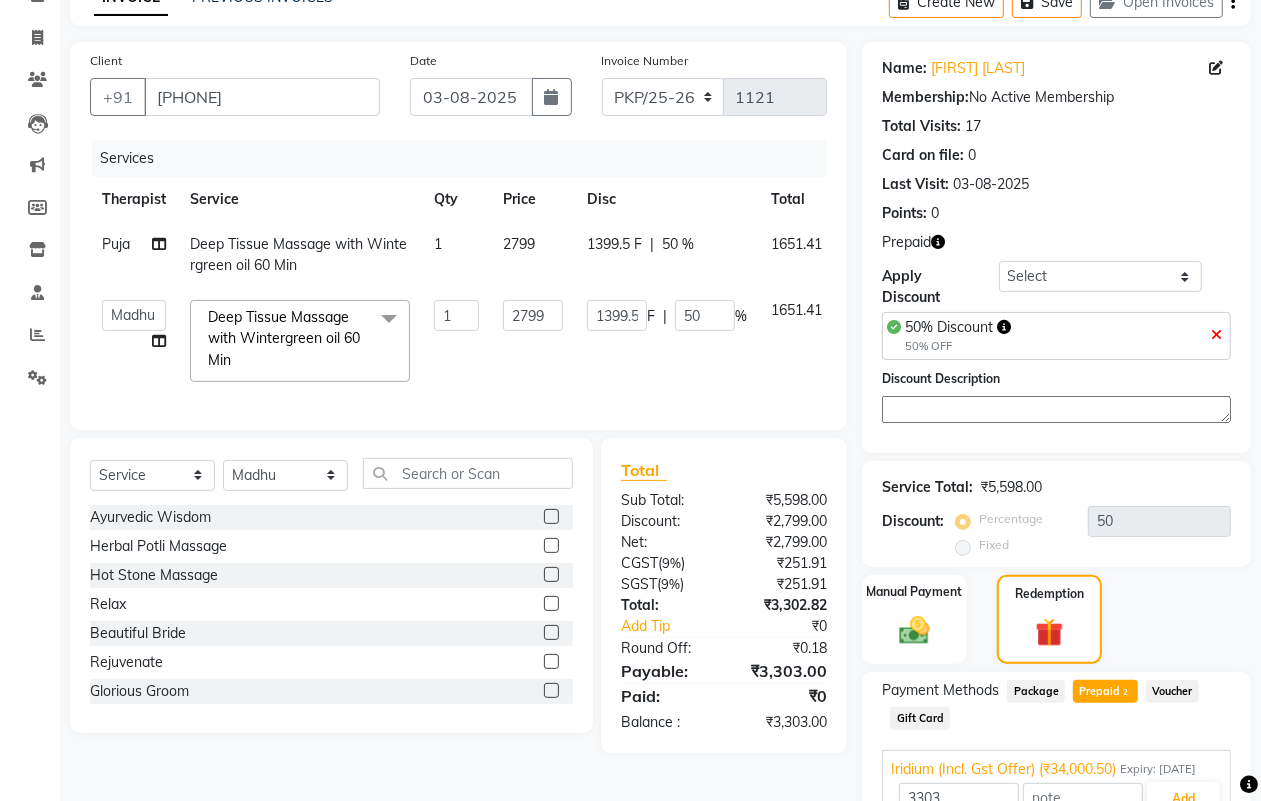scroll, scrollTop: 281, scrollLeft: 0, axis: vertical 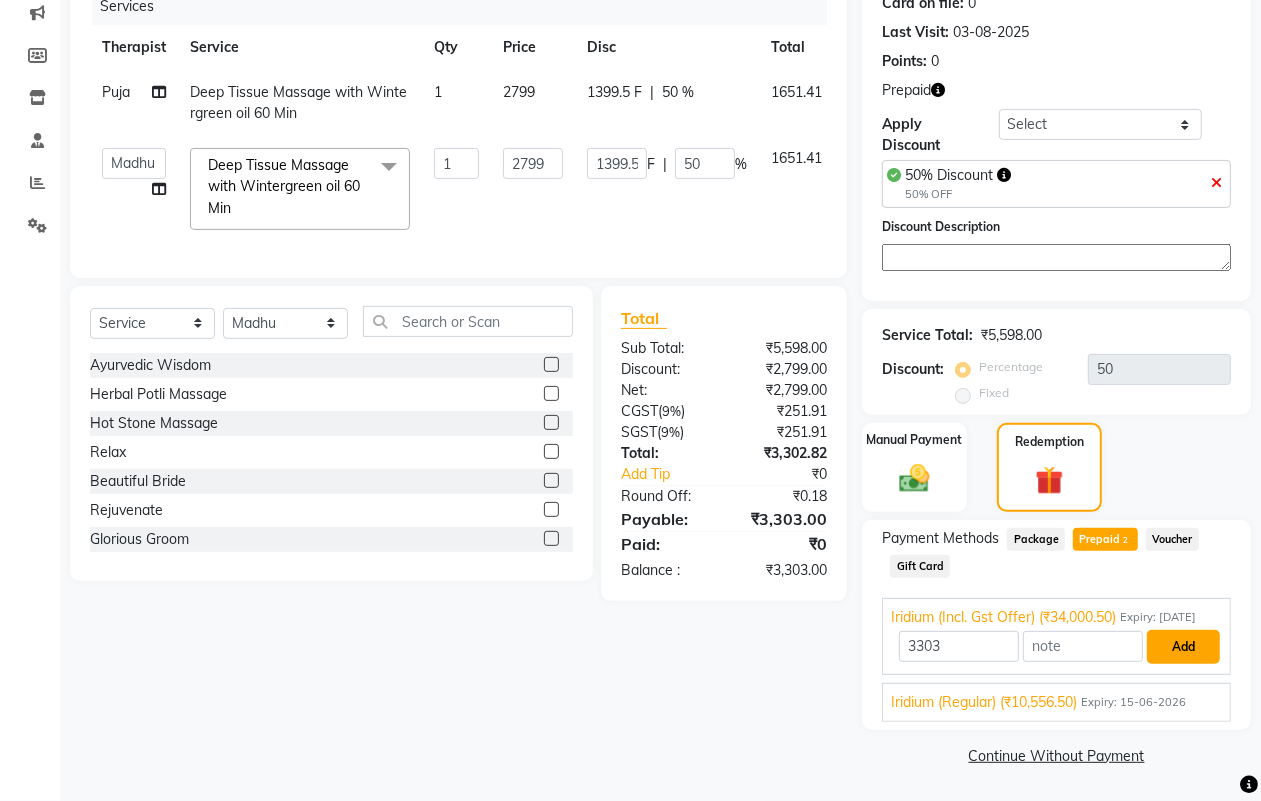 click on "Add" at bounding box center [1183, 647] 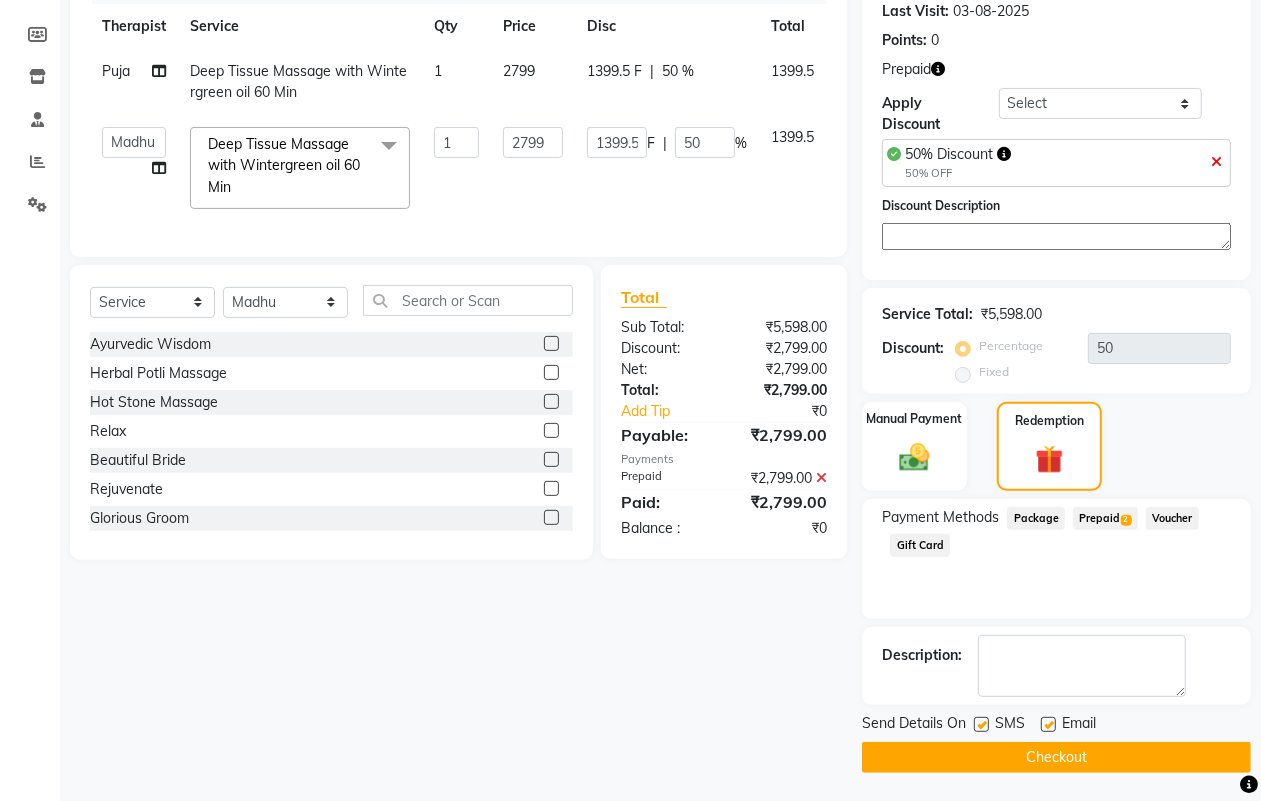 click on "Checkout" 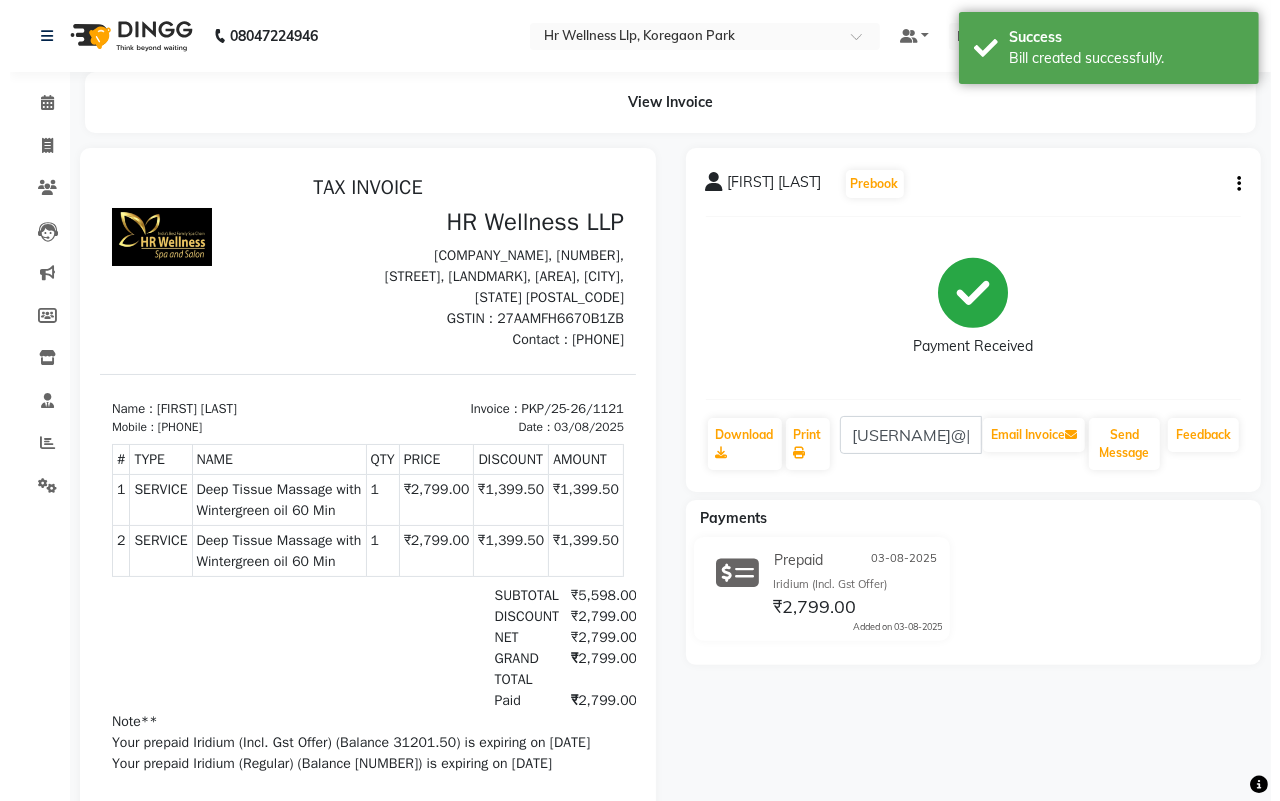scroll, scrollTop: 0, scrollLeft: 0, axis: both 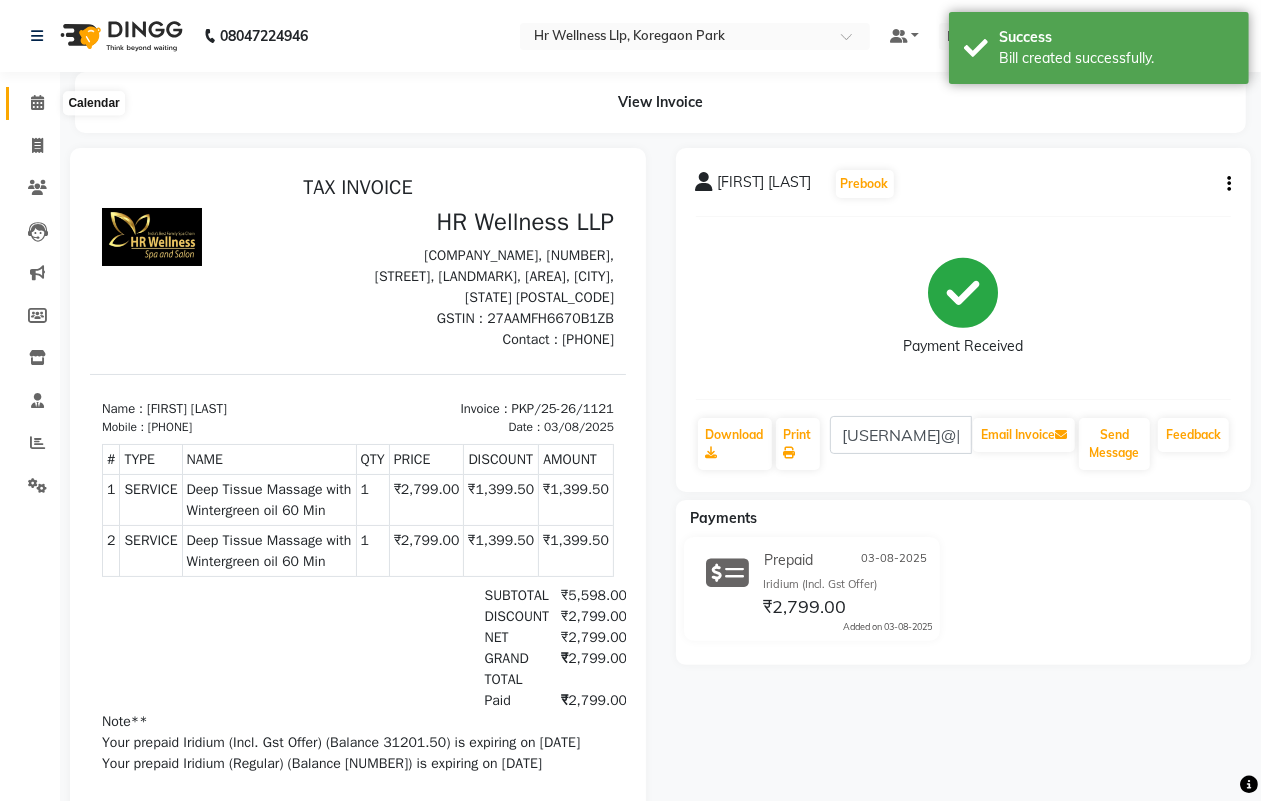 click 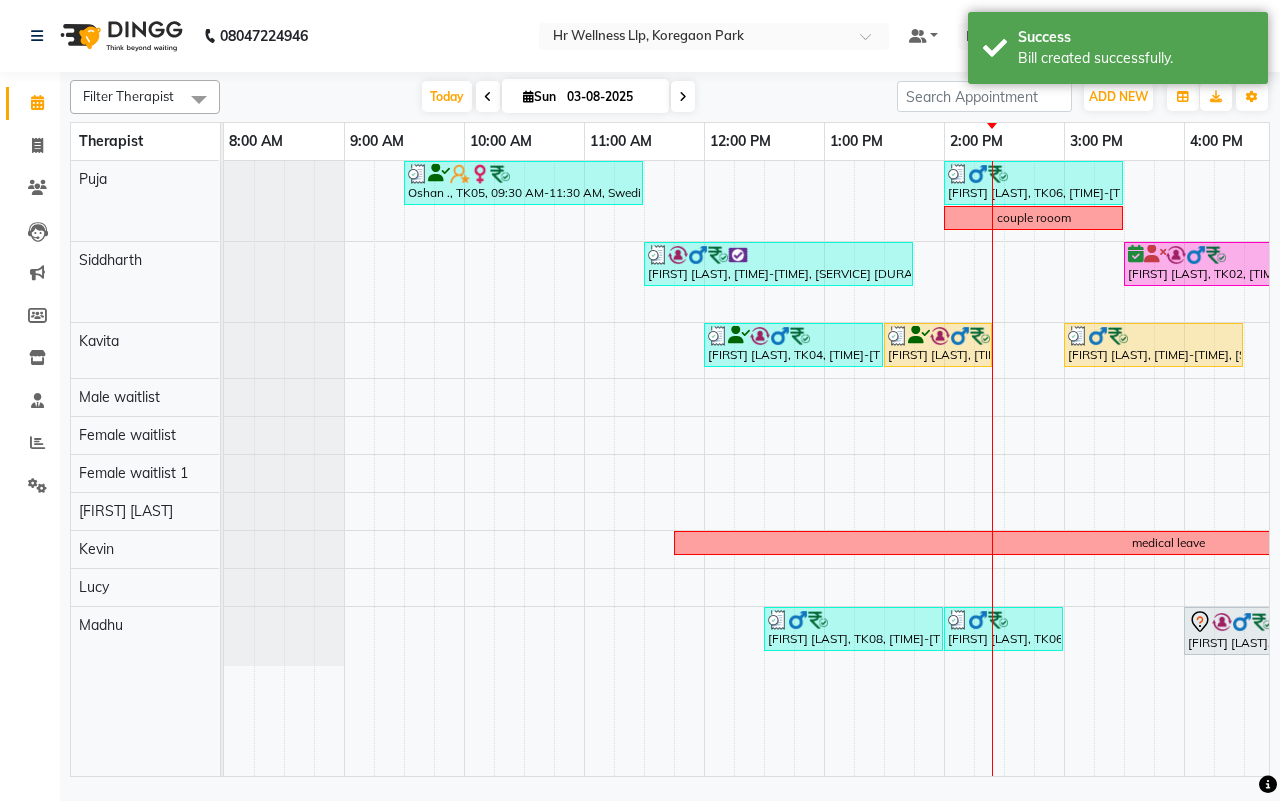 scroll, scrollTop: 0, scrollLeft: 470, axis: horizontal 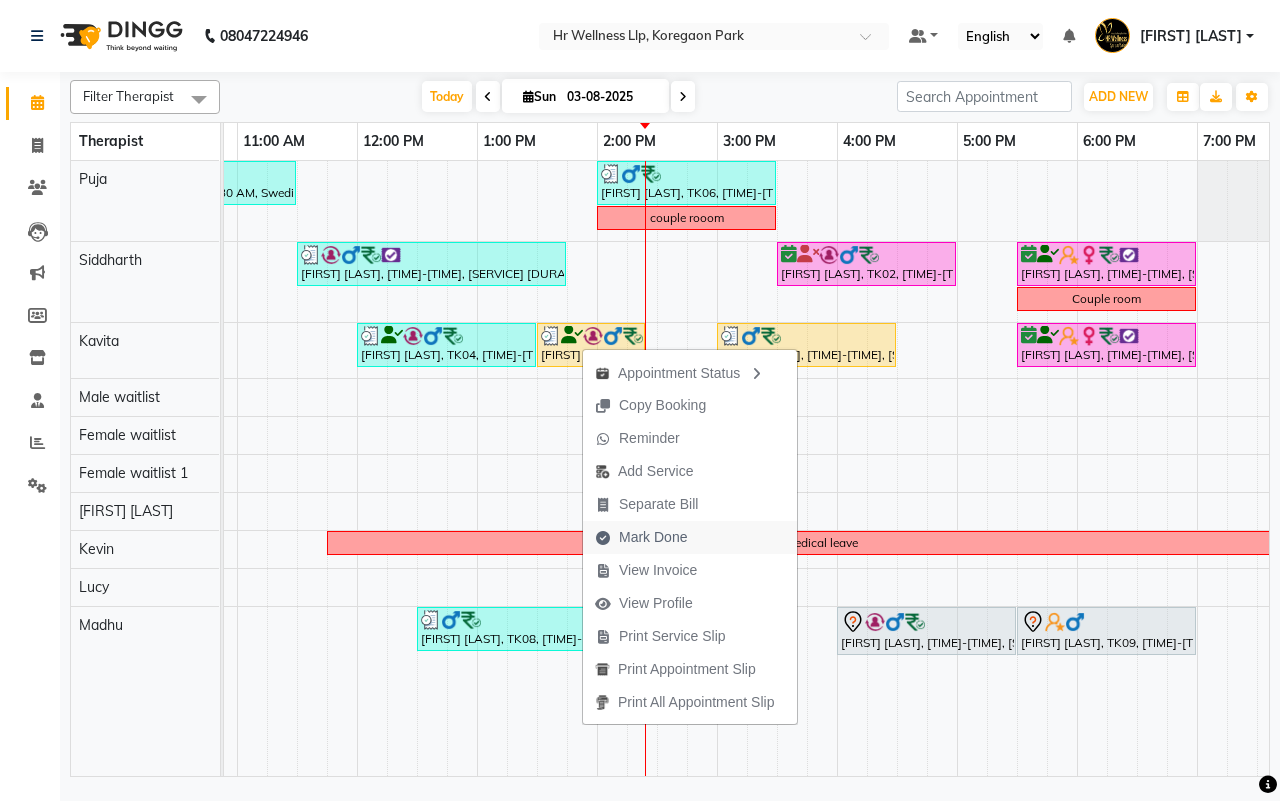 click on "Mark Done" at bounding box center (653, 537) 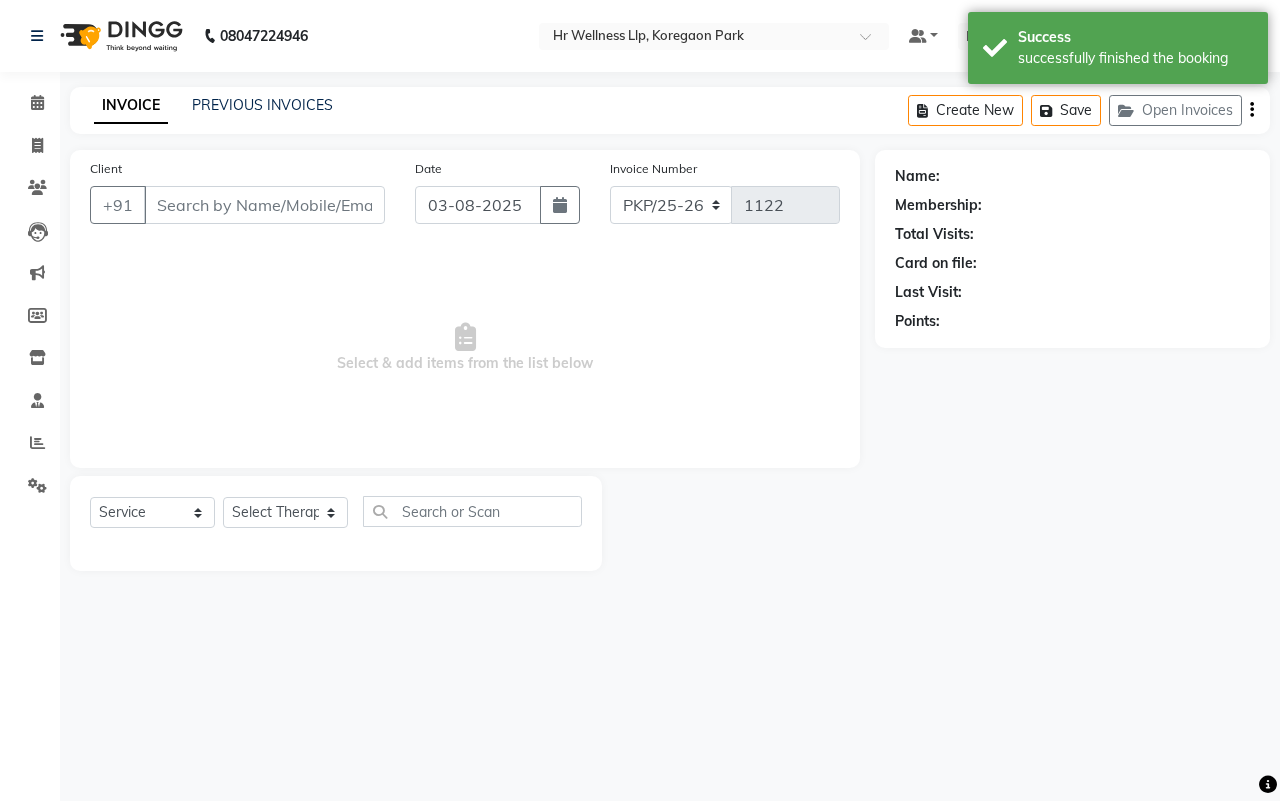 type on "[PHONE]" 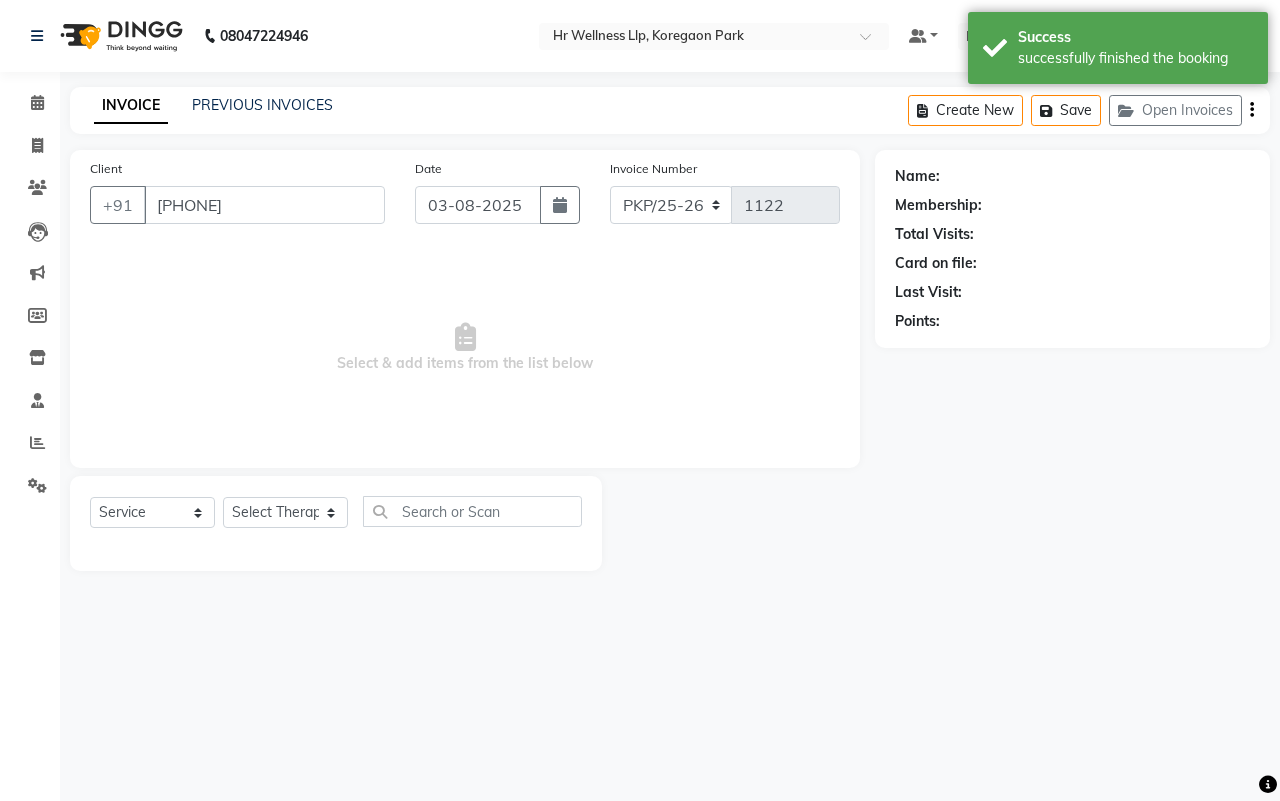select on "19506" 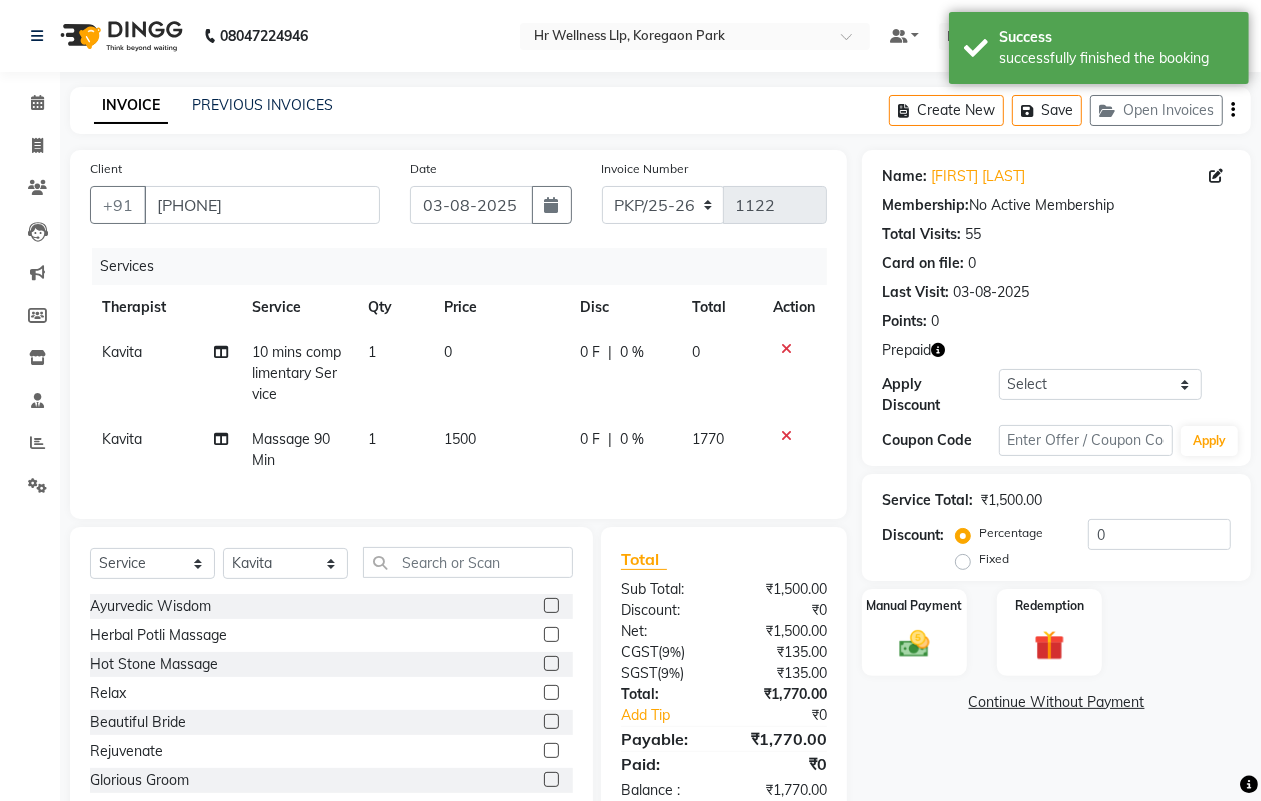 click 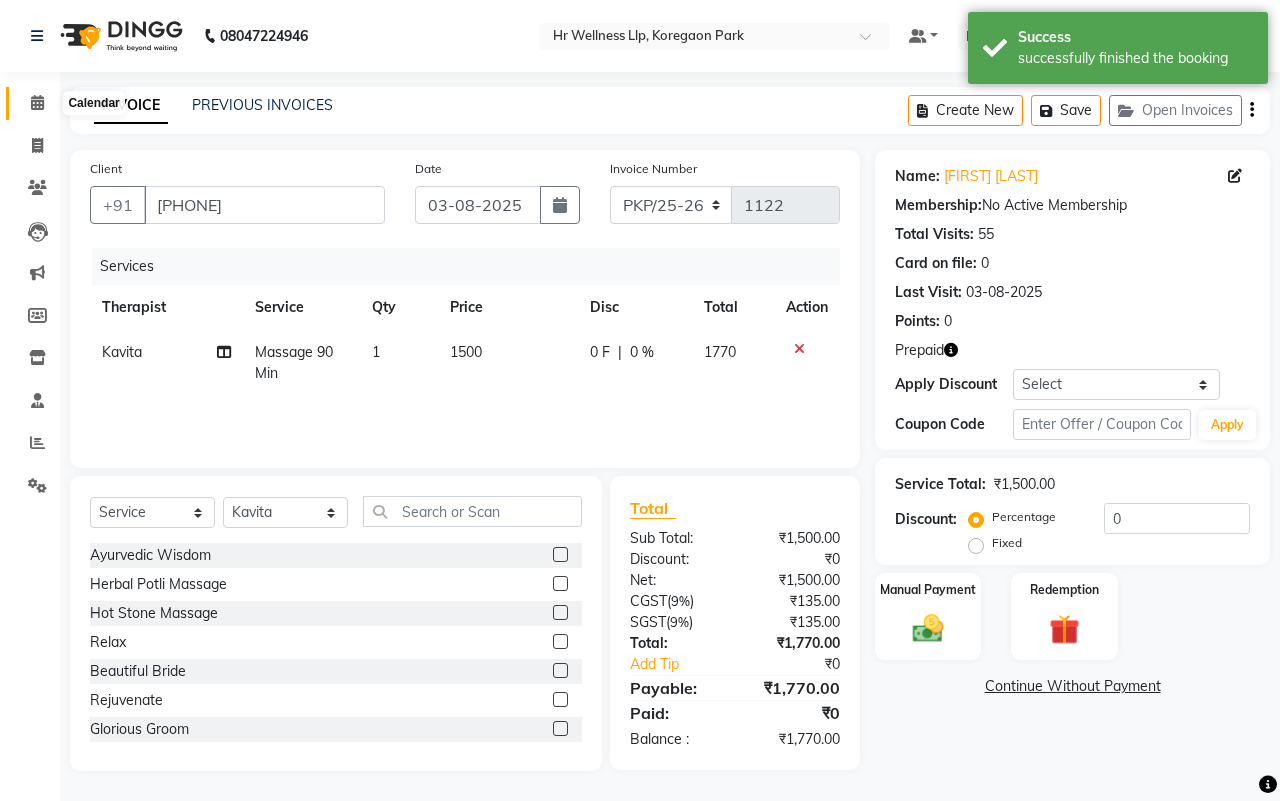 click 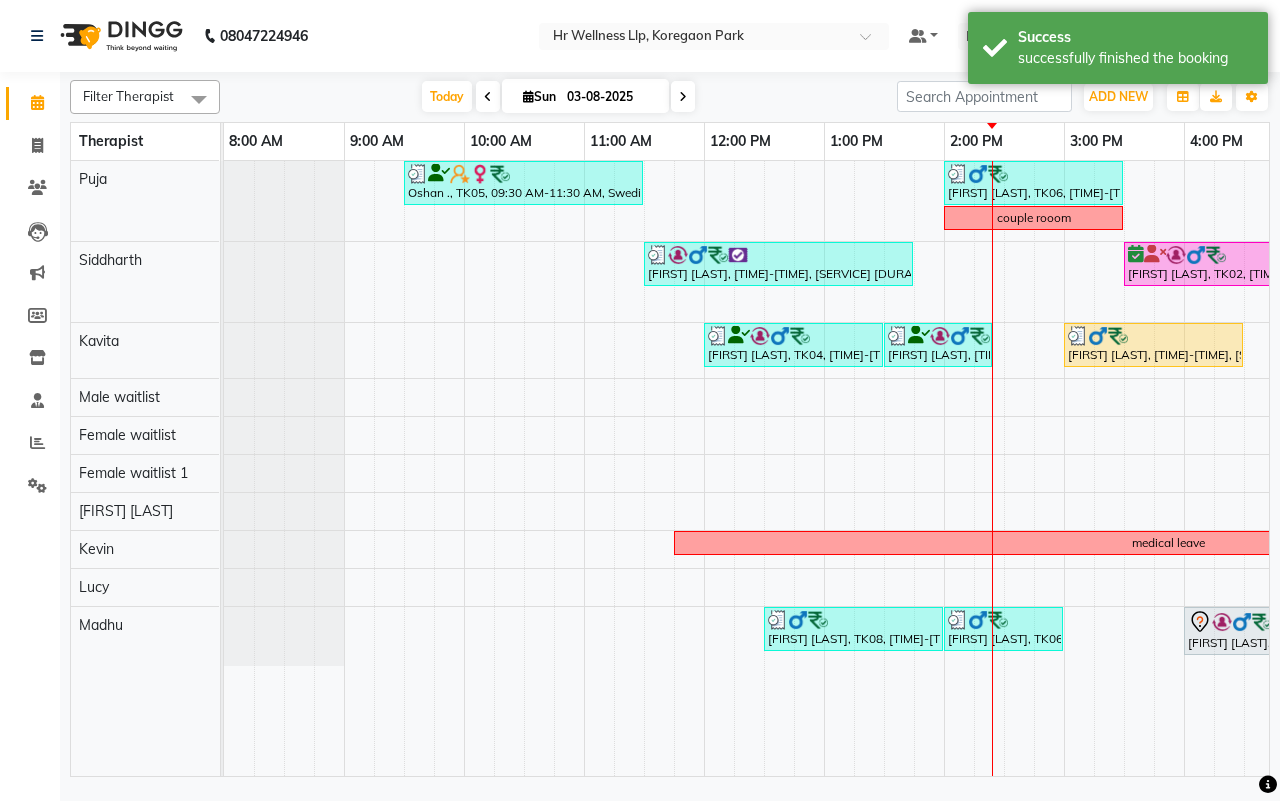 scroll, scrollTop: 0, scrollLeft: 145, axis: horizontal 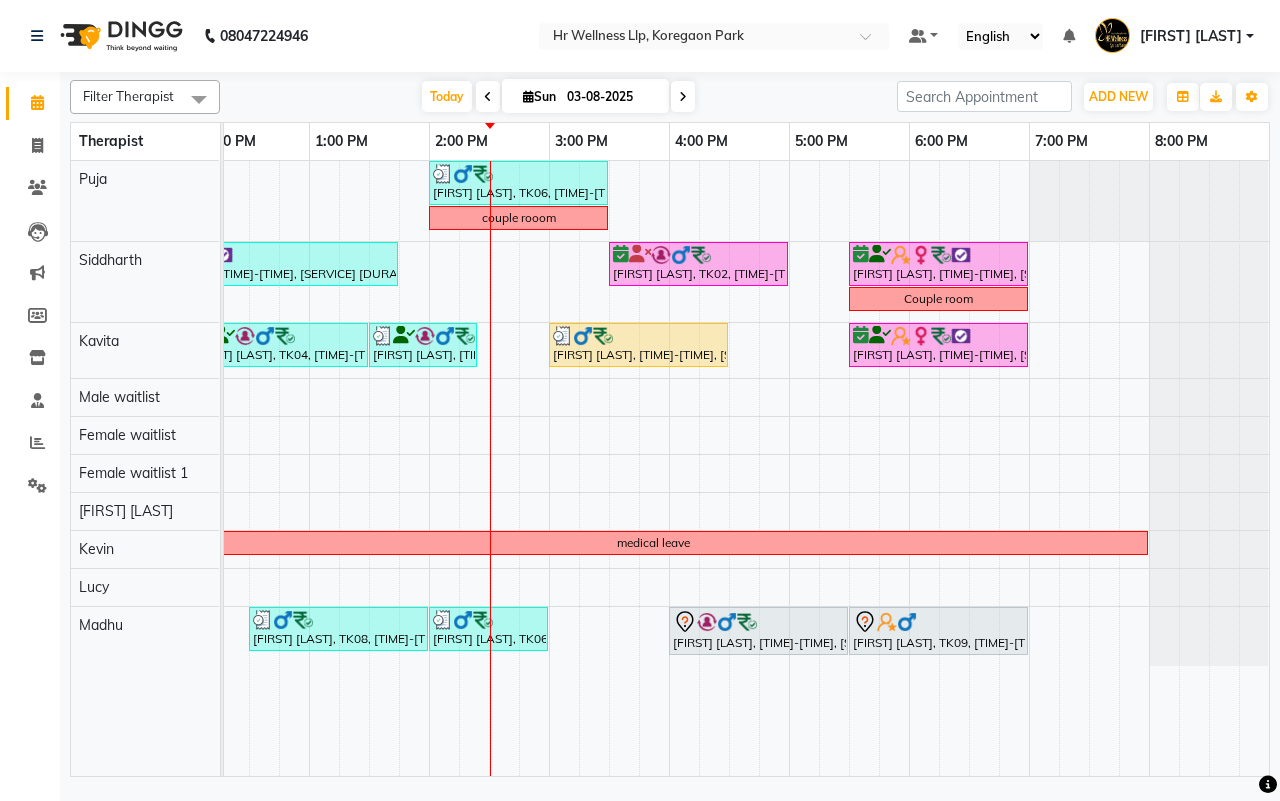 click on "[FIRST] [LAST], [TIME]-[TIME], [SERVICE]     [FIRST] [LAST], [TIME]-[TIME], [SERVICE]  [ROOM_TYPE]      [FIRST] [LAST], [TIME]-[TIME], [SERVICE]     [FIRST] [LAST], [TIME]-[TIME], [SERVICE]     [FIRST] [LAST], [TIME]-[TIME], [SERVICE]  [ROOM_TYPE]      [FIRST] [LAST], [TIME]-[TIME], [SERVICE]     [FIRST] [LAST], [TIME]-[TIME], [SERVICE]     [FIRST] [LAST], [TIME]-[TIME], [SERVICE]  [MEDICAL_LEAVE]      [FIRST] [LAST], [TIME]-[TIME], [SERVICE]     [FIRST] [LAST], [TIME]-[TIME], [SERVICE]             [FIRST] [LAST], [TIME]-[TIME], [SERVICE]" at bounding box center (489, 468) 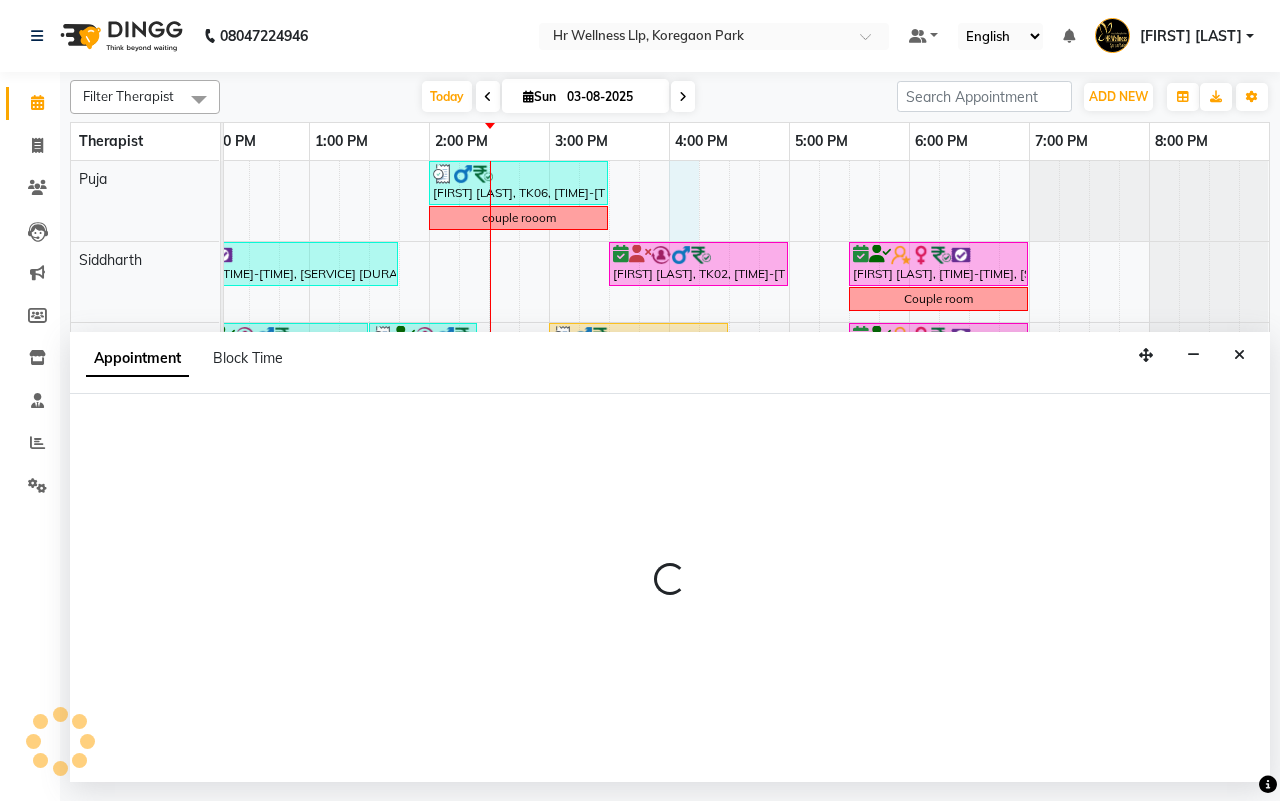 select on "16488" 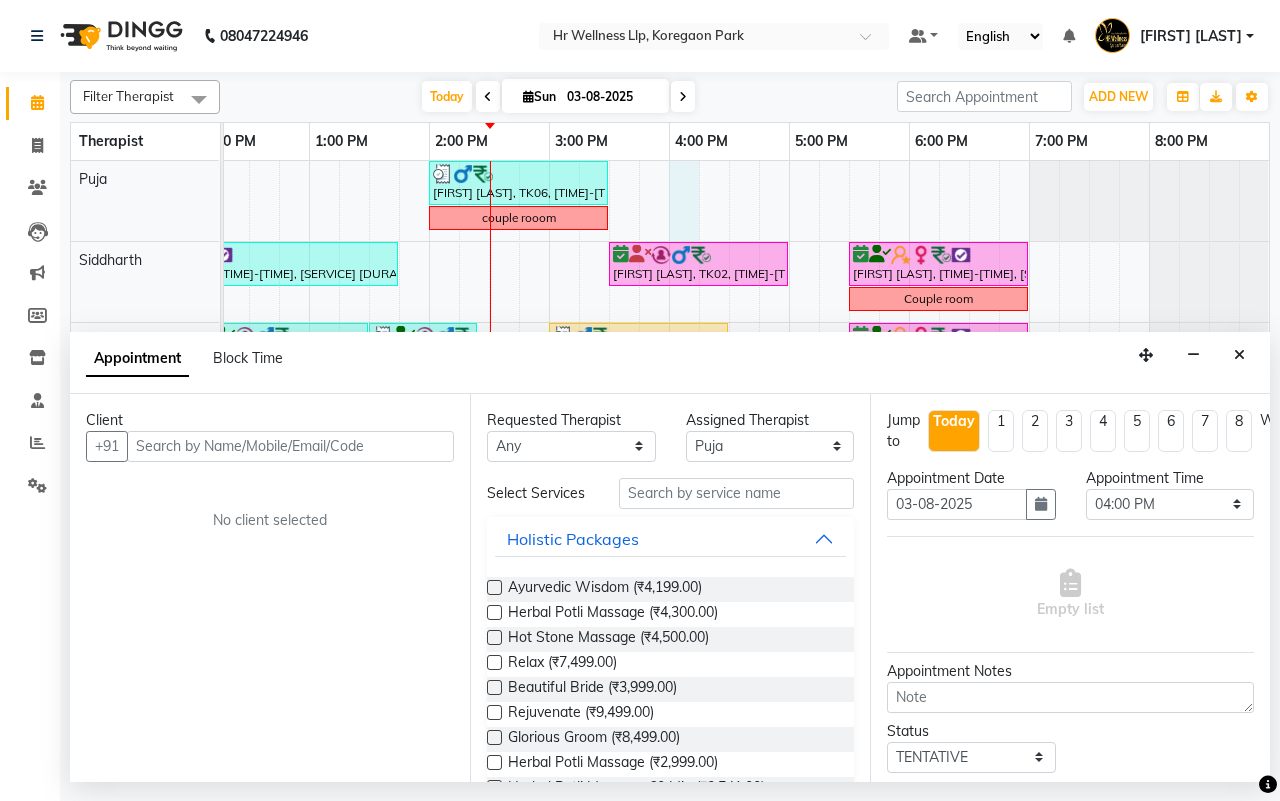 click at bounding box center [290, 446] 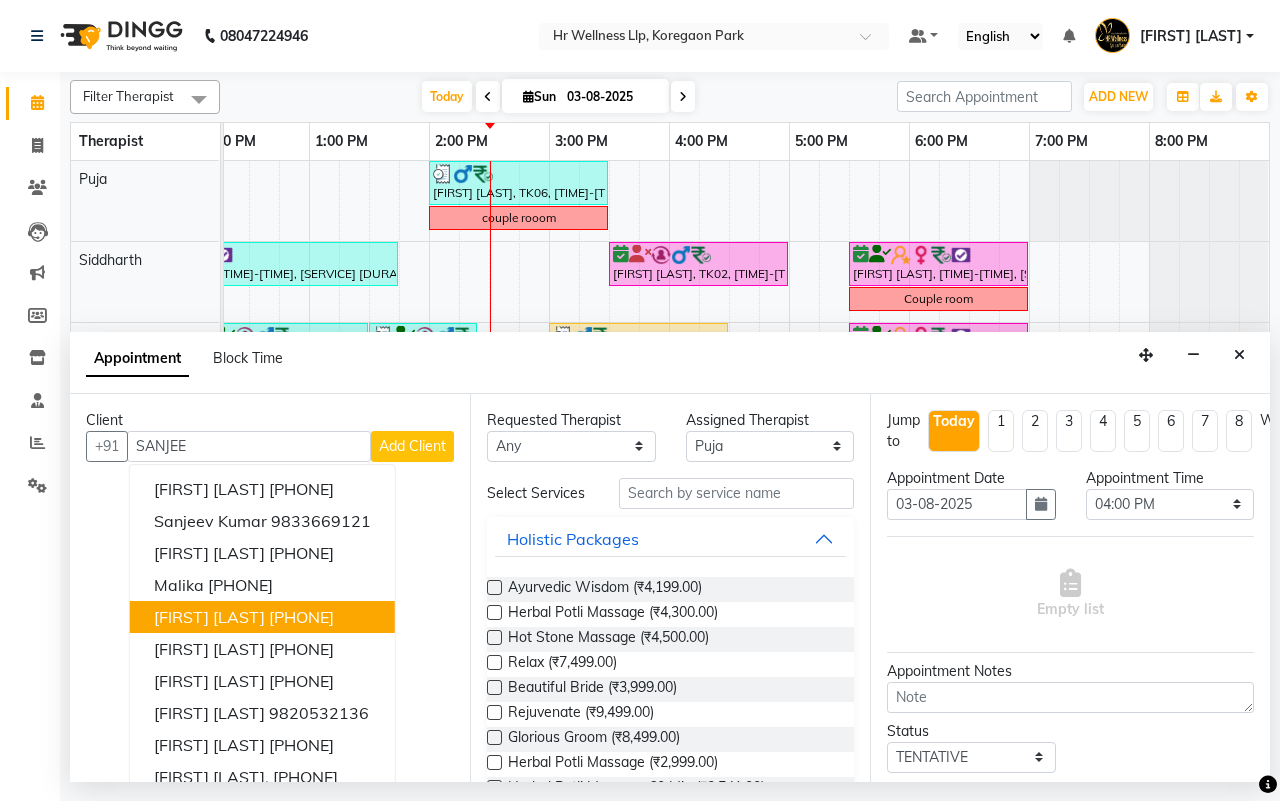 scroll, scrollTop: 20, scrollLeft: 0, axis: vertical 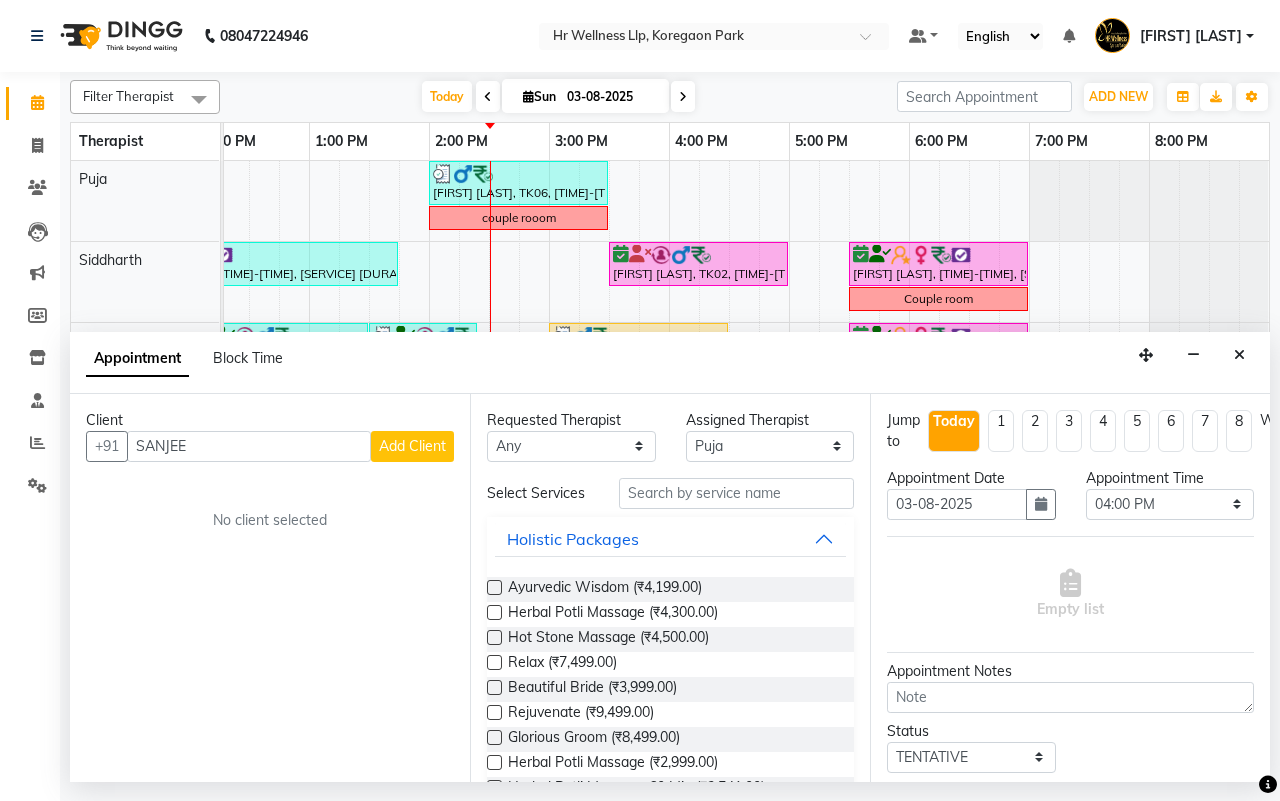 click on "SANJEE" at bounding box center [249, 446] 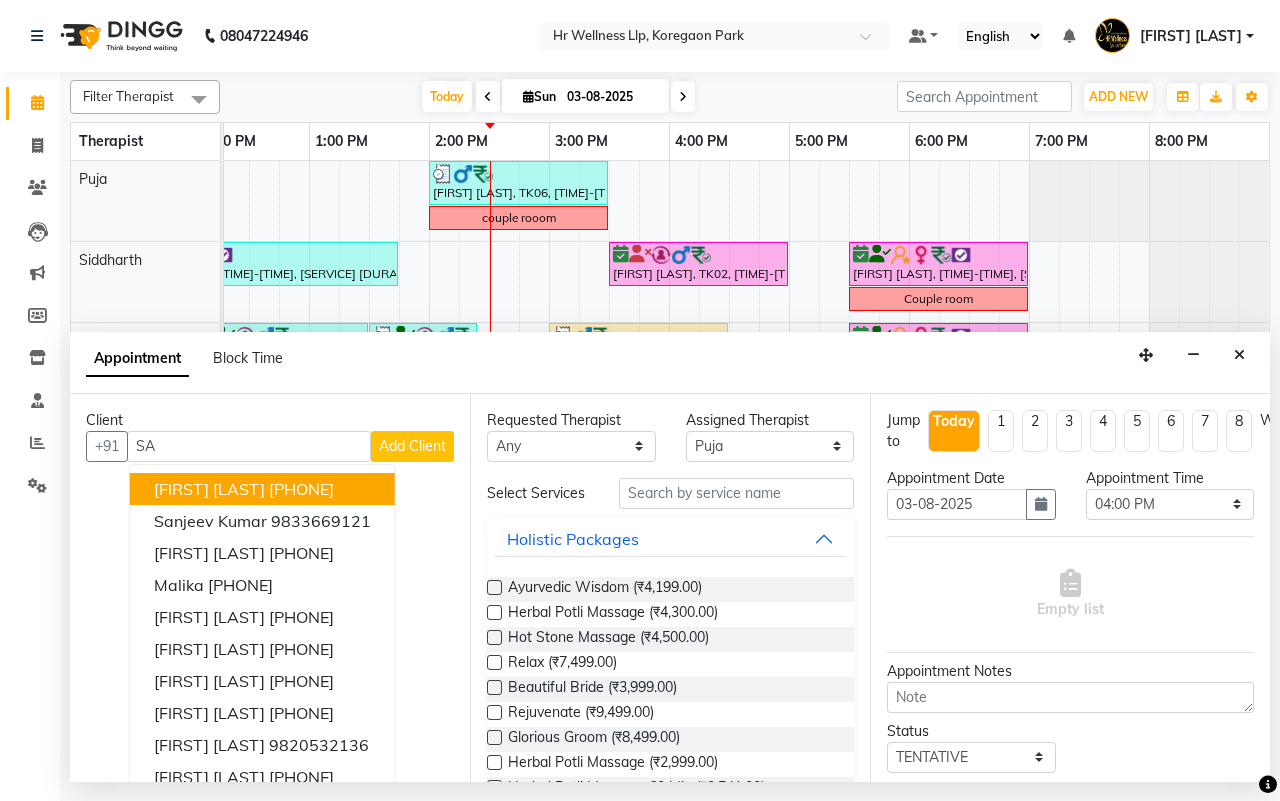 type on "S" 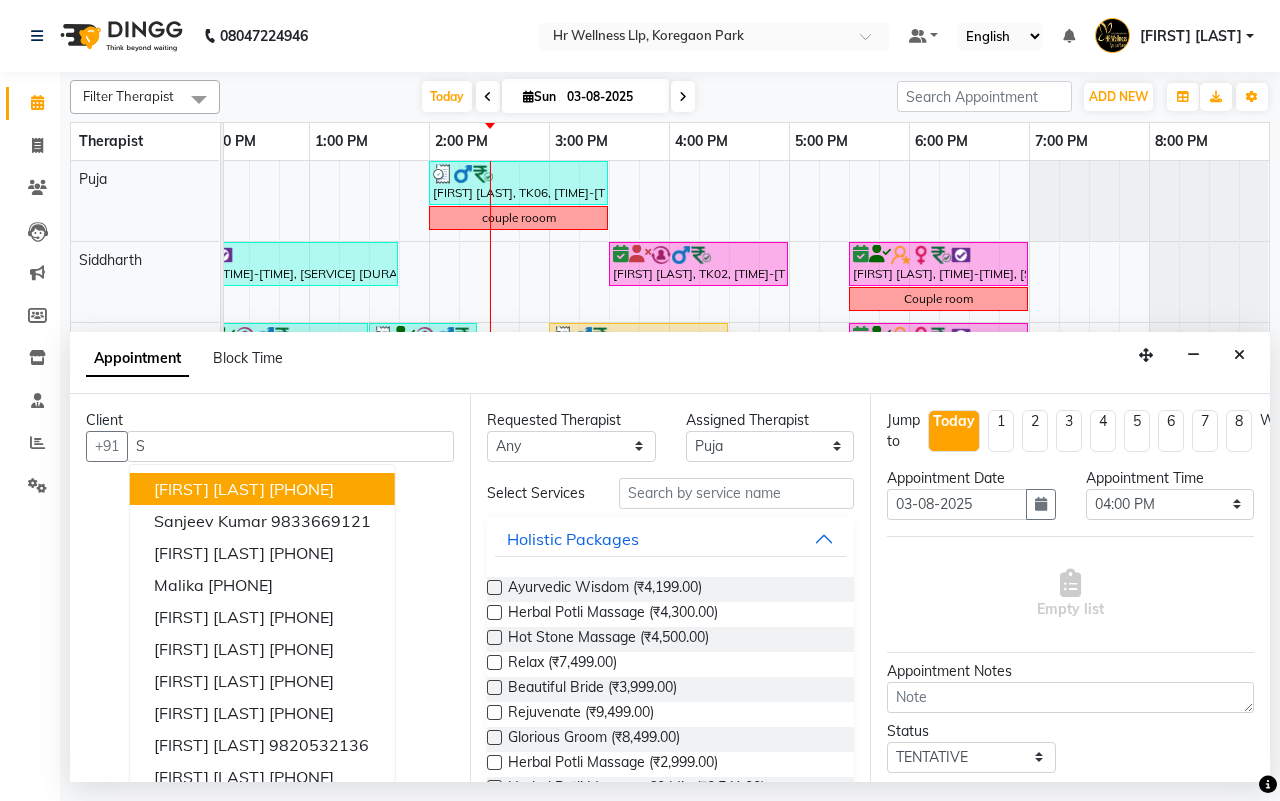type 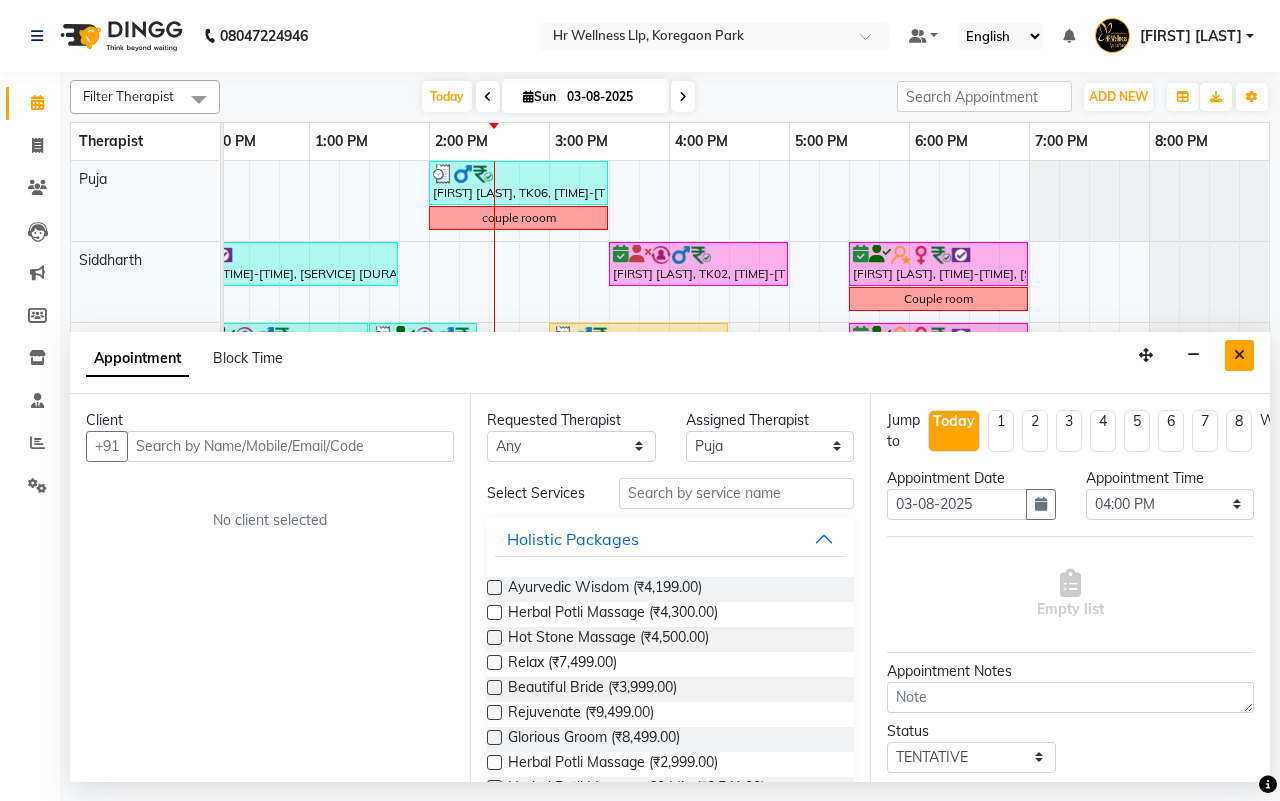 click at bounding box center (1239, 355) 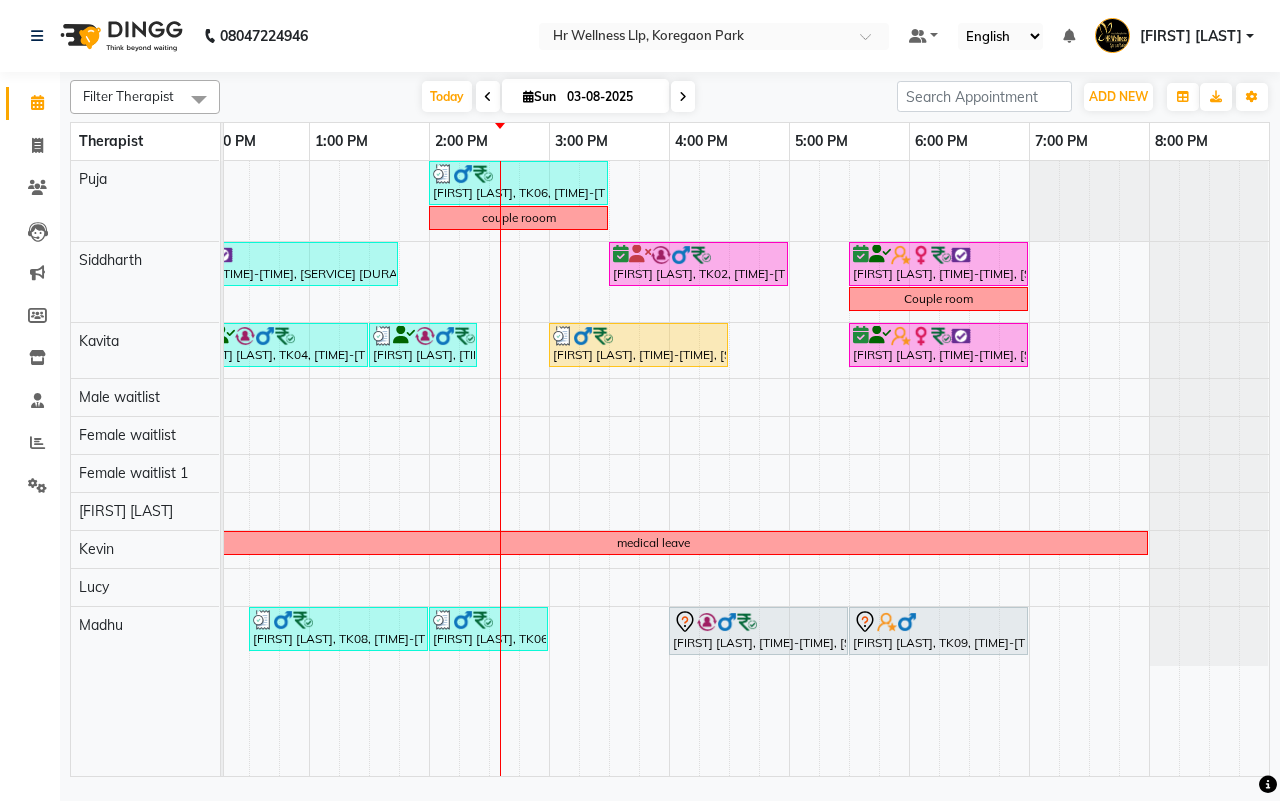 click at bounding box center (488, 97) 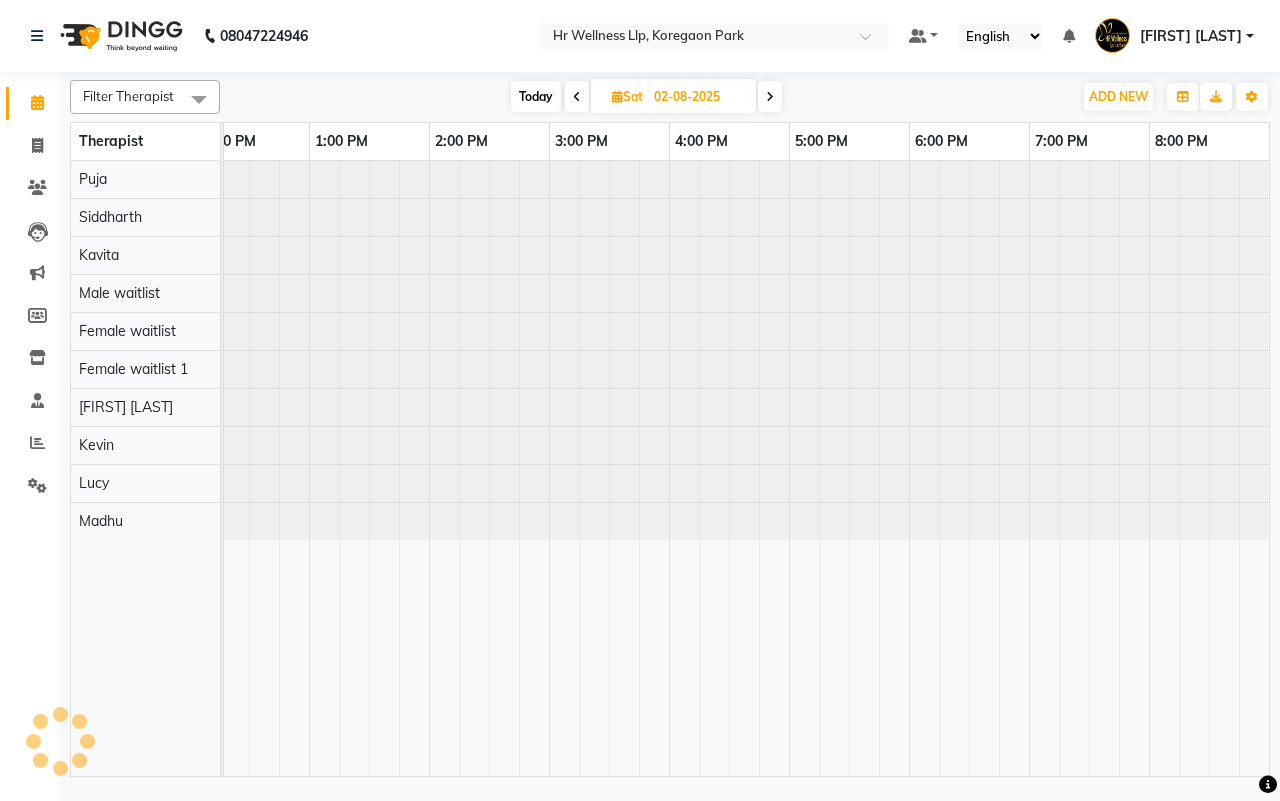scroll, scrollTop: 0, scrollLeft: 0, axis: both 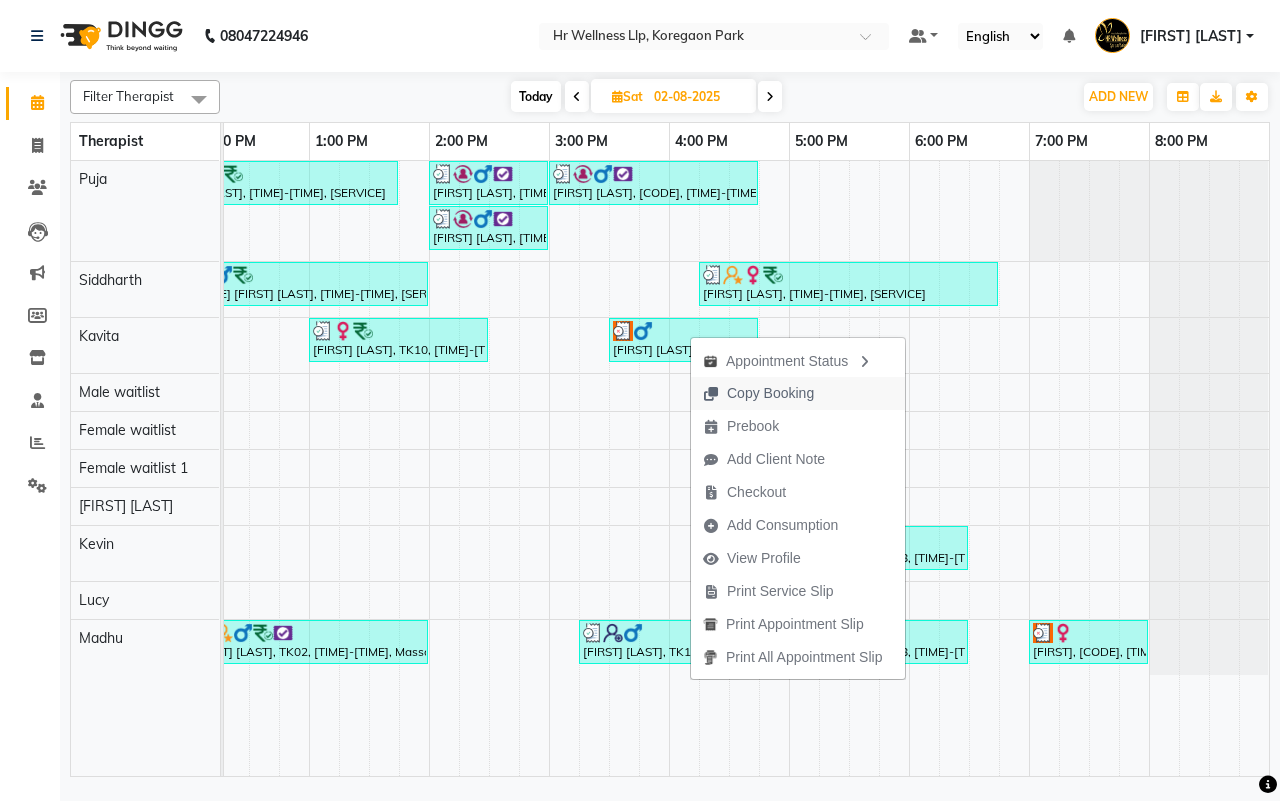 click on "Copy Booking" at bounding box center (770, 393) 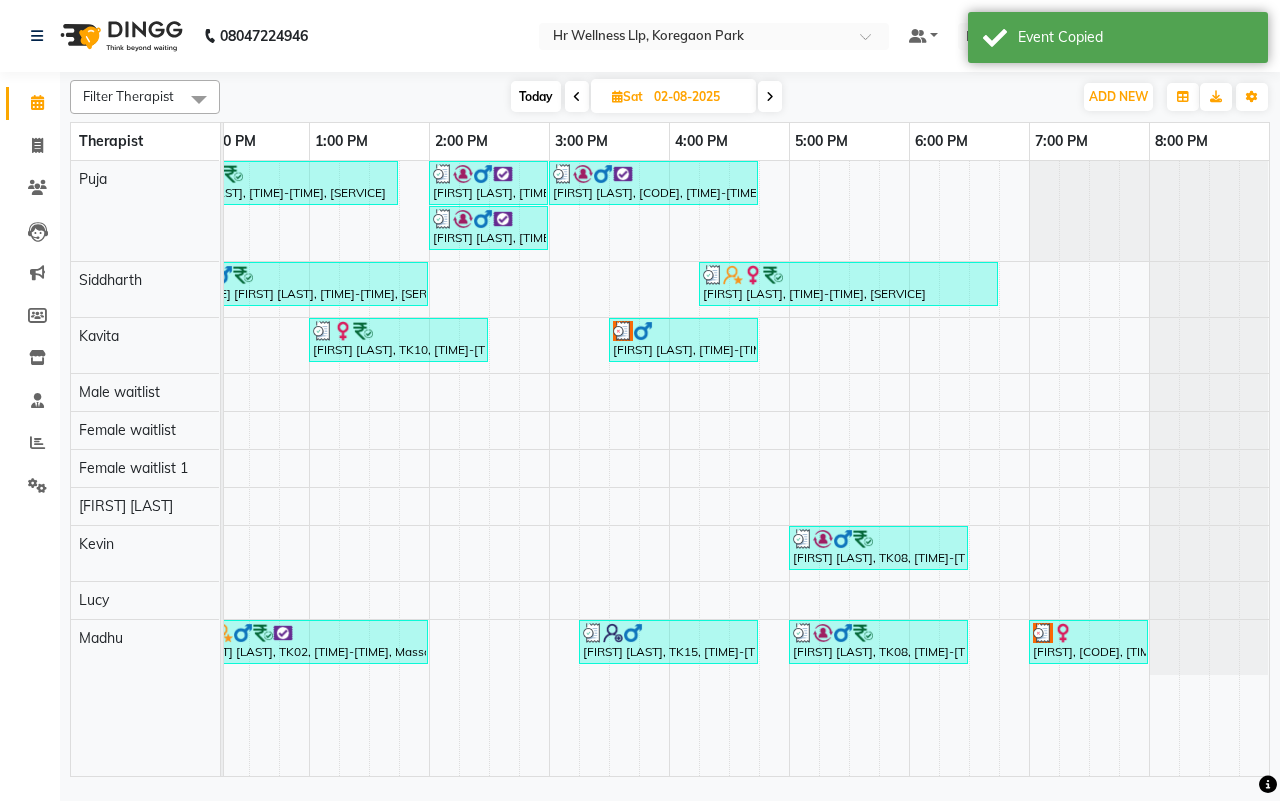 click at bounding box center (770, 97) 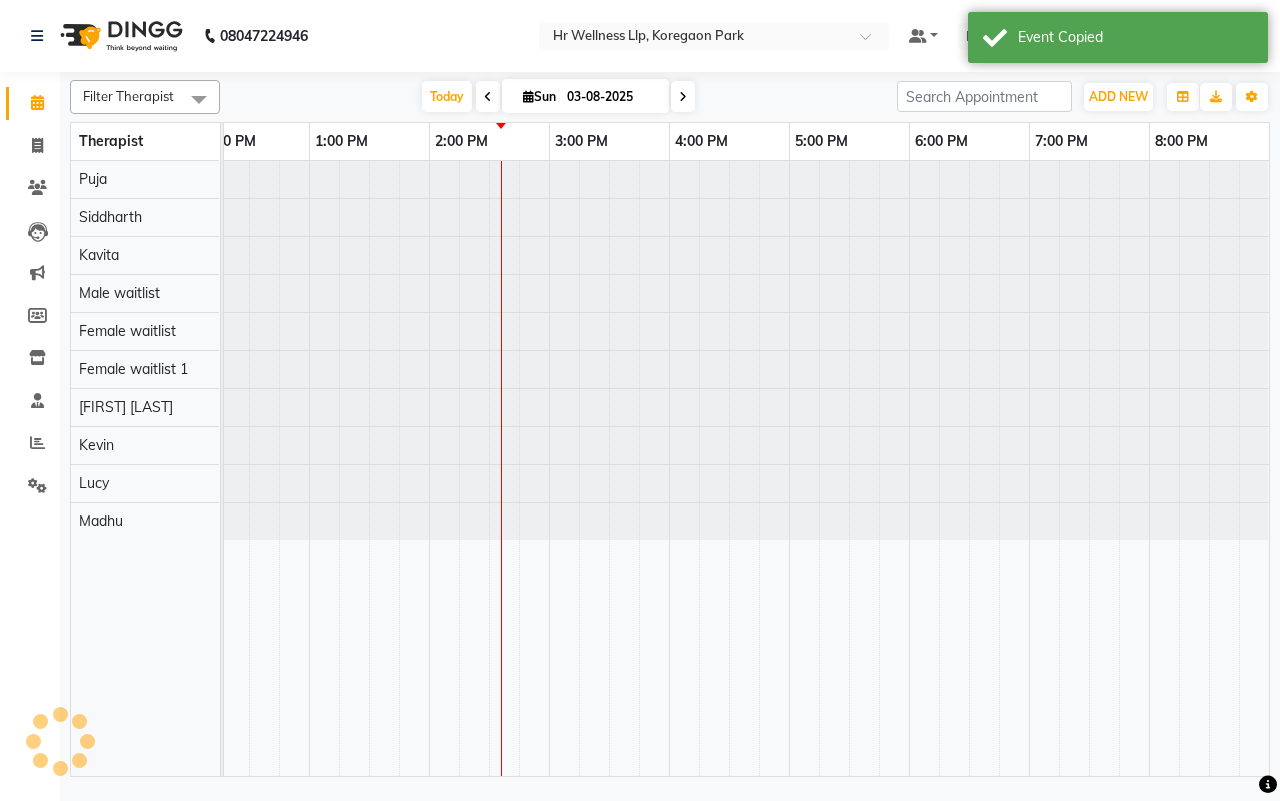 scroll, scrollTop: 0, scrollLeft: 515, axis: horizontal 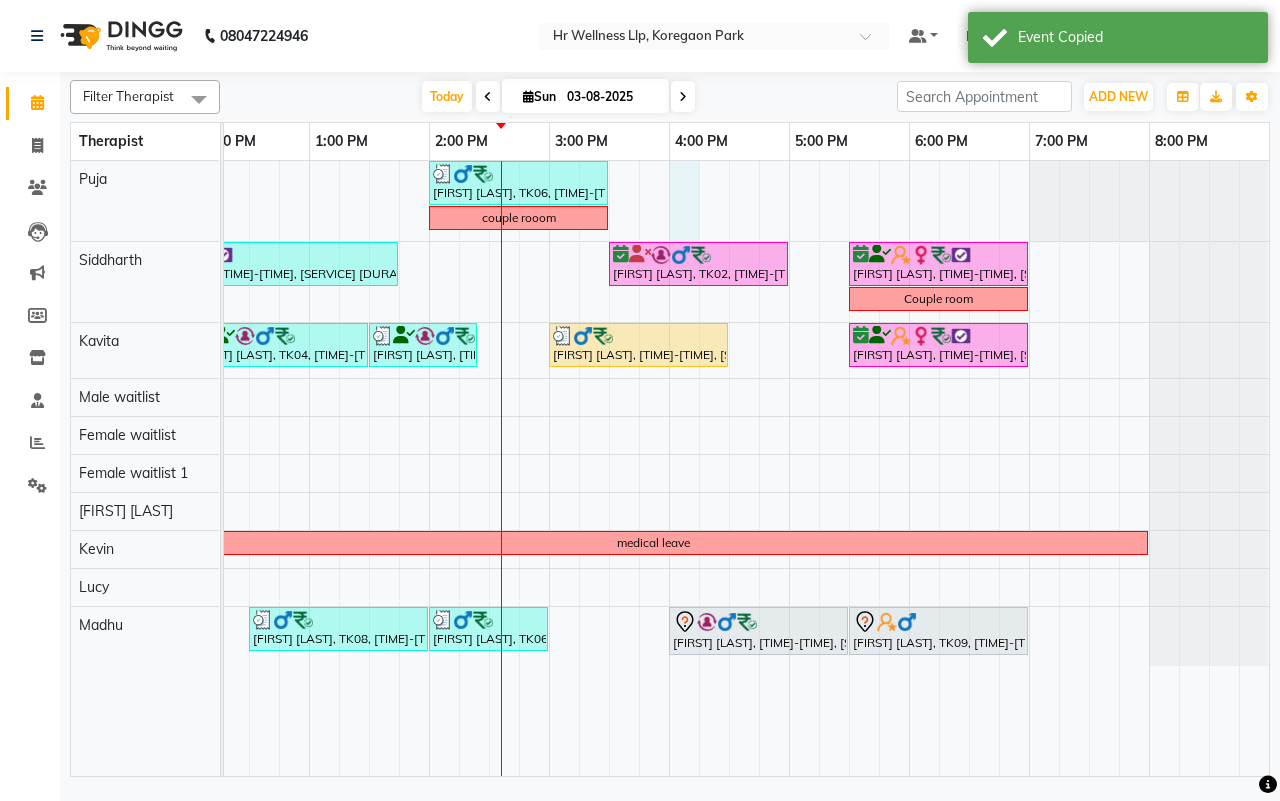 click on "[FIRST] [LAST], [TIME]-[TIME], [SERVICE]     [FIRST] [LAST], [TIME]-[TIME], [SERVICE]  [ROOM_TYPE]      [FIRST] [LAST], [TIME]-[TIME], [SERVICE]     [FIRST] [LAST], [TIME]-[TIME], [SERVICE]     [FIRST] [LAST], [TIME]-[TIME], [SERVICE]  [ROOM_TYPE]      [FIRST] [LAST], [TIME]-[TIME], [SERVICE]     [FIRST] [LAST], [TIME]-[TIME], [SERVICE]     [FIRST] [LAST], [TIME]-[TIME], [SERVICE]  [MEDICAL_LEAVE]      [FIRST] [LAST], [TIME]-[TIME], [SERVICE]     [FIRST] [LAST], [TIME]-[TIME], [SERVICE]             [FIRST] [LAST], [TIME]-[TIME], [SERVICE]" at bounding box center (489, 468) 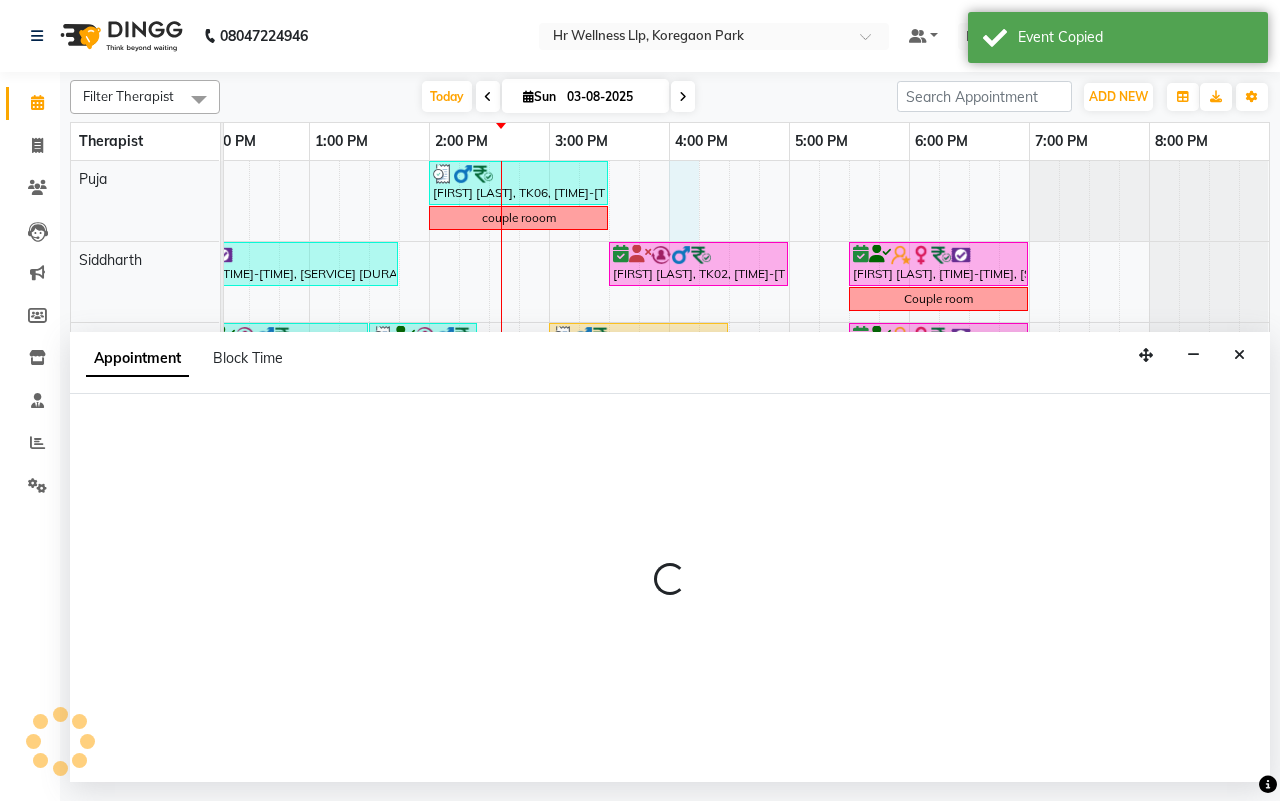 select on "16488" 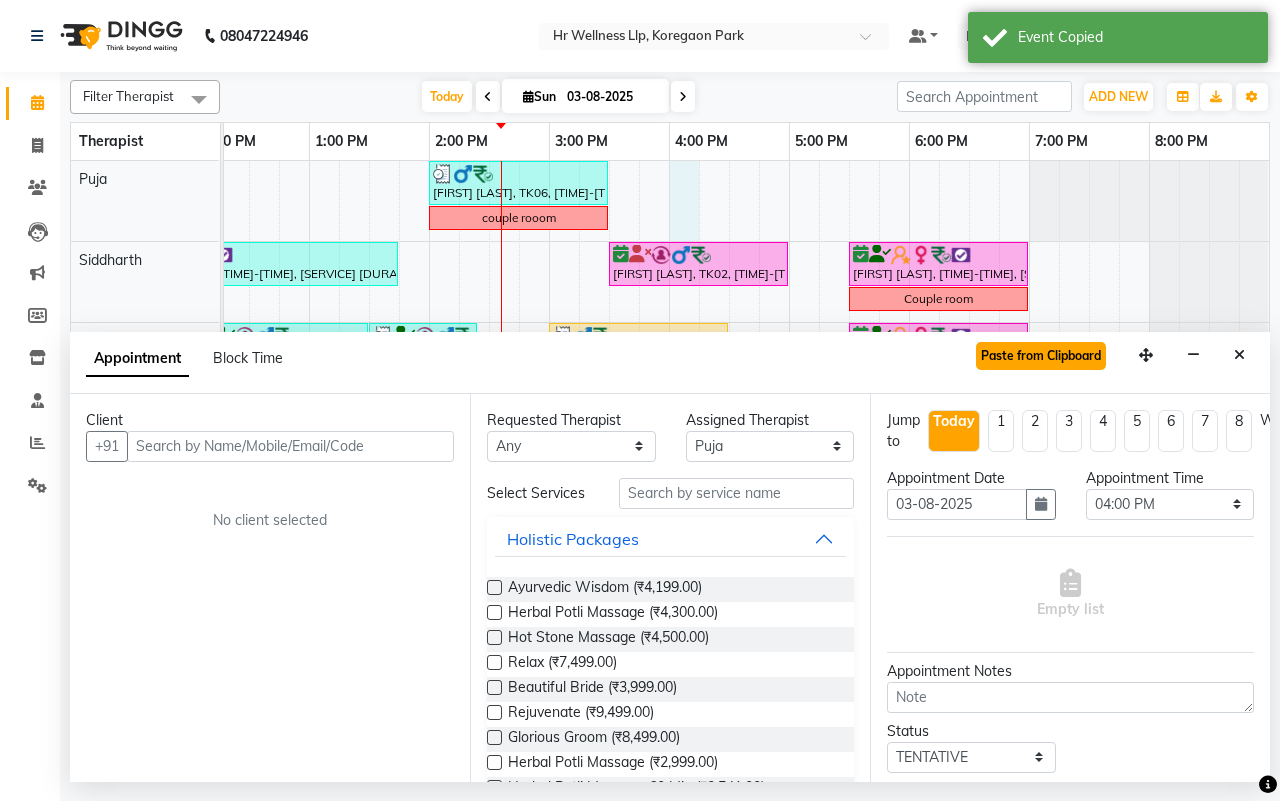 click on "Paste from Clipboard" at bounding box center [1041, 356] 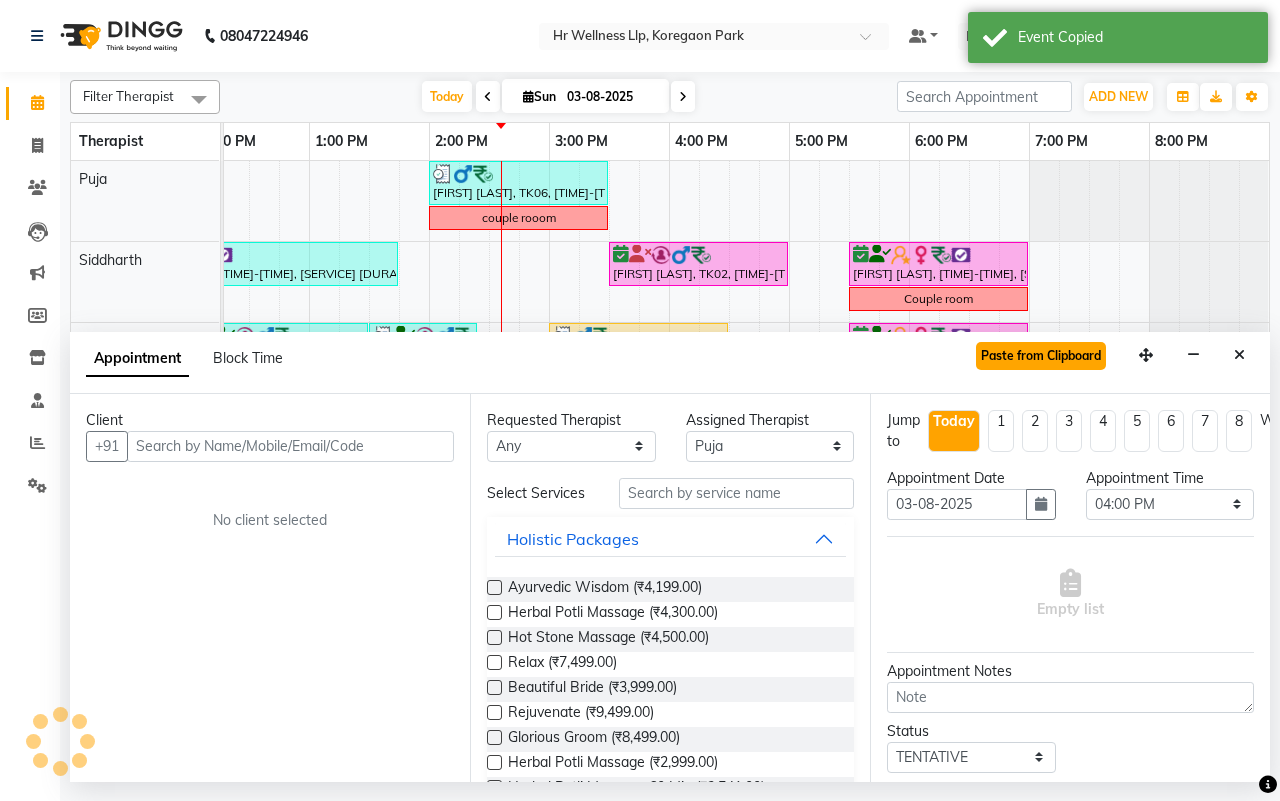 select 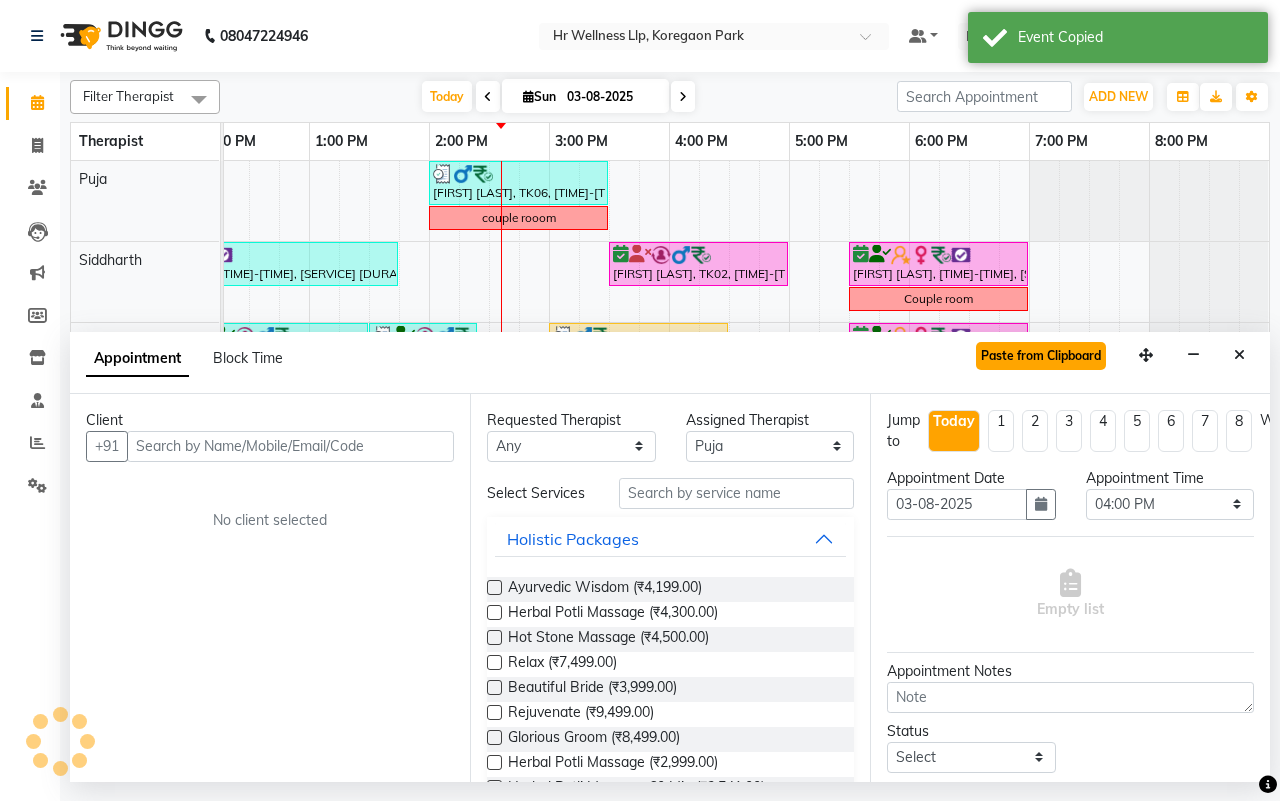 select on "1342" 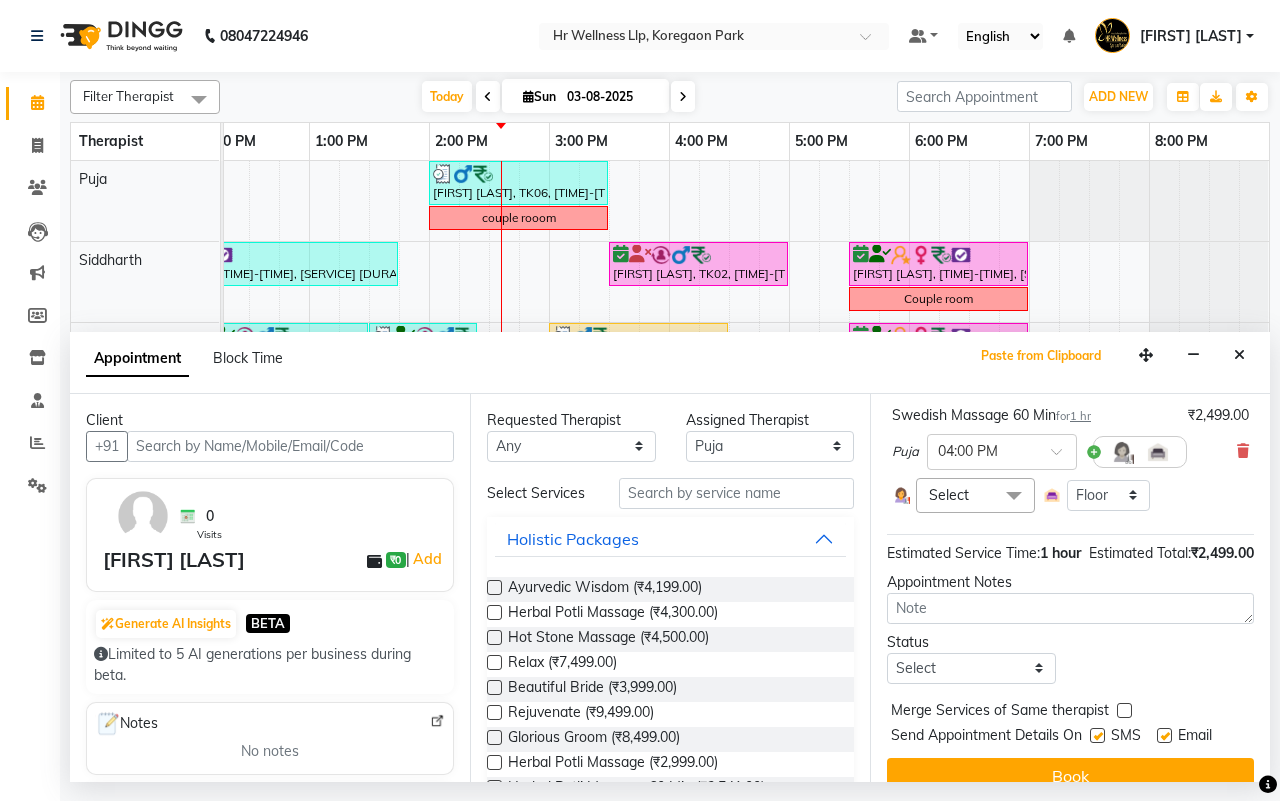 scroll, scrollTop: 215, scrollLeft: 0, axis: vertical 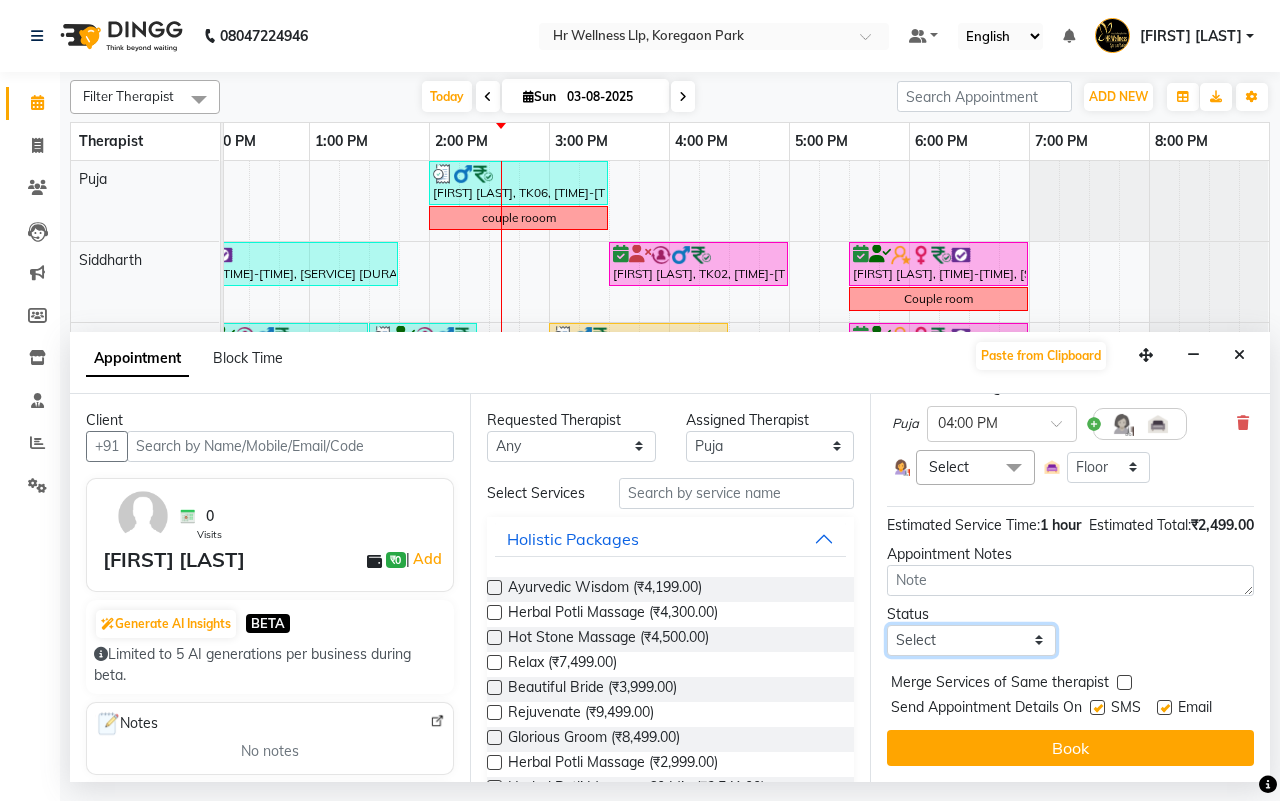 click on "Select TENTATIVE CONFIRM CHECK-IN UPCOMING" at bounding box center [971, 640] 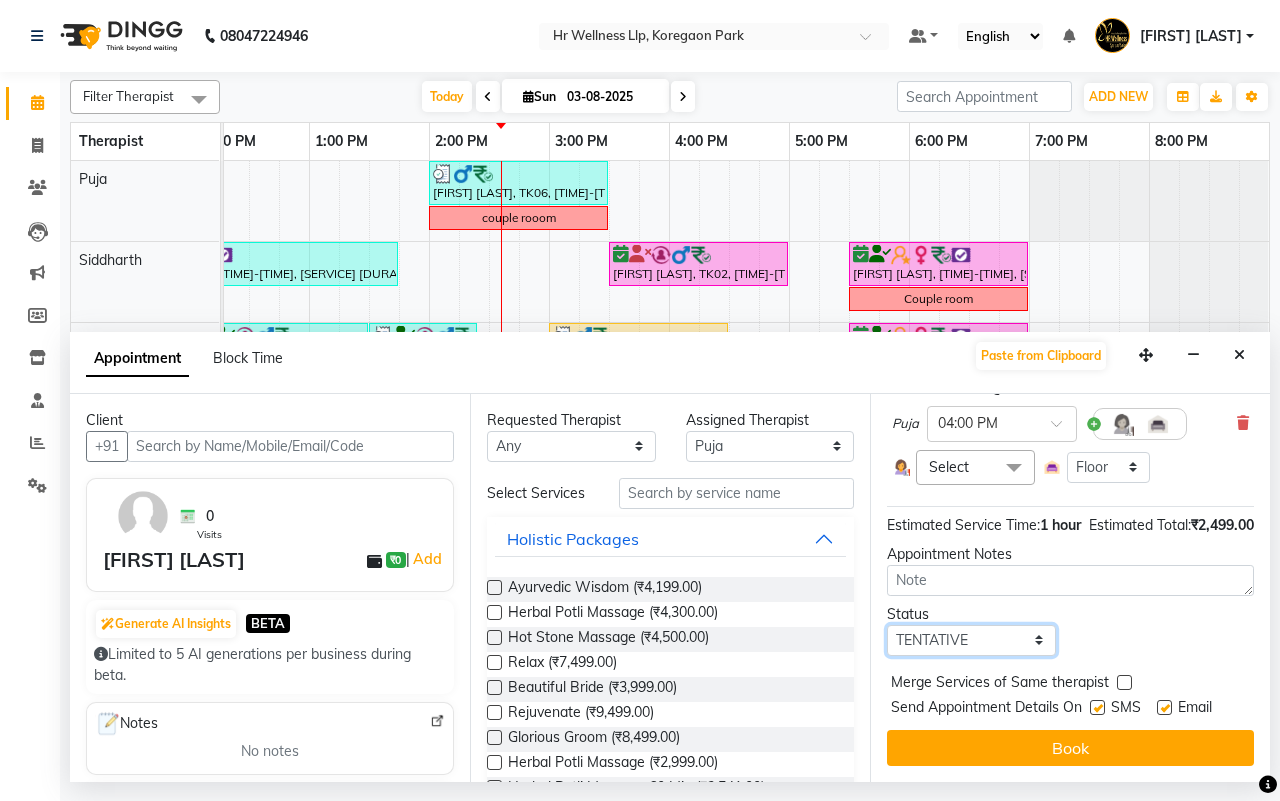click on "Select TENTATIVE CONFIRM CHECK-IN UPCOMING" at bounding box center [971, 640] 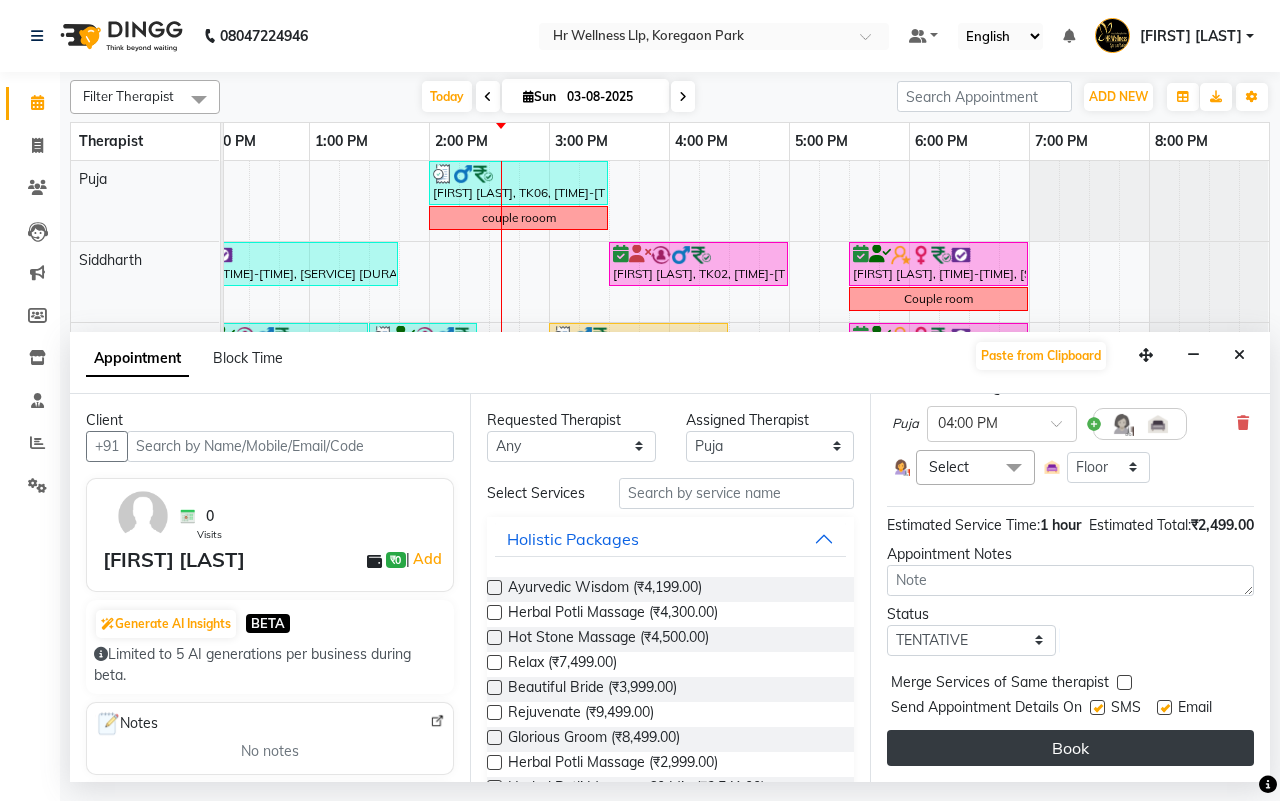 click on "Book" at bounding box center [1070, 748] 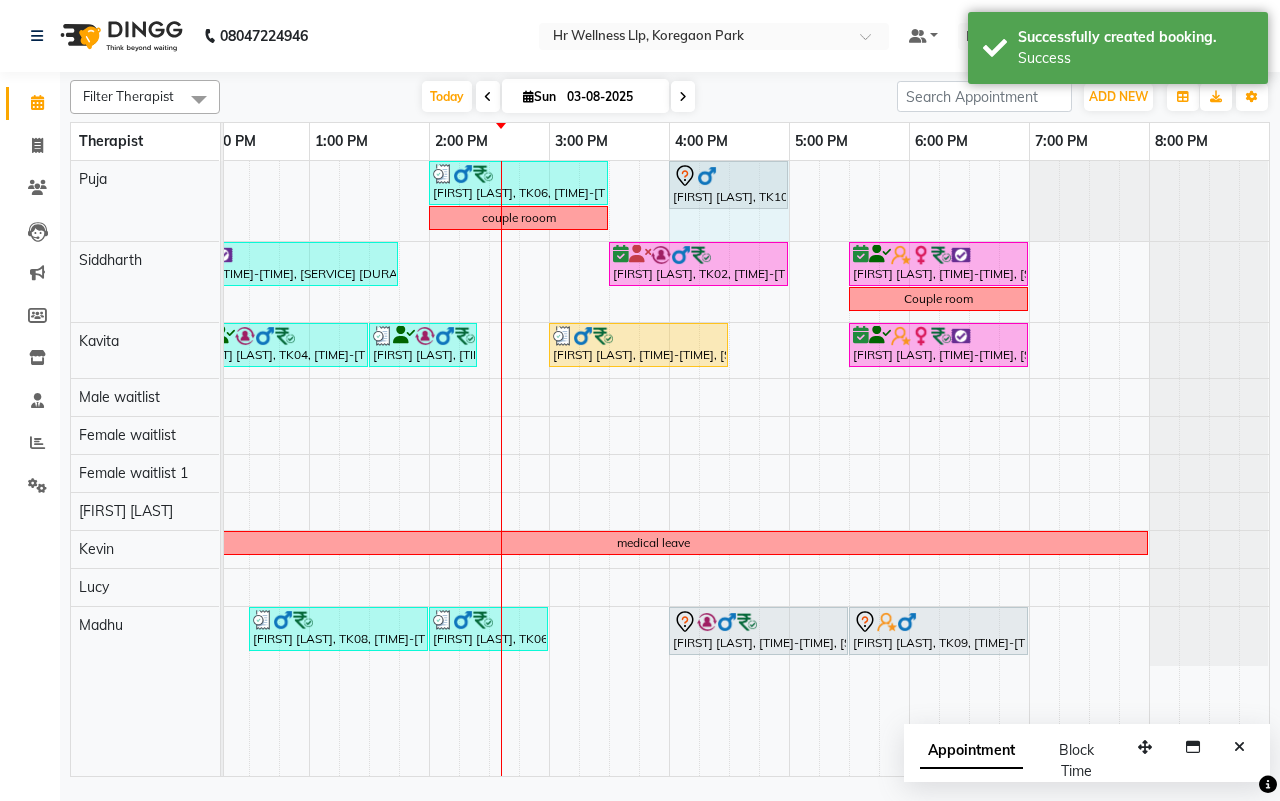drag, startPoint x: 673, startPoint y: 218, endPoint x: 760, endPoint y: 218, distance: 87 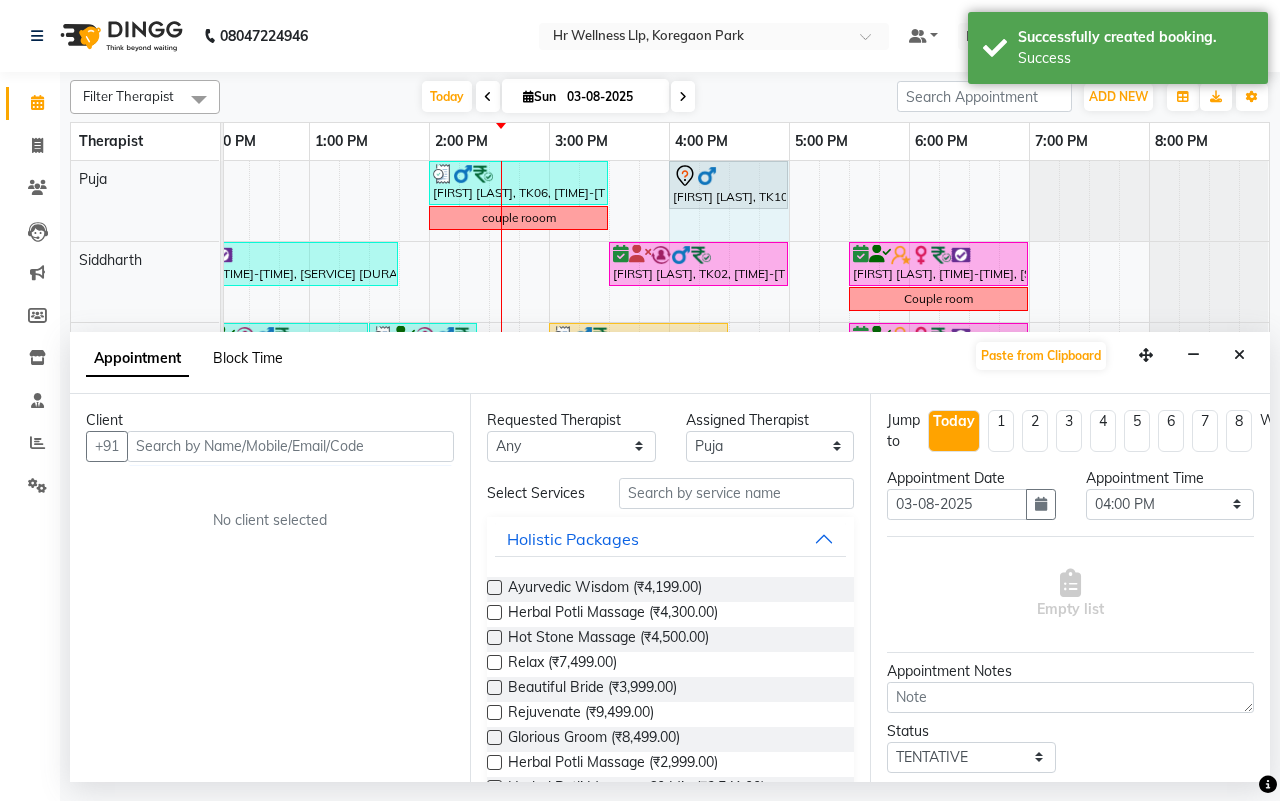 click on "Block Time" at bounding box center [248, 358] 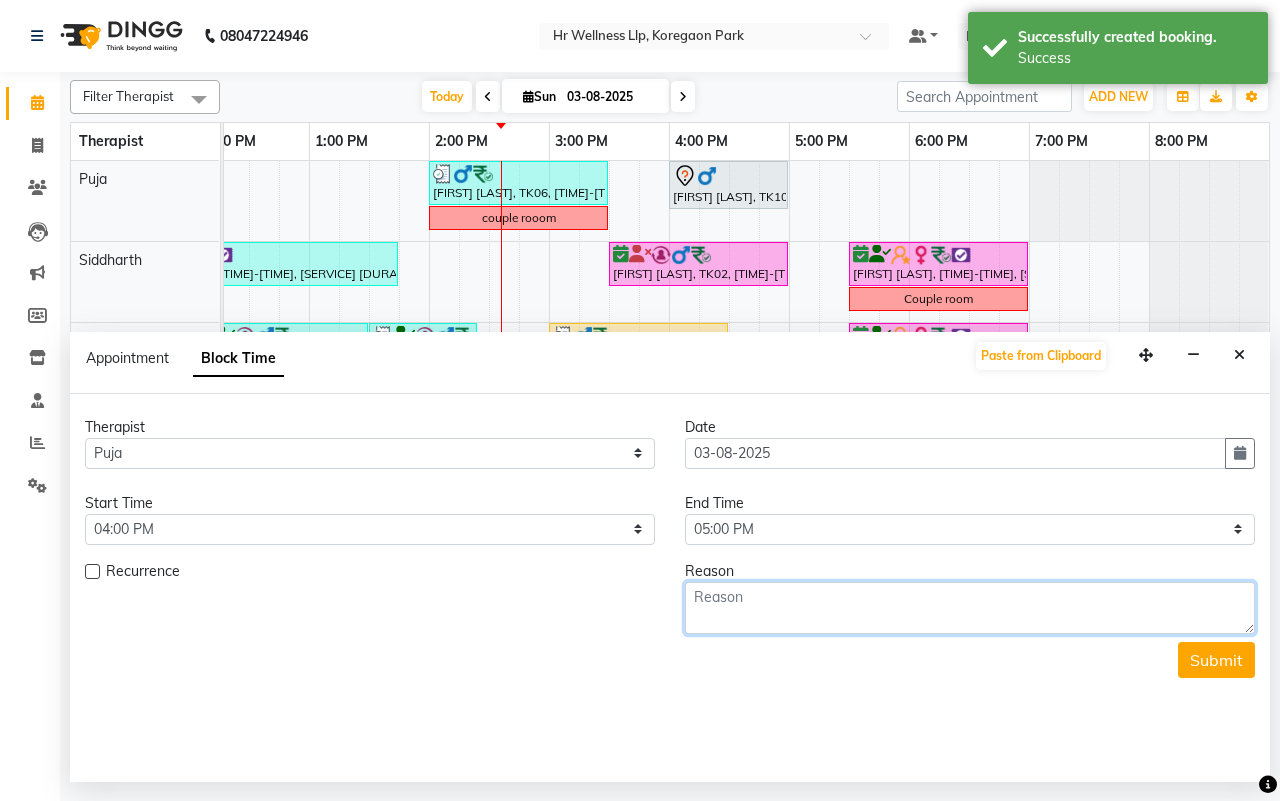 click at bounding box center (970, 608) 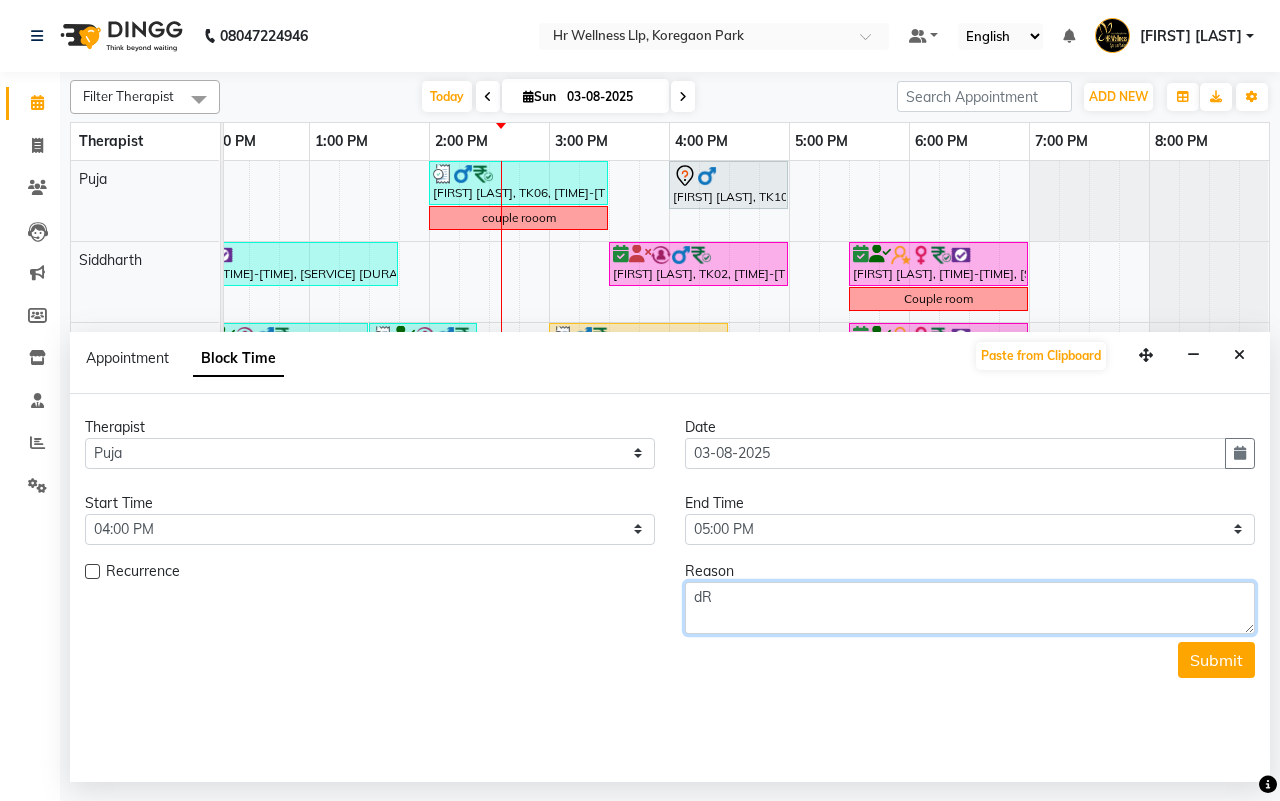 type on "d" 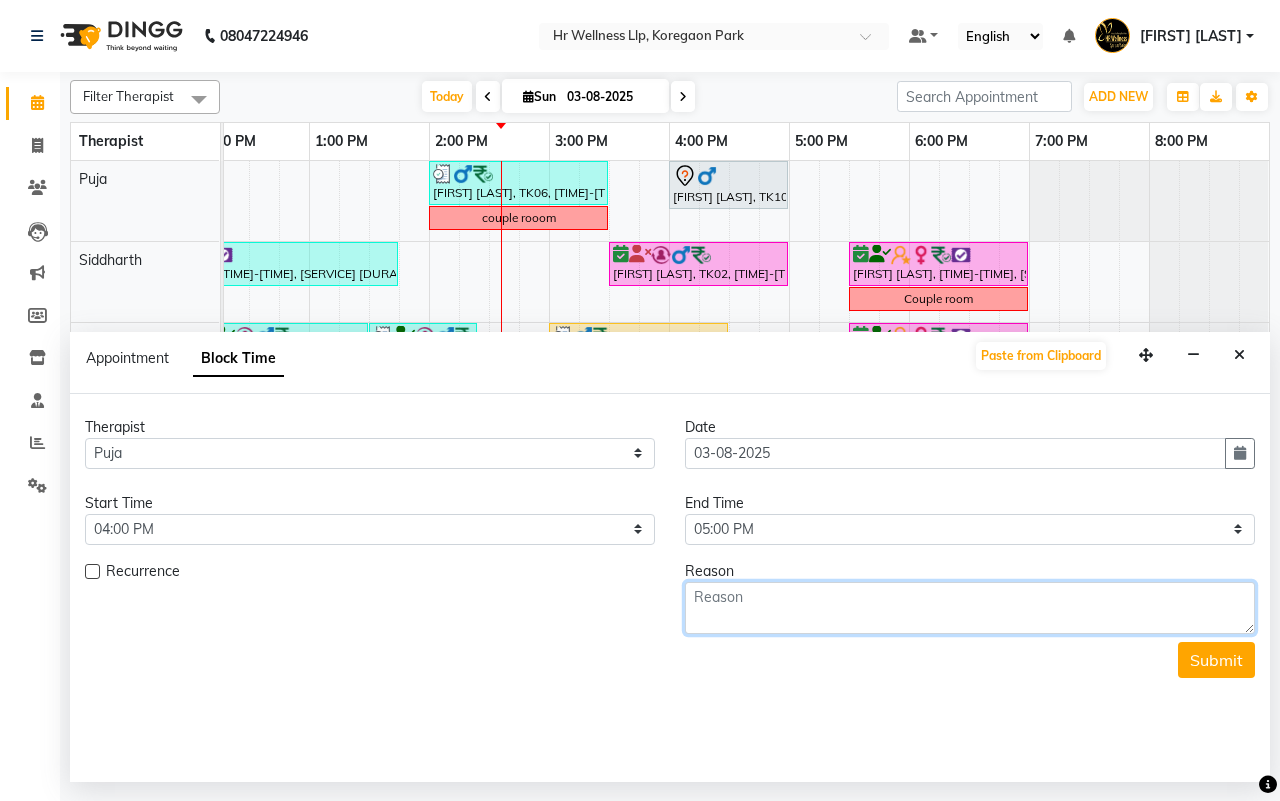 type on "d" 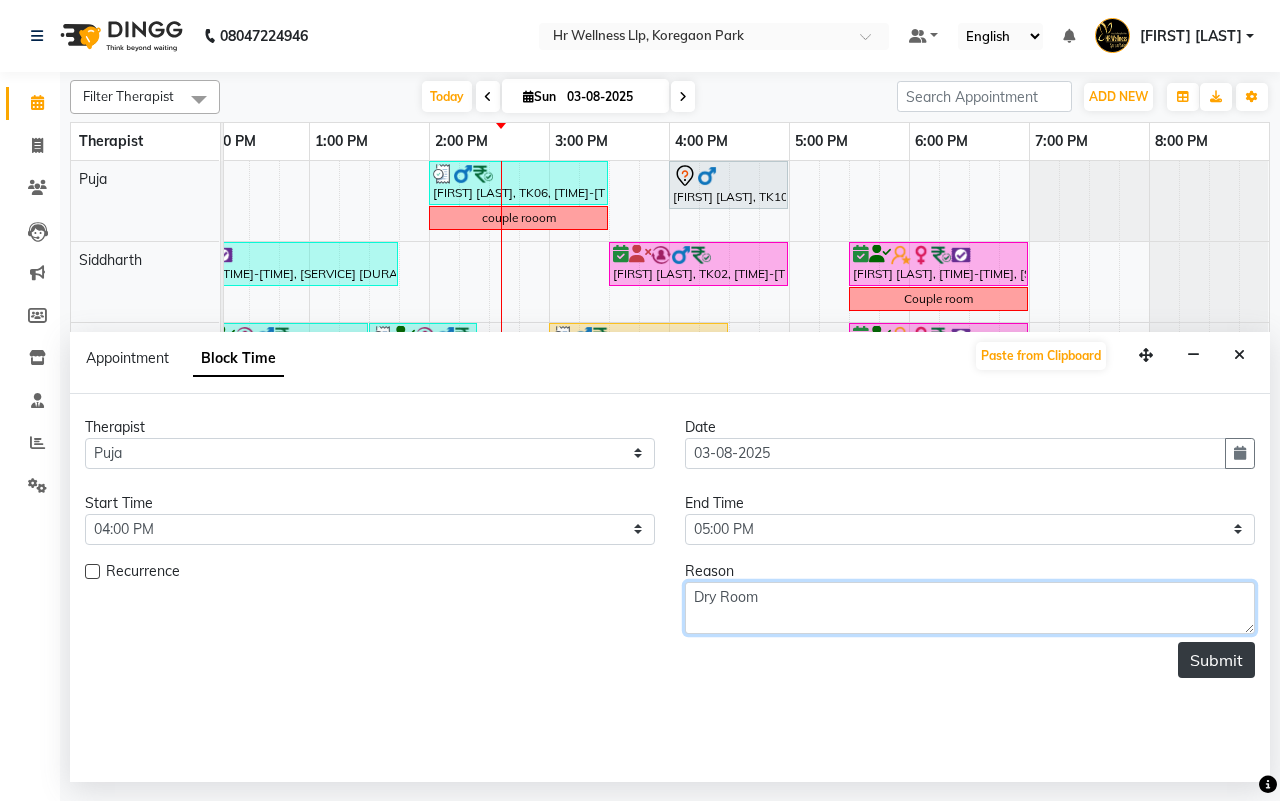 type on "Dry Room" 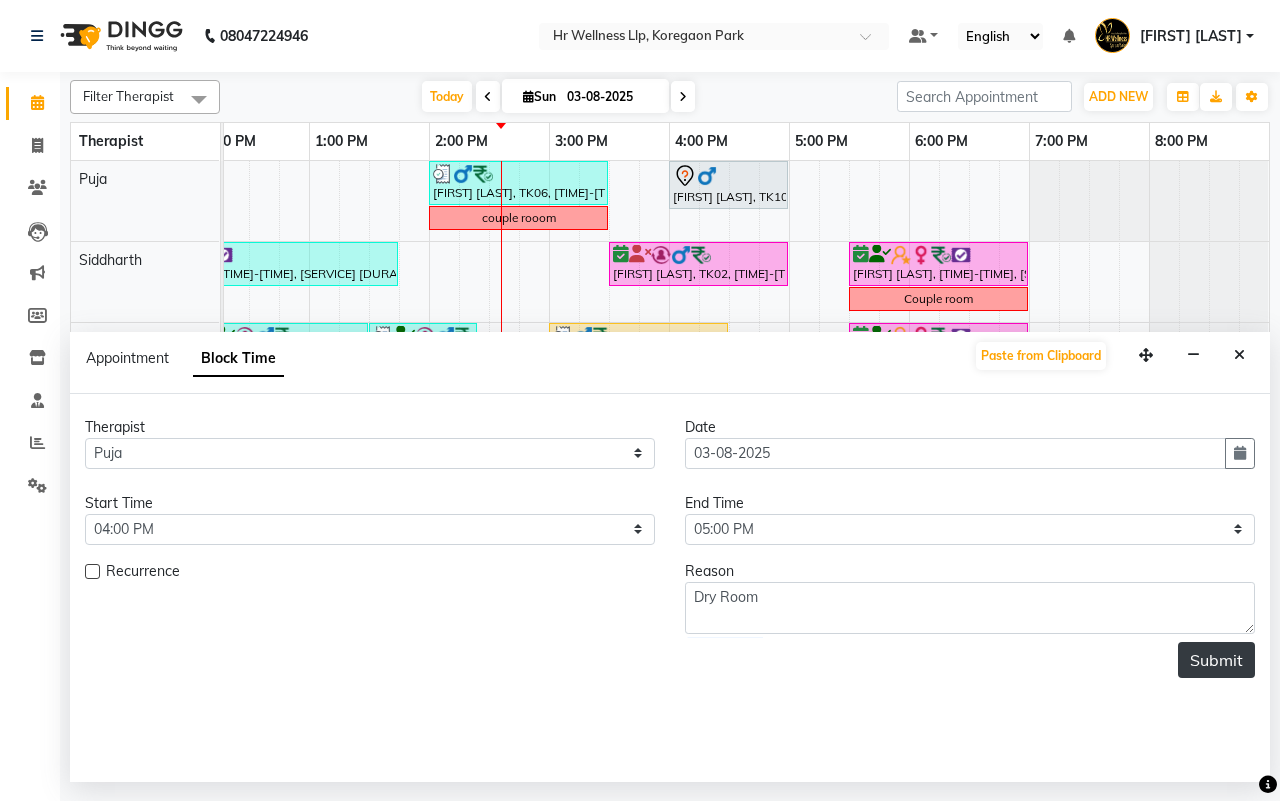 click on "Submit" at bounding box center [1216, 660] 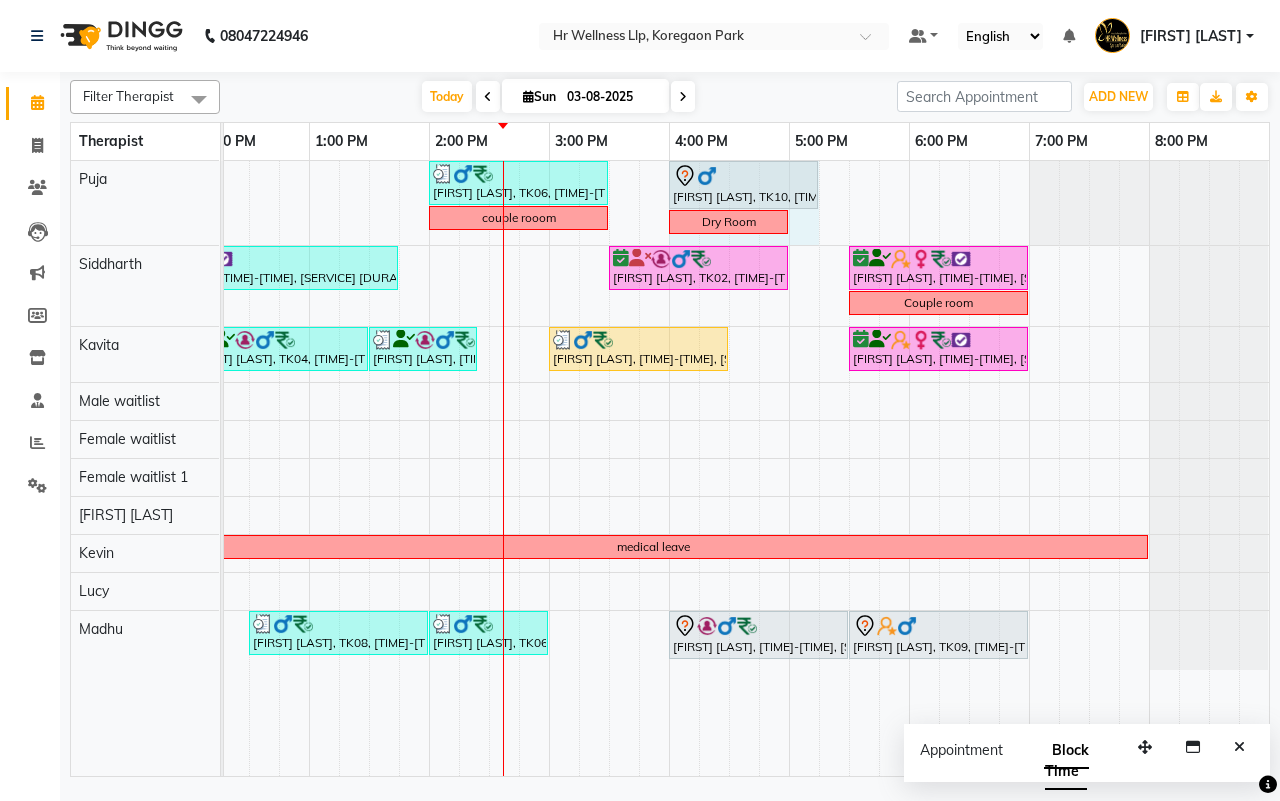 drag, startPoint x: 788, startPoint y: 182, endPoint x: 797, endPoint y: 175, distance: 11.401754 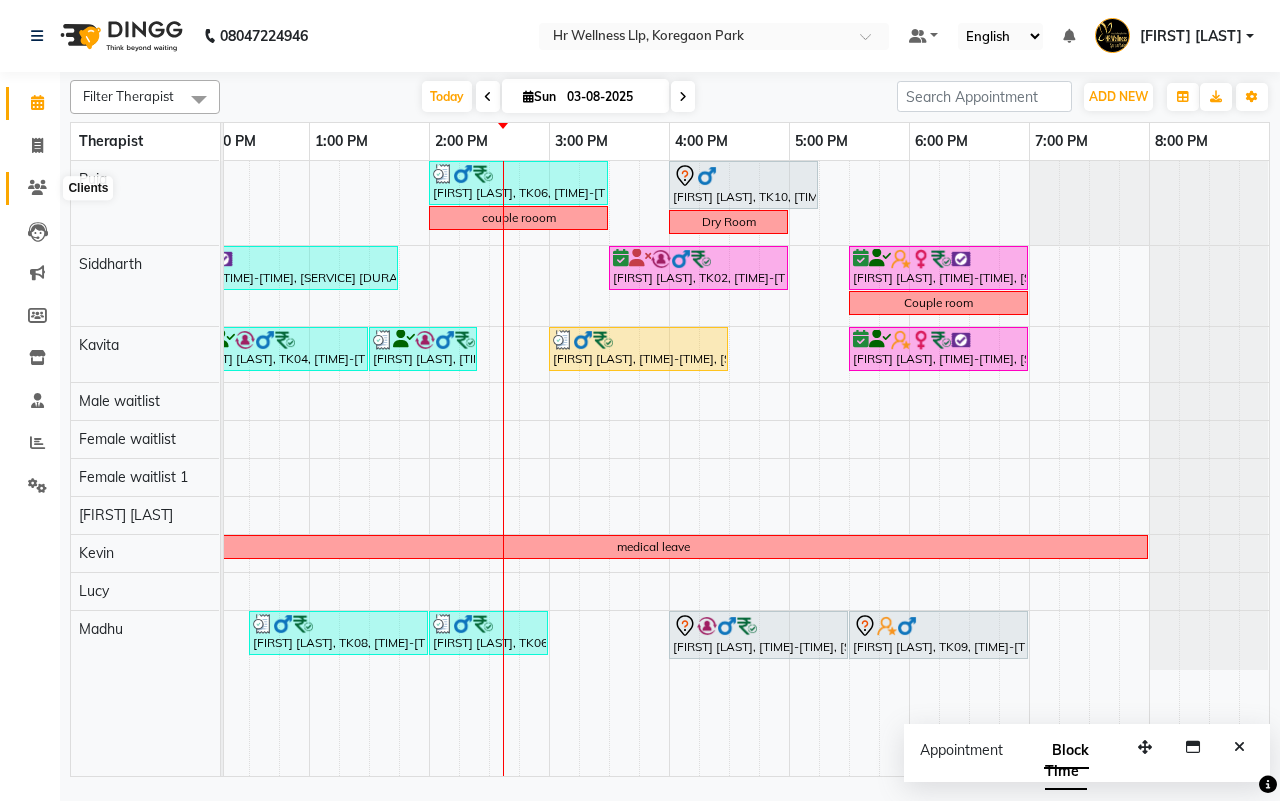 click 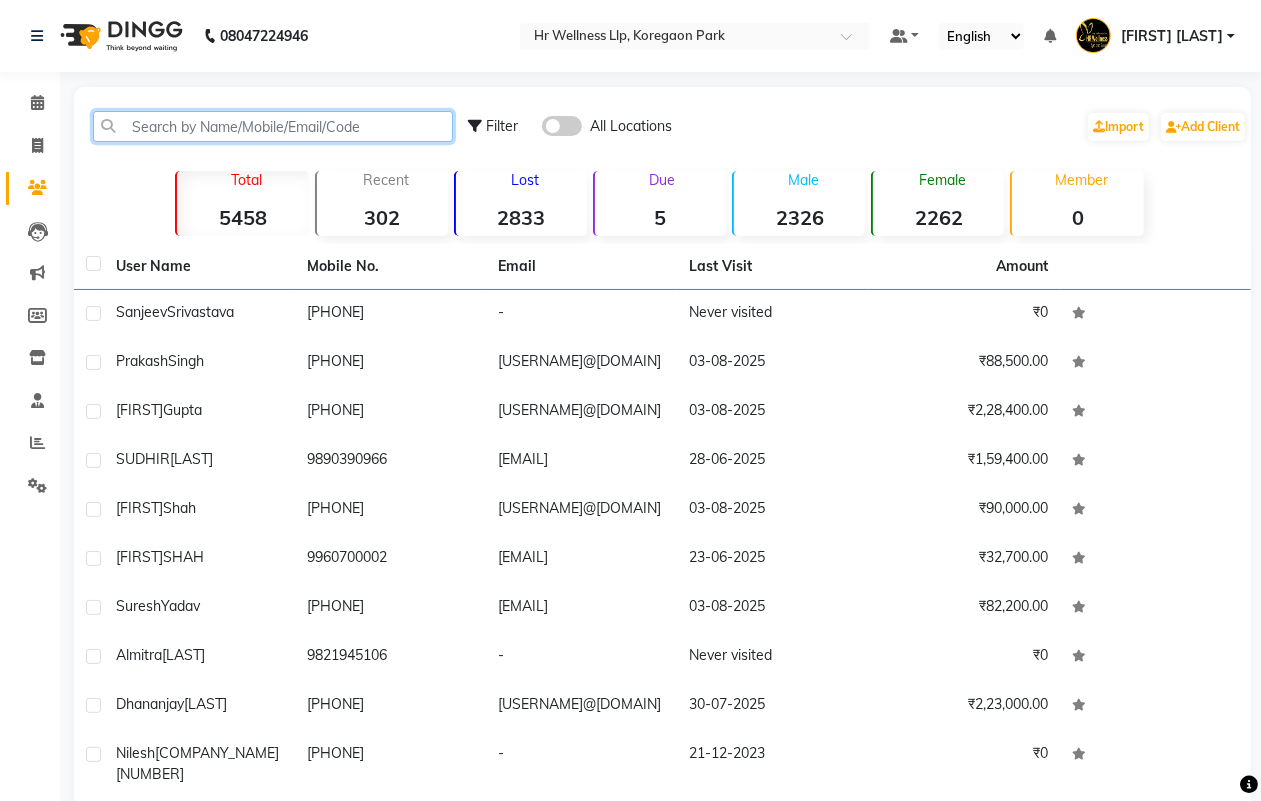 click 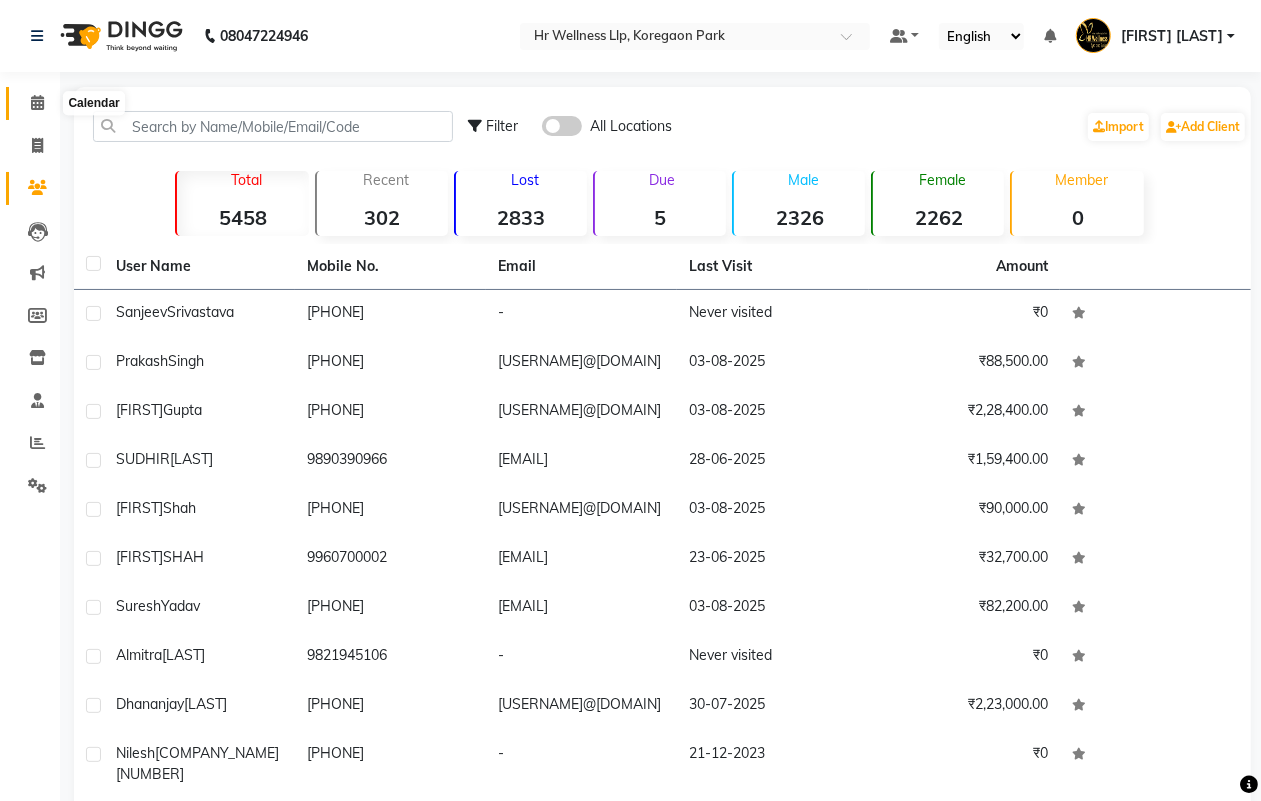 click 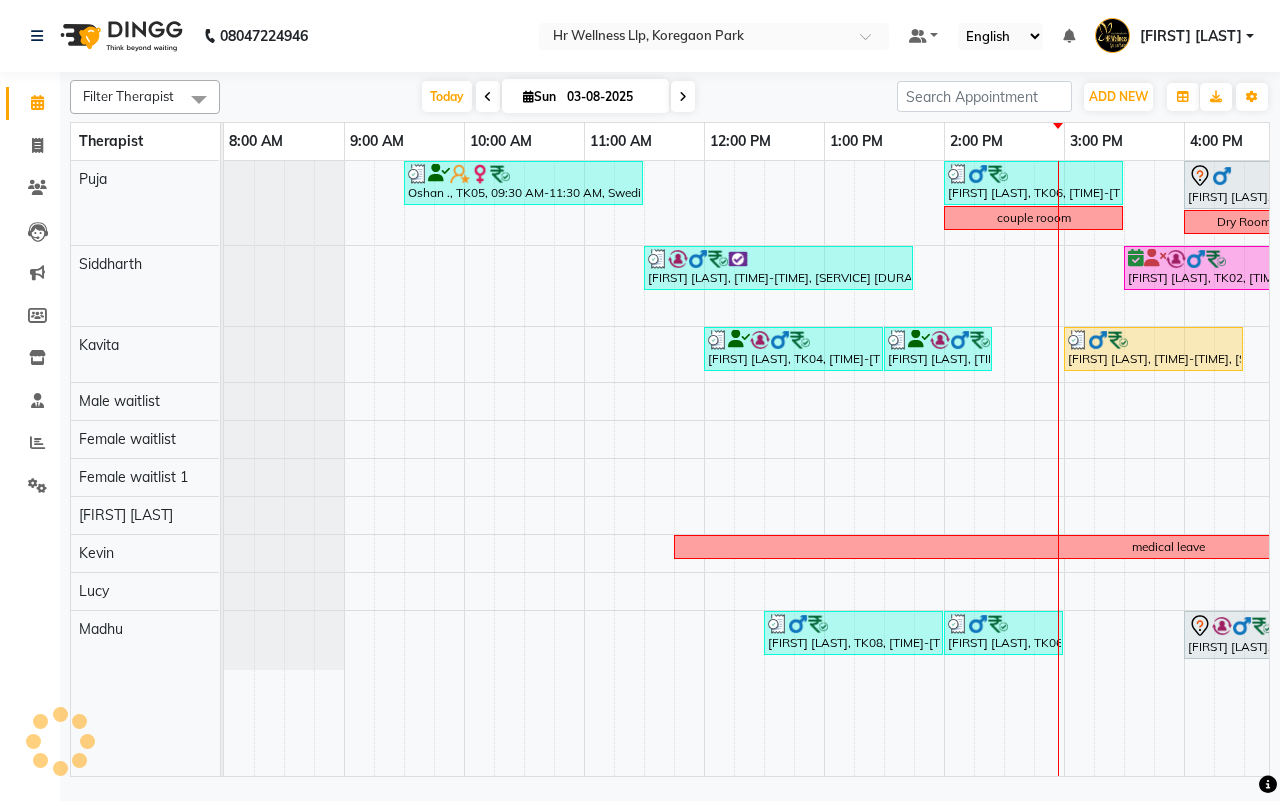 scroll, scrollTop: 0, scrollLeft: 0, axis: both 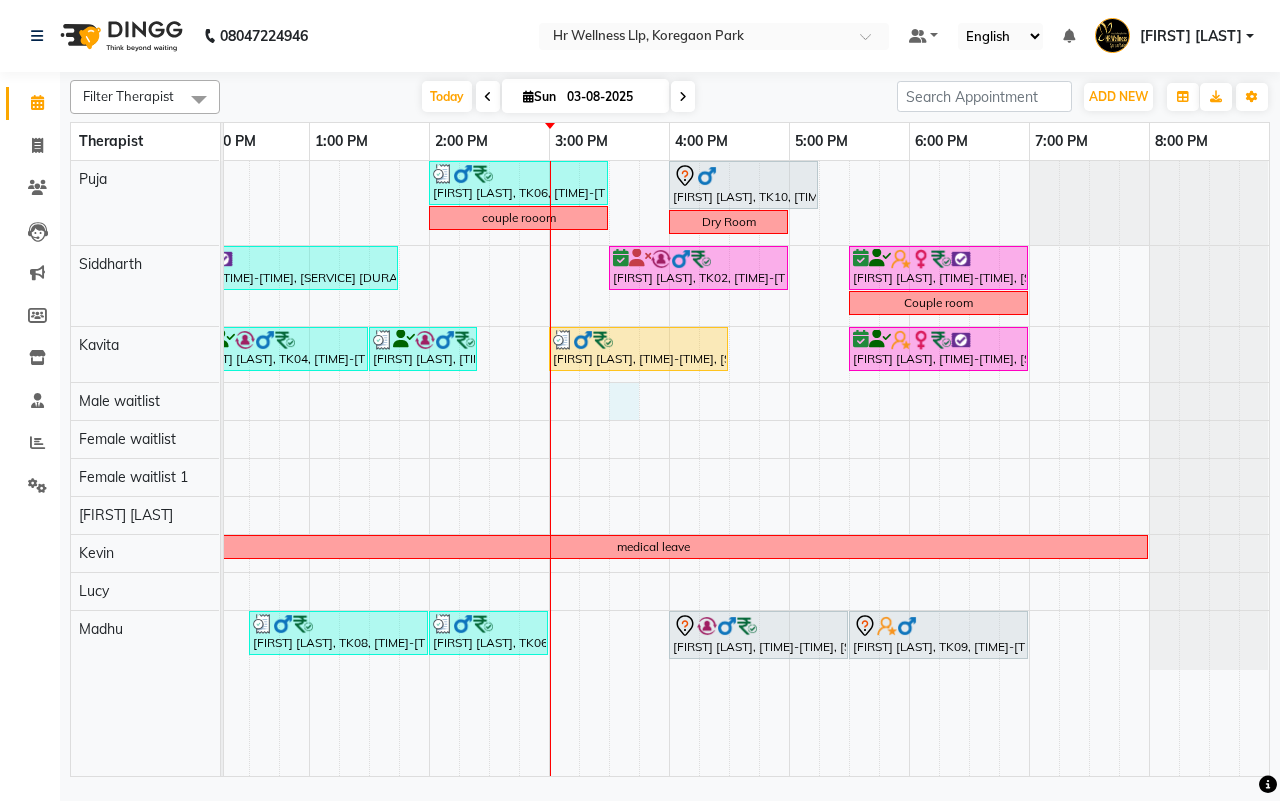 click on "[FIRST] [LAST], [TIME]-[TIME], [SERVICE]     [FIRST] [LAST], [TIME]-[TIME], [SERVICE]             [FIRST] [LAST], [TIME]-[TIME], [SERVICE]   [ROOM_TYPE]      [FIRST] [LAST], [TIME]-[TIME], [SERVICE]     [FIRST] [LAST], [TIME]-[TIME], [SERVICE]     [FIRST] [LAST], [TIME]-[TIME], [SERVICE]  [ROOM_TYPE]      [FIRST] [LAST], [TIME]-[TIME], [SERVICE]     [FIRST] [LAST], [TIME]-[TIME], [SERVICE]     [FIRST] [LAST], [TIME]-[TIME], [SERVICE]  [MEDICAL_LEAVE]      [FIRST] [LAST], [TIME]-[TIME], [SERVICE]     [FIRST] [LAST], [TIME]-[TIME], [SERVICE]" at bounding box center (489, 468) 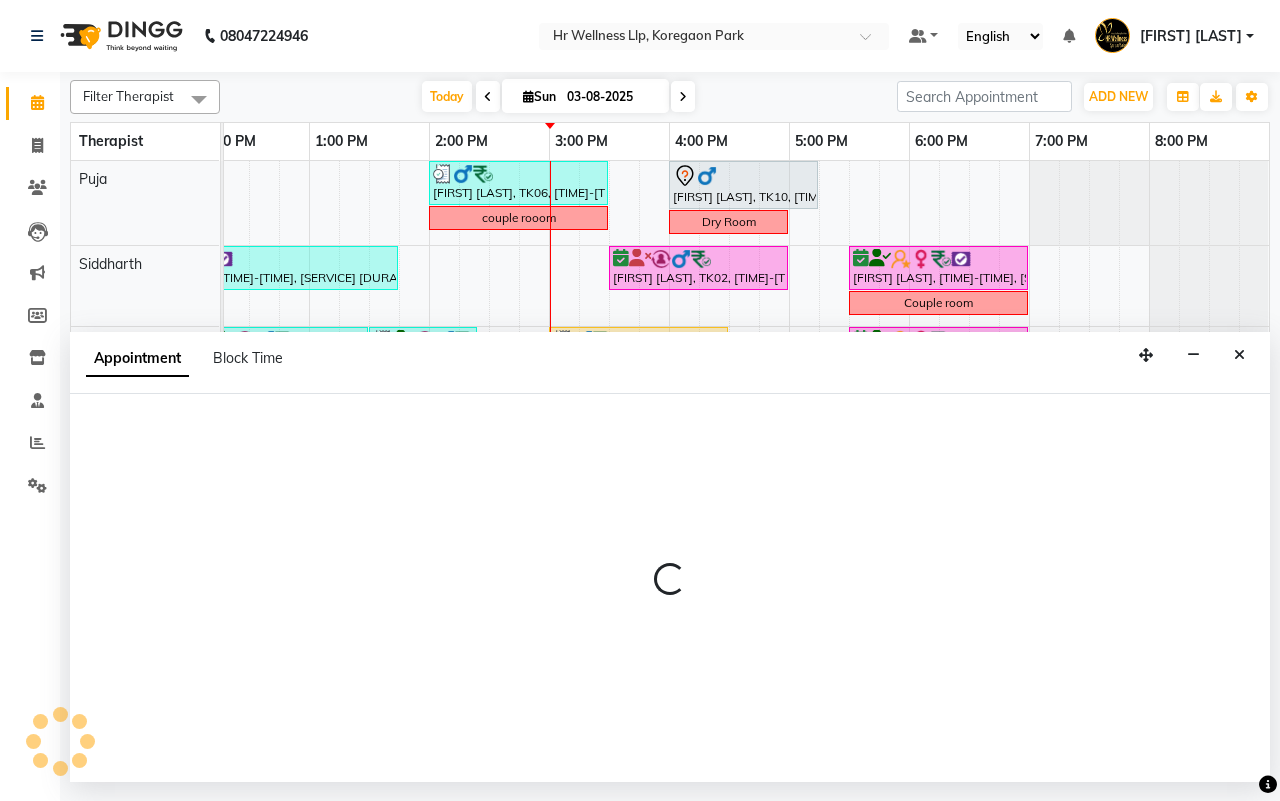 select on "19726" 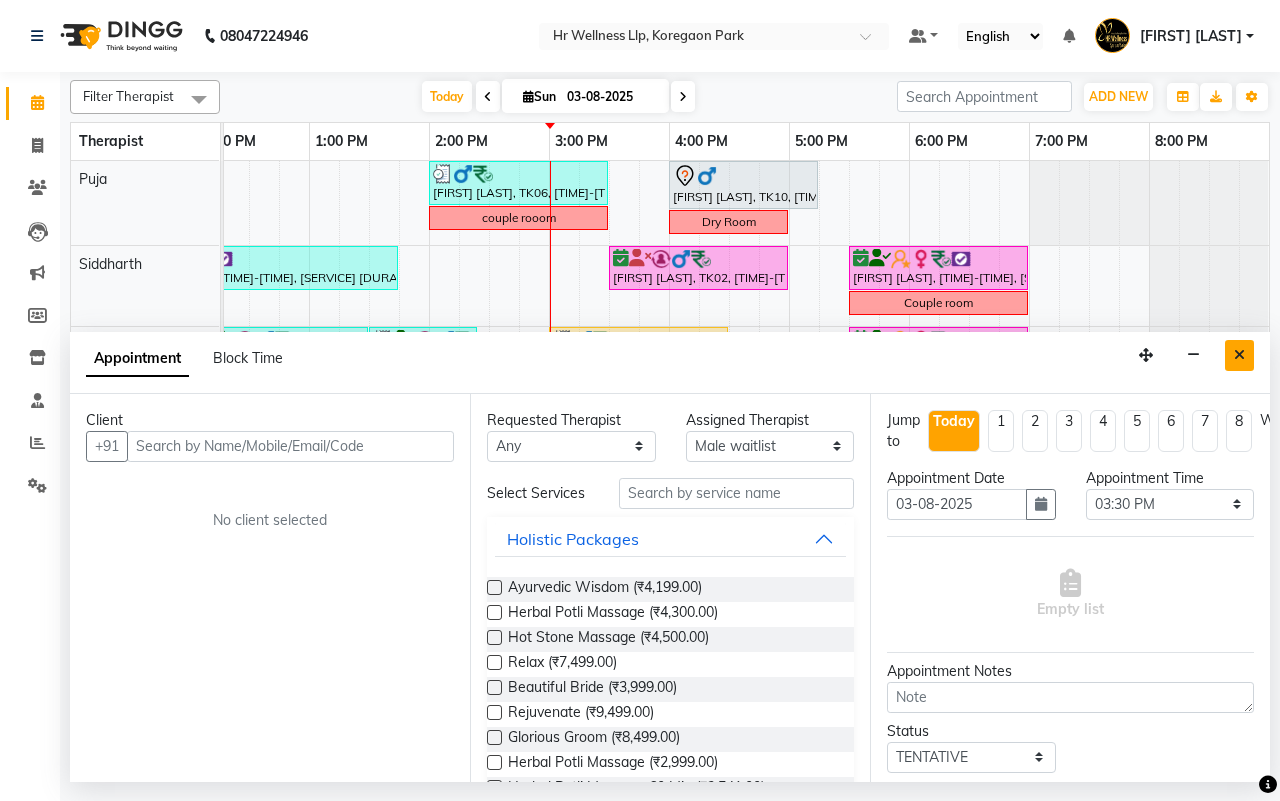 click at bounding box center [1239, 355] 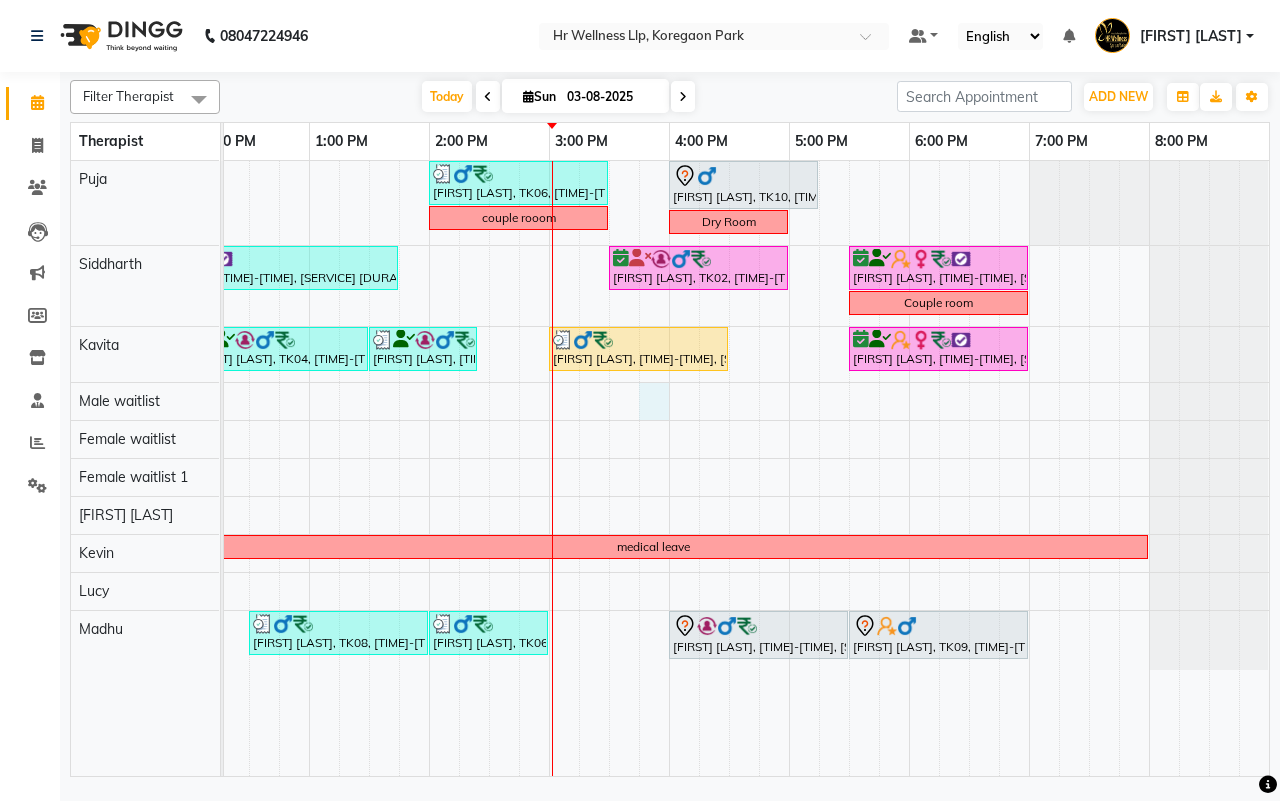 drag, startPoint x: 635, startPoint y: 410, endPoint x: 636, endPoint y: 420, distance: 10.049875 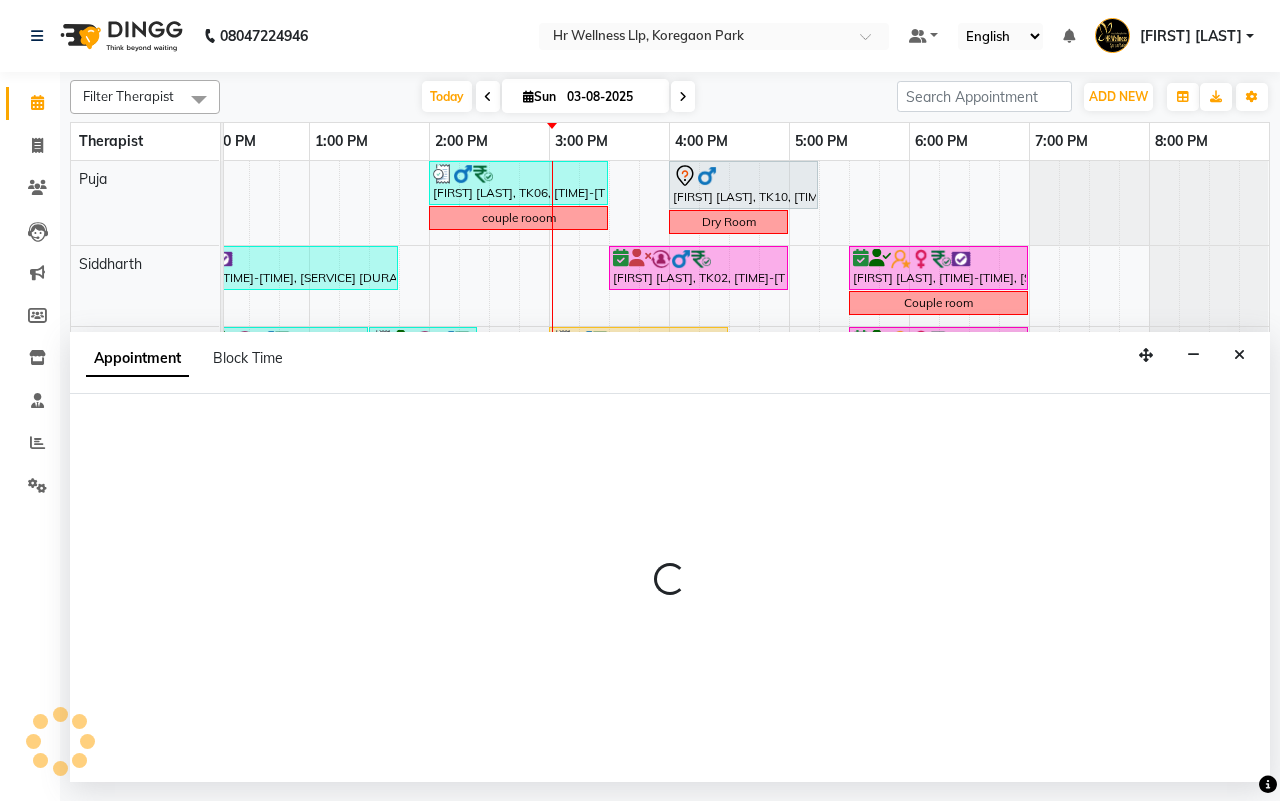 select on "19726" 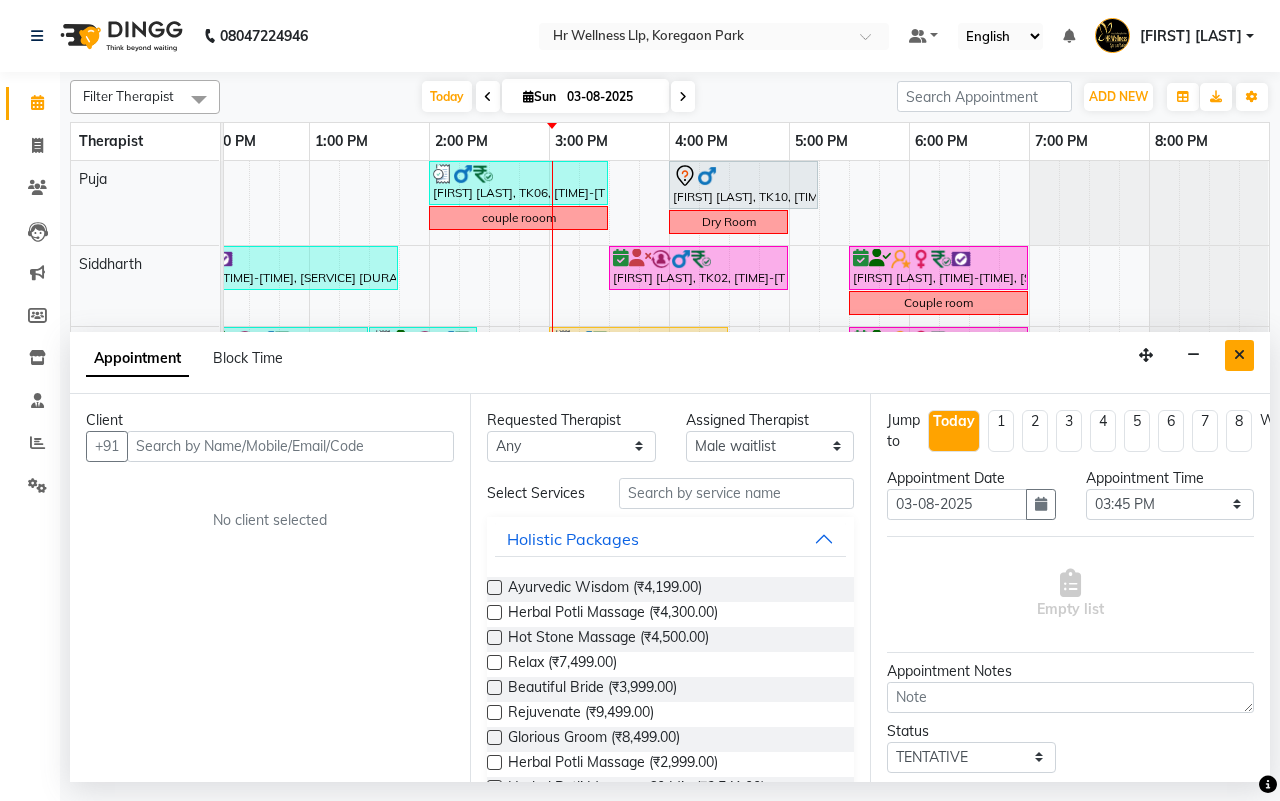 click at bounding box center [1239, 355] 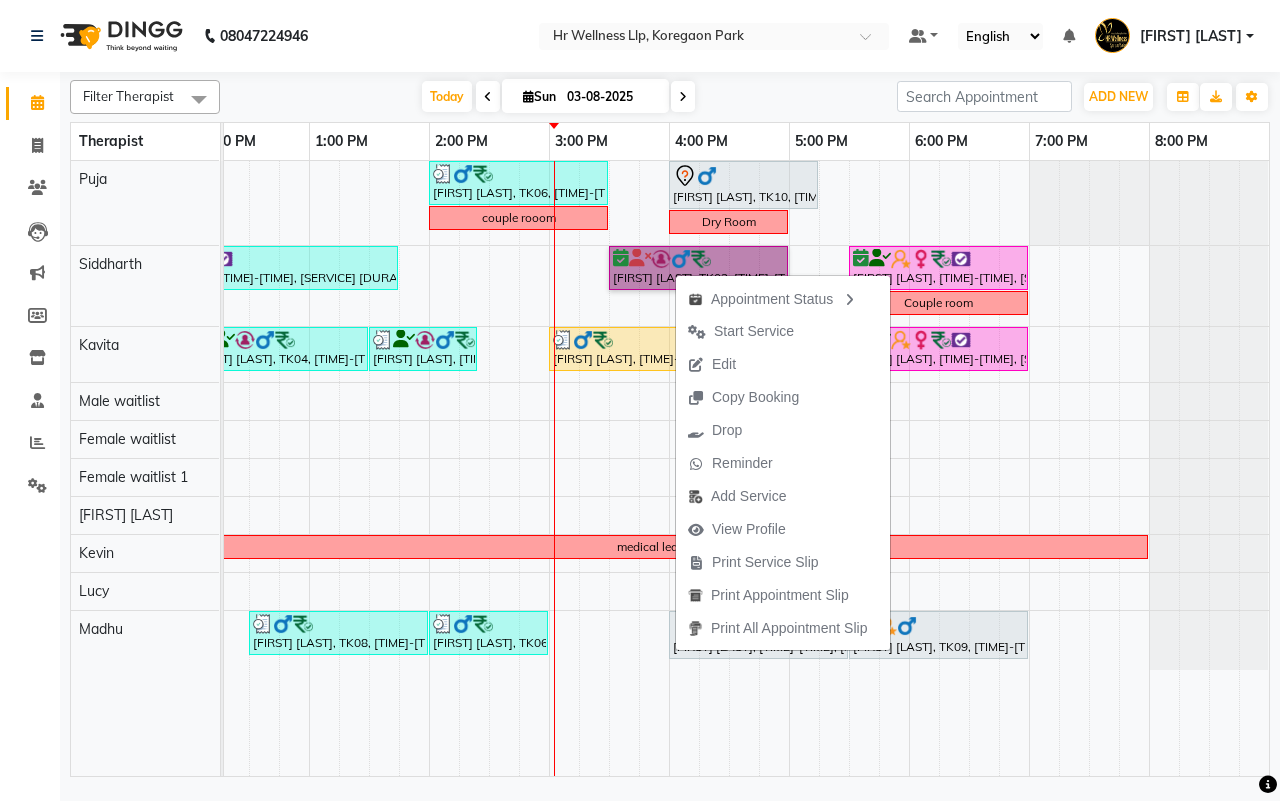 click at bounding box center [-291, 203] 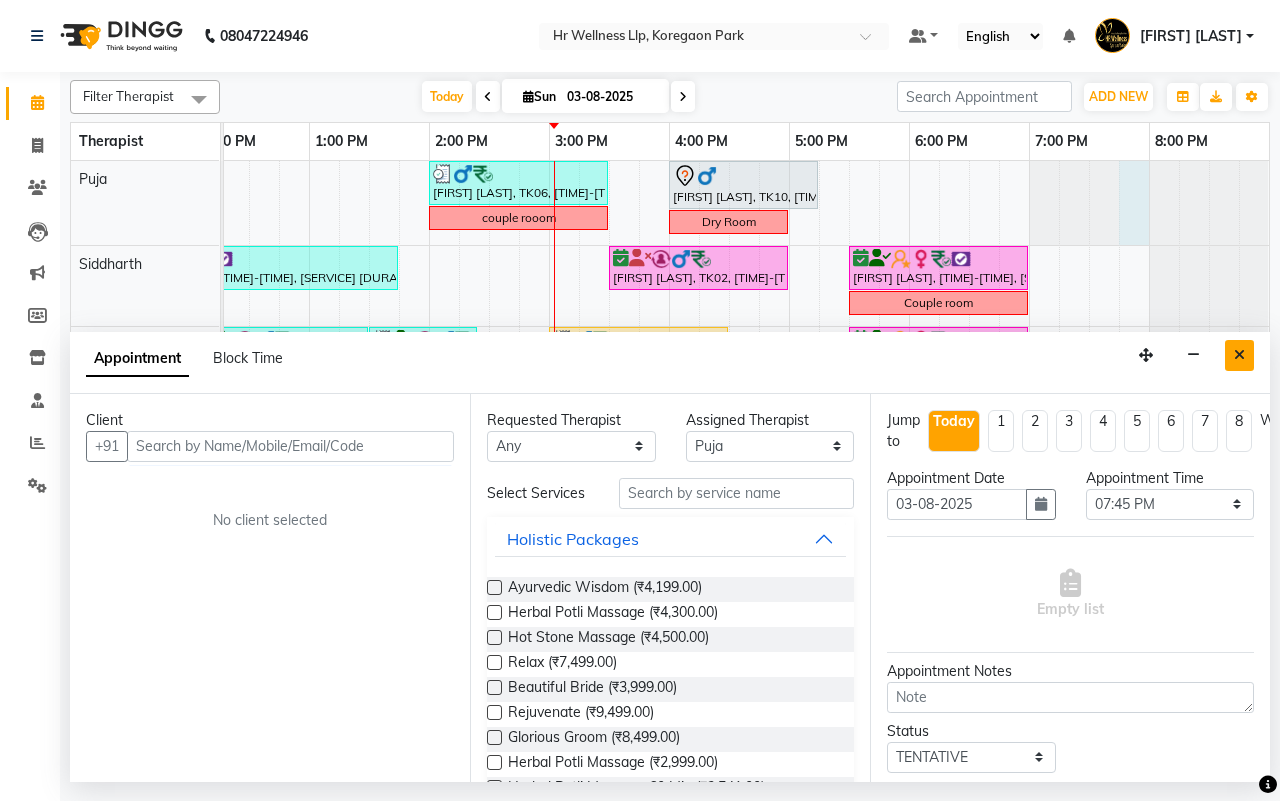 click at bounding box center [1239, 355] 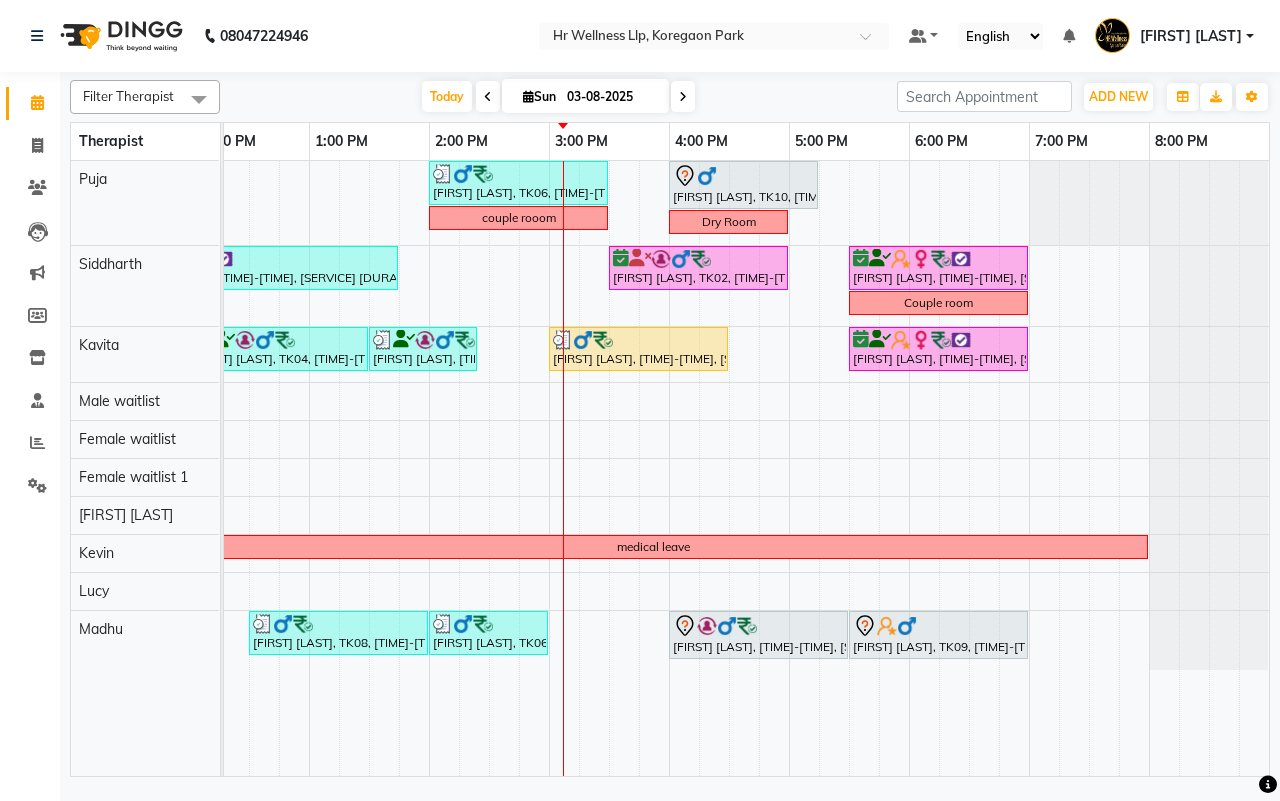 click on "03-08-2025" at bounding box center (611, 97) 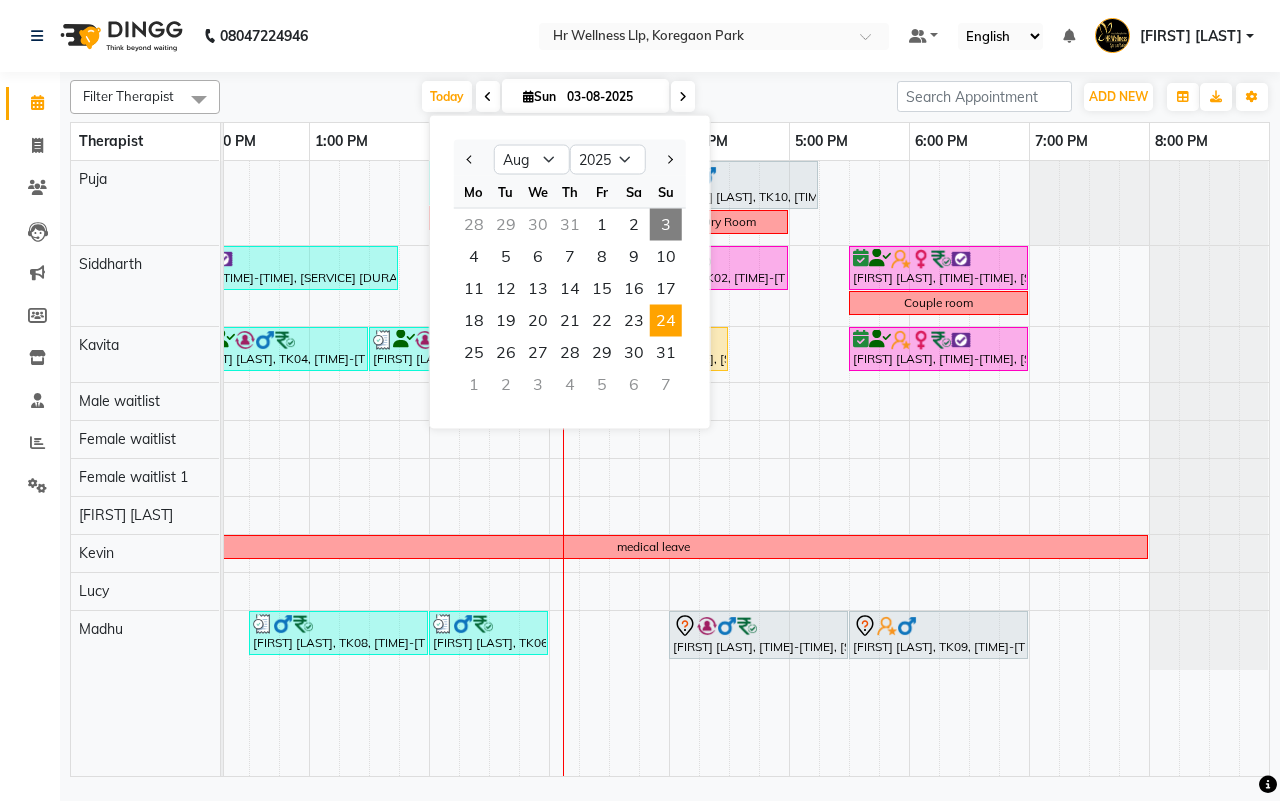 click on "24" at bounding box center (666, 321) 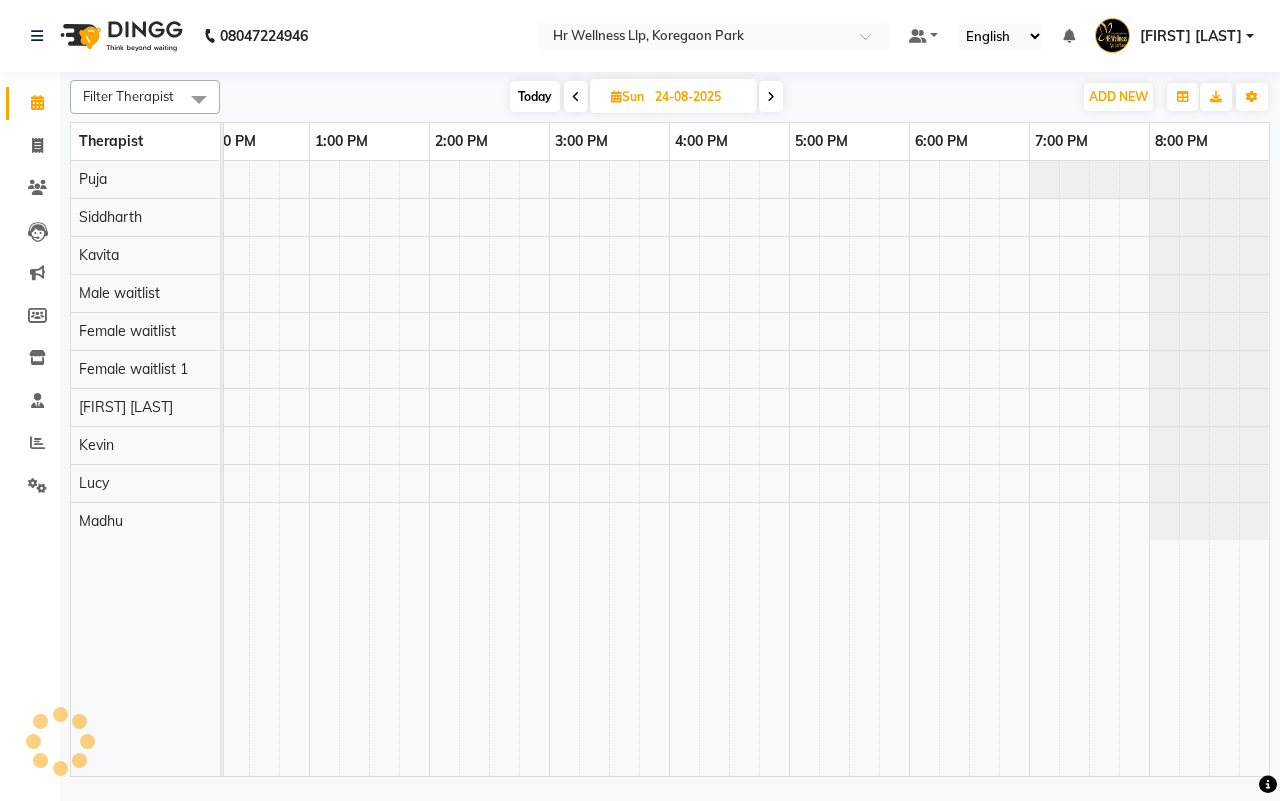 scroll, scrollTop: 0, scrollLeft: 0, axis: both 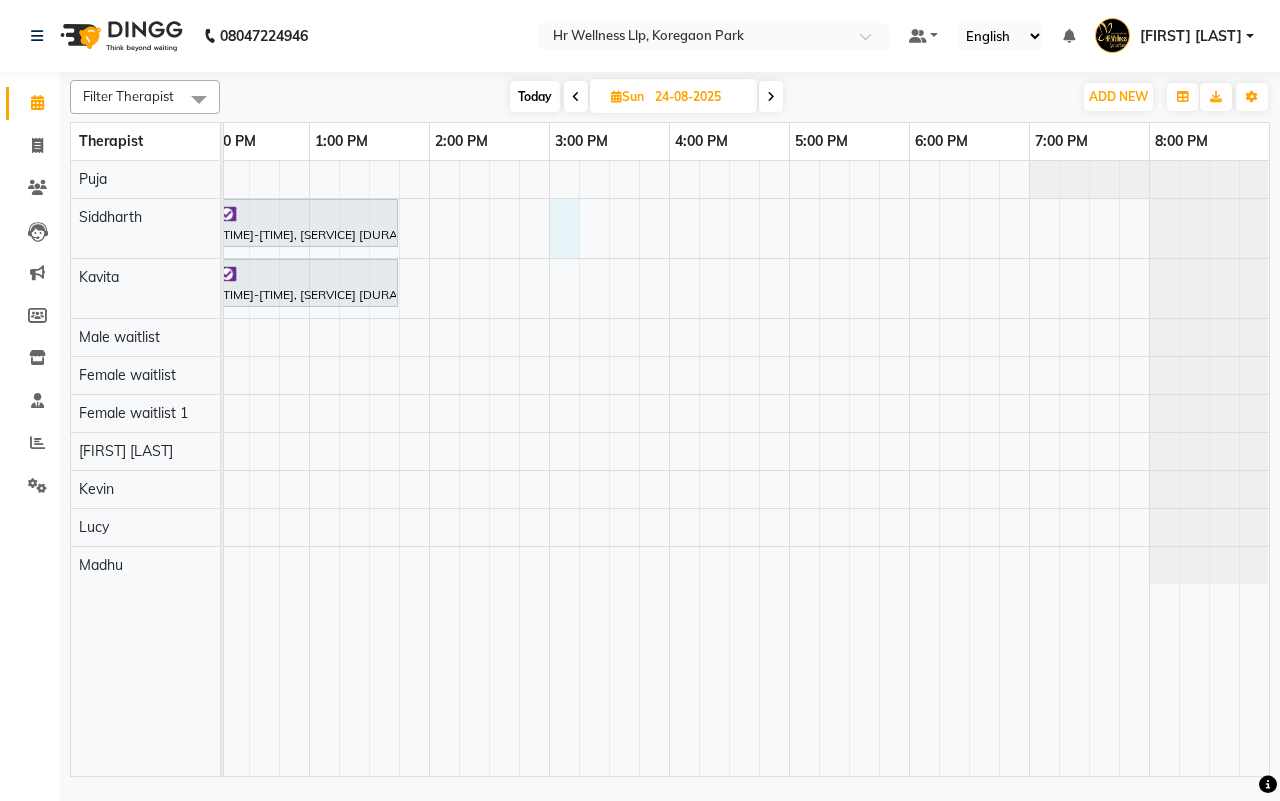 click on "[FIRST] [LAST], [TIME]-[TIME], Massage 90 Min             [FIRST] [LAST], [TIME]-[TIME], Massage 90 Min" at bounding box center (489, 468) 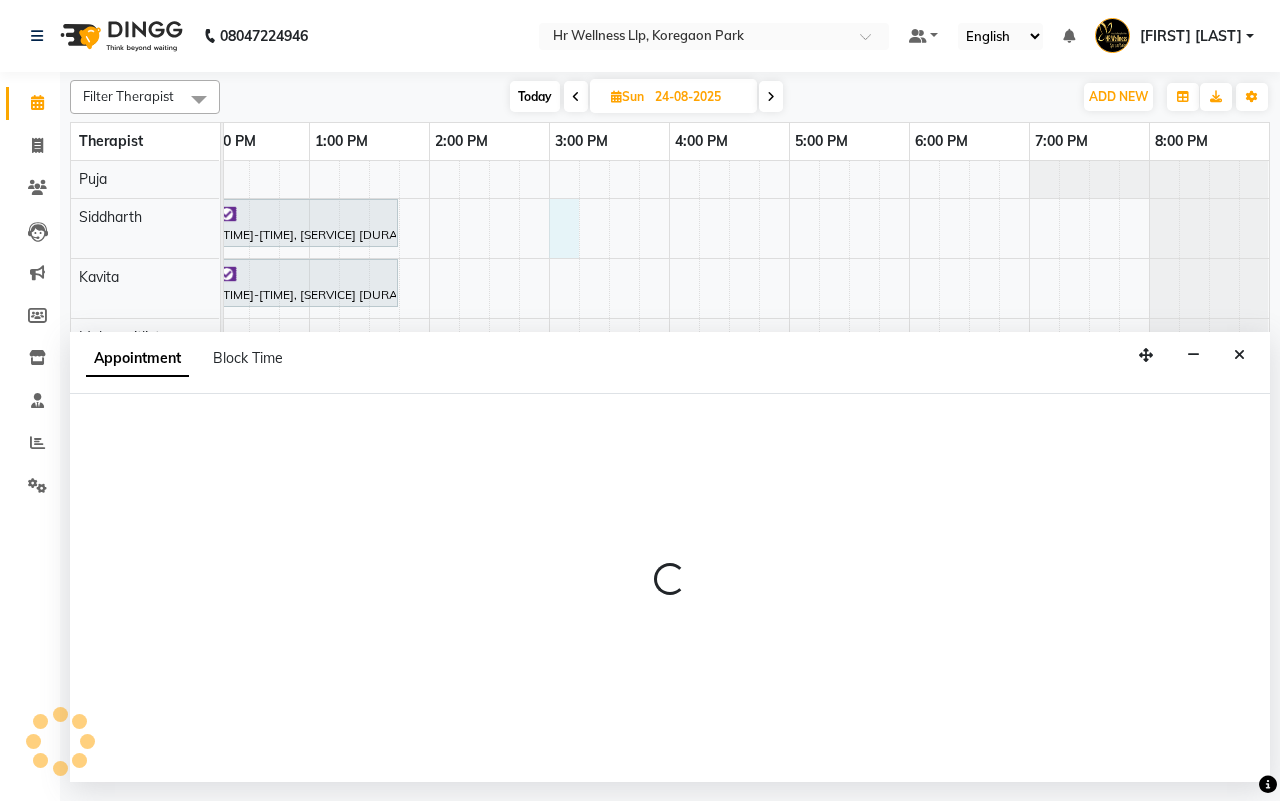 select on "16489" 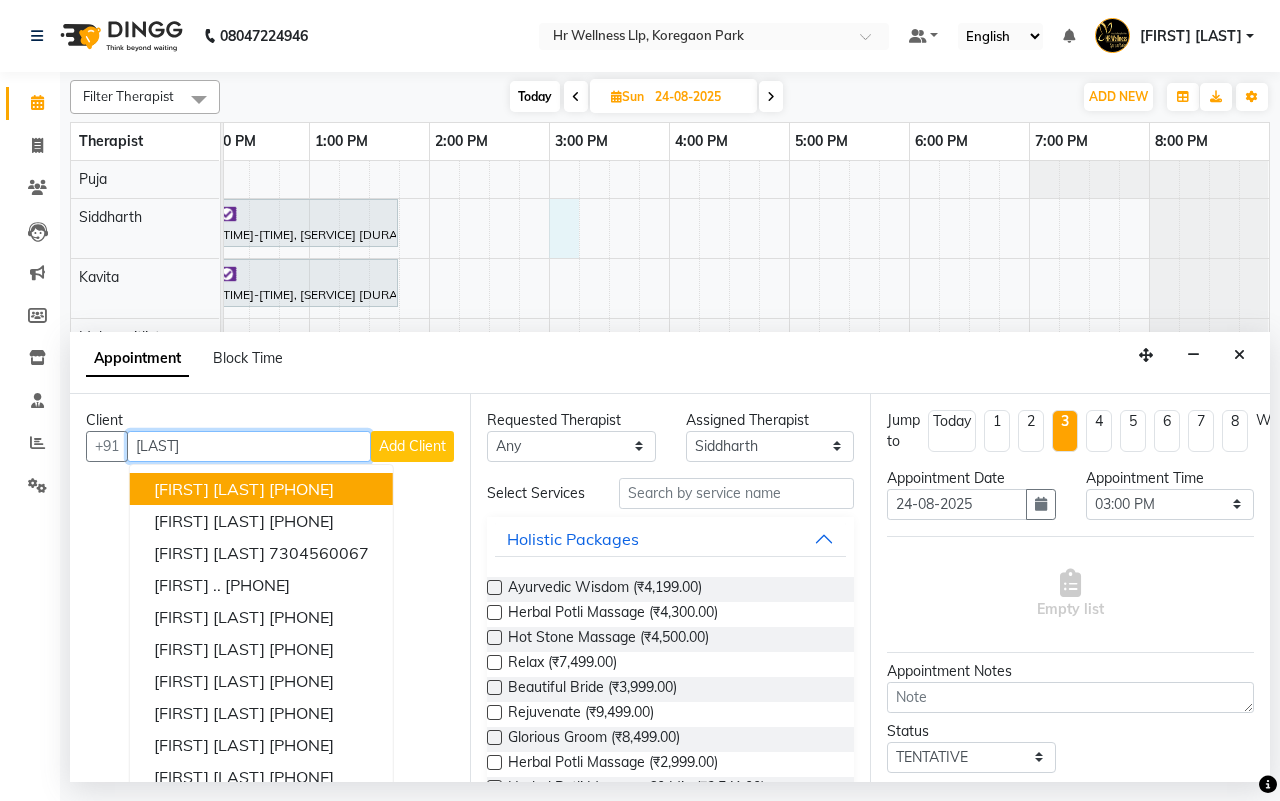 click on "[LAST]" at bounding box center (249, 446) 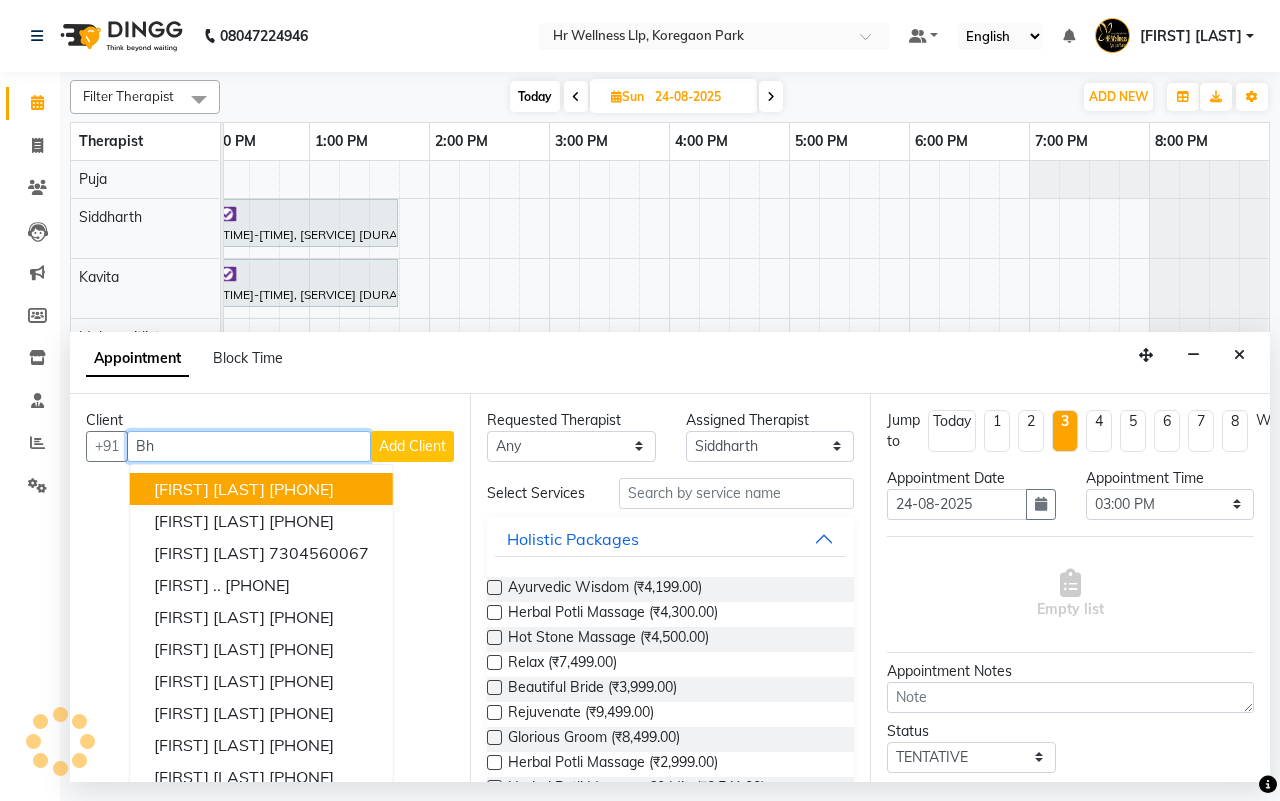 type on "B" 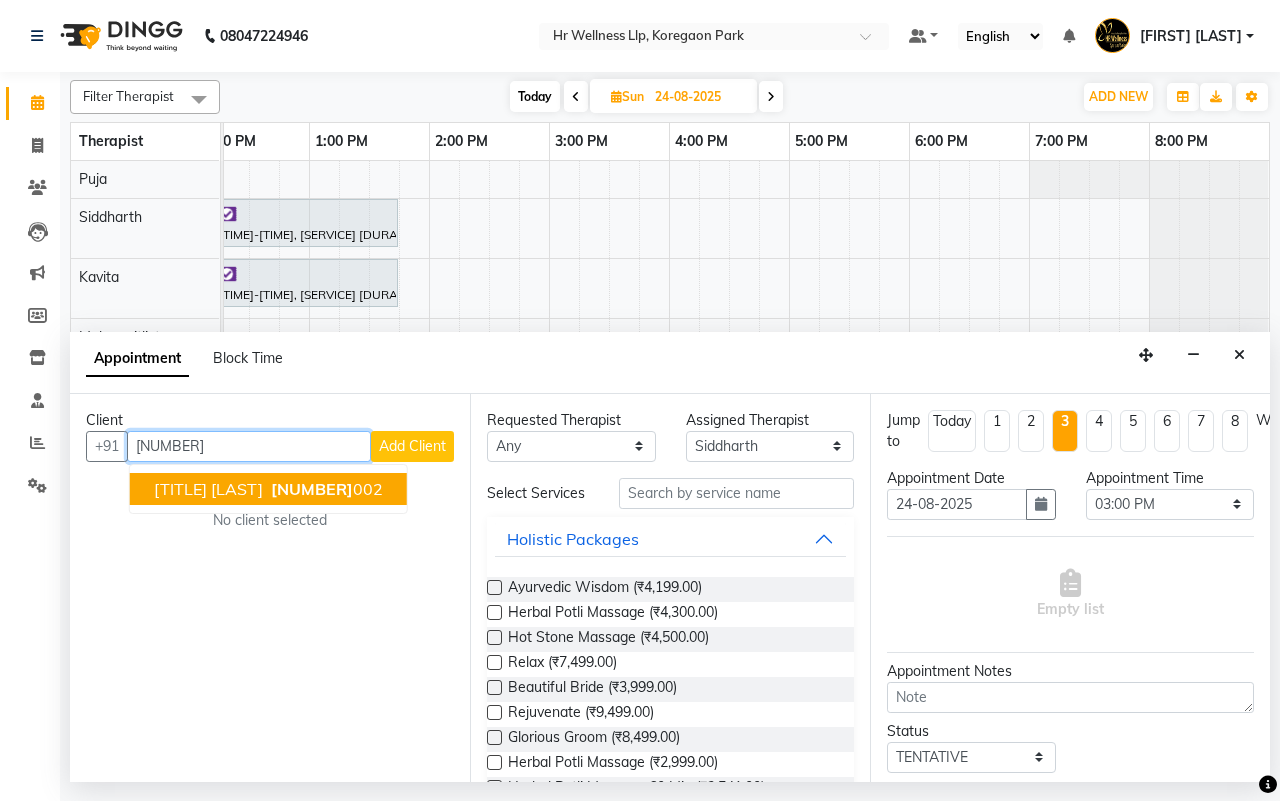 click on "[TITLE] [LAST]" at bounding box center (208, 489) 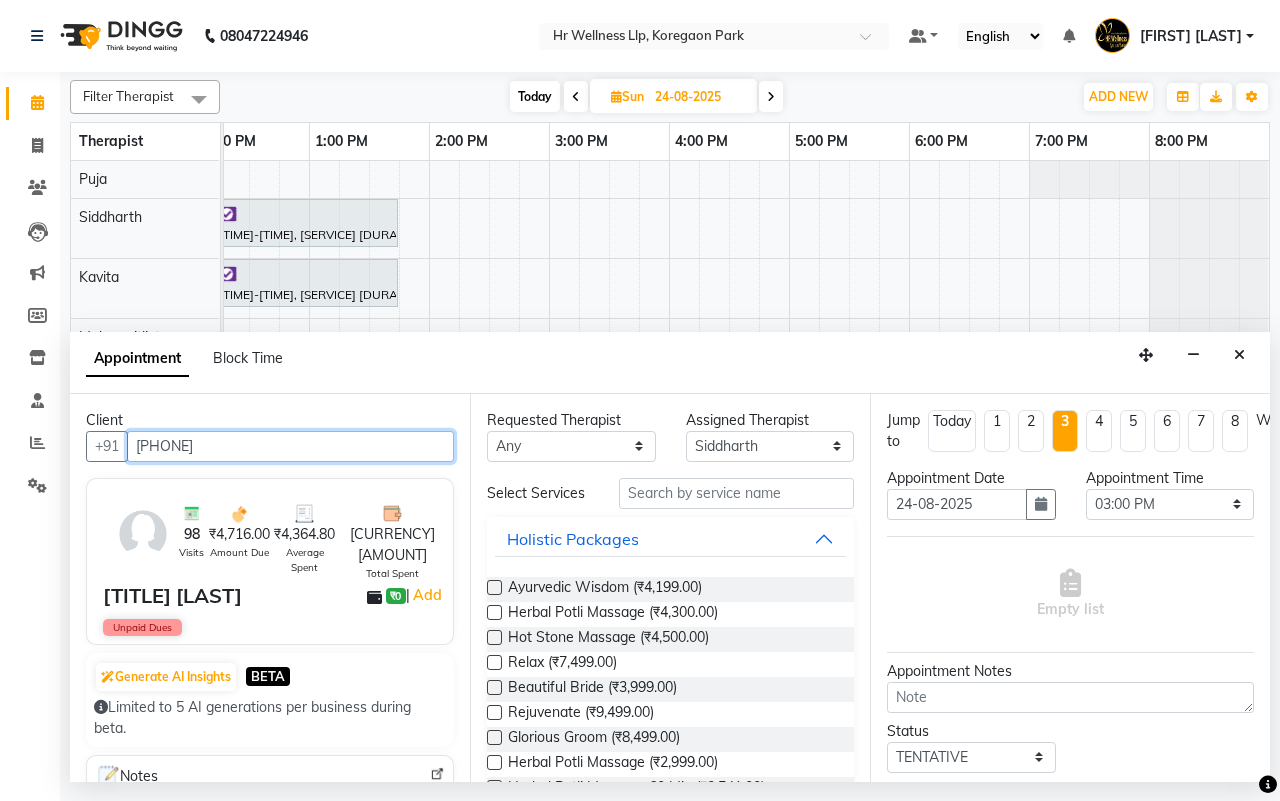 type on "[PHONE]" 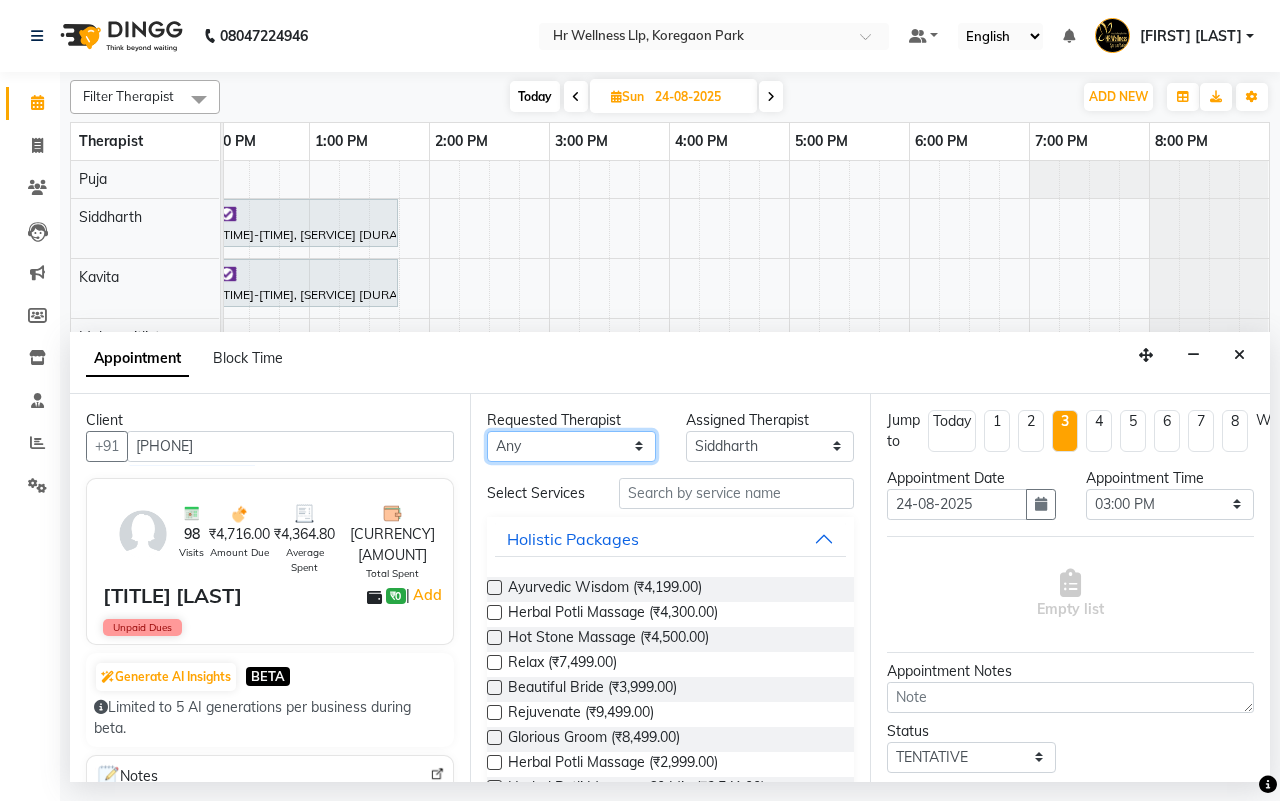 click on "Any Female waitlist Female waitlist 1 Kavita Kevin Lucy Madhu  Male waitlist Puja Sharad Bhil Siddharth" at bounding box center (571, 446) 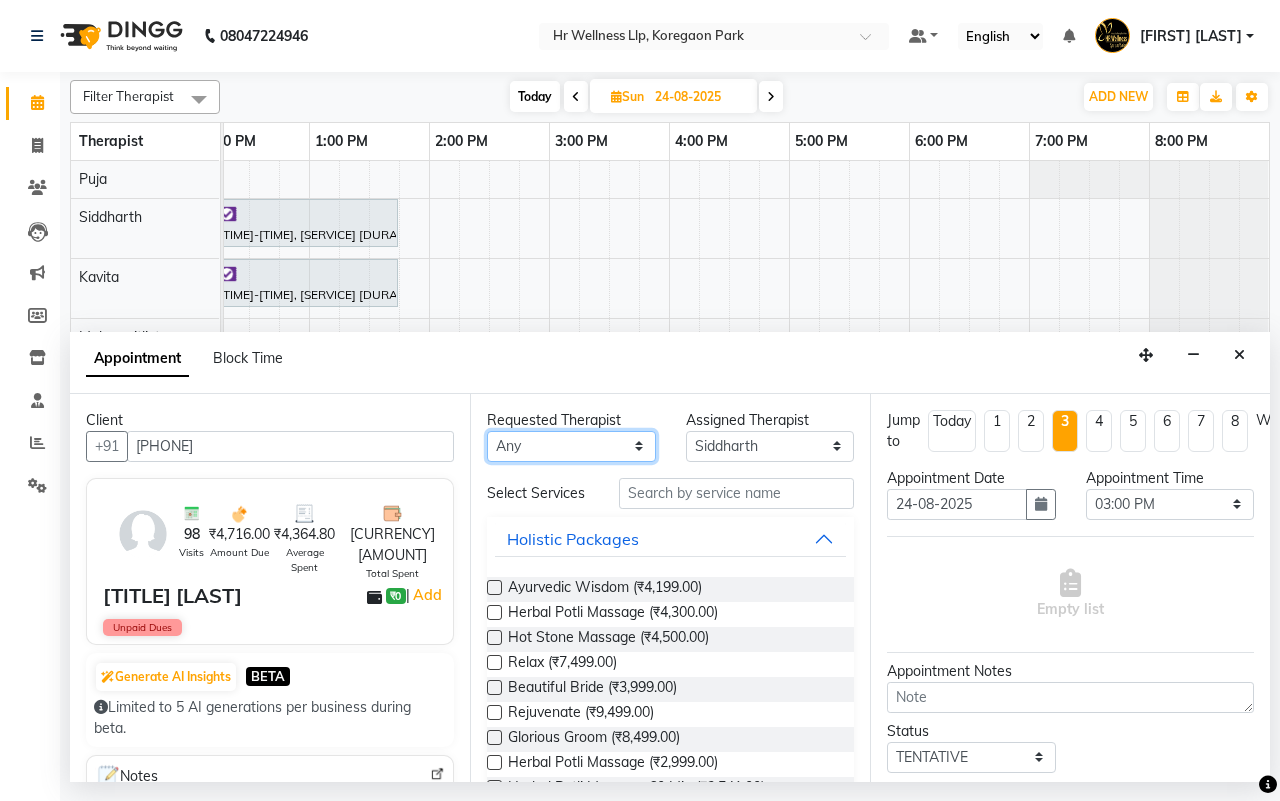 select on "16489" 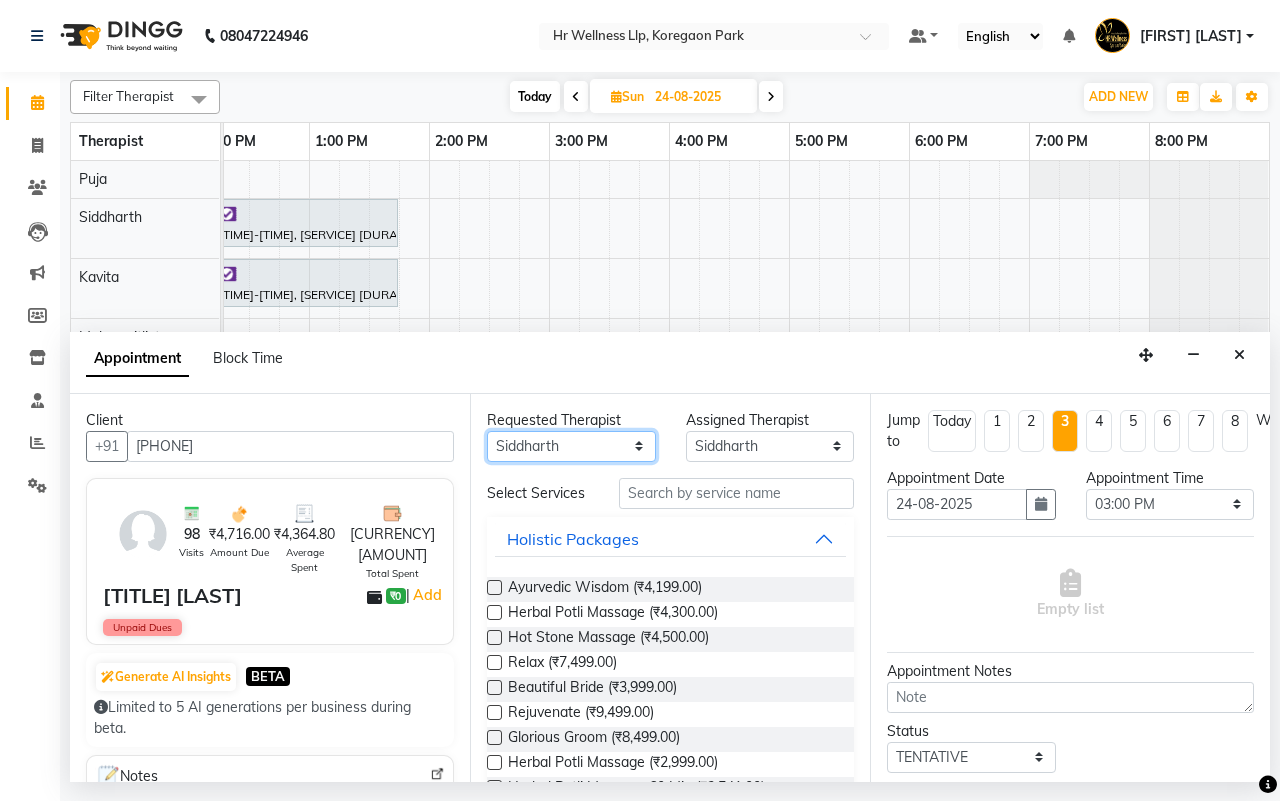 click on "Any Female waitlist Female waitlist 1 Kavita Kevin Lucy Madhu  Male waitlist Puja Sharad Bhil Siddharth" at bounding box center [571, 446] 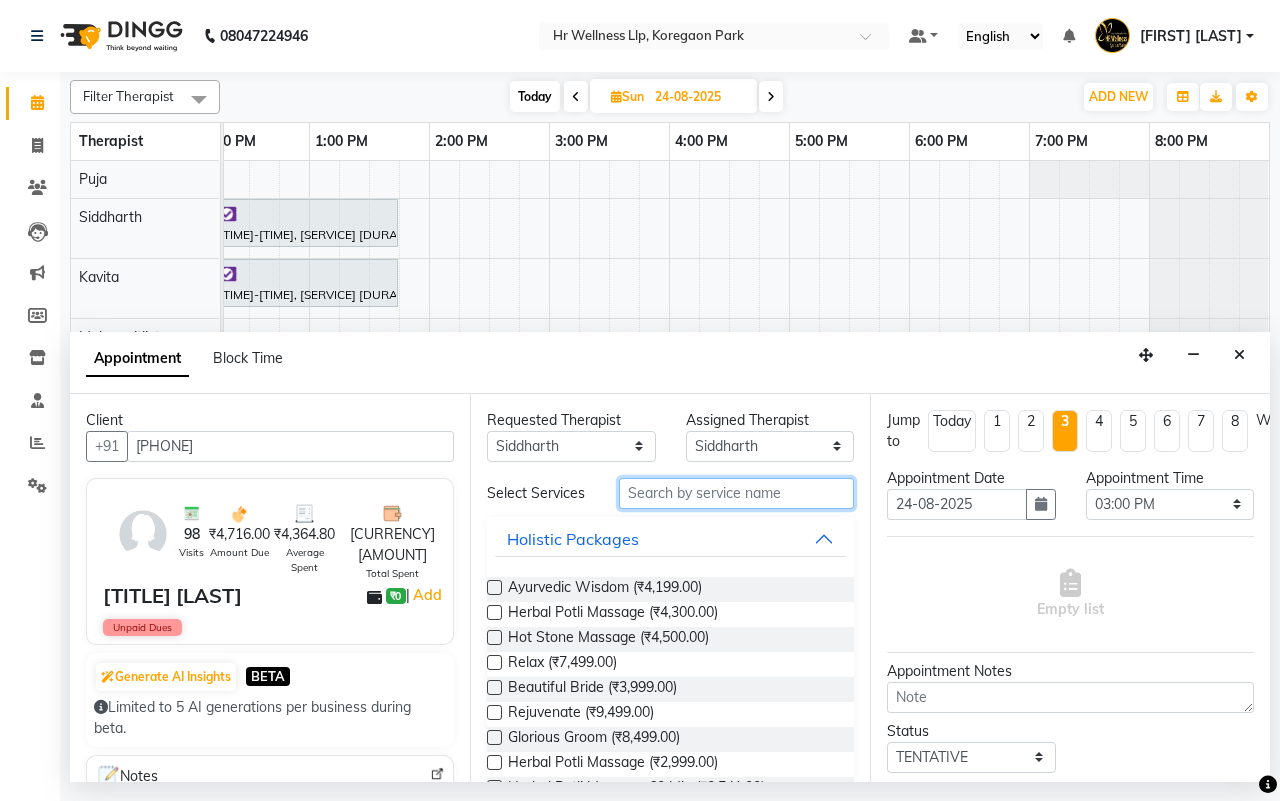click at bounding box center (736, 493) 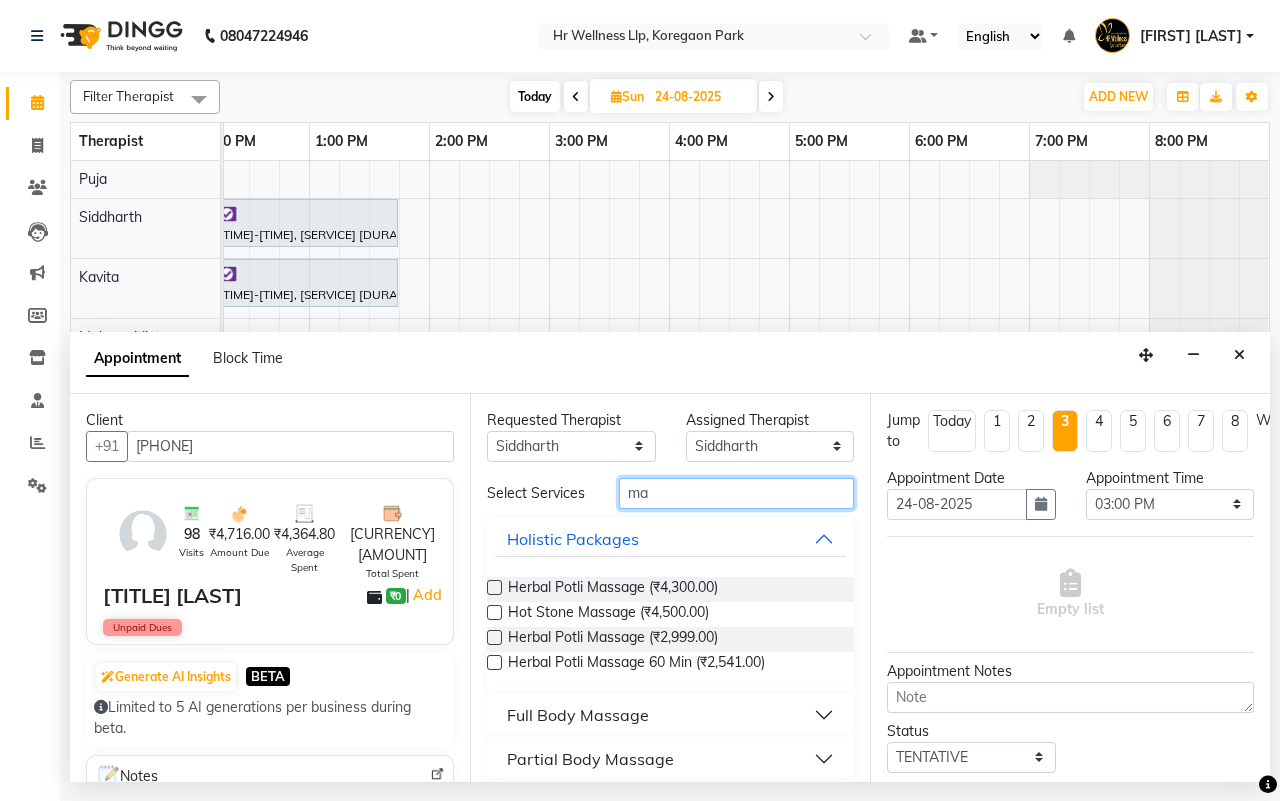 type on "m" 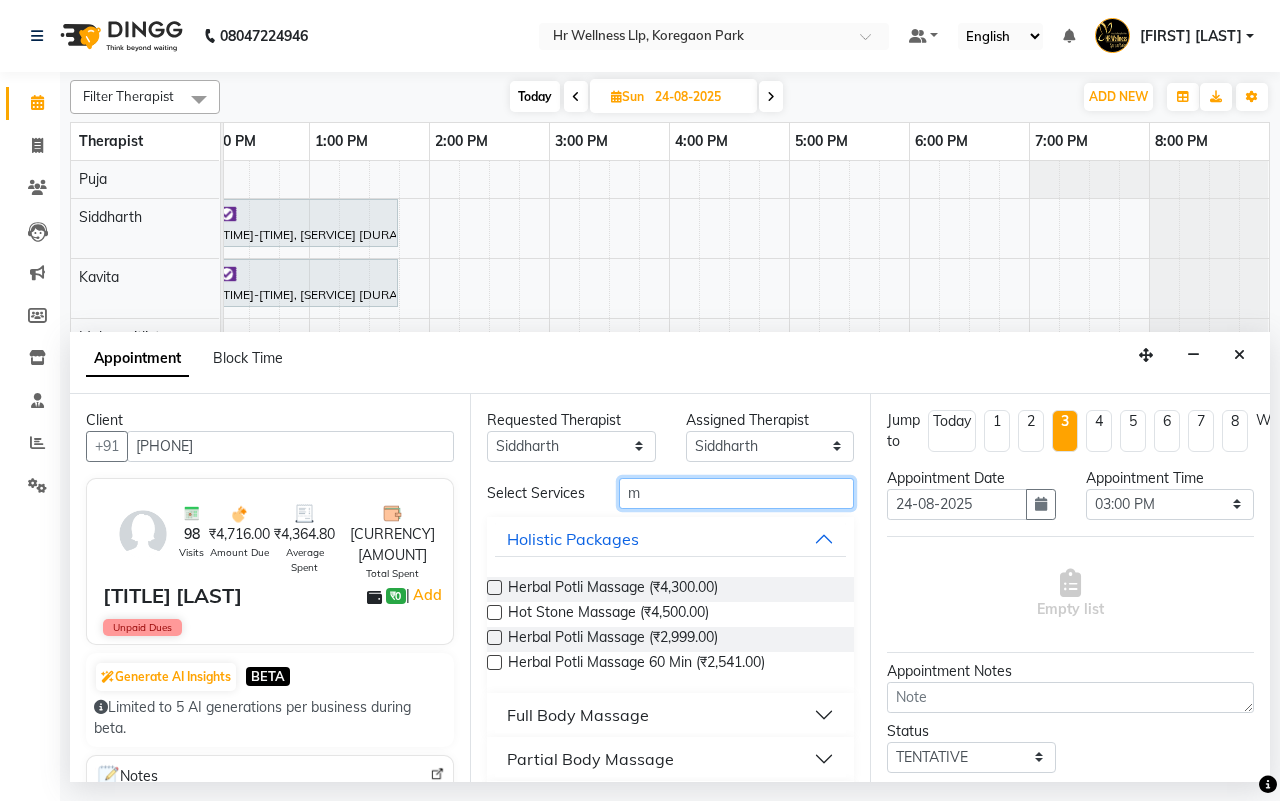 type 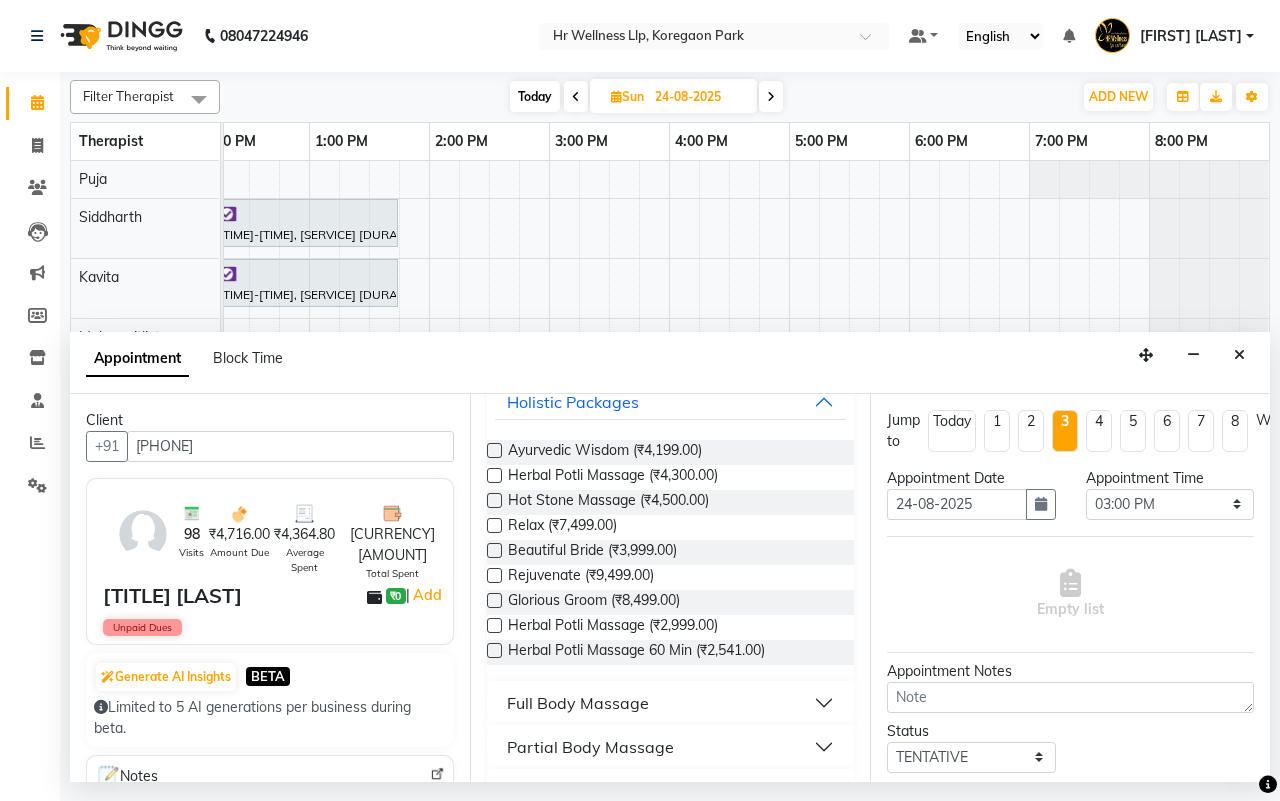 scroll, scrollTop: 166, scrollLeft: 0, axis: vertical 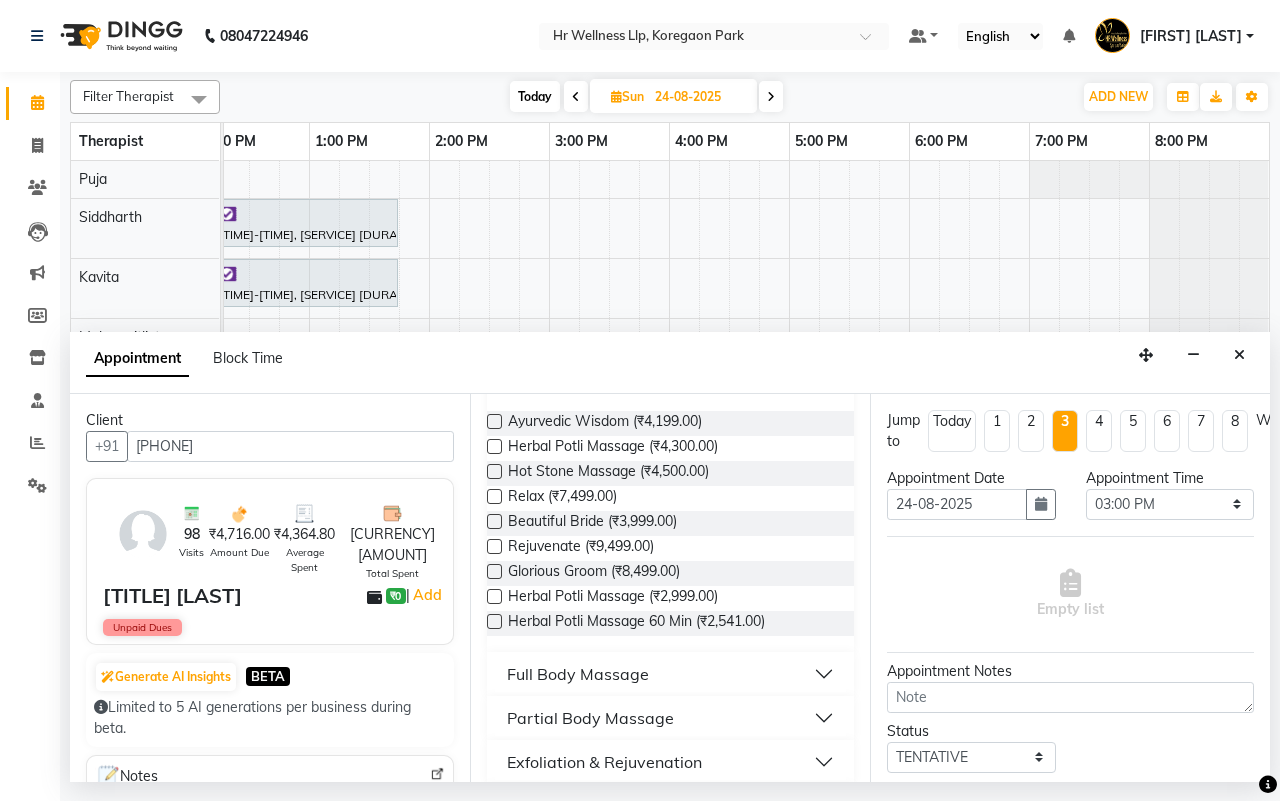 click on "Full Body Massage" at bounding box center [670, 674] 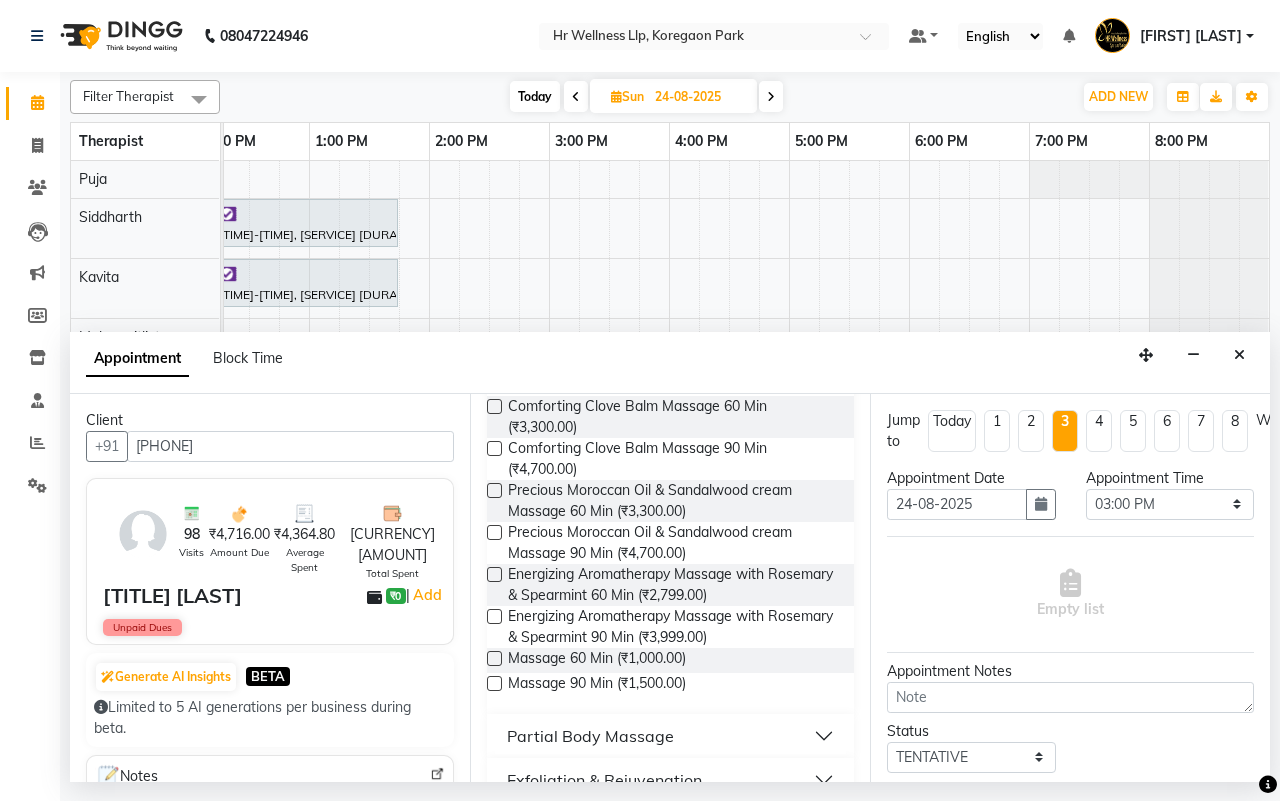 scroll, scrollTop: 1235, scrollLeft: 0, axis: vertical 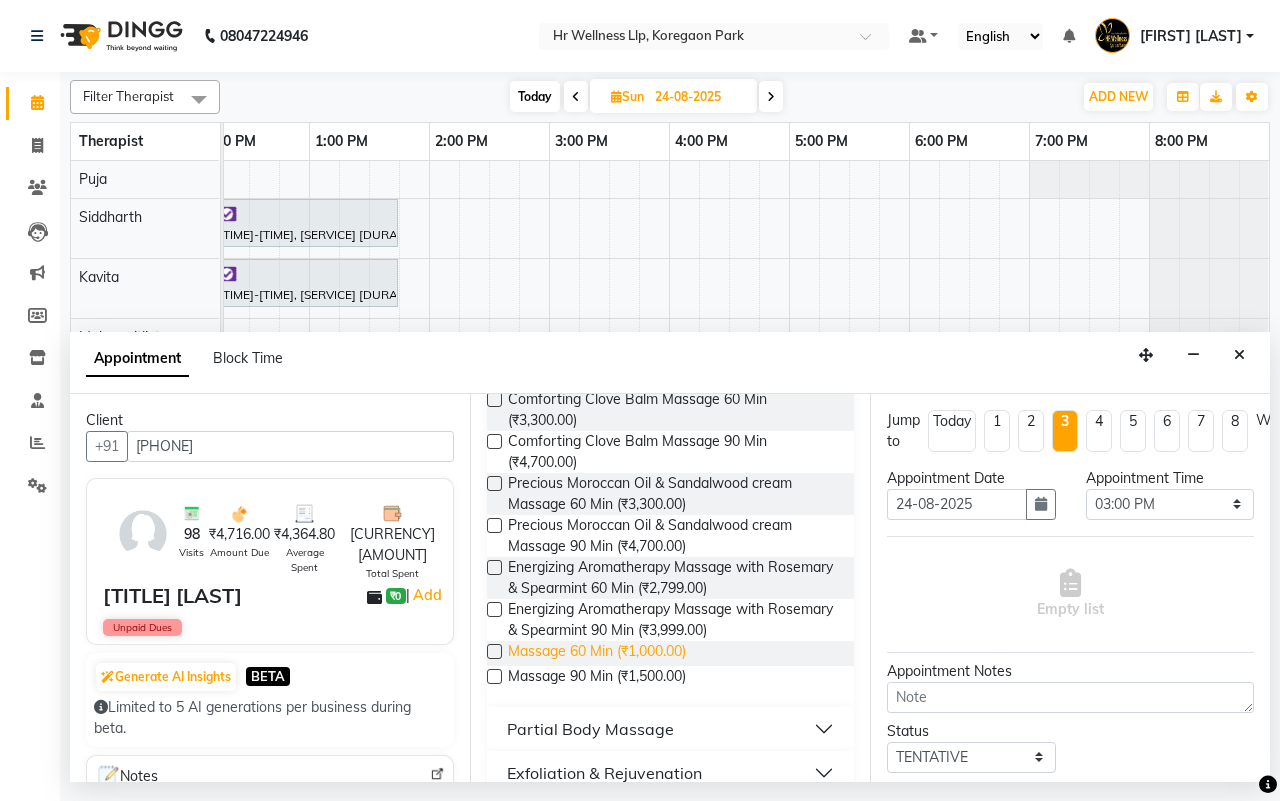 click on "Massage 60 Min (₹1,000.00)" at bounding box center [597, 653] 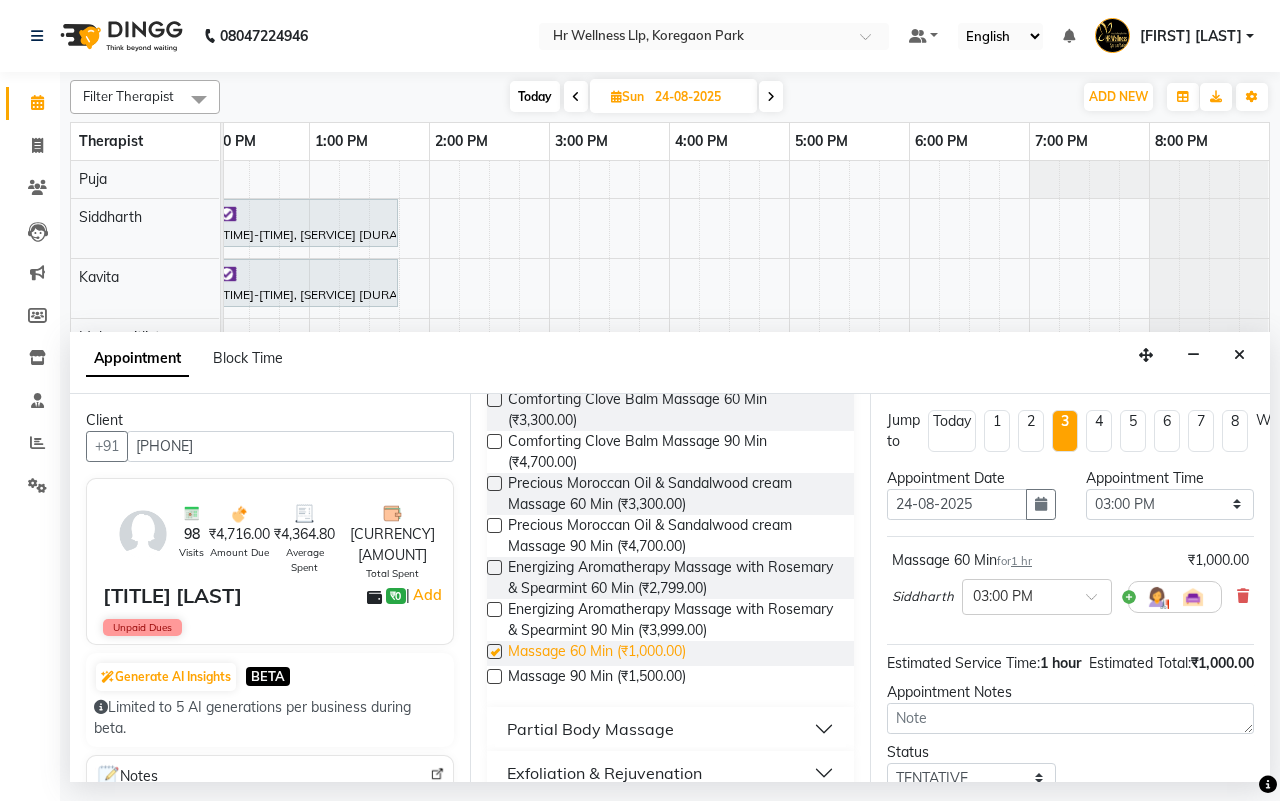 checkbox on "false" 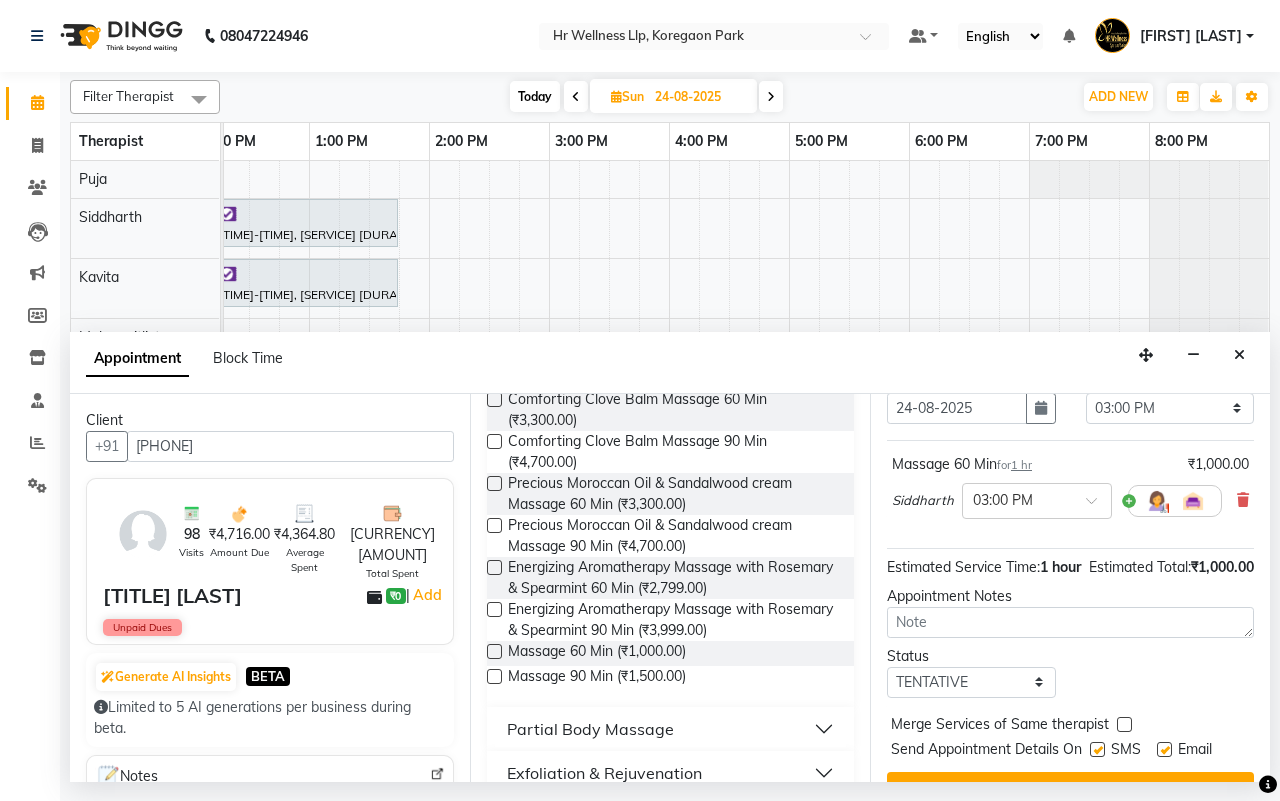 scroll, scrollTop: 178, scrollLeft: 0, axis: vertical 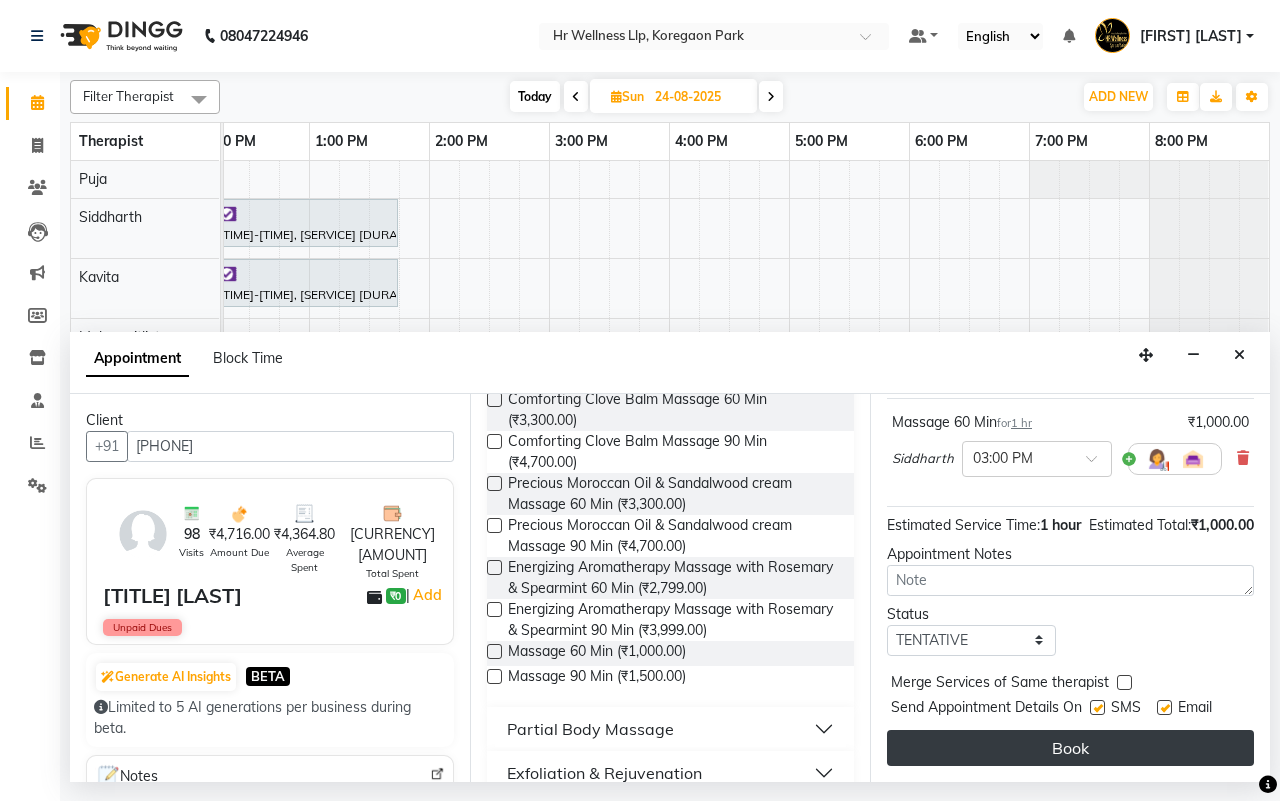 click on "Book" at bounding box center [1070, 748] 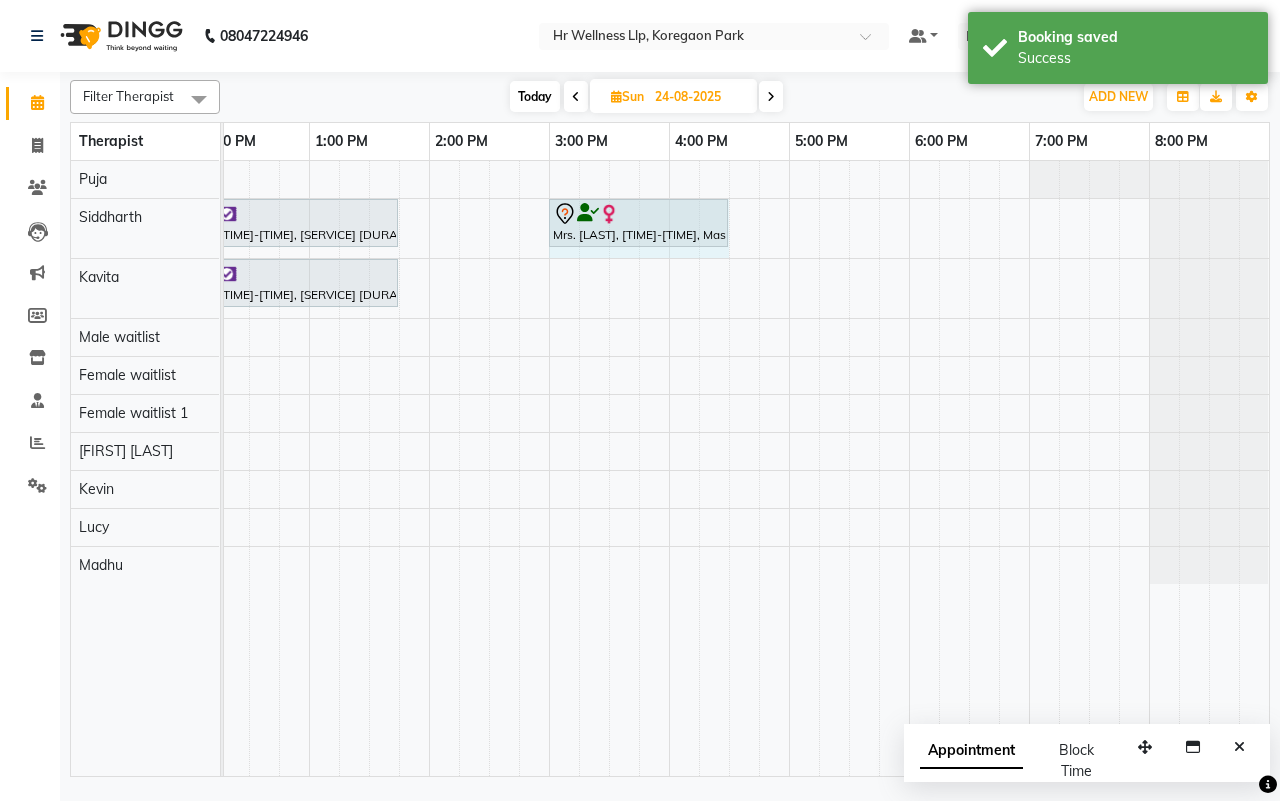 drag, startPoint x: 665, startPoint y: 212, endPoint x: 703, endPoint y: 212, distance: 38 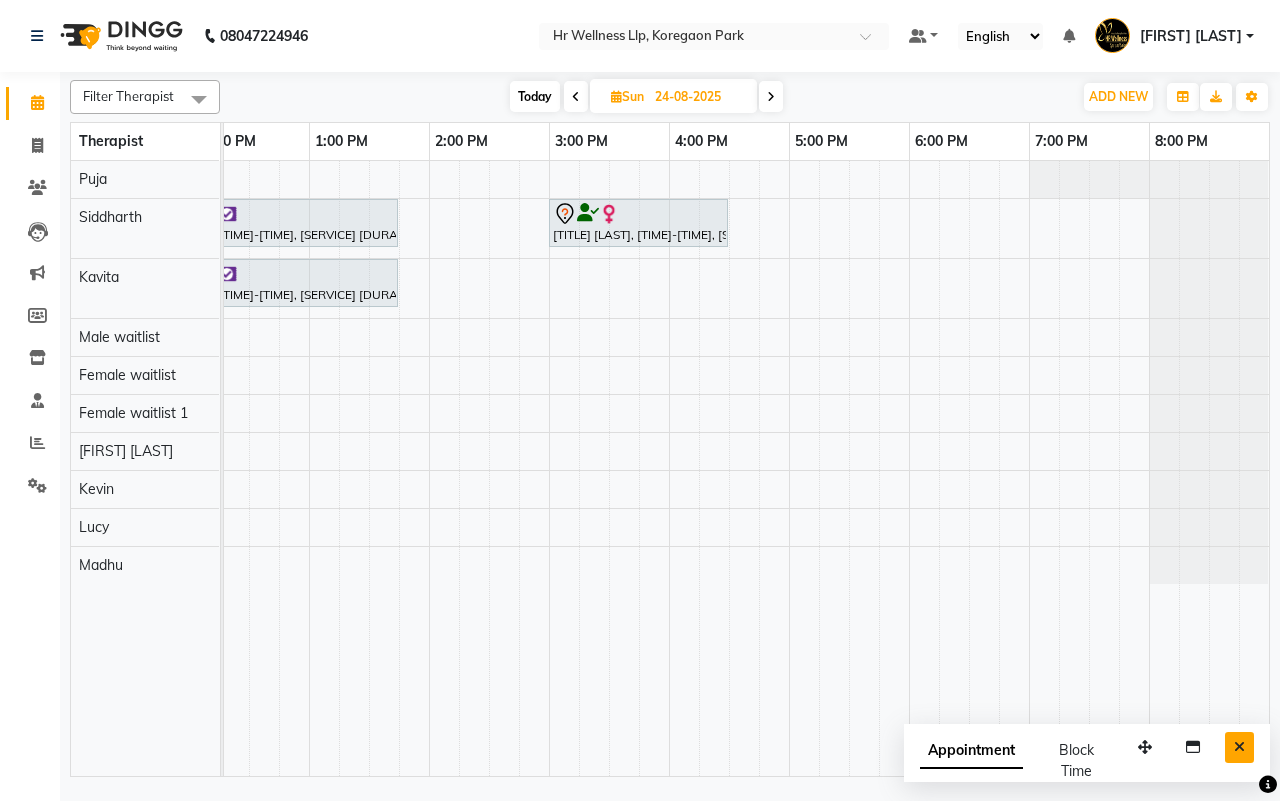 click at bounding box center [1239, 747] 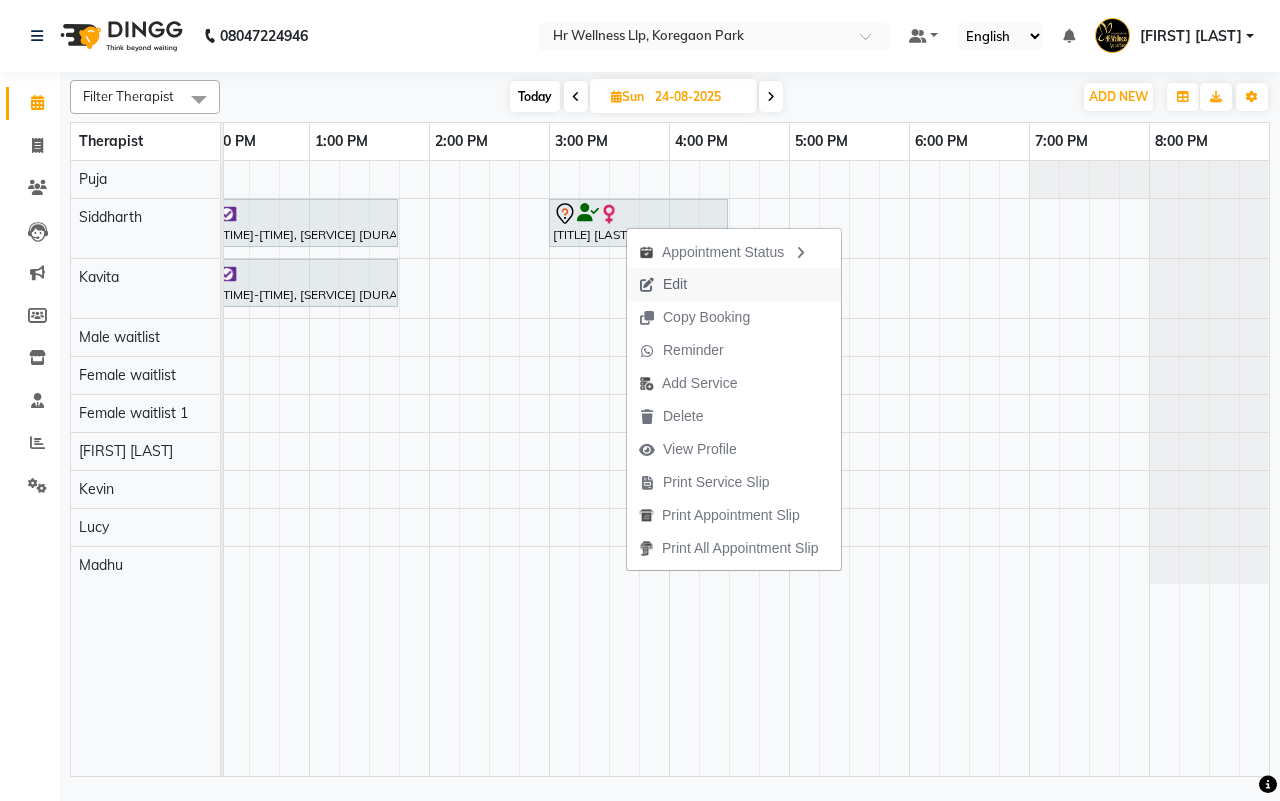 click on "Edit" at bounding box center [675, 284] 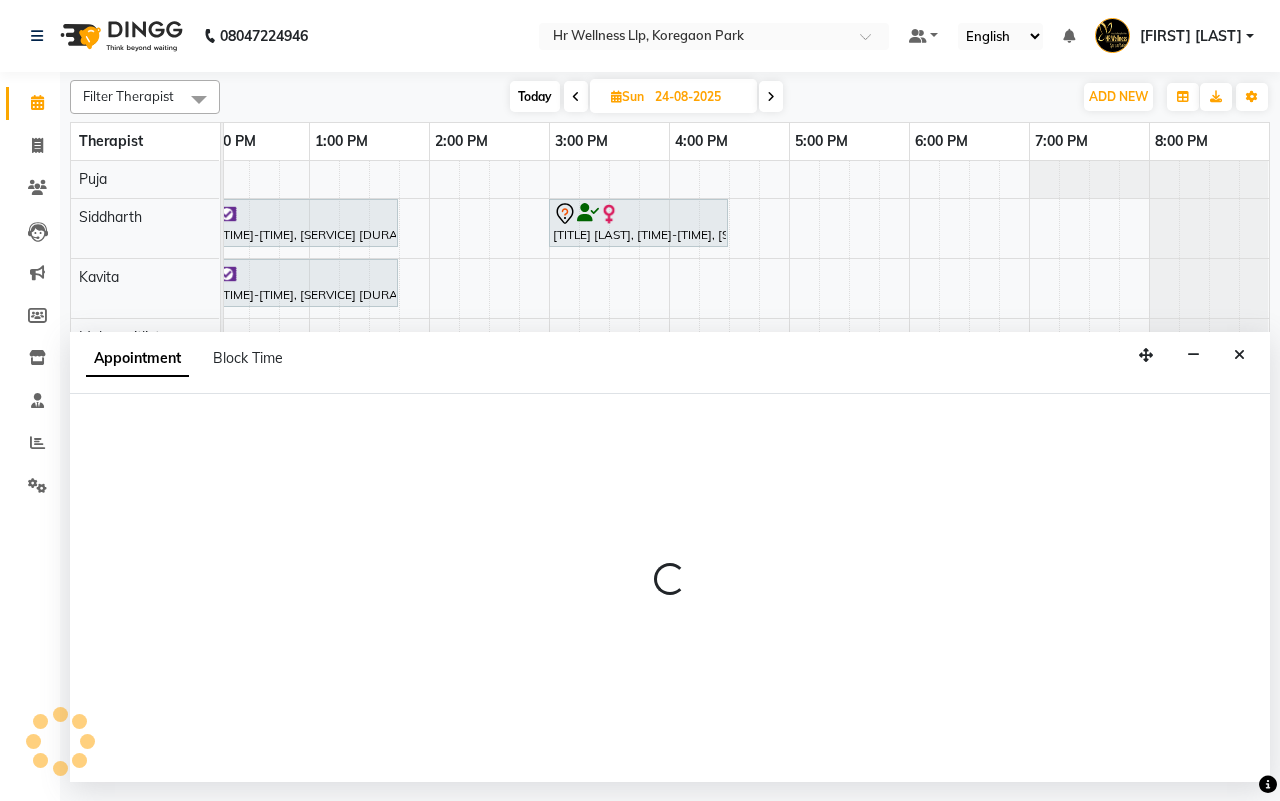 select on "tentative" 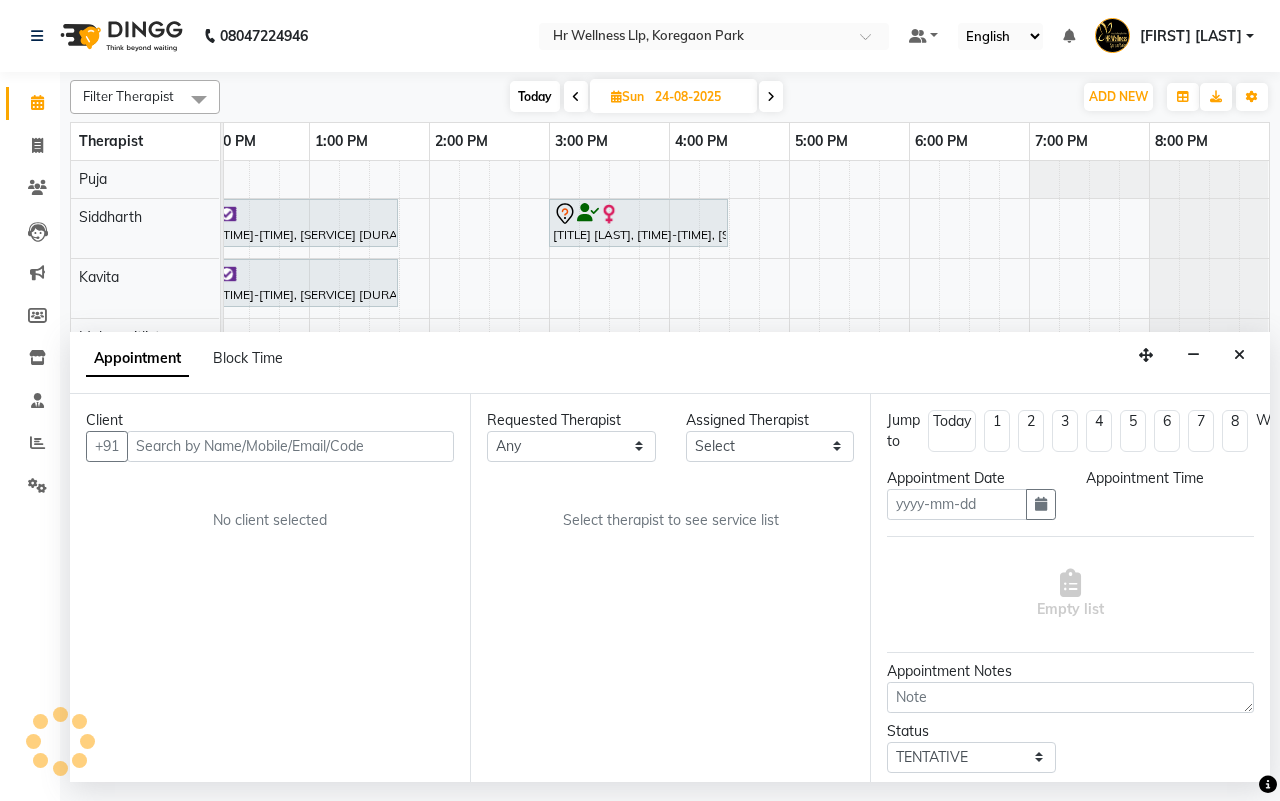 type on "24-08-2025" 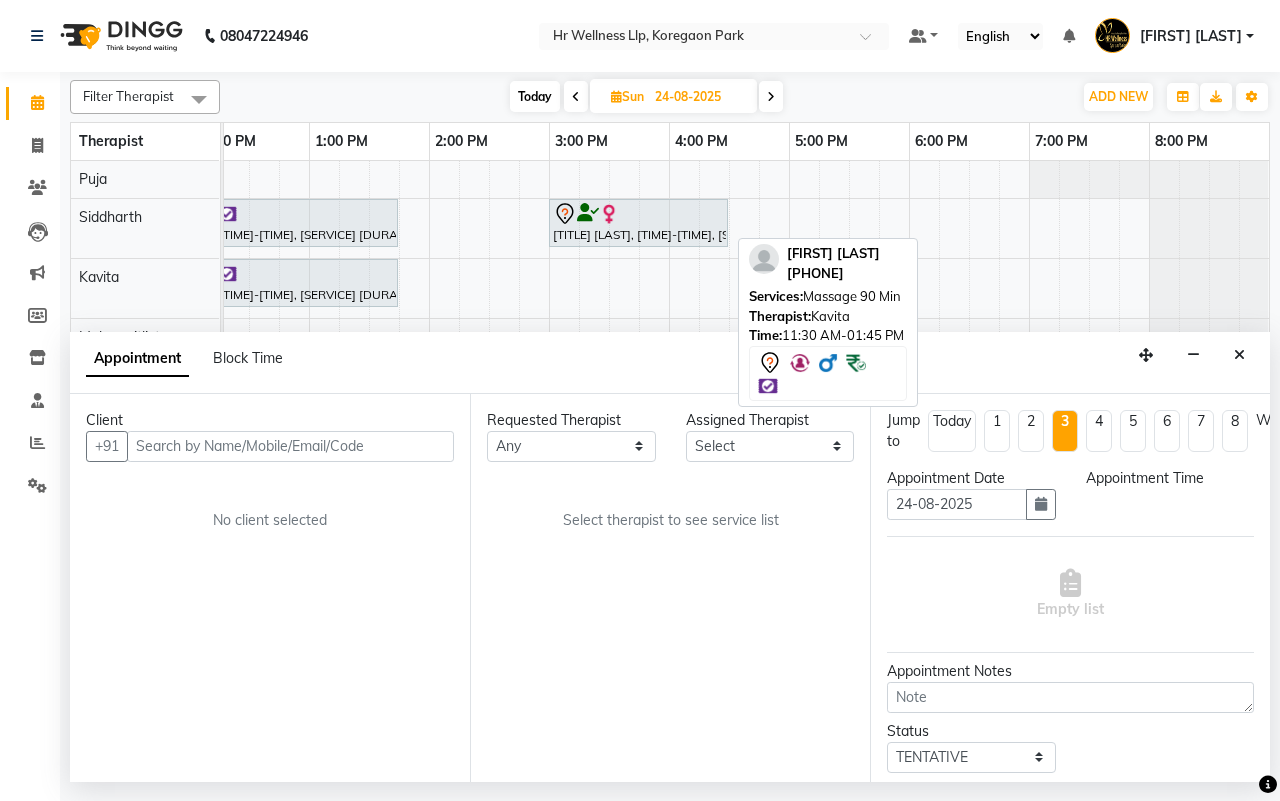 scroll, scrollTop: 0, scrollLeft: 0, axis: both 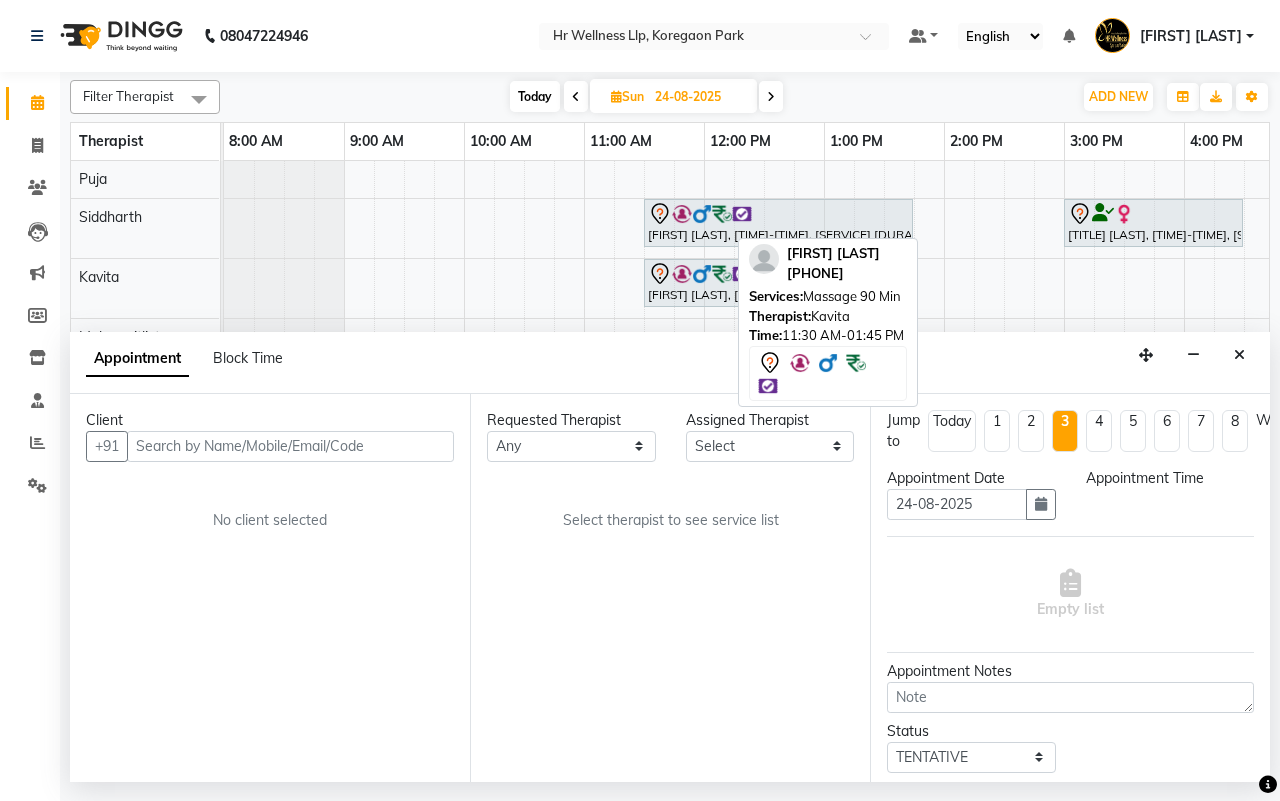 select on "16489" 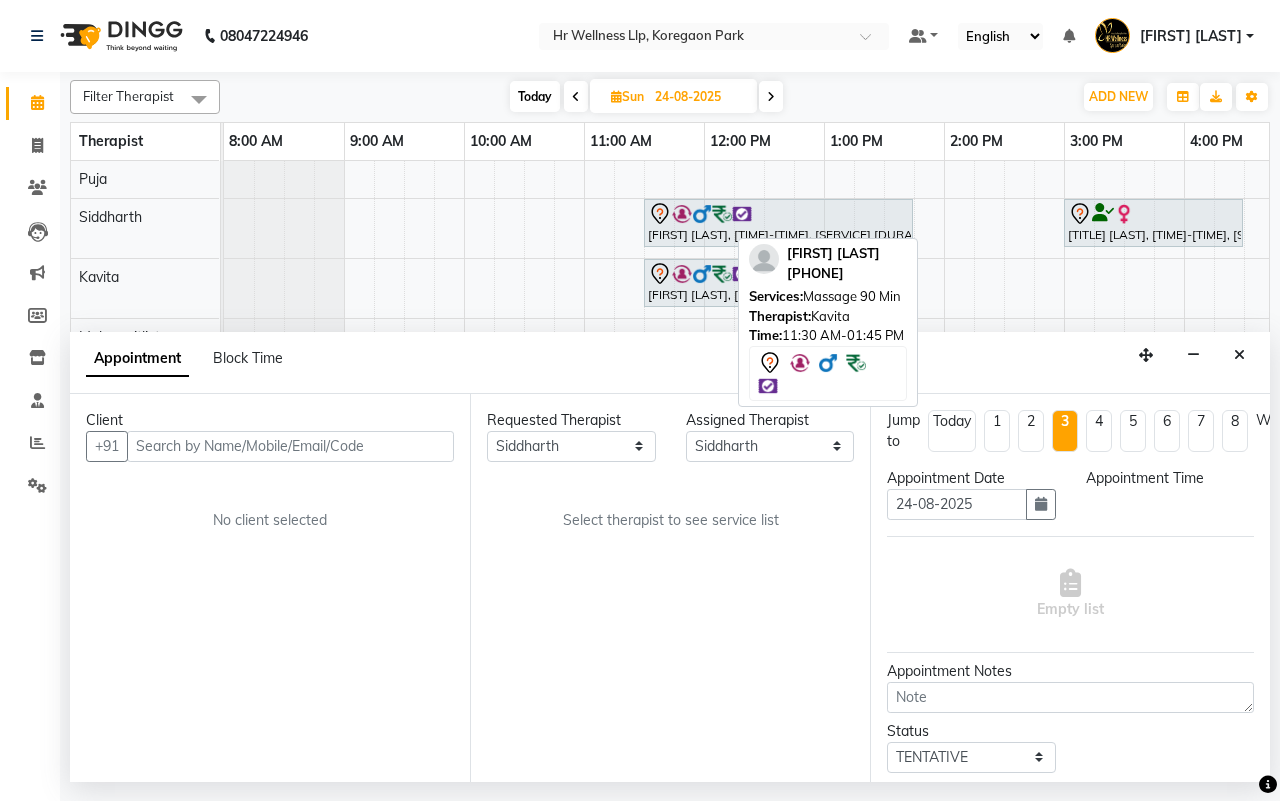 select on "900" 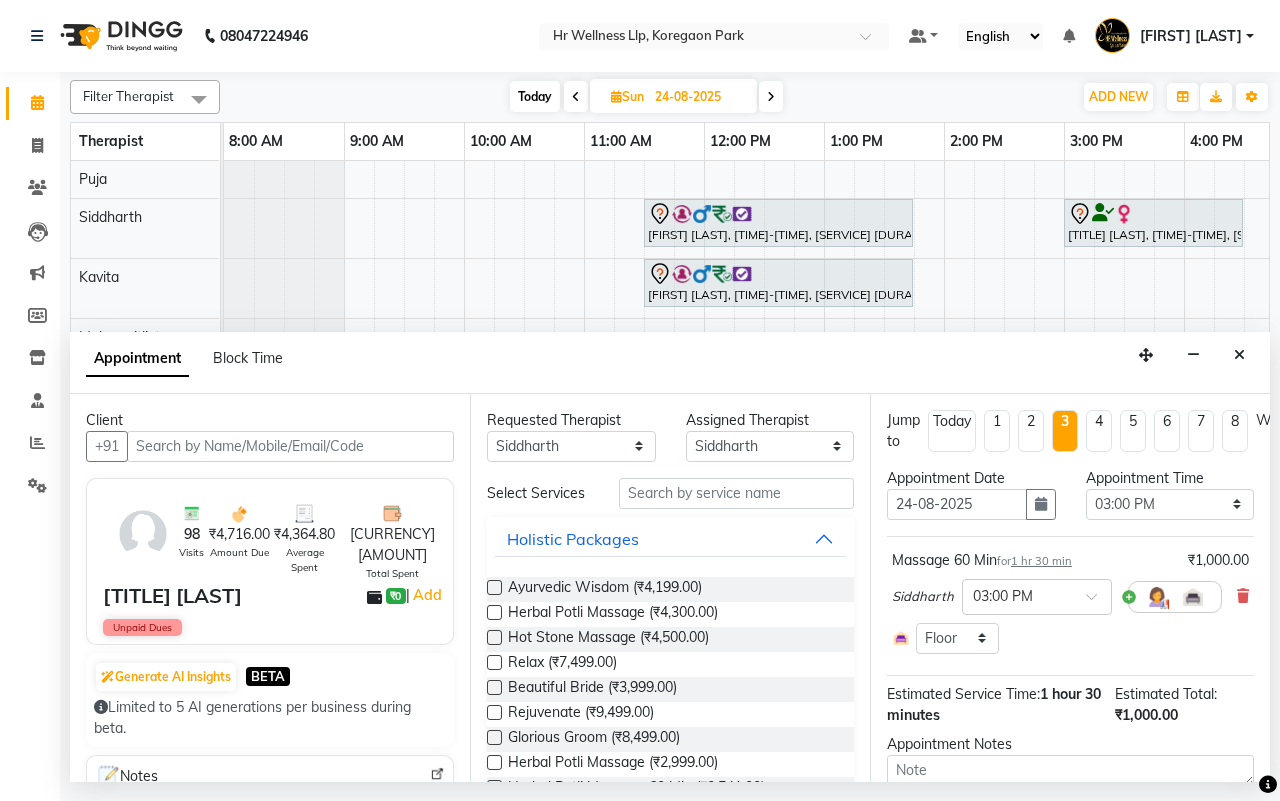 scroll, scrollTop: 0, scrollLeft: 515, axis: horizontal 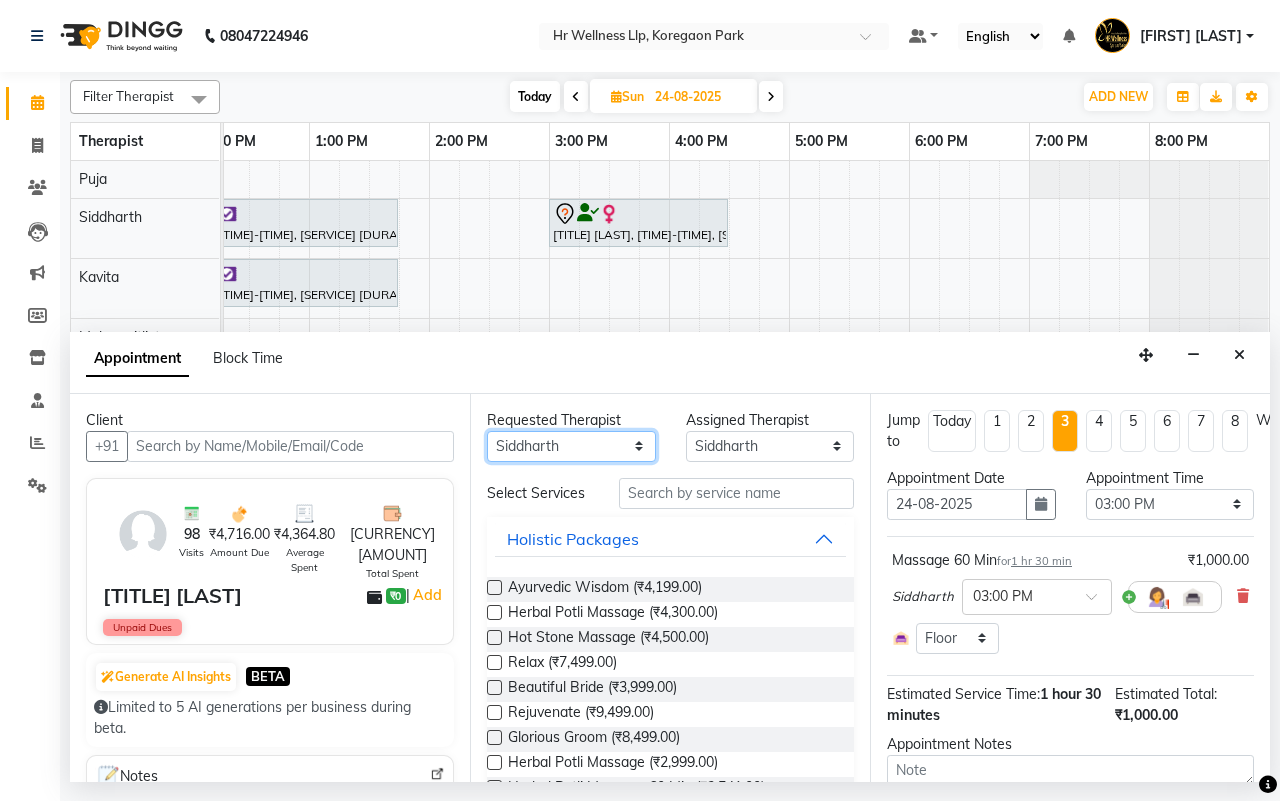 click on "Any Female waitlist Female waitlist 1 Kavita Kevin Lucy Madhu  Male waitlist Puja Sharad Bhil Siddharth" at bounding box center (571, 446) 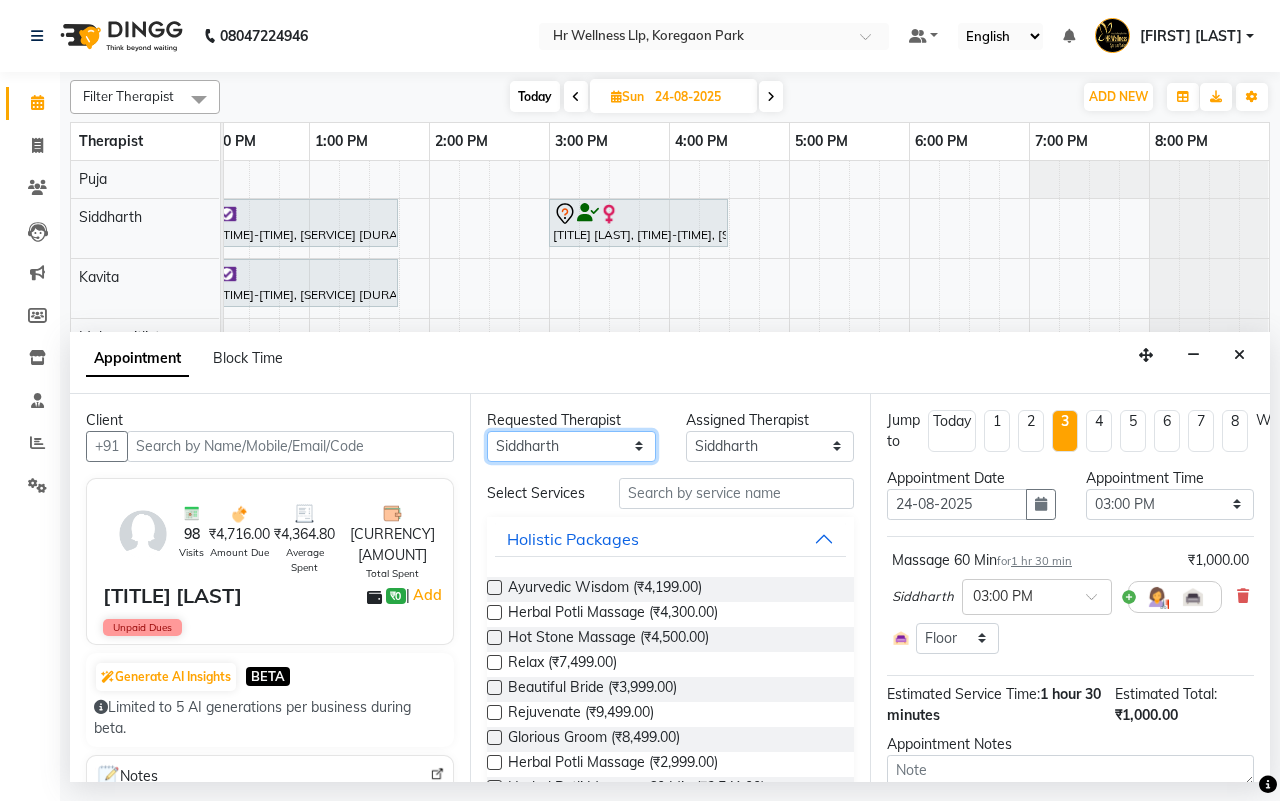 select on "19506" 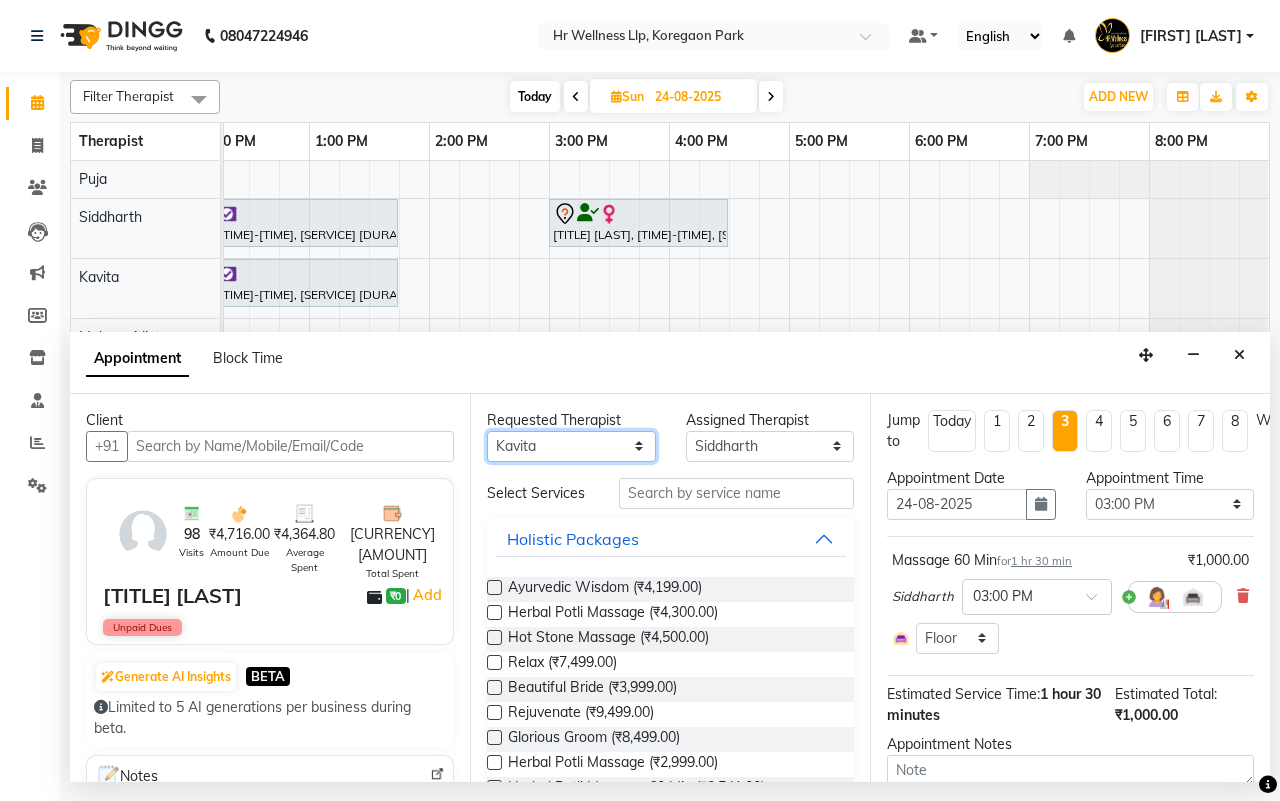 click on "Any Female waitlist Female waitlist 1 Kavita Kevin Lucy Madhu  Male waitlist Puja Sharad Bhil Siddharth" at bounding box center [571, 446] 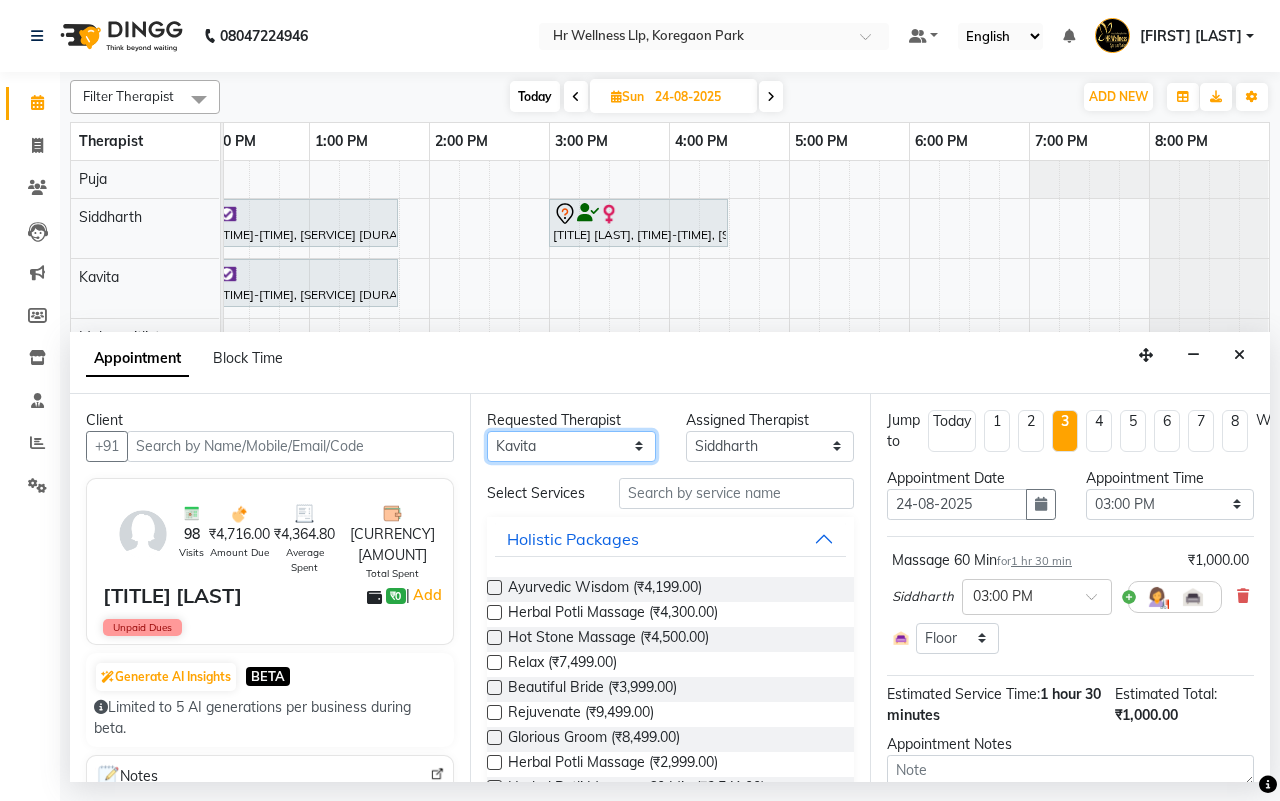 select on "19506" 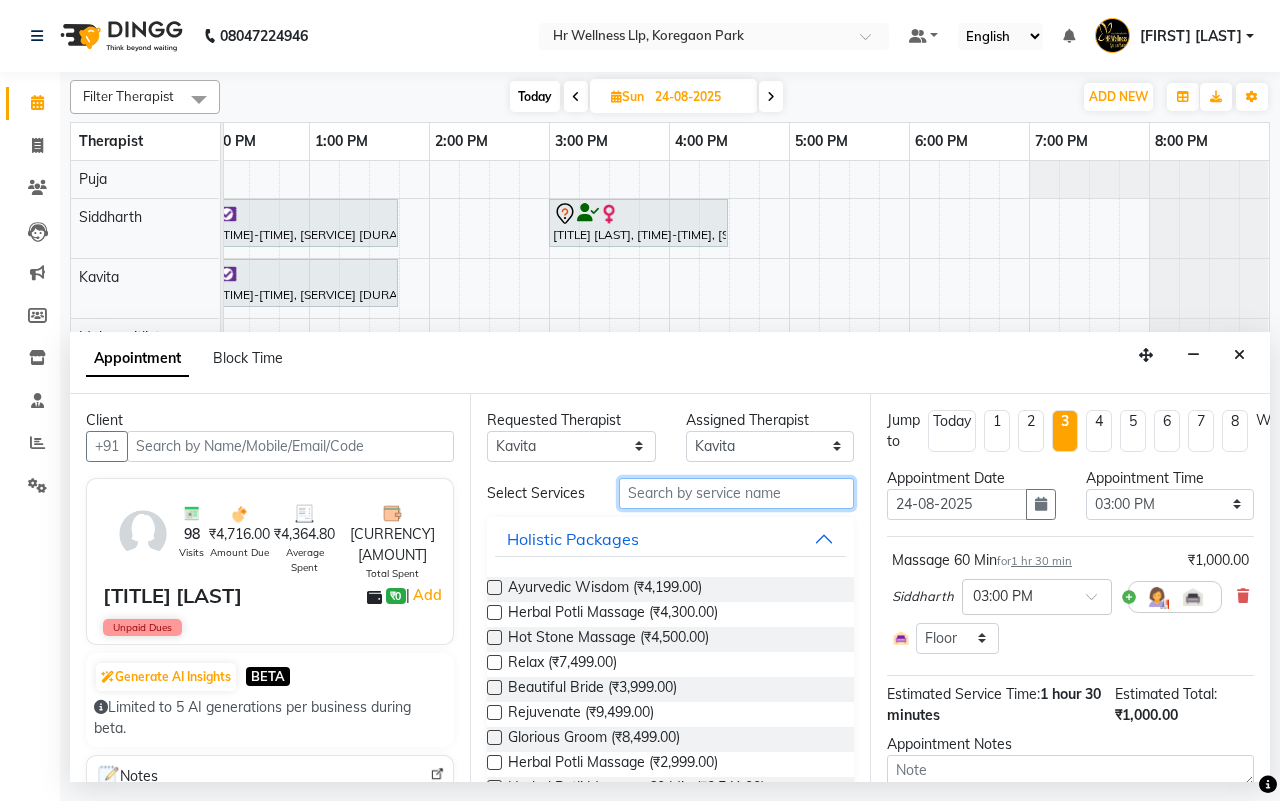 click at bounding box center [736, 493] 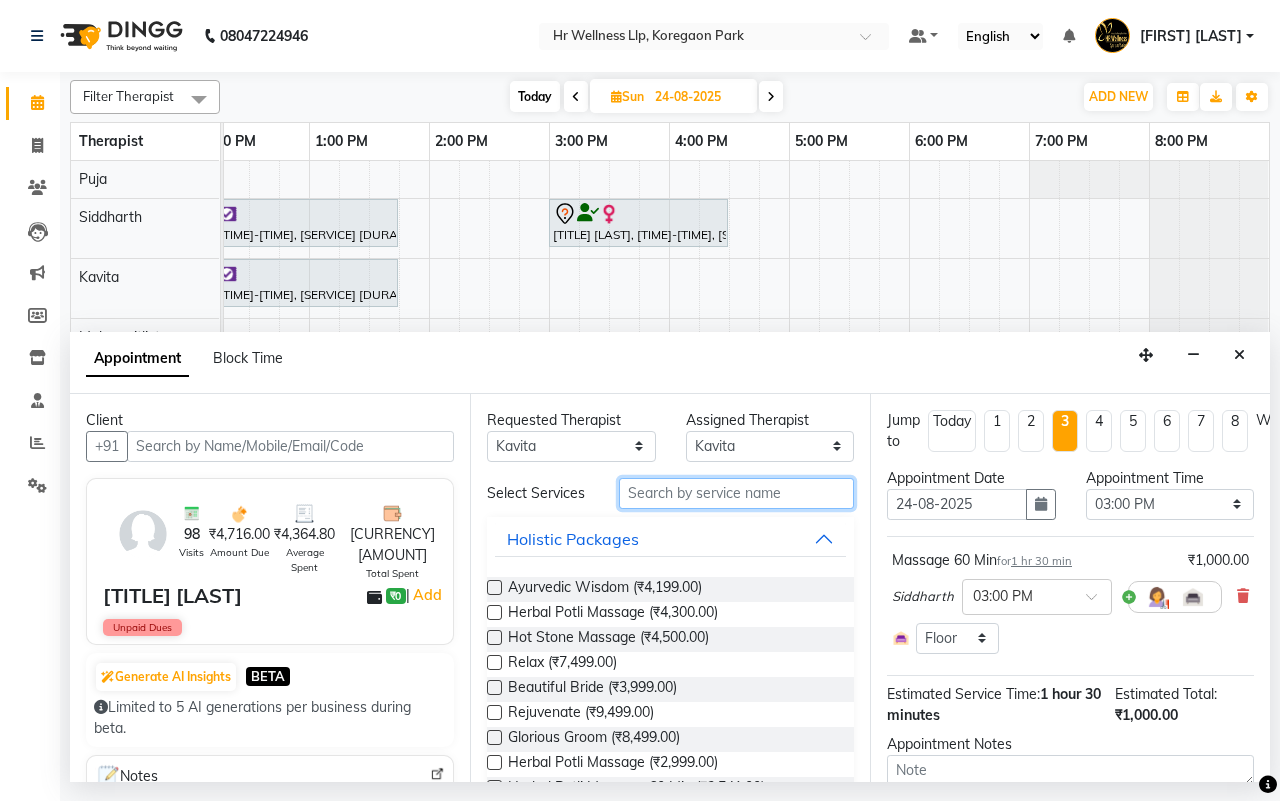 type on "s" 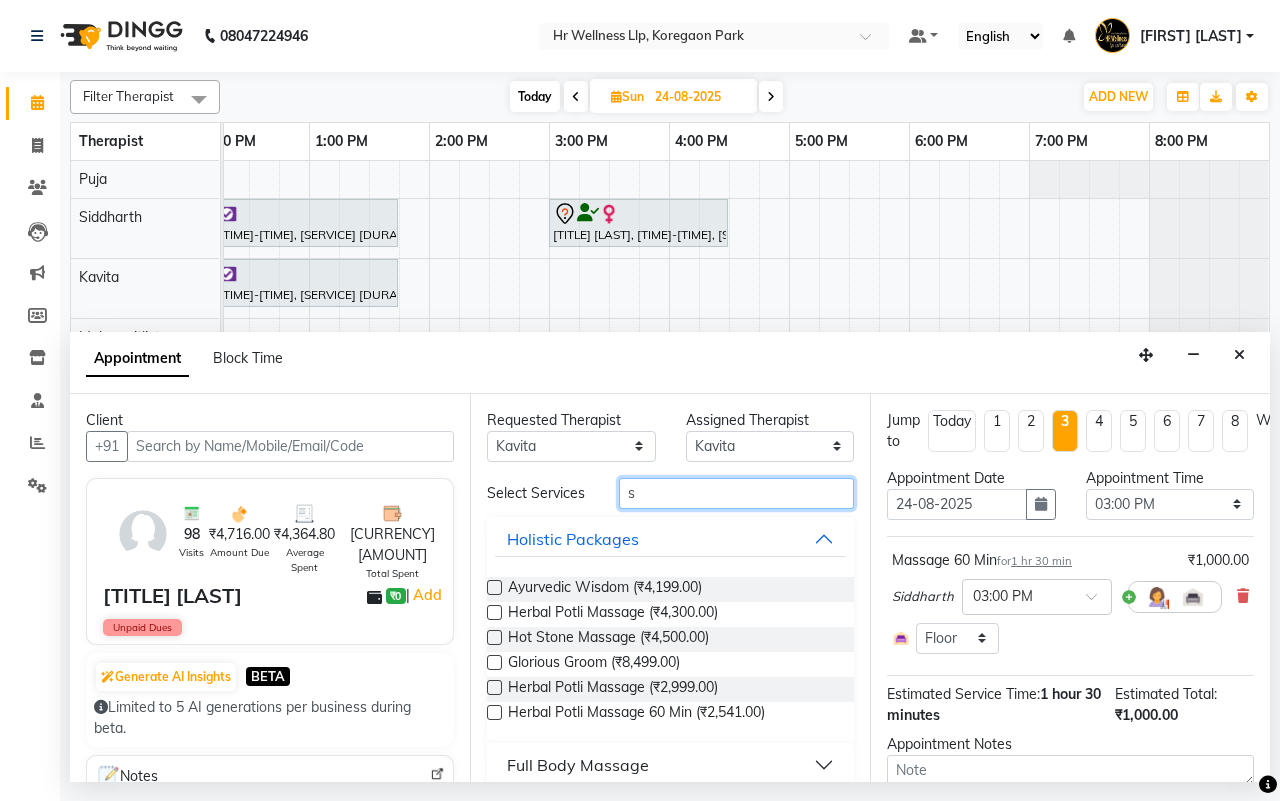 type 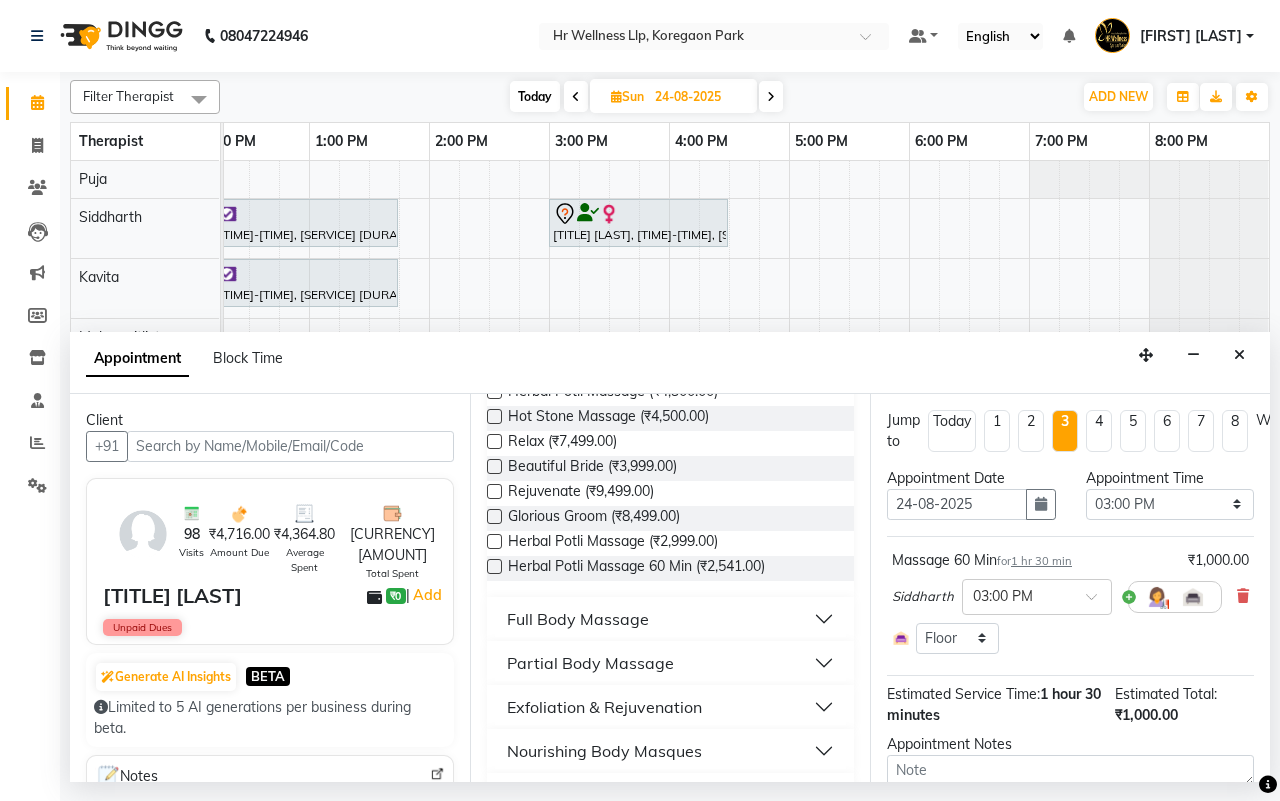 scroll, scrollTop: 267, scrollLeft: 0, axis: vertical 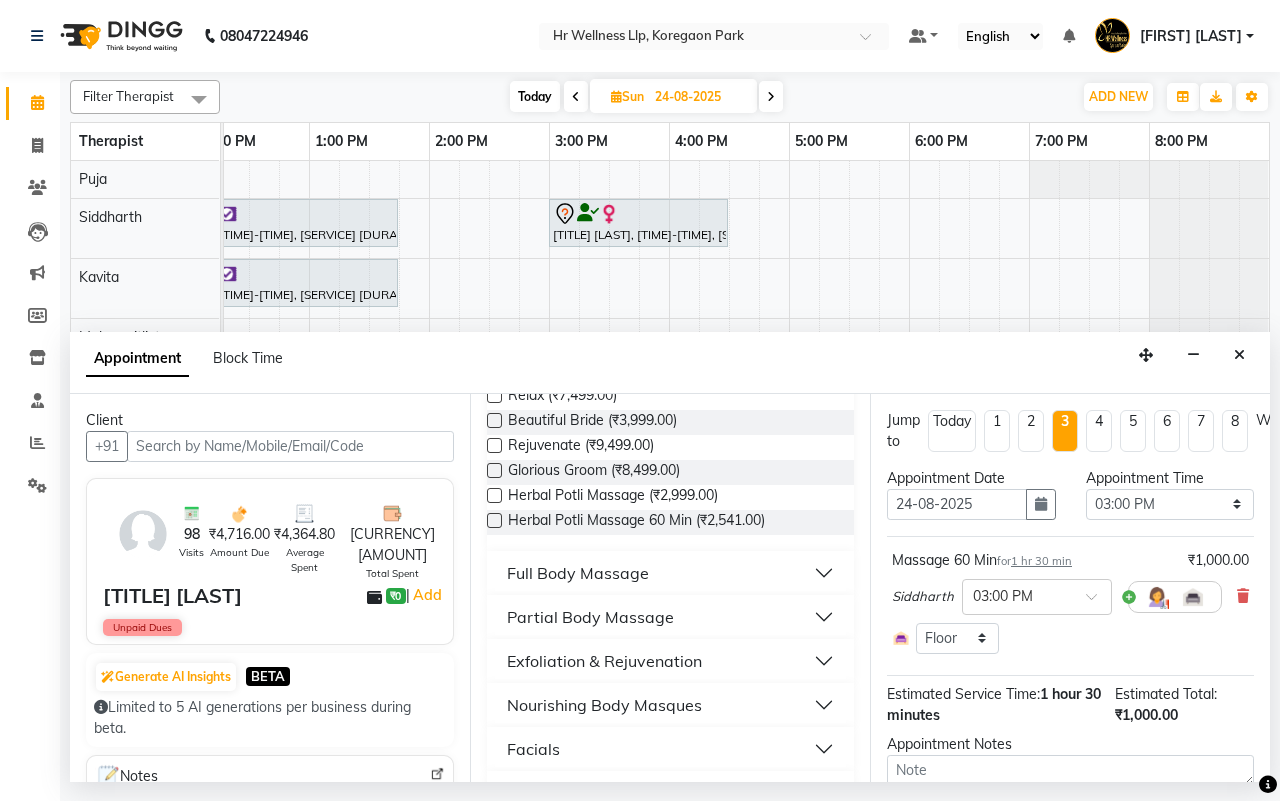 click on "Full Body Massage" at bounding box center [670, 573] 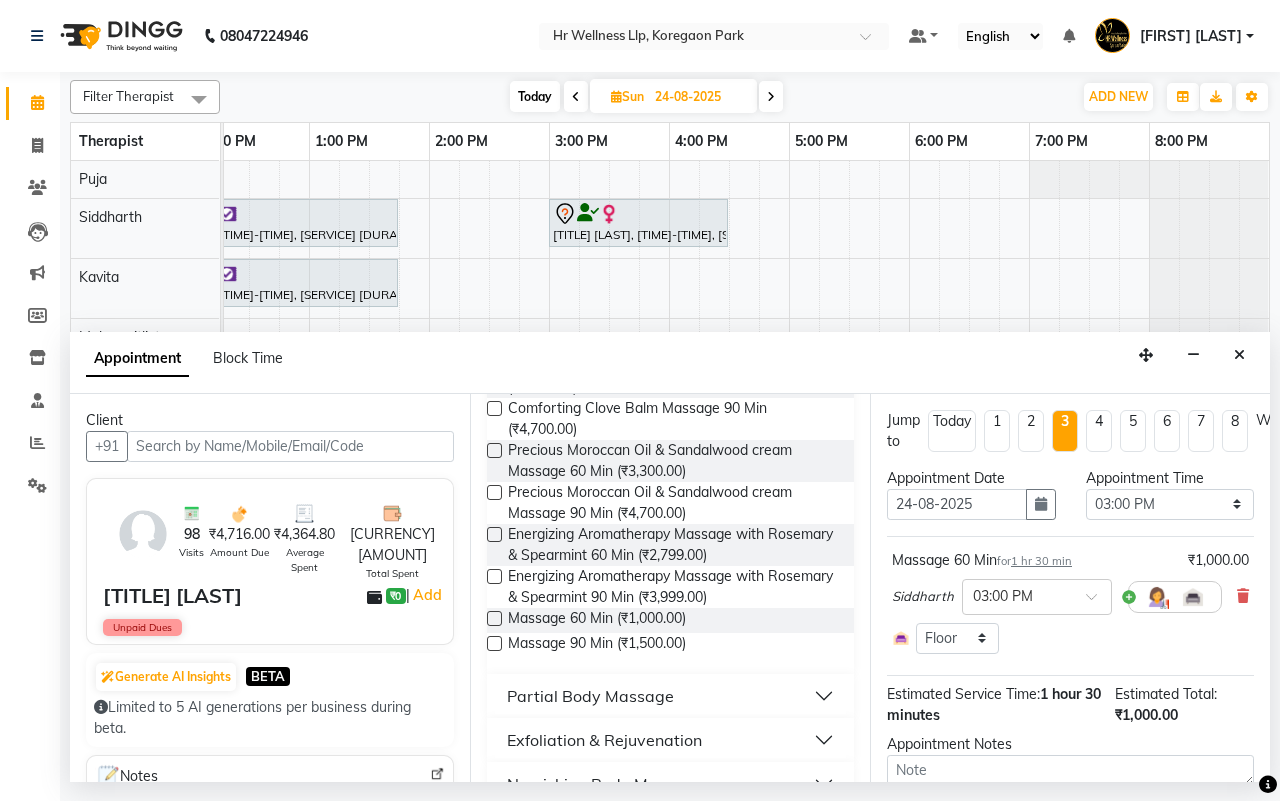 scroll, scrollTop: 1275, scrollLeft: 0, axis: vertical 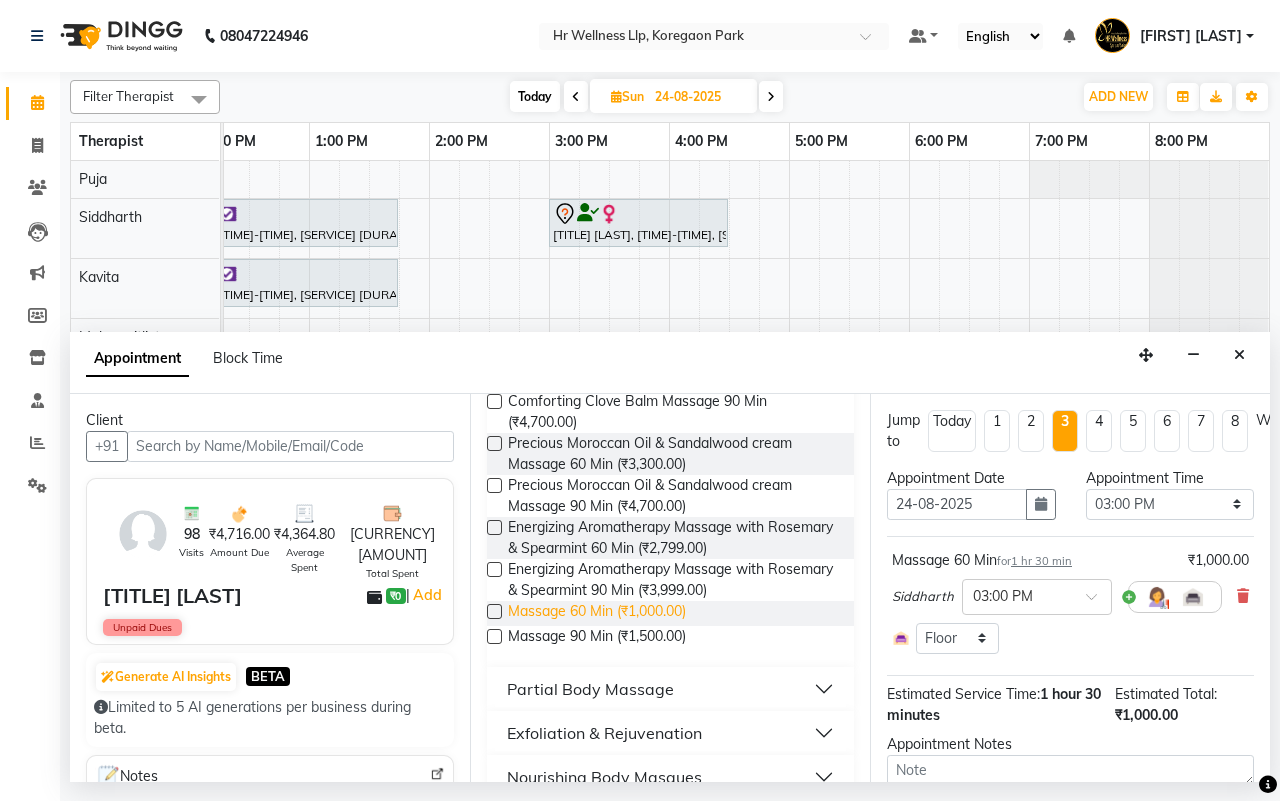 click on "Massage 60 Min (₹1,000.00)" at bounding box center [597, 613] 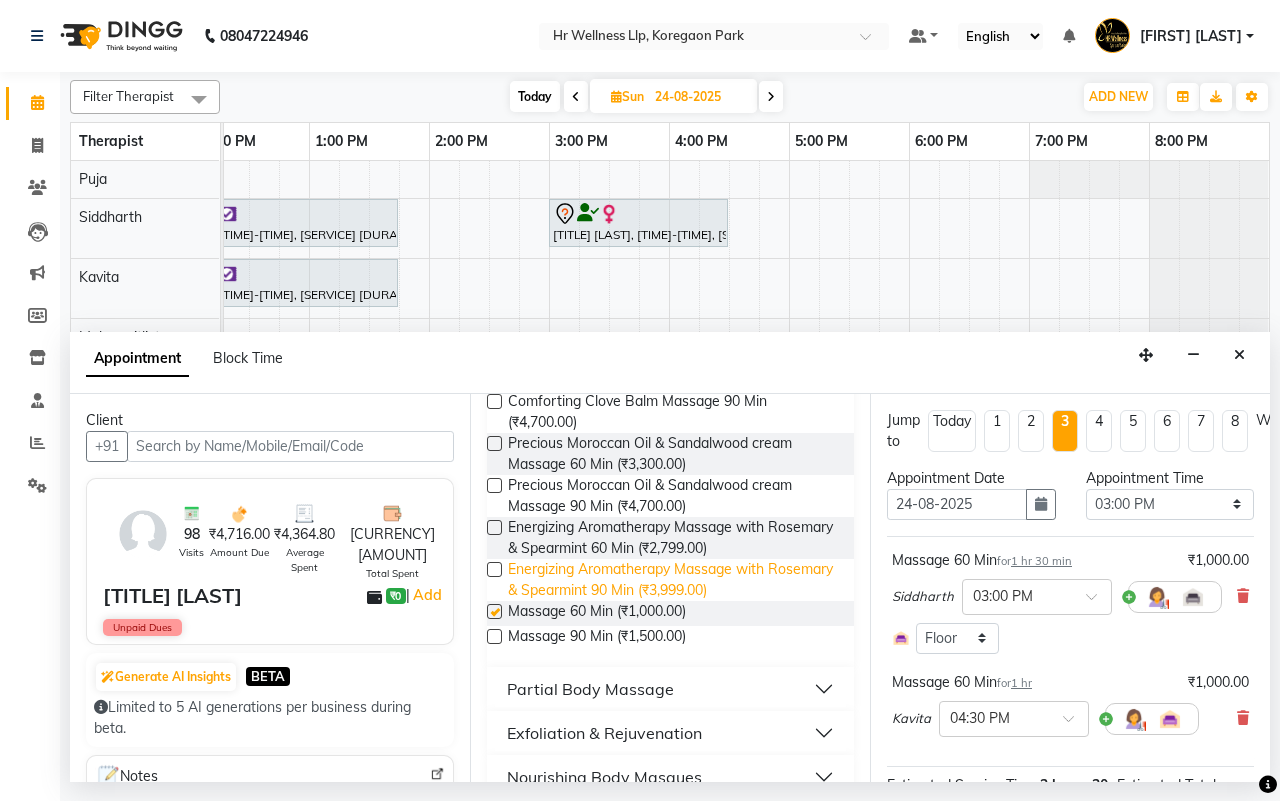 checkbox on "false" 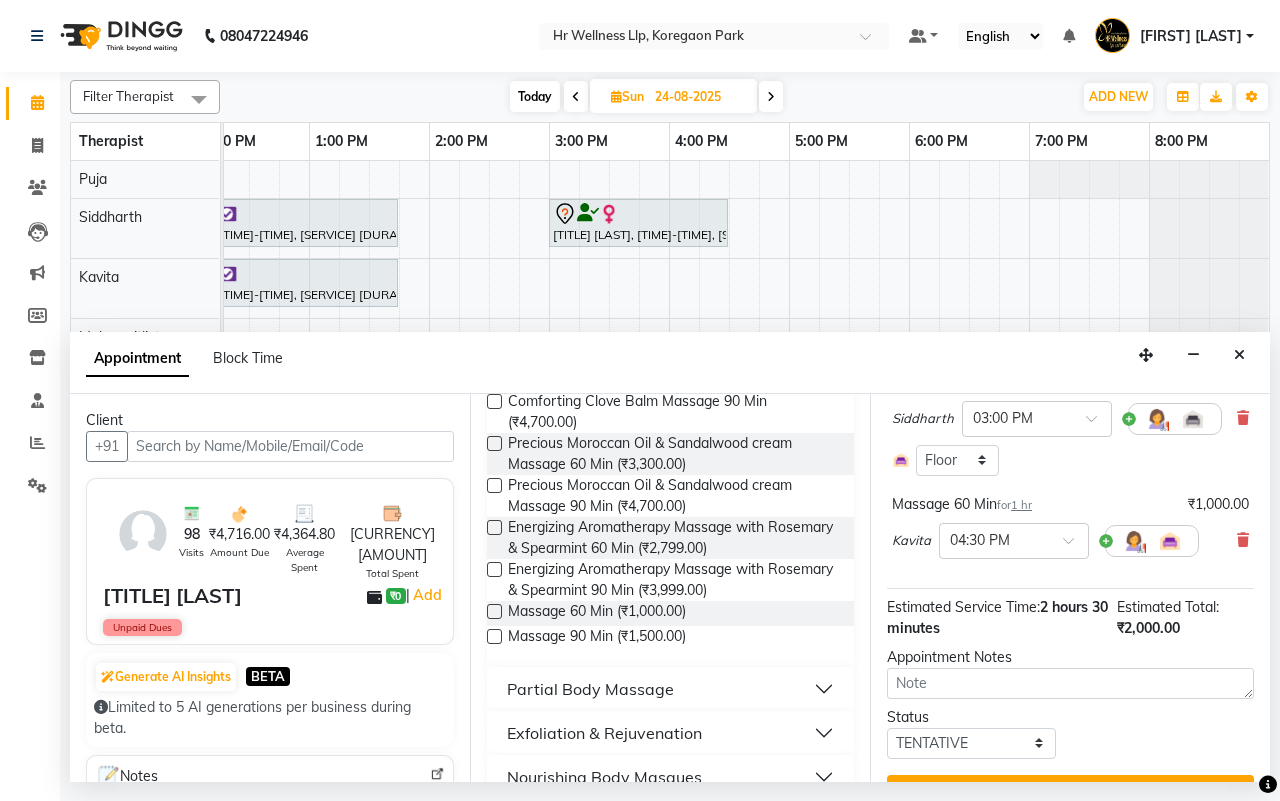 scroll, scrollTop: 242, scrollLeft: 0, axis: vertical 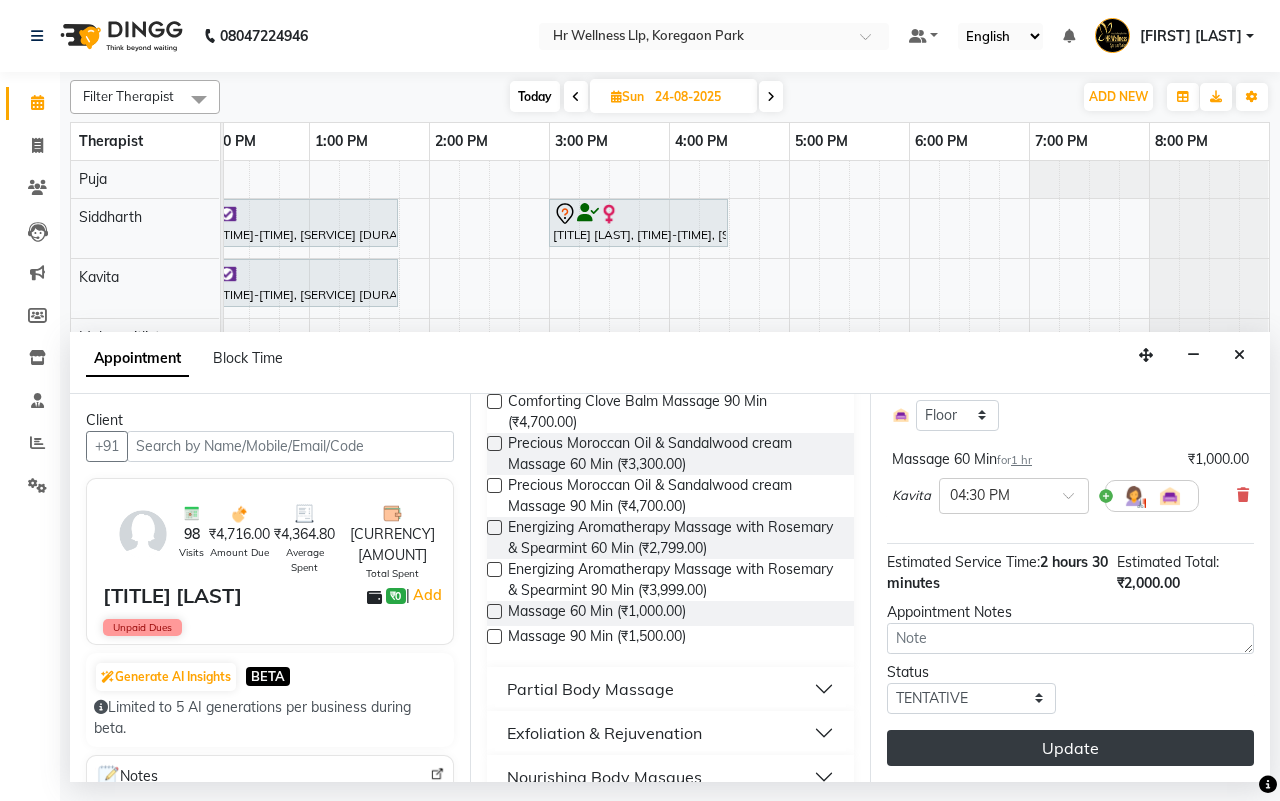 click on "Update" at bounding box center (1070, 748) 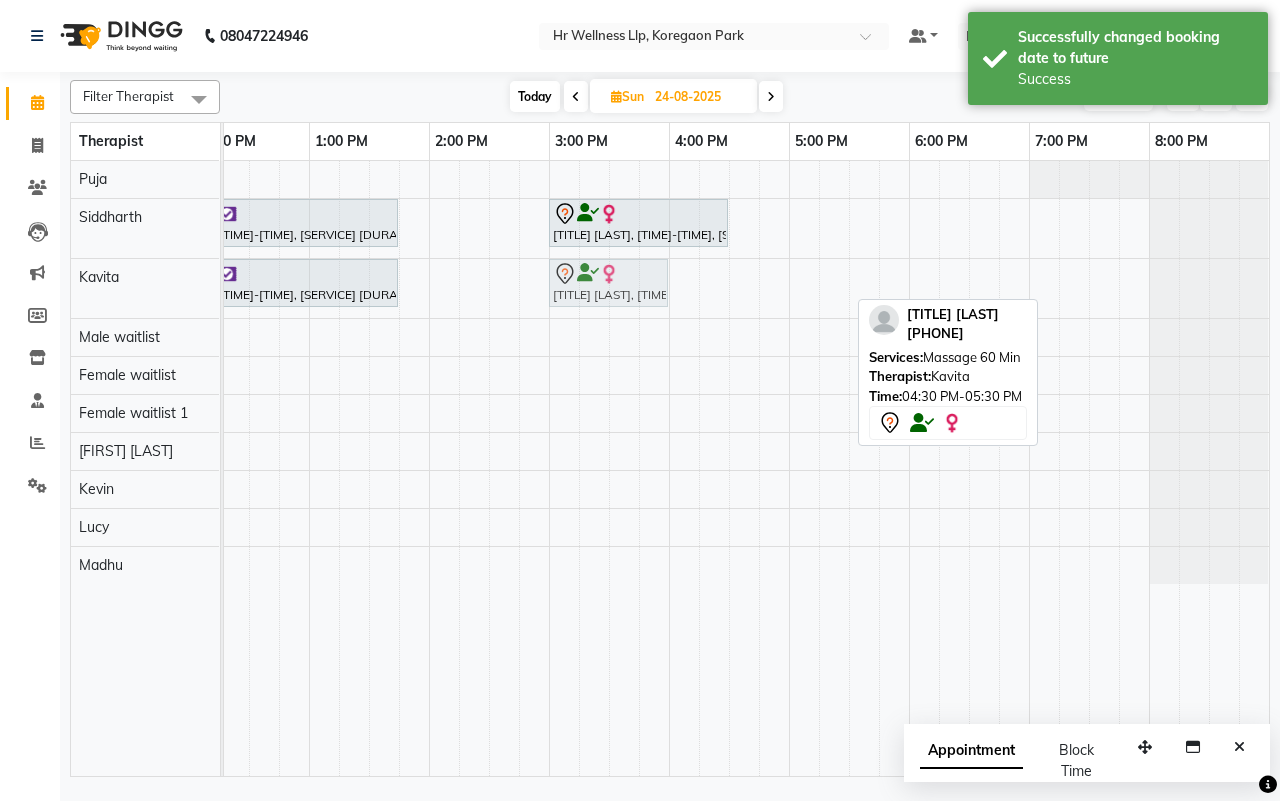 drag, startPoint x: 800, startPoint y: 295, endPoint x: 630, endPoint y: 291, distance: 170.04706 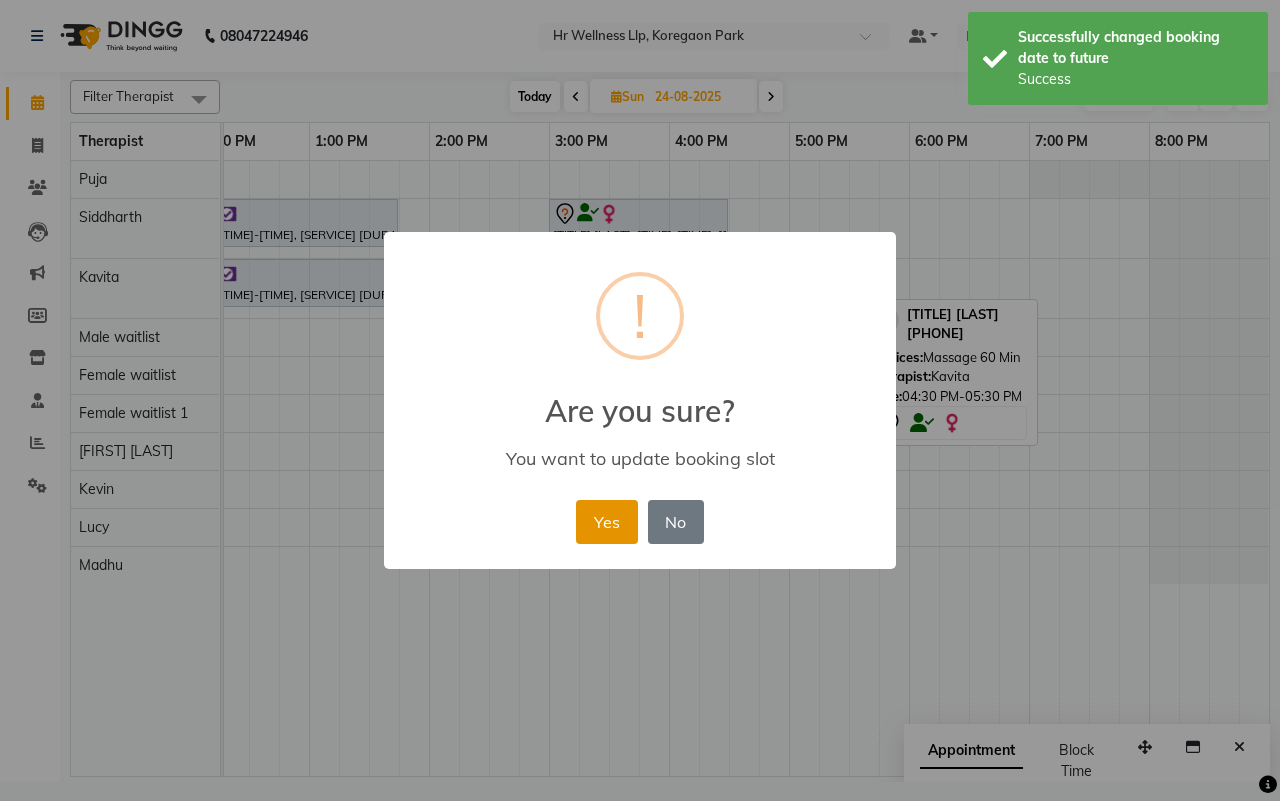 click on "Yes" at bounding box center (606, 522) 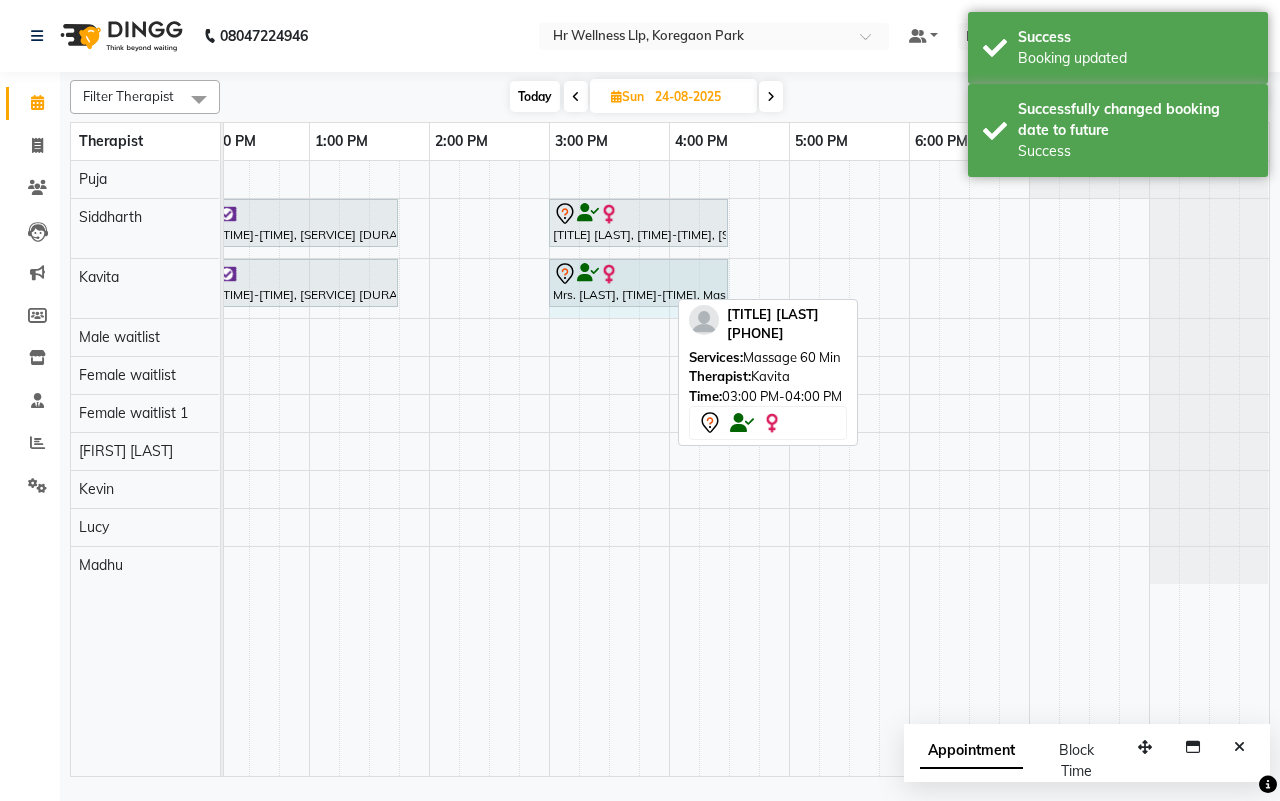 drag, startPoint x: 665, startPoint y: 278, endPoint x: 706, endPoint y: 276, distance: 41.04875 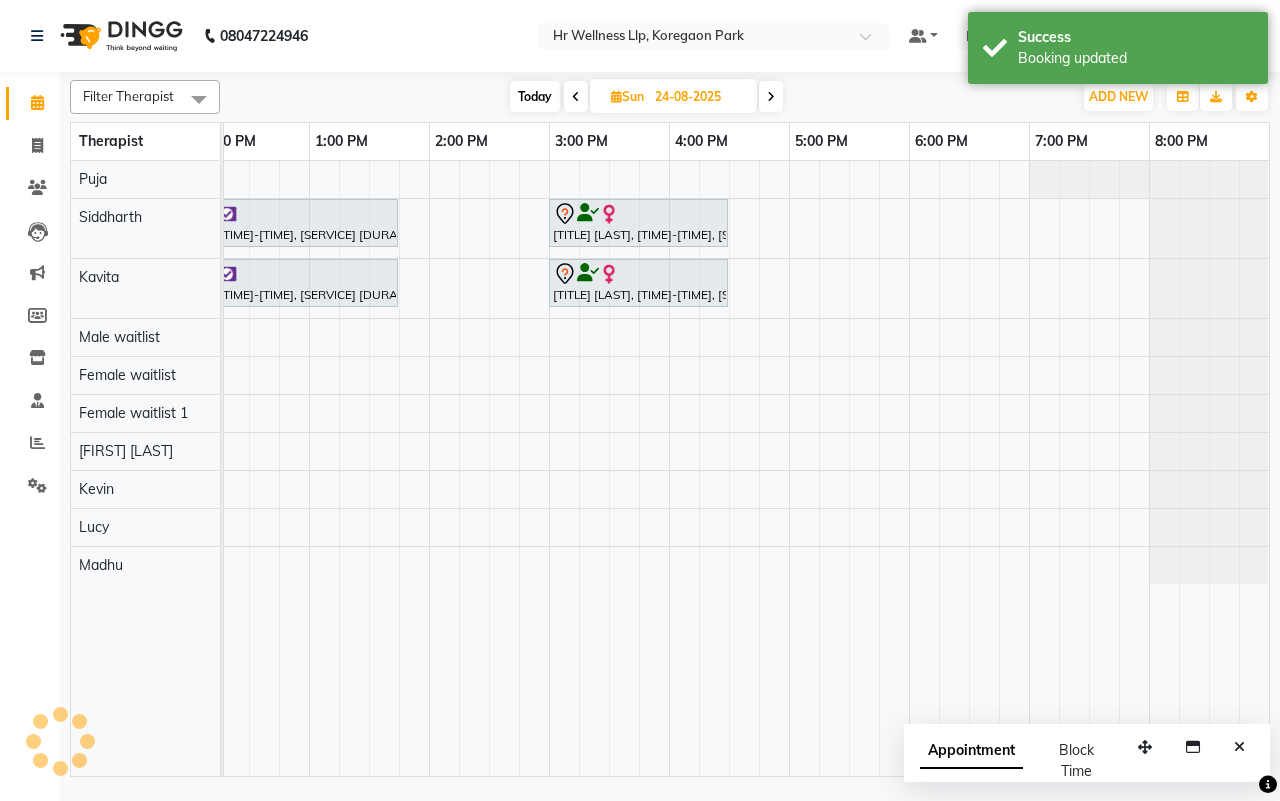 click on "[PHONE] Select Location × [COMPANY_NAME], [AREA]  Default Panel My Panel English ENGLISH Español العربية मराठी हिंदी ગુજરાતી தமிழ் 中文 Notifications nothing to show [FIRST] [LAST] Manage Profile Change Password Sign out  Version:[VERSION_NUMBER]" 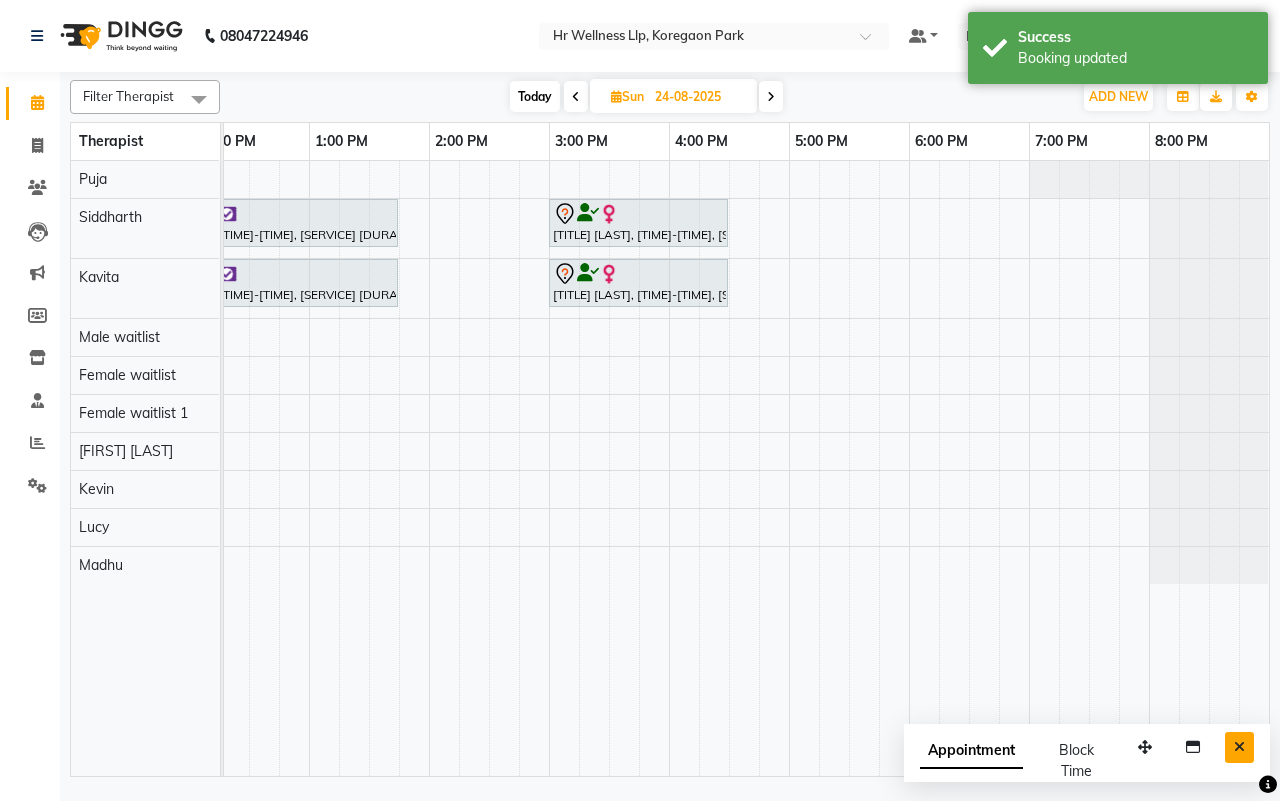 click at bounding box center [1239, 747] 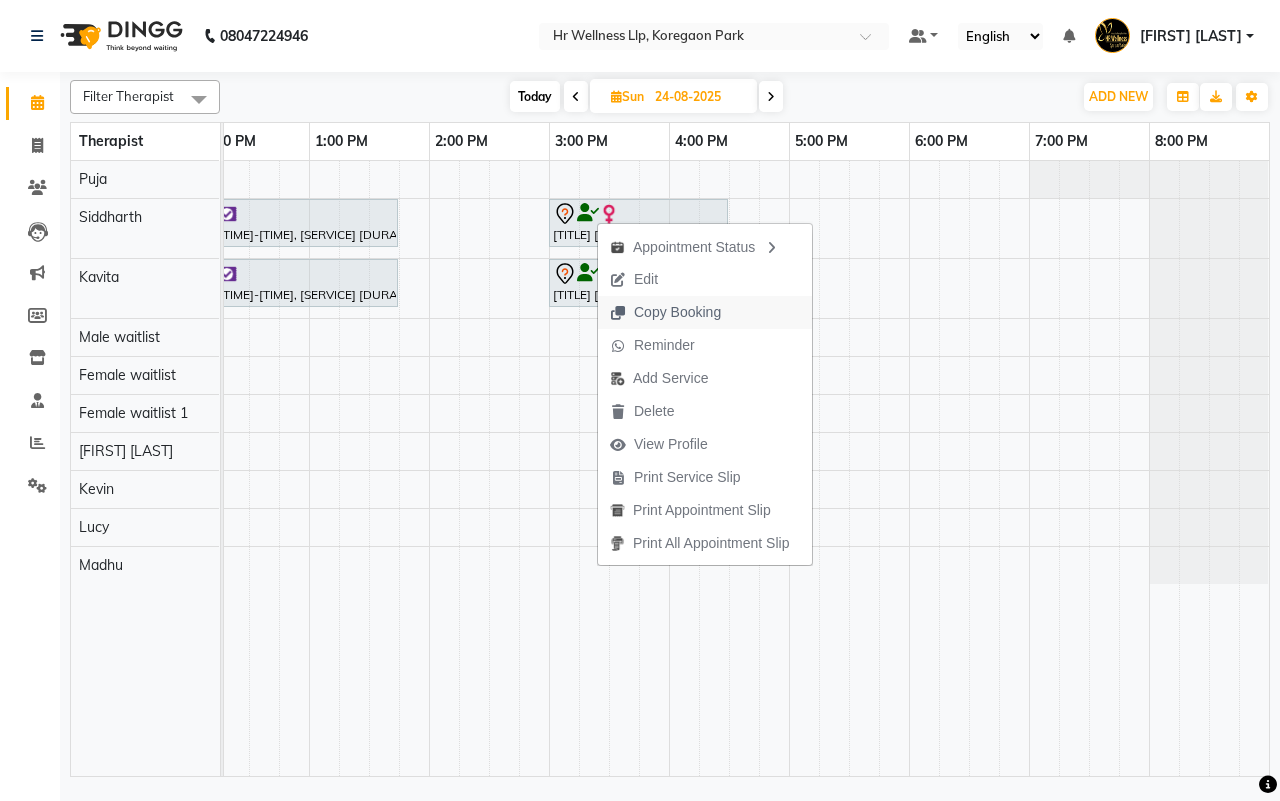 click on "Copy Booking" at bounding box center [677, 312] 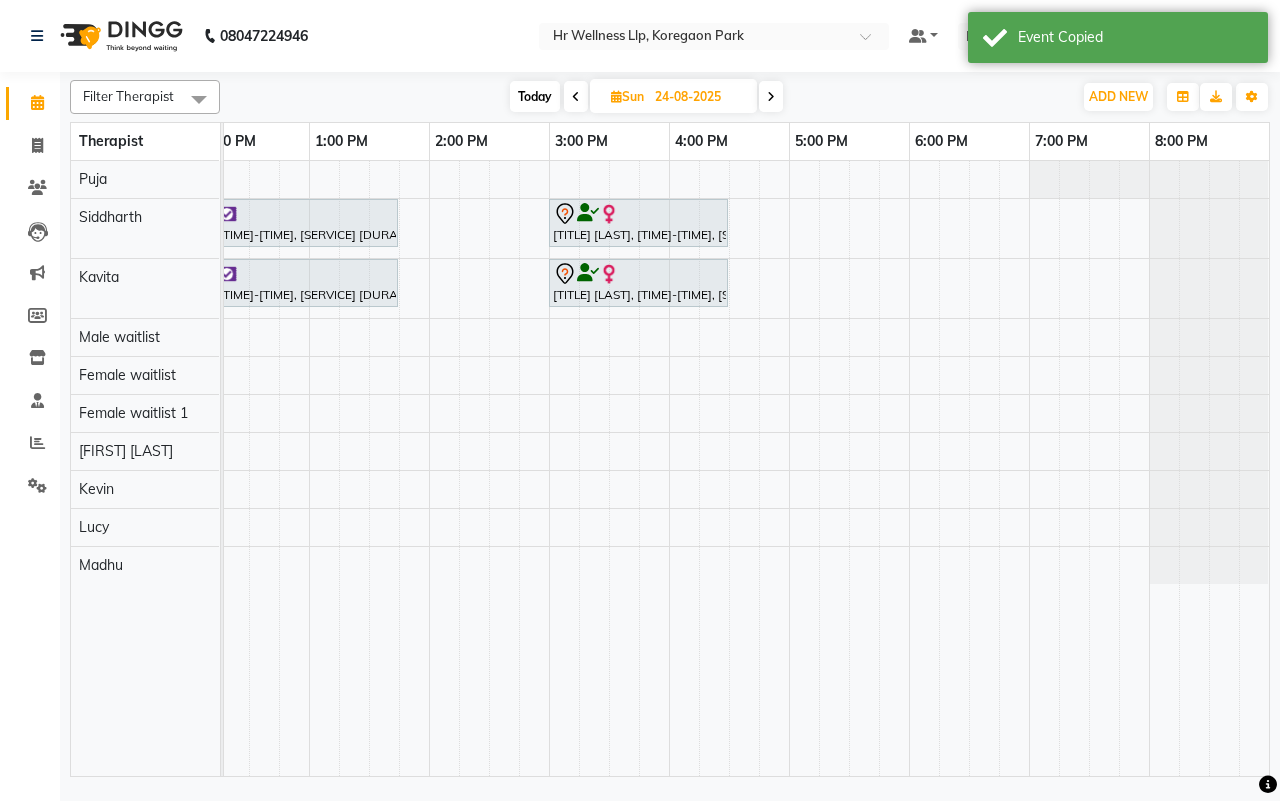 click on "24-08-2025" at bounding box center [699, 97] 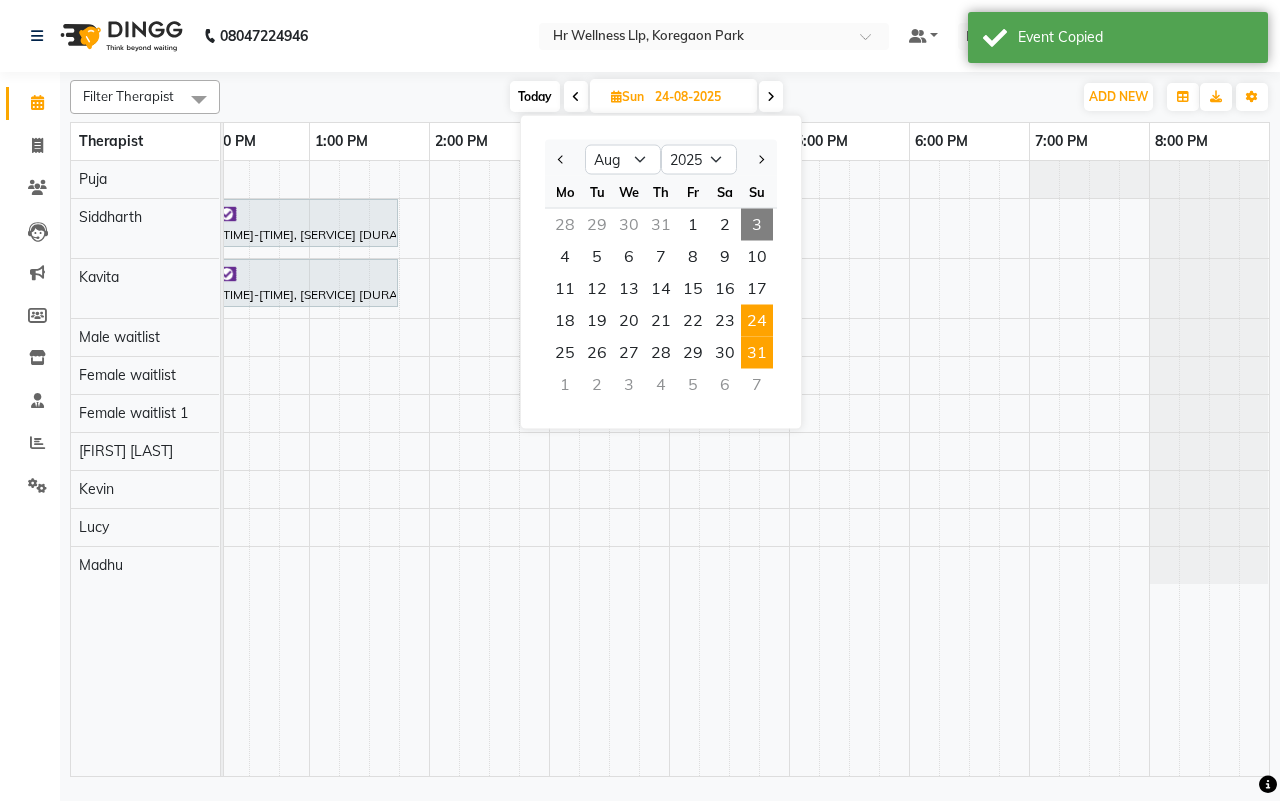 click on "31" at bounding box center [757, 353] 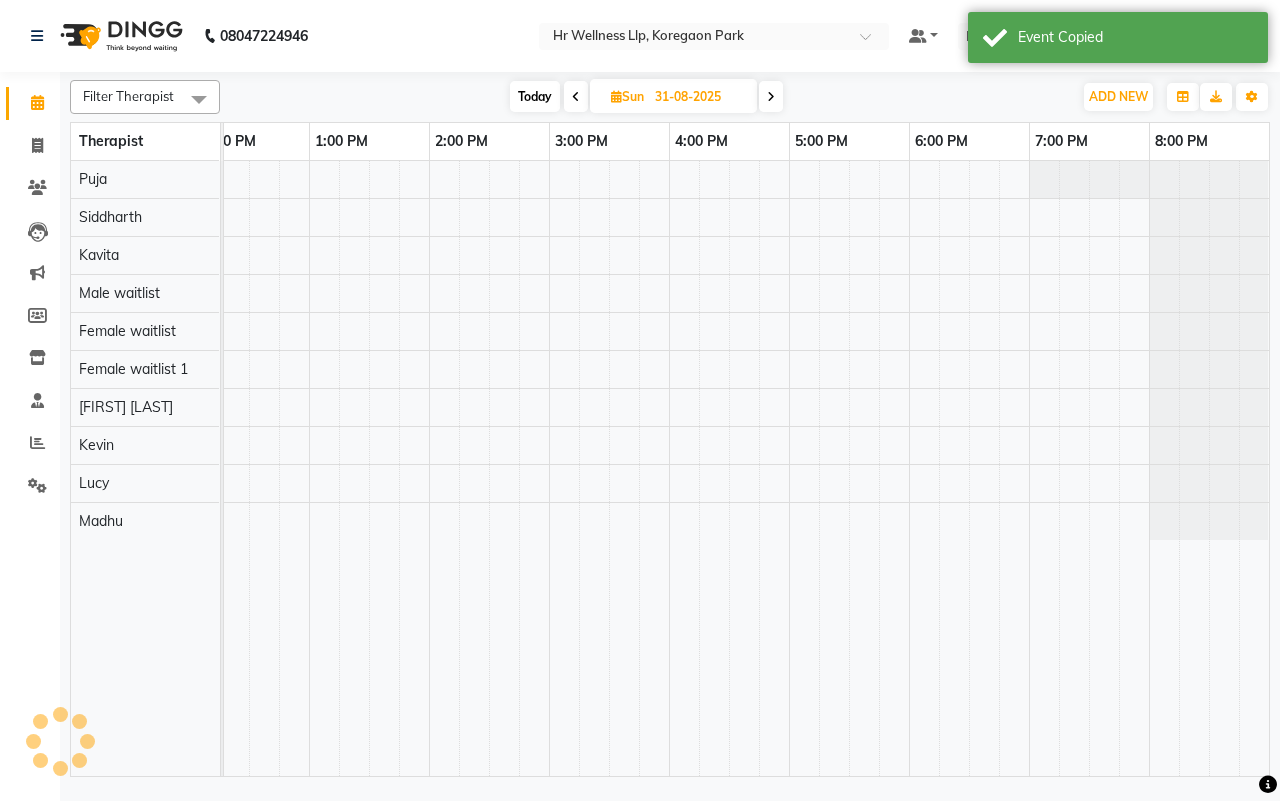 scroll, scrollTop: 0, scrollLeft: 0, axis: both 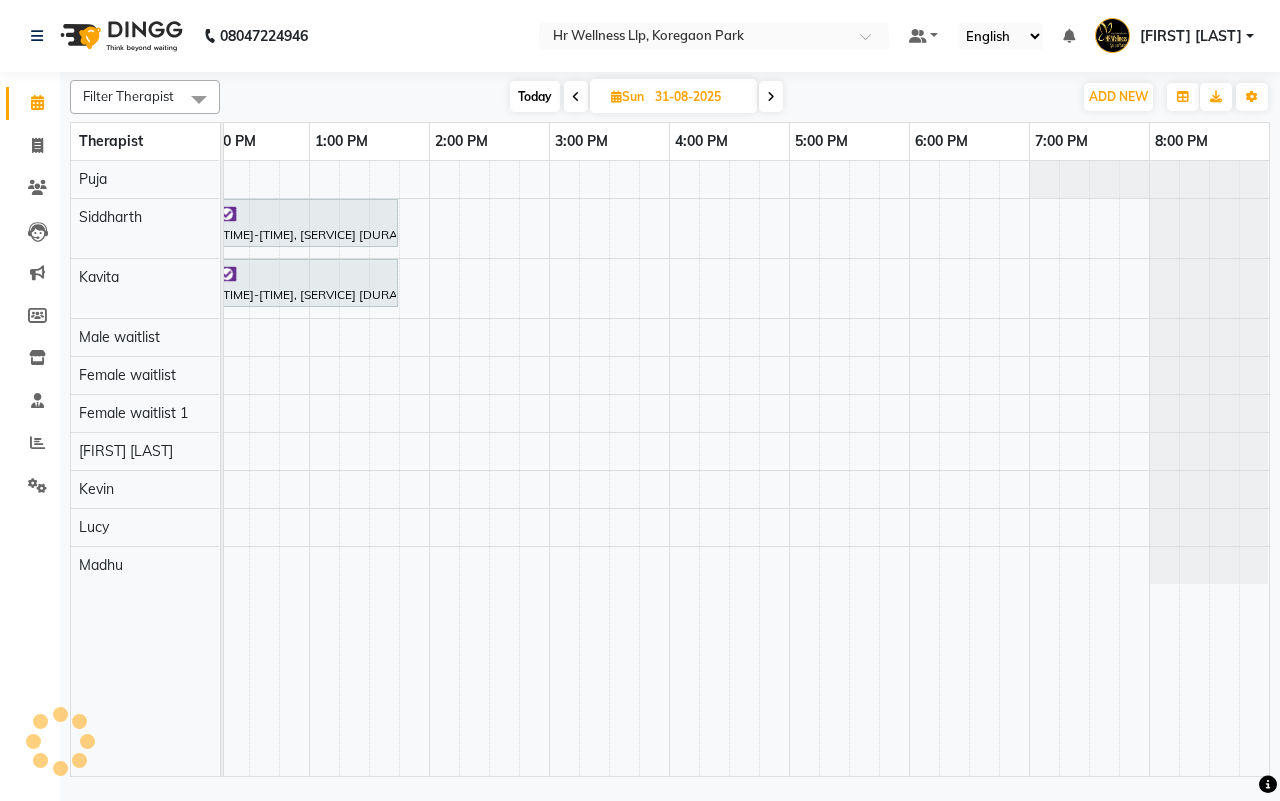 click on "[FIRST] [LAST], [TIME]-[TIME], Massage 90 Min             [FIRST] [LAST], [TIME]-[TIME], Massage 90 Min" at bounding box center (489, 468) 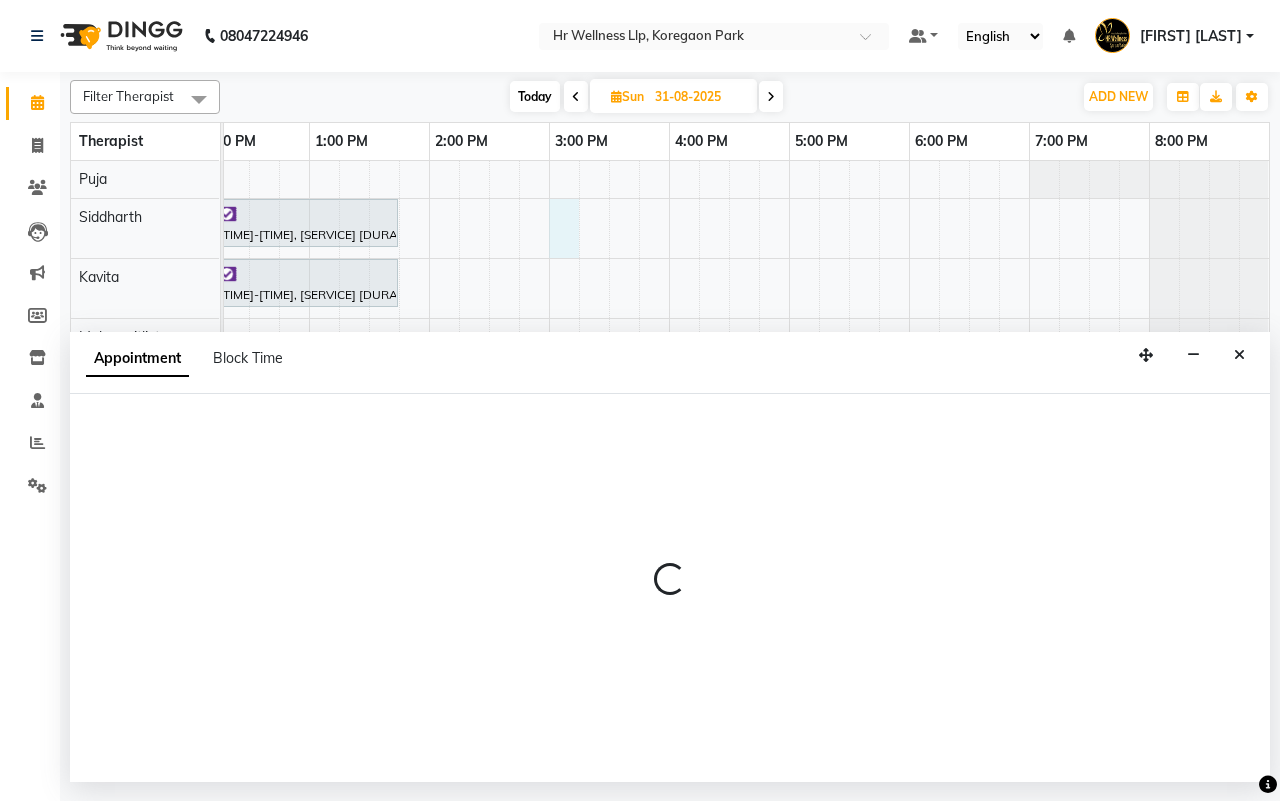 select on "16489" 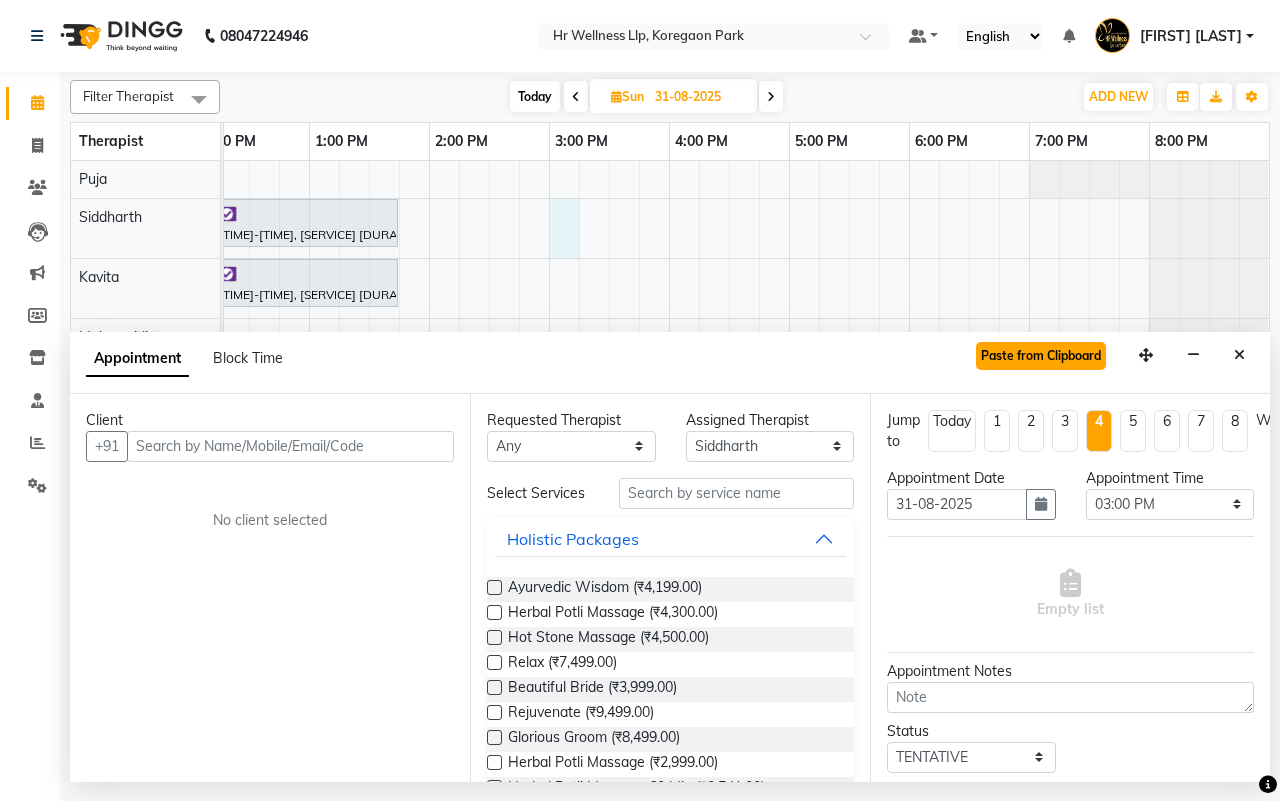 click on "Paste from Clipboard" at bounding box center [1041, 356] 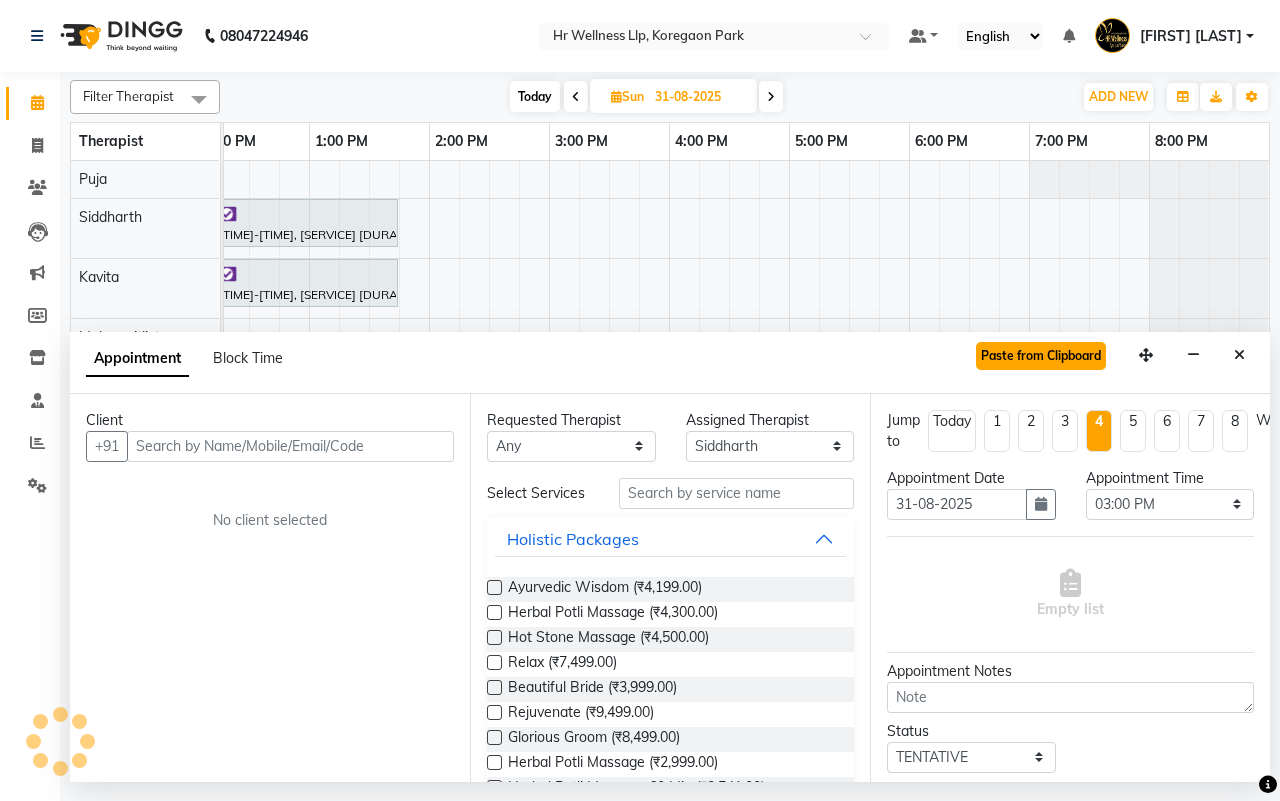 select on "1342" 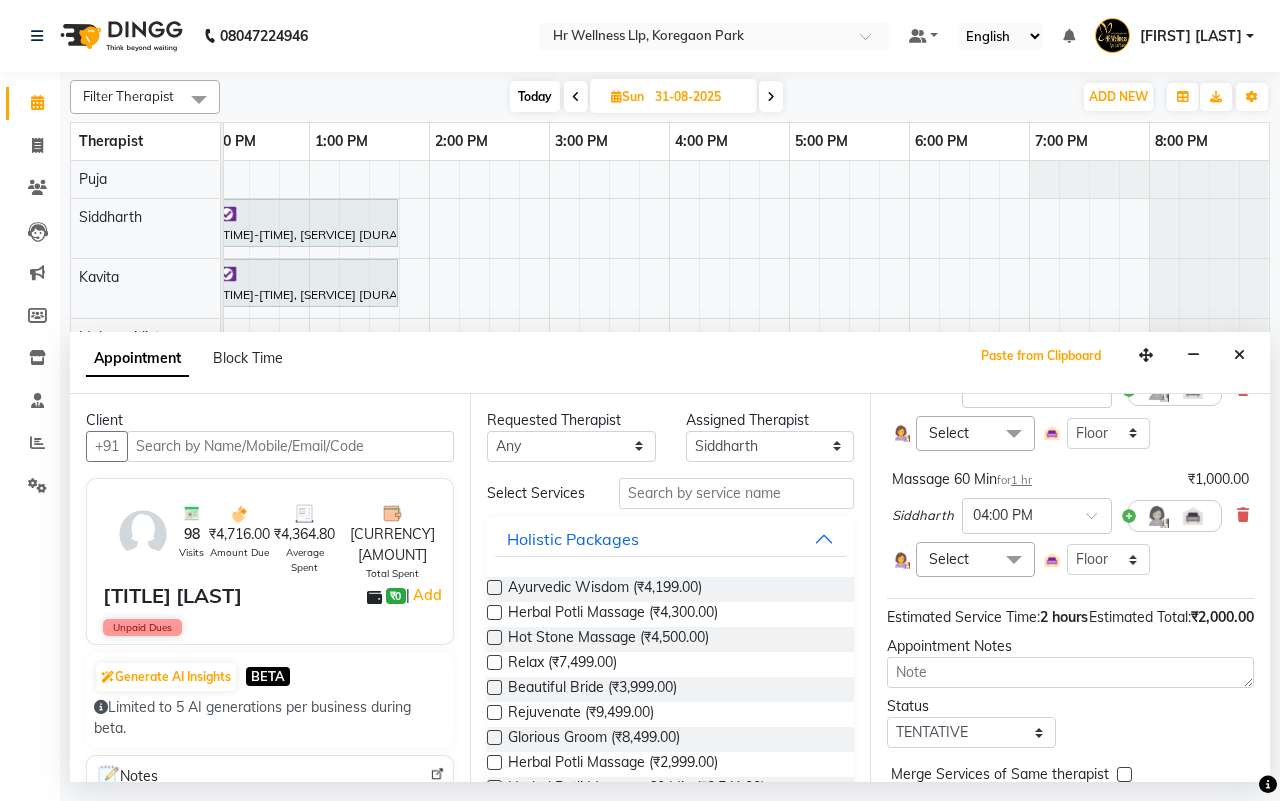 scroll, scrollTop: 341, scrollLeft: 0, axis: vertical 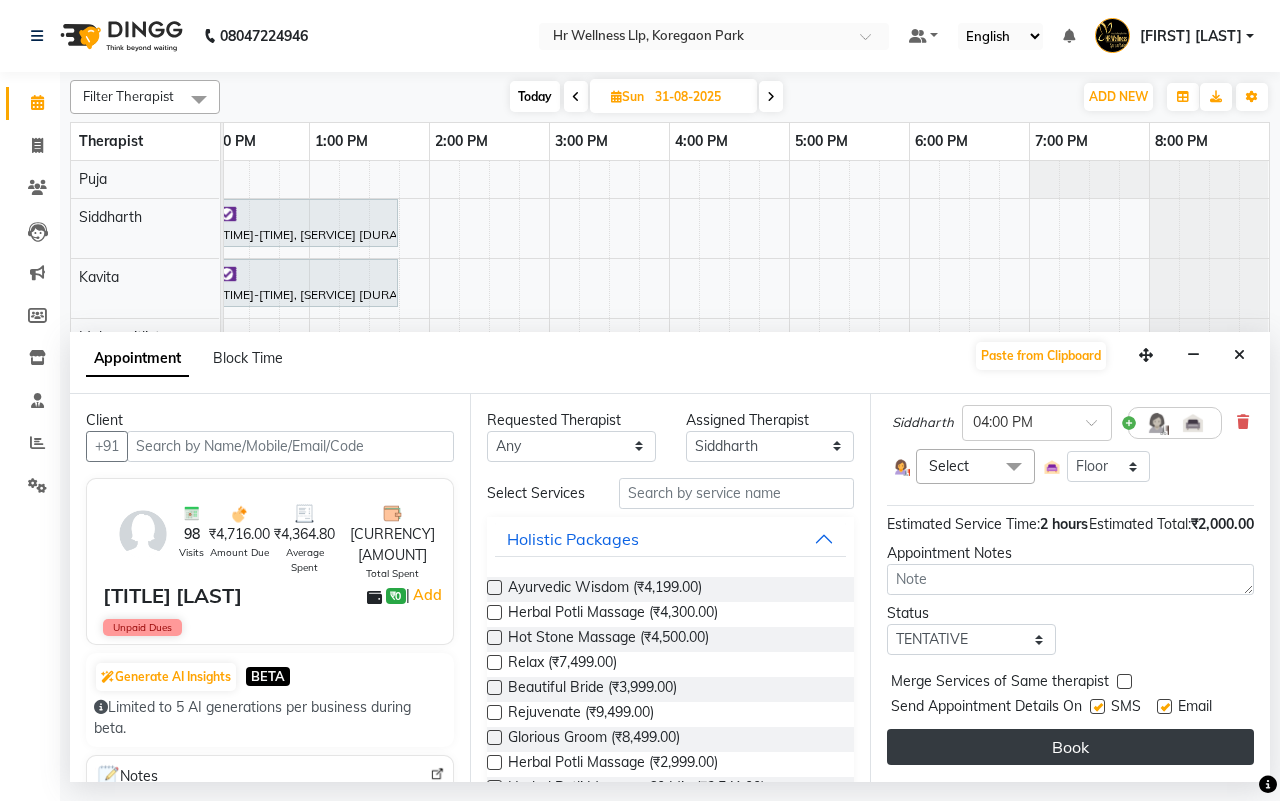 click on "Book" at bounding box center [1070, 747] 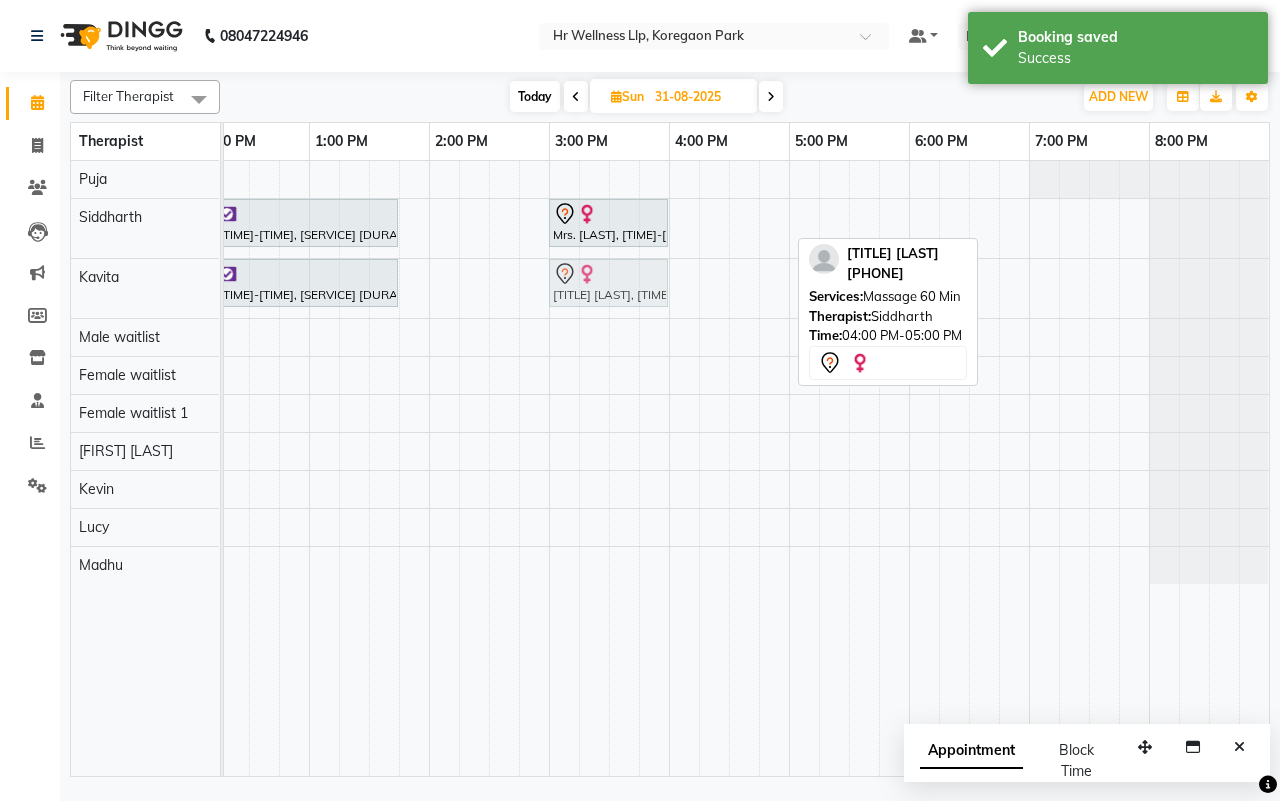 drag, startPoint x: 726, startPoint y: 225, endPoint x: 611, endPoint y: 307, distance: 141.24094 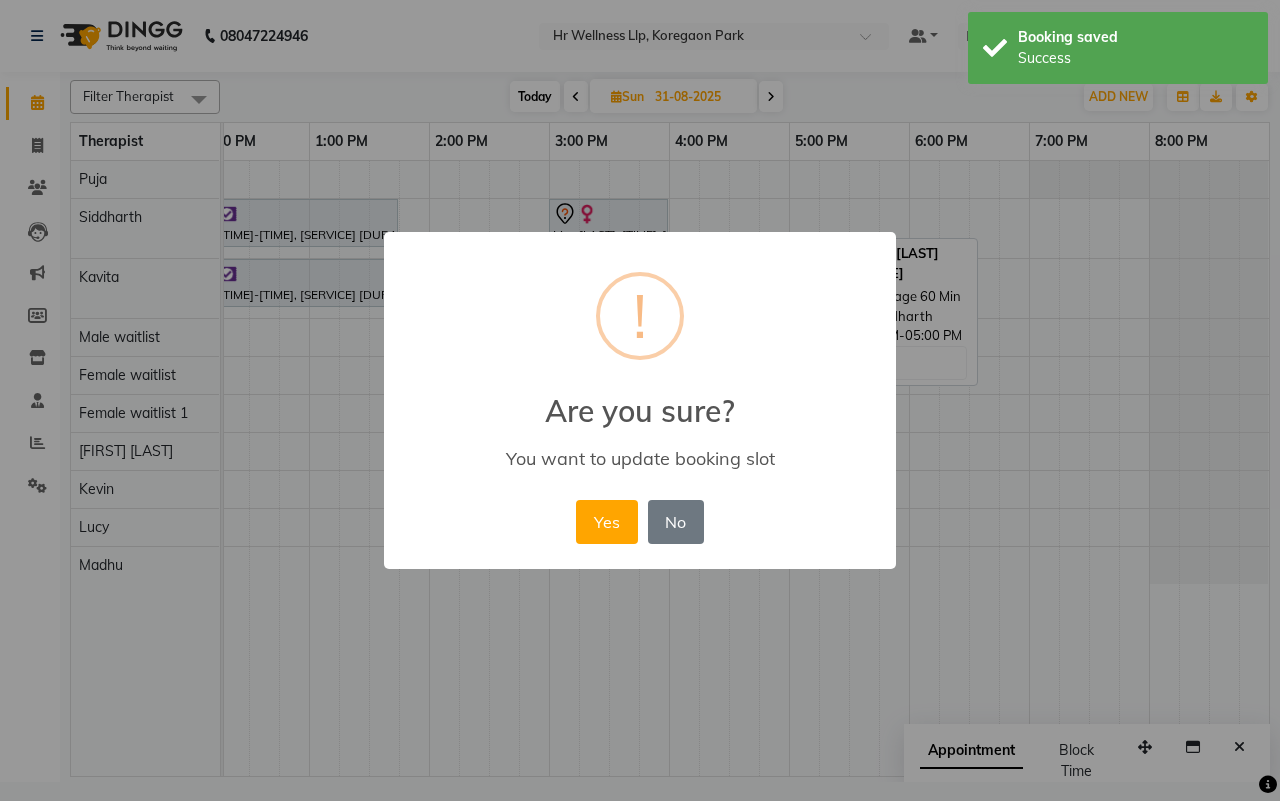 drag, startPoint x: 596, startPoint y: 525, endPoint x: 603, endPoint y: 500, distance: 25.96151 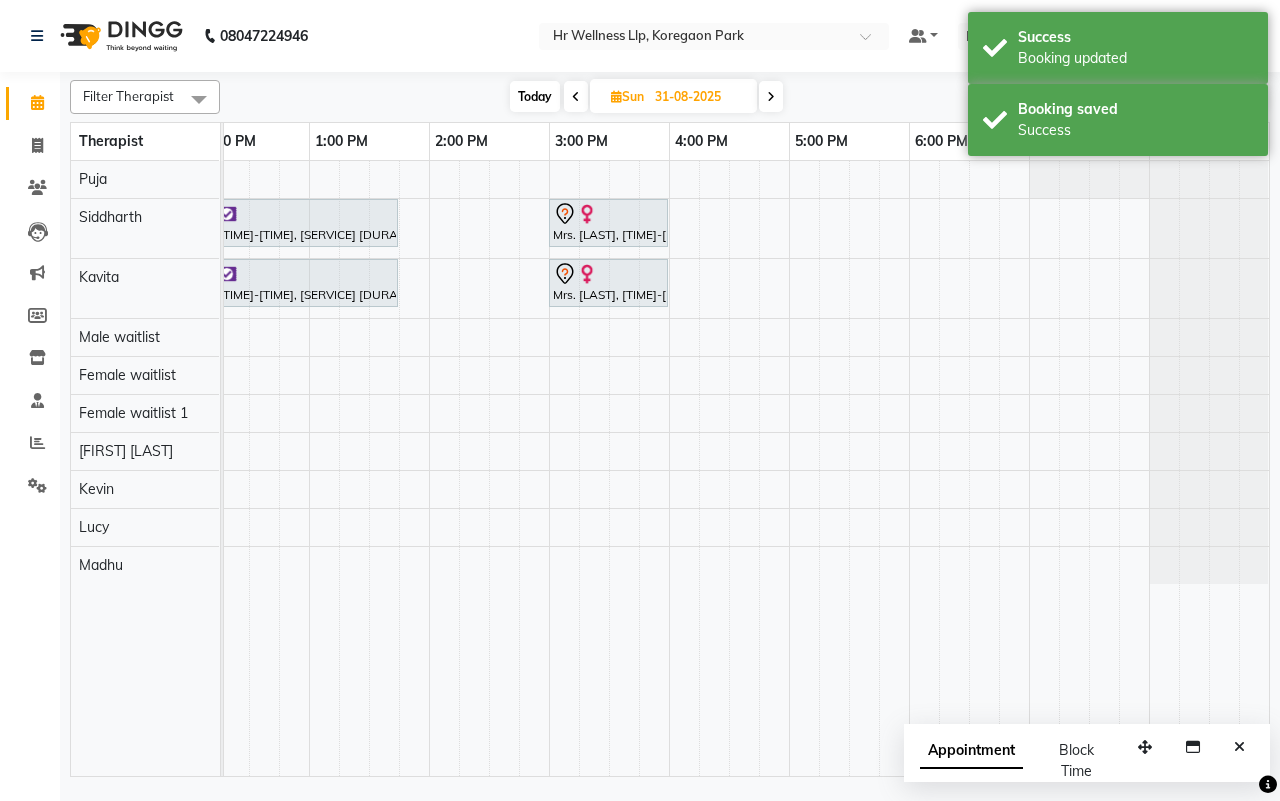click at bounding box center (576, 97) 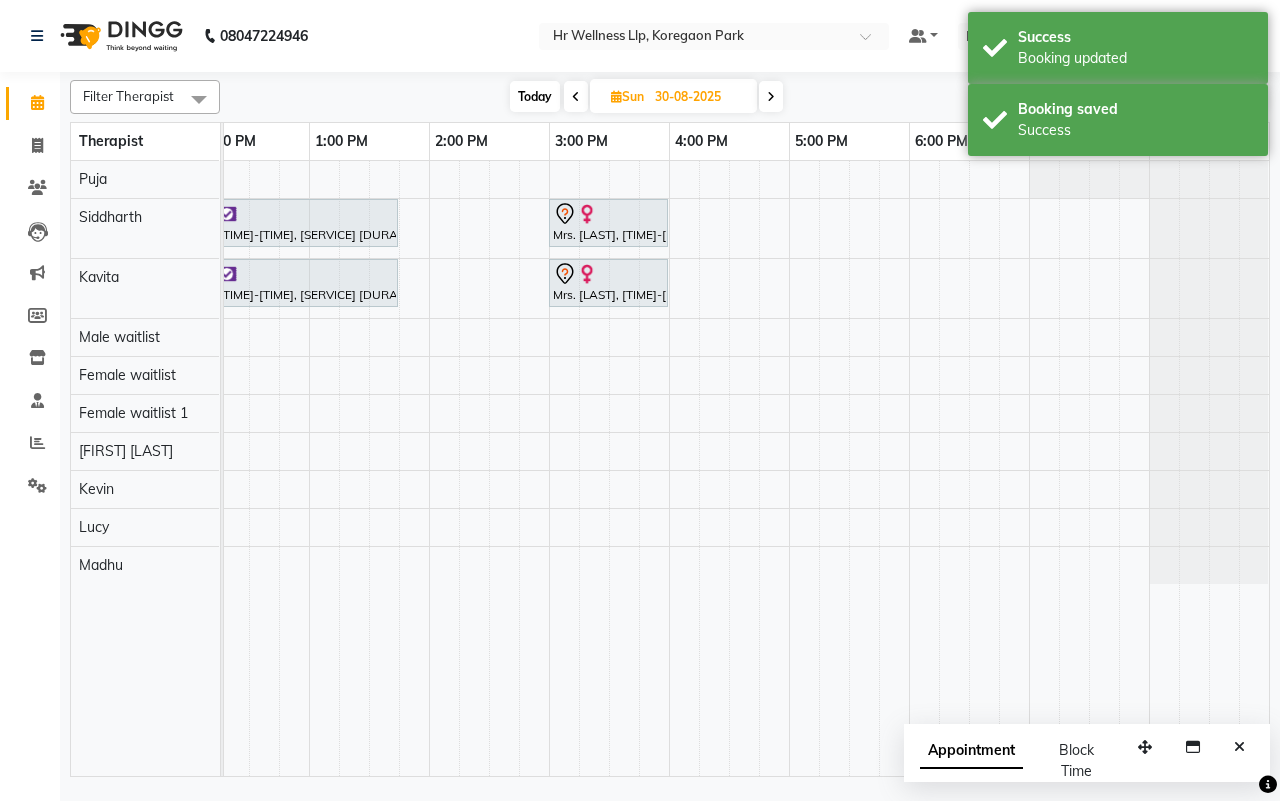 scroll, scrollTop: 0, scrollLeft: 0, axis: both 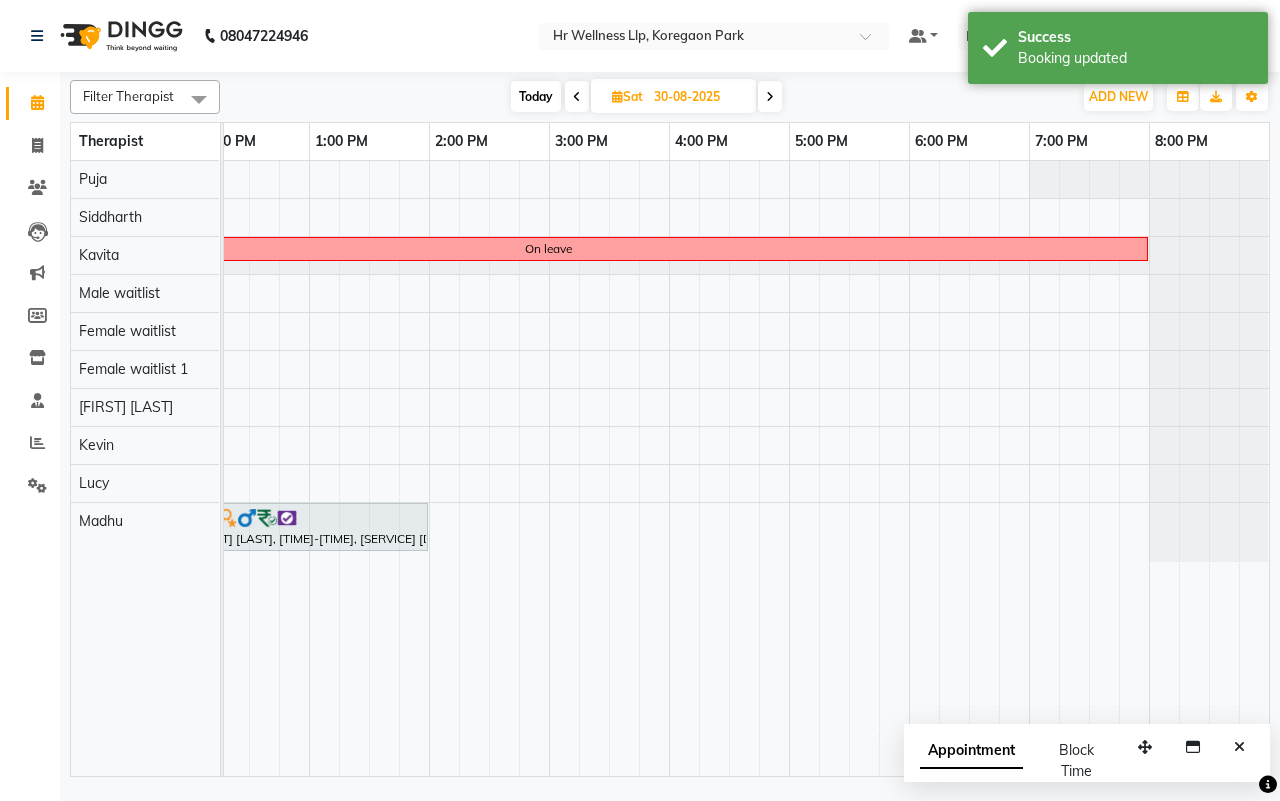 click on "Today" at bounding box center (536, 96) 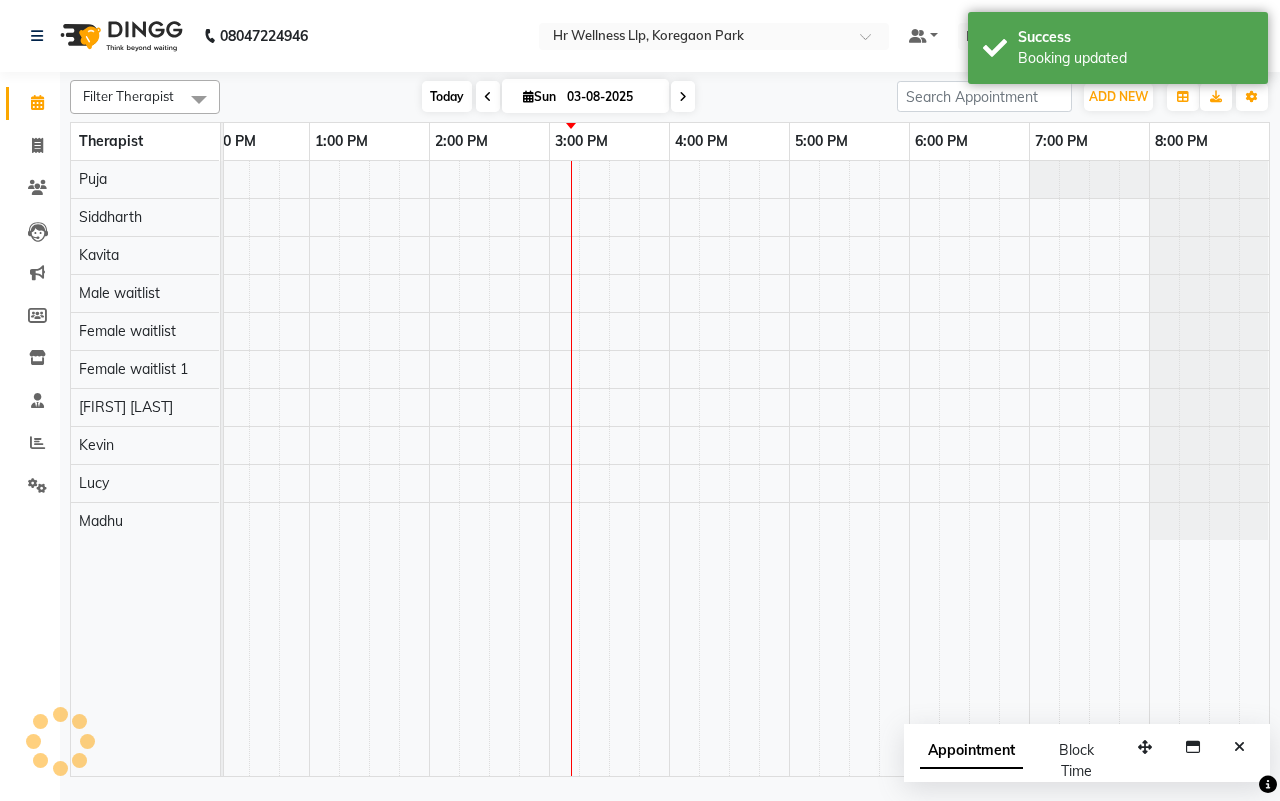 scroll, scrollTop: 0, scrollLeft: 515, axis: horizontal 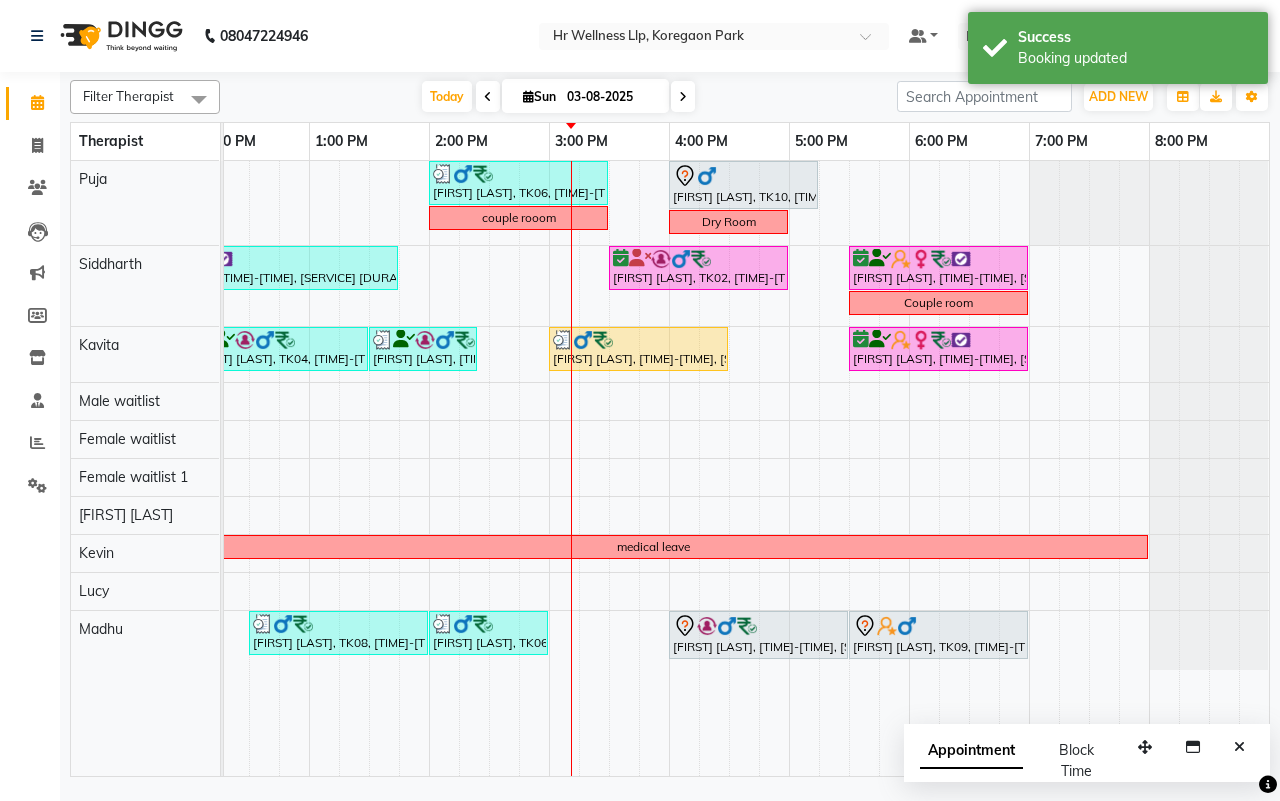 click on "03-08-2025" at bounding box center [611, 97] 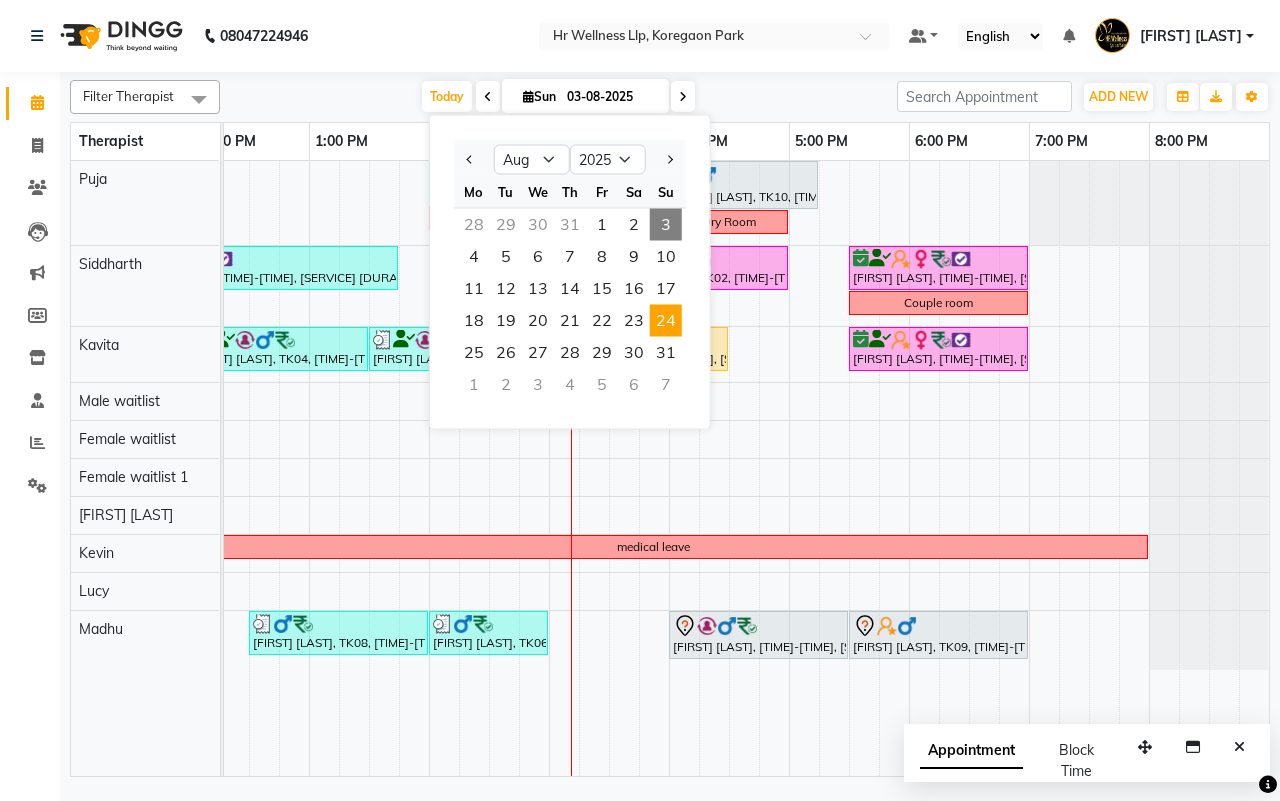 click on "24" at bounding box center [666, 321] 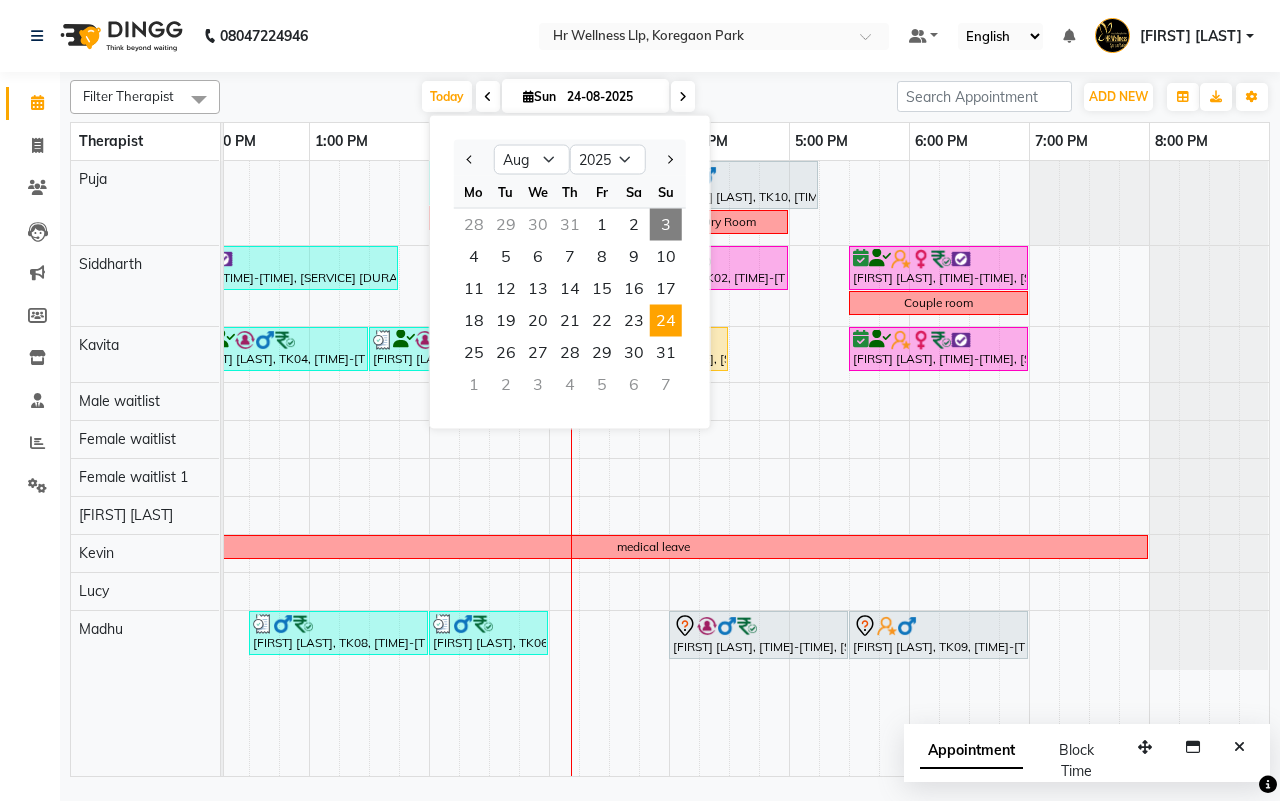 scroll, scrollTop: 0, scrollLeft: 515, axis: horizontal 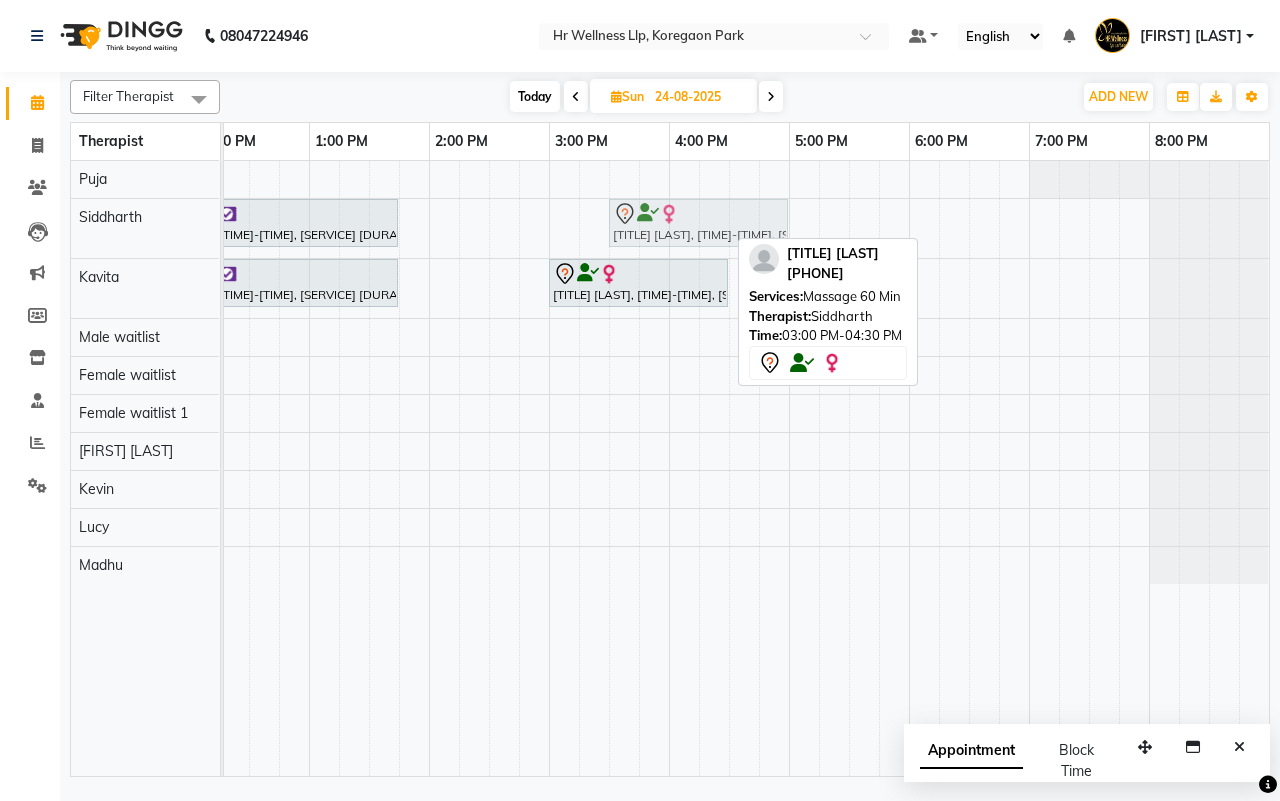 drag, startPoint x: 615, startPoint y: 225, endPoint x: 668, endPoint y: 222, distance: 53.08484 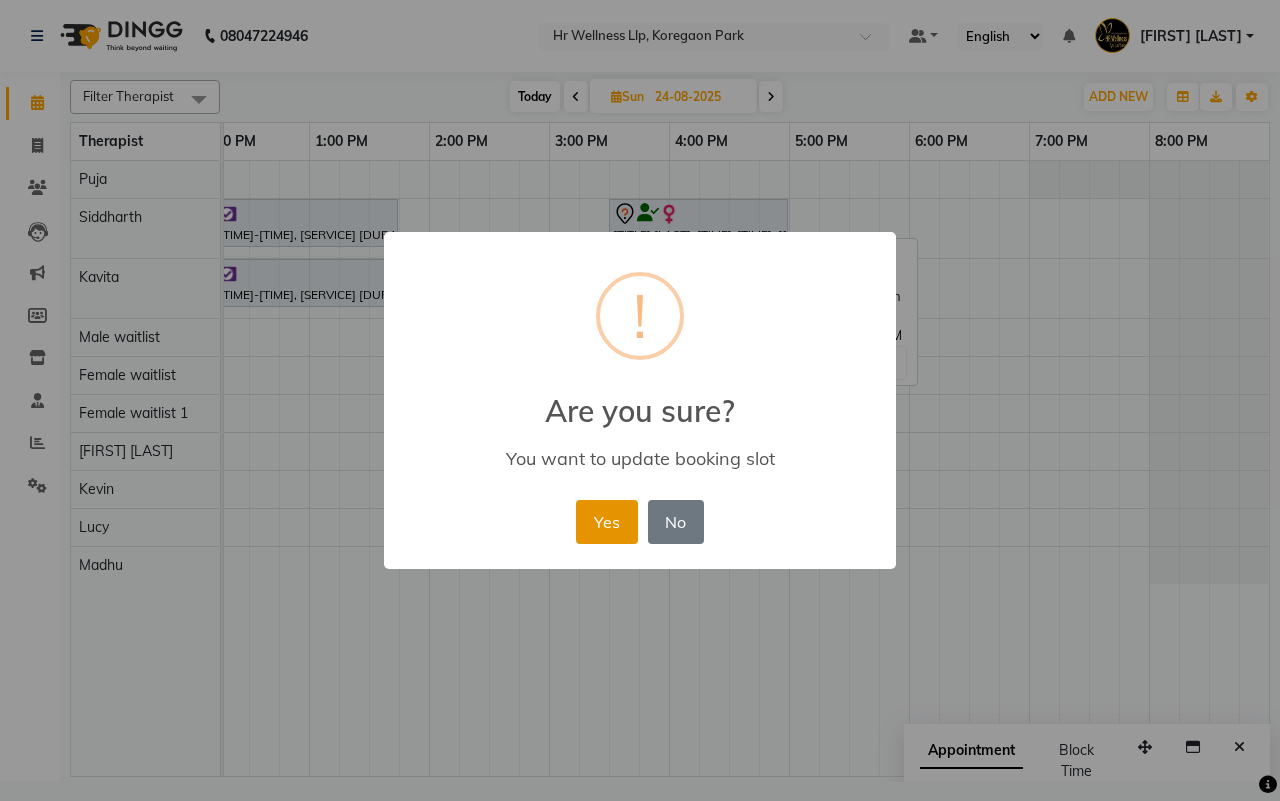 click on "Yes" at bounding box center (606, 522) 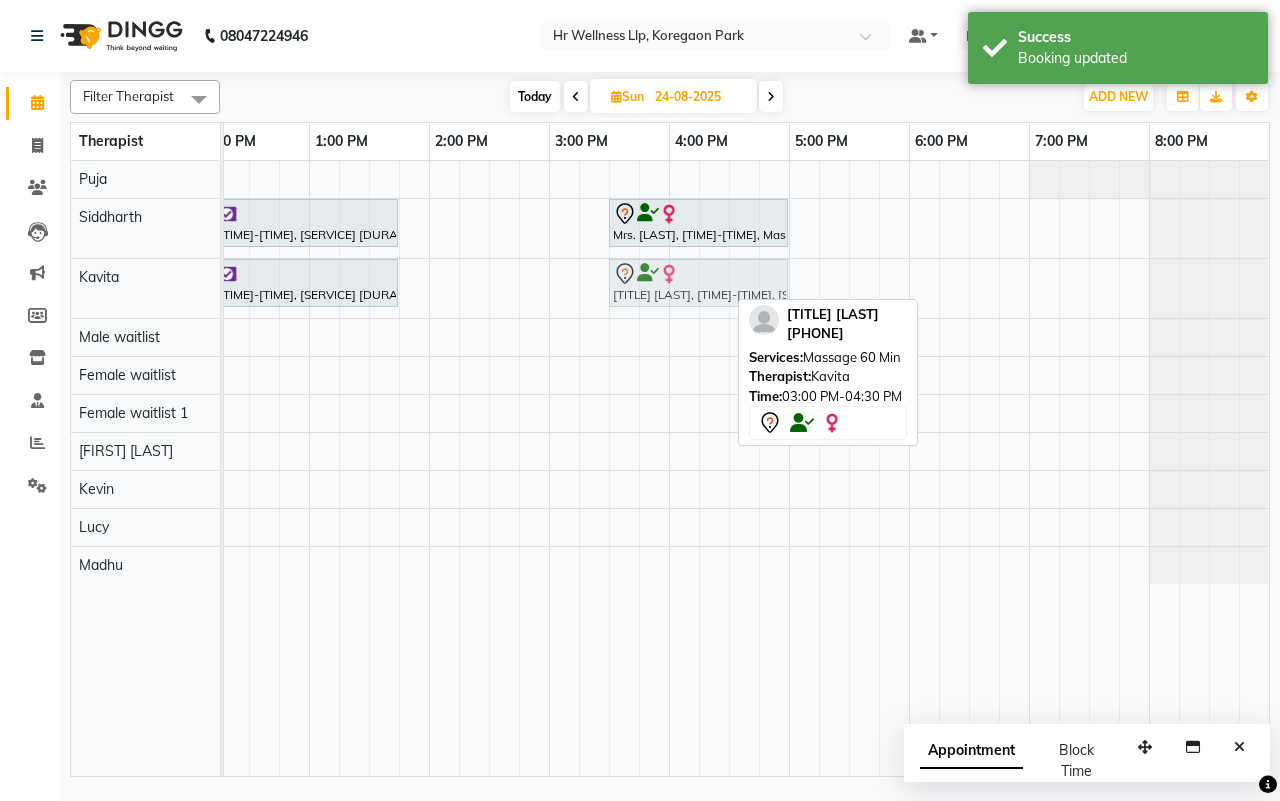 drag, startPoint x: 621, startPoint y: 286, endPoint x: 671, endPoint y: 291, distance: 50.24938 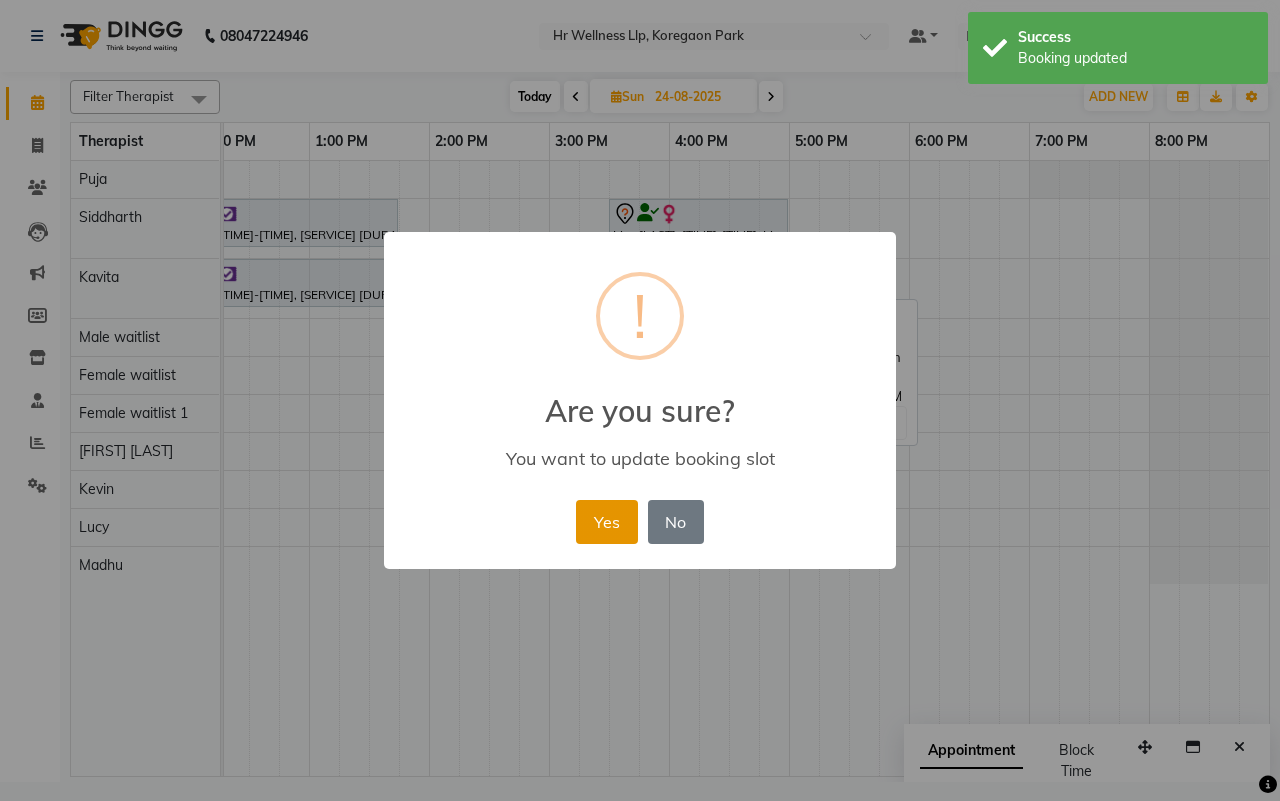 click on "Yes" at bounding box center [606, 522] 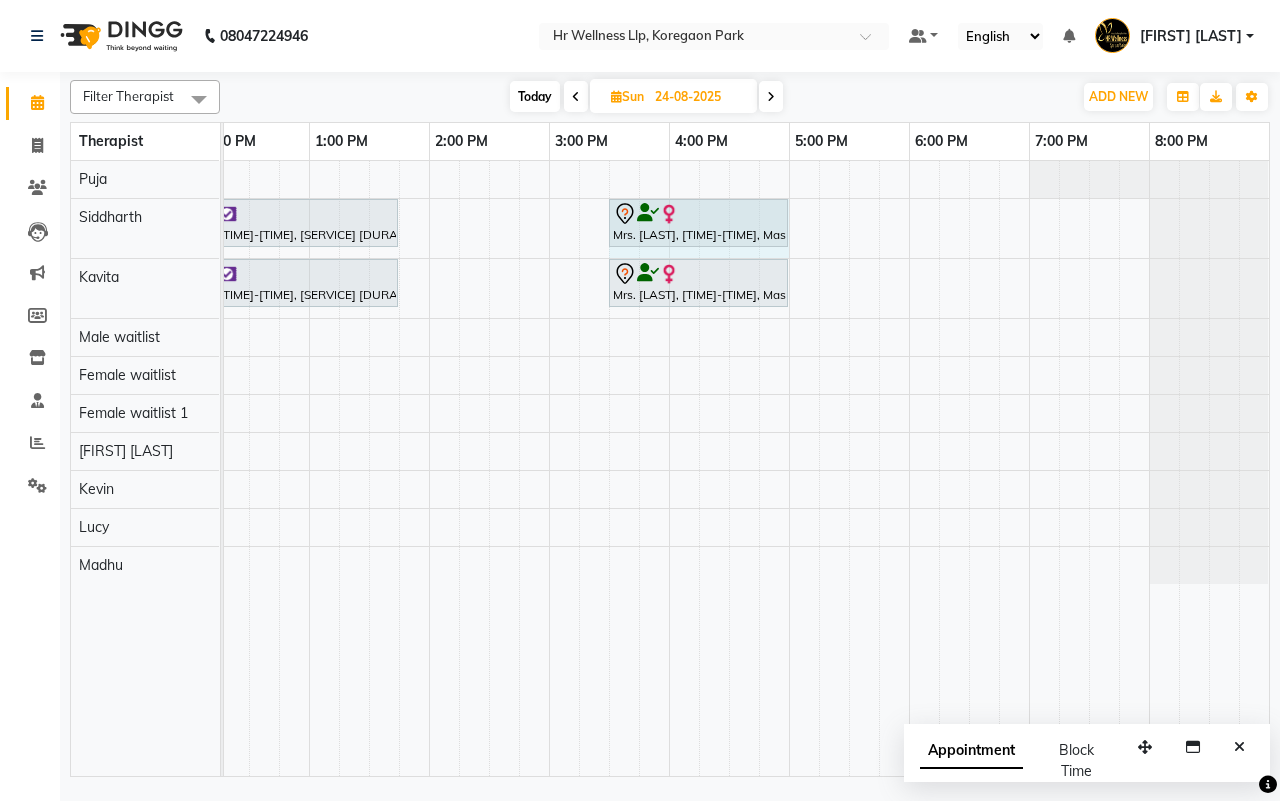 drag, startPoint x: 611, startPoint y: 253, endPoint x: 776, endPoint y: 253, distance: 165 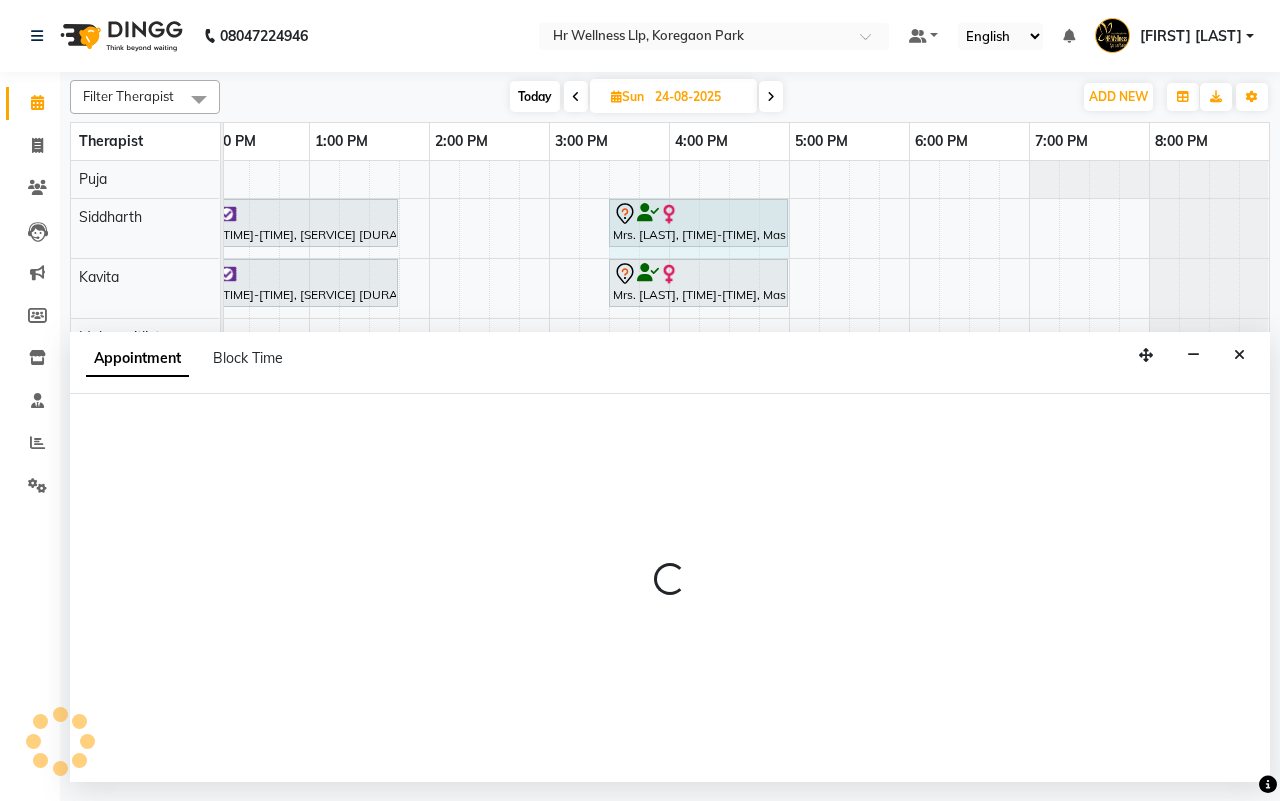 select on "16489" 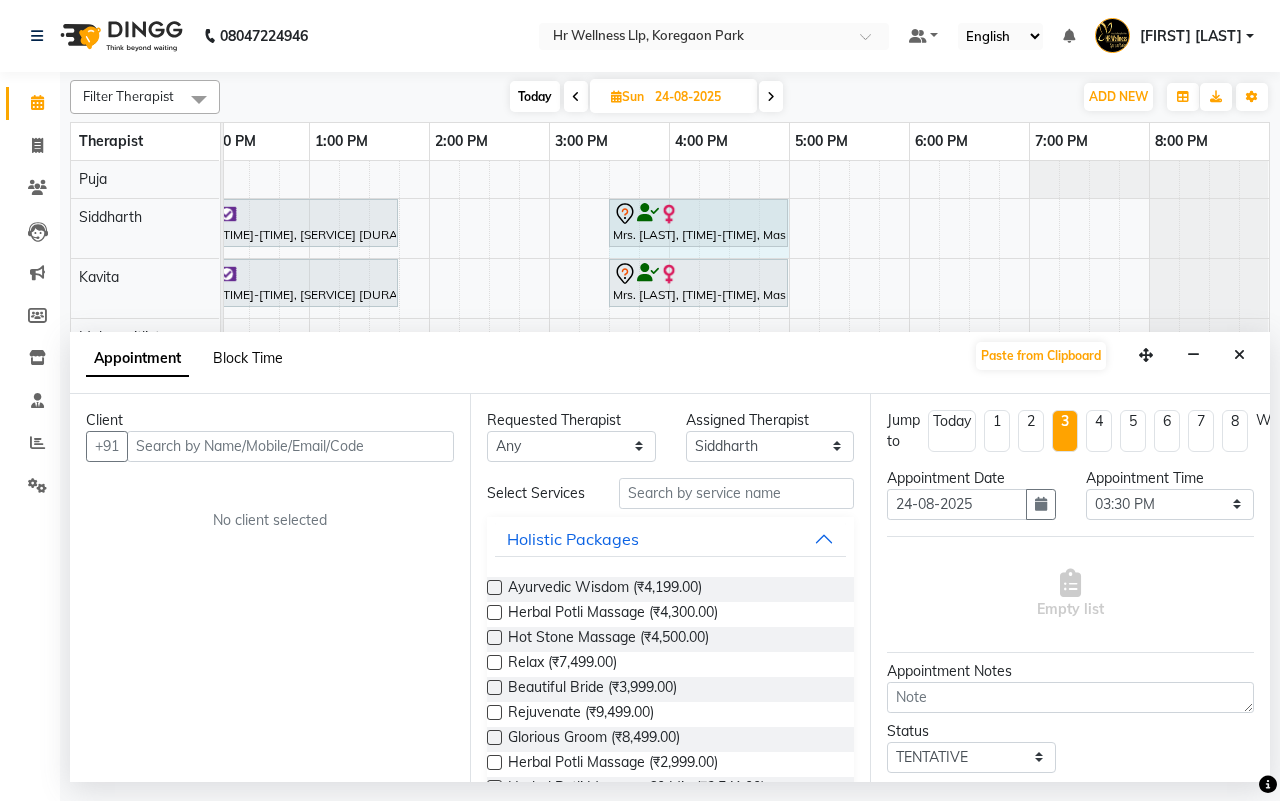 click on "Block Time" at bounding box center (248, 358) 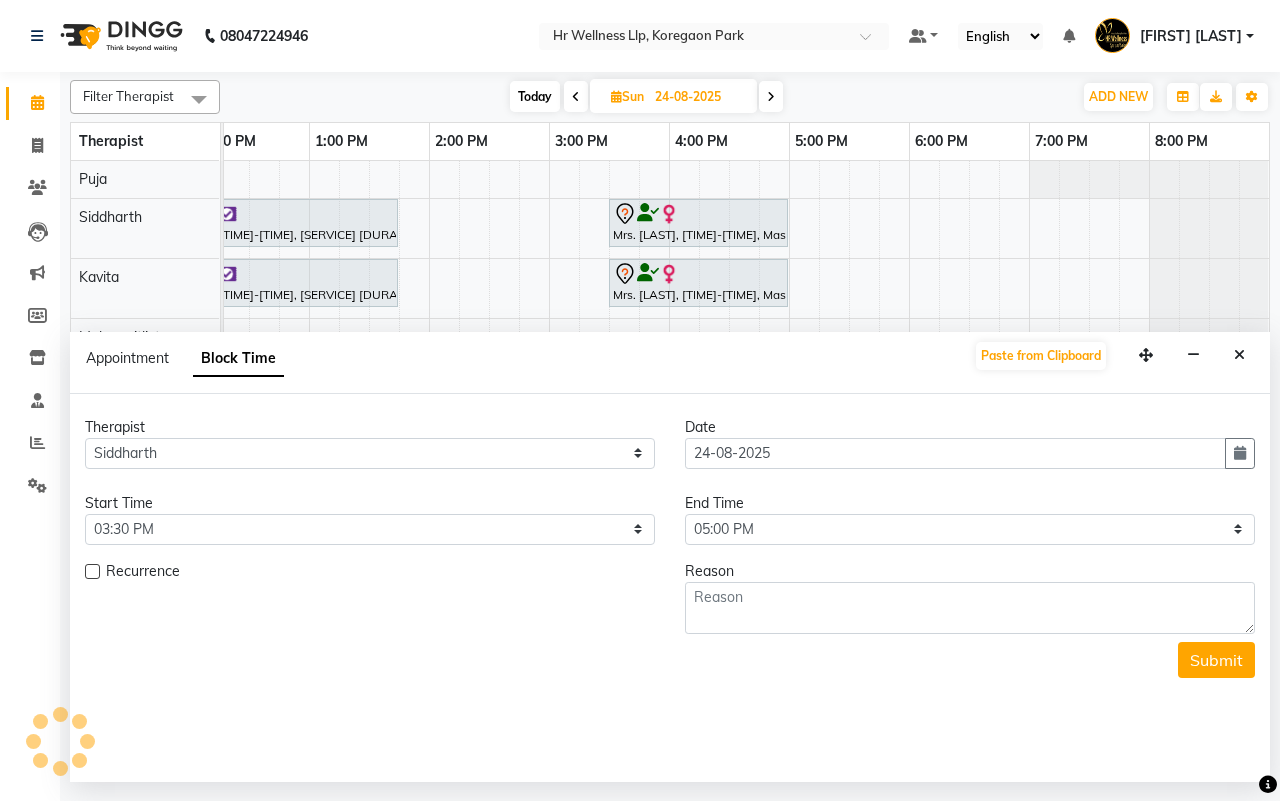 scroll, scrollTop: 0, scrollLeft: 515, axis: horizontal 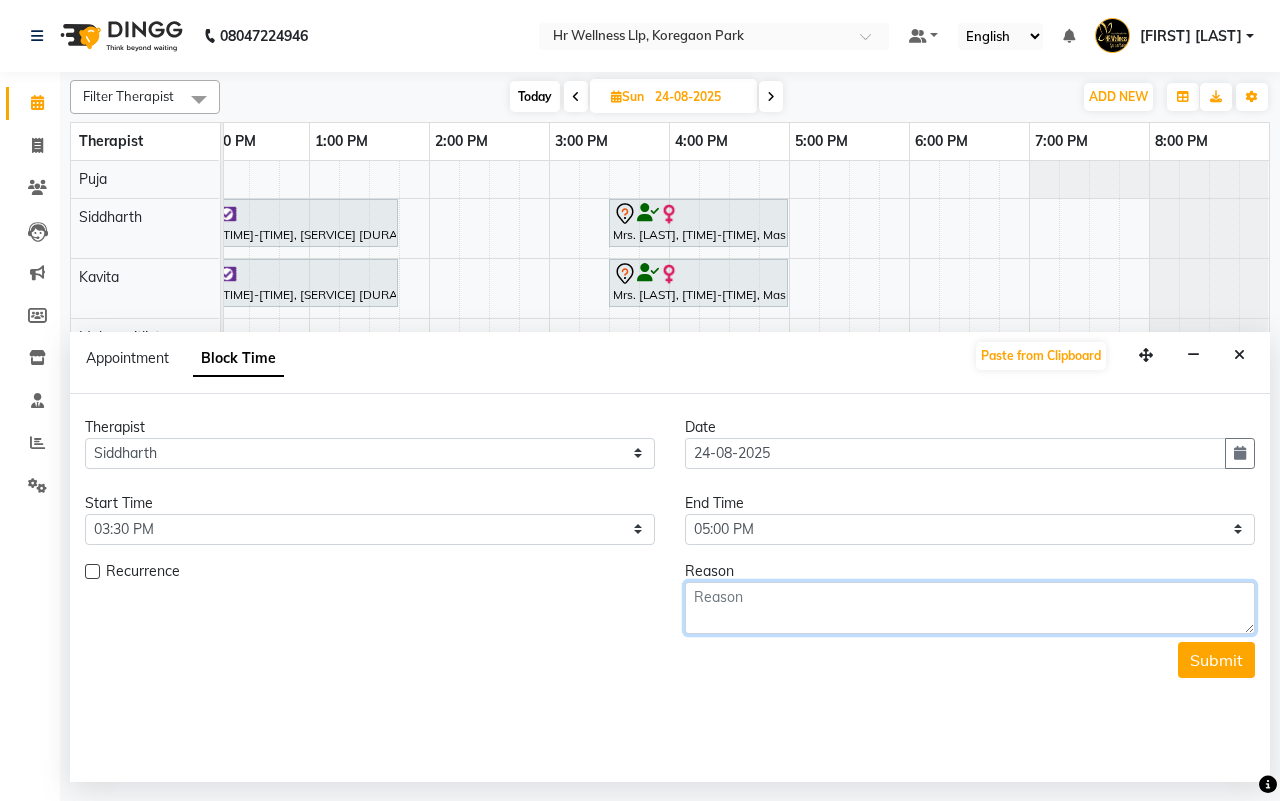 click at bounding box center [970, 608] 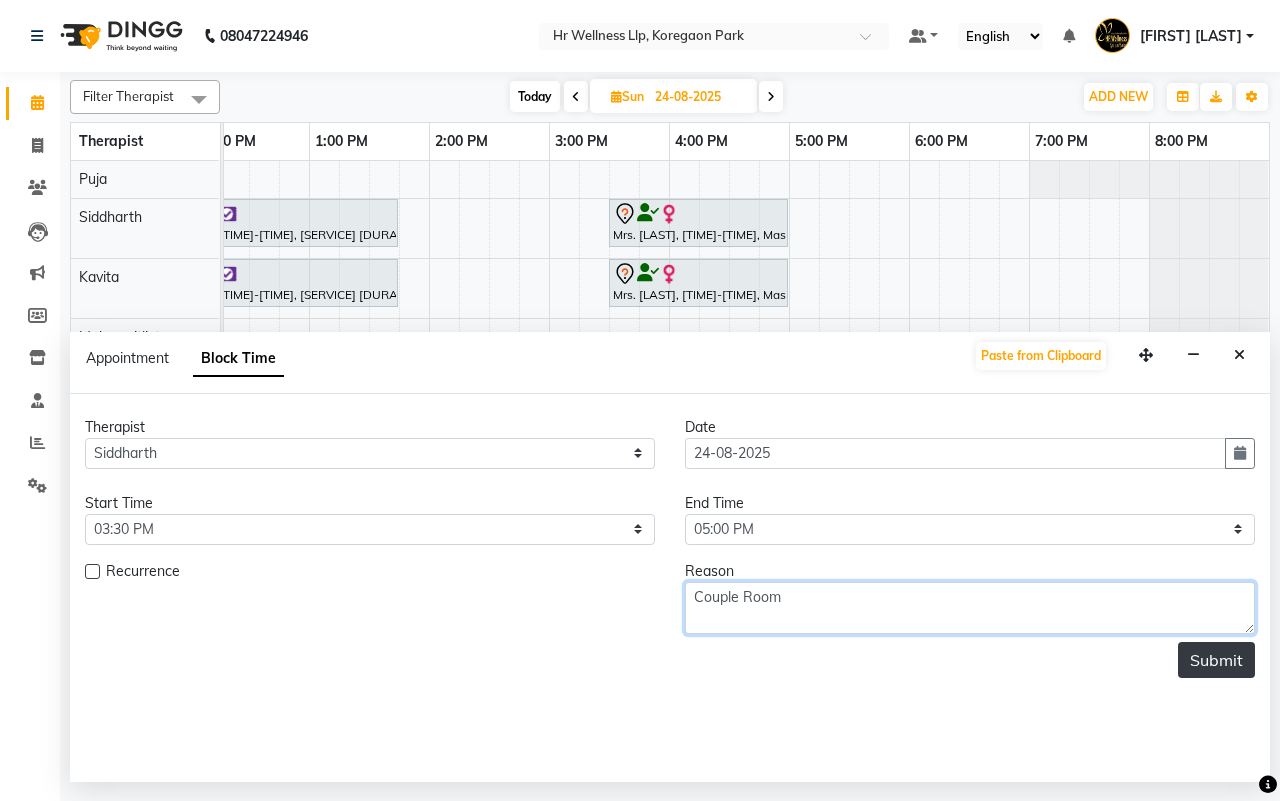 type on "Couple Room" 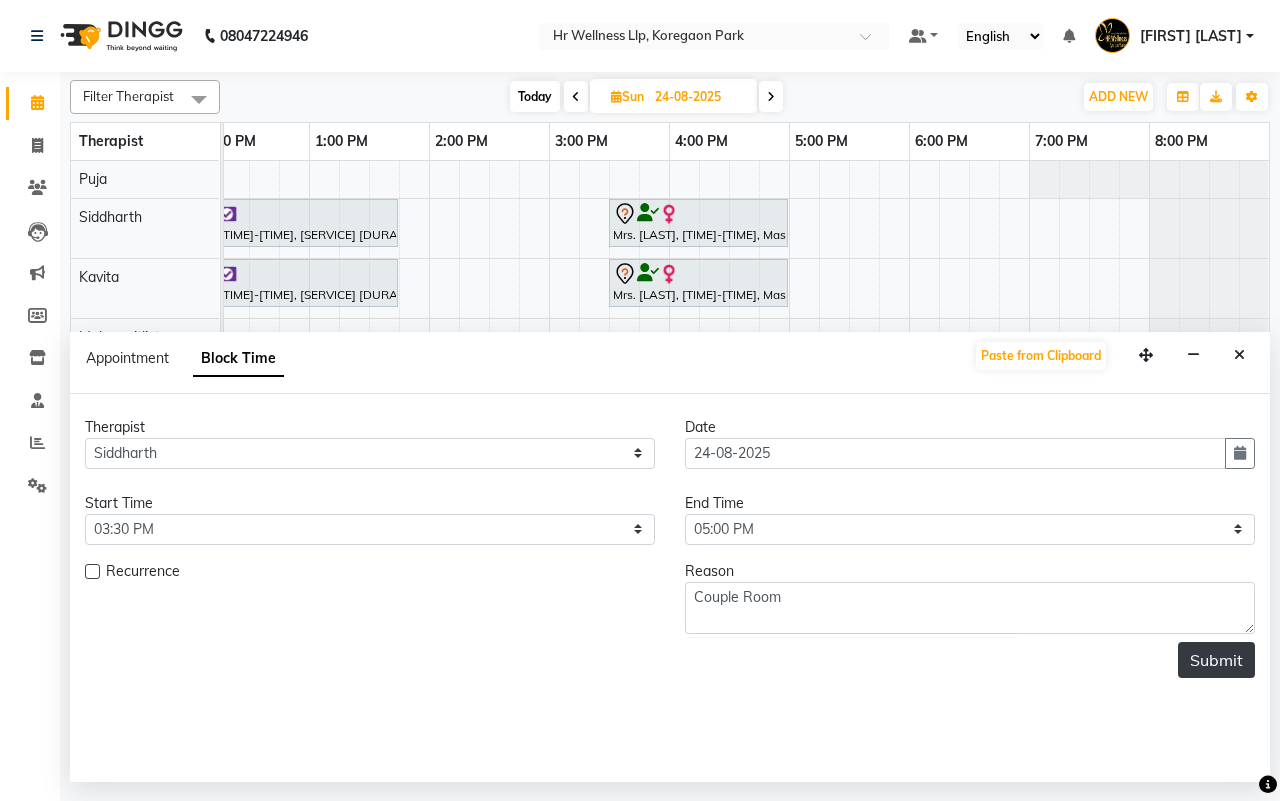 click on "Submit" at bounding box center [1216, 660] 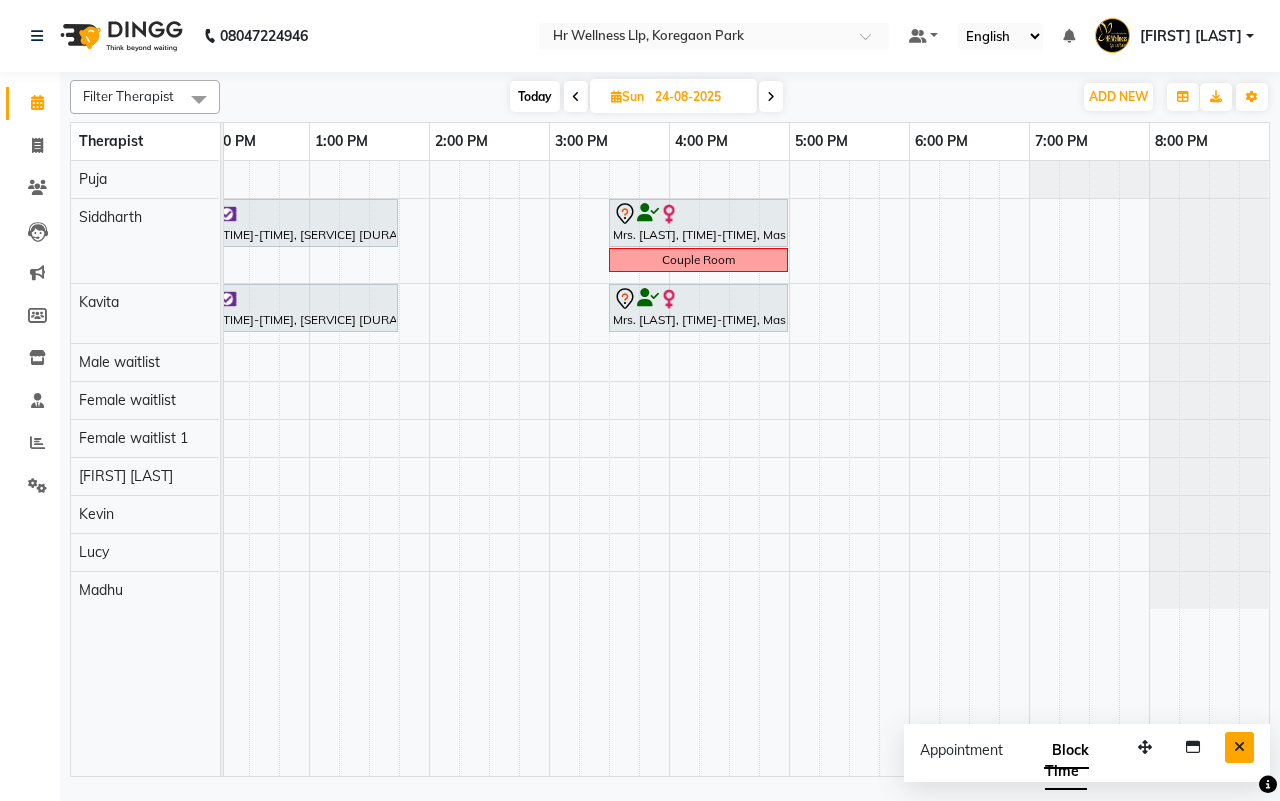 click at bounding box center [1239, 747] 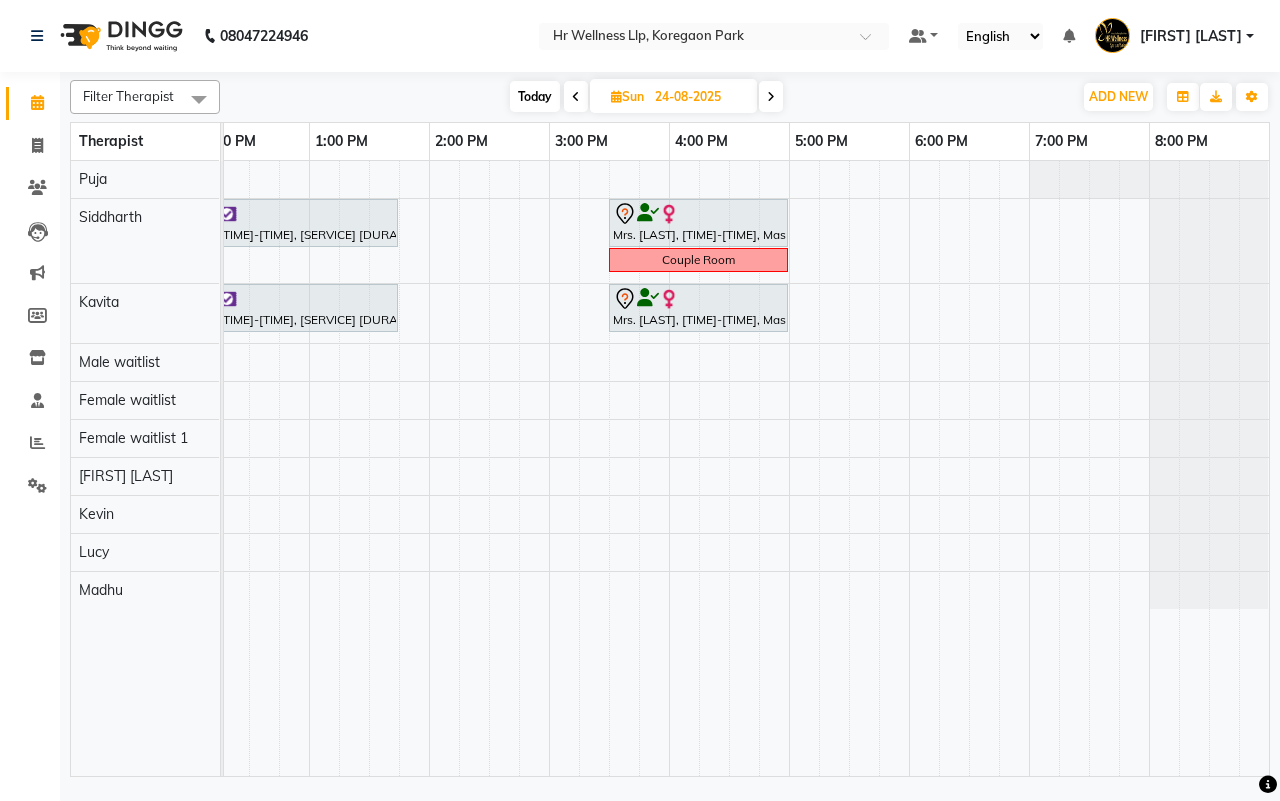 scroll, scrollTop: 0, scrollLeft: 213, axis: horizontal 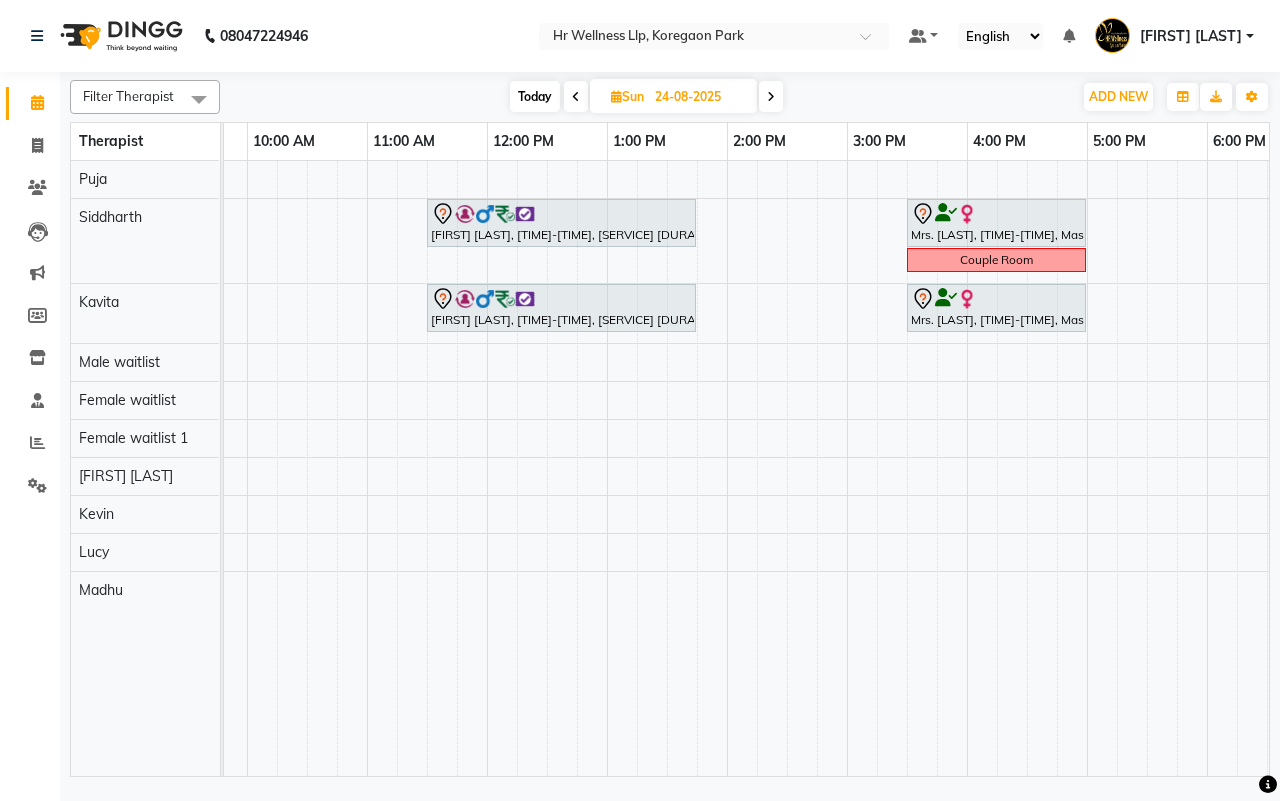 click on "24-08-2025" at bounding box center (699, 97) 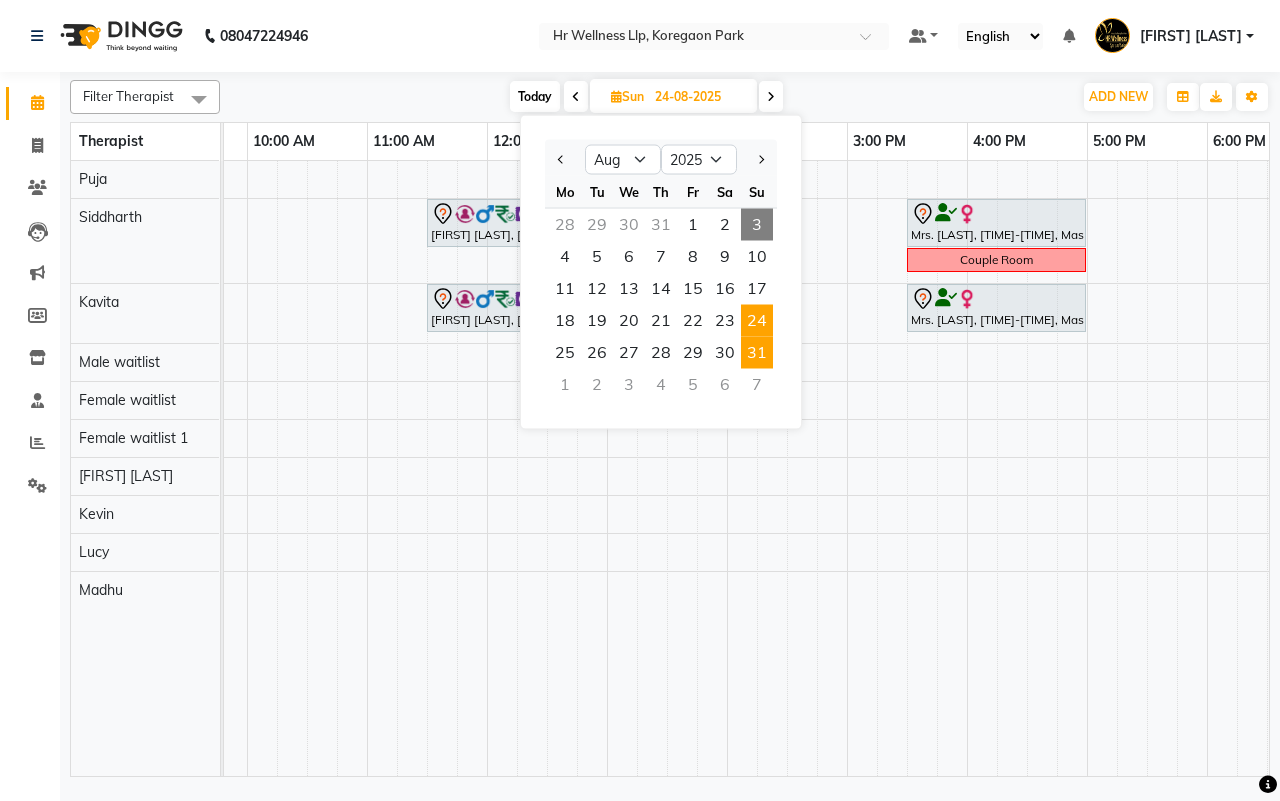 click on "31" at bounding box center [757, 353] 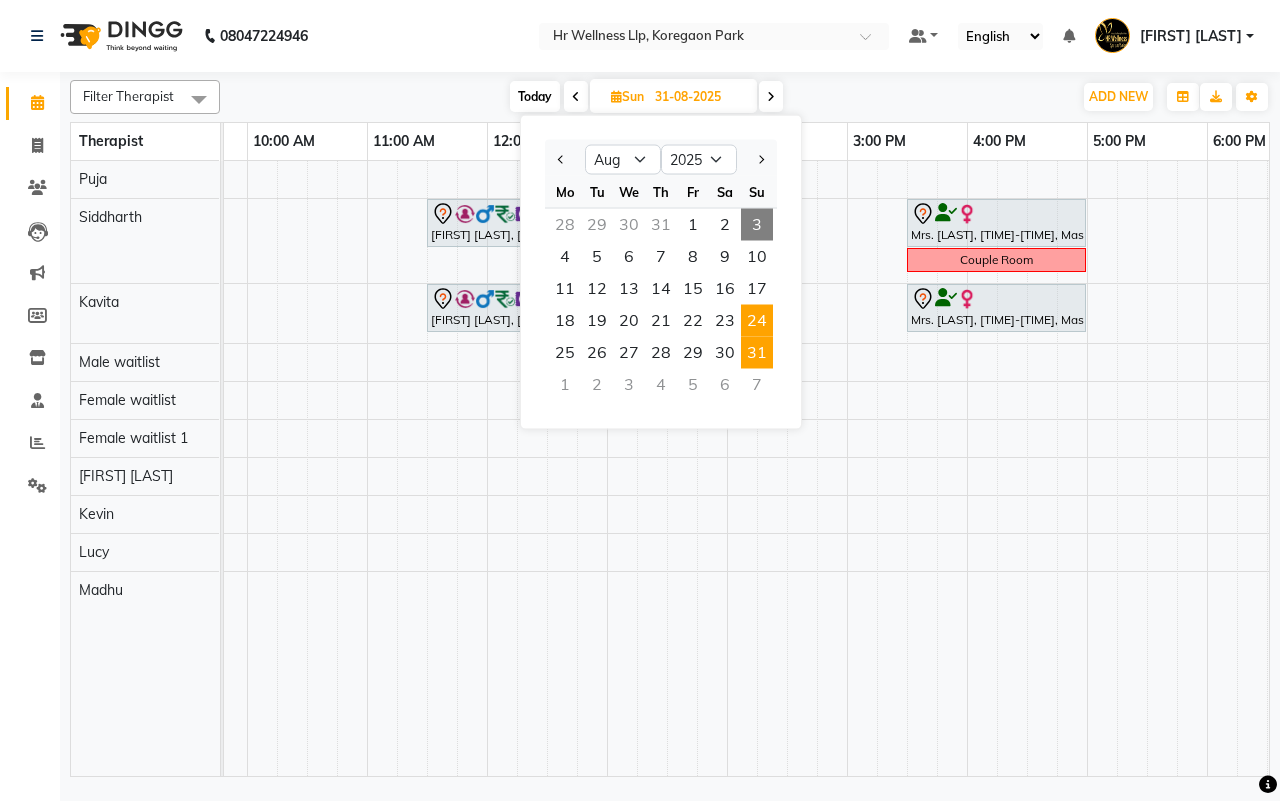 scroll, scrollTop: 0, scrollLeft: 0, axis: both 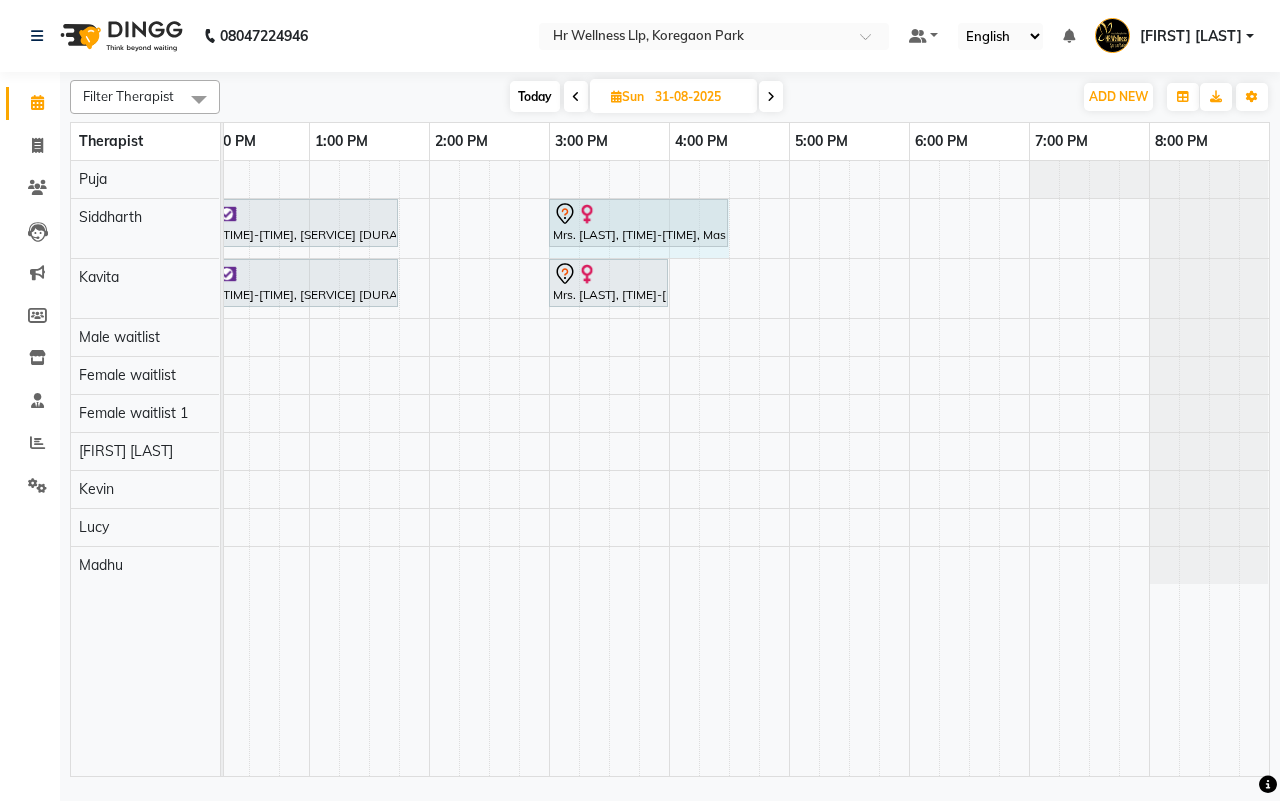 drag, startPoint x: 666, startPoint y: 213, endPoint x: 703, endPoint y: 222, distance: 38.078865 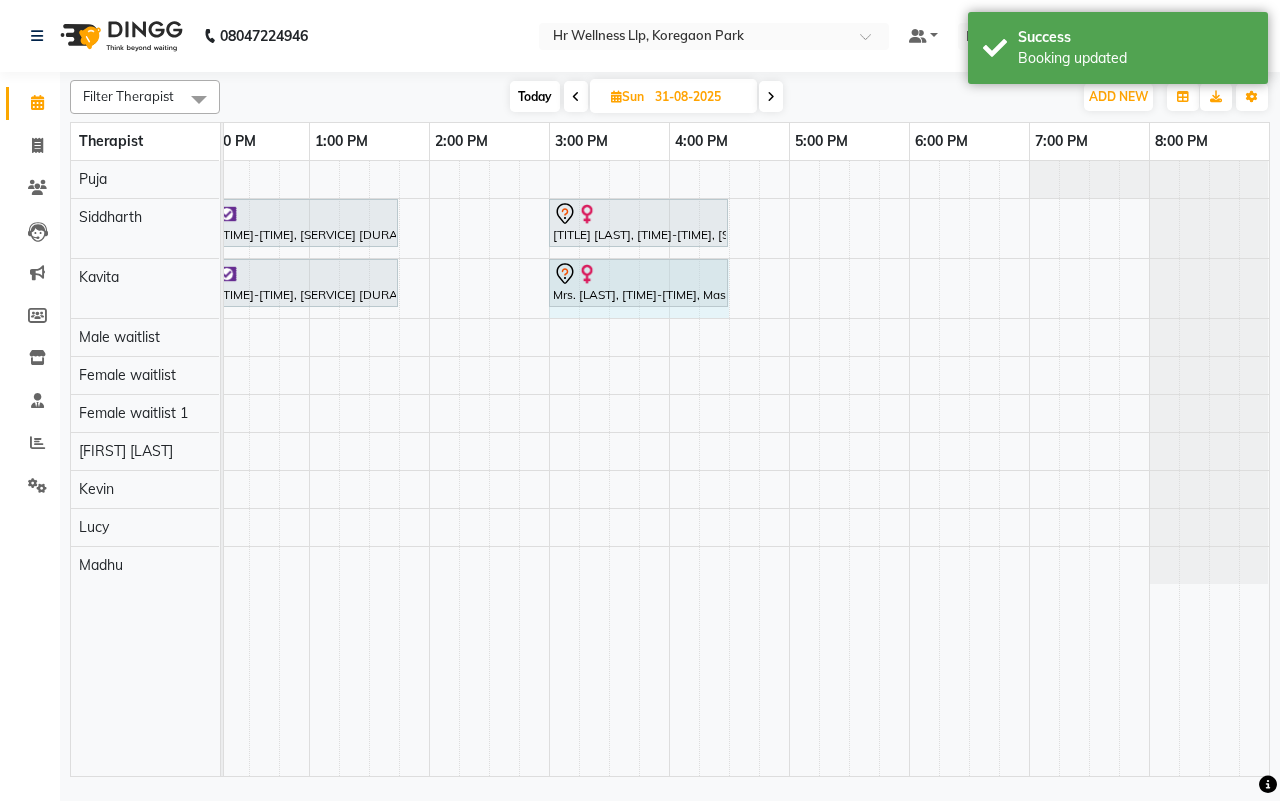 drag, startPoint x: 663, startPoint y: 285, endPoint x: 701, endPoint y: 283, distance: 38.052597 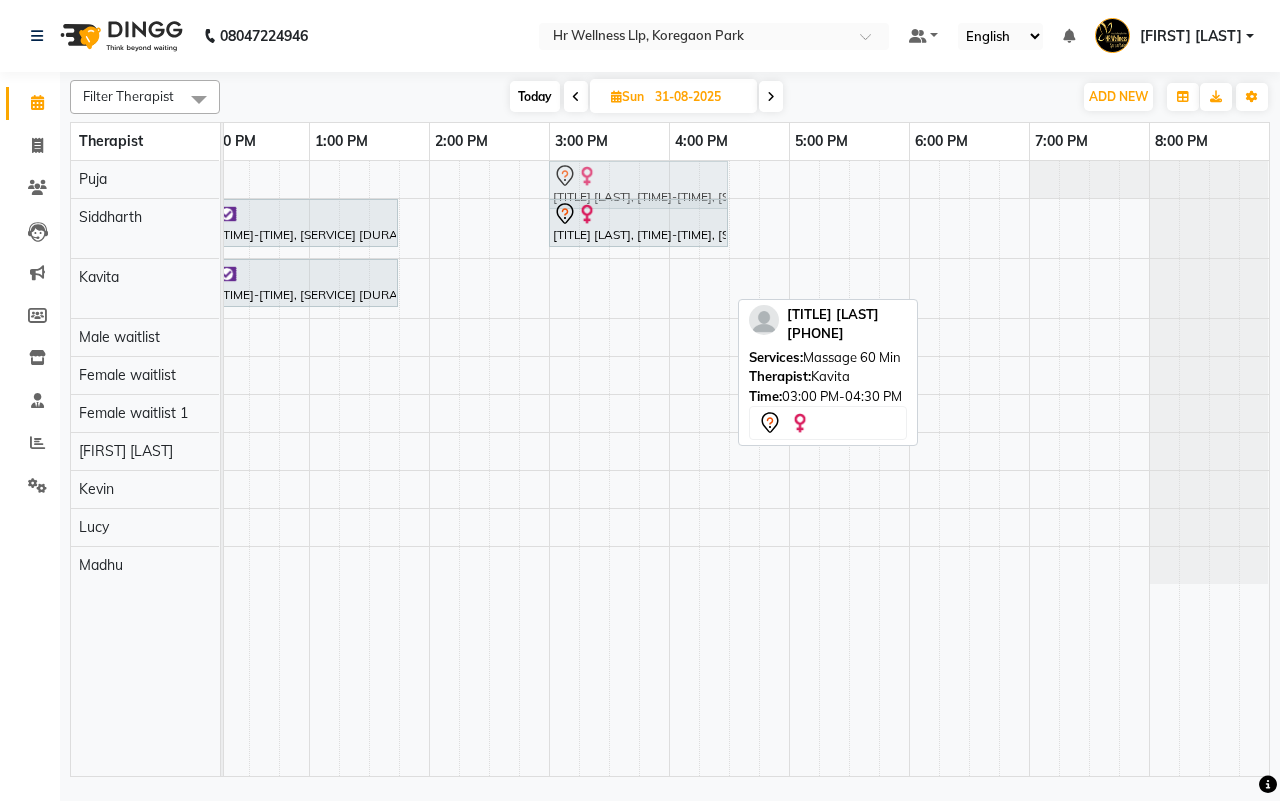drag, startPoint x: 632, startPoint y: 293, endPoint x: 627, endPoint y: 200, distance: 93.13431 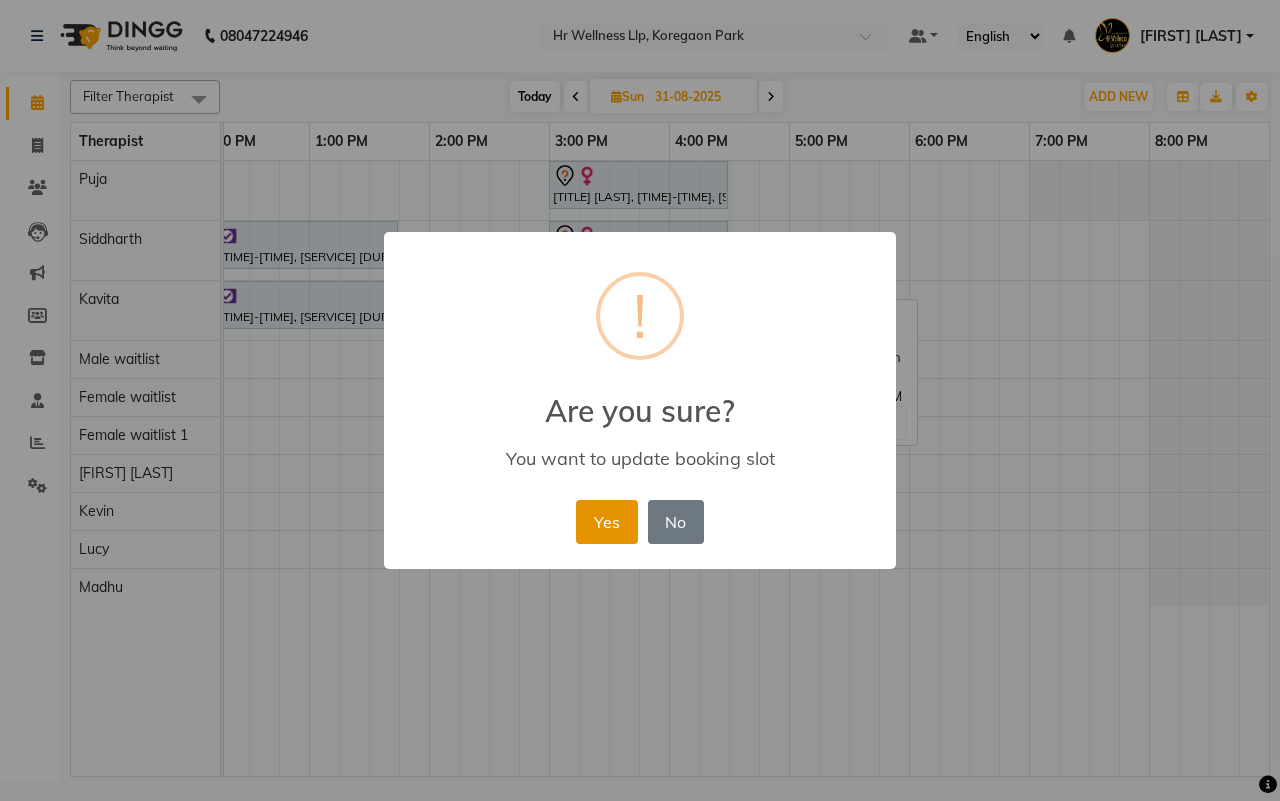 click on "Yes" at bounding box center [606, 522] 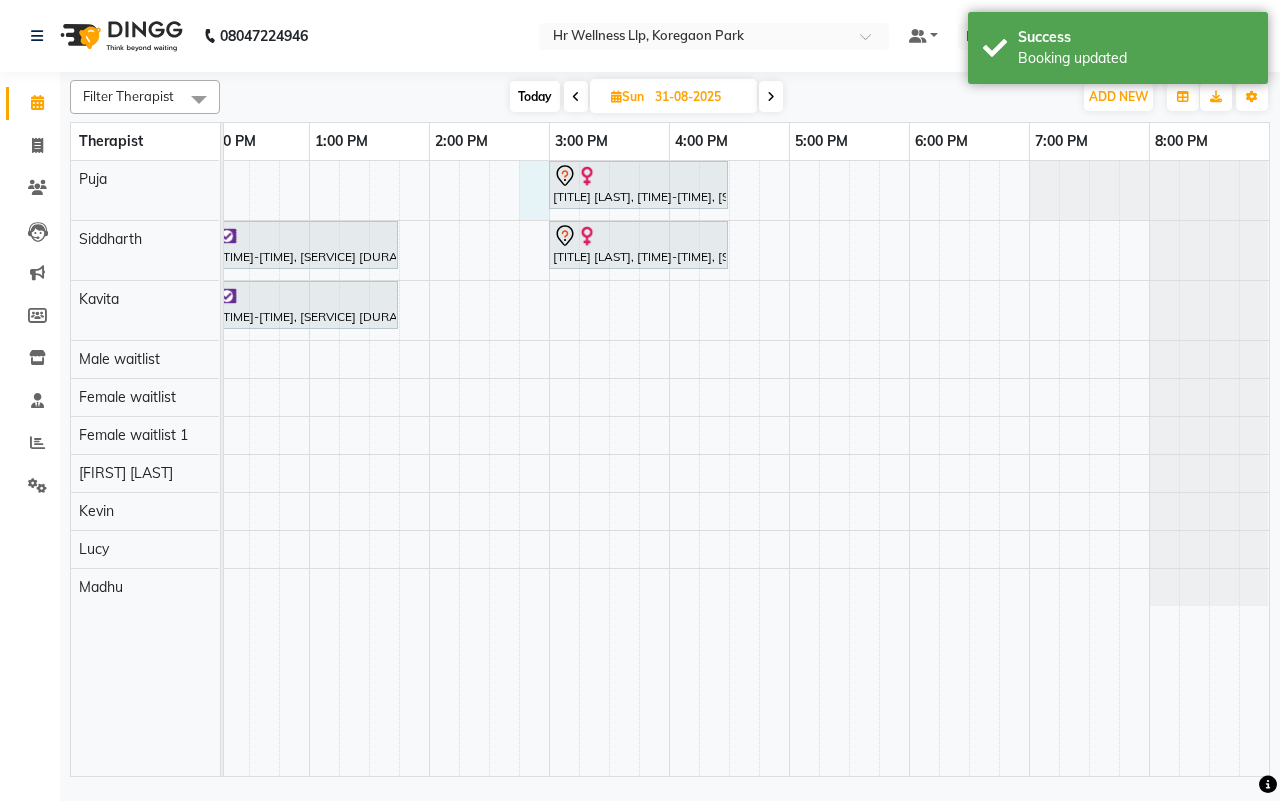 drag, startPoint x: 547, startPoint y: 213, endPoint x: 527, endPoint y: 228, distance: 25 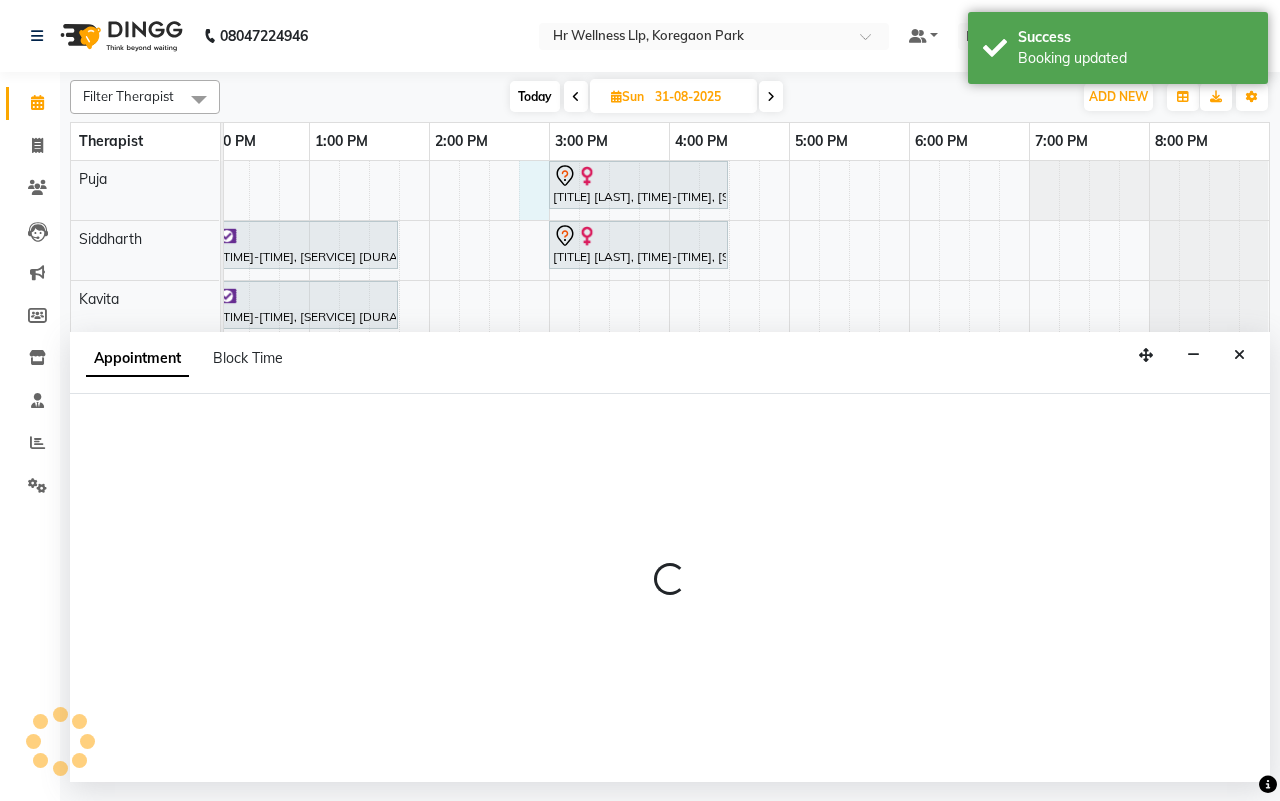 select on "16488" 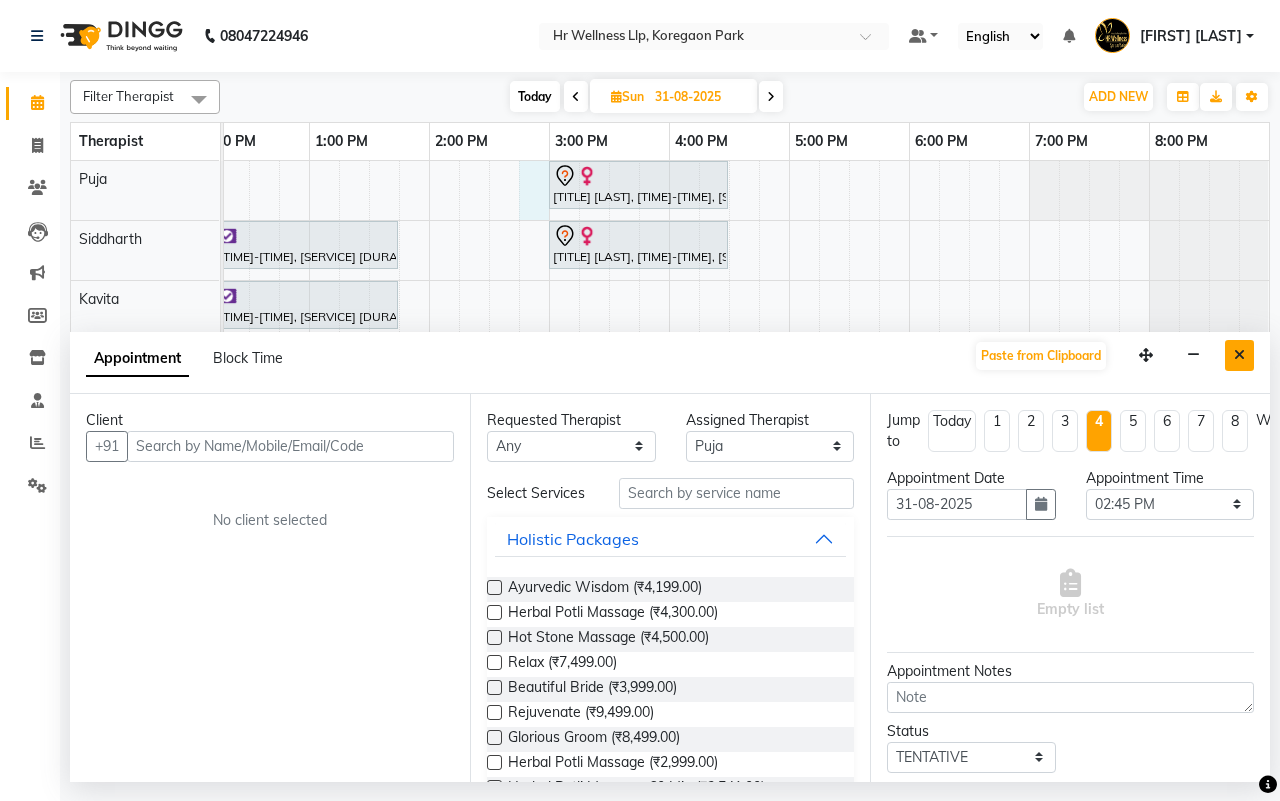 click at bounding box center (1239, 355) 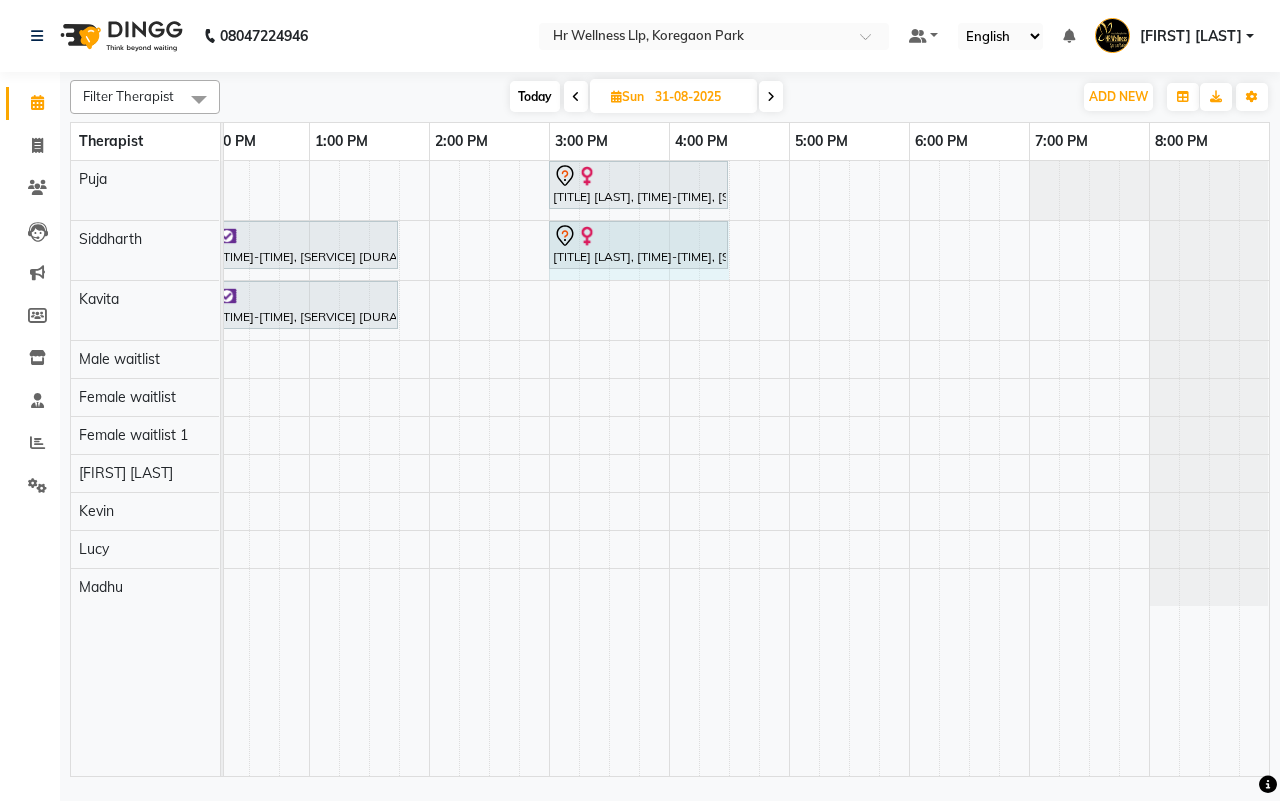 drag, startPoint x: 553, startPoint y: 278, endPoint x: 712, endPoint y: 277, distance: 159.00314 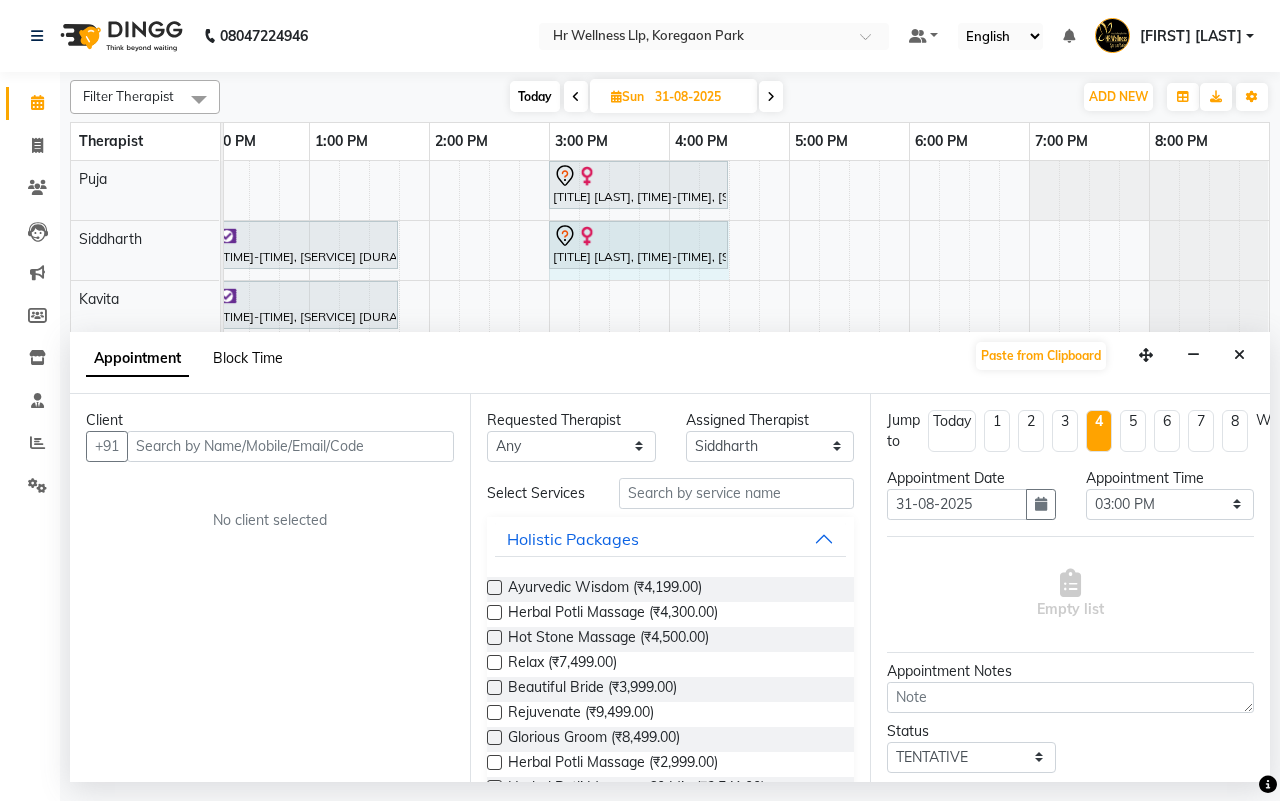 click on "Block Time" at bounding box center [248, 358] 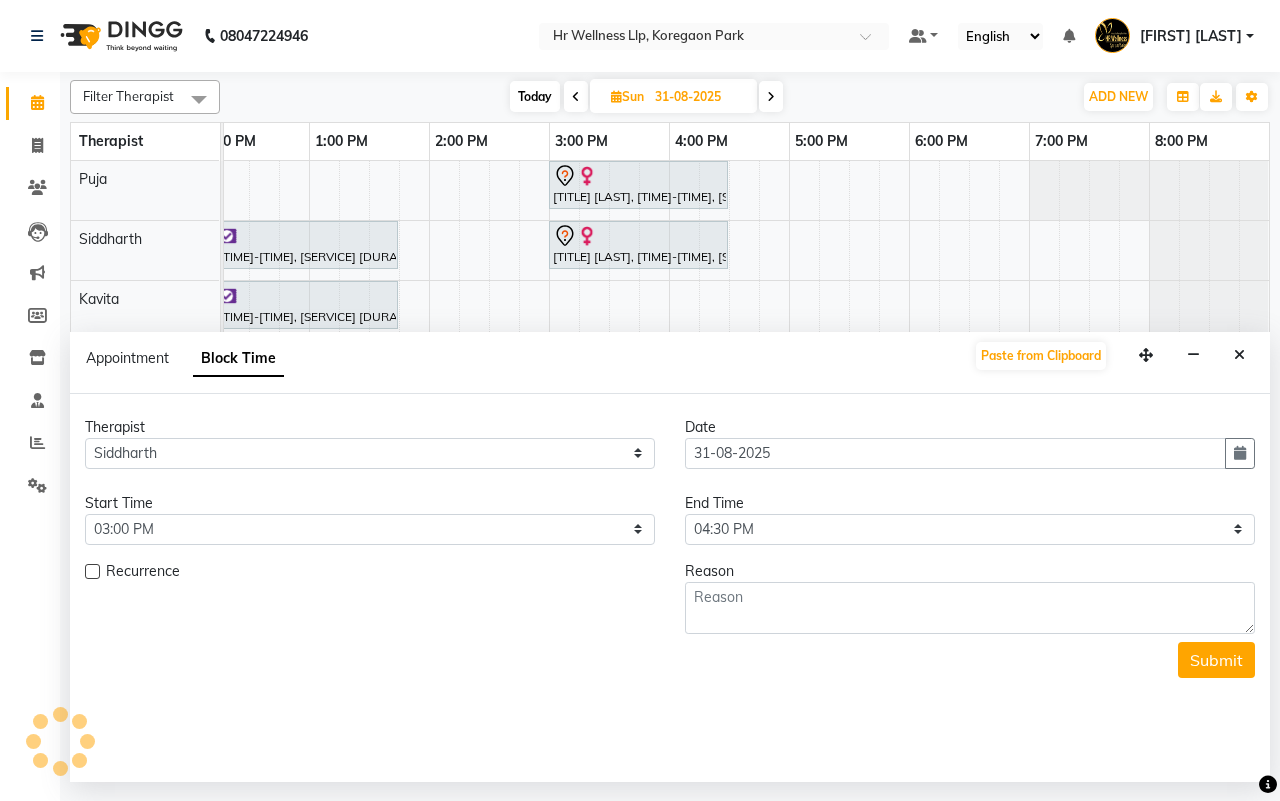 scroll, scrollTop: 0, scrollLeft: 515, axis: horizontal 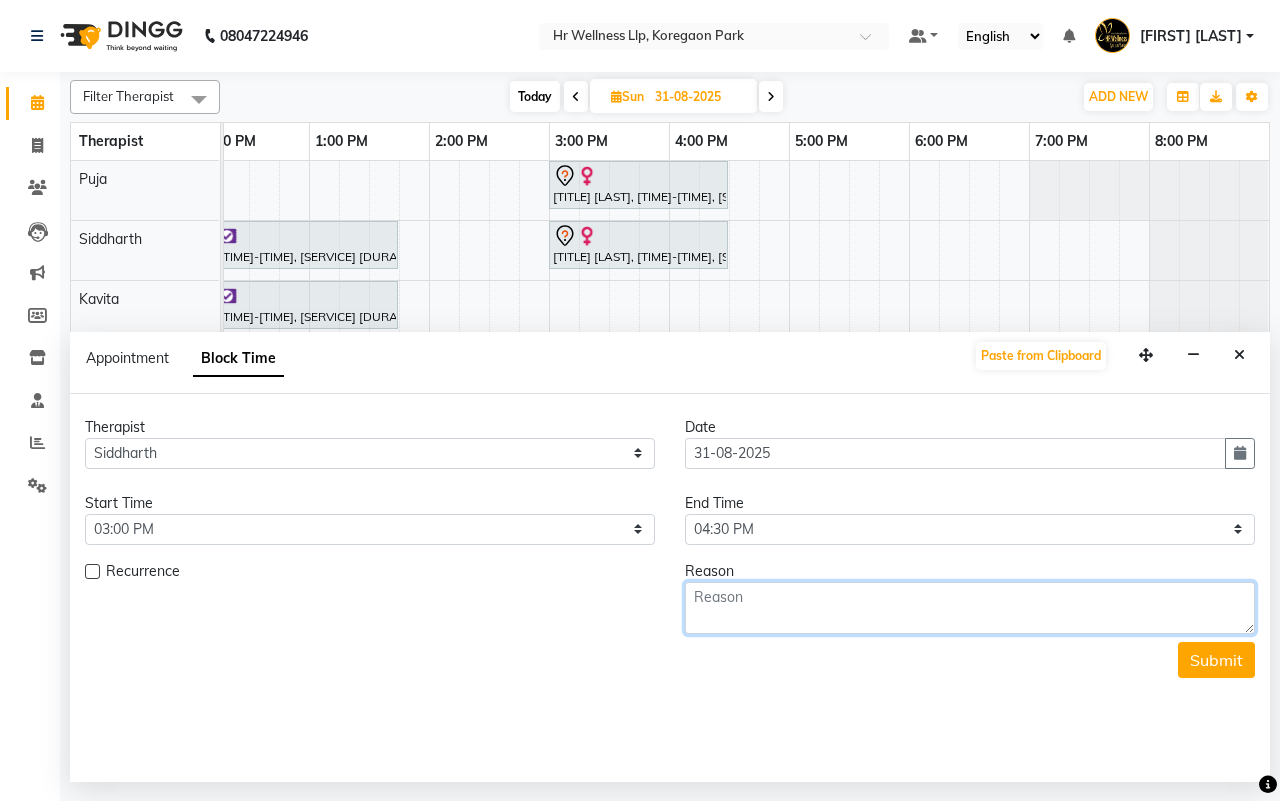 click at bounding box center (970, 608) 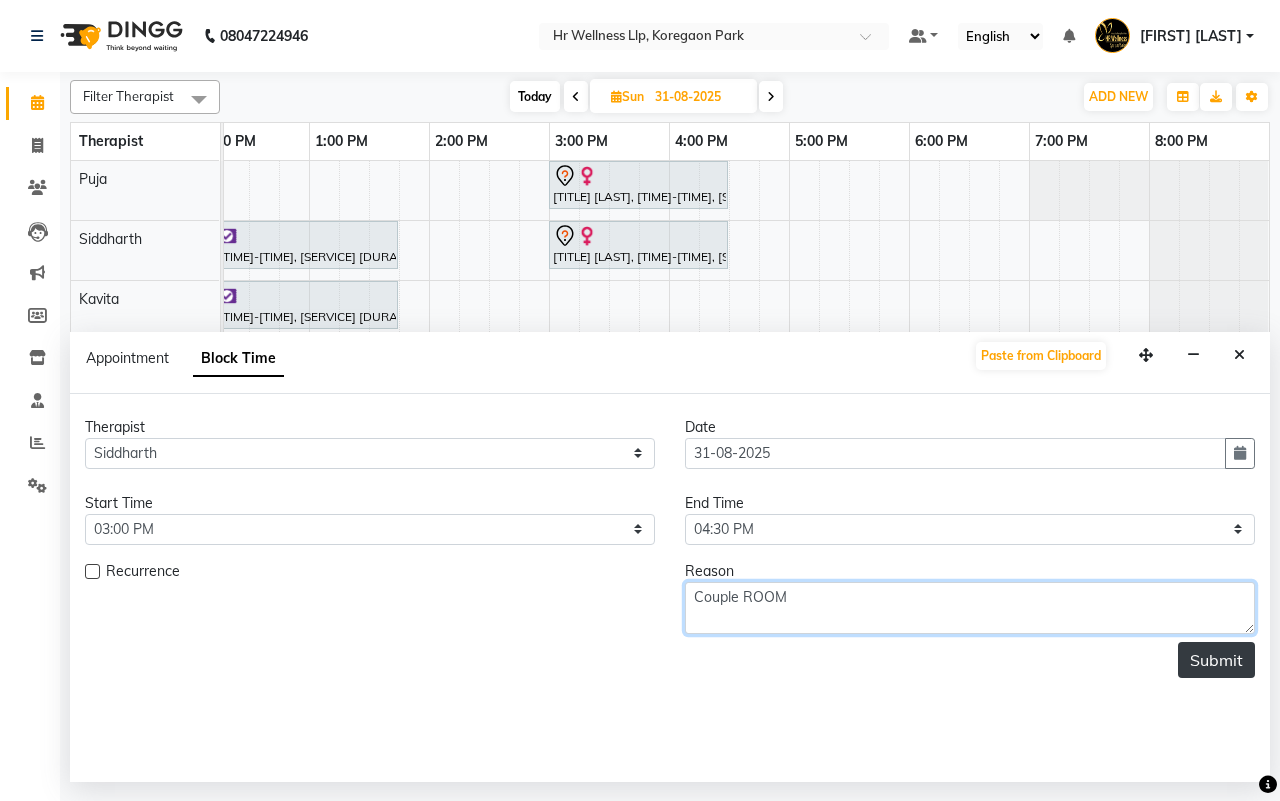 type on "Couple ROOM" 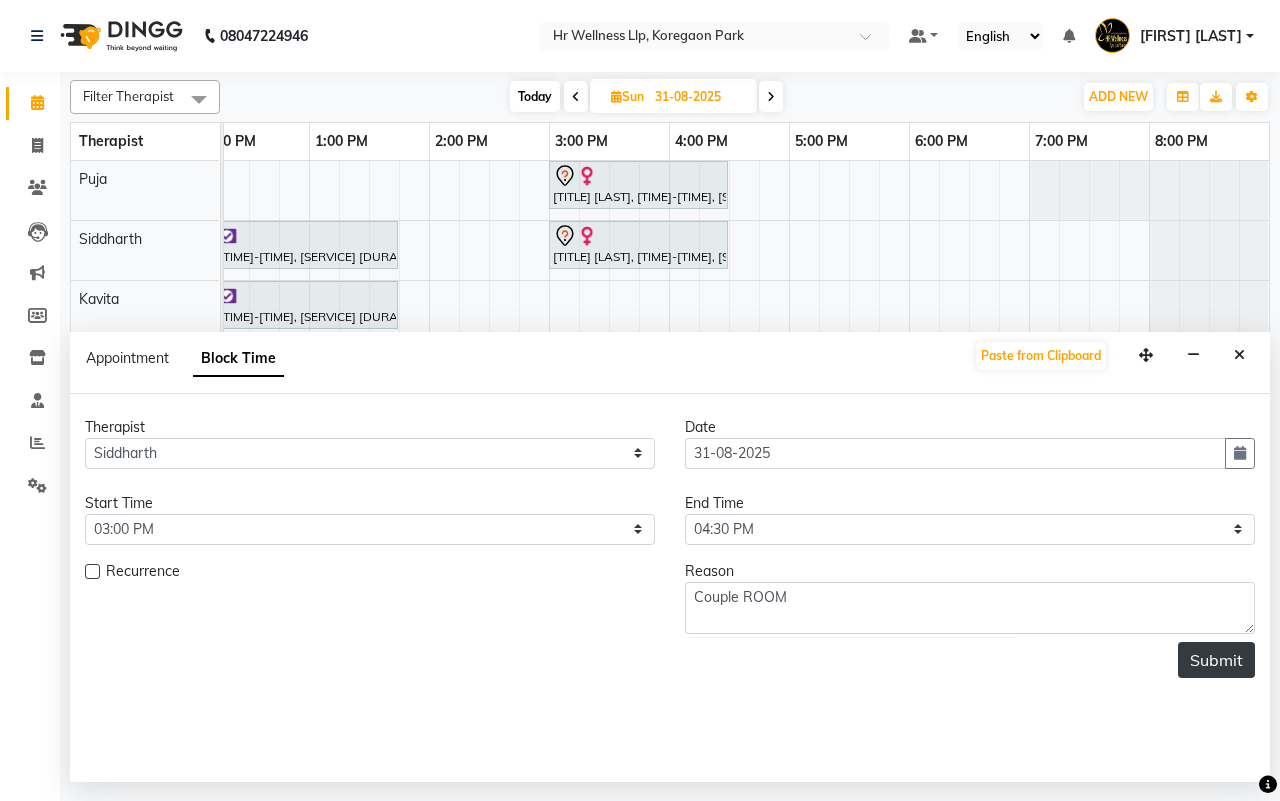 click on "Submit" at bounding box center [1216, 660] 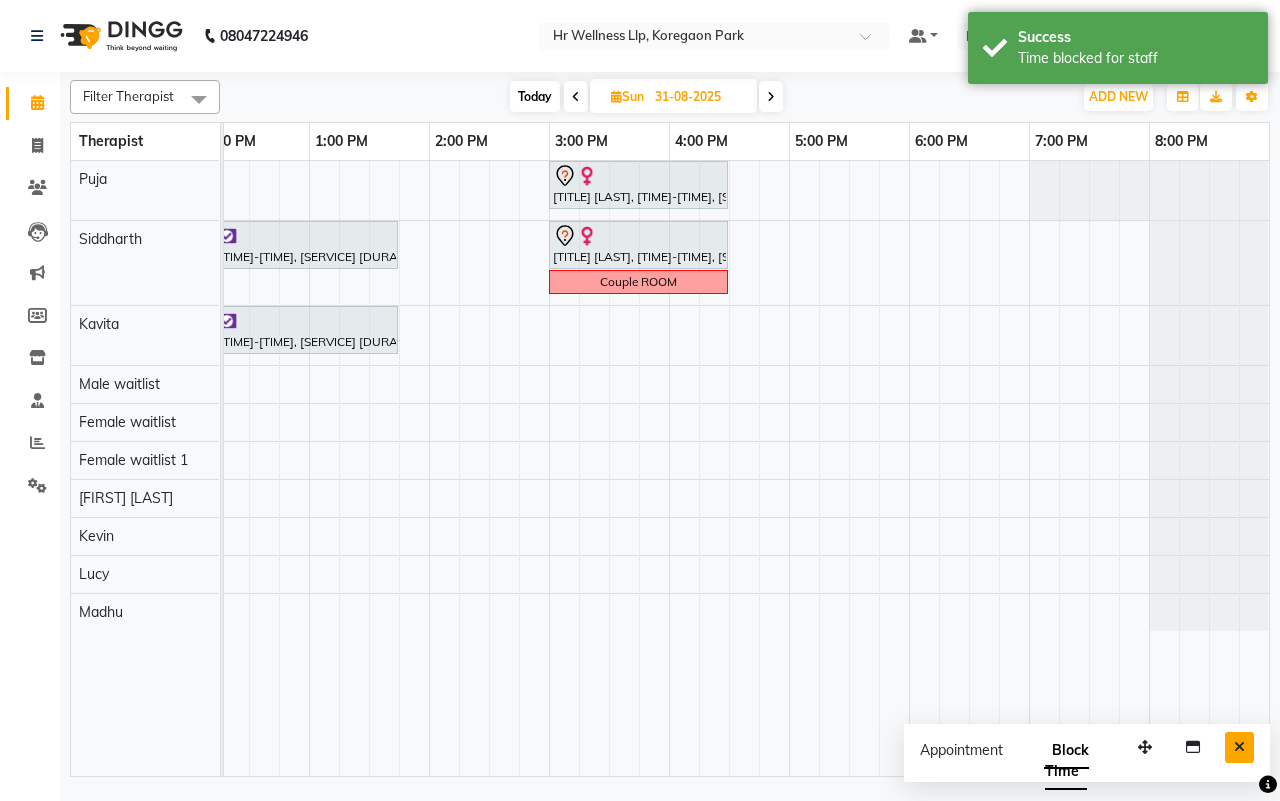 click at bounding box center (1239, 747) 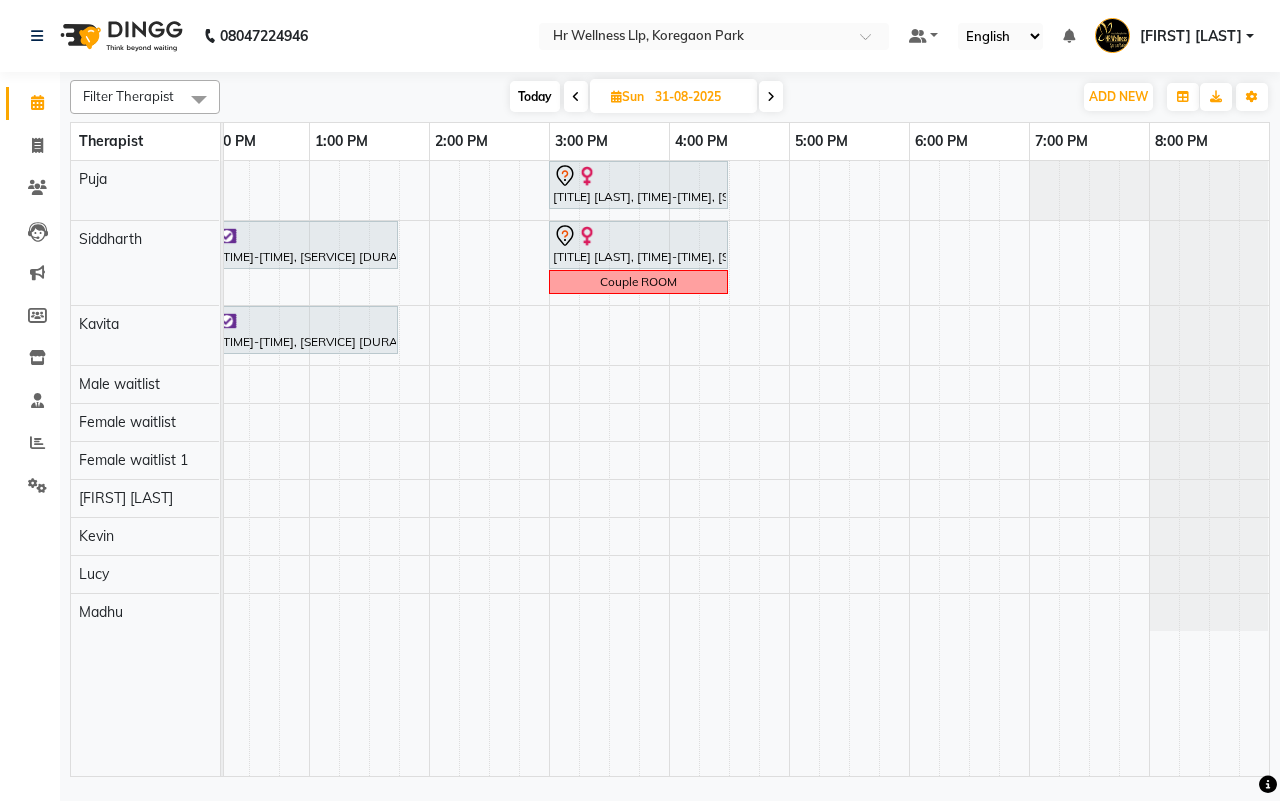 click on "Sun" at bounding box center (627, 96) 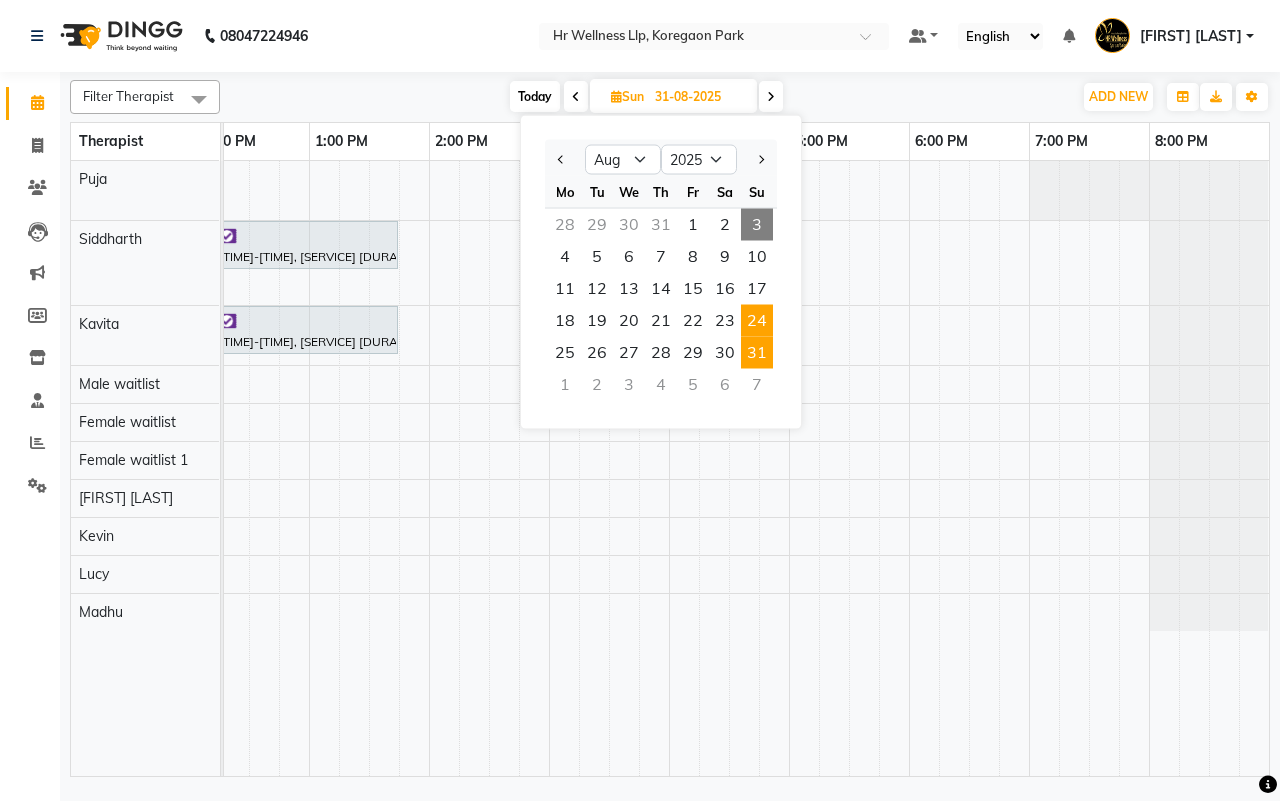 click on "24" at bounding box center (757, 321) 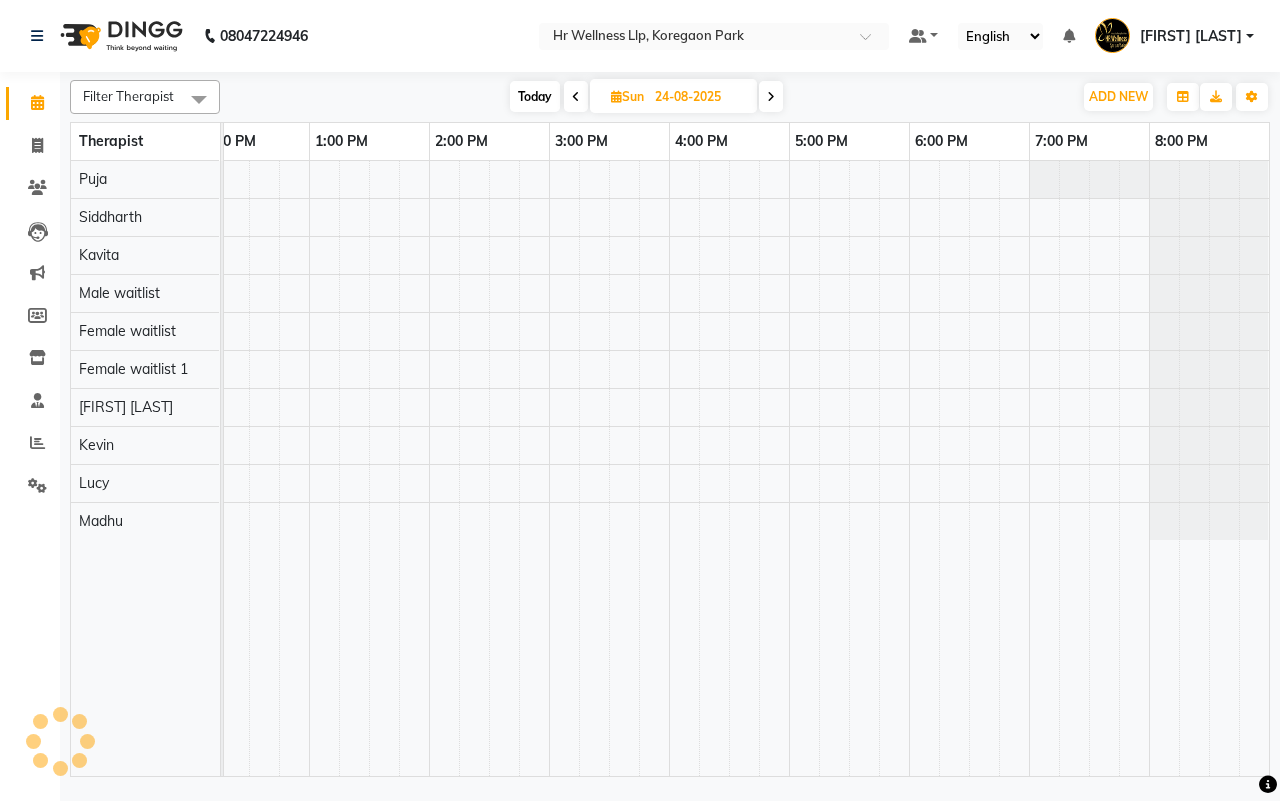 scroll, scrollTop: 0, scrollLeft: 515, axis: horizontal 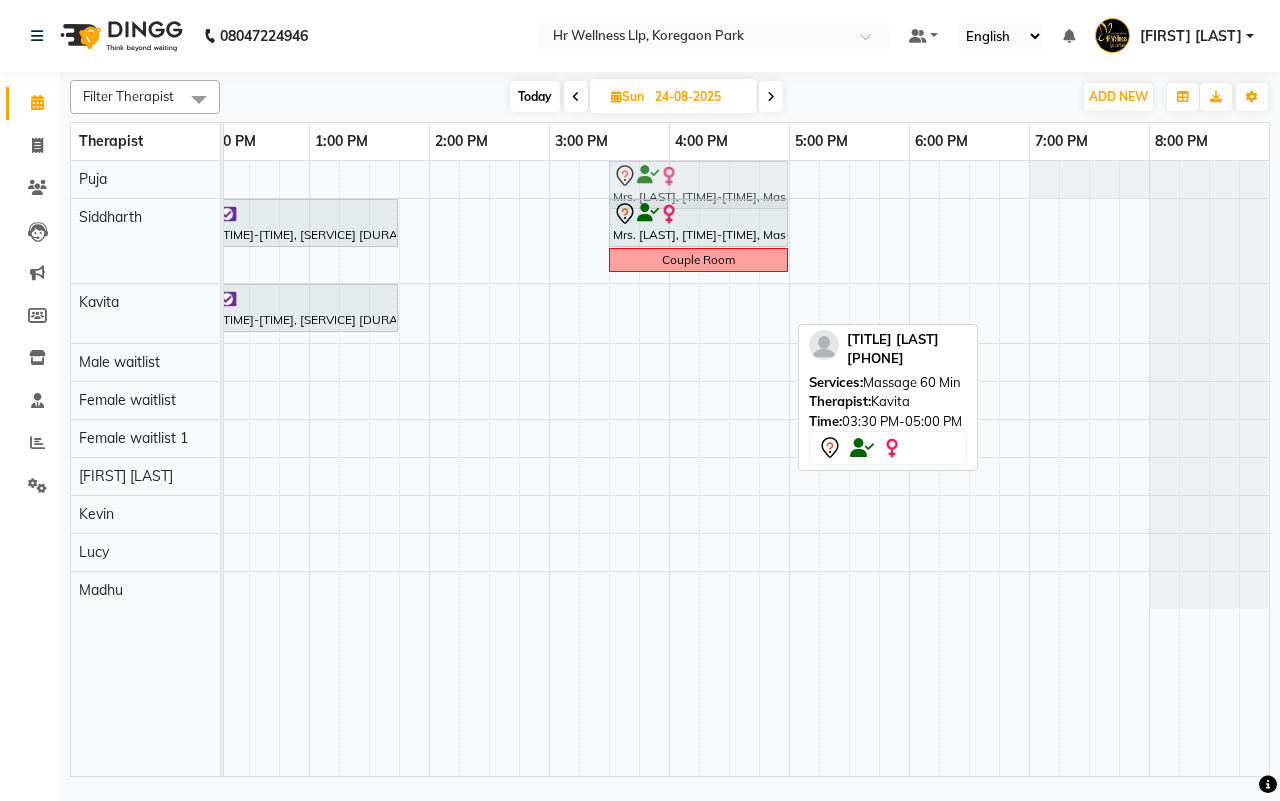 drag, startPoint x: 683, startPoint y: 308, endPoint x: 683, endPoint y: 195, distance: 113 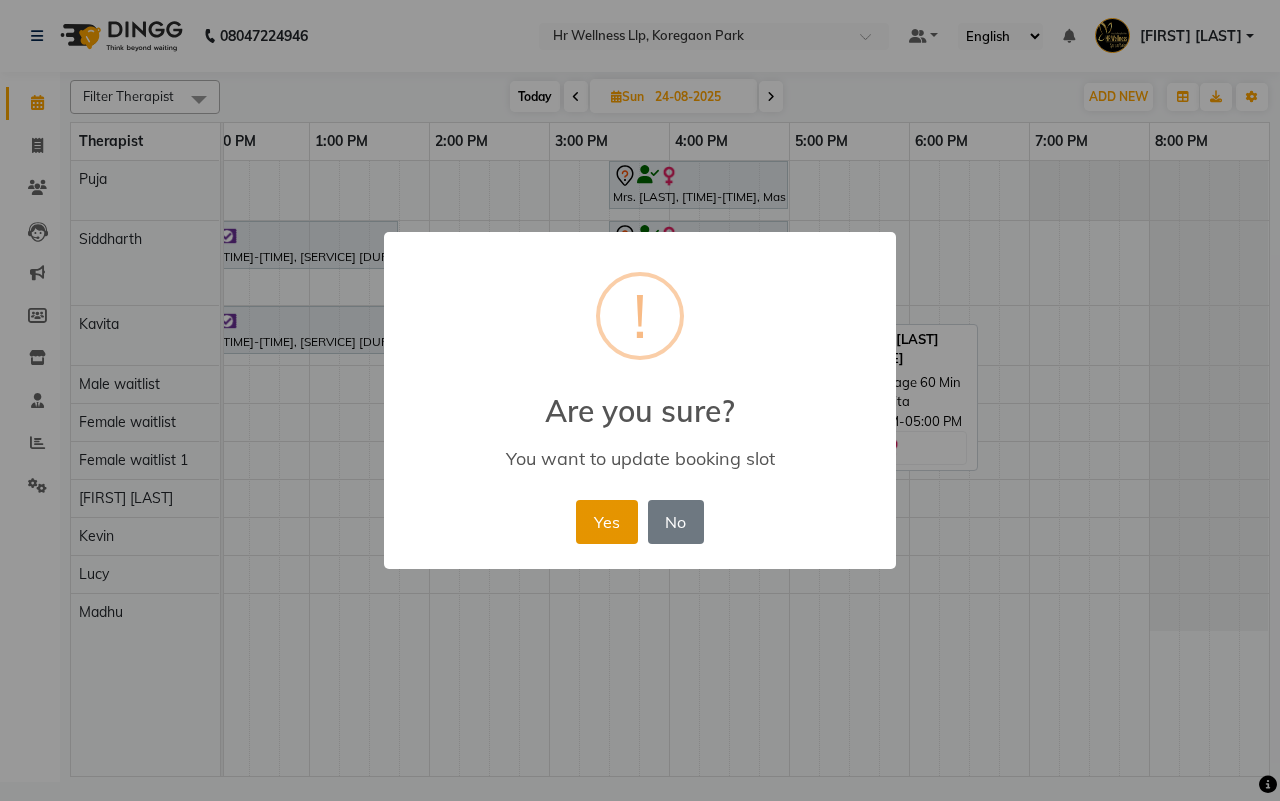 click on "Yes" at bounding box center (606, 522) 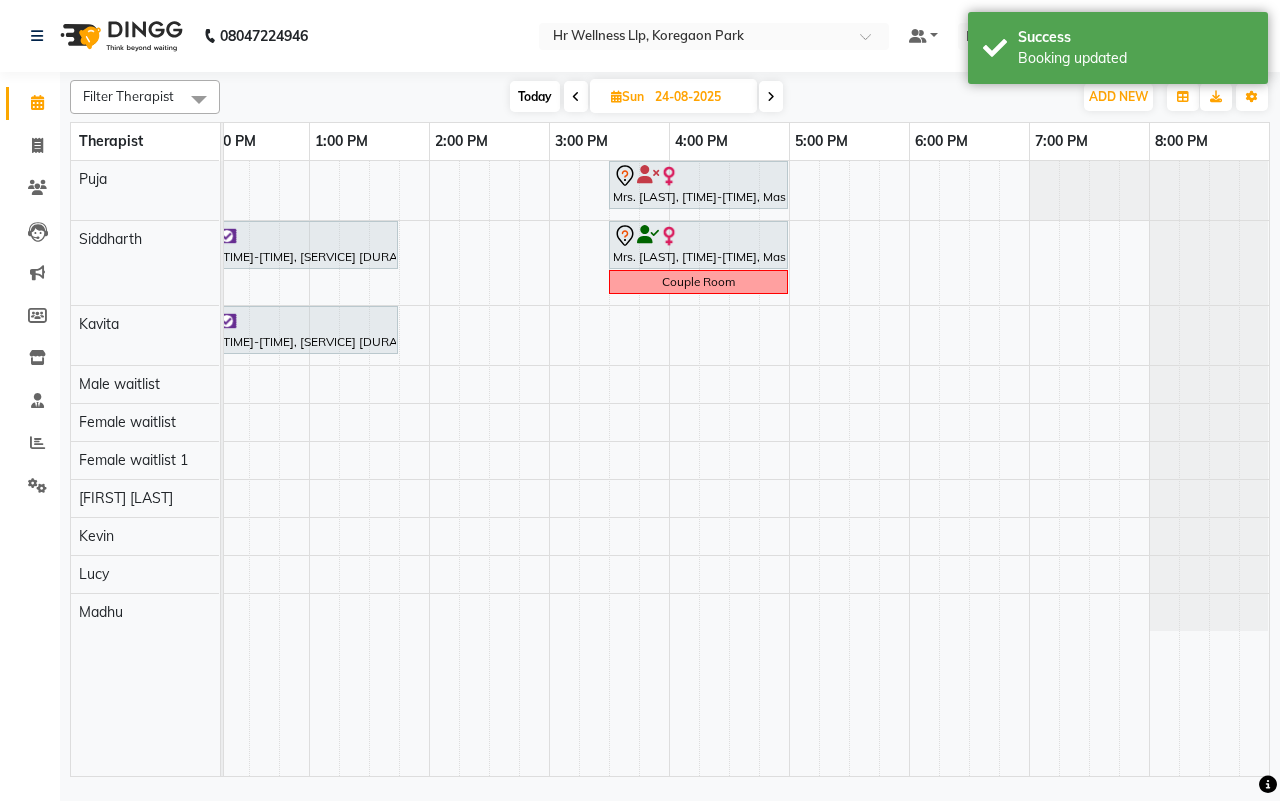 click on "Today" at bounding box center [535, 96] 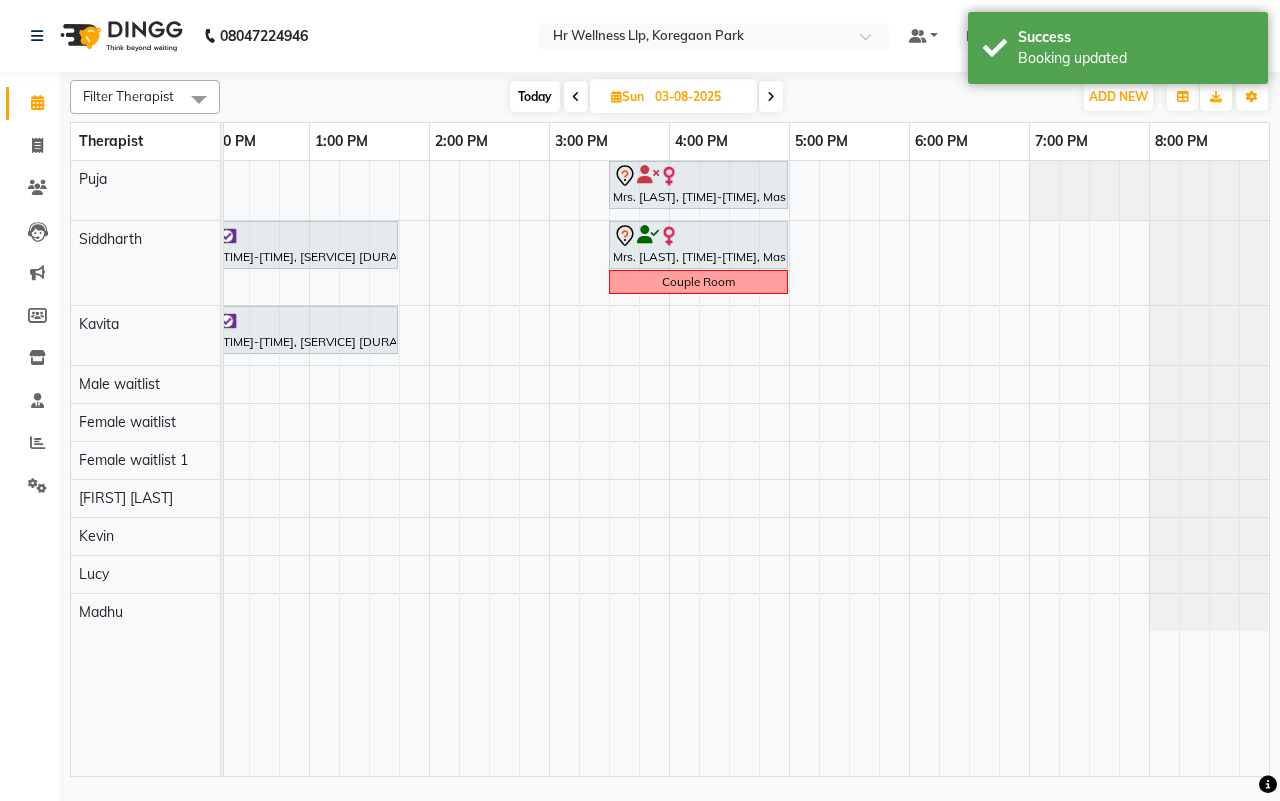 scroll, scrollTop: 0, scrollLeft: 515, axis: horizontal 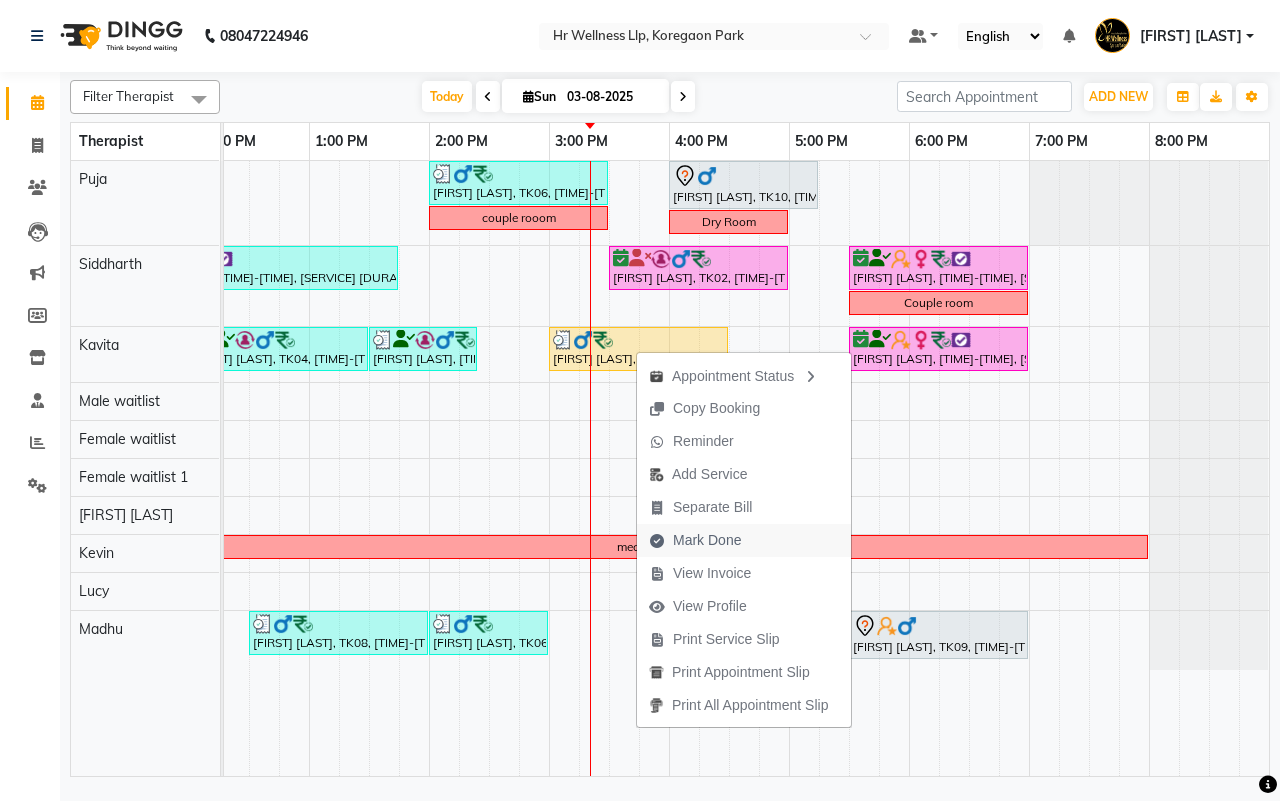 click on "Mark Done" at bounding box center [707, 540] 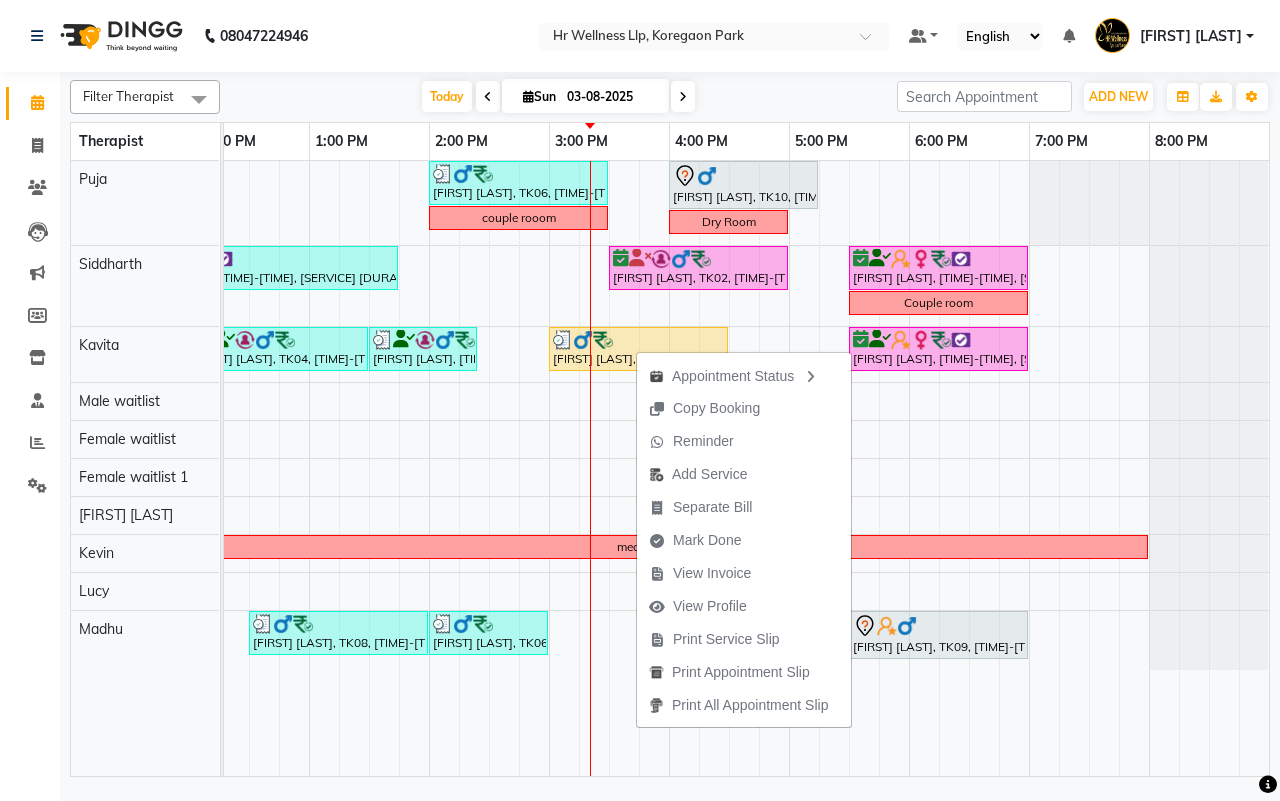 select on "service" 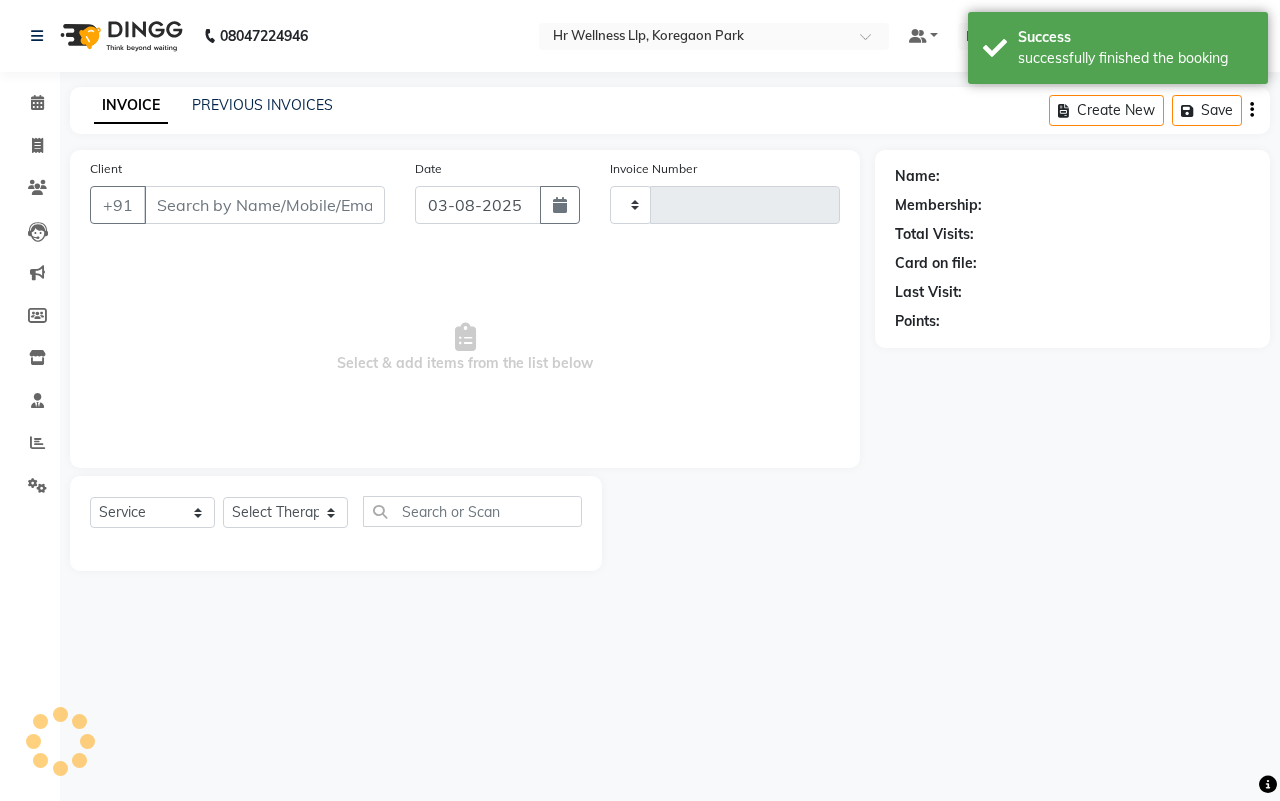 type on "1122" 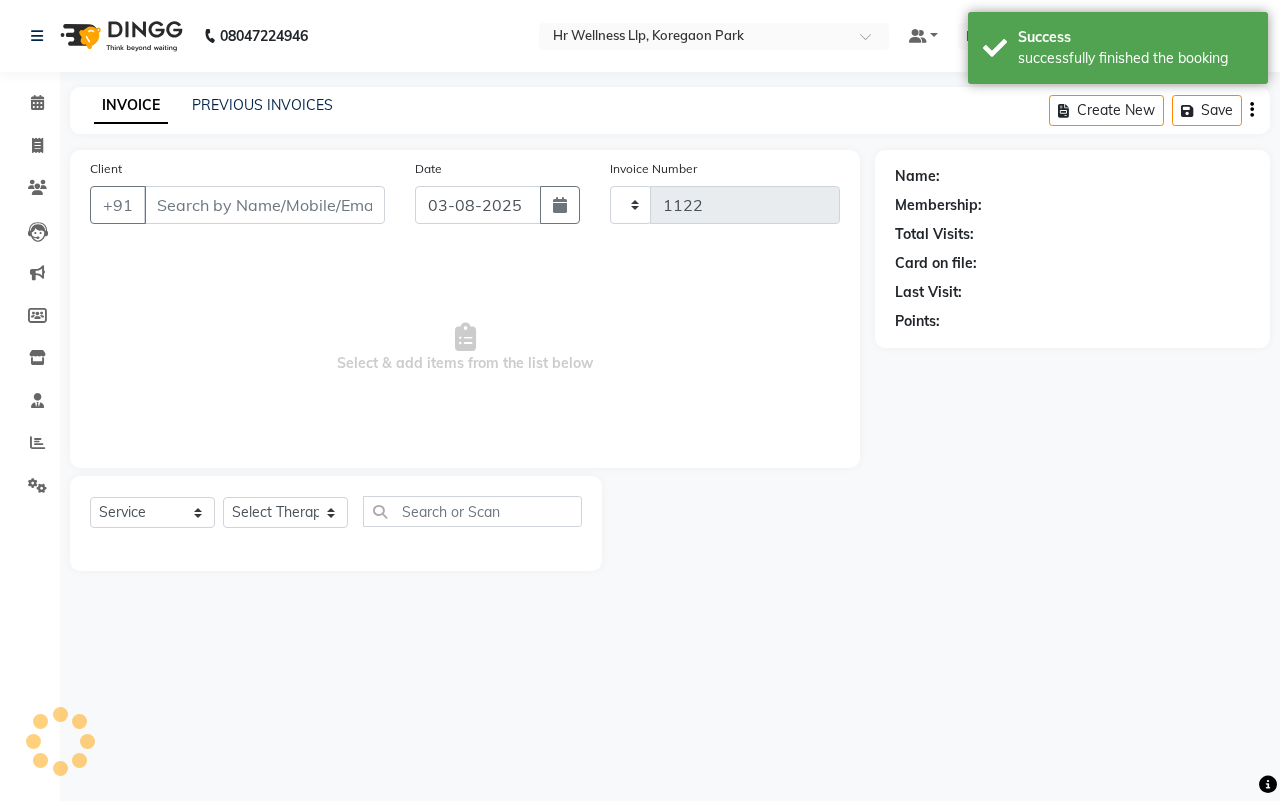 select on "4295" 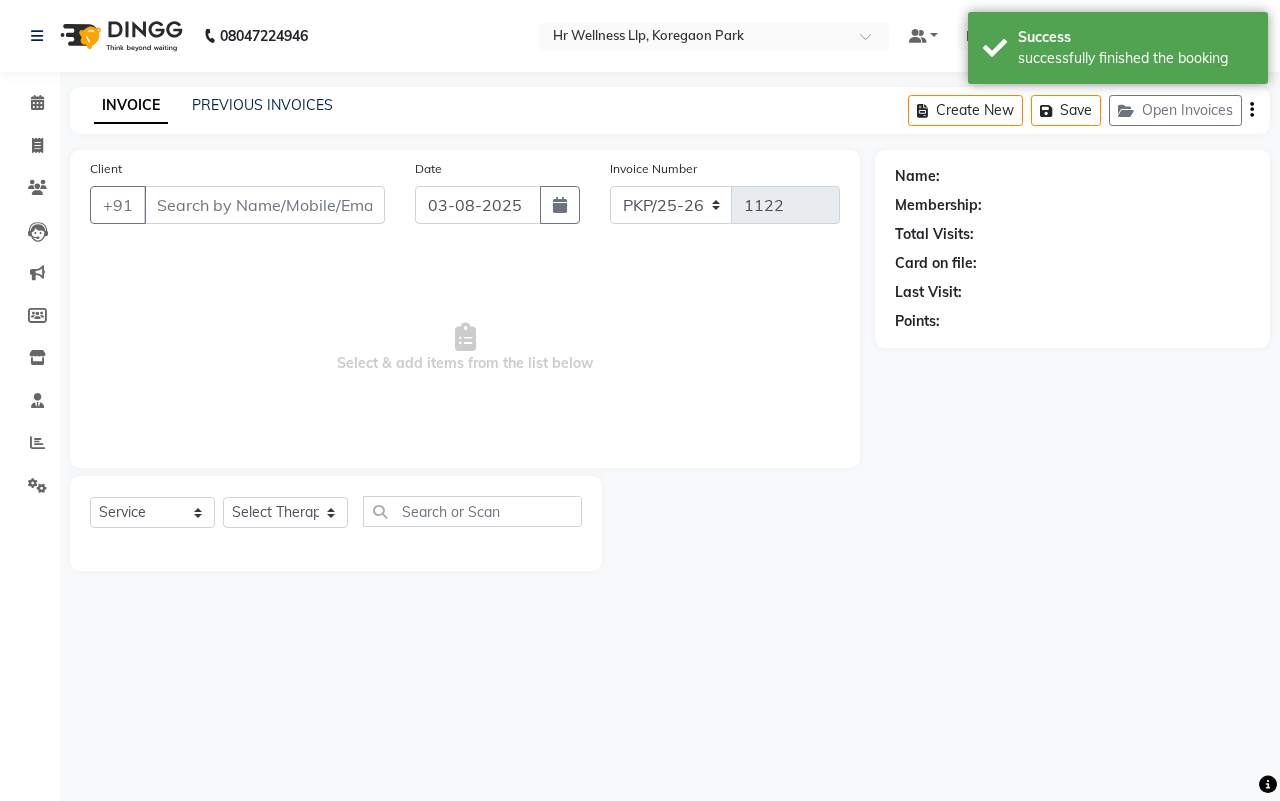 type 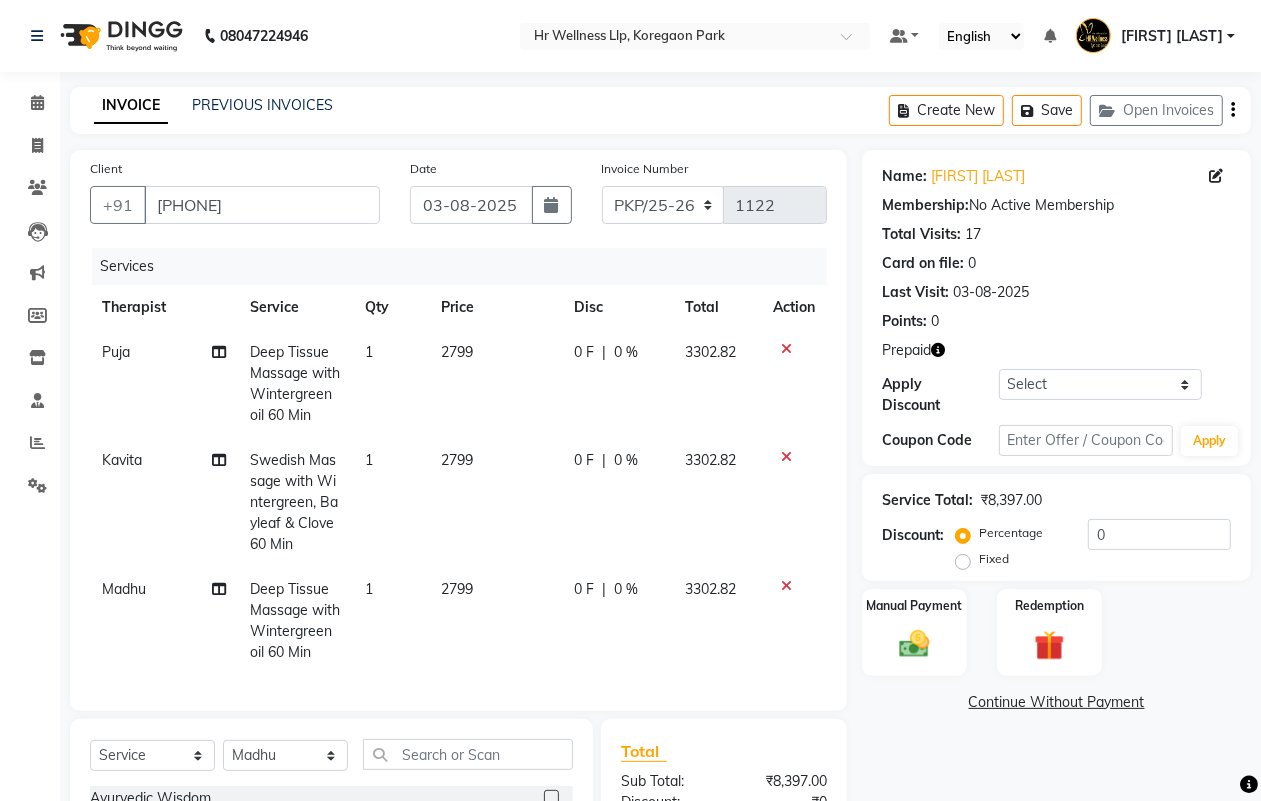 click on "Swedish Massage with Wintergreen, Bayleaf & Clove 60 Min" 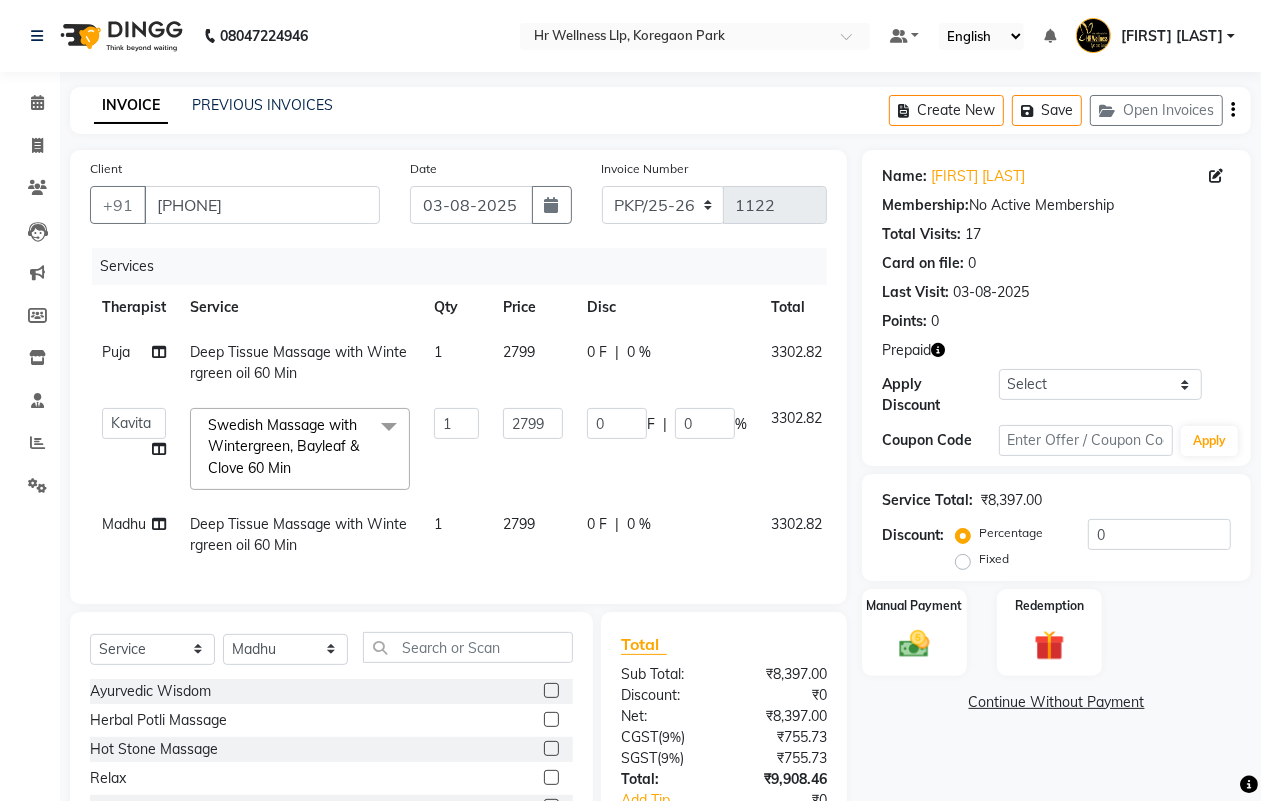 click 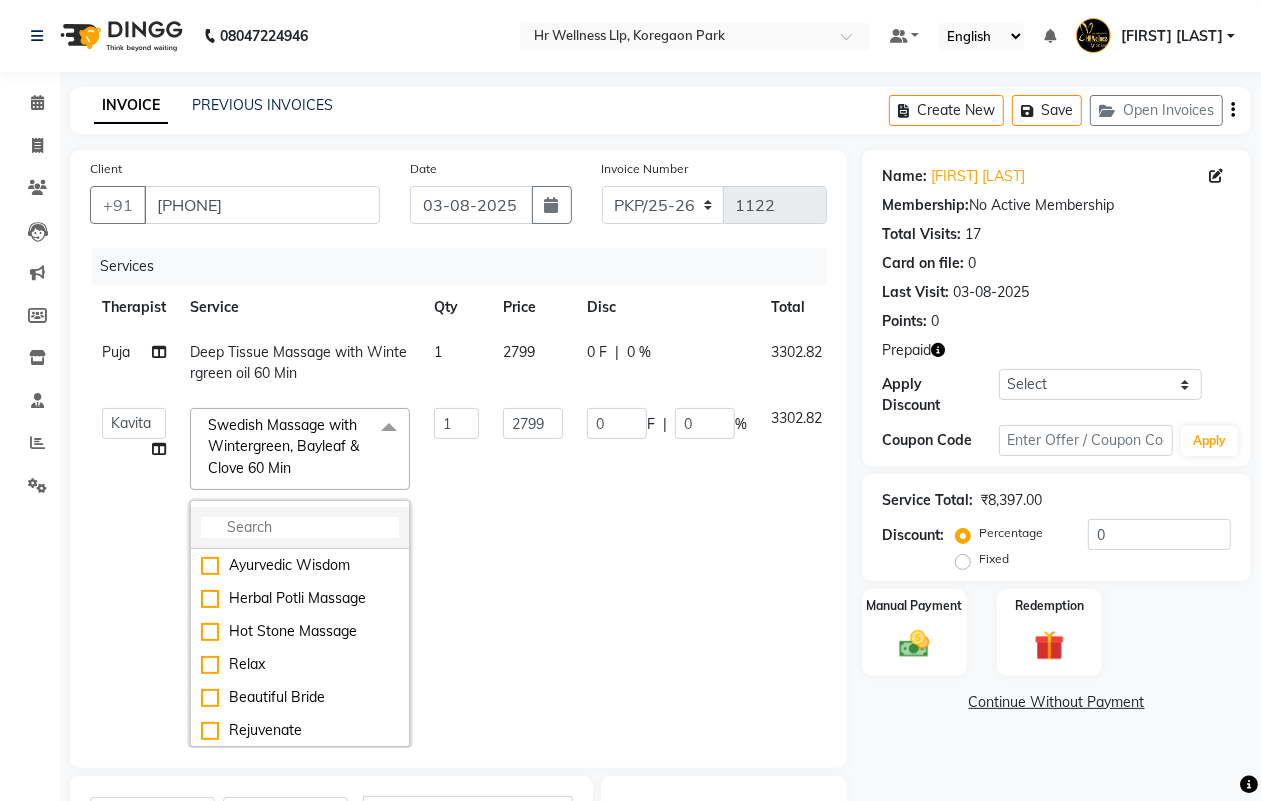 click 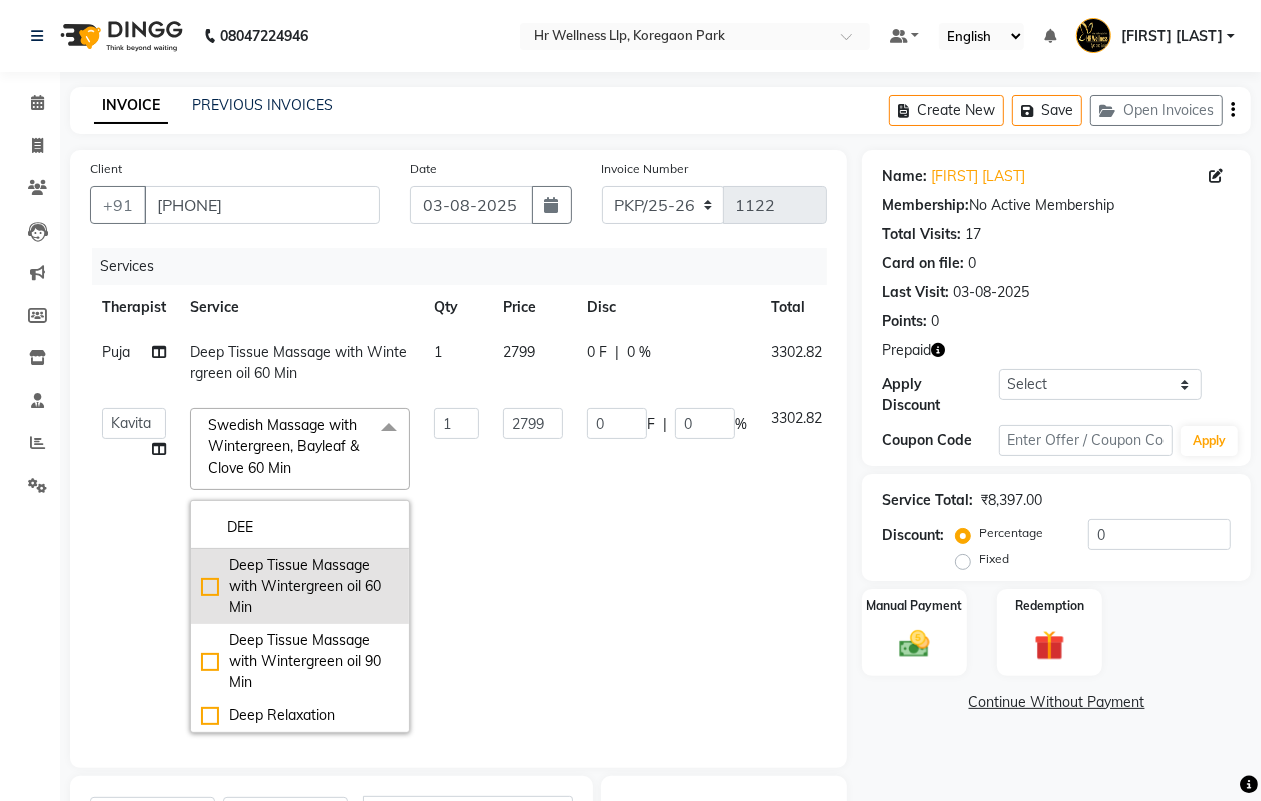 click on "Deep Tissue Massage with Wintergreen oil 60 Min" 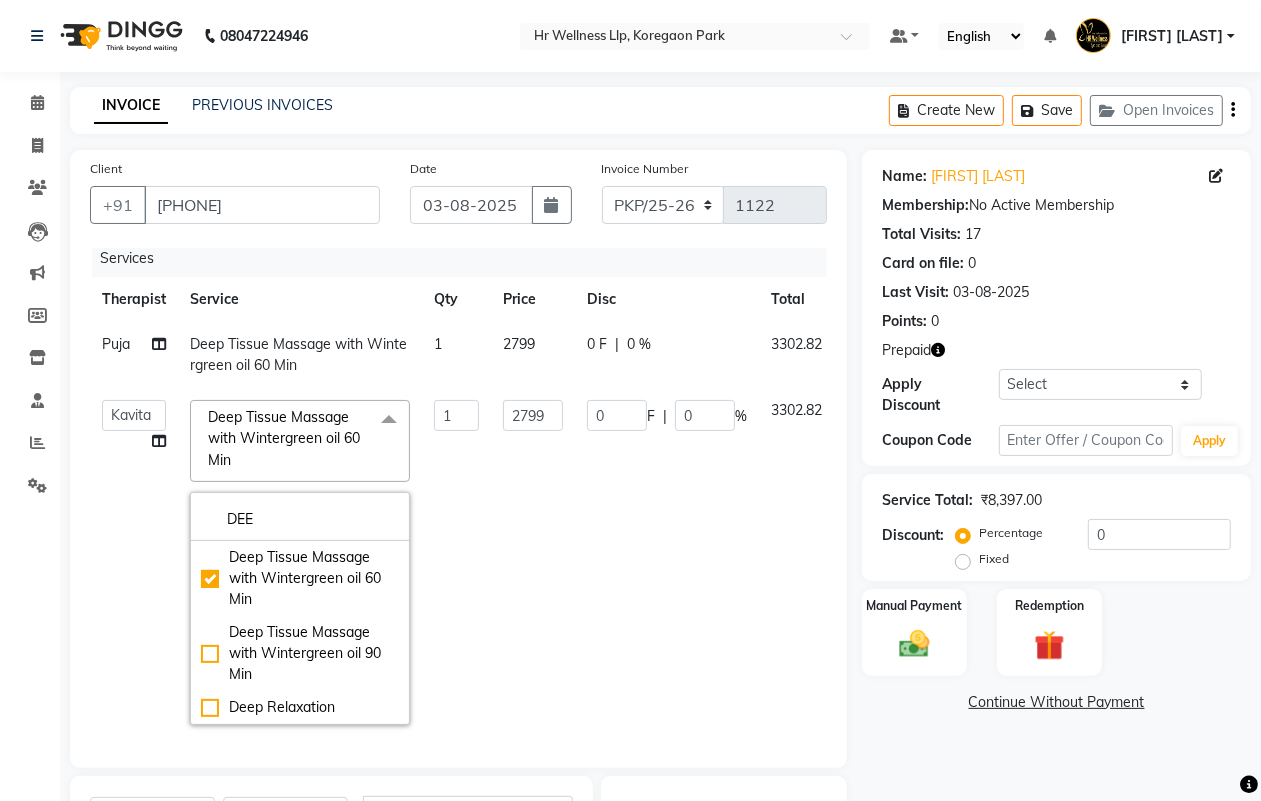 scroll, scrollTop: 5, scrollLeft: 0, axis: vertical 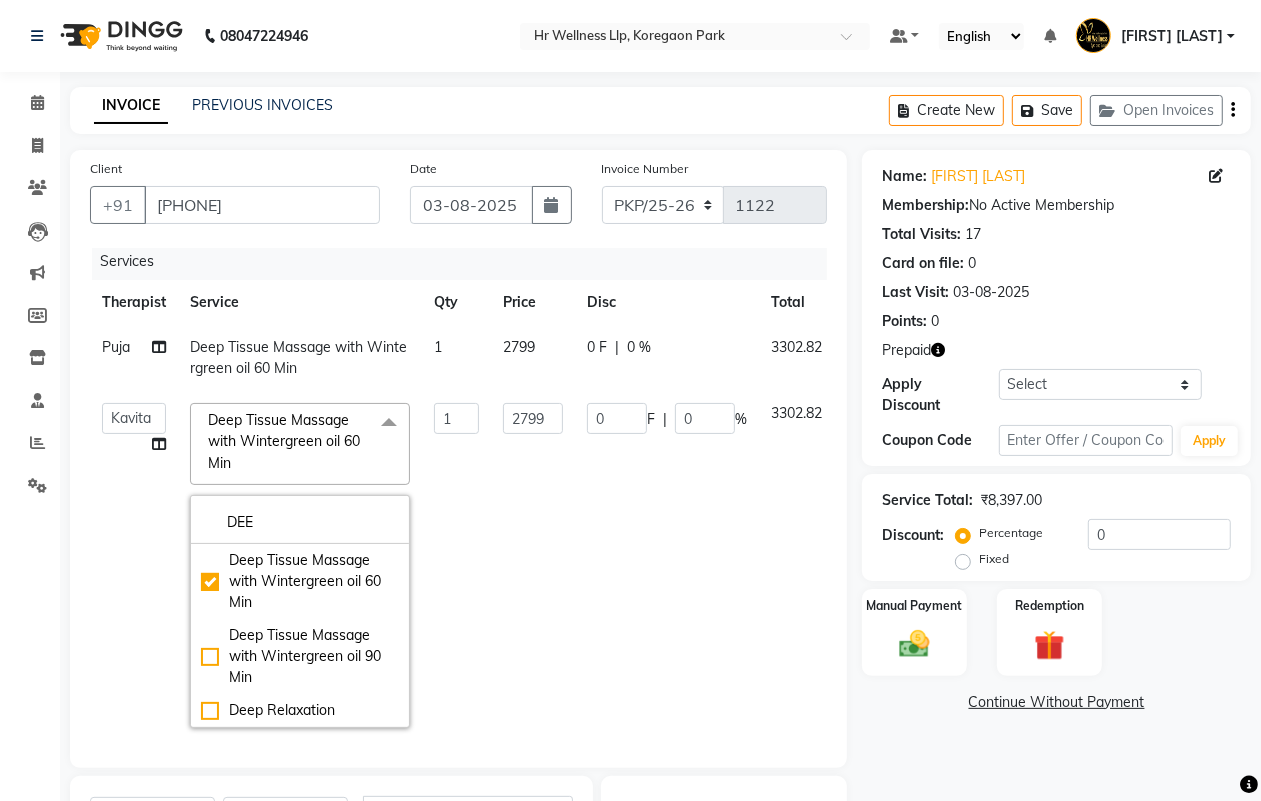 click on "Manual Payment Redemption" 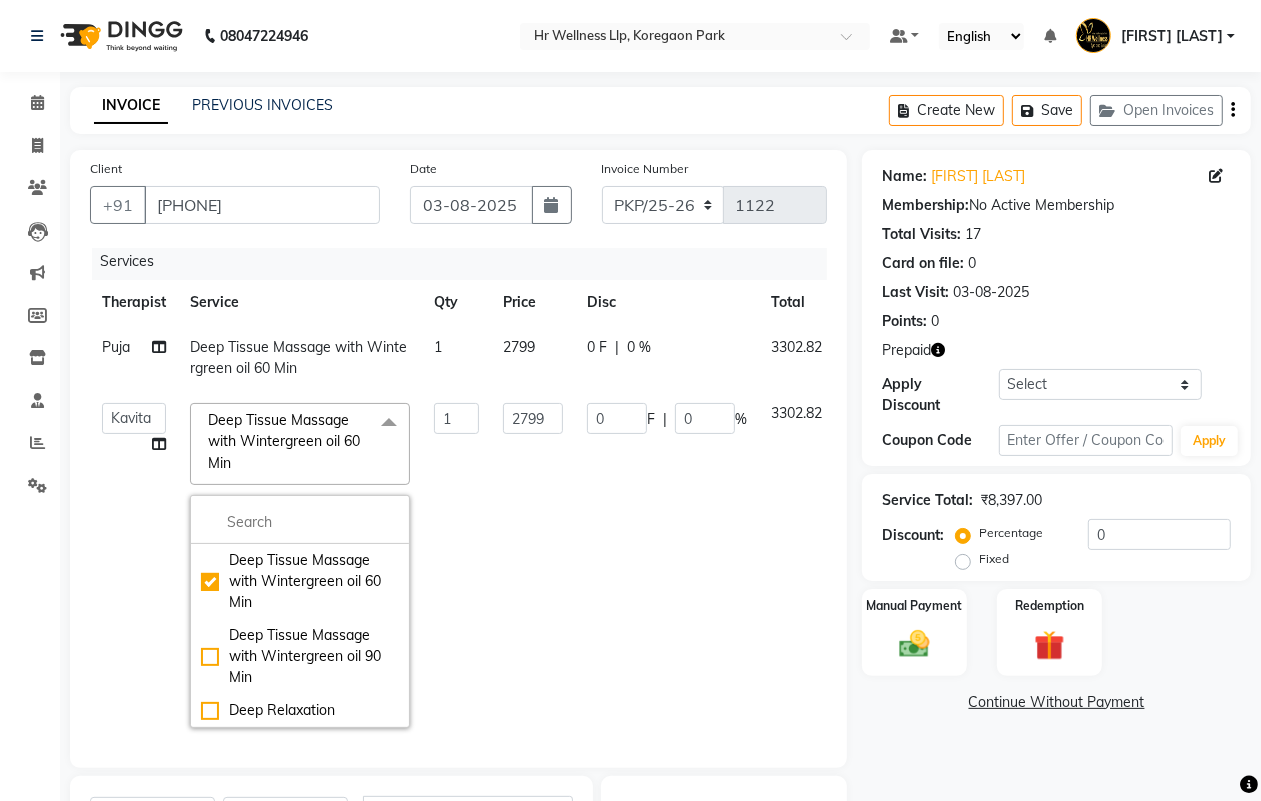 scroll, scrollTop: 0, scrollLeft: 0, axis: both 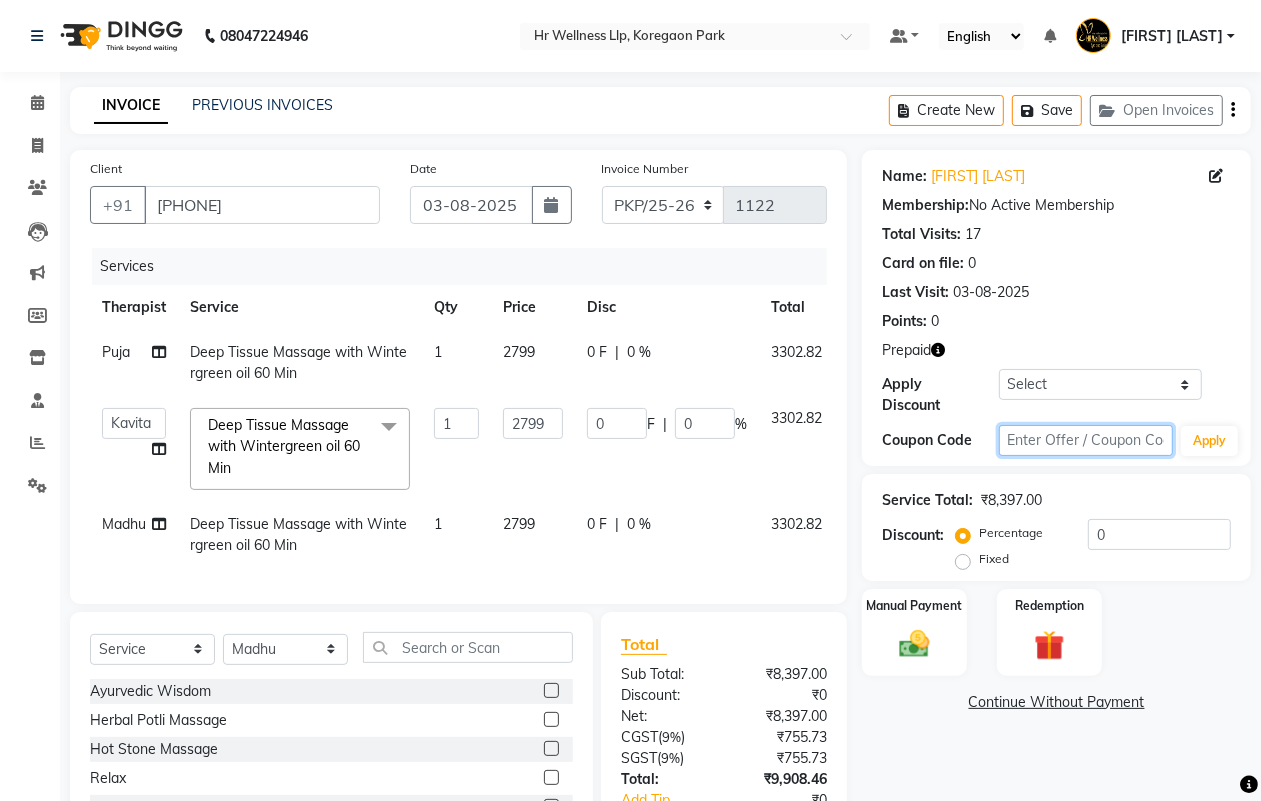 click 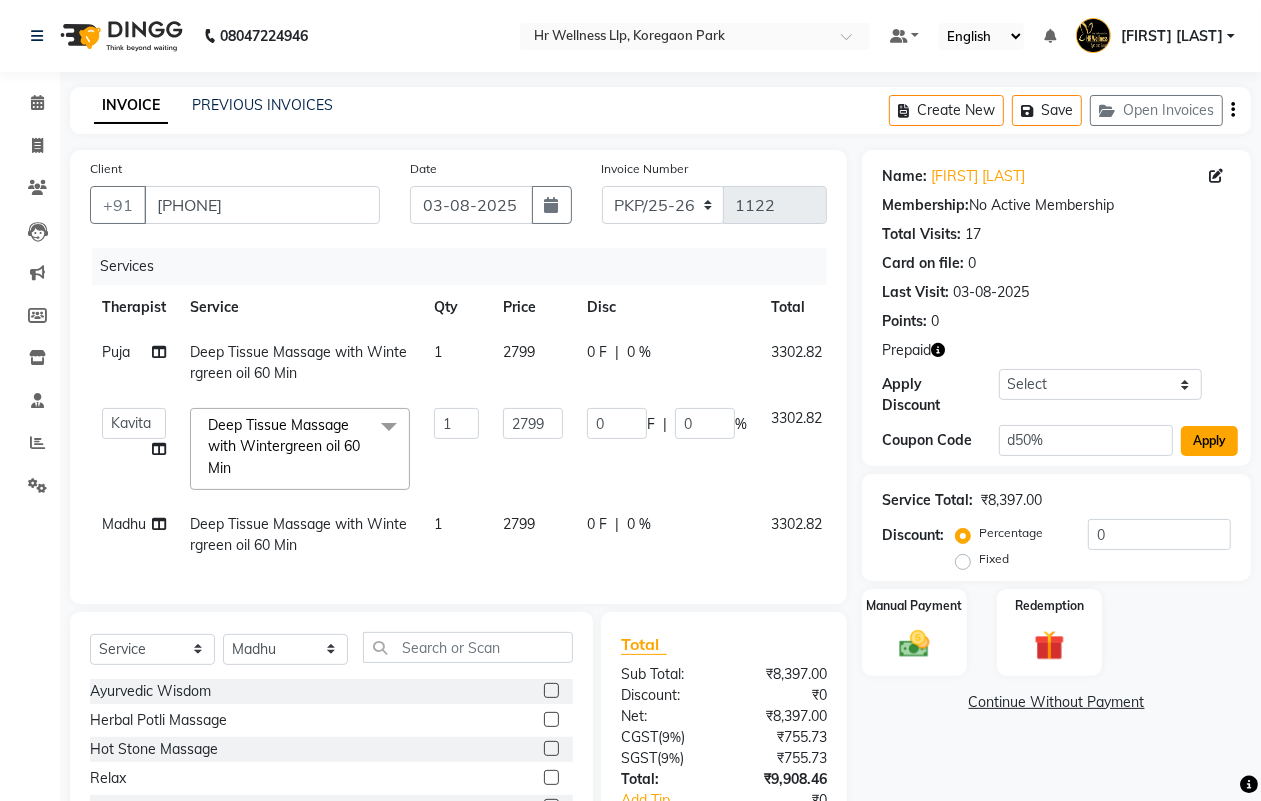 click on "Apply" 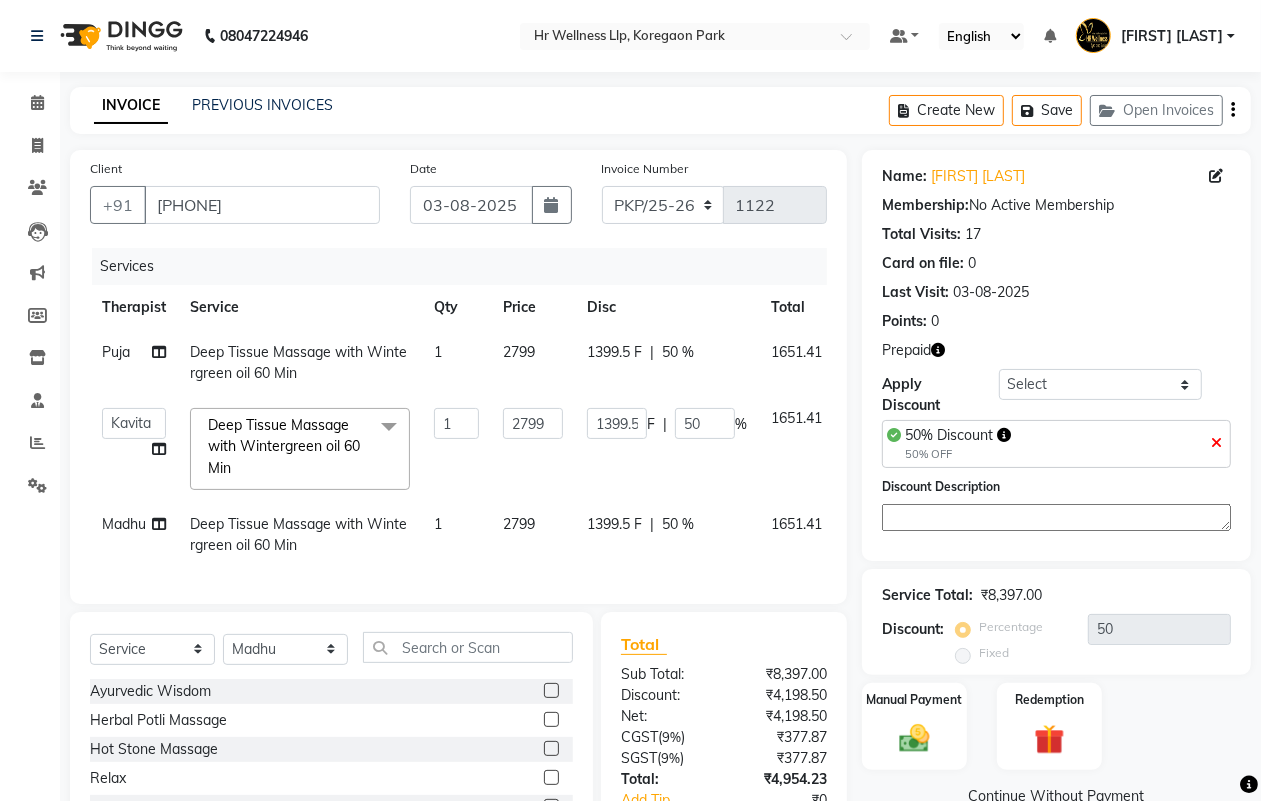 scroll, scrollTop: 0, scrollLeft: 75, axis: horizontal 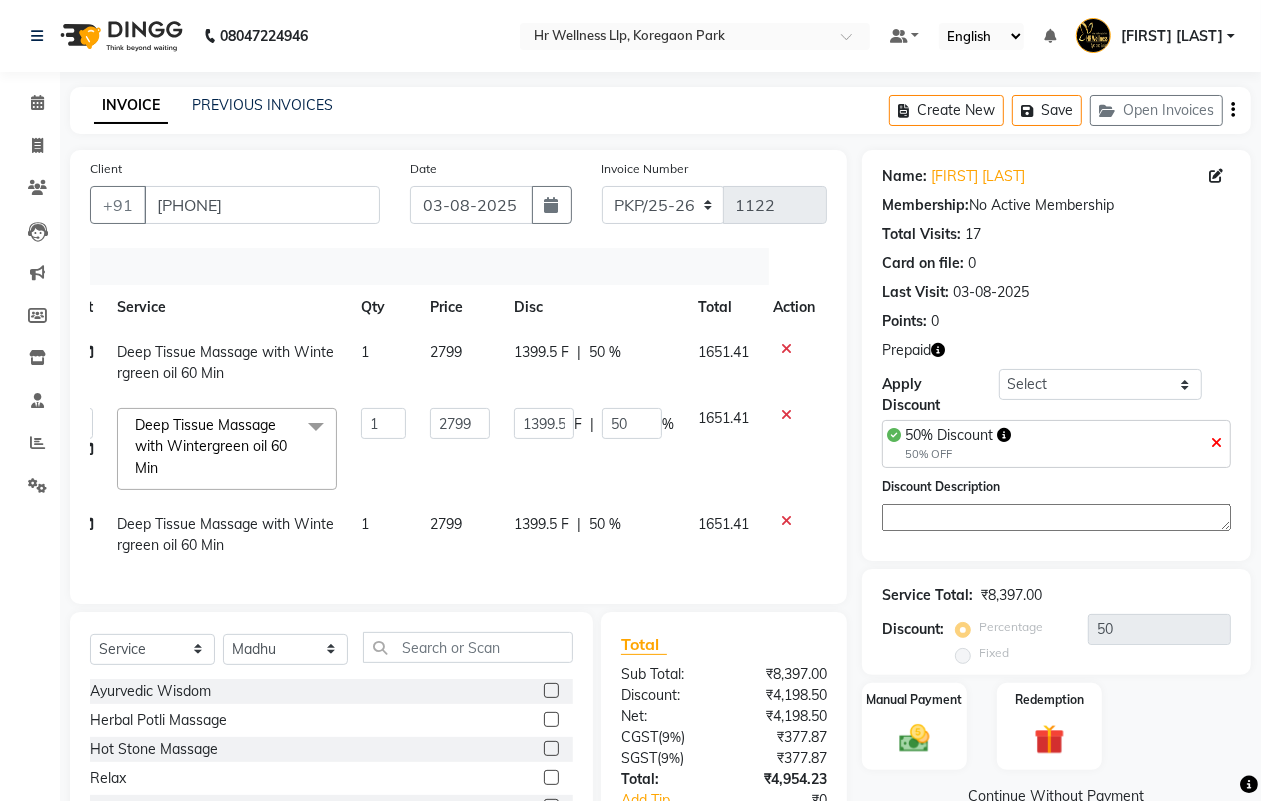click 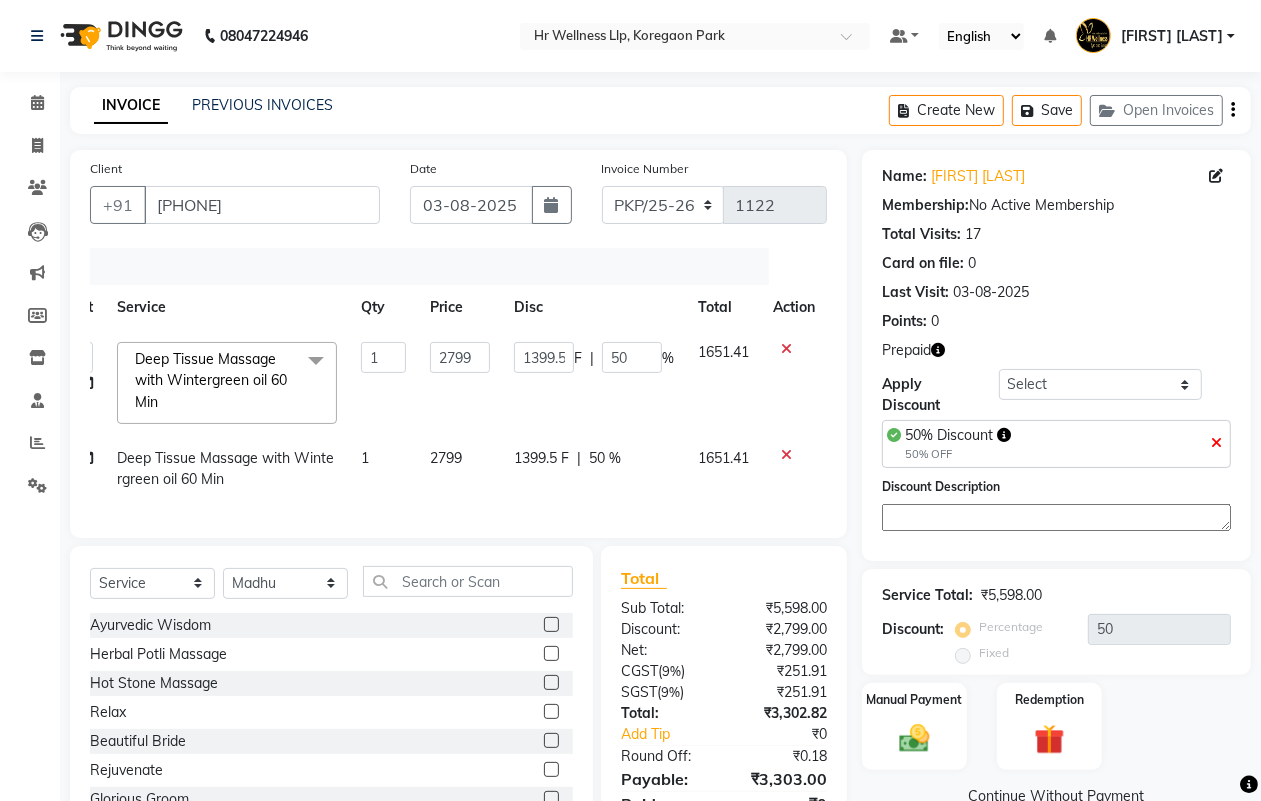 click 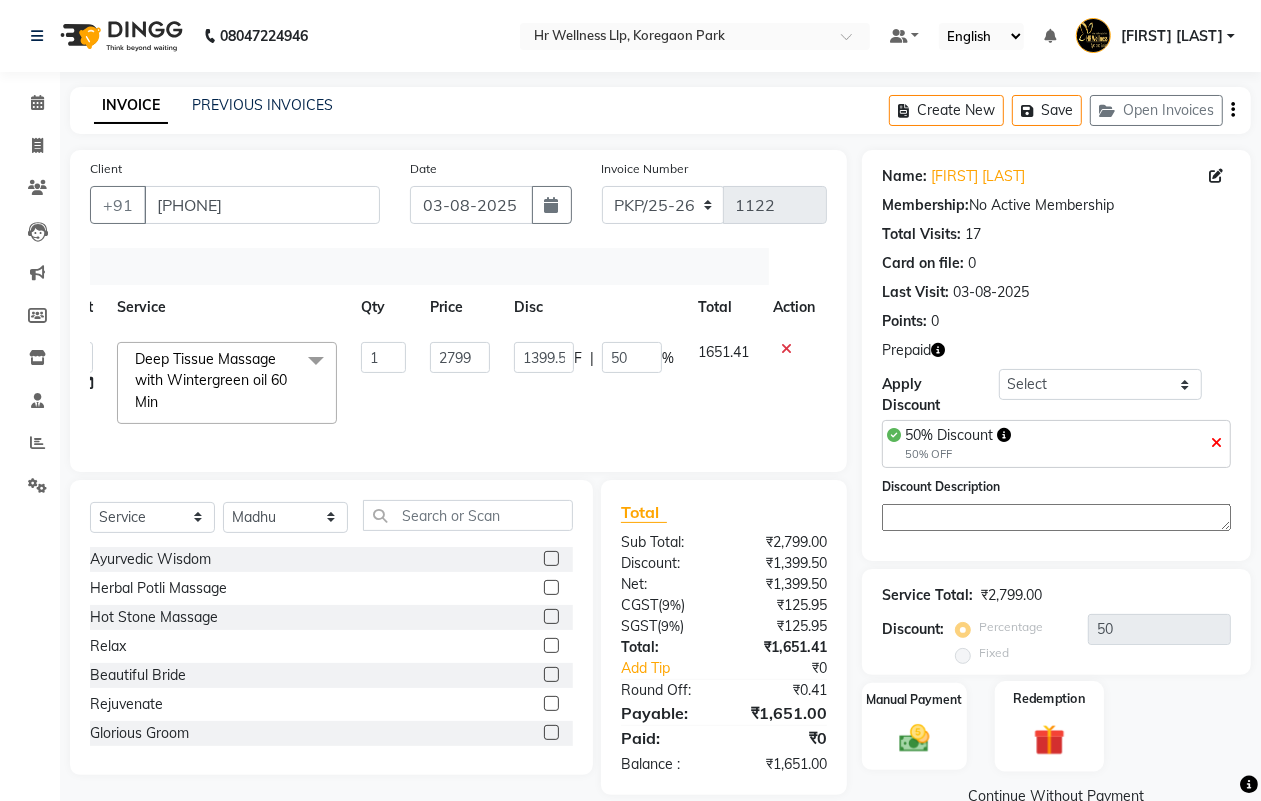 click 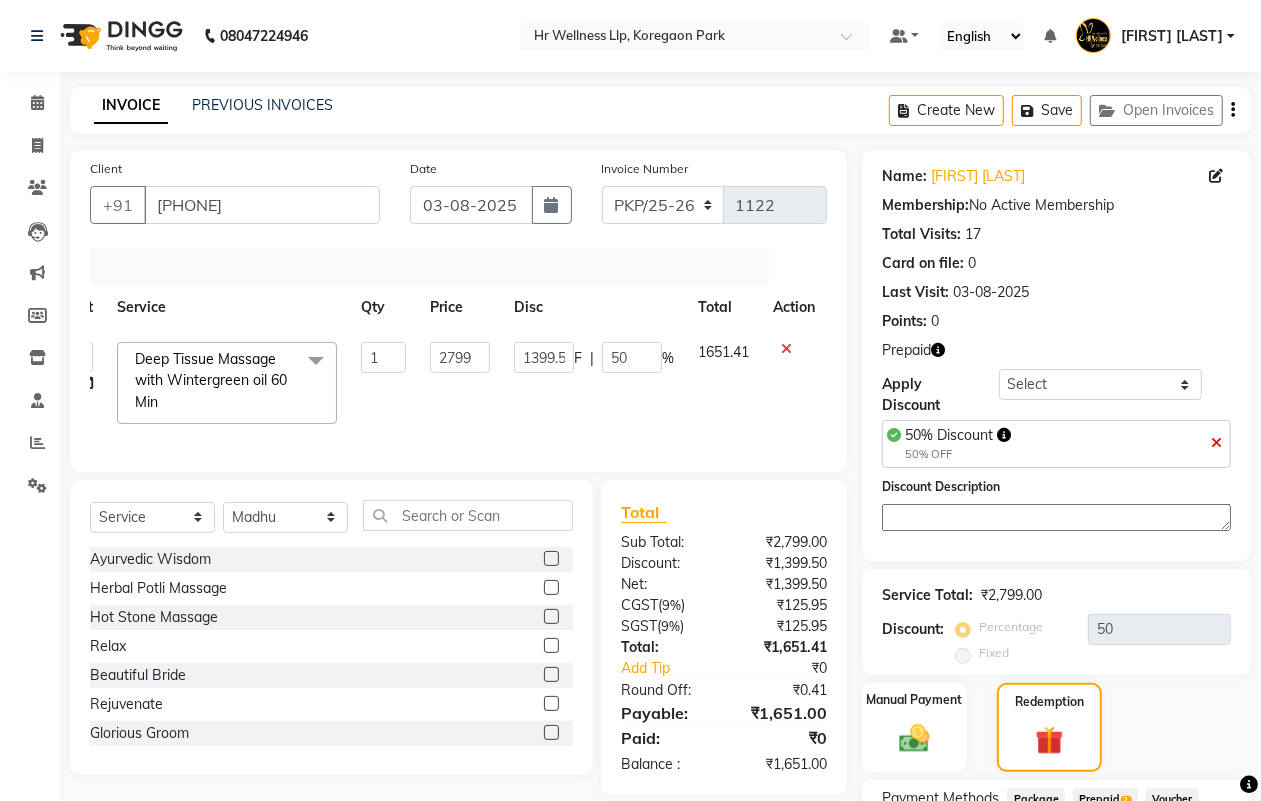 scroll, scrollTop: 170, scrollLeft: 0, axis: vertical 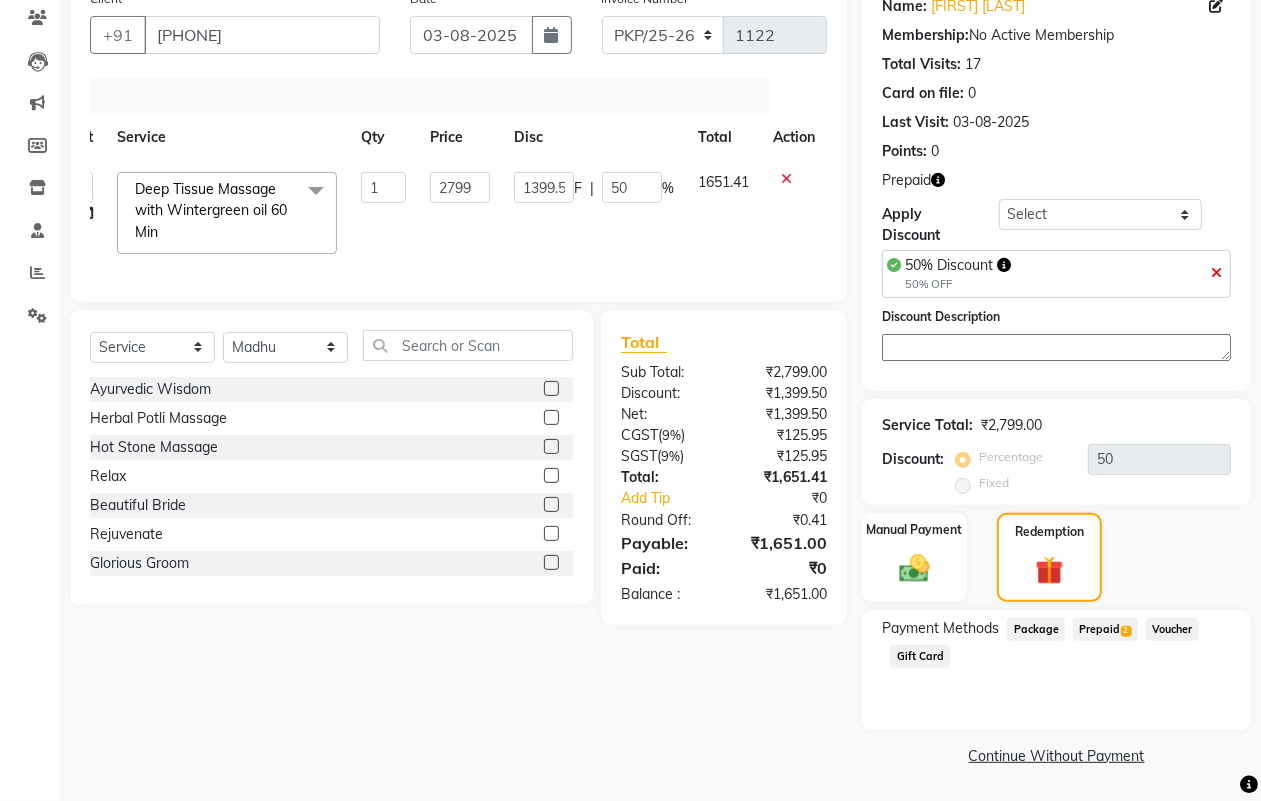 click on "Prepaid  2" 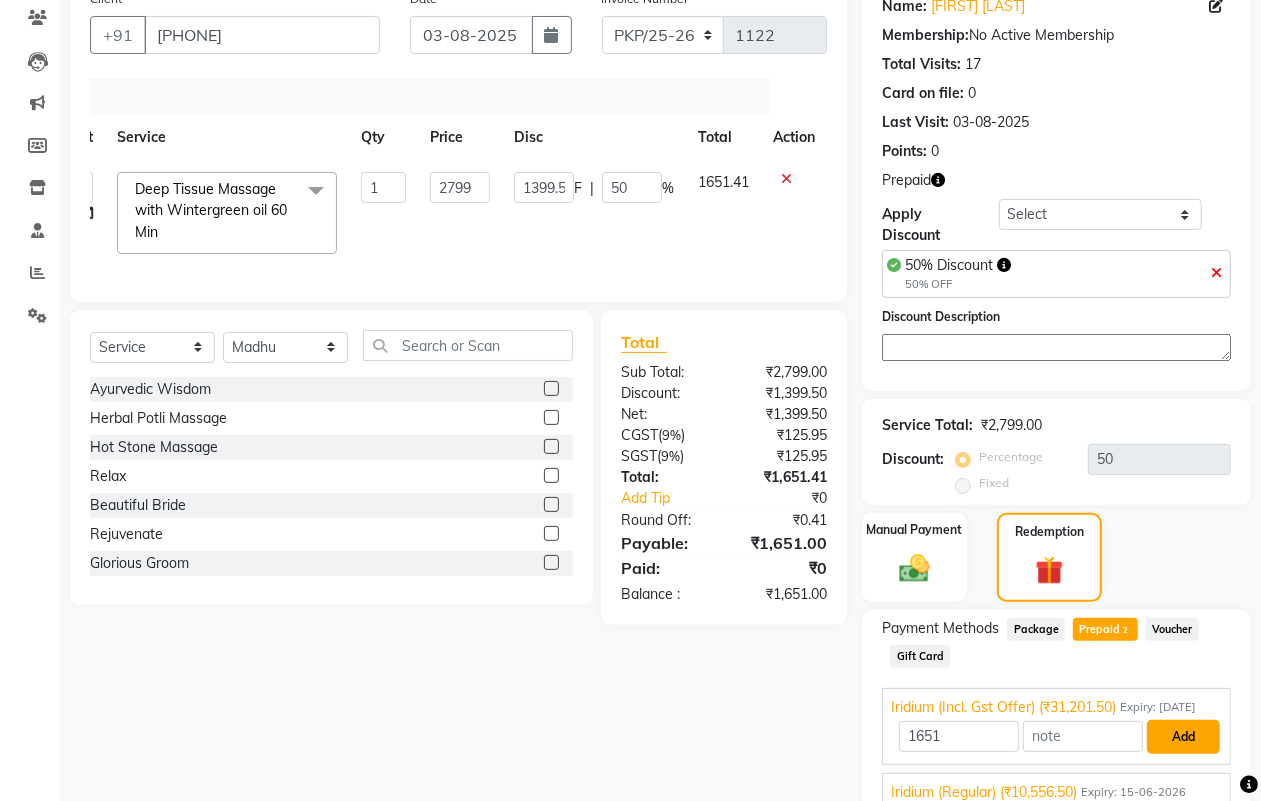 click on "Add" at bounding box center [1183, 737] 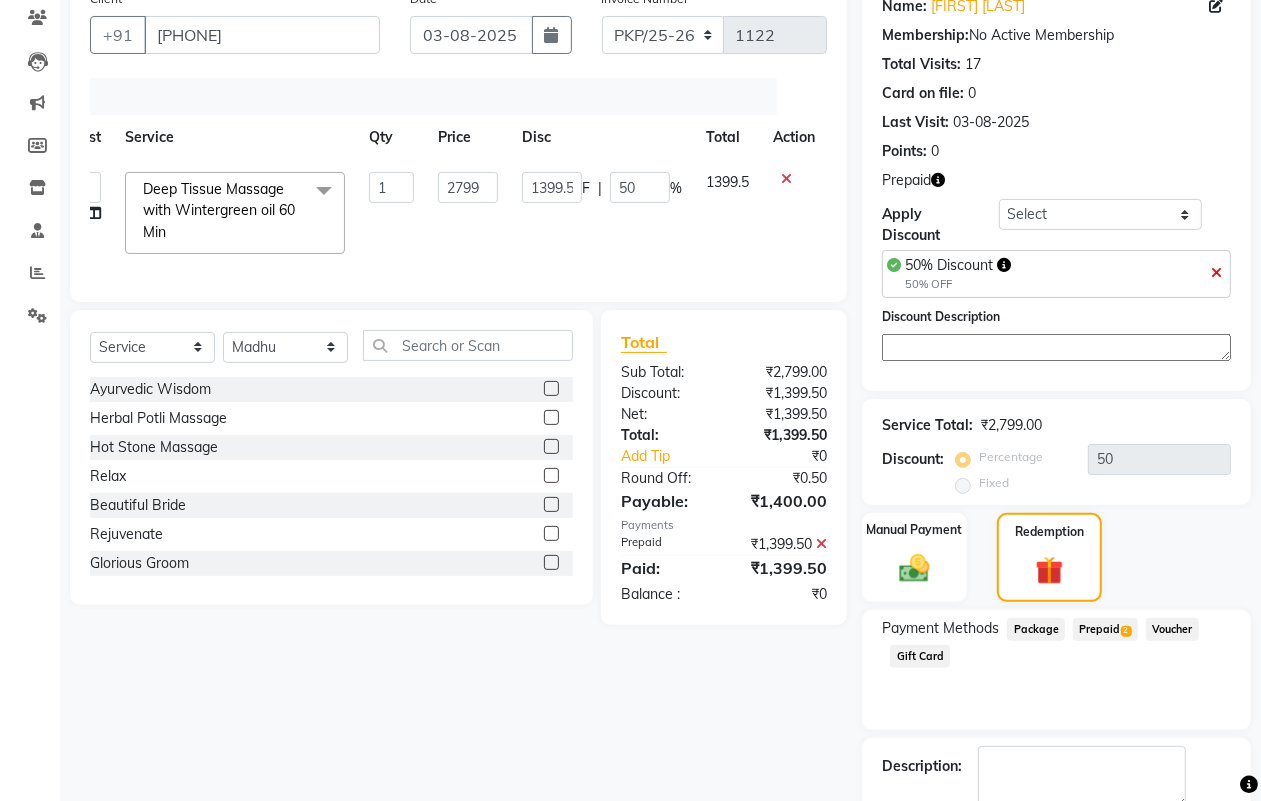 scroll, scrollTop: 0, scrollLeft: 66, axis: horizontal 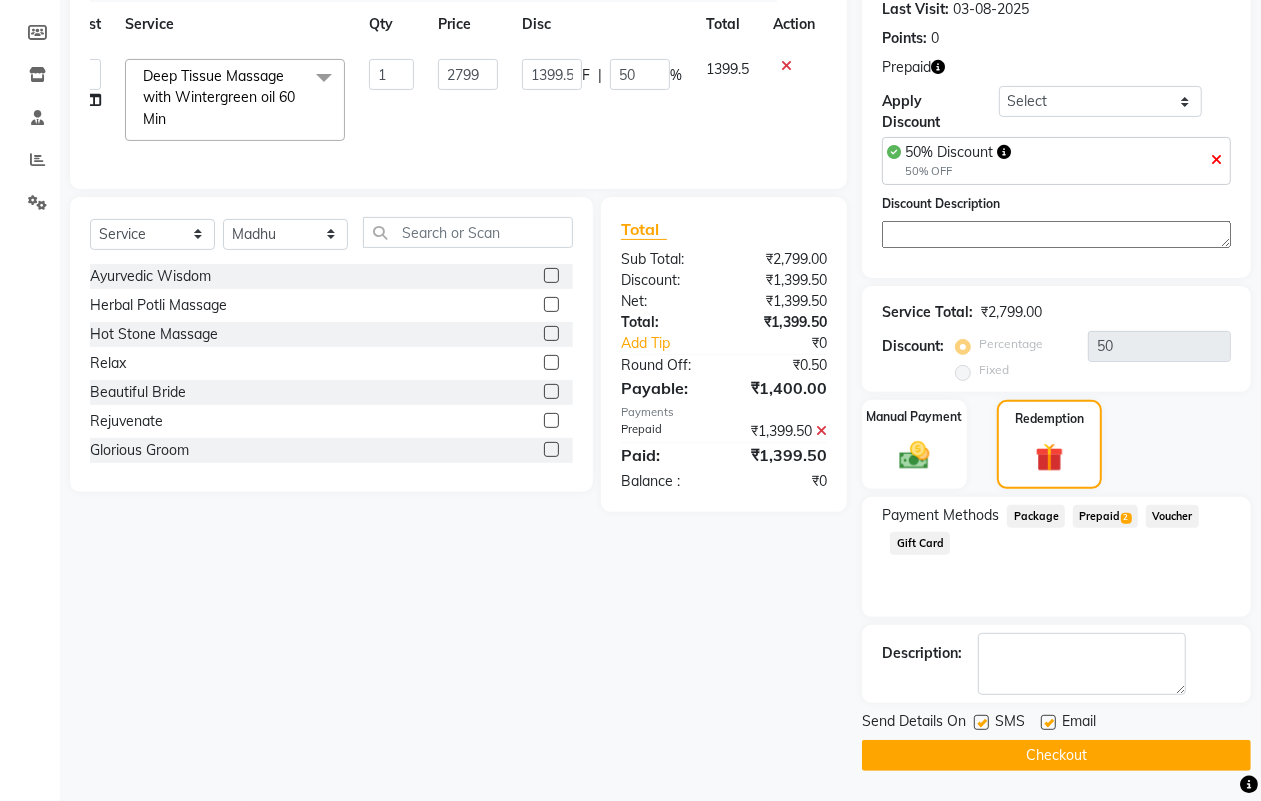 click on "Checkout" 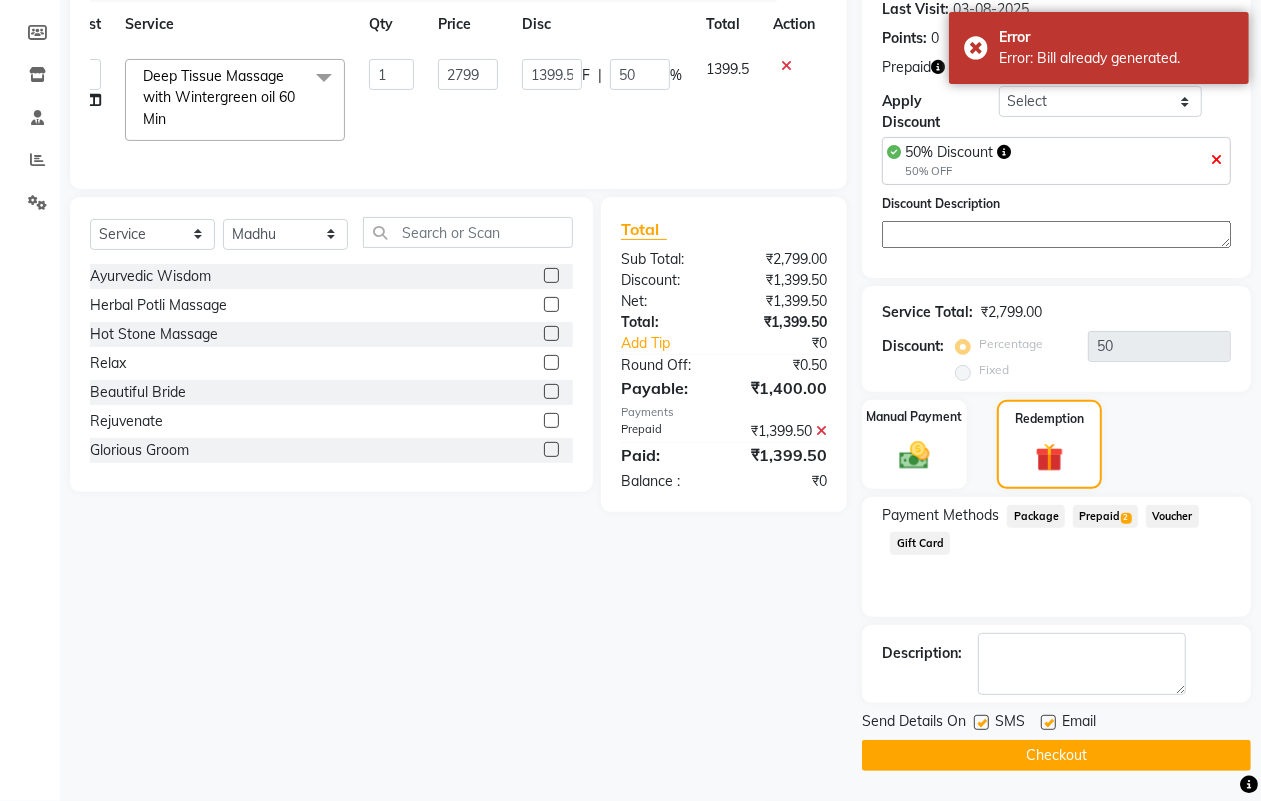 click on "Checkout" 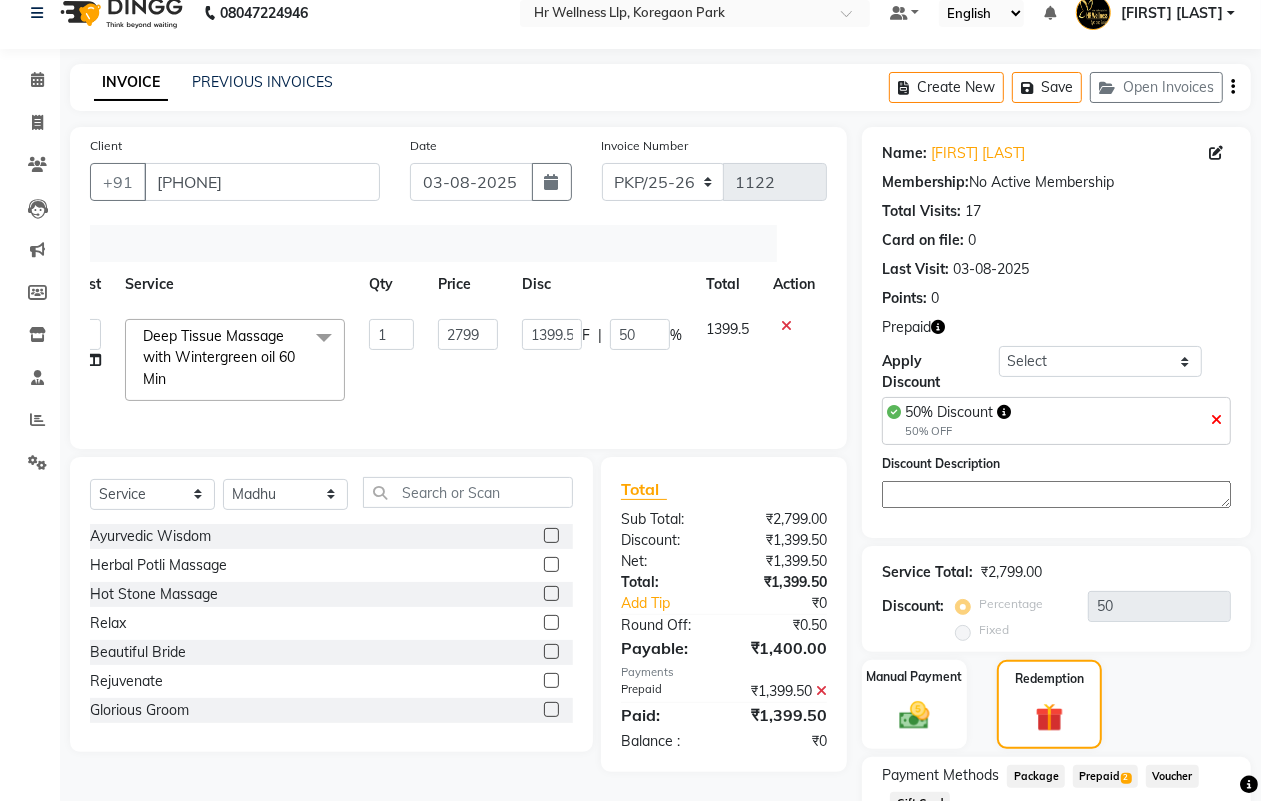 scroll, scrollTop: 3, scrollLeft: 0, axis: vertical 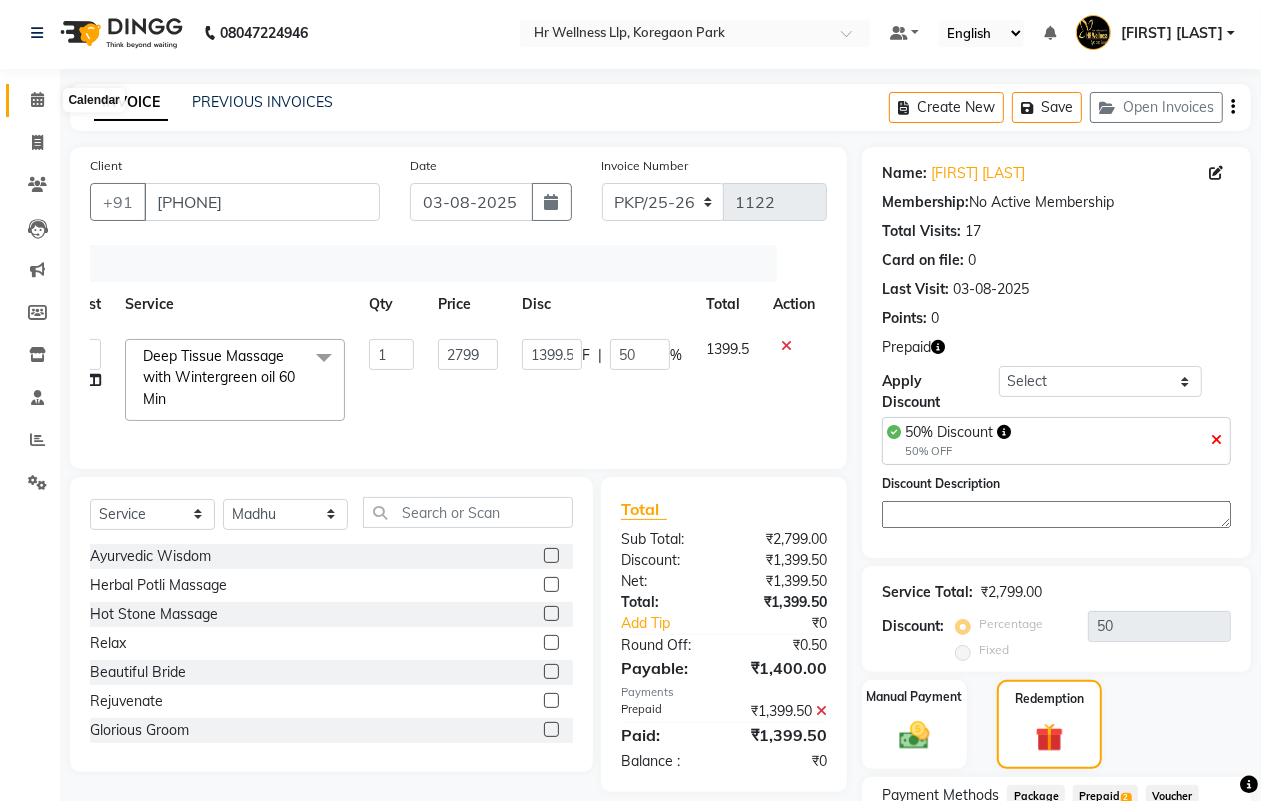 click 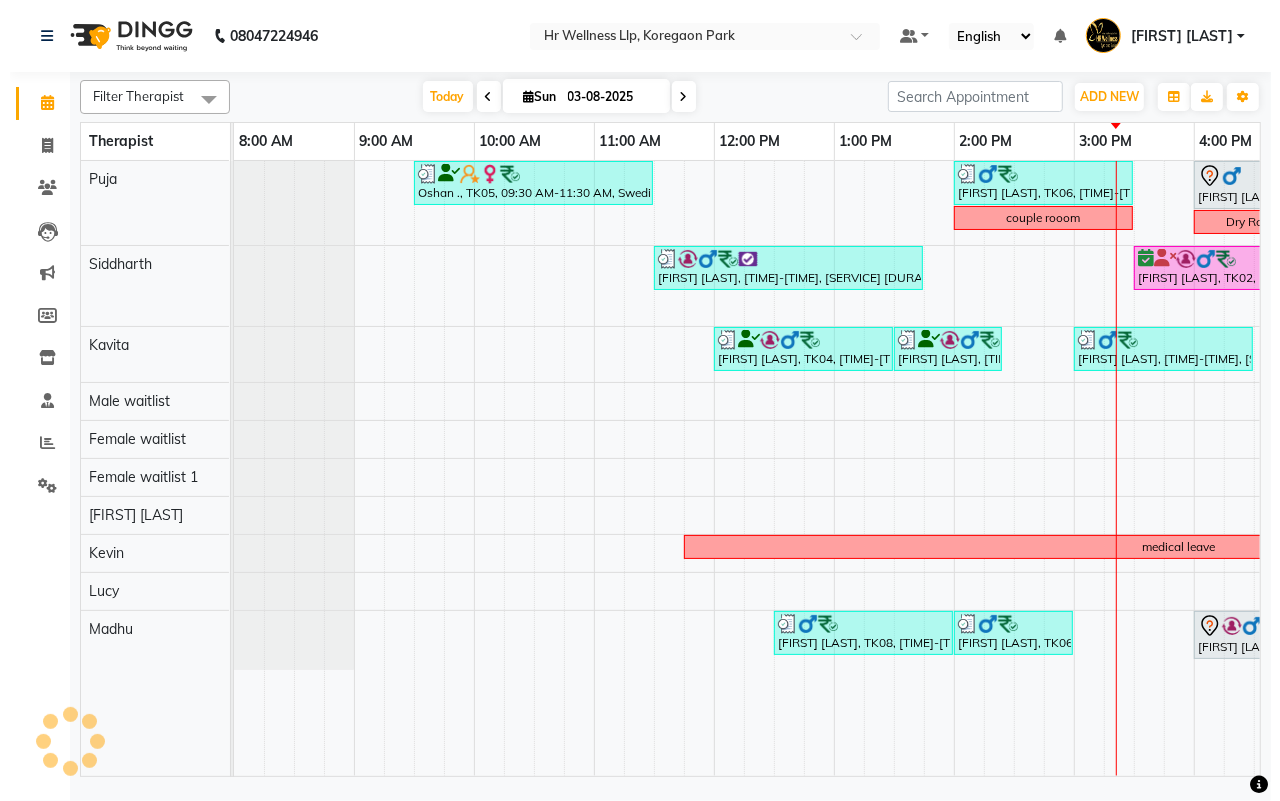 scroll, scrollTop: 0, scrollLeft: 0, axis: both 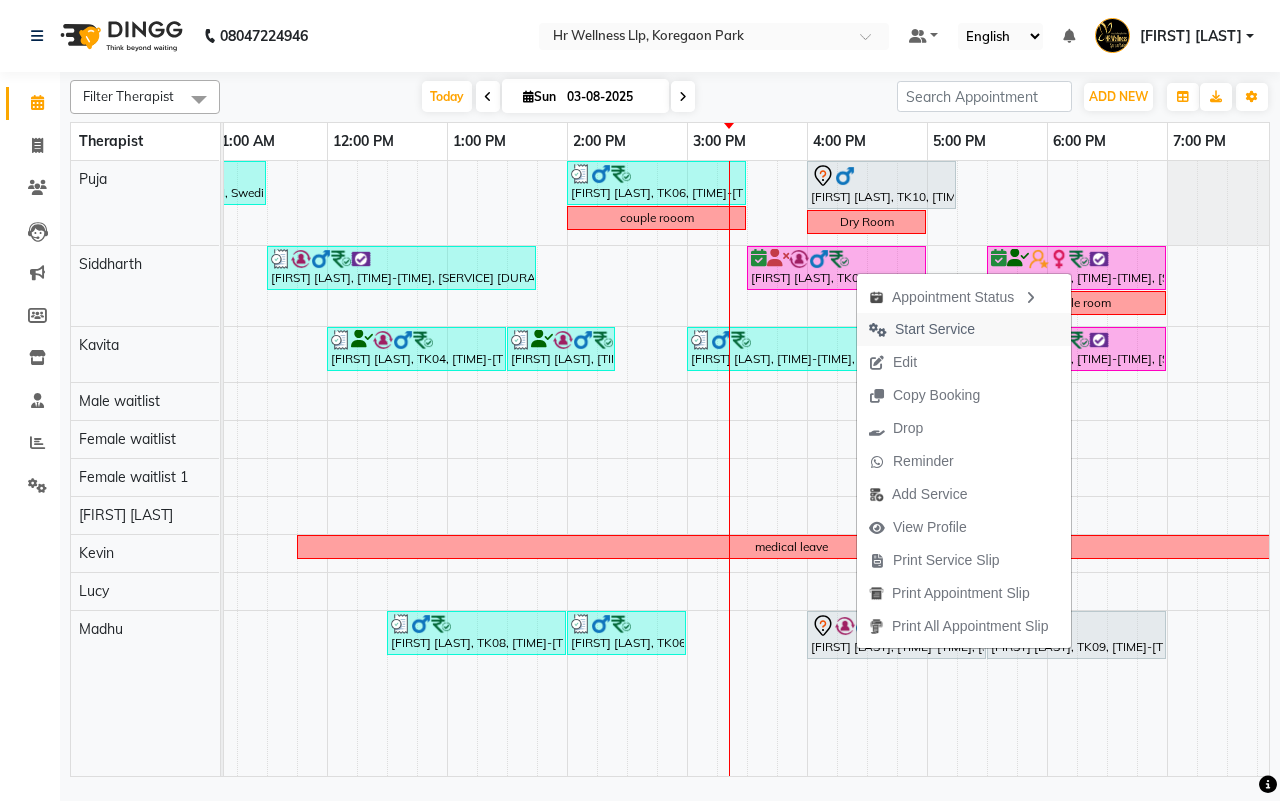 click on "Start Service" at bounding box center [935, 329] 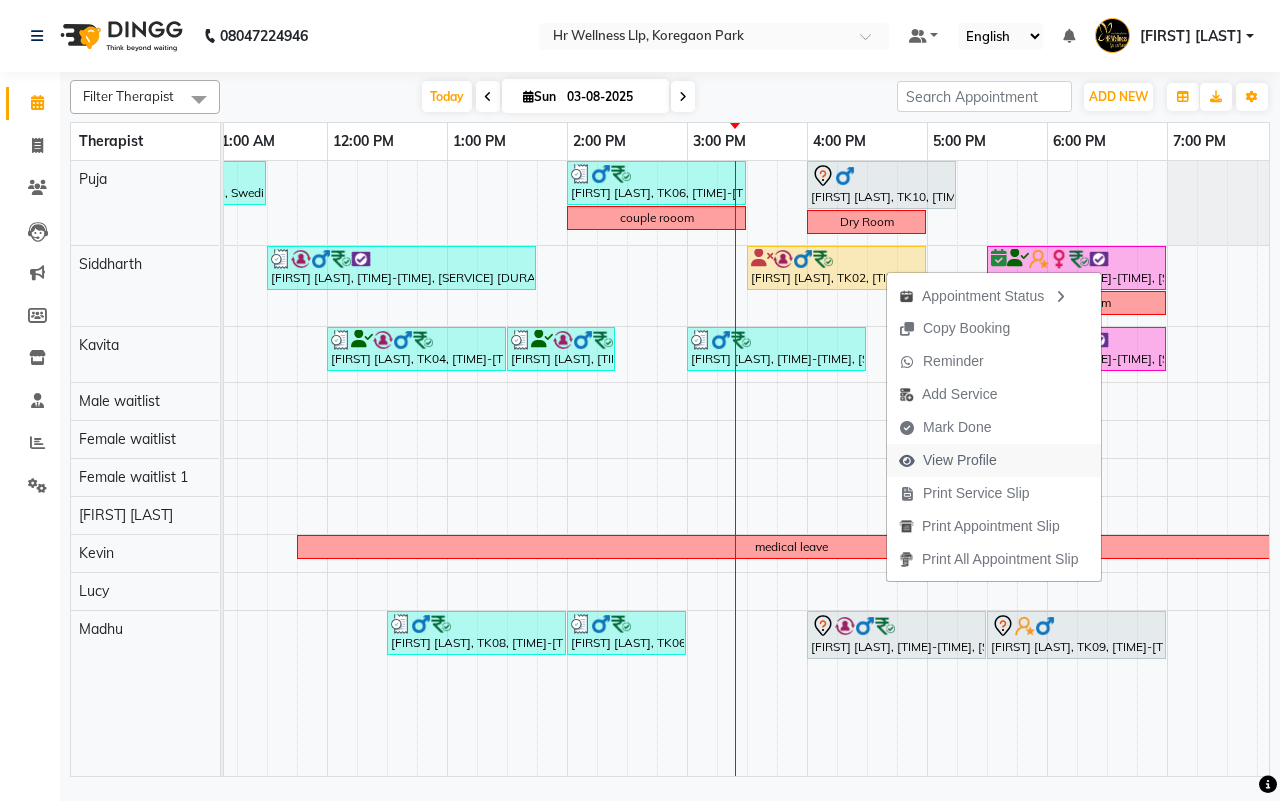 click on "View Profile" at bounding box center [960, 460] 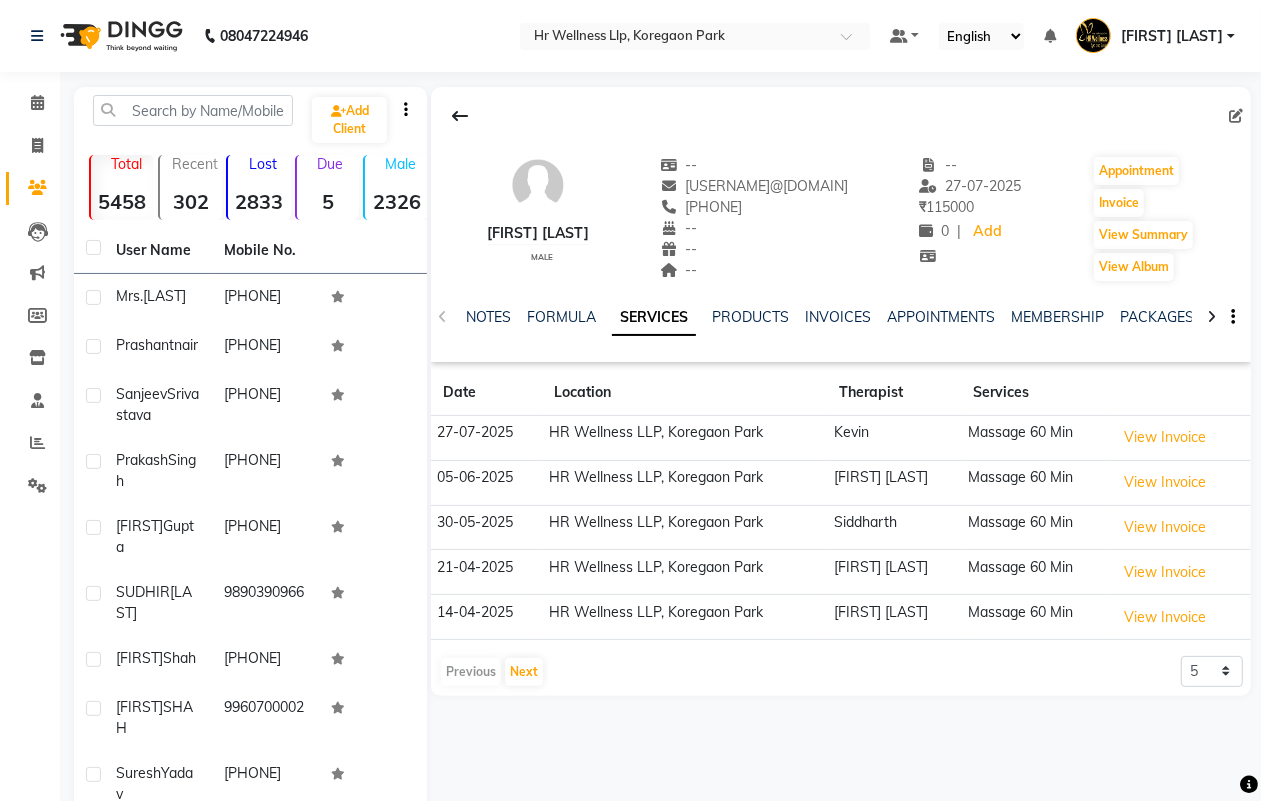 click 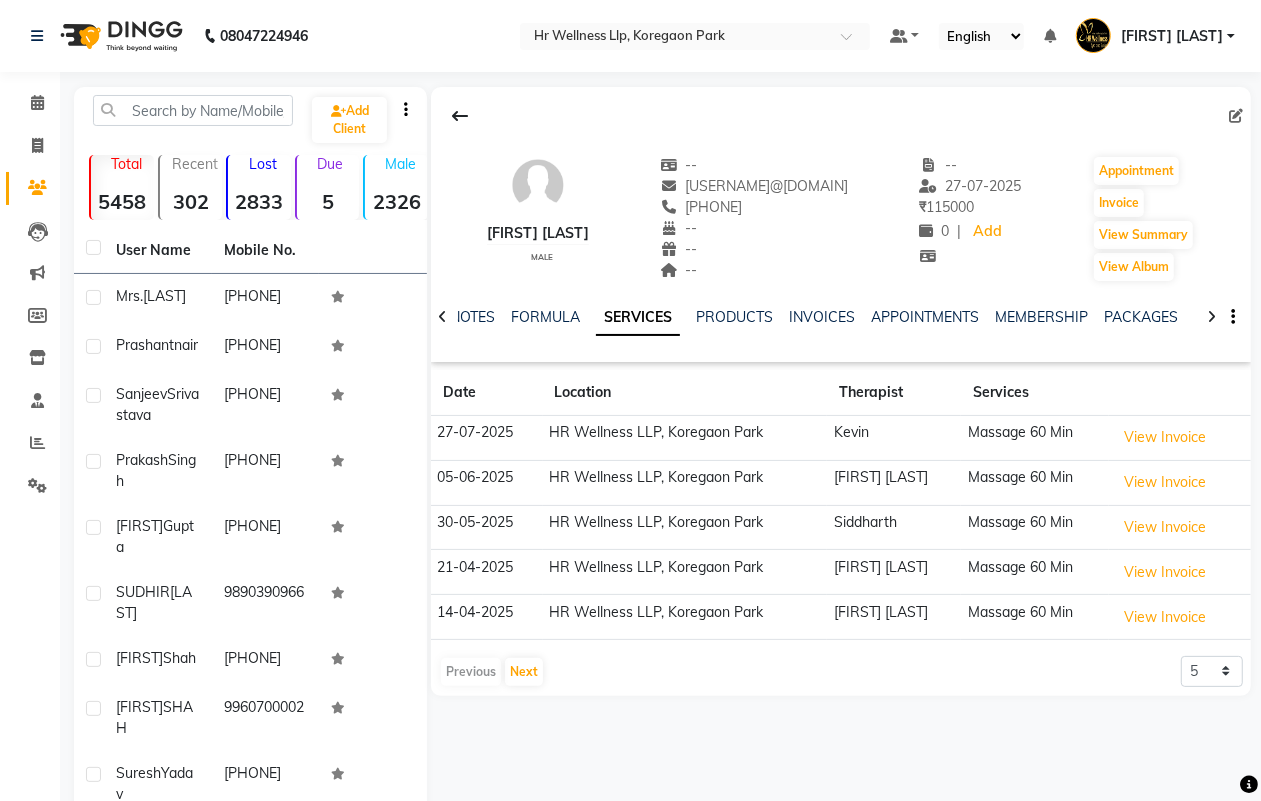 click 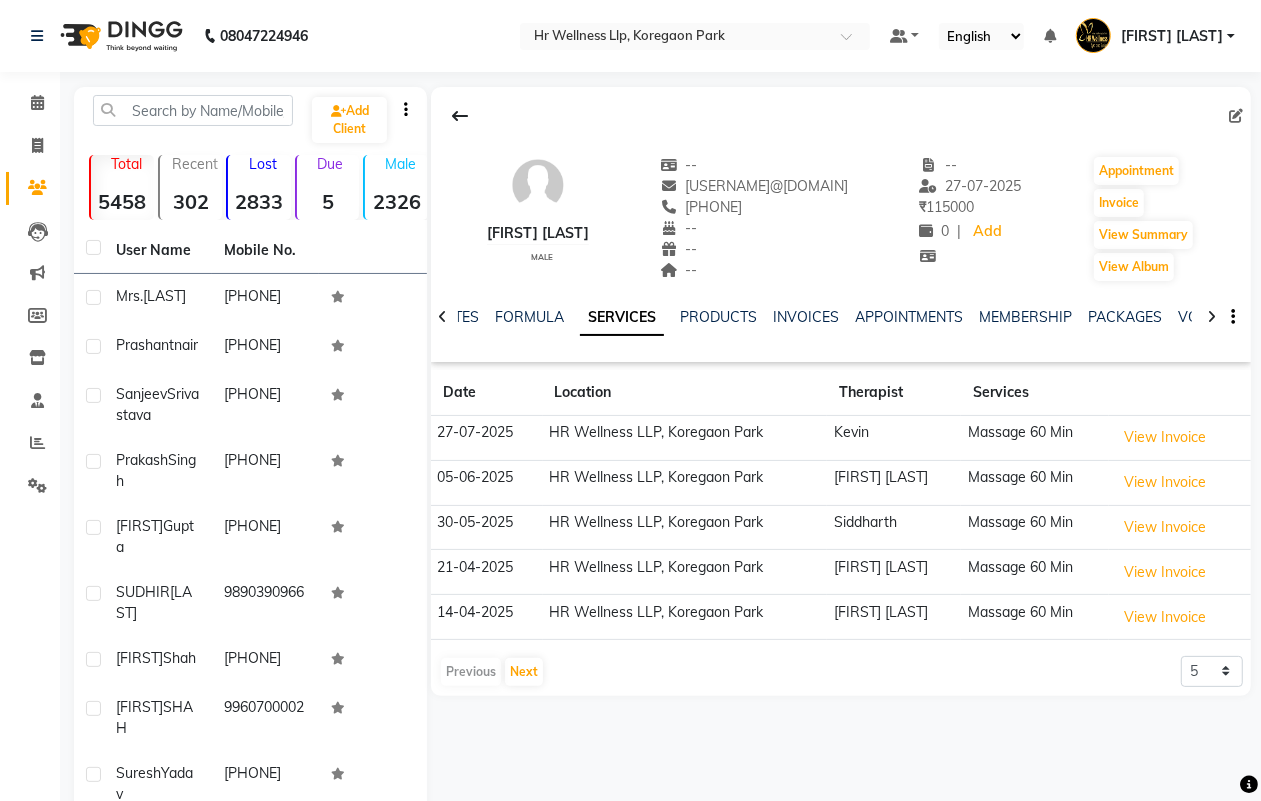 click 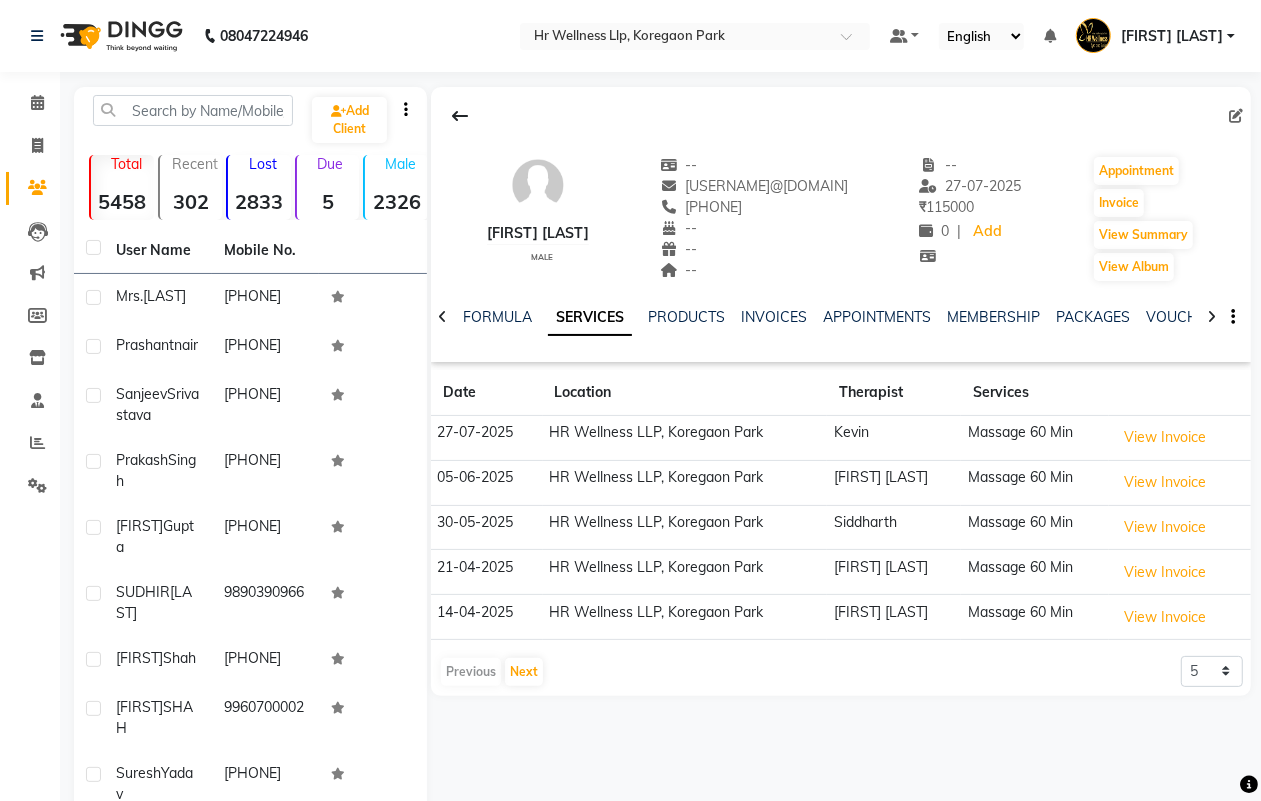 click 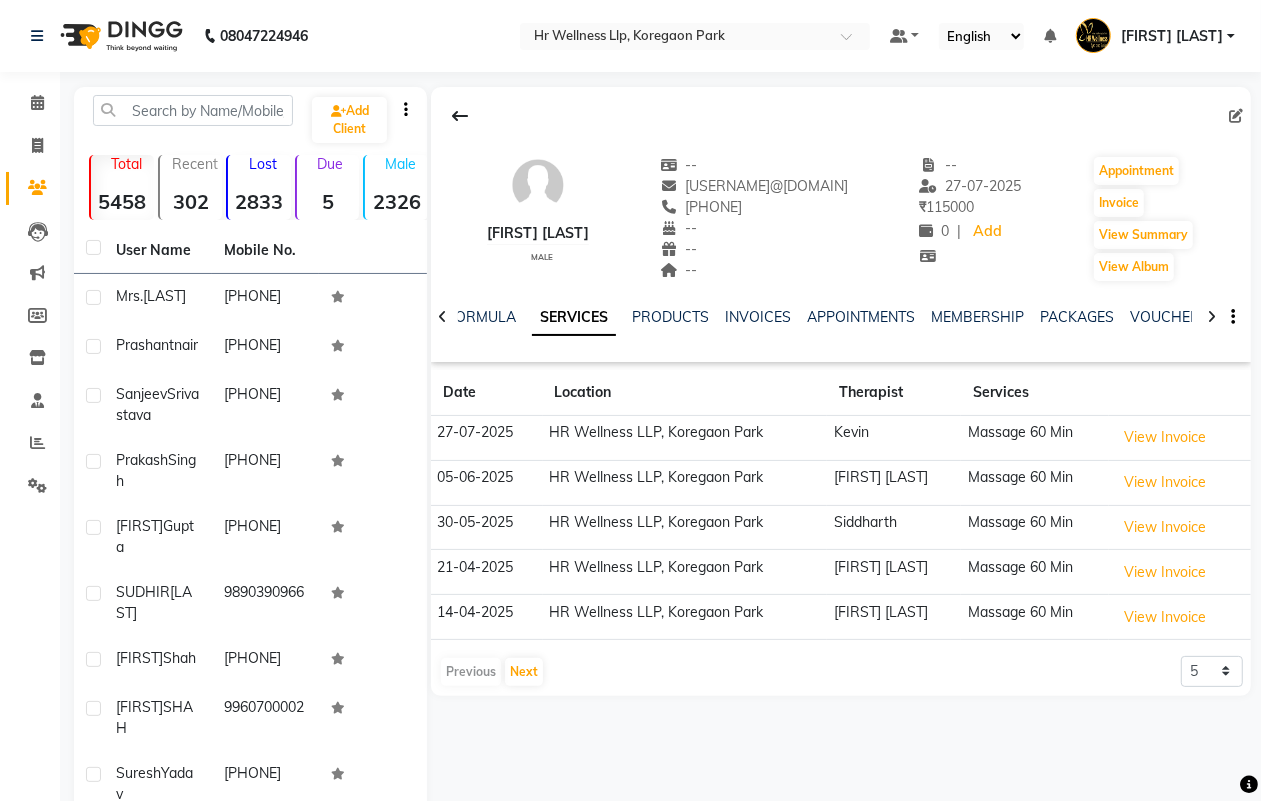 click 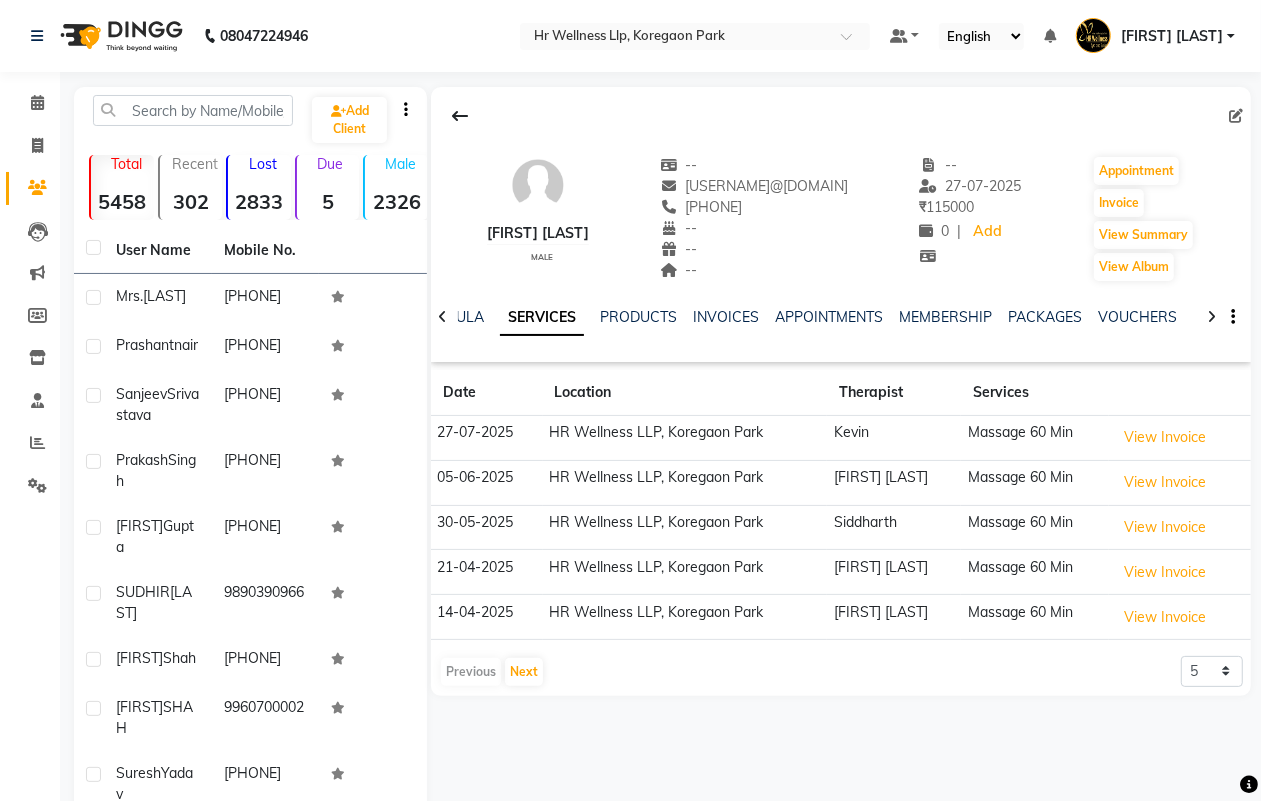 click 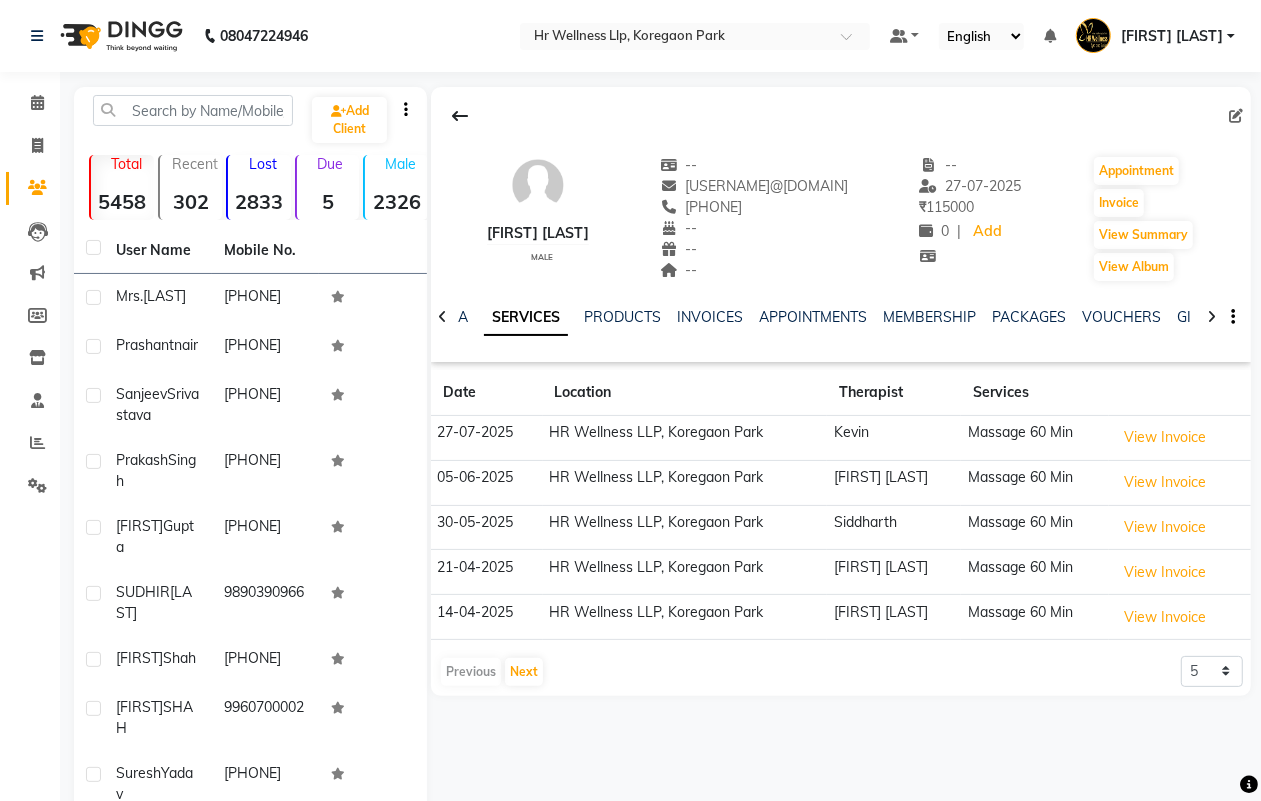 click 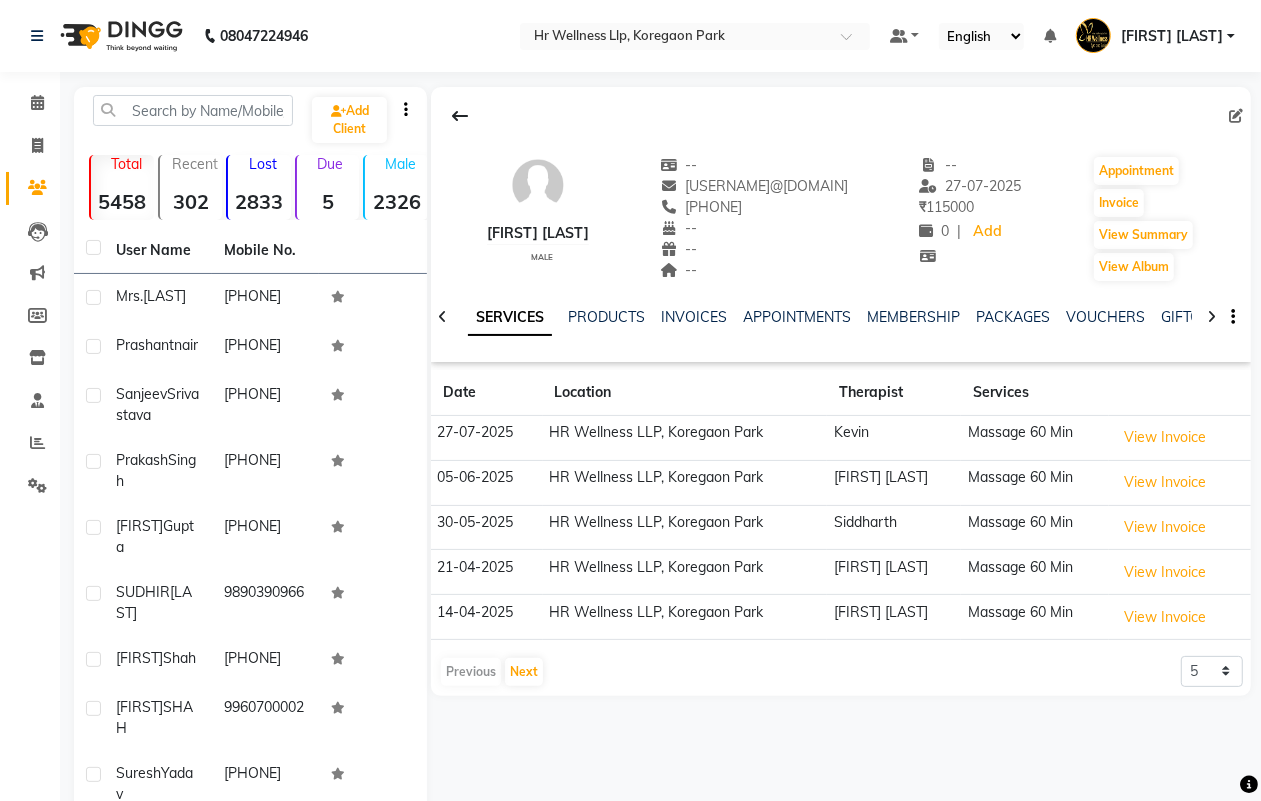 click 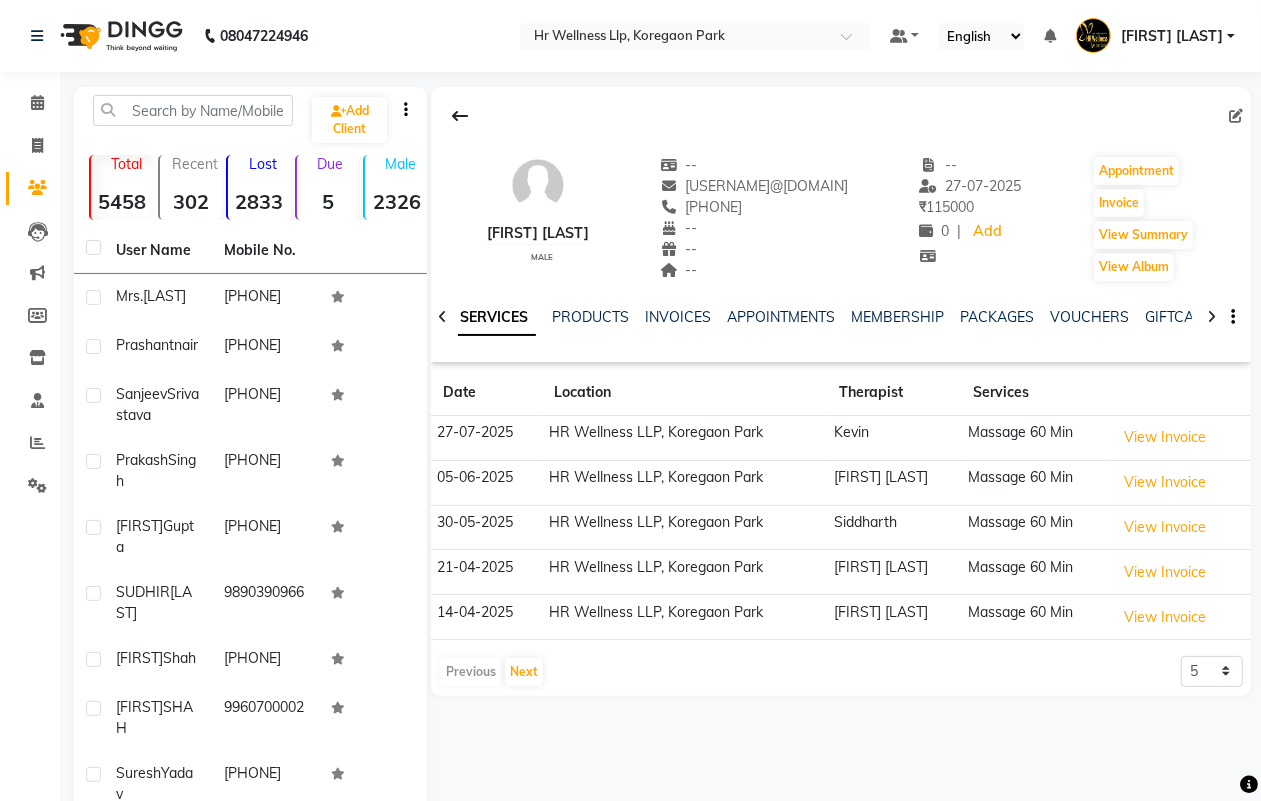 click 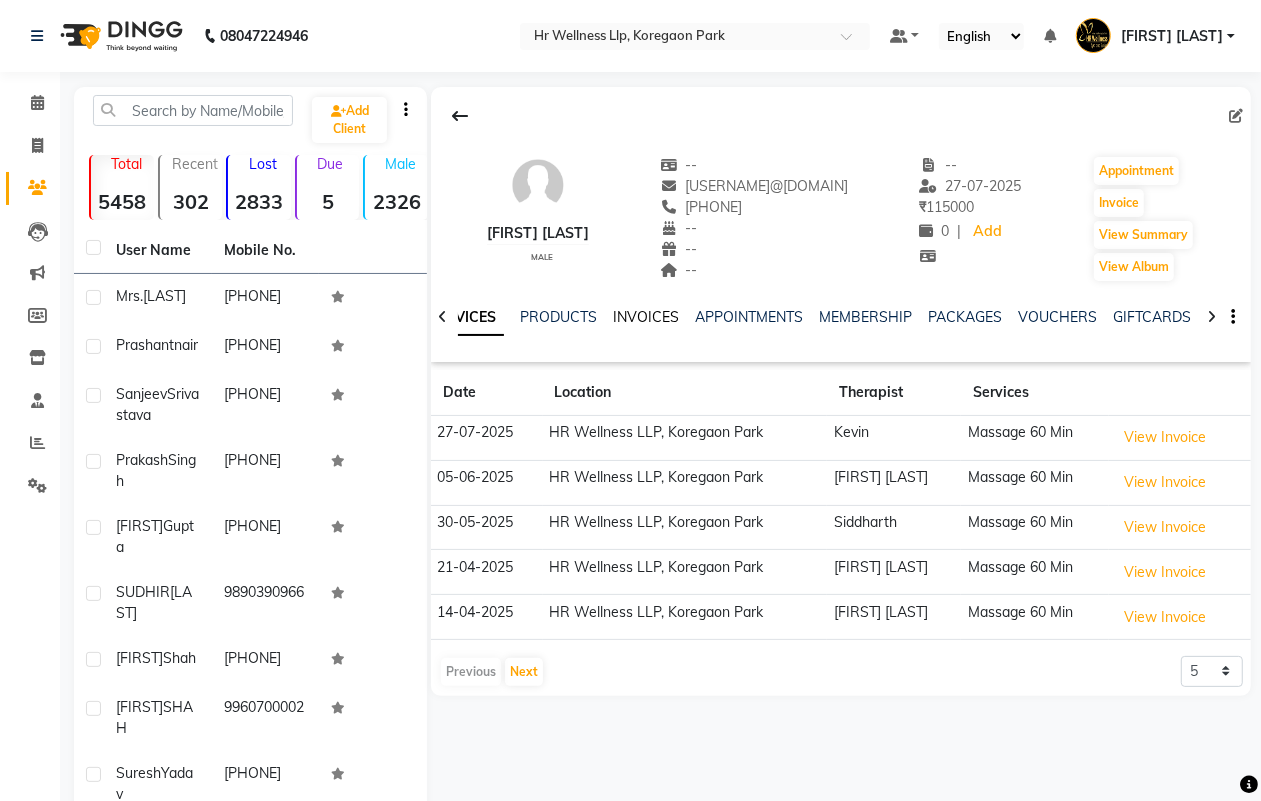 click on "INVOICES" 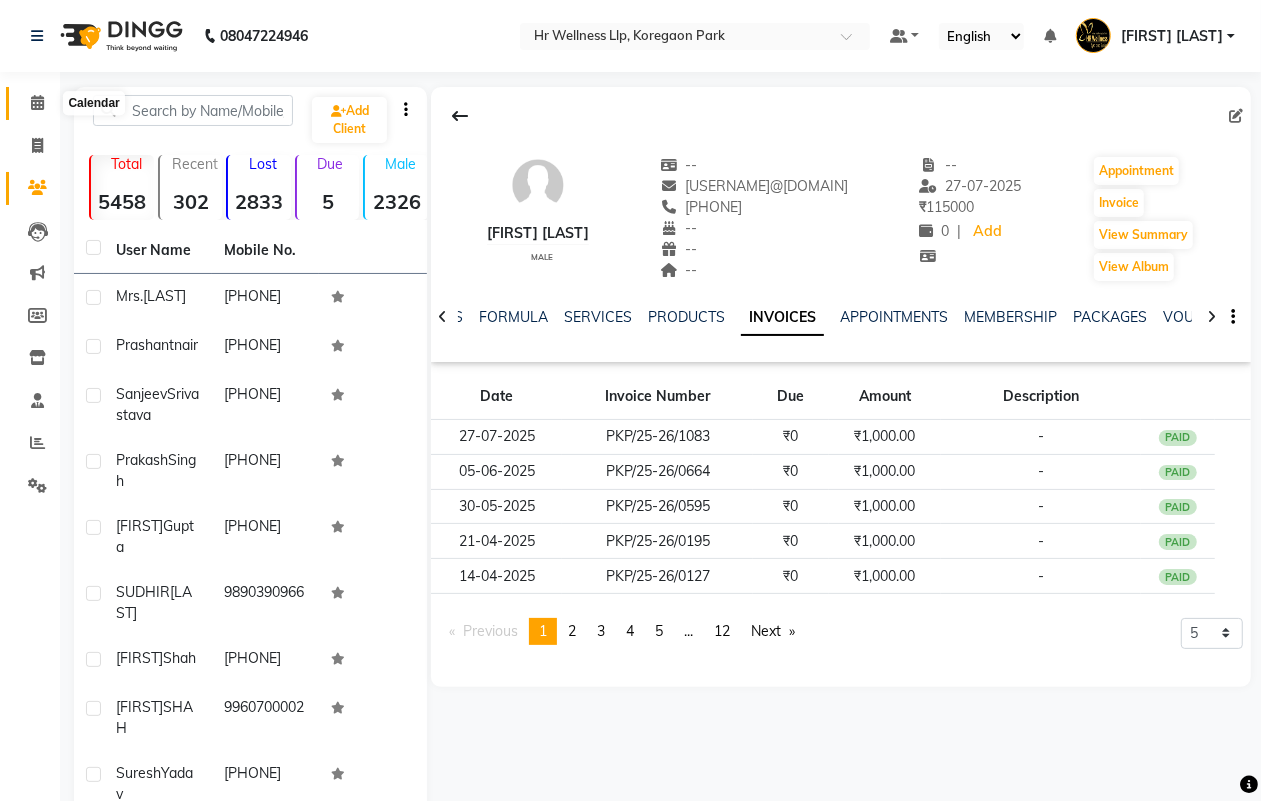 click 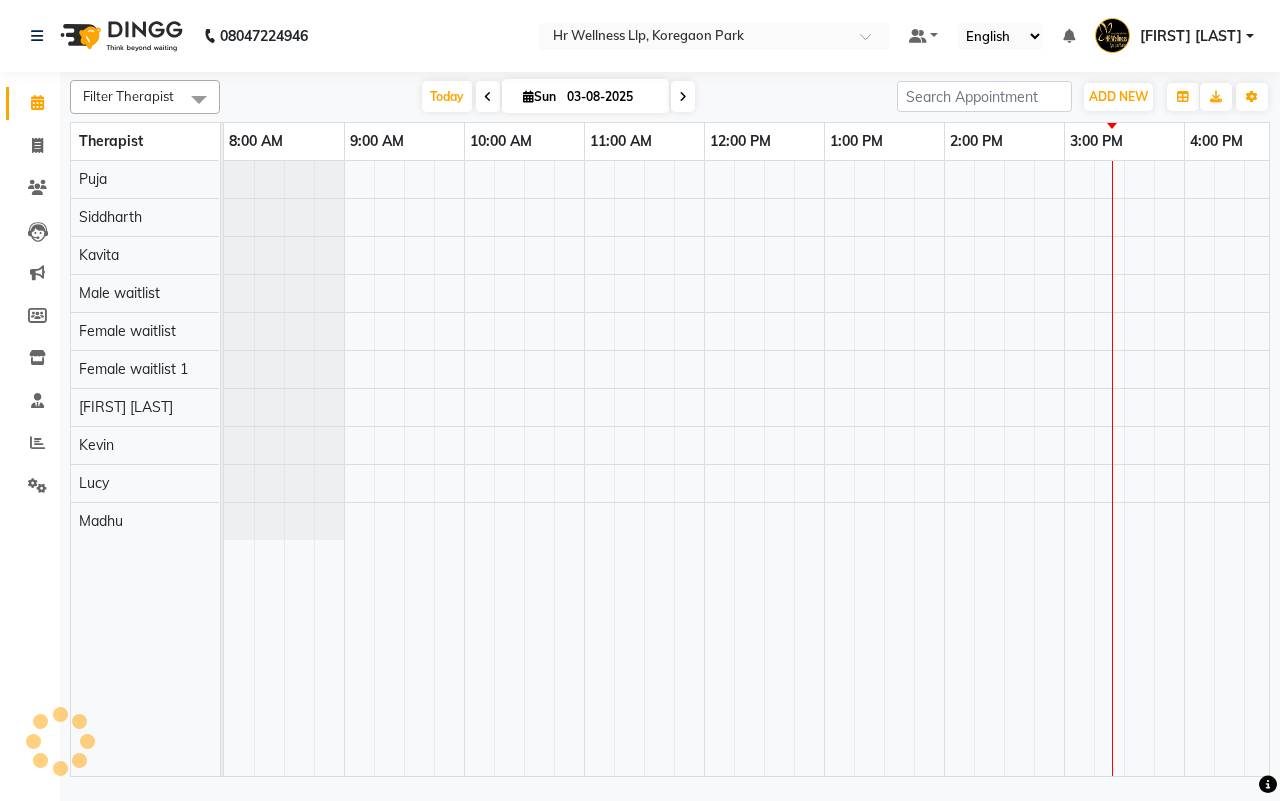 scroll, scrollTop: 0, scrollLeft: 0, axis: both 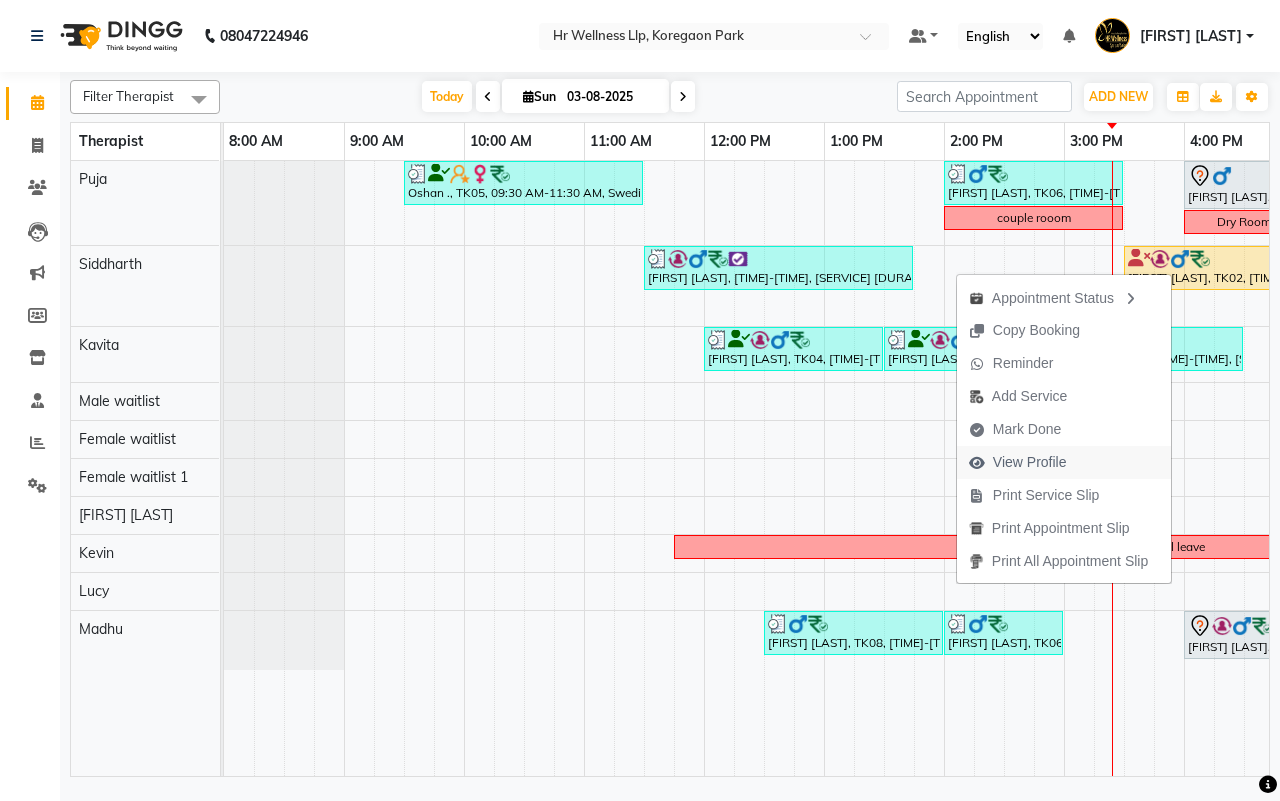 click on "View Profile" at bounding box center (1030, 462) 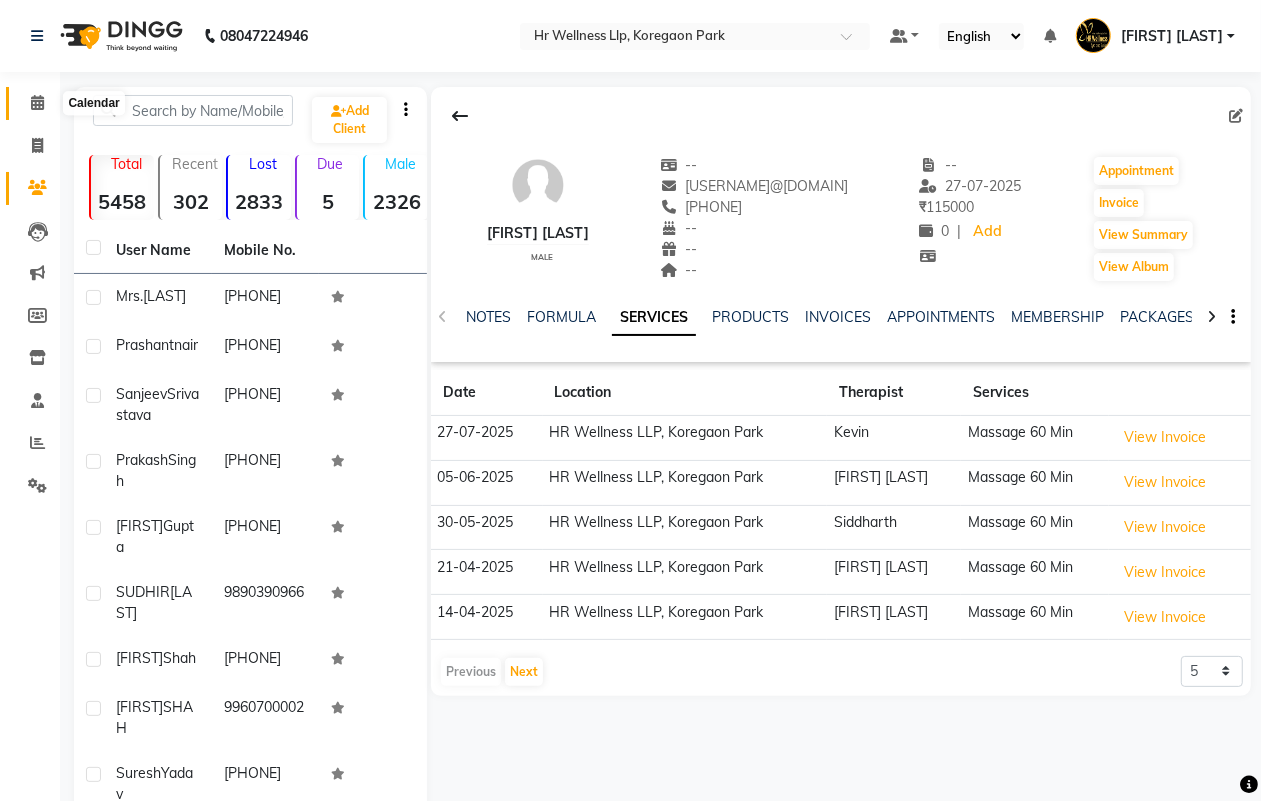 click 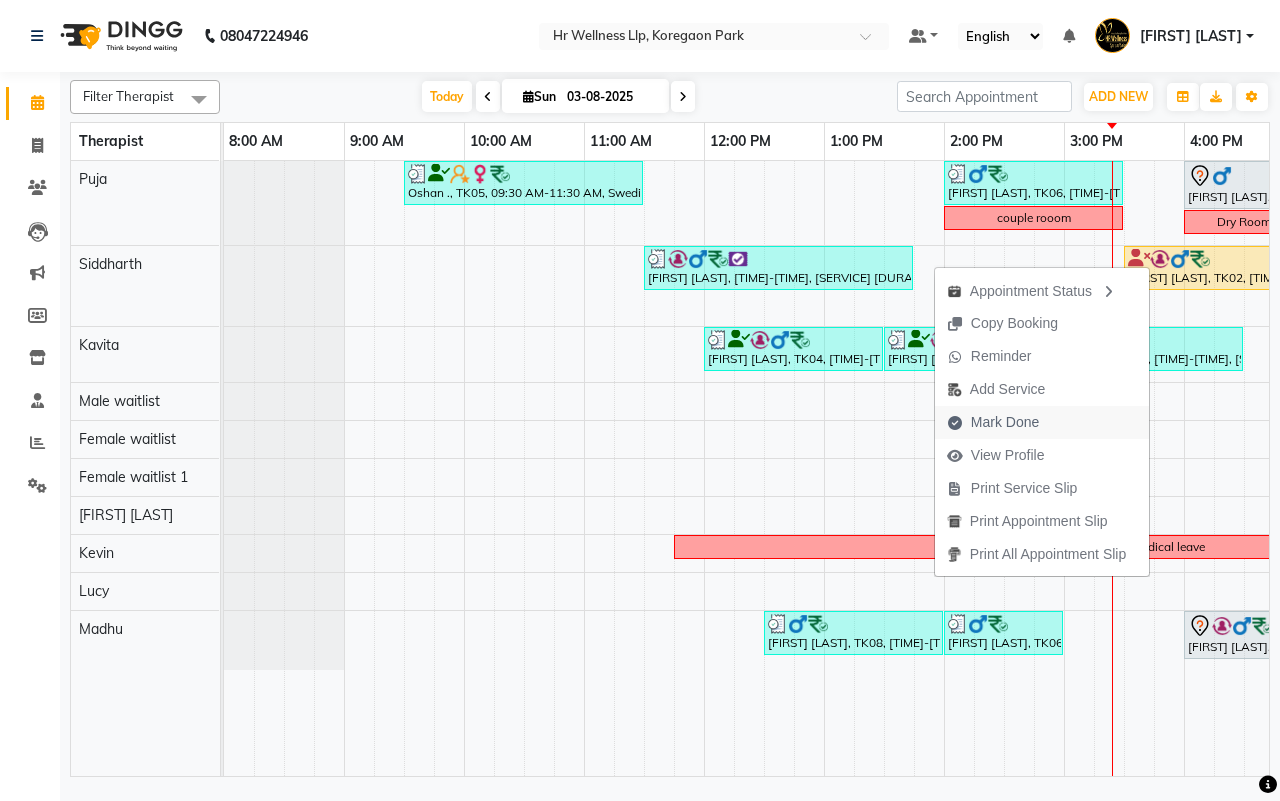 click on "Mark Done" at bounding box center [1005, 422] 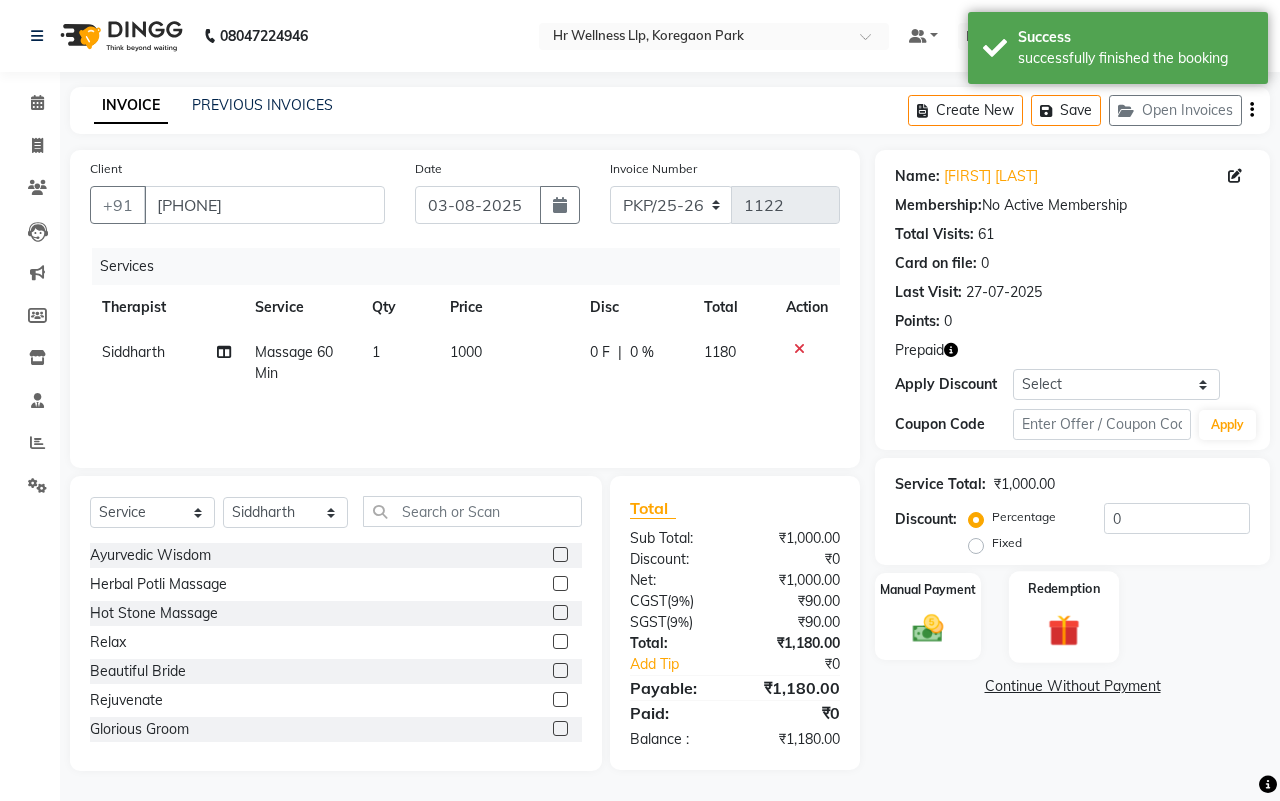 click 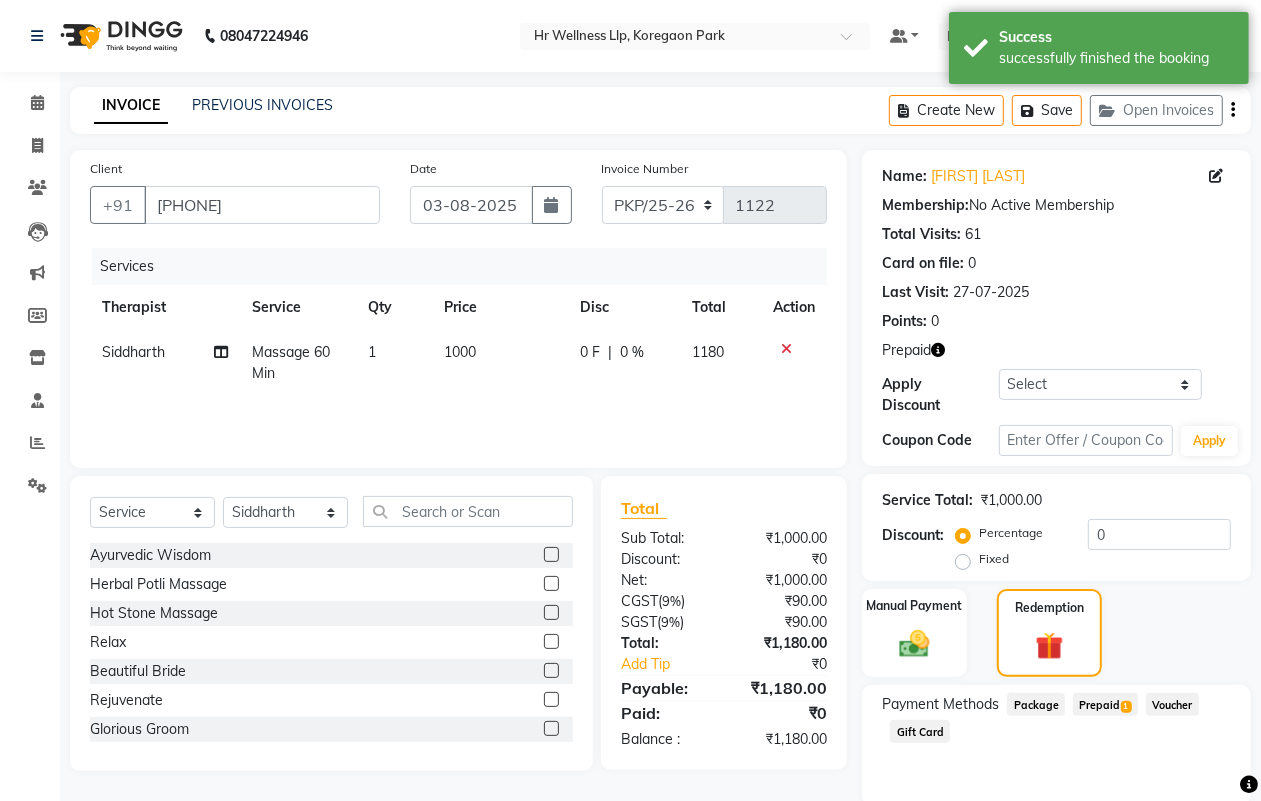 click on "Prepaid  1" 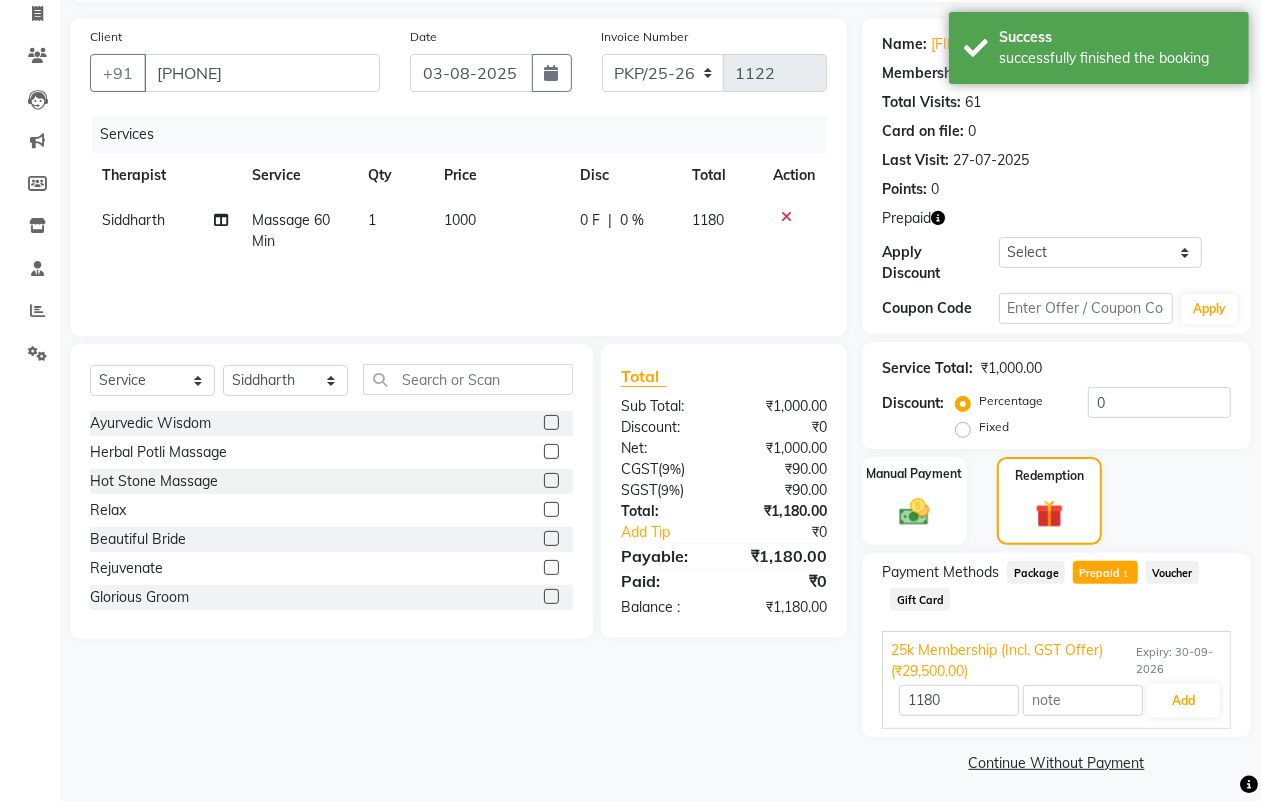 scroll, scrollTop: 138, scrollLeft: 0, axis: vertical 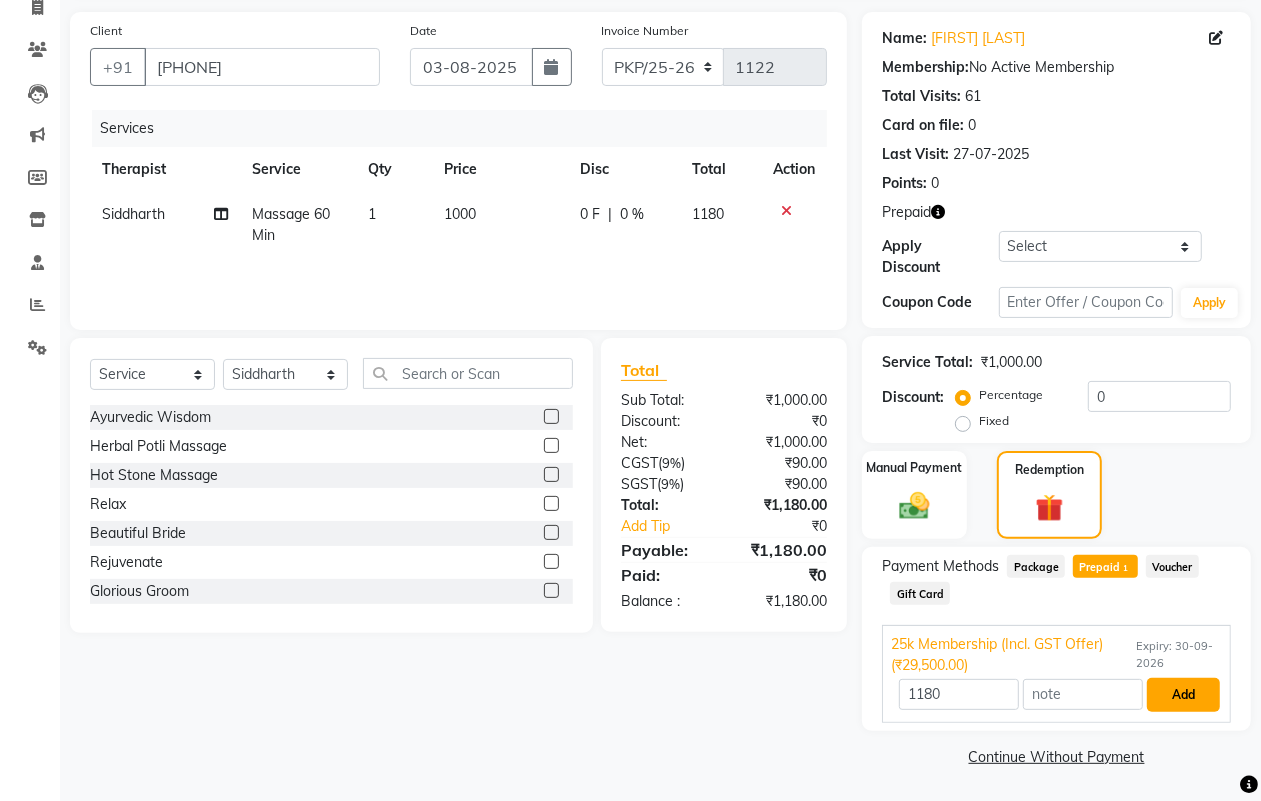 click on "Add" at bounding box center [1183, 695] 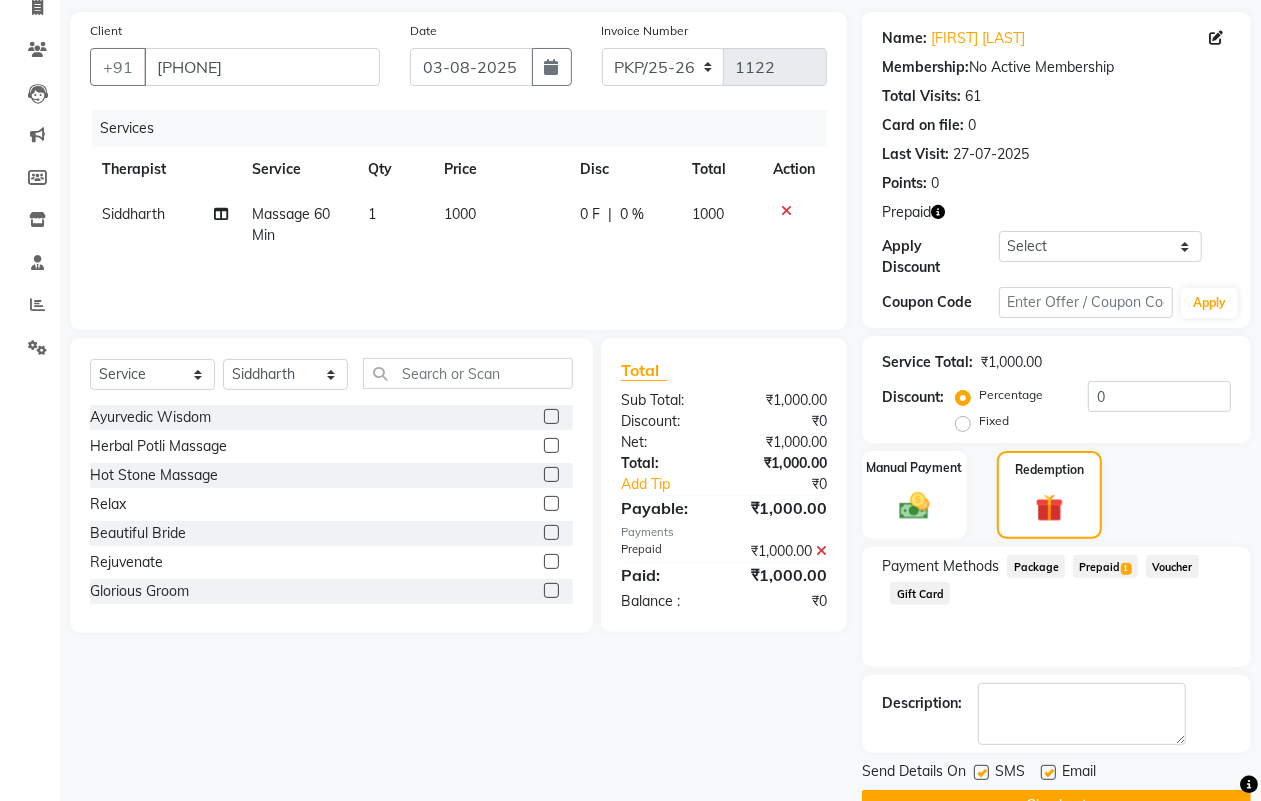 scroll, scrollTop: 188, scrollLeft: 0, axis: vertical 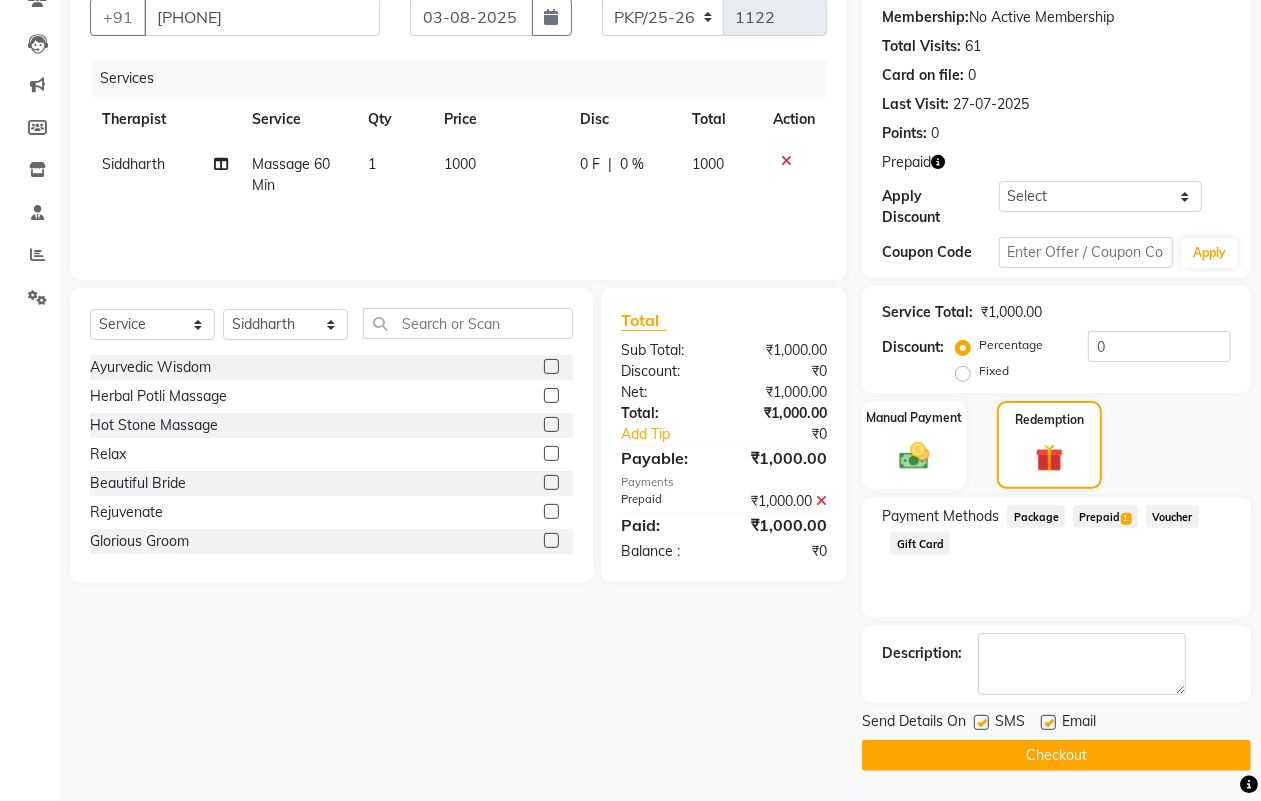 click 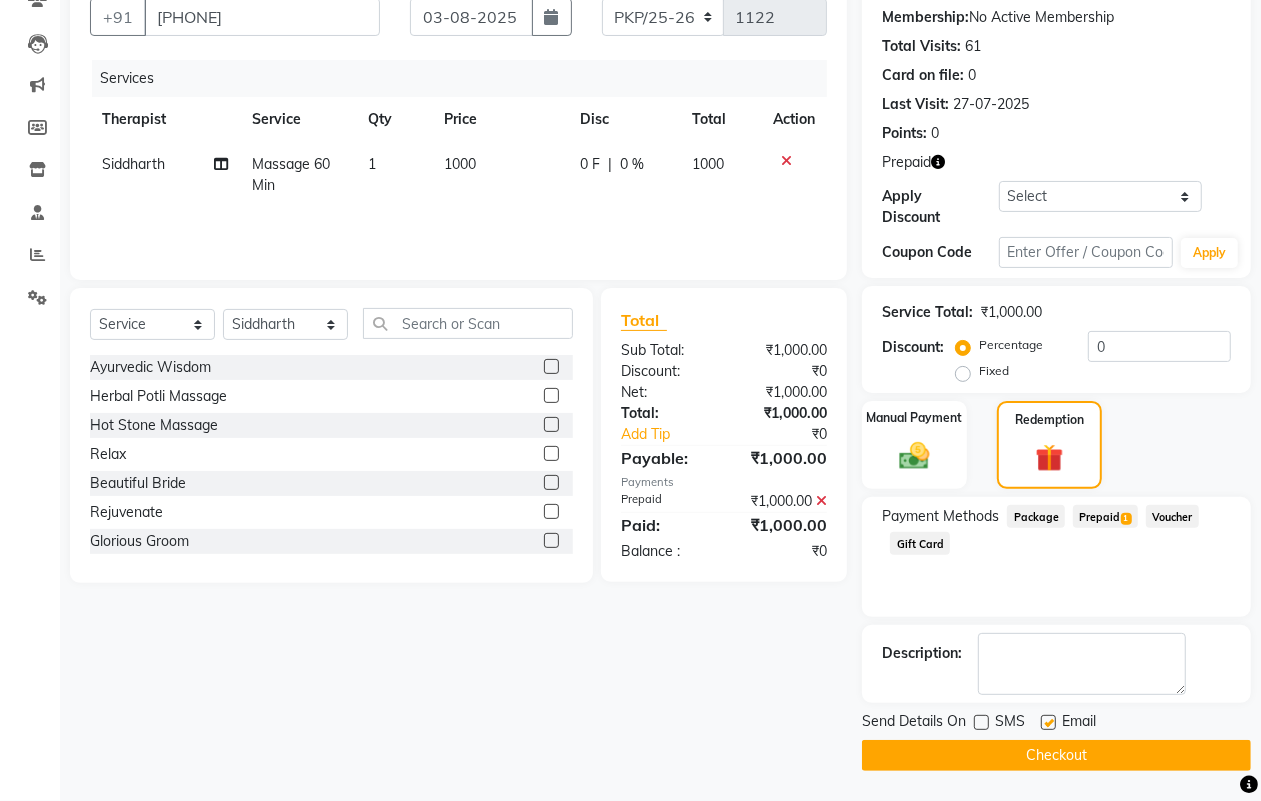 click 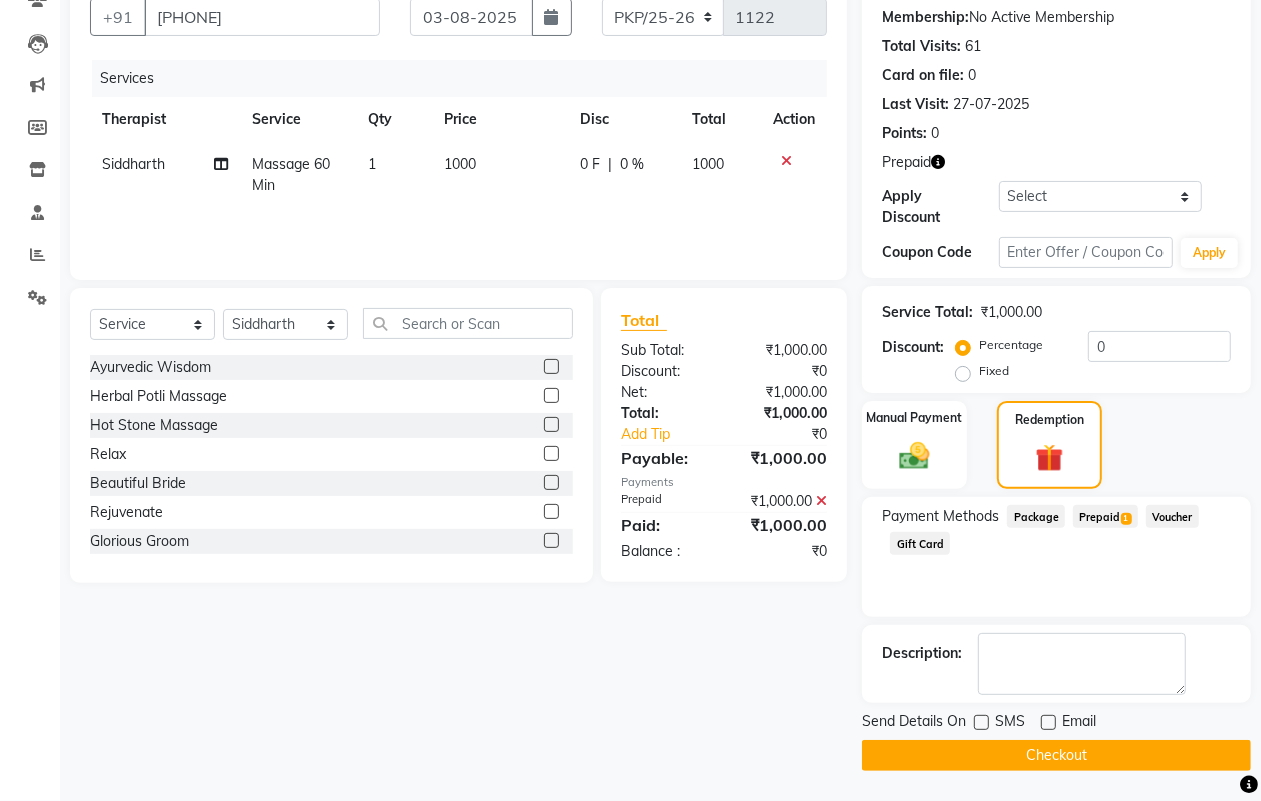 click on "Checkout" 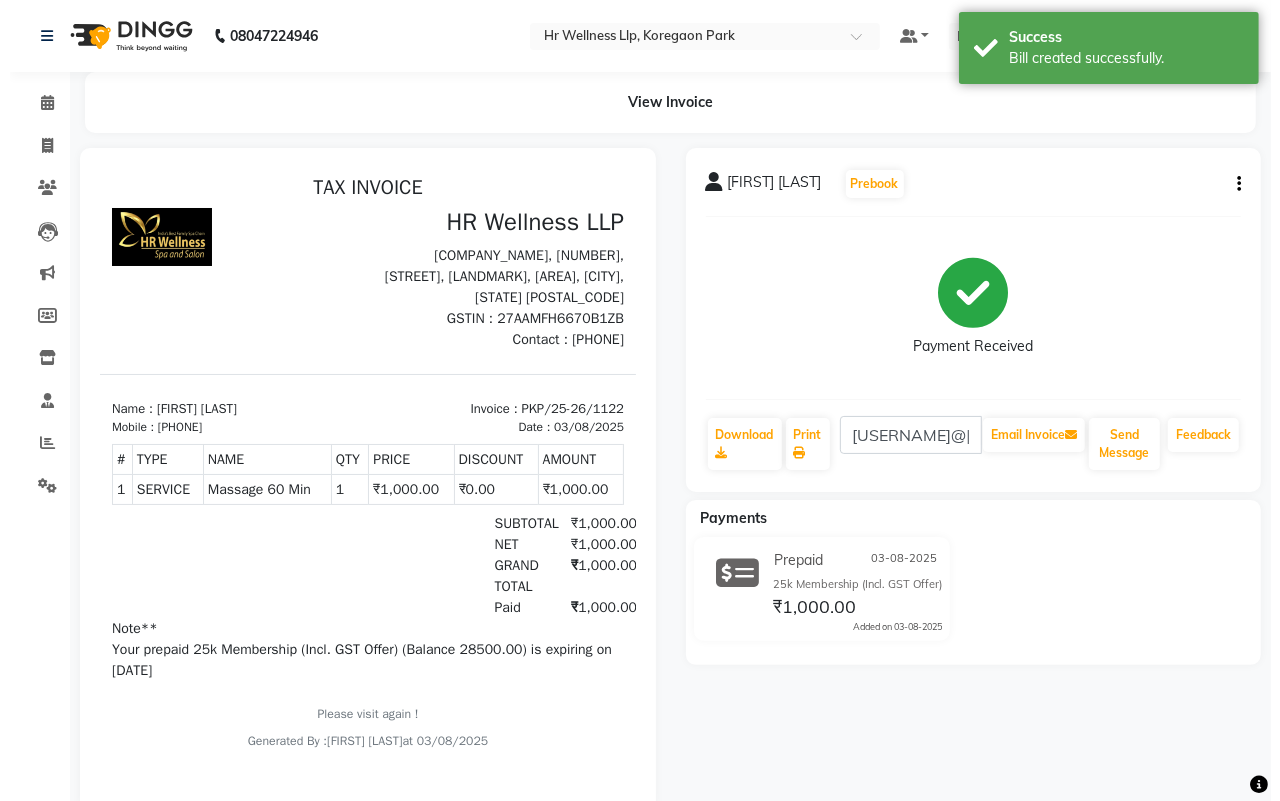 scroll, scrollTop: 0, scrollLeft: 0, axis: both 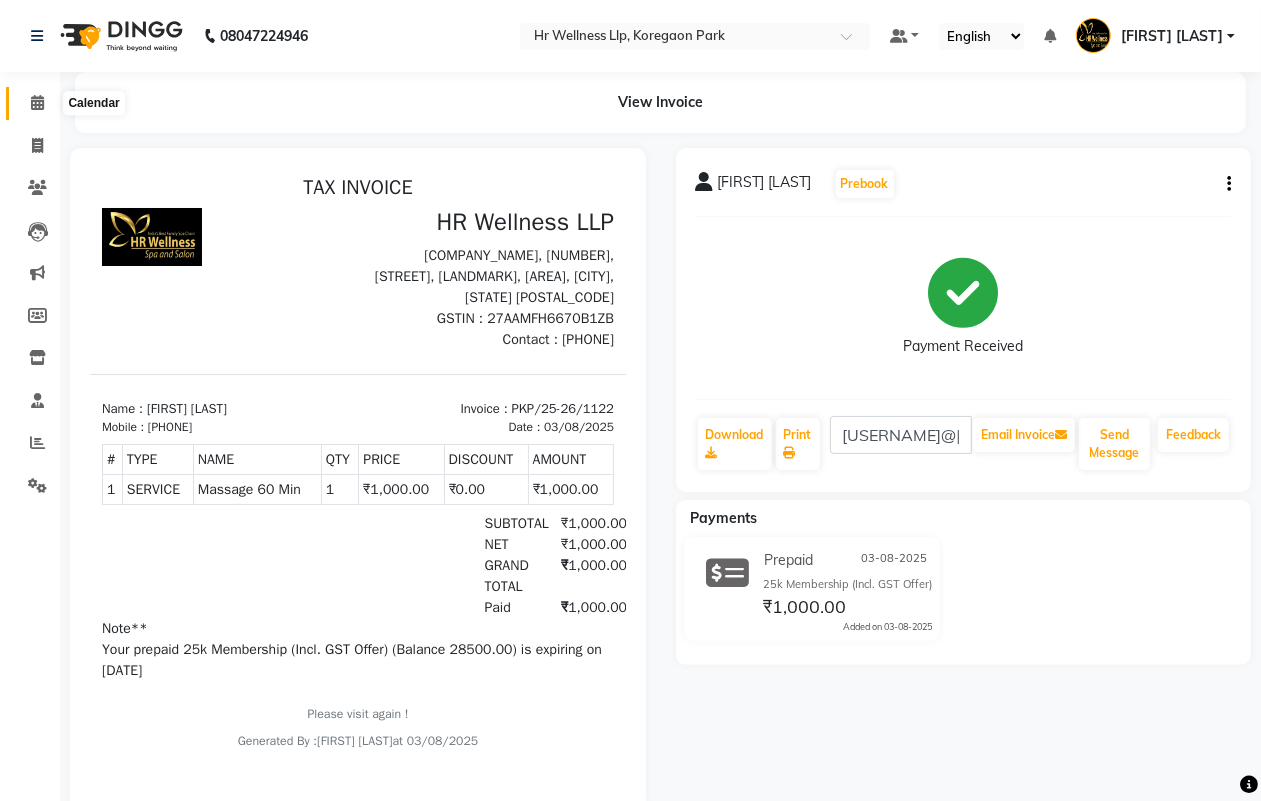 click 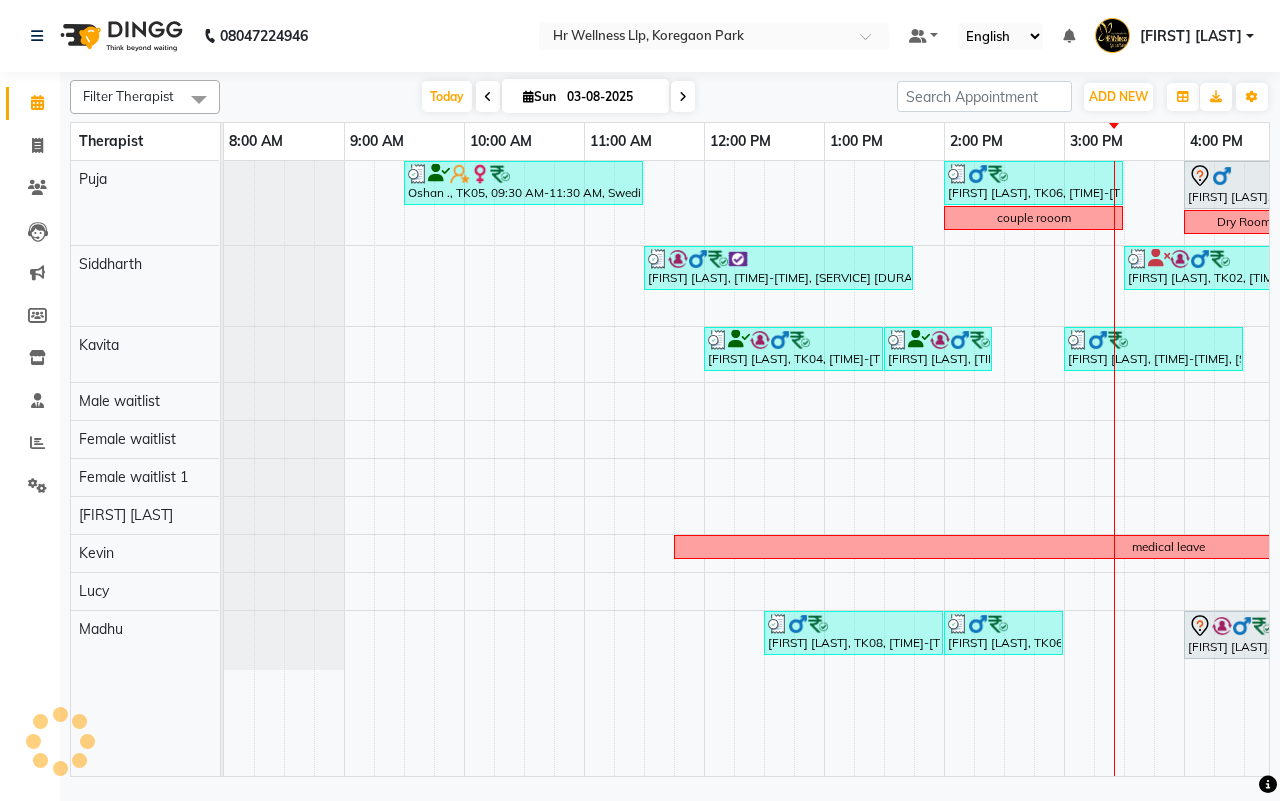 scroll, scrollTop: 0, scrollLeft: 0, axis: both 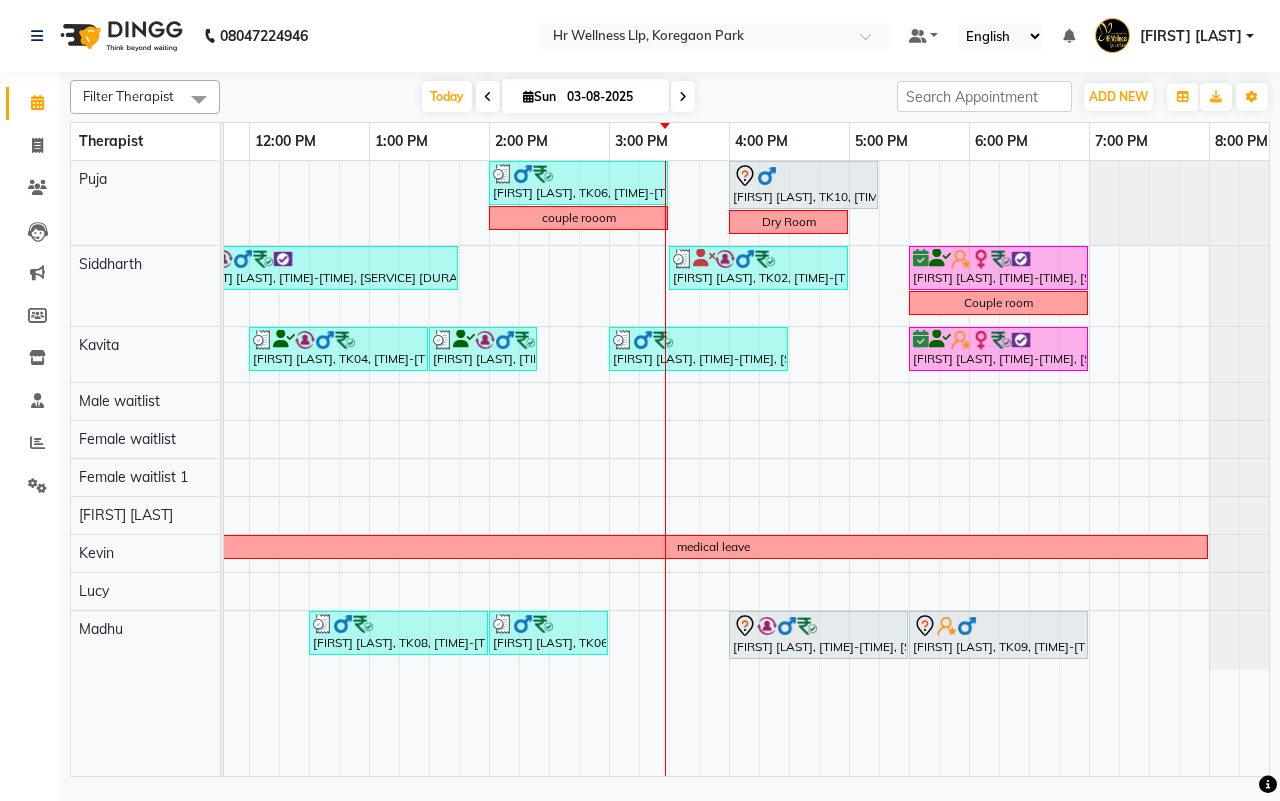 click at bounding box center [683, 97] 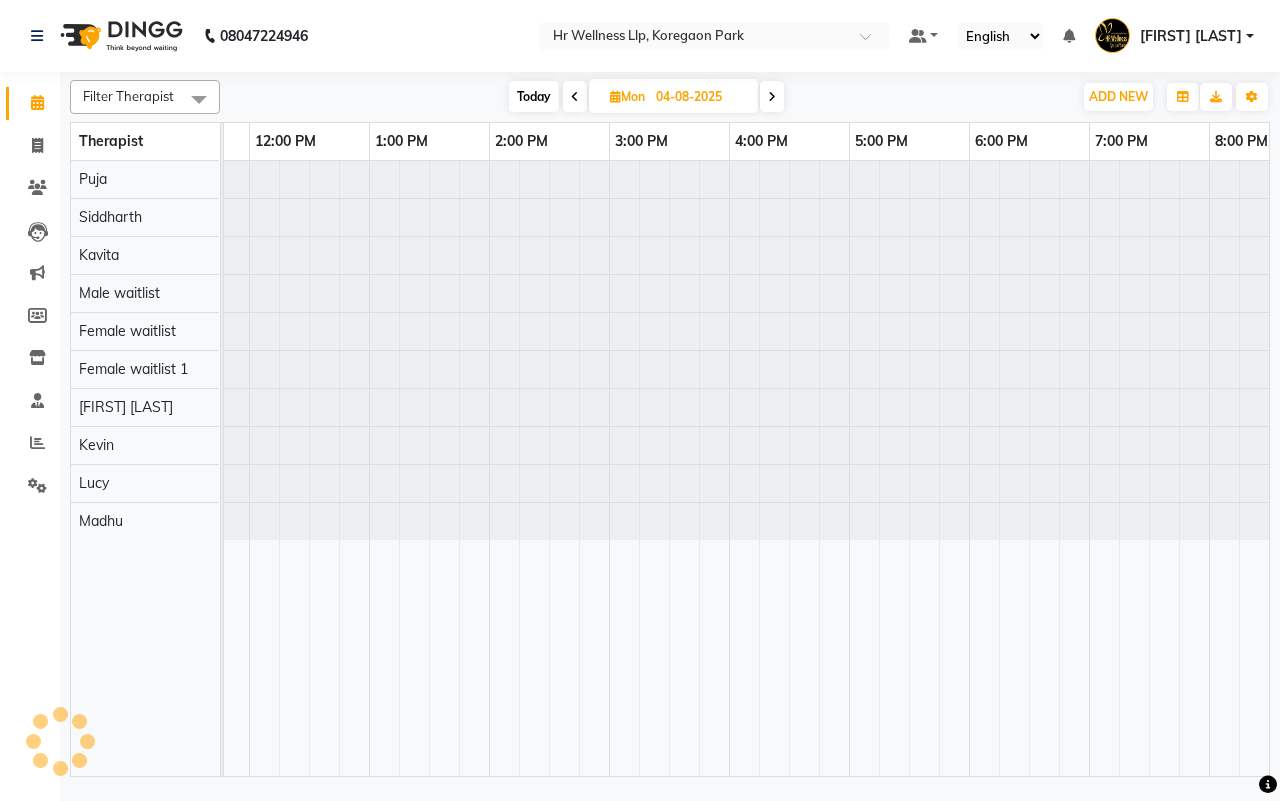 scroll, scrollTop: 0, scrollLeft: 515, axis: horizontal 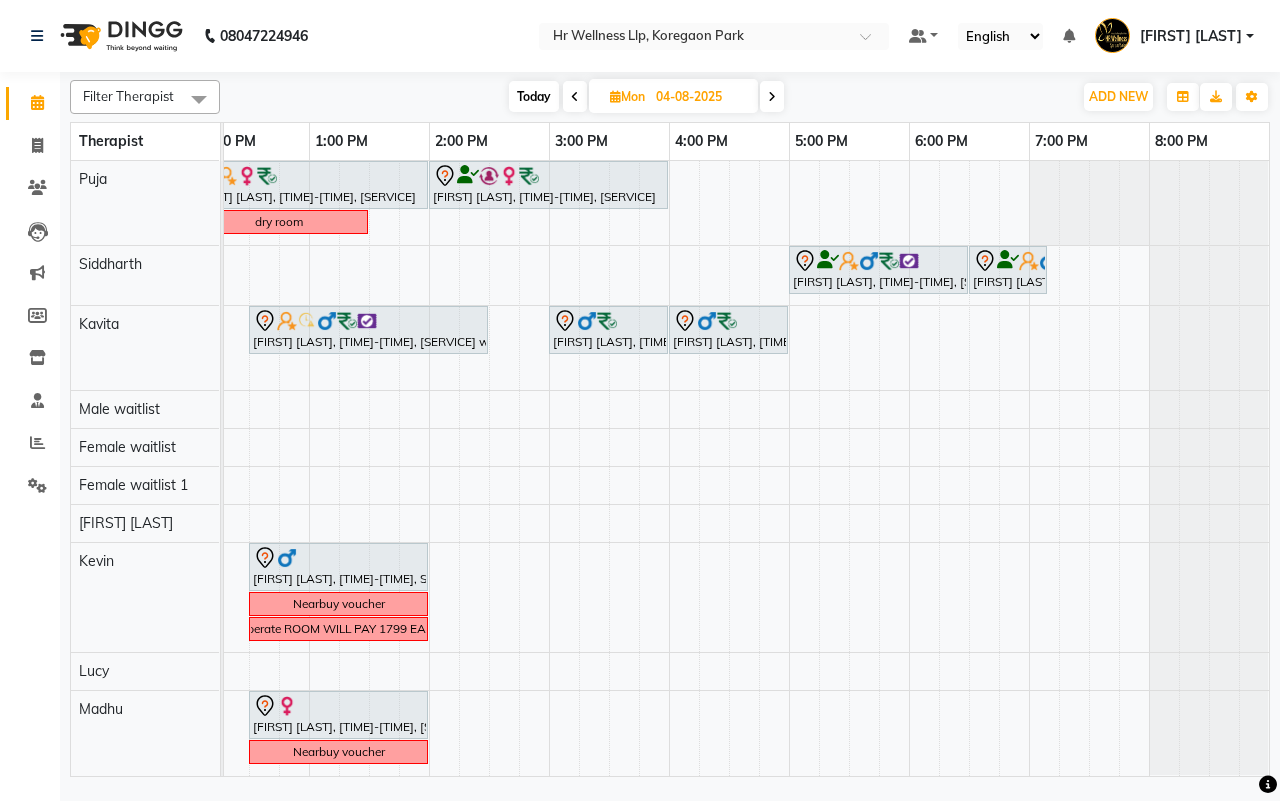 click on "[FIRST] [LAST]" at bounding box center [1174, 36] 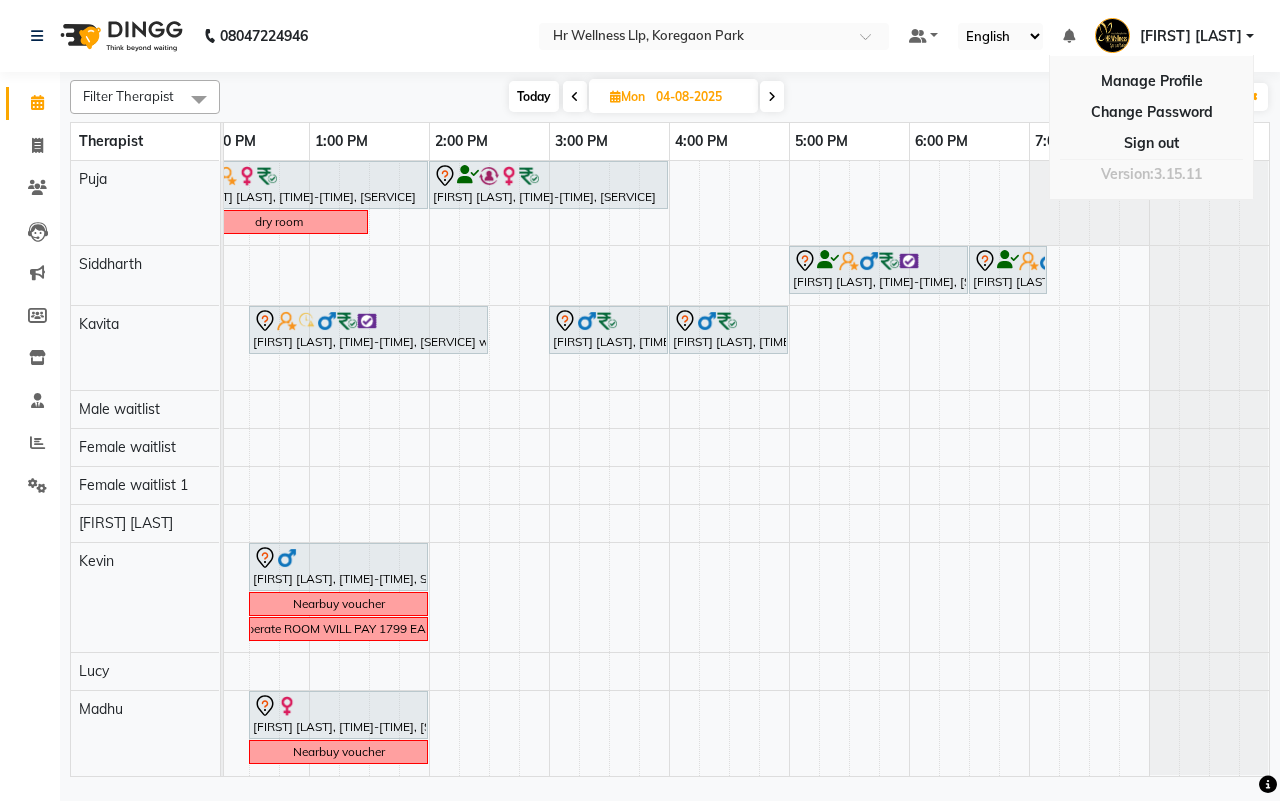 click on "[FIRST] [LAST]" at bounding box center (1174, 36) 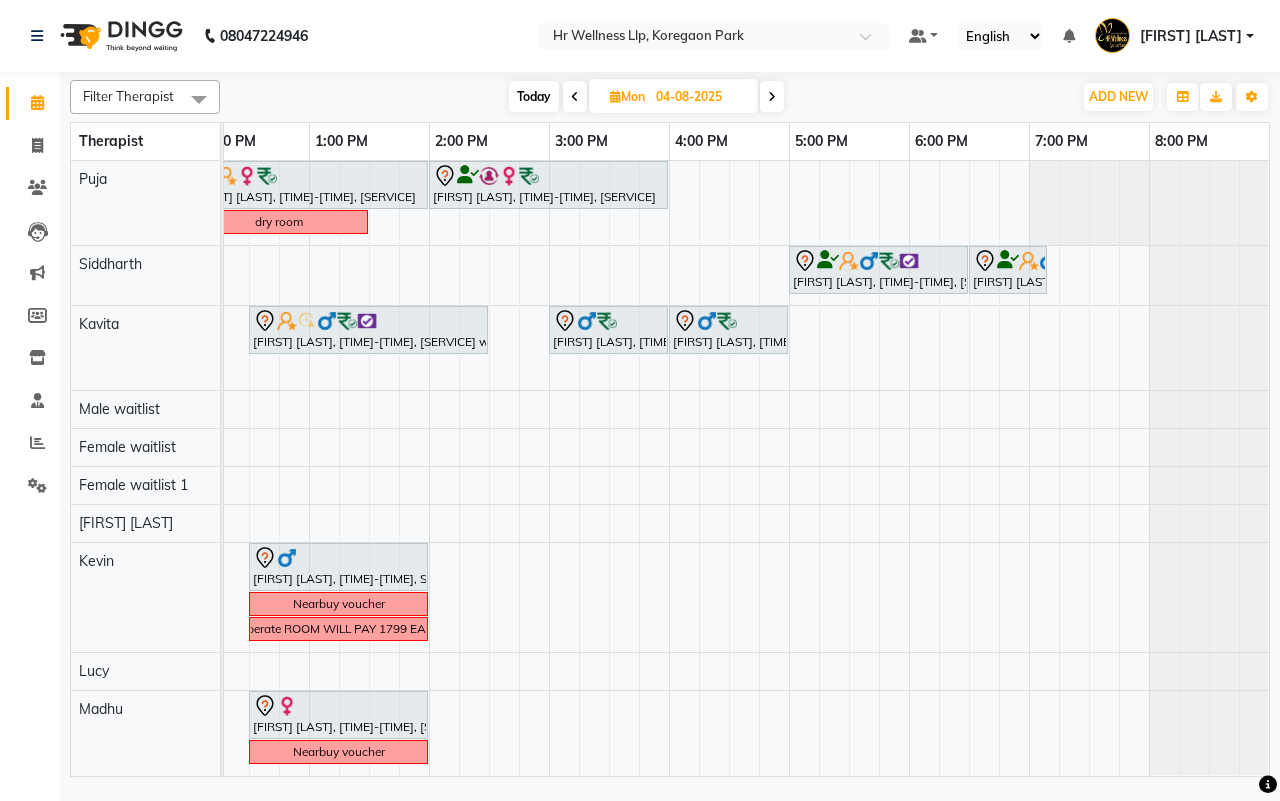 click on "[FIRST] [LAST]" at bounding box center (1174, 36) 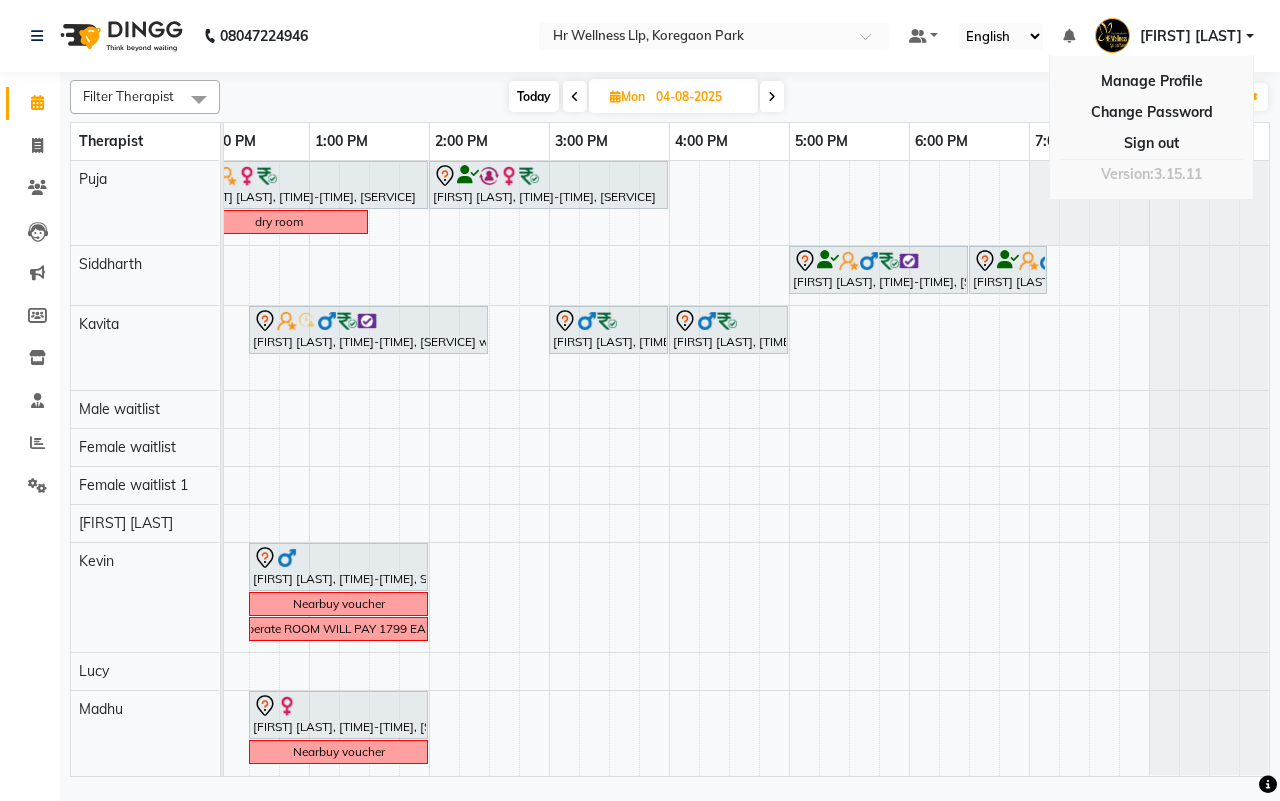 scroll, scrollTop: 0, scrollLeft: 171, axis: horizontal 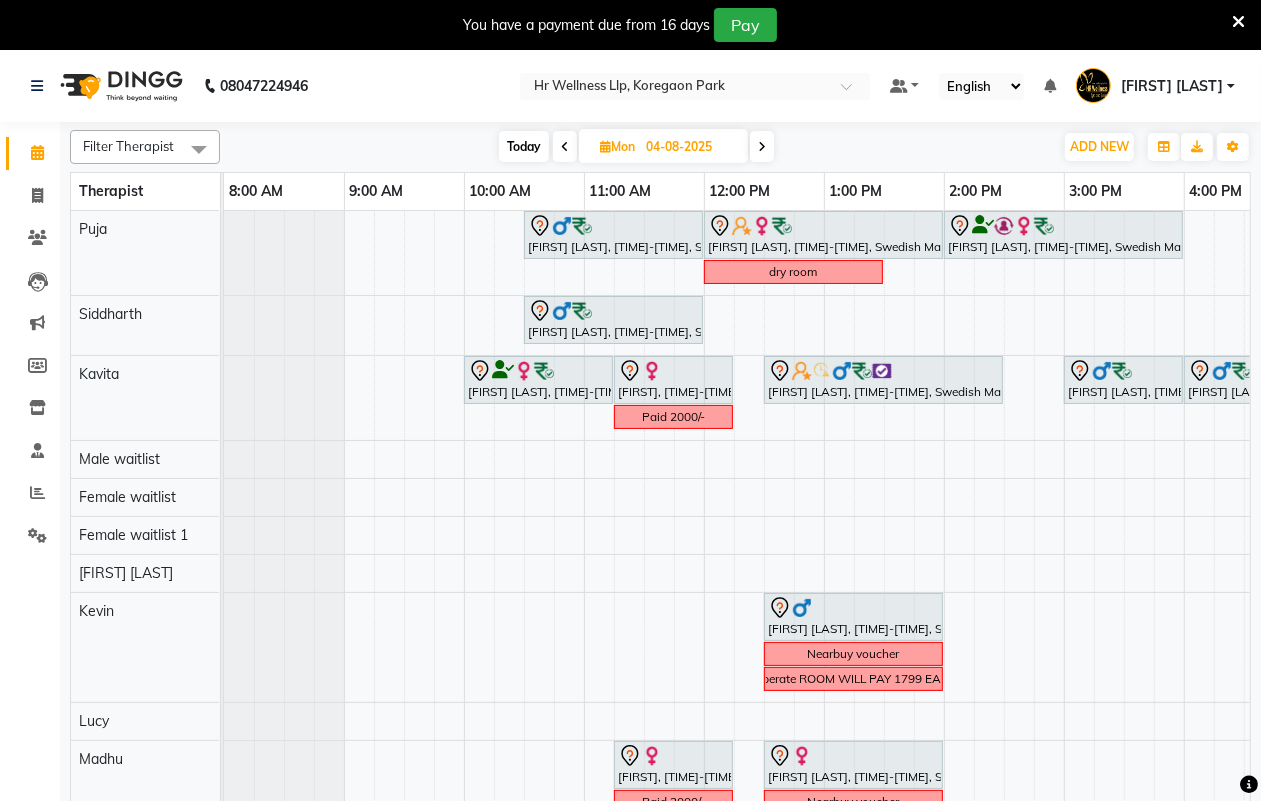 click on "Today" at bounding box center (524, 146) 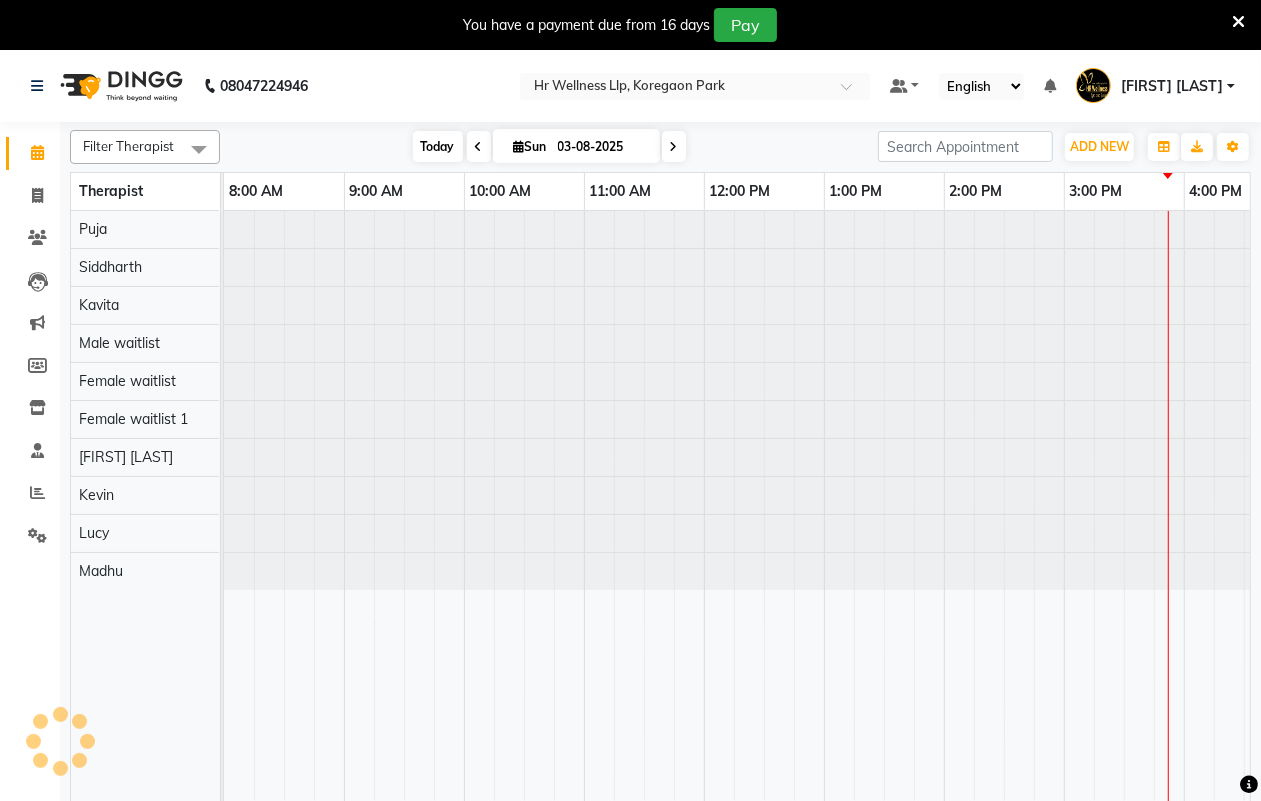 scroll, scrollTop: 0, scrollLeft: 533, axis: horizontal 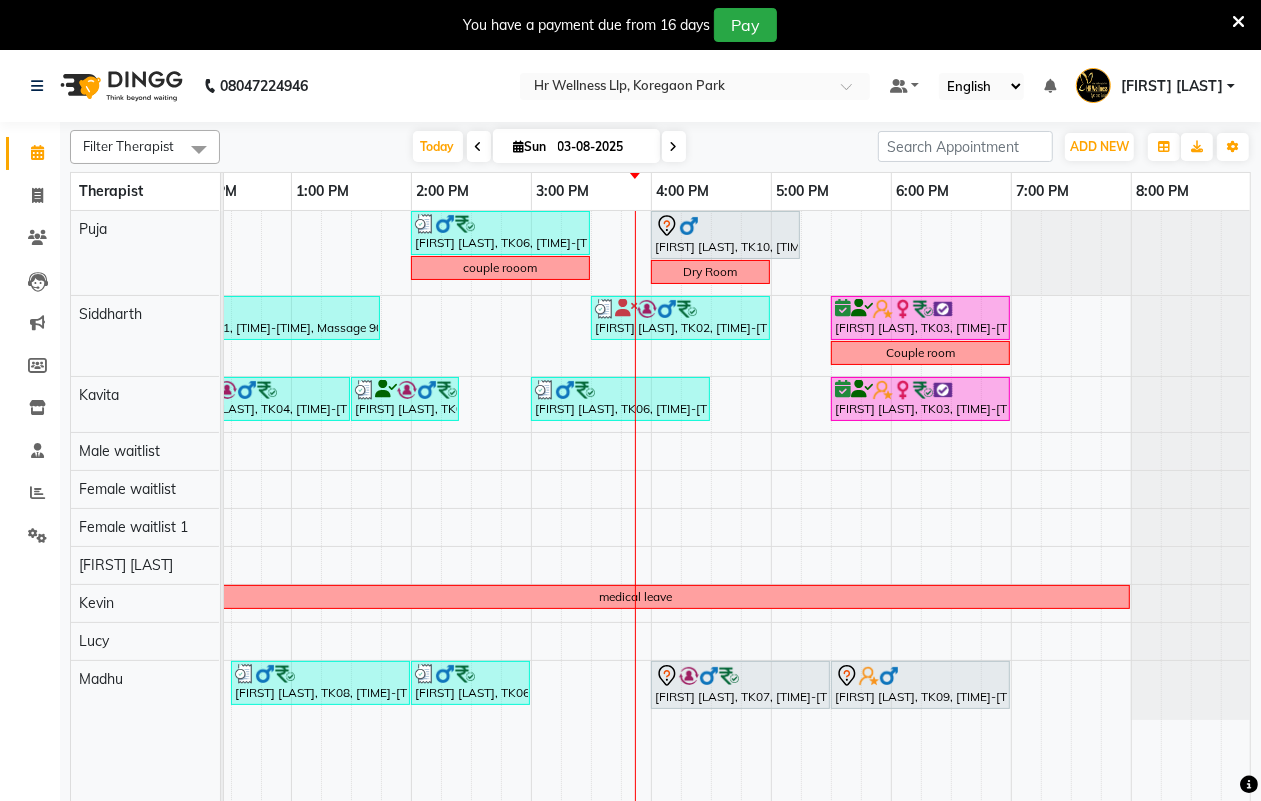 click at bounding box center (674, 147) 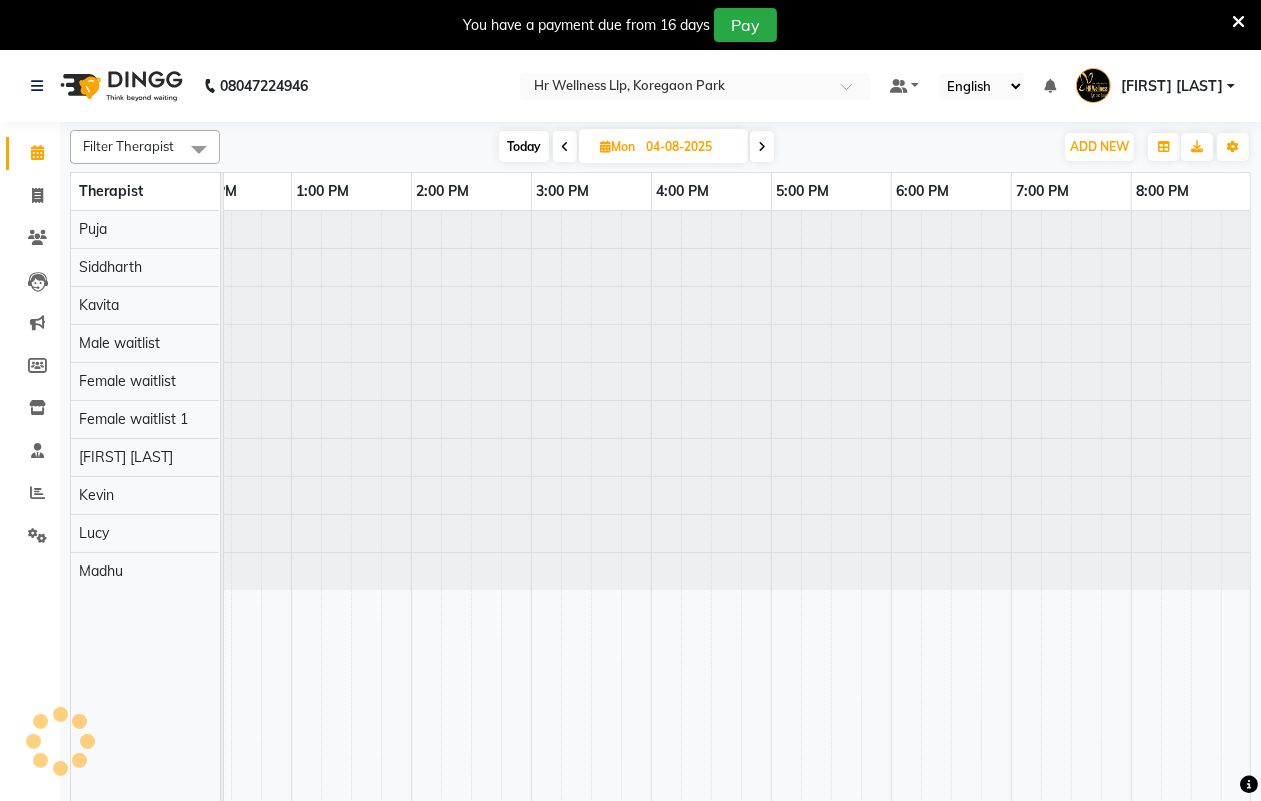scroll, scrollTop: 0, scrollLeft: 0, axis: both 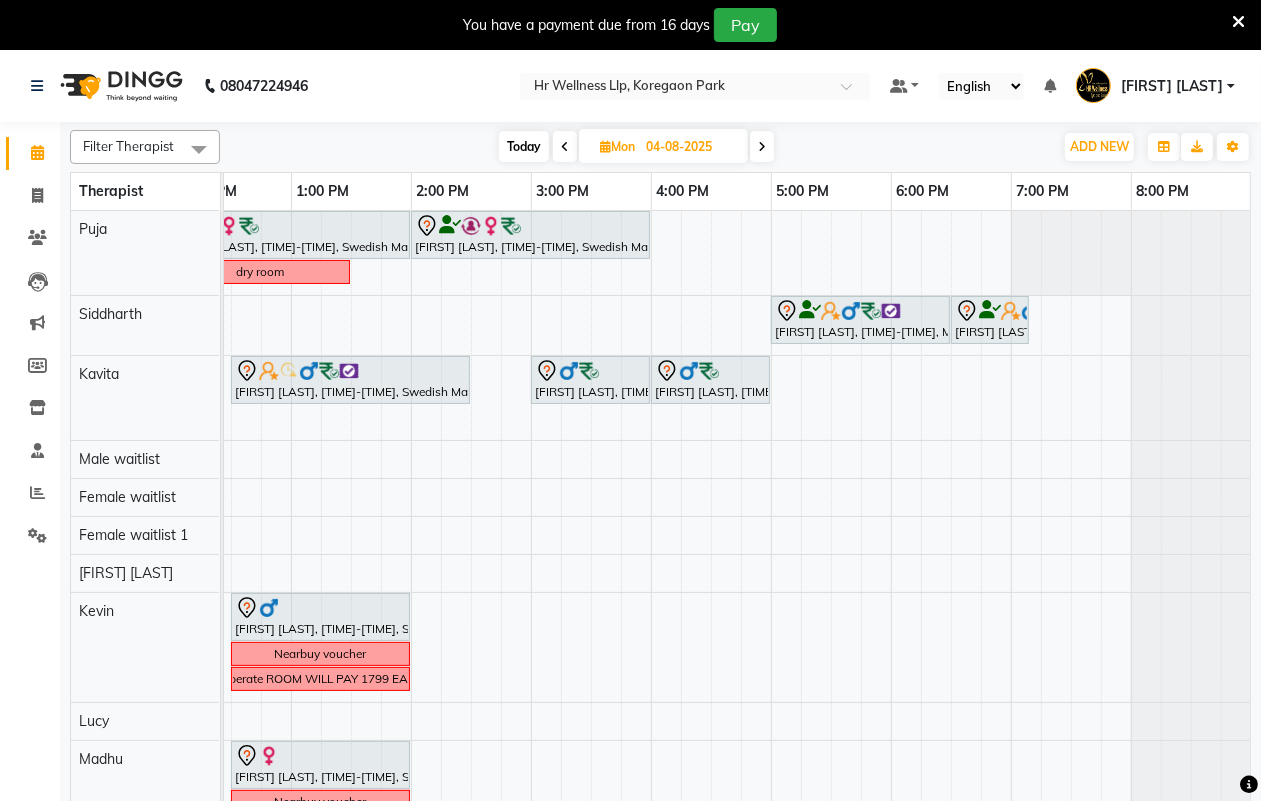 click at bounding box center (565, 147) 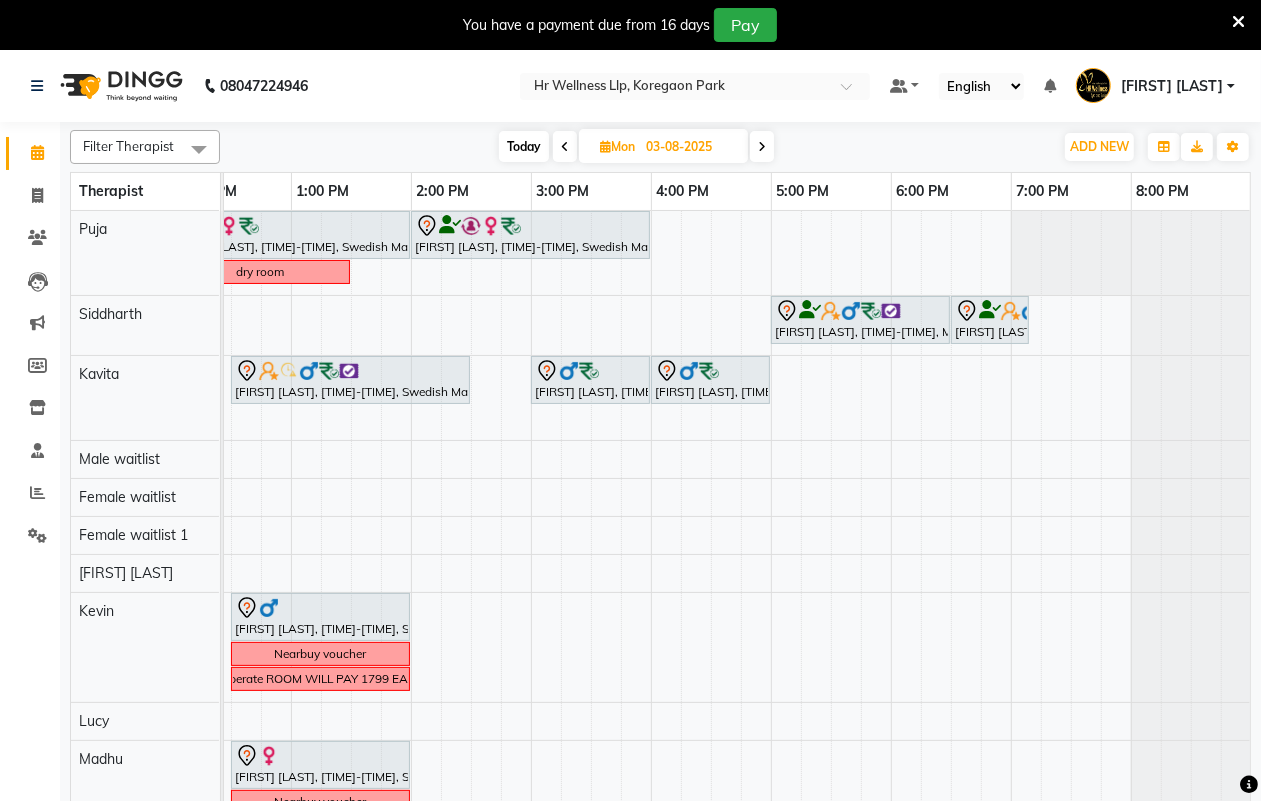 scroll, scrollTop: 0, scrollLeft: 533, axis: horizontal 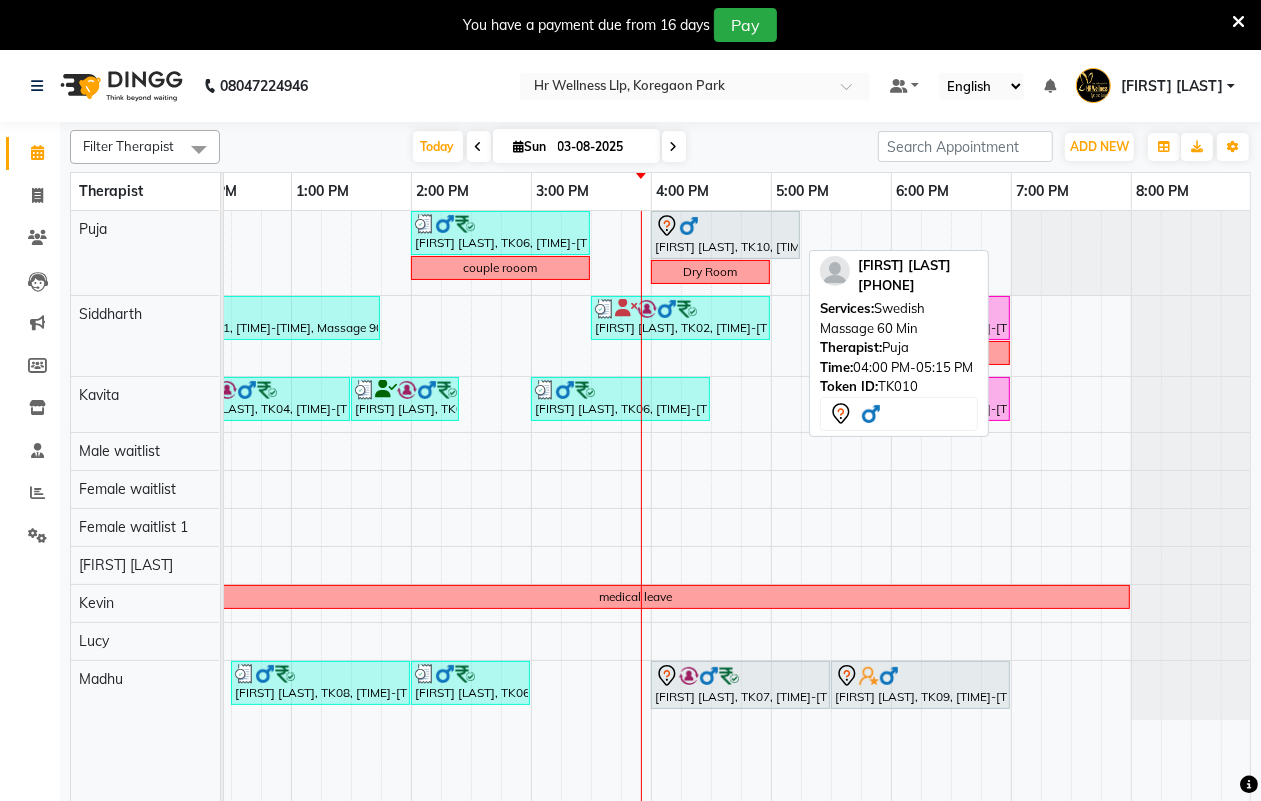 click on "[FIRST] [LAST], TK10, [TIME]-[TIME], Swedish Massage 60 Min" at bounding box center (725, 235) 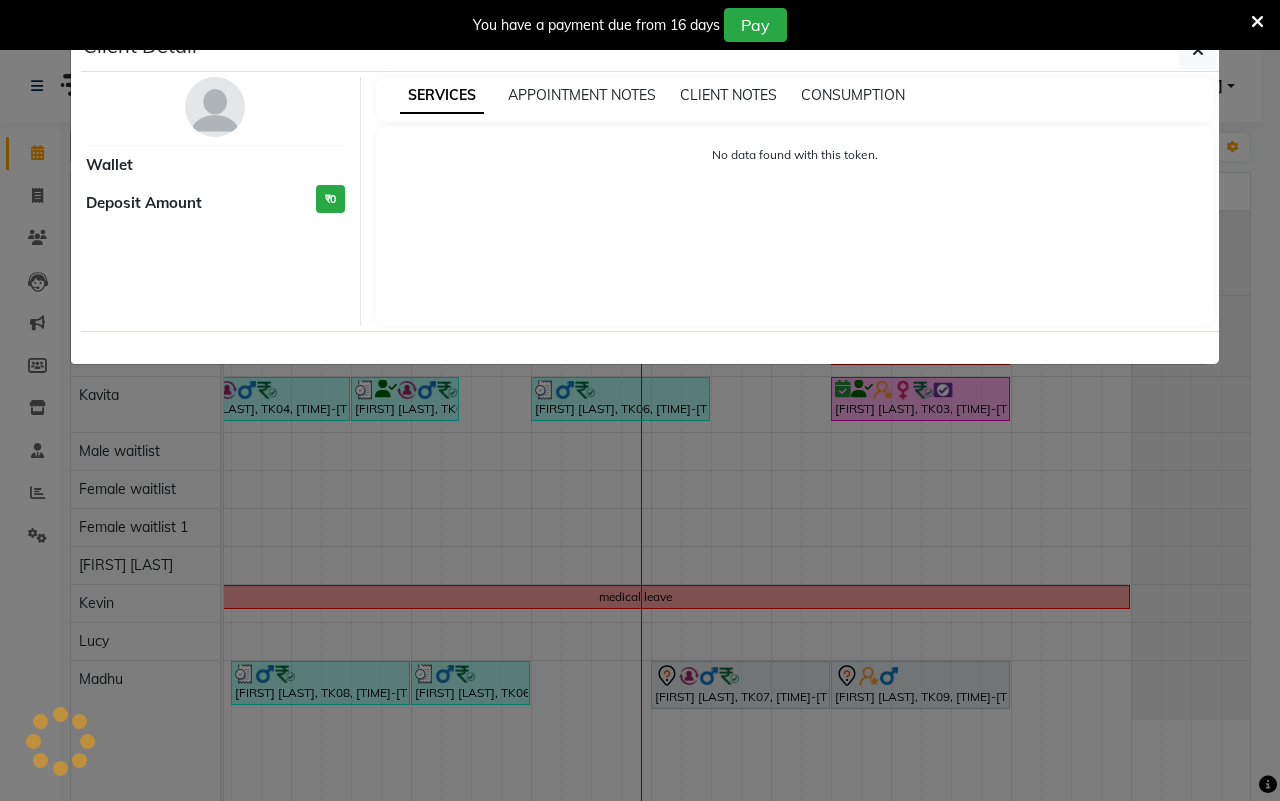 select on "7" 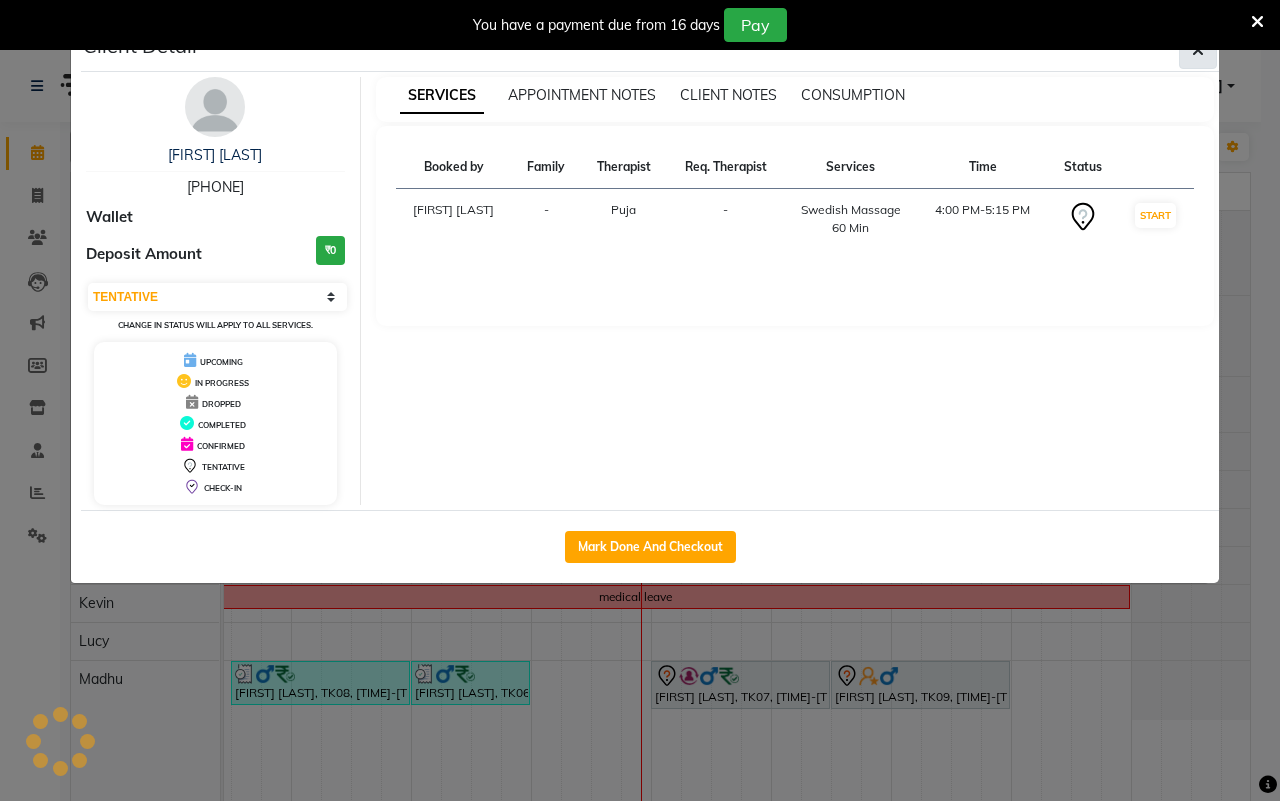 click 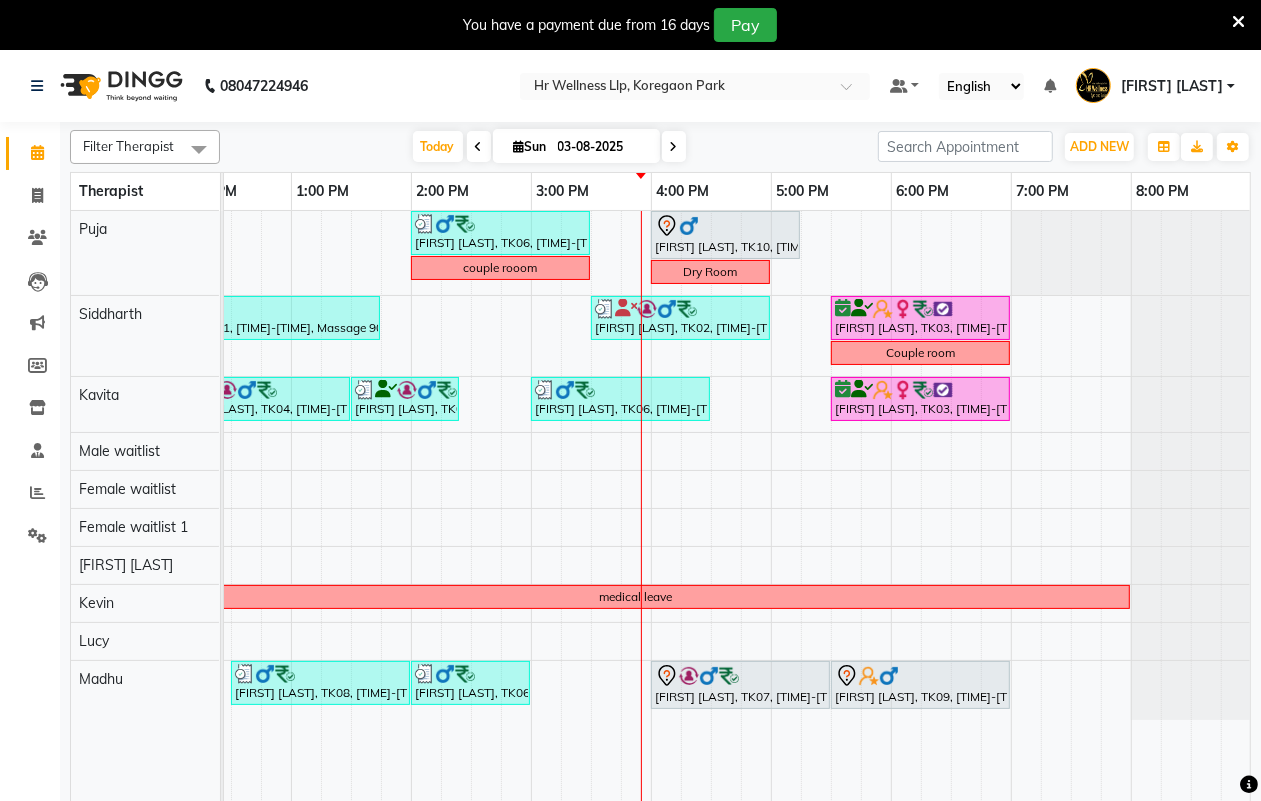 scroll, scrollTop: 0, scrollLeft: 515, axis: horizontal 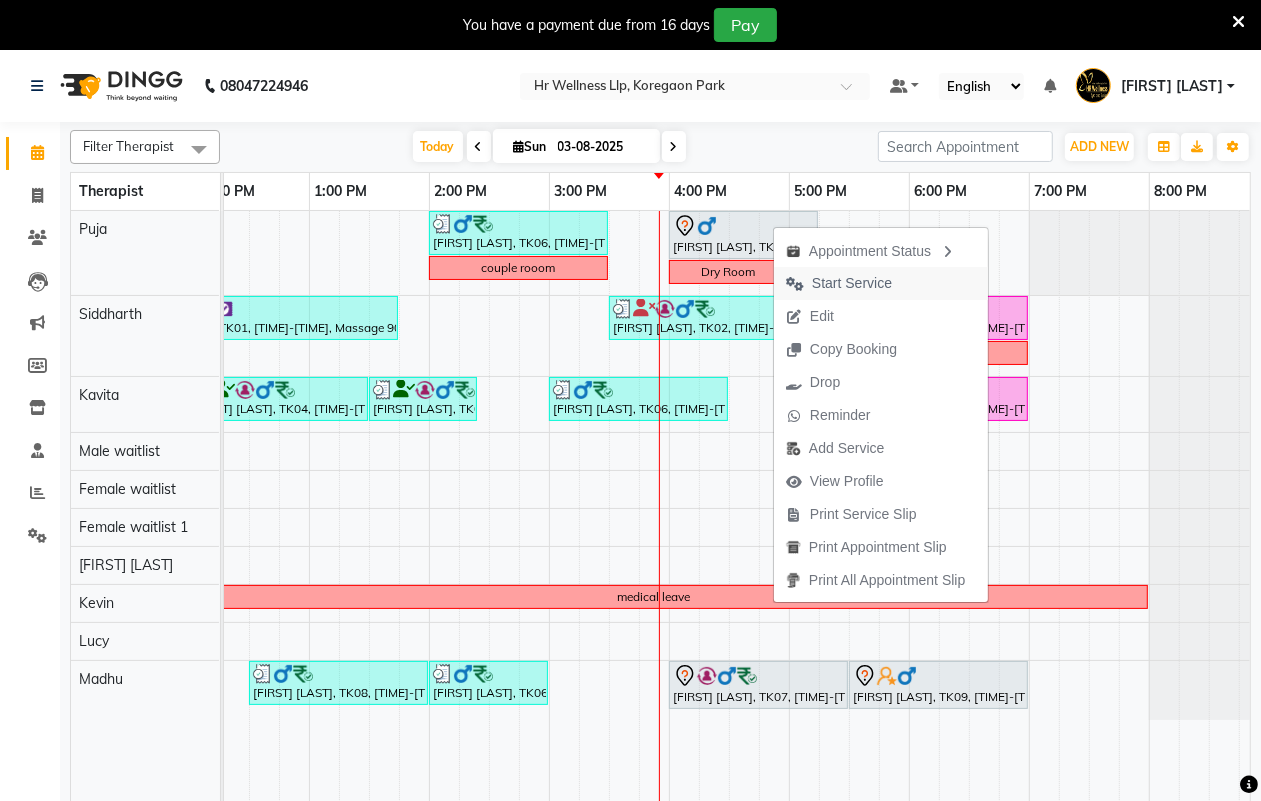 click on "Start Service" at bounding box center [839, 283] 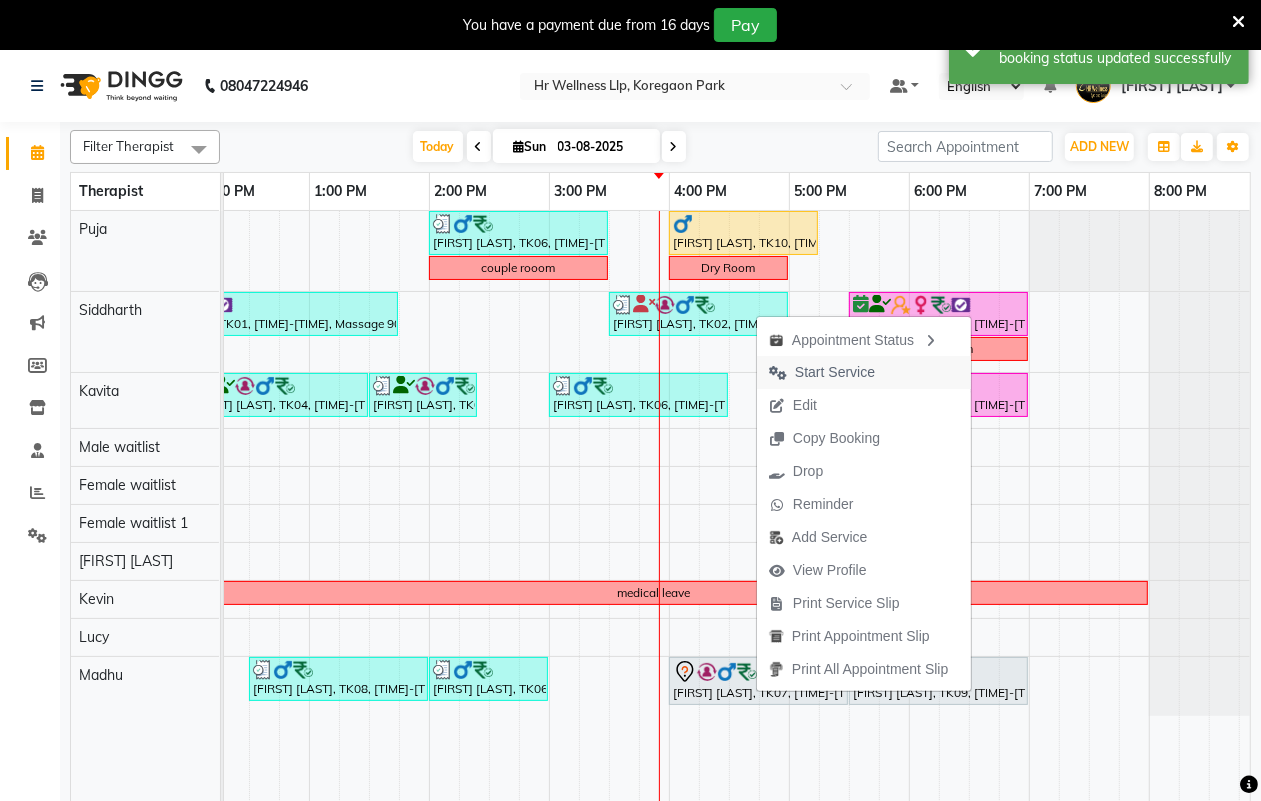 click on "Start Service" at bounding box center [822, 372] 